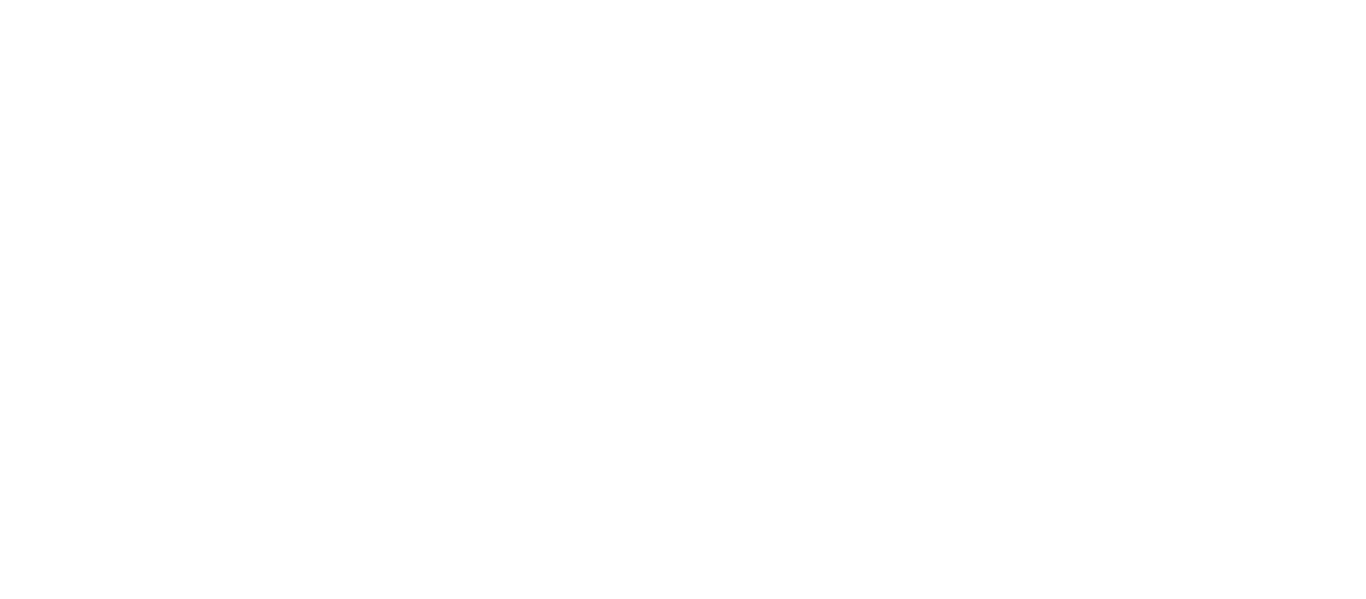 scroll, scrollTop: 0, scrollLeft: 0, axis: both 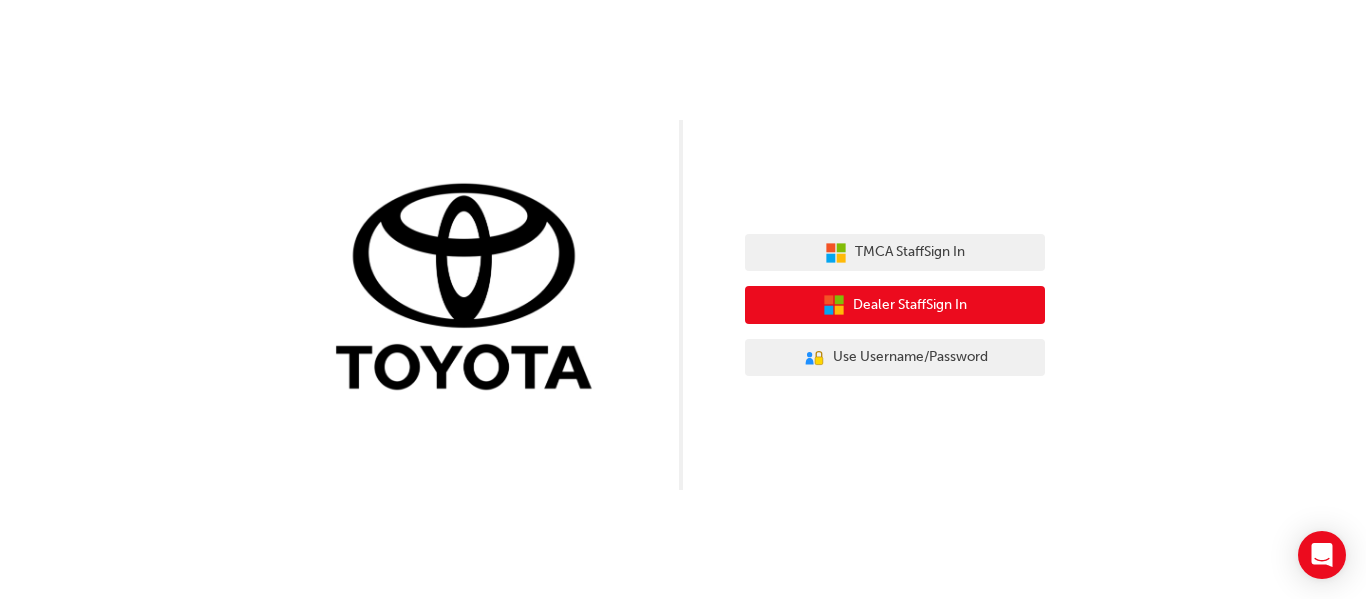 click on "Dealer Staff  Sign In" at bounding box center [910, 305] 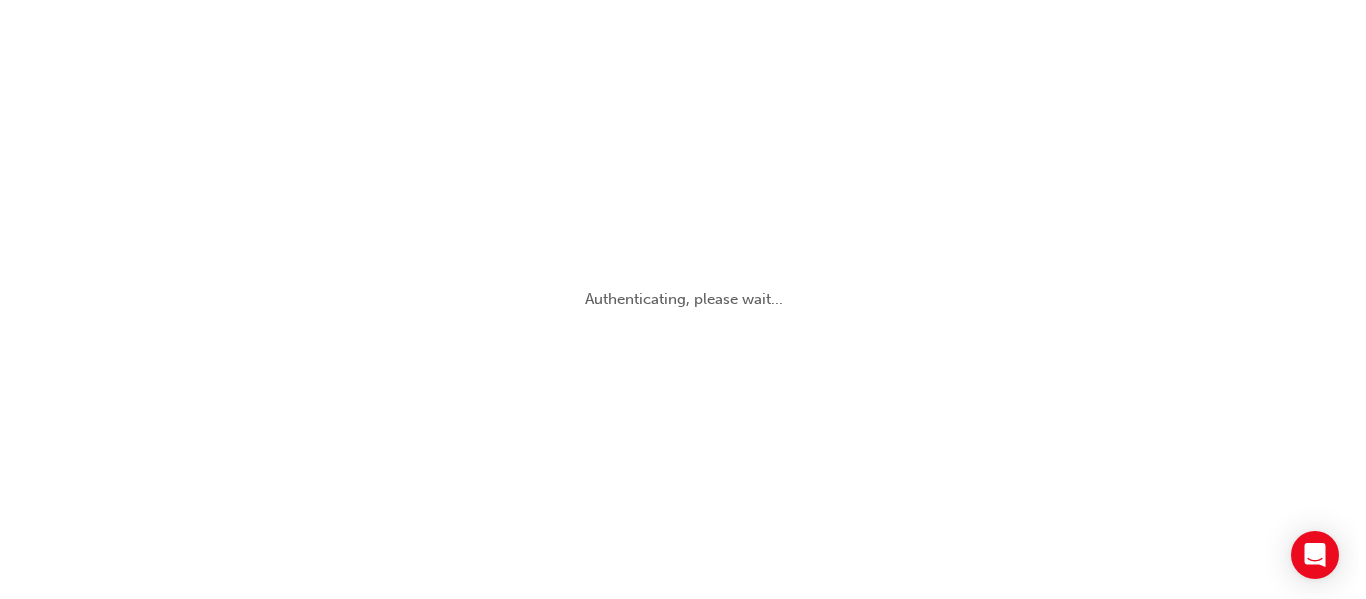 scroll, scrollTop: 0, scrollLeft: 0, axis: both 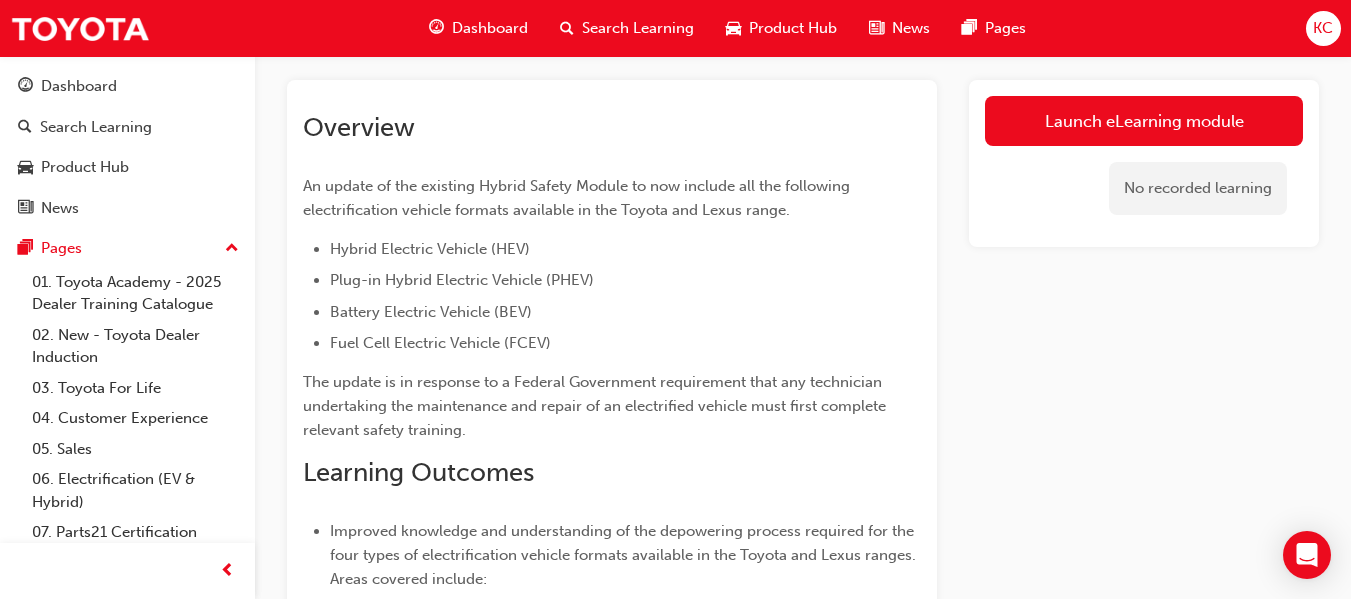 click on "The update is in response to a Federal Government requirement that any technician undertaking the maintenance and repair of an electrified vehicle must first complete relevant safety training." at bounding box center [596, 406] 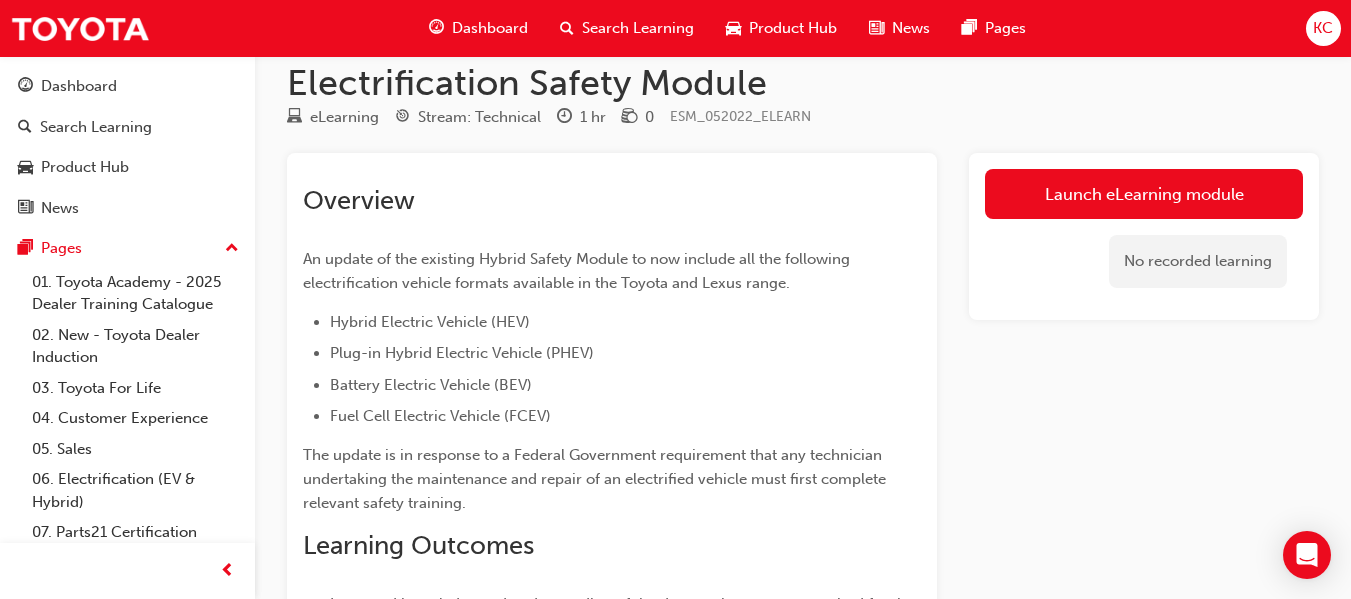 scroll, scrollTop: 0, scrollLeft: 0, axis: both 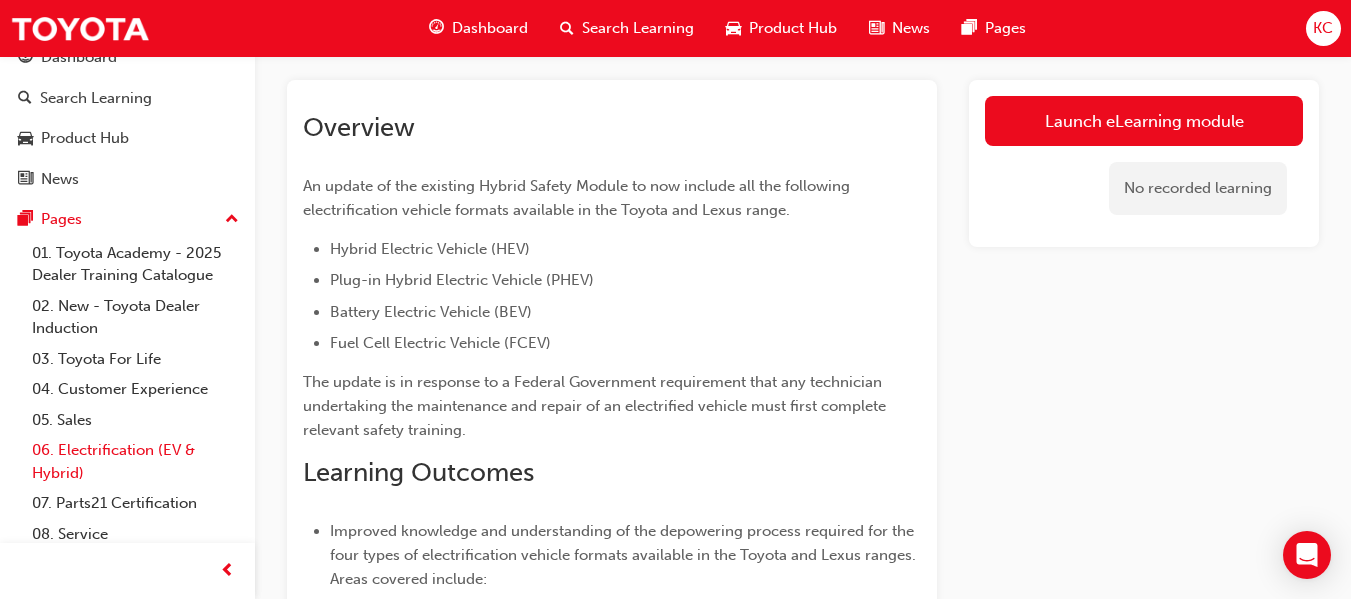 click on "06. Electrification (EV & Hybrid)" at bounding box center [135, 461] 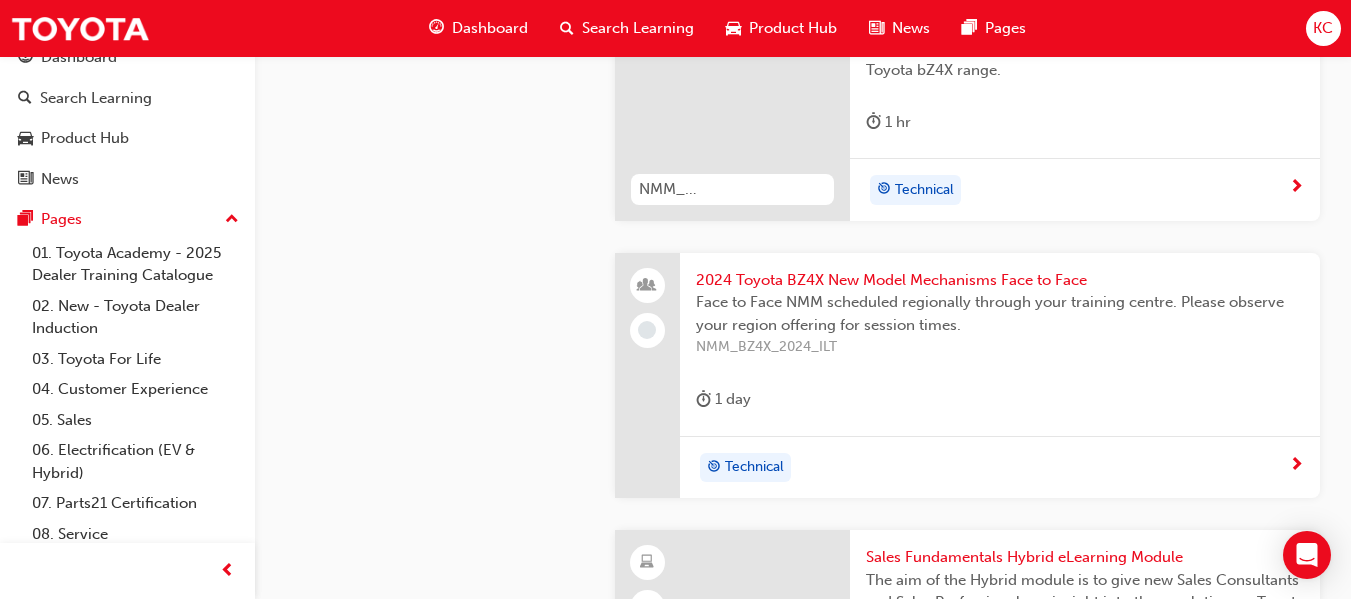 scroll, scrollTop: 3010, scrollLeft: 0, axis: vertical 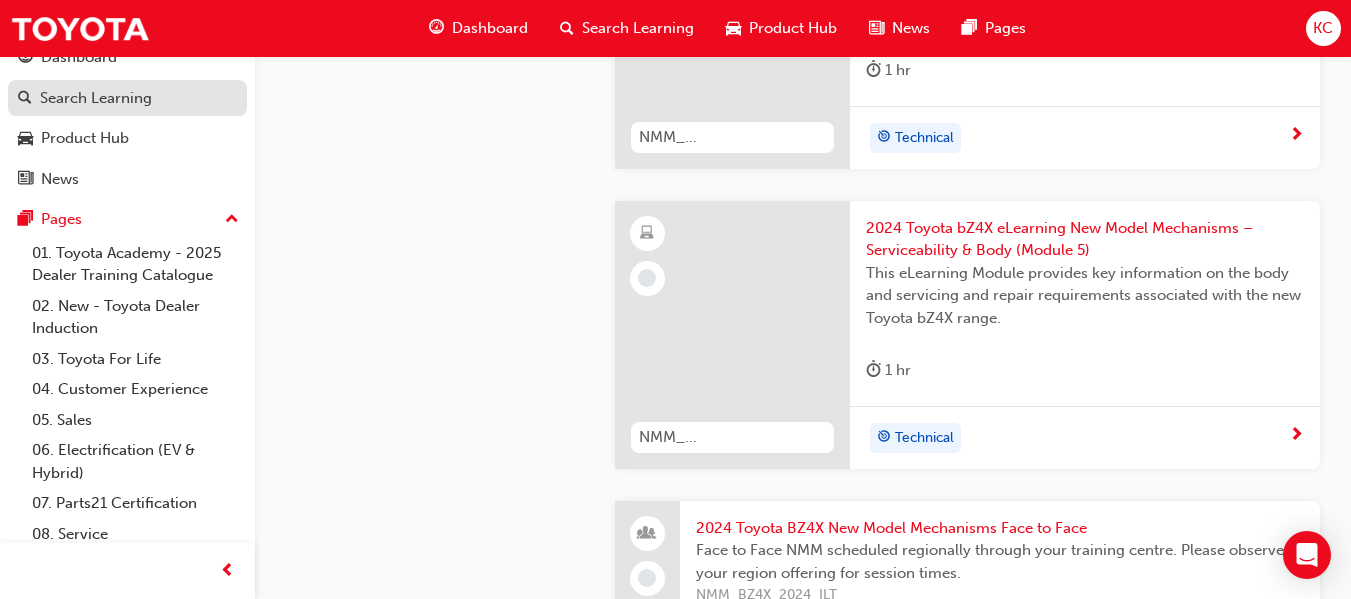 click on "Search Learning" at bounding box center (96, 98) 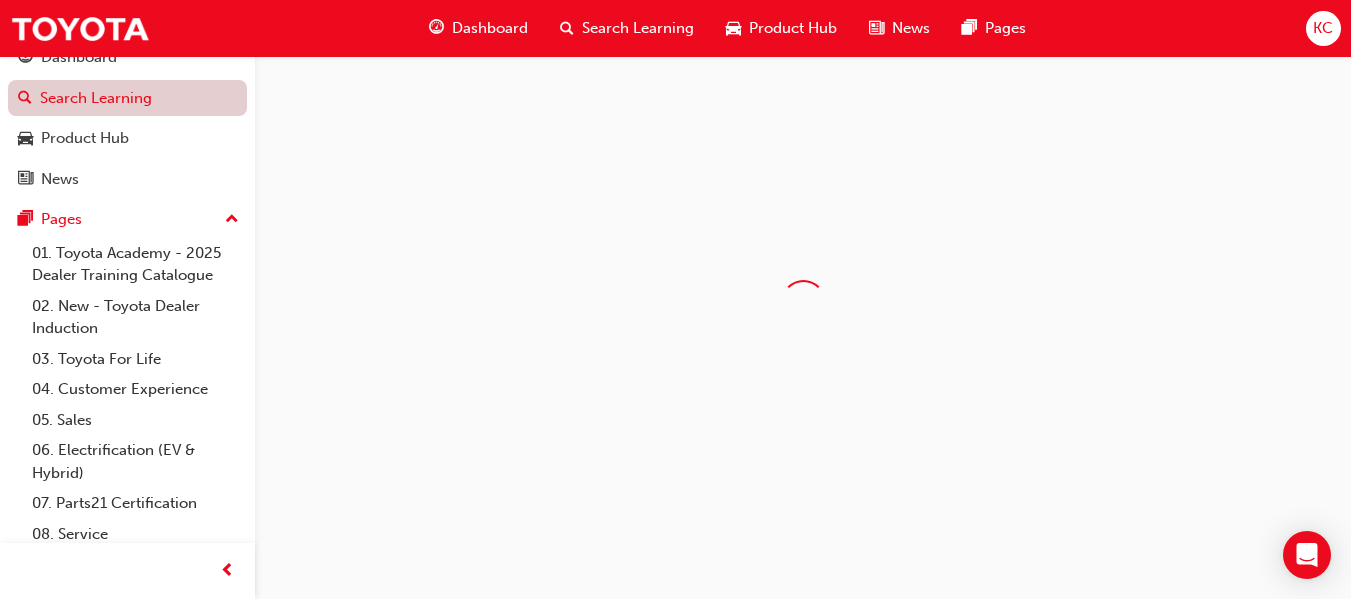 scroll, scrollTop: 0, scrollLeft: 0, axis: both 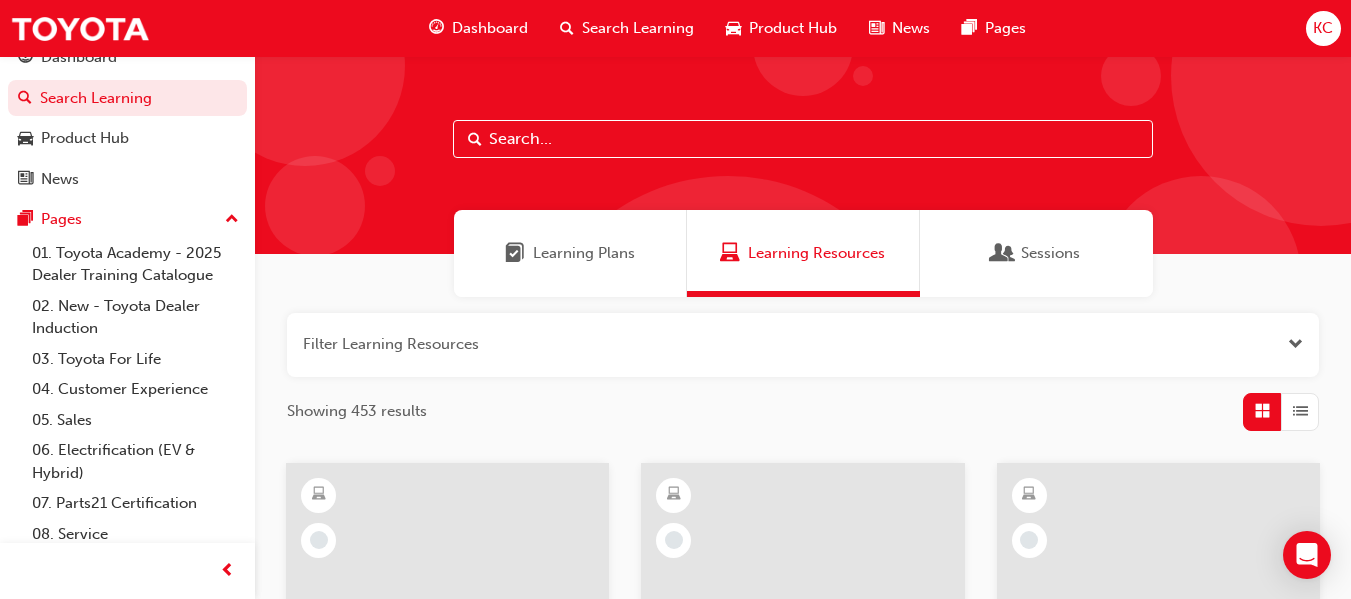 click at bounding box center [803, 139] 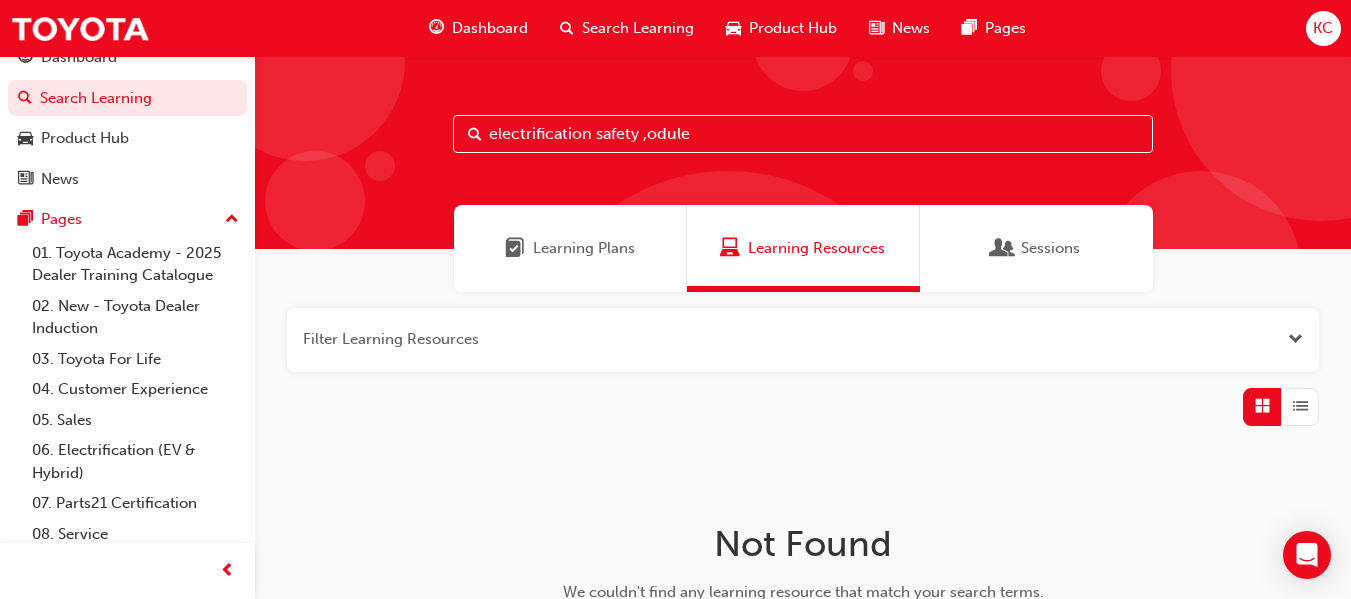 scroll, scrollTop: 0, scrollLeft: 0, axis: both 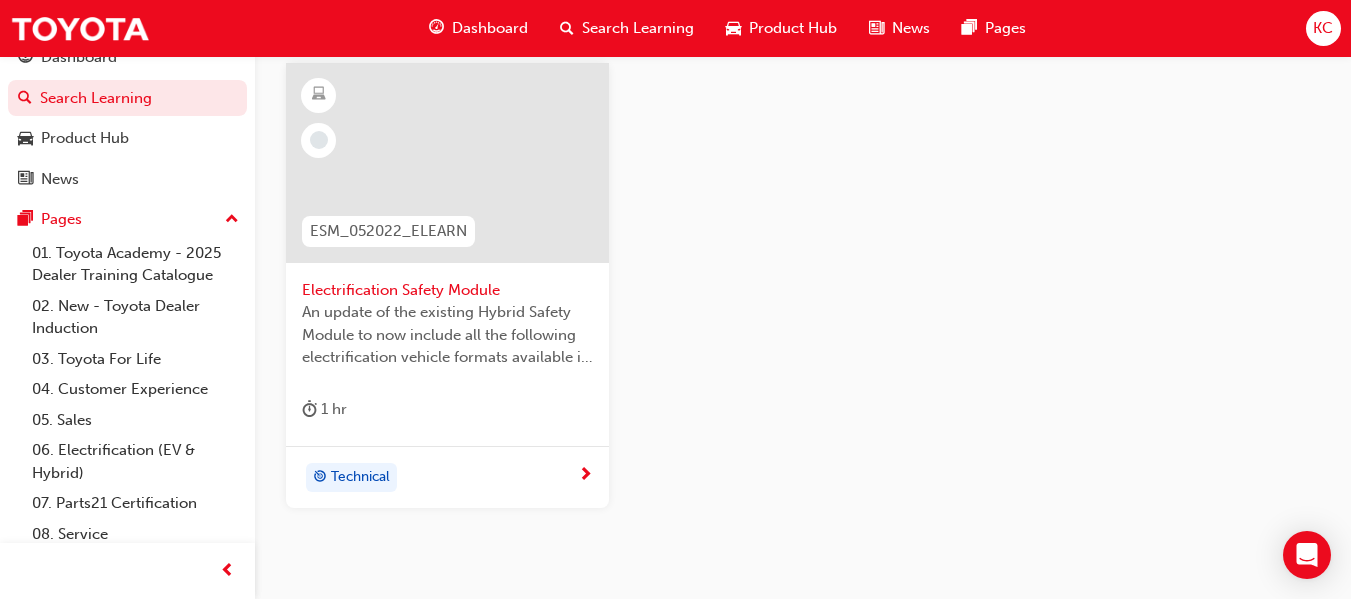 type on "electrification safety module" 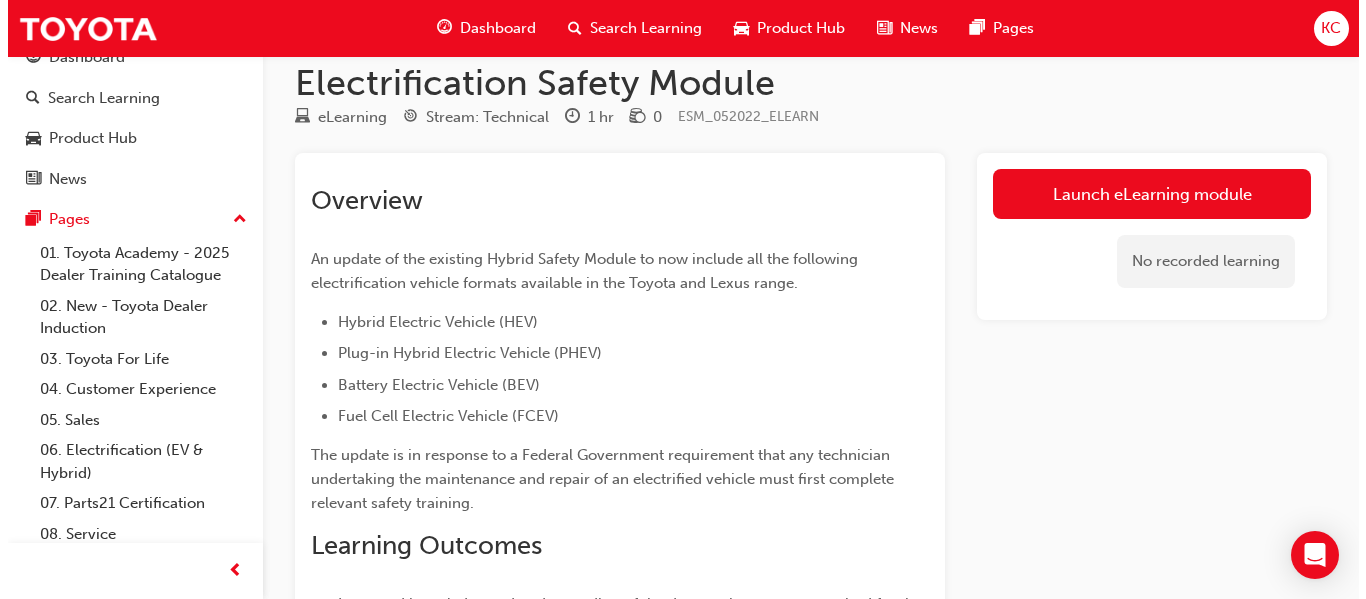 scroll, scrollTop: 0, scrollLeft: 0, axis: both 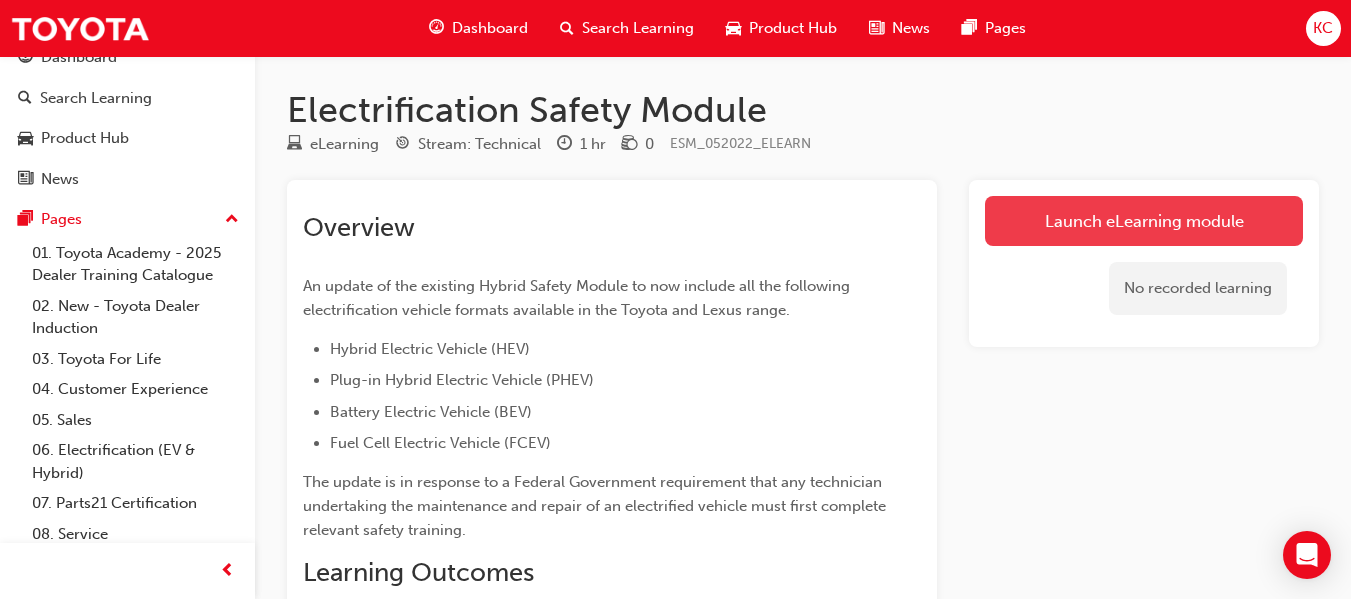 click on "Launch eLearning module" at bounding box center [1144, 221] 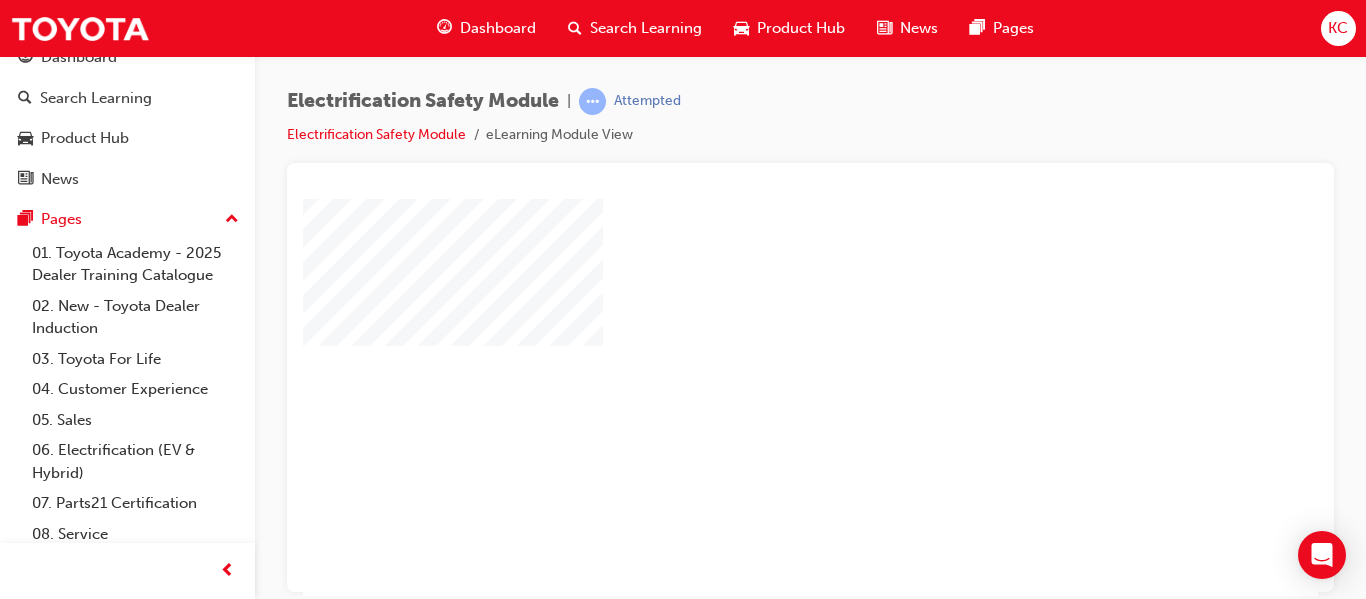 scroll, scrollTop: 0, scrollLeft: 0, axis: both 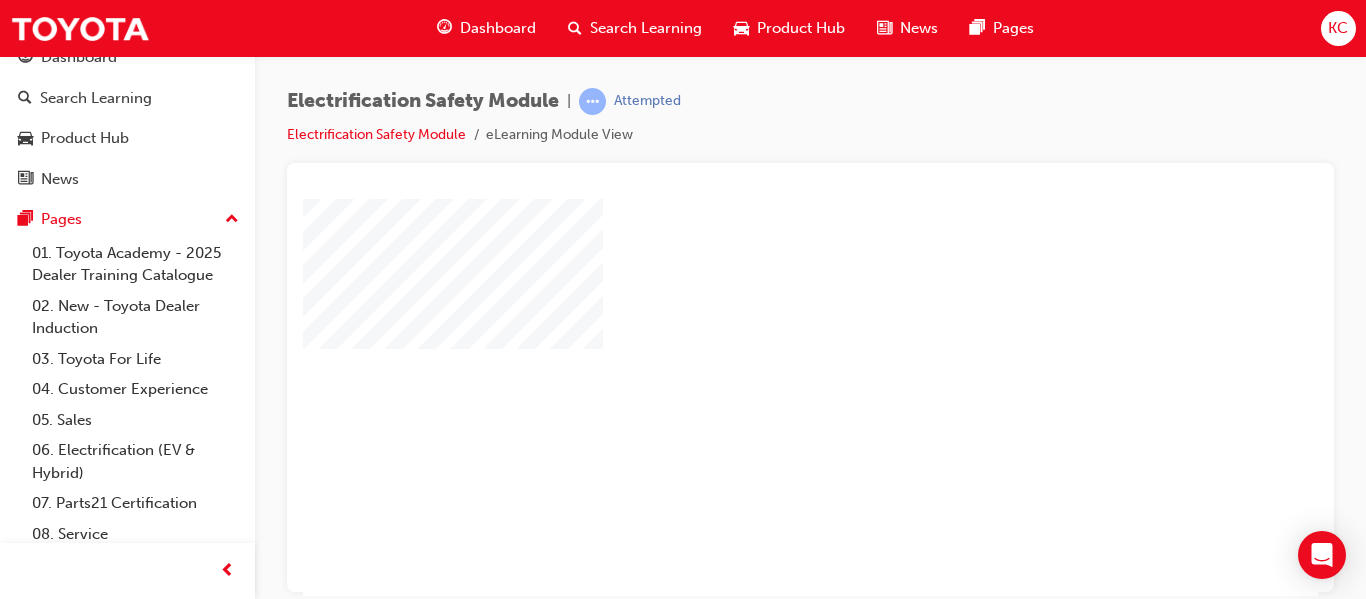 click at bounding box center [753, 339] 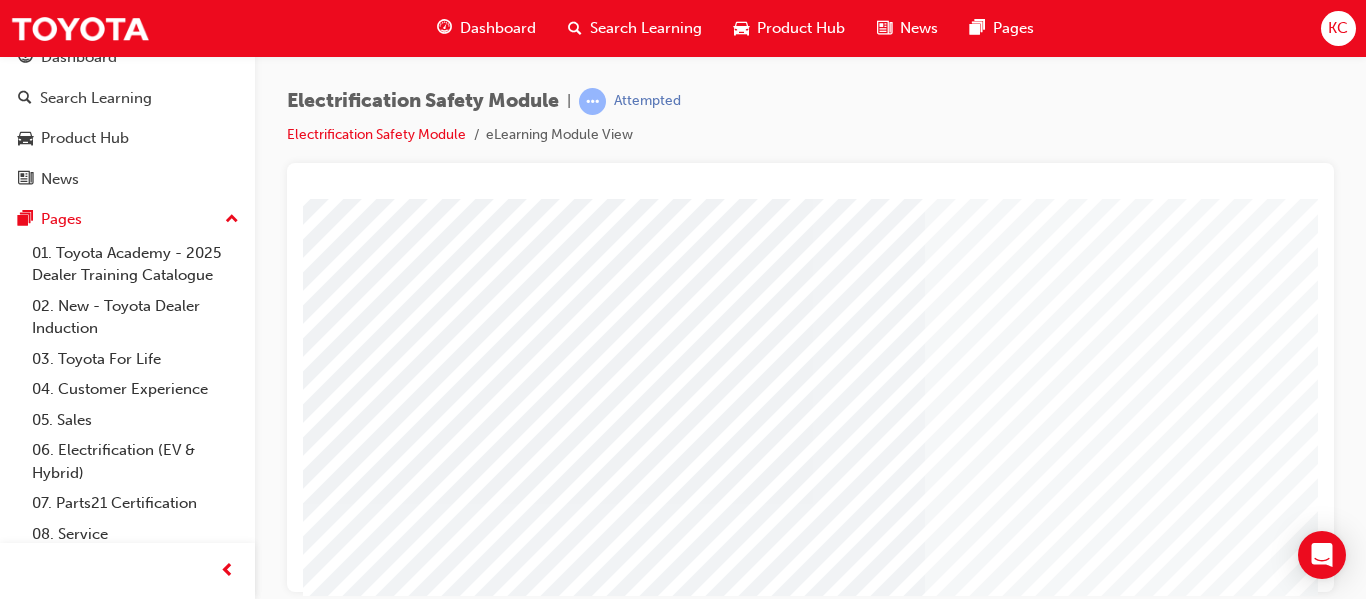 scroll, scrollTop: 368, scrollLeft: 0, axis: vertical 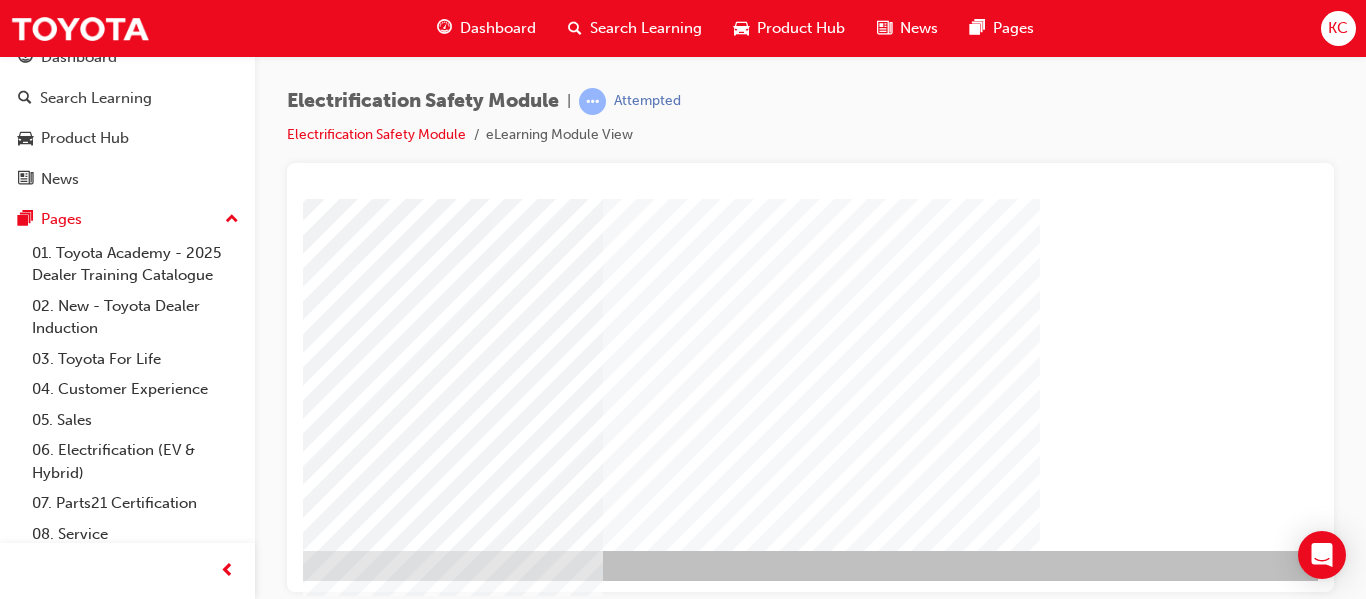click at bounding box center (44, 2831) 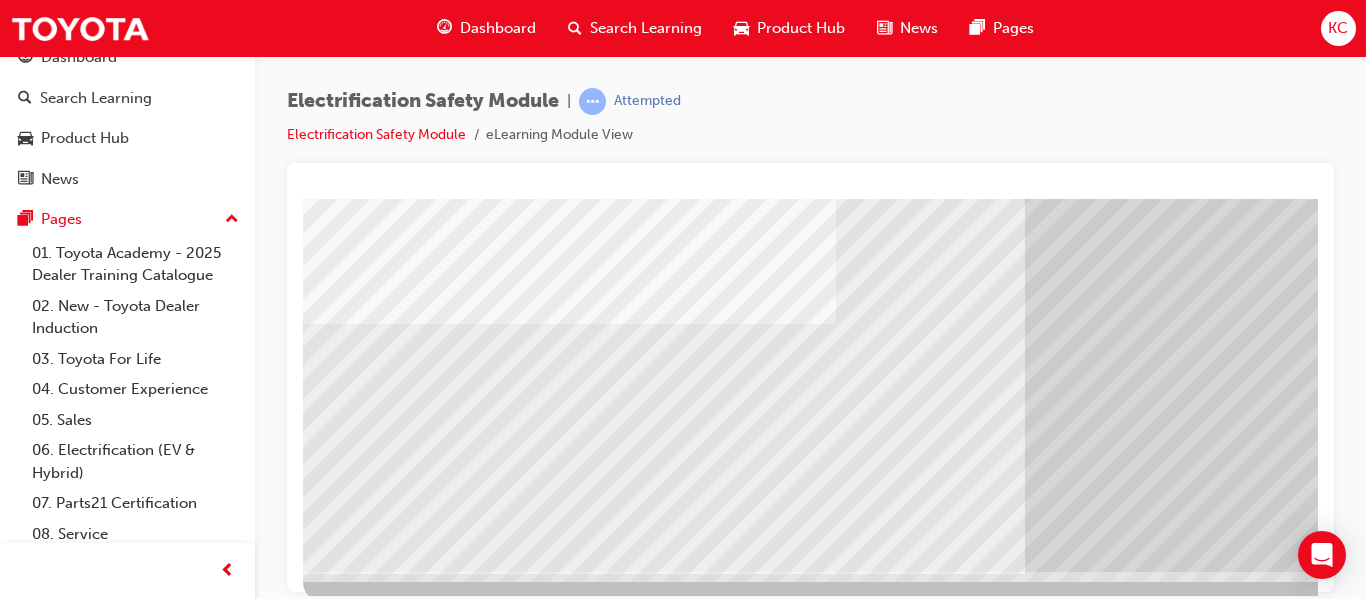 scroll, scrollTop: 368, scrollLeft: 0, axis: vertical 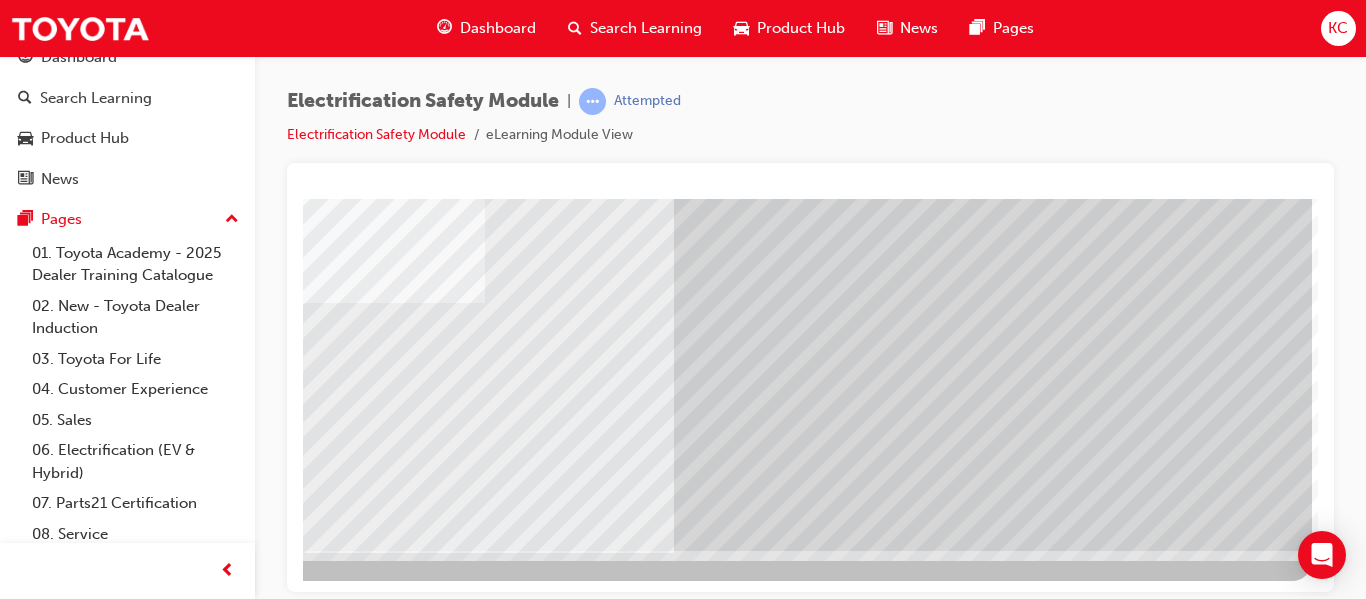 drag, startPoint x: 1006, startPoint y: 592, endPoint x: 1607, endPoint y: 740, distance: 618.9548 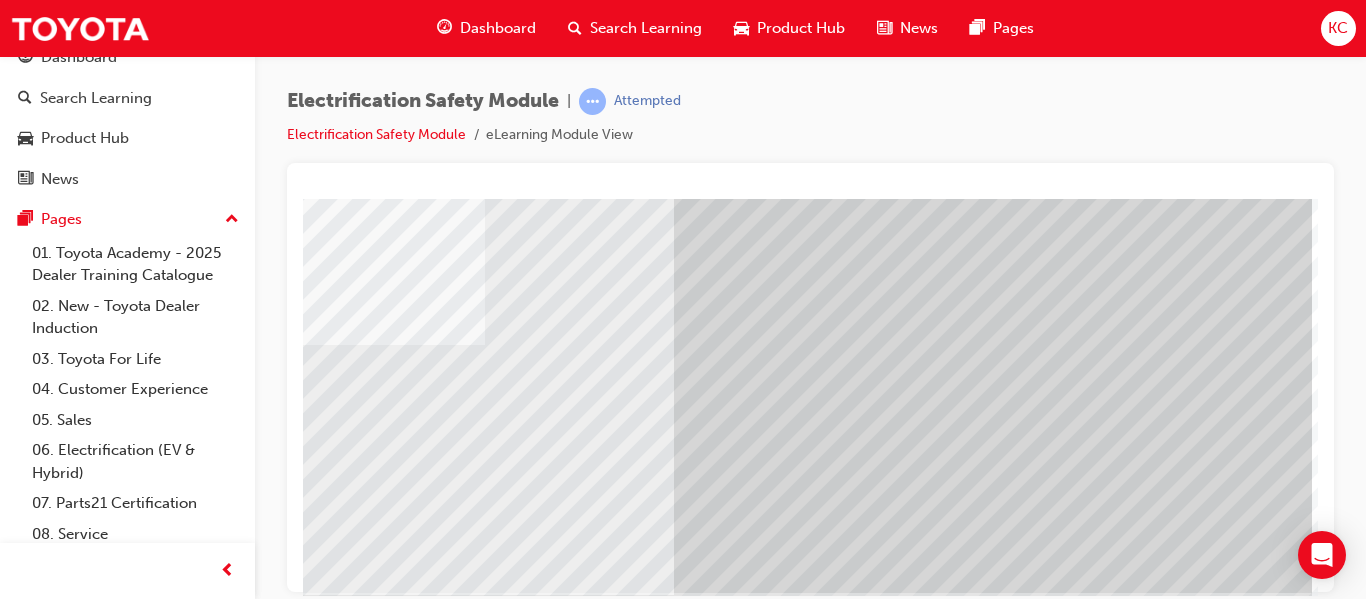scroll, scrollTop: 368, scrollLeft: 360, axis: both 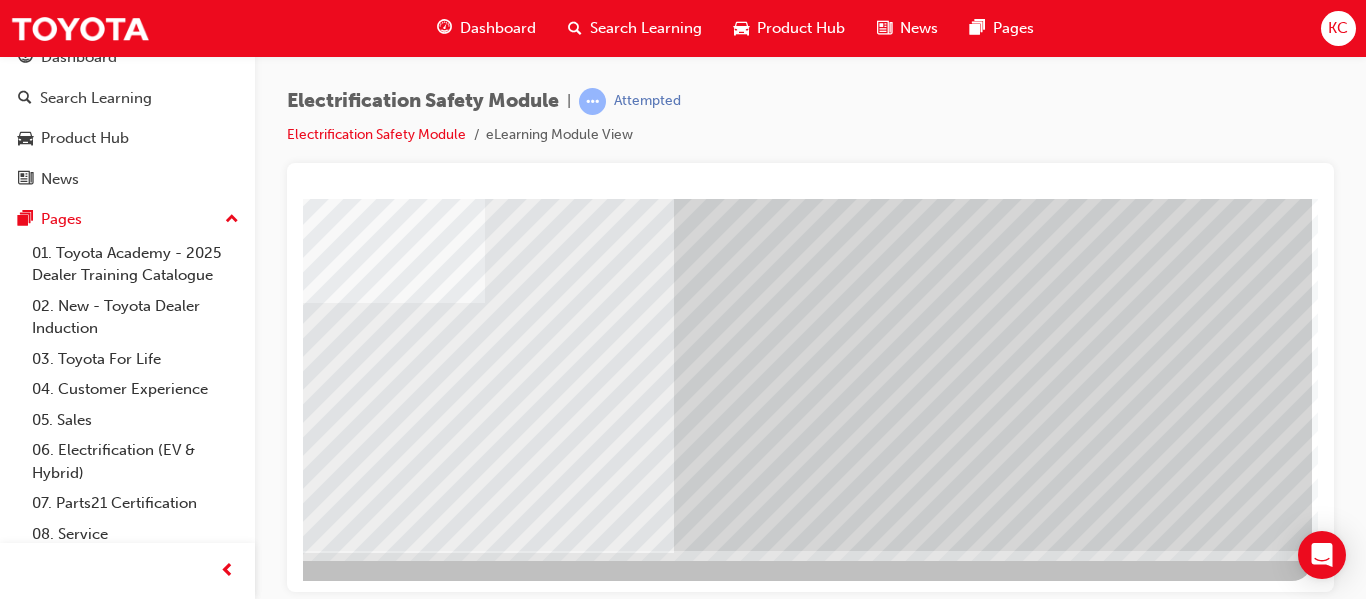 click at bounding box center [15, 3338] 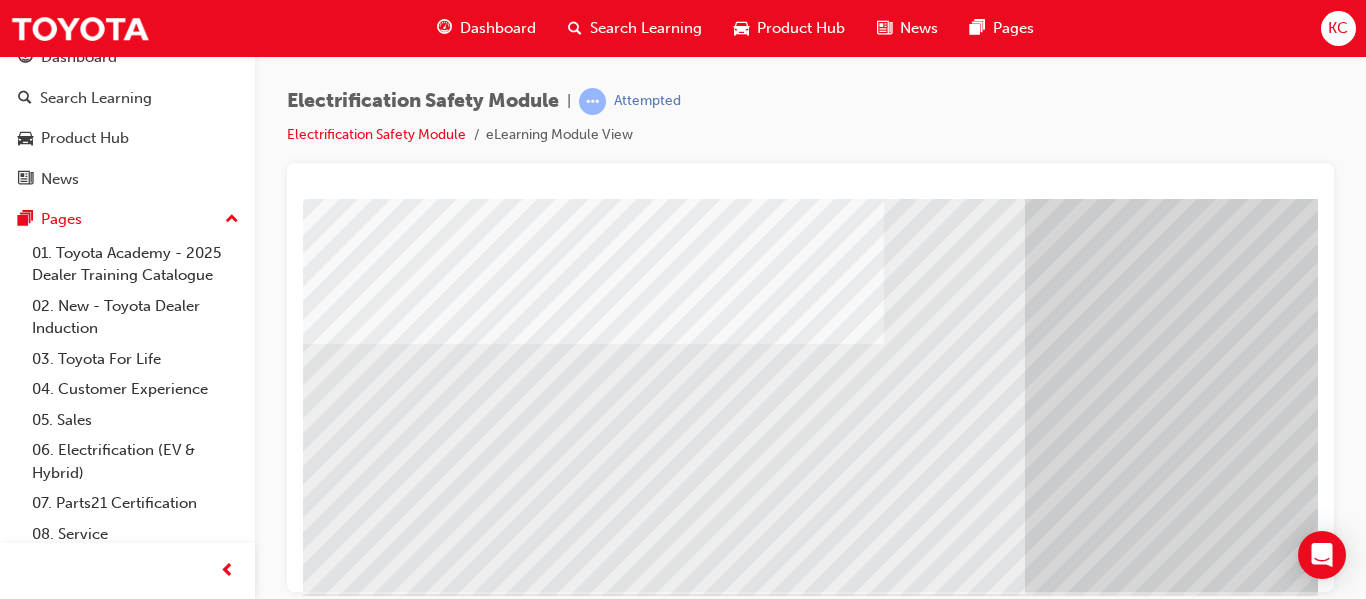 scroll, scrollTop: 368, scrollLeft: 0, axis: vertical 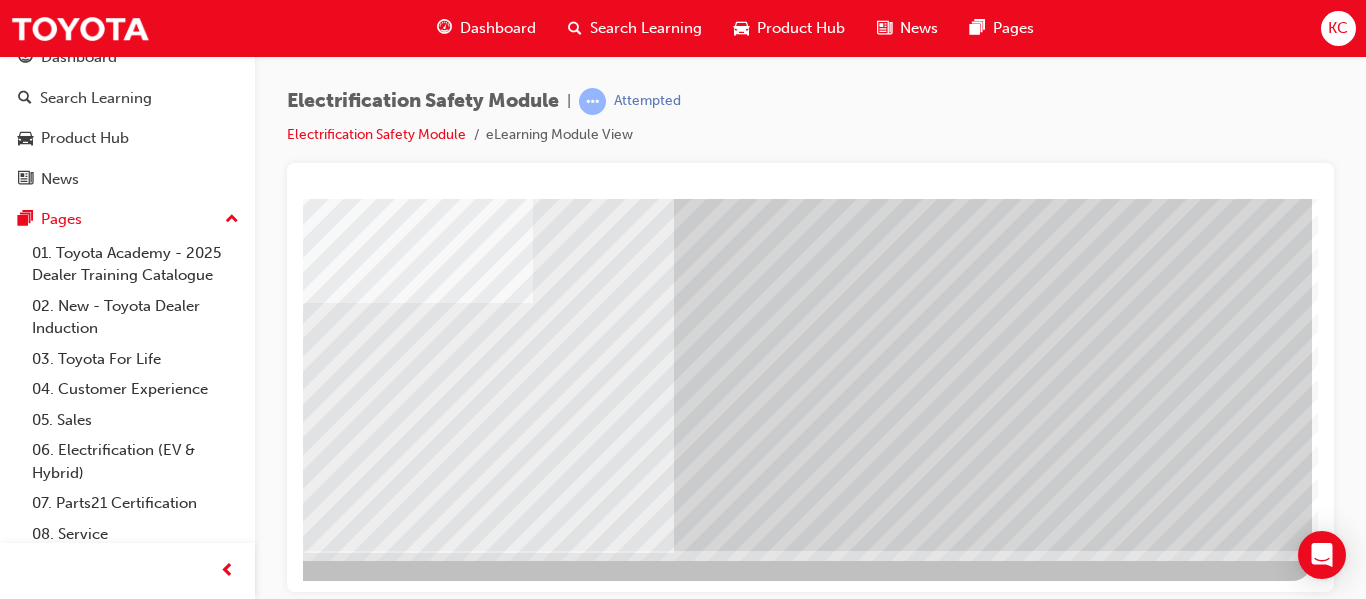 click at bounding box center [15, 3338] 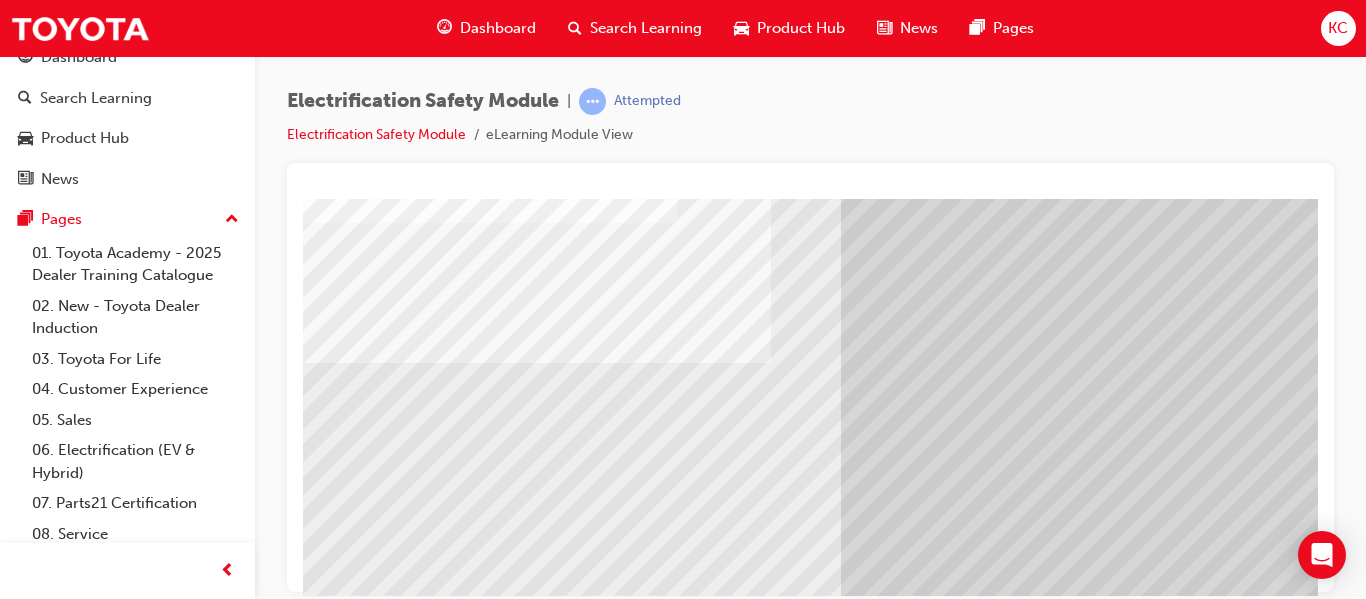 scroll, scrollTop: 200, scrollLeft: 0, axis: vertical 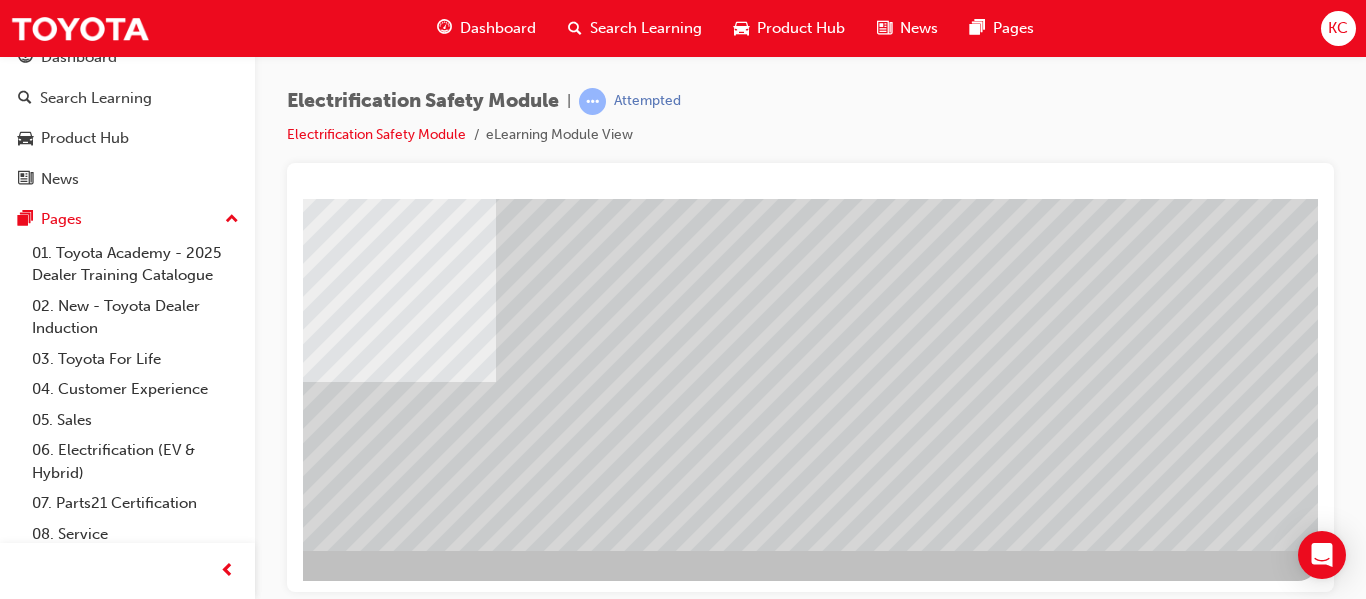 click at bounding box center [21, 3519] 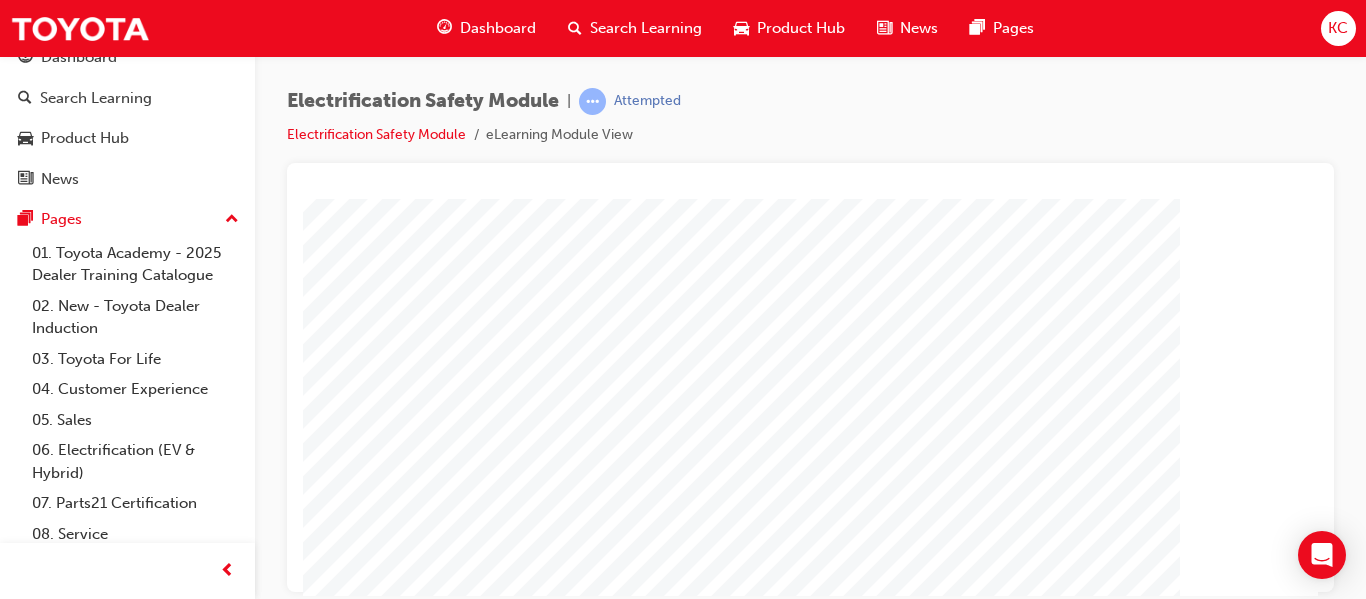 scroll, scrollTop: 368, scrollLeft: 0, axis: vertical 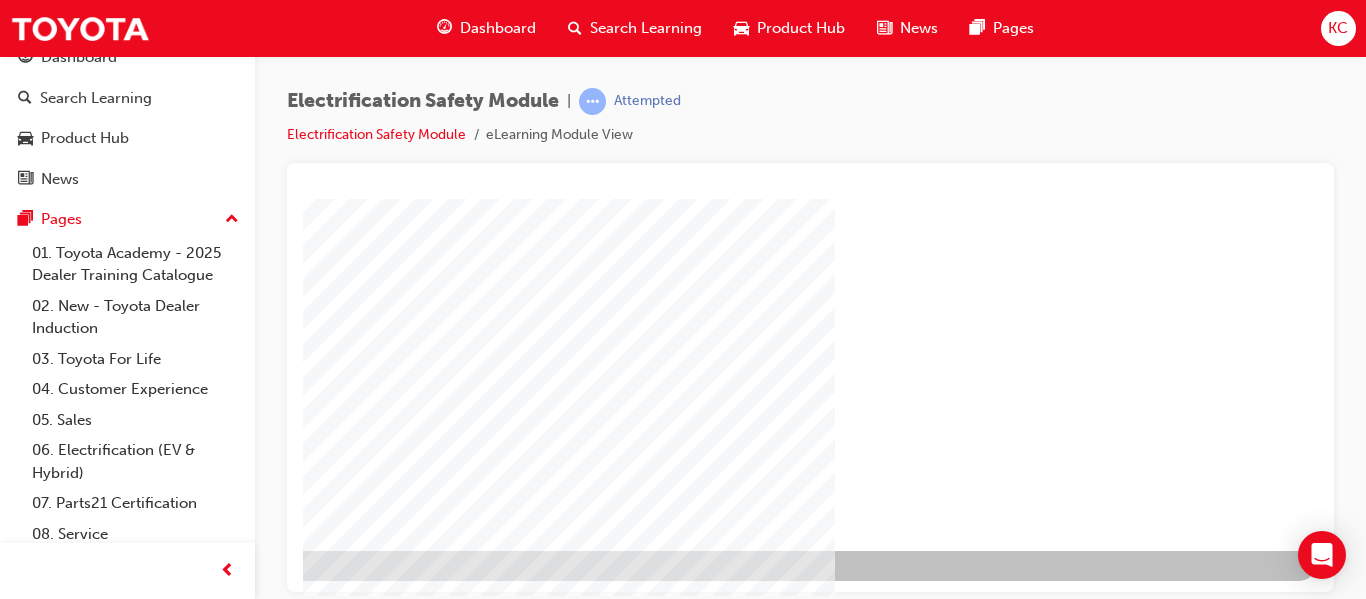 click at bounding box center (21, 1182) 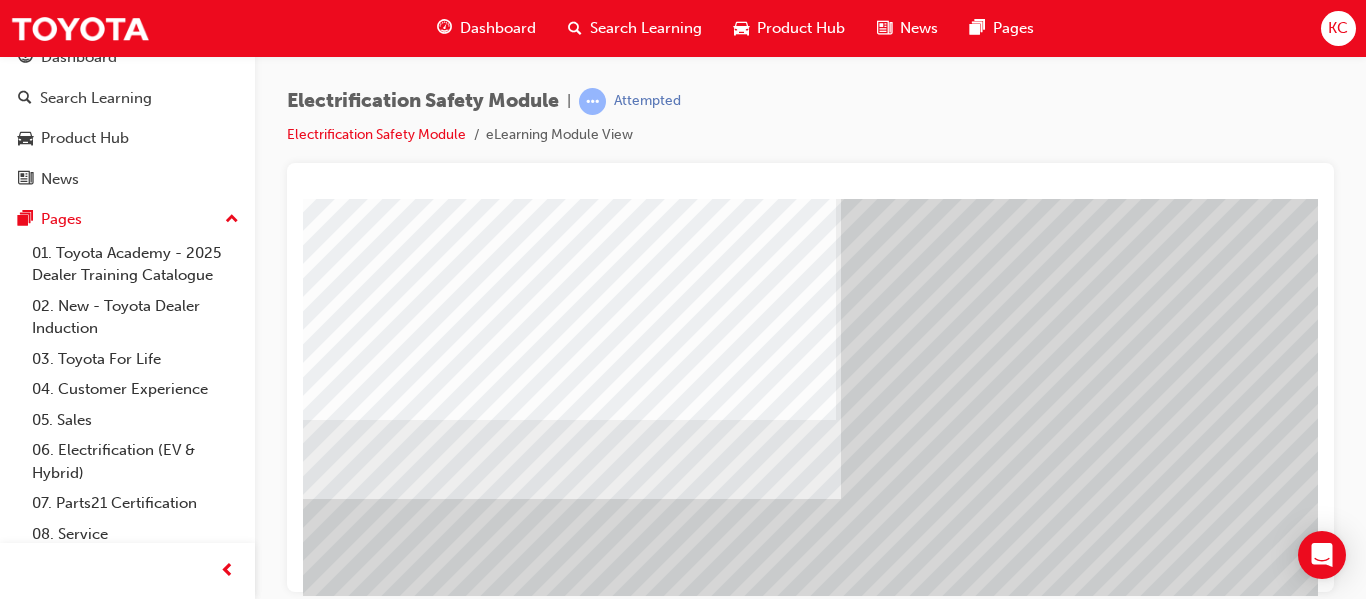 scroll, scrollTop: 300, scrollLeft: 0, axis: vertical 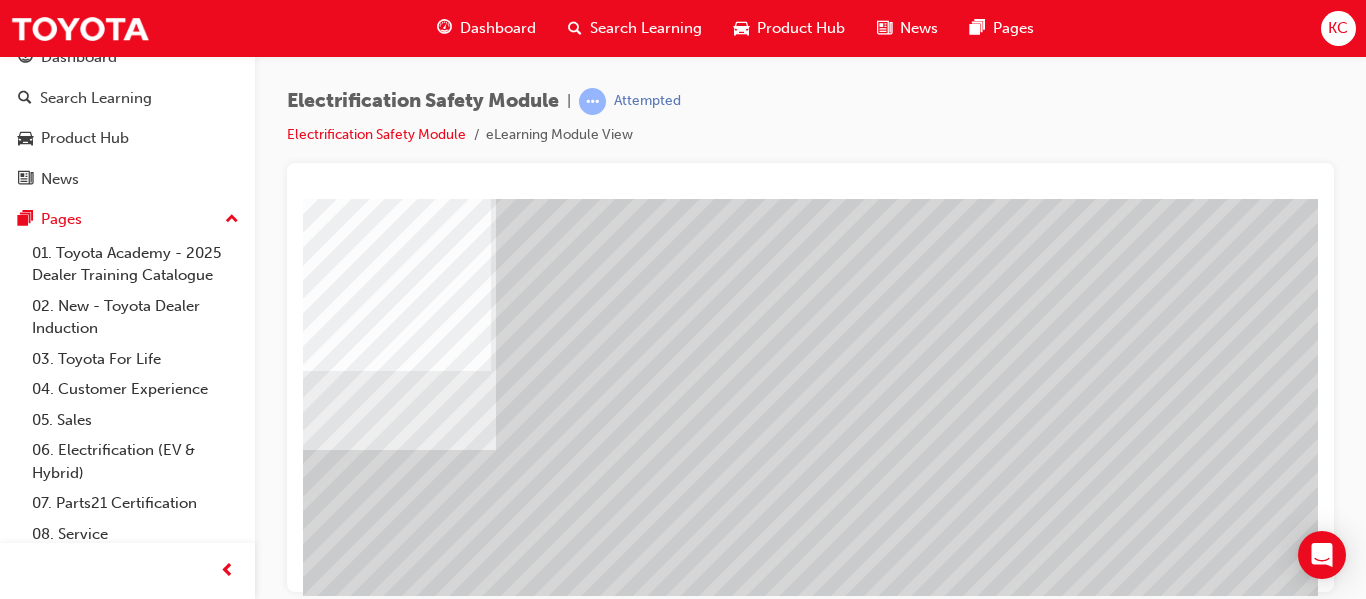 click at bounding box center (21, 2761) 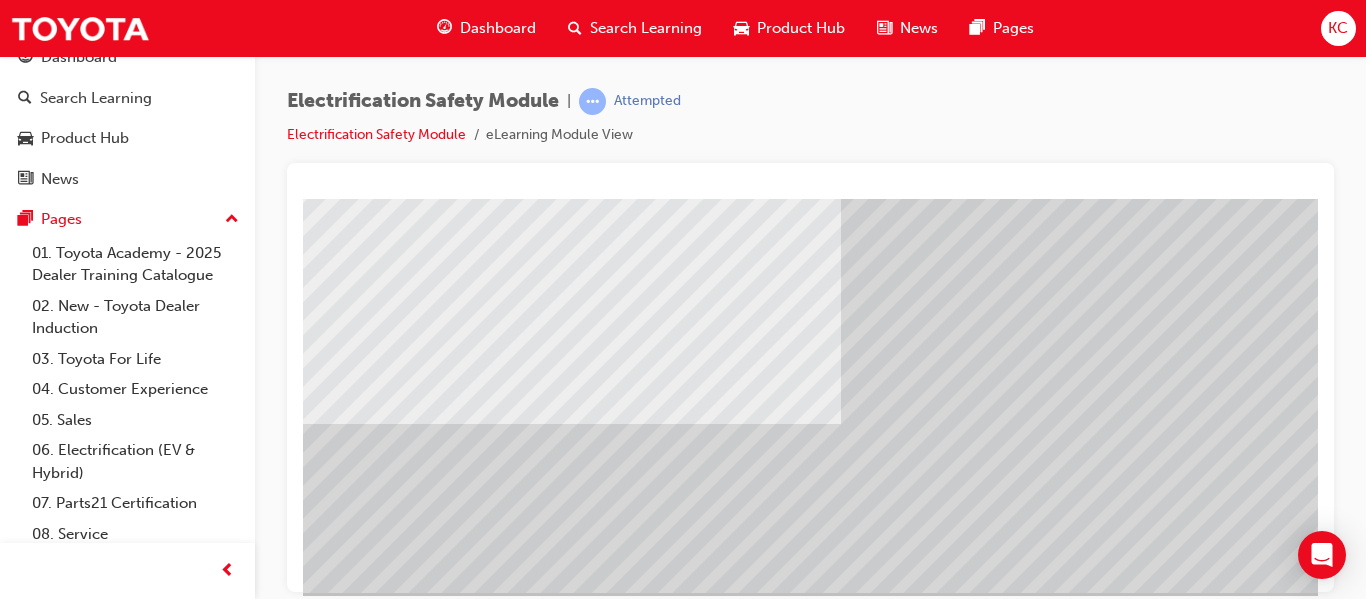 scroll, scrollTop: 368, scrollLeft: 0, axis: vertical 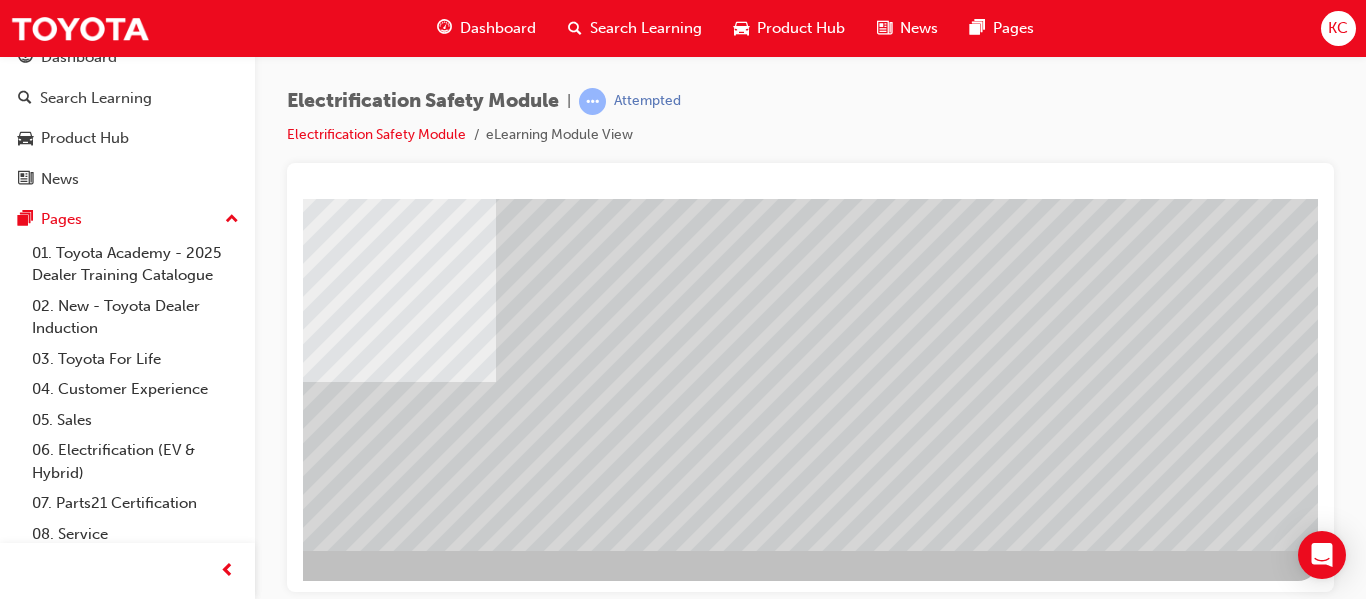 click at bounding box center [21, 2693] 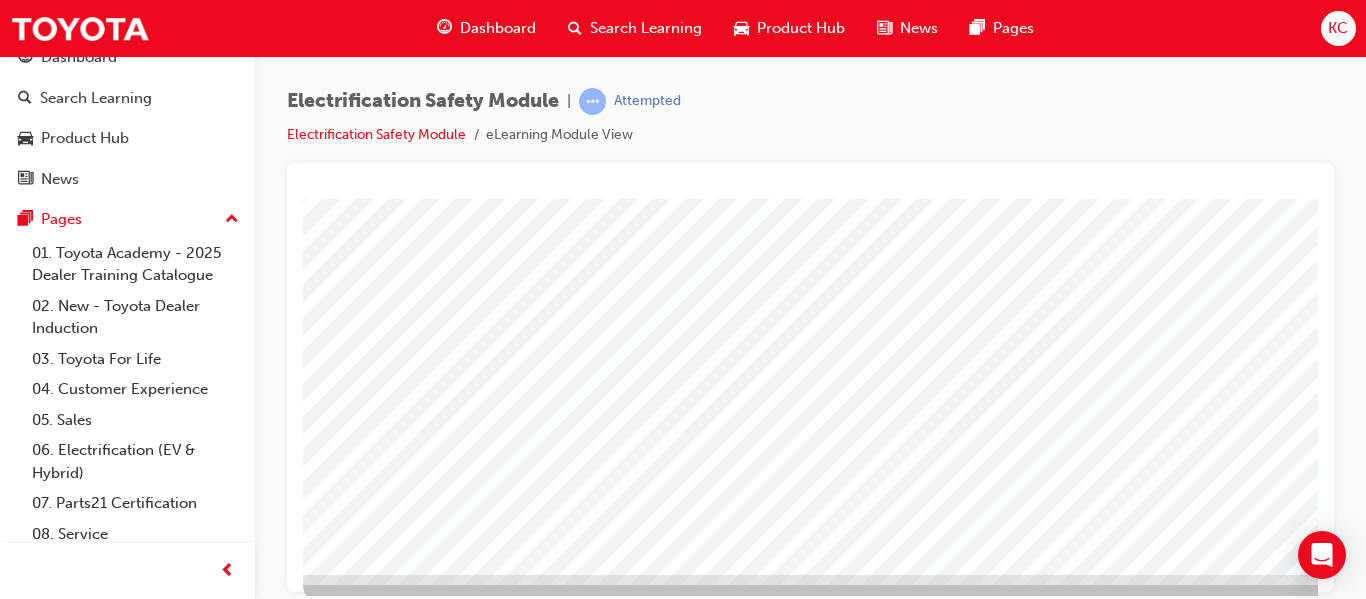 scroll, scrollTop: 368, scrollLeft: 0, axis: vertical 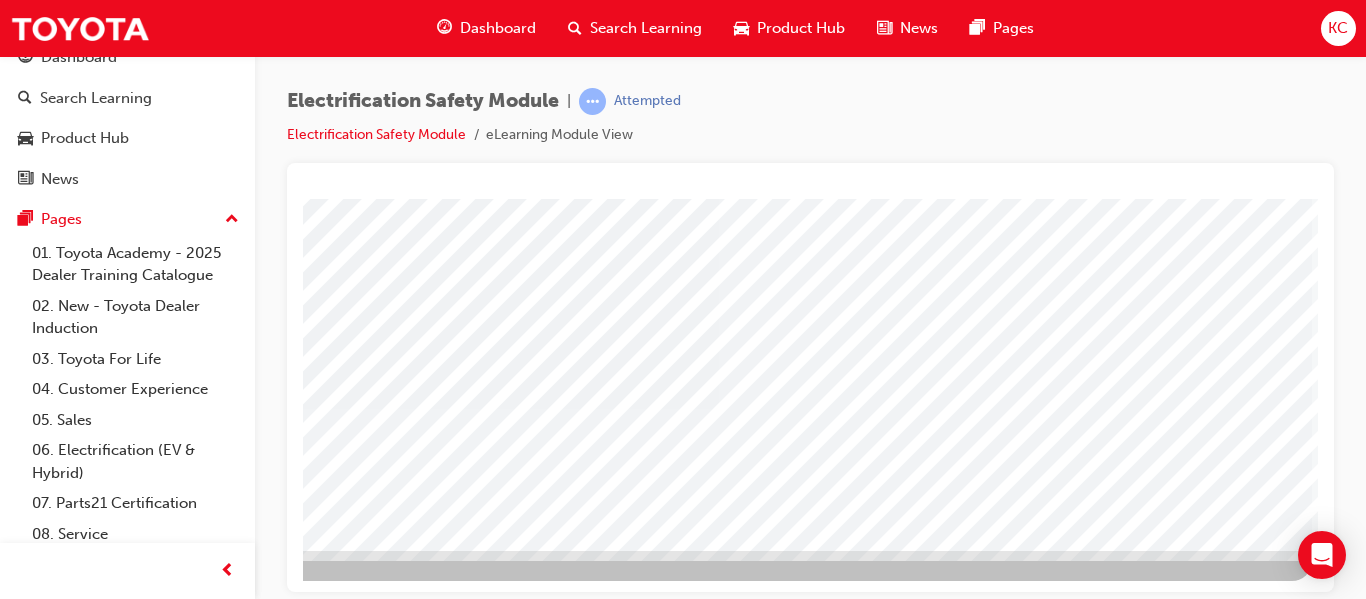 click at bounding box center [15, 3017] 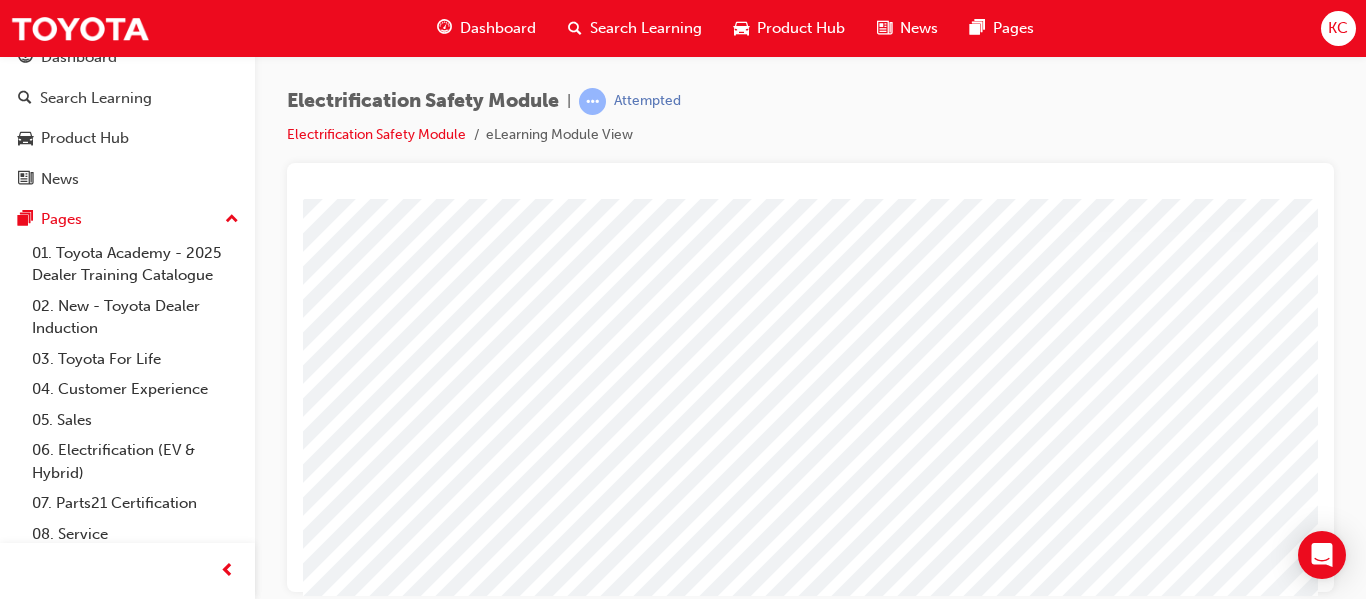 scroll, scrollTop: 100, scrollLeft: 0, axis: vertical 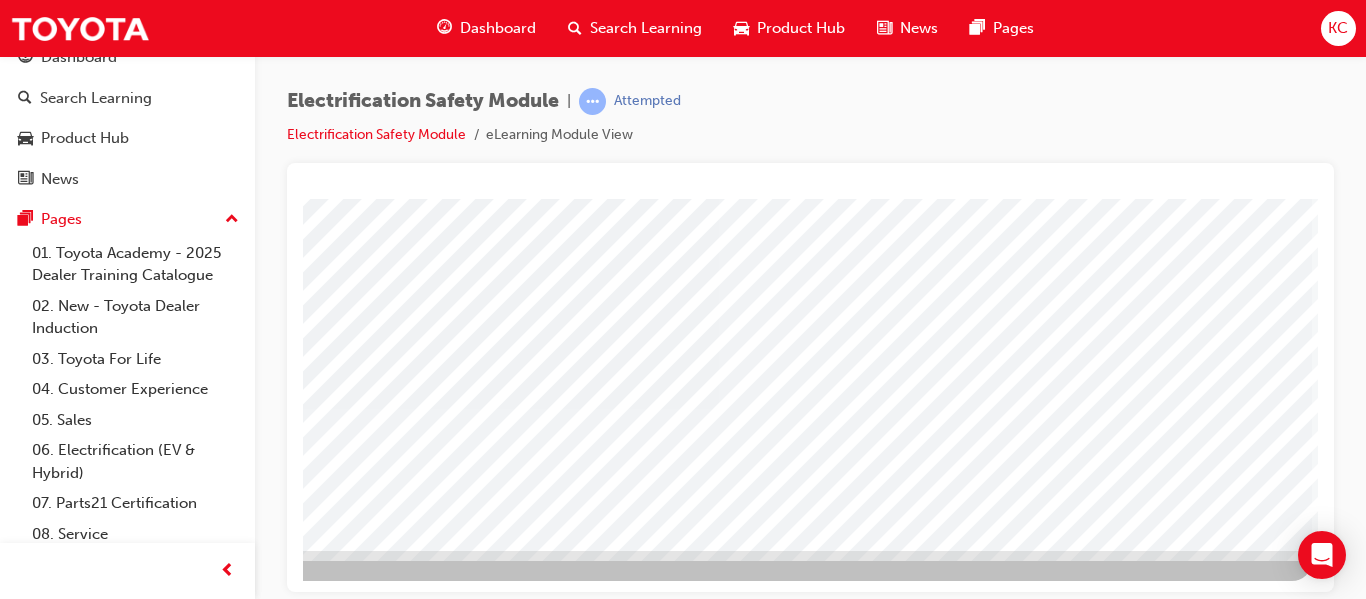 click at bounding box center (15, 2859) 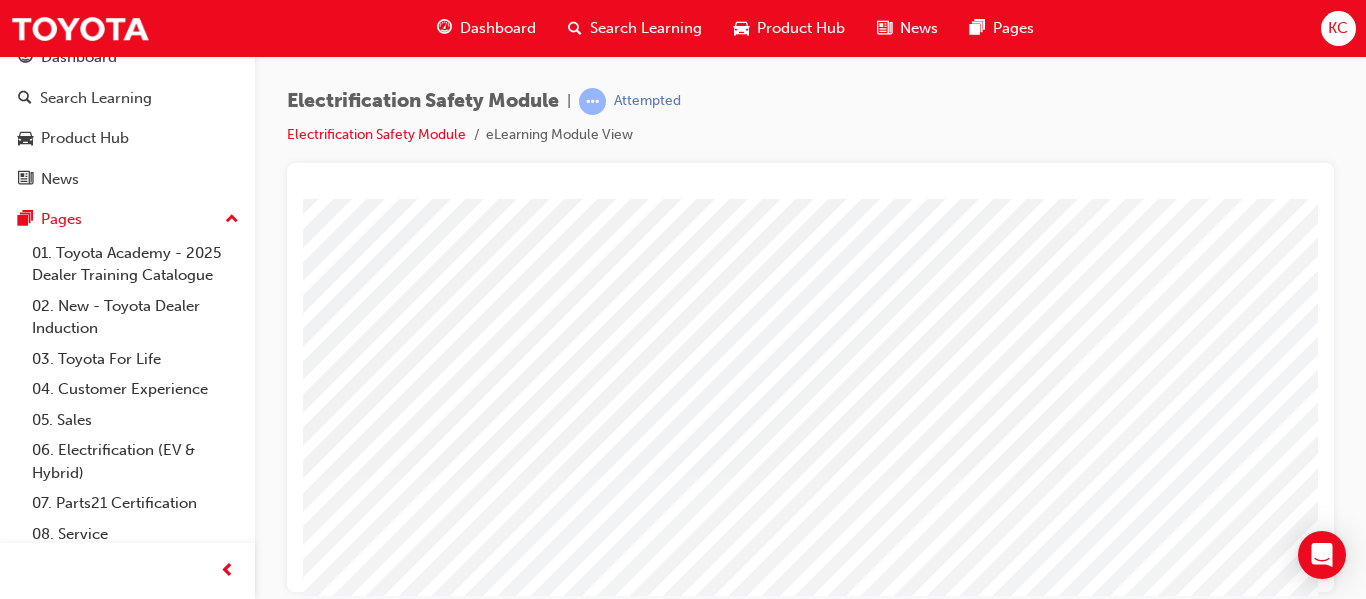 scroll, scrollTop: 368, scrollLeft: 0, axis: vertical 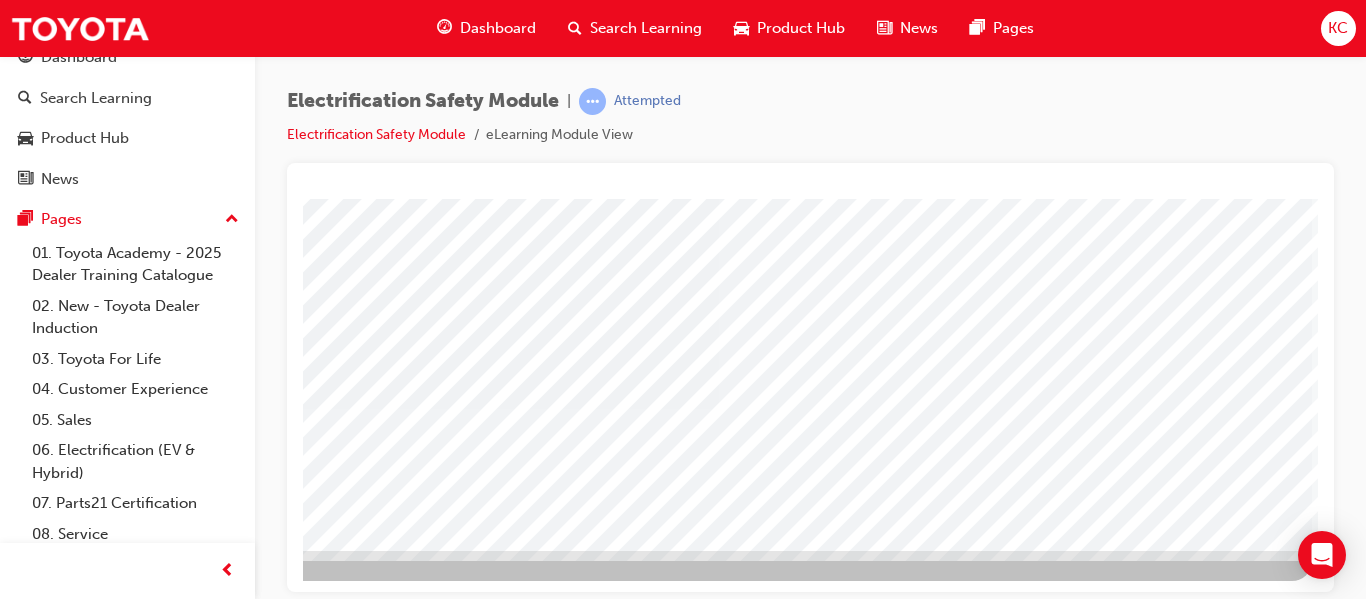 click at bounding box center [15, 2956] 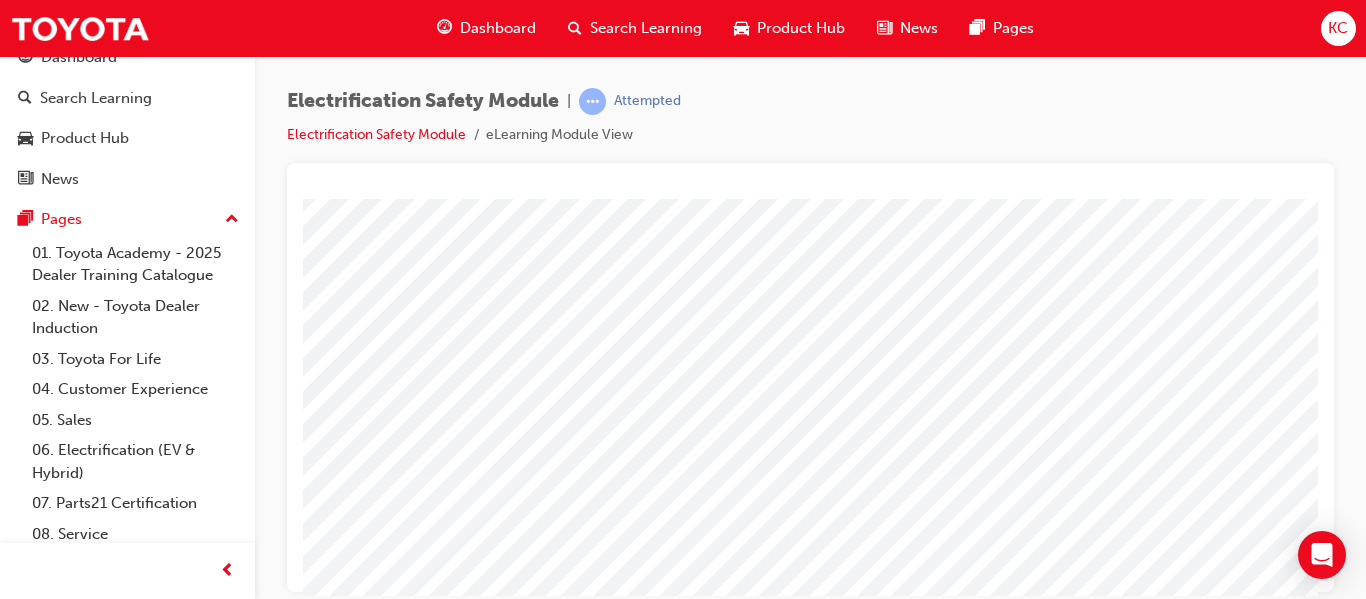 scroll, scrollTop: 268, scrollLeft: 0, axis: vertical 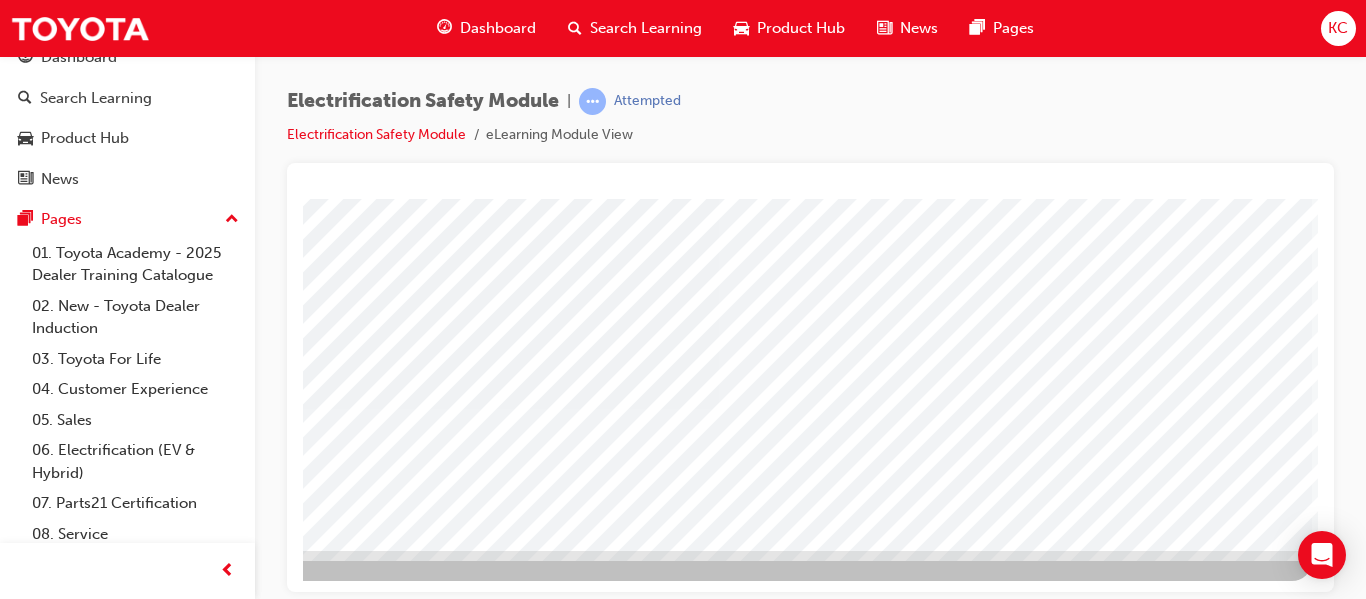 click at bounding box center (15, 2616) 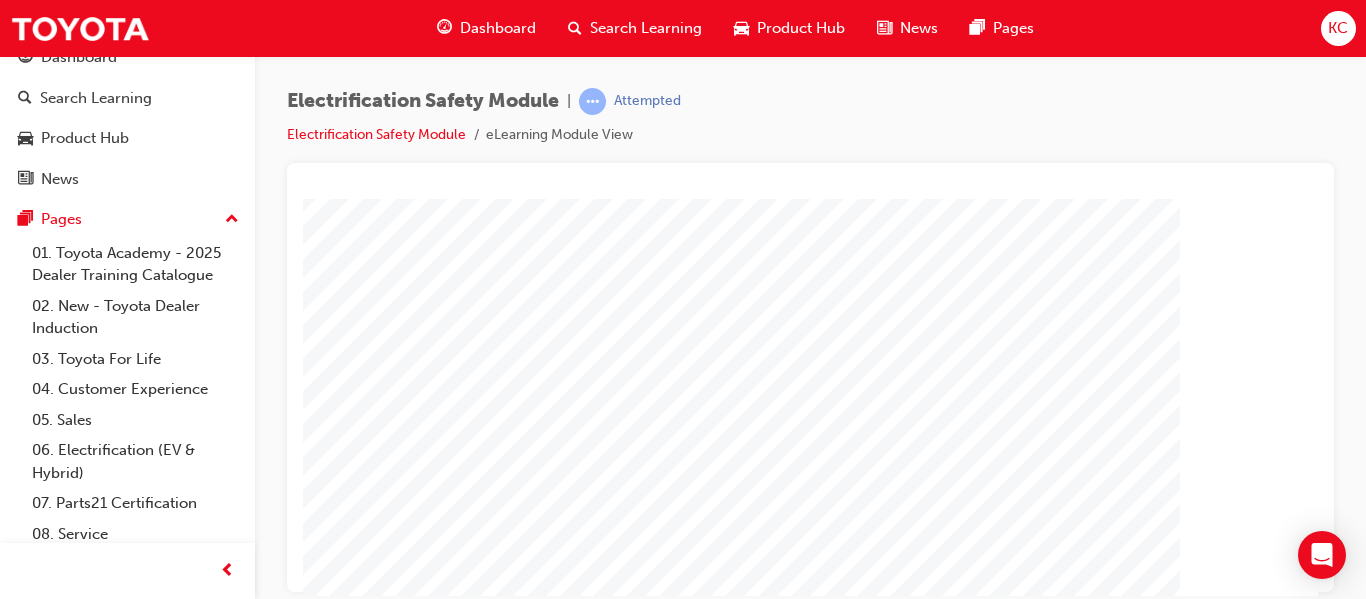 scroll, scrollTop: 368, scrollLeft: 0, axis: vertical 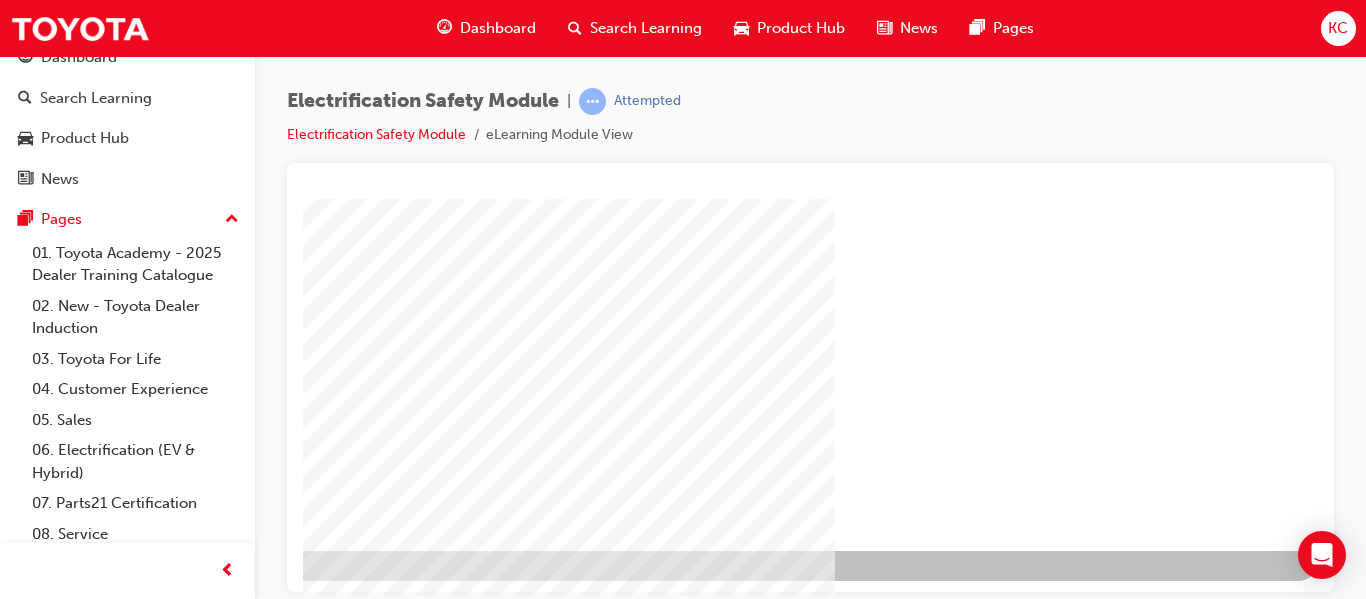 click at bounding box center [21, 1182] 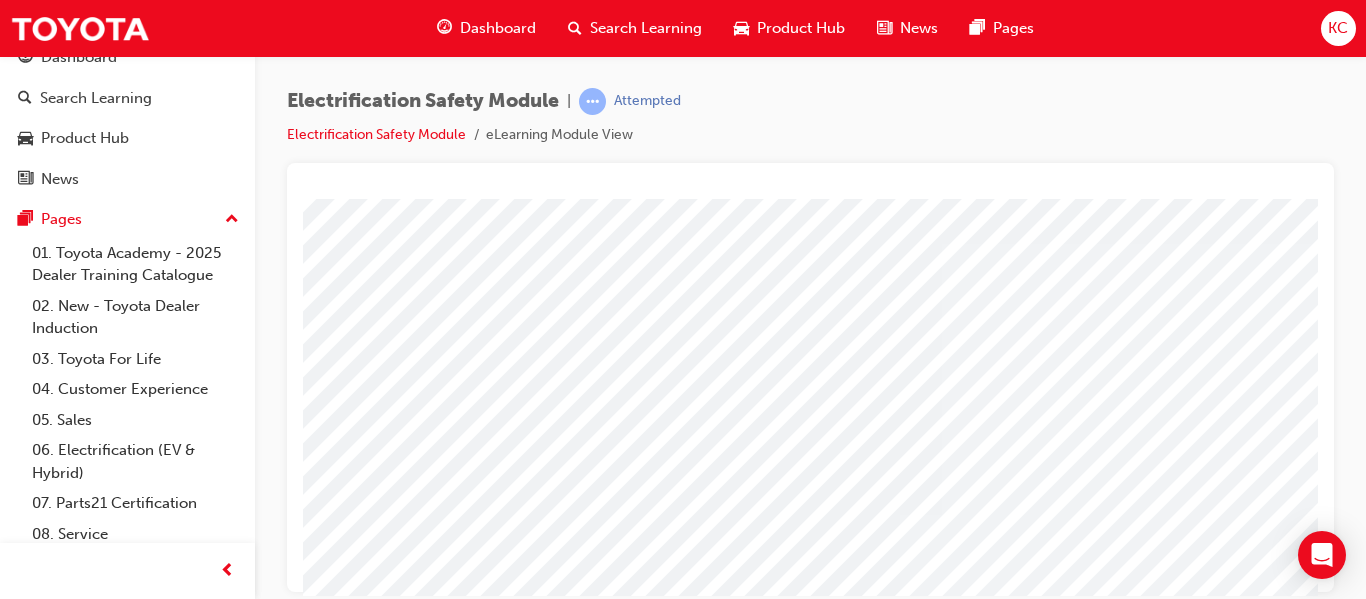 scroll, scrollTop: 100, scrollLeft: 0, axis: vertical 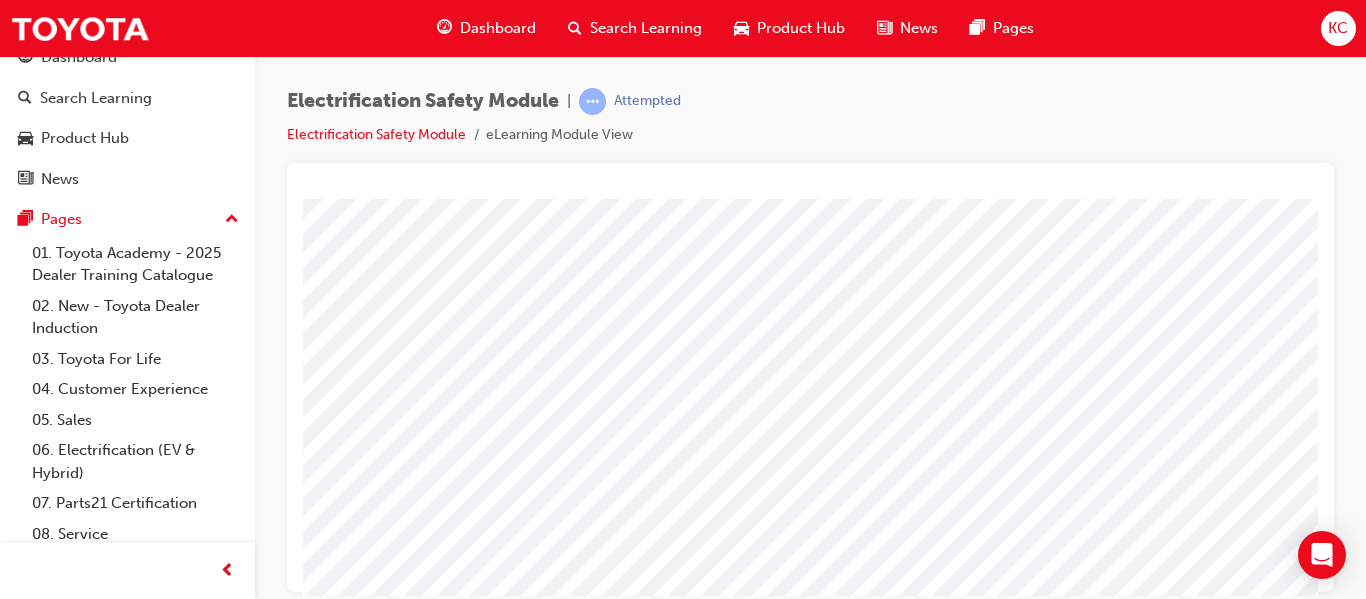 click at bounding box center [540, 2974] 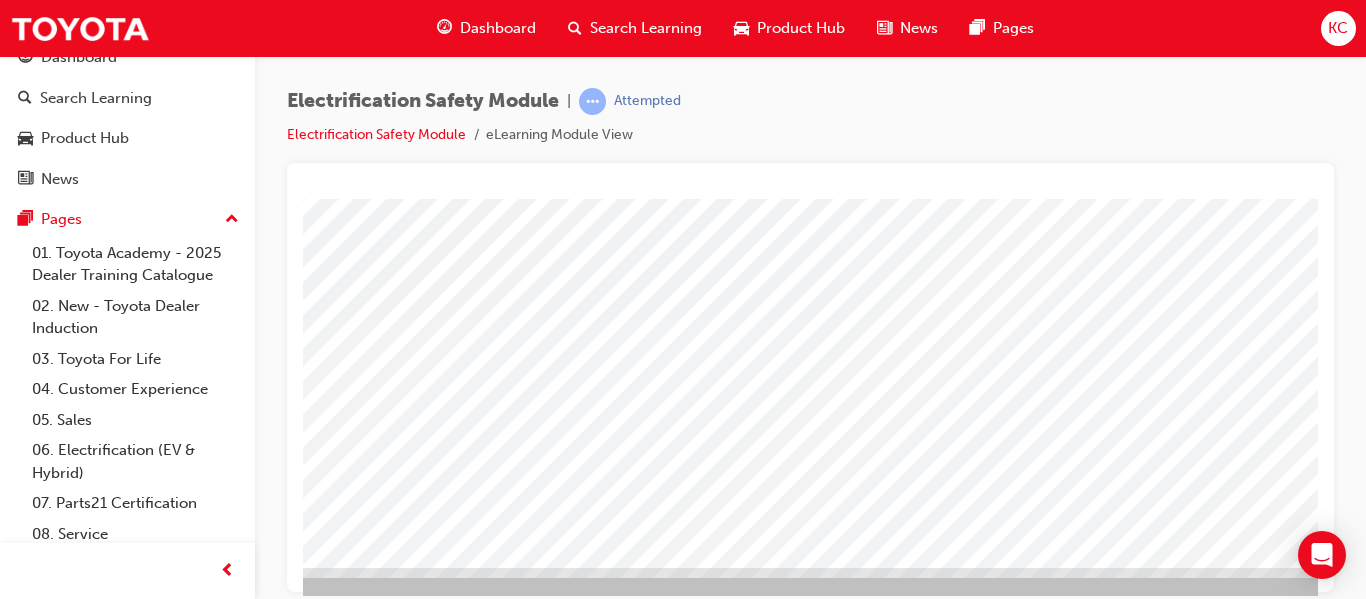 scroll, scrollTop: 368, scrollLeft: 61, axis: both 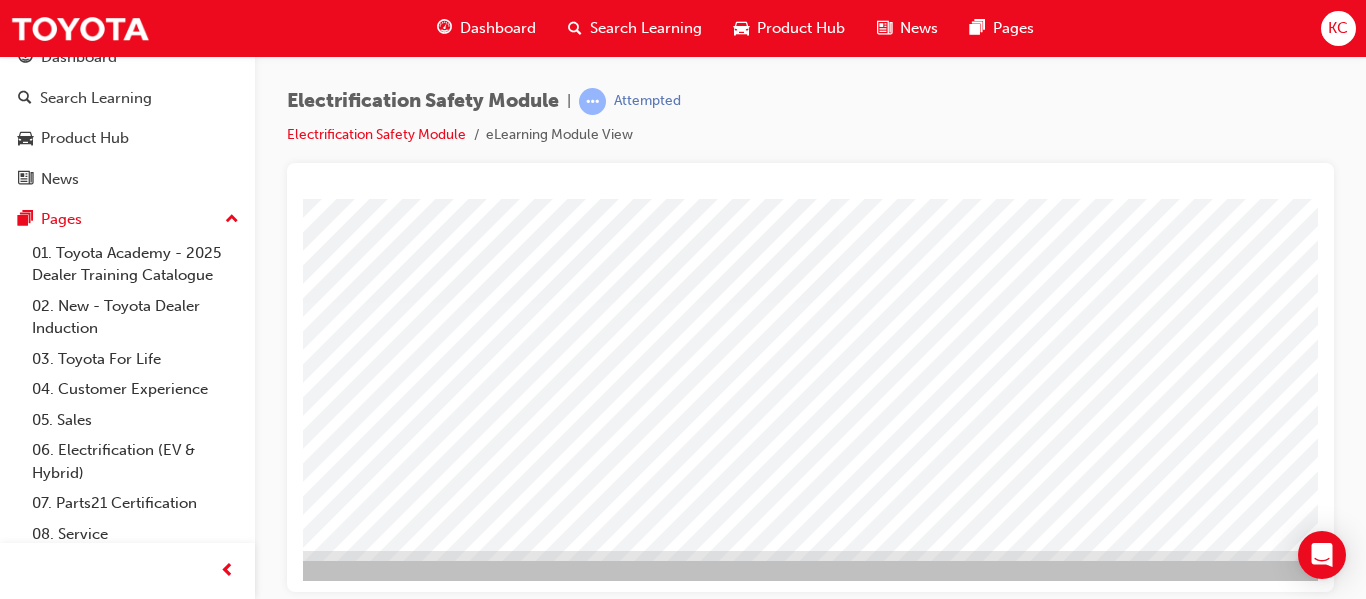 click at bounding box center (540, 2906) 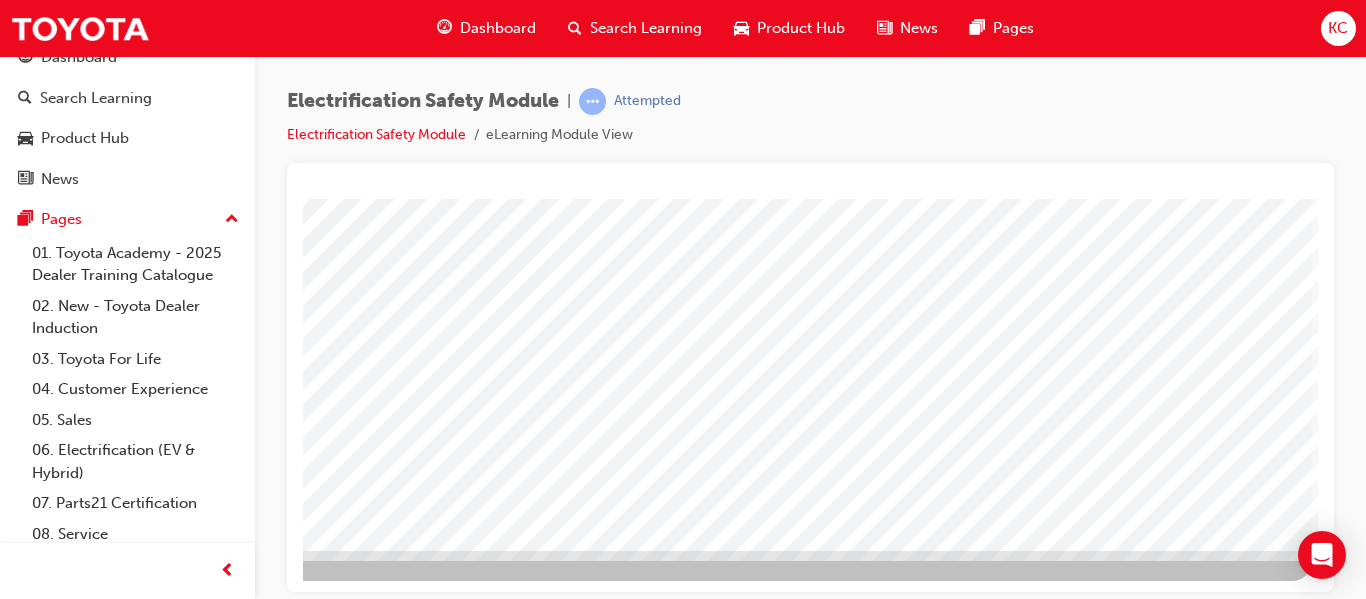 drag, startPoint x: 1041, startPoint y: 583, endPoint x: 1603, endPoint y: 738, distance: 582.98285 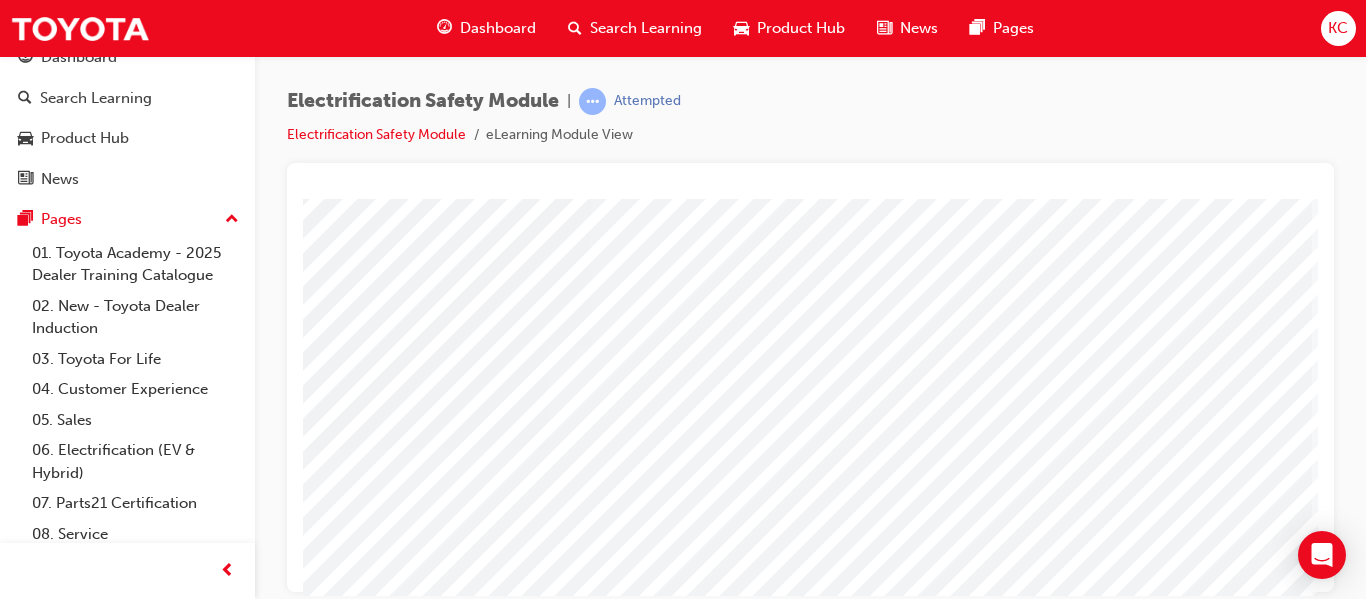 scroll, scrollTop: 268, scrollLeft: 360, axis: both 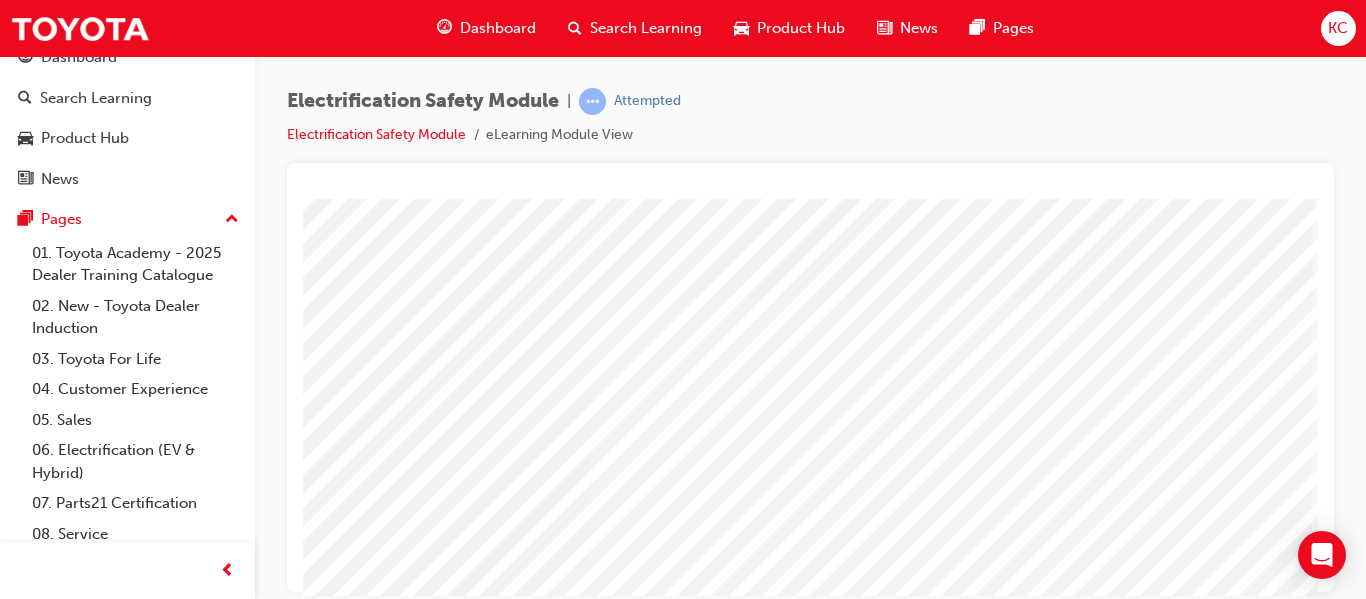 click at bounding box center (-19, 4180) 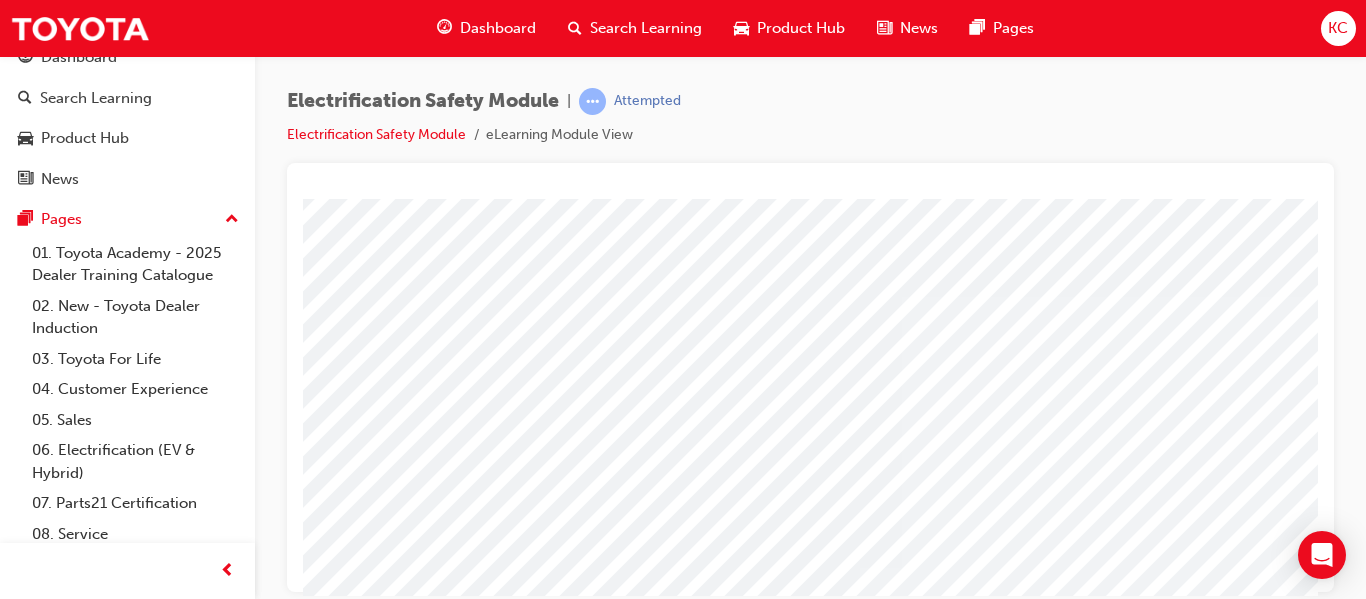 scroll, scrollTop: 0, scrollLeft: 37, axis: horizontal 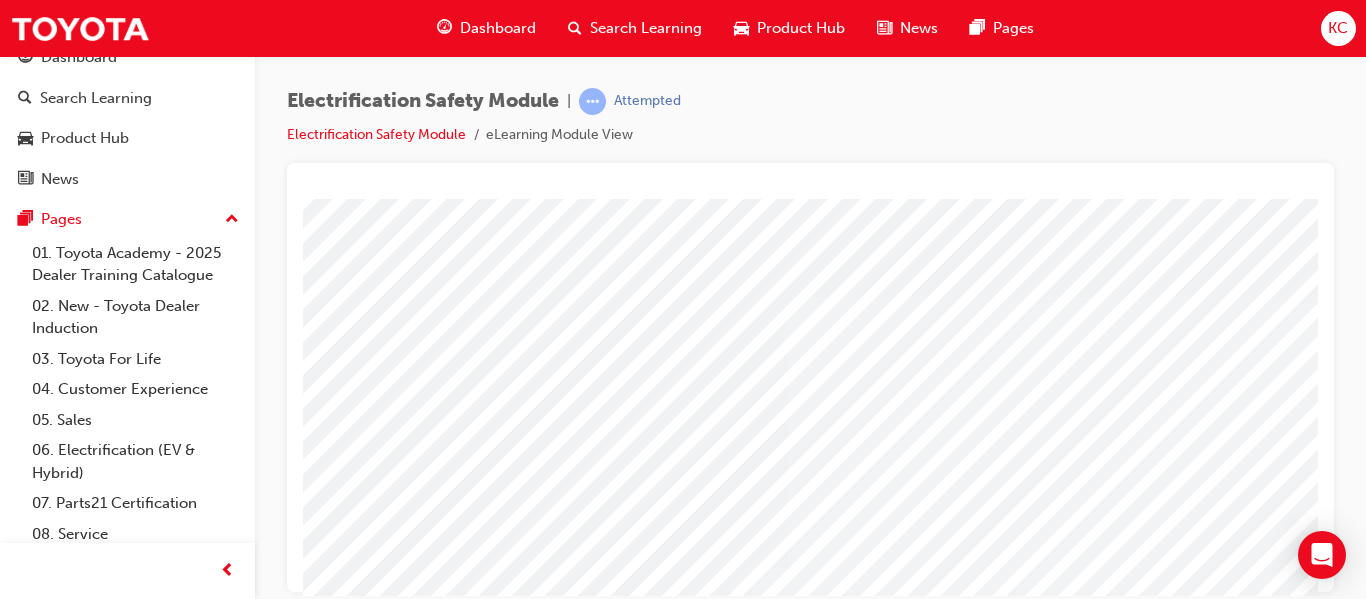 click at bounding box center [178, 4003] 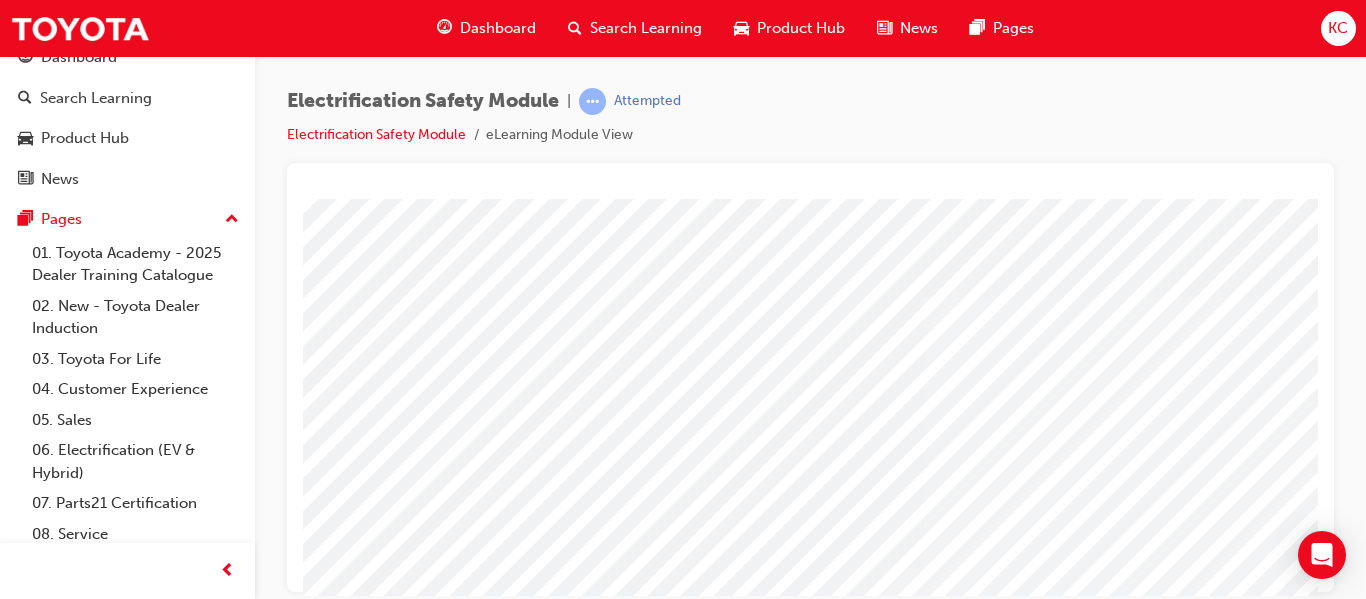 scroll, scrollTop: 0, scrollLeft: 16, axis: horizontal 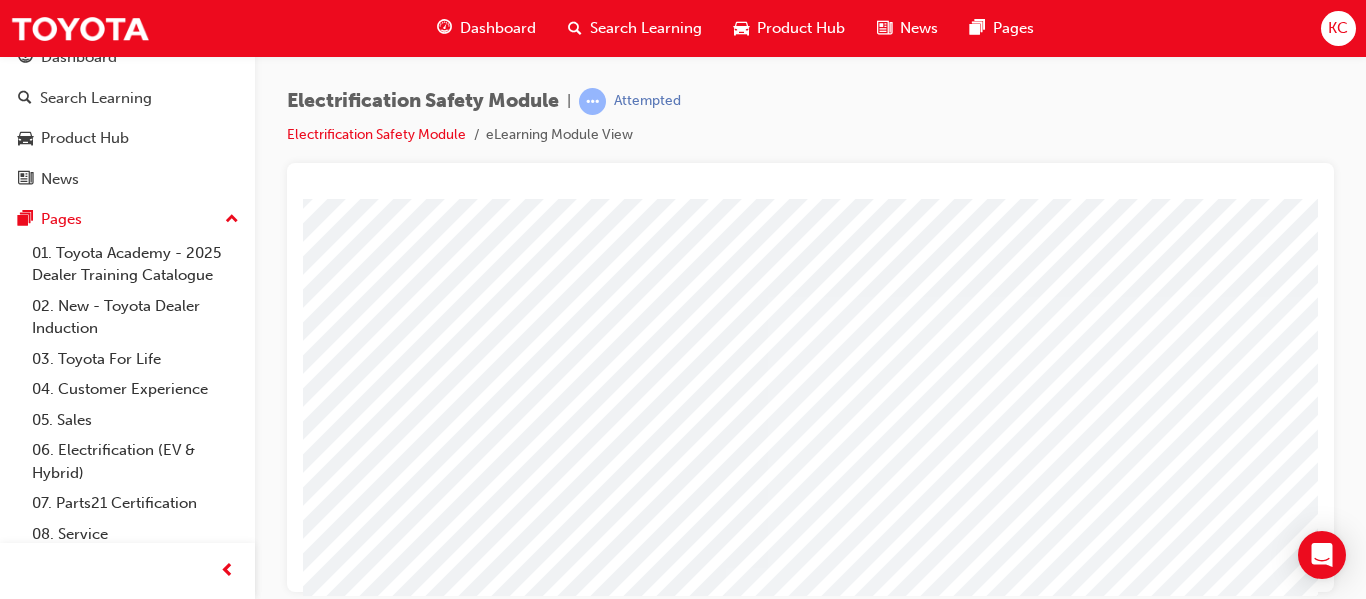 click at bounding box center [158, 4180] 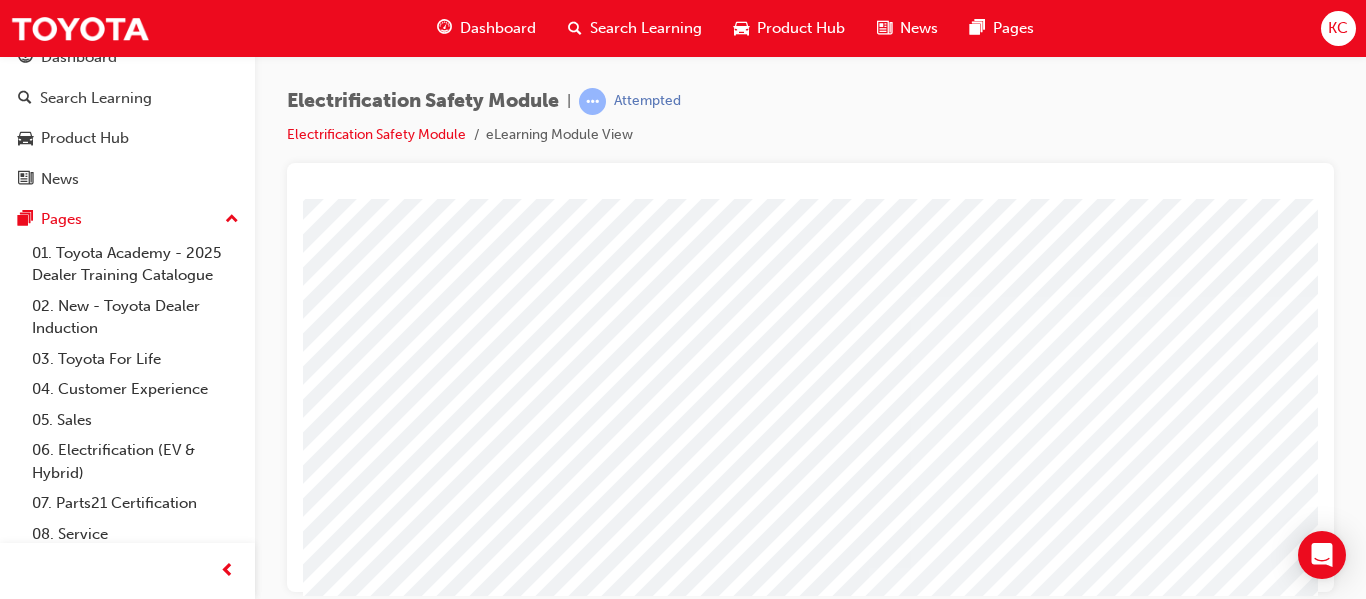 scroll, scrollTop: 0, scrollLeft: 32, axis: horizontal 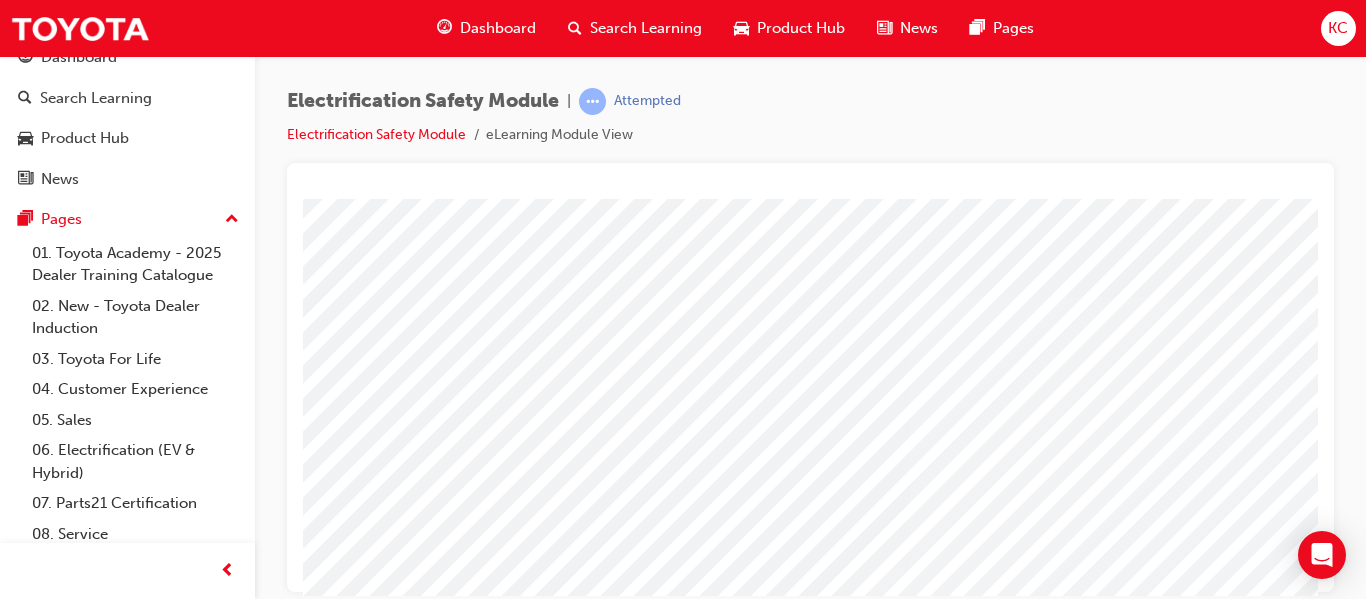 click at bounding box center (300, 4003) 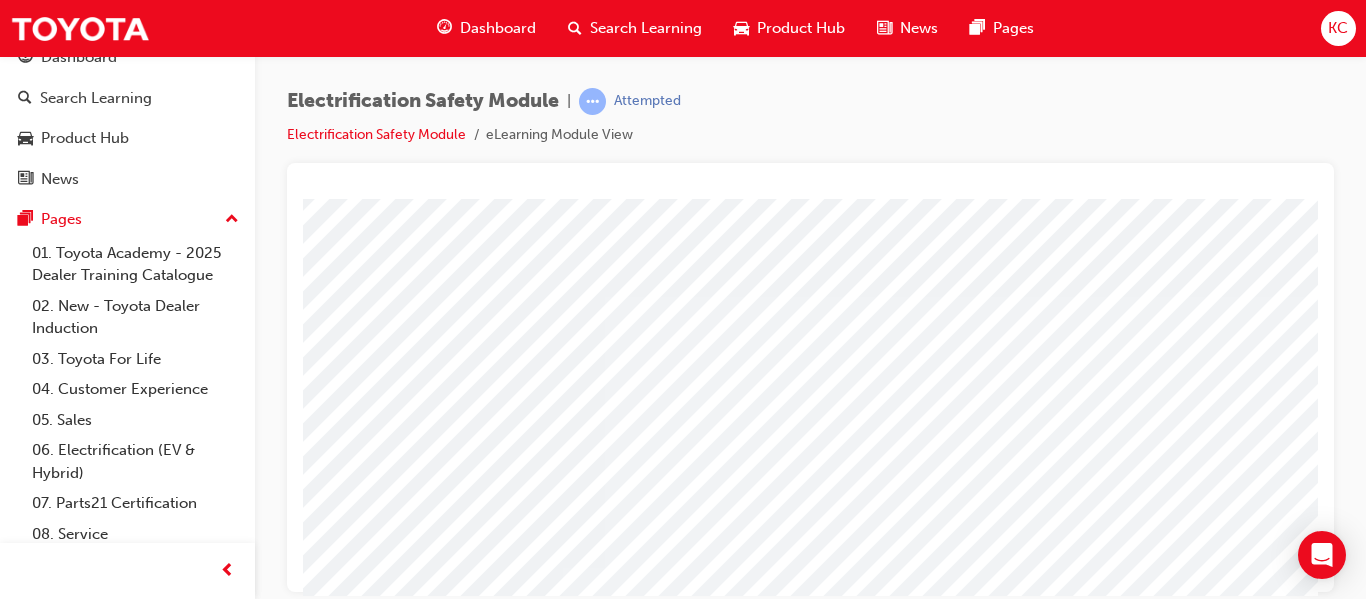 scroll, scrollTop: 200, scrollLeft: 337, axis: both 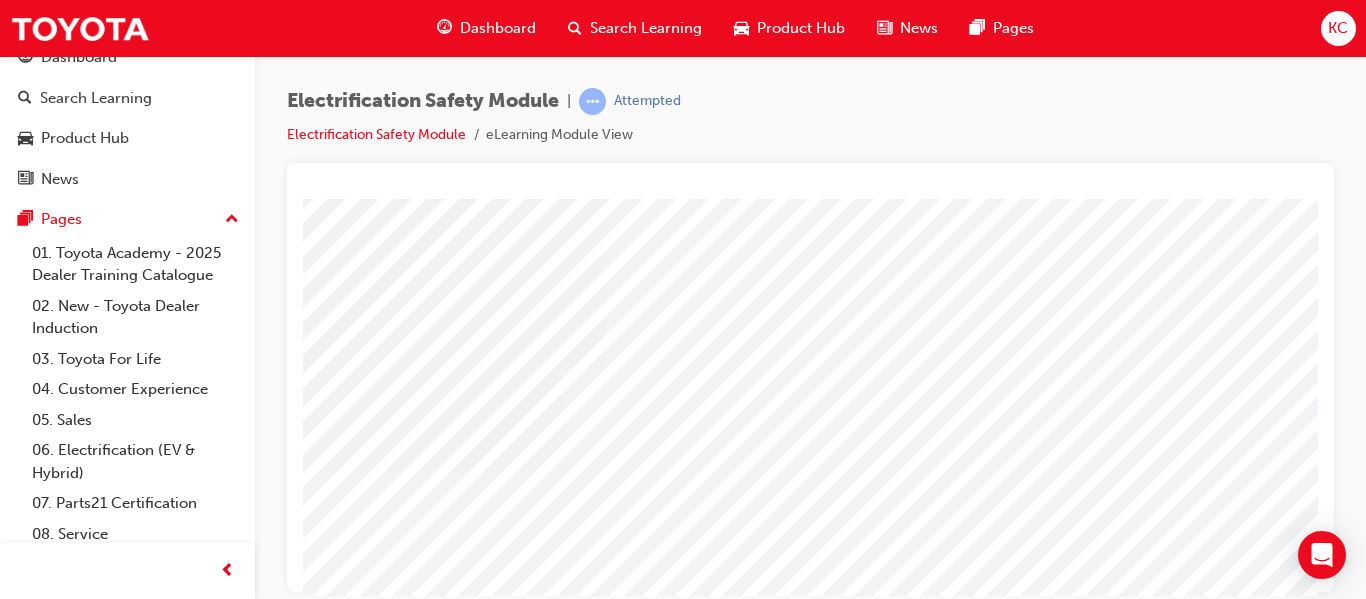 click at bounding box center [-5, 3862] 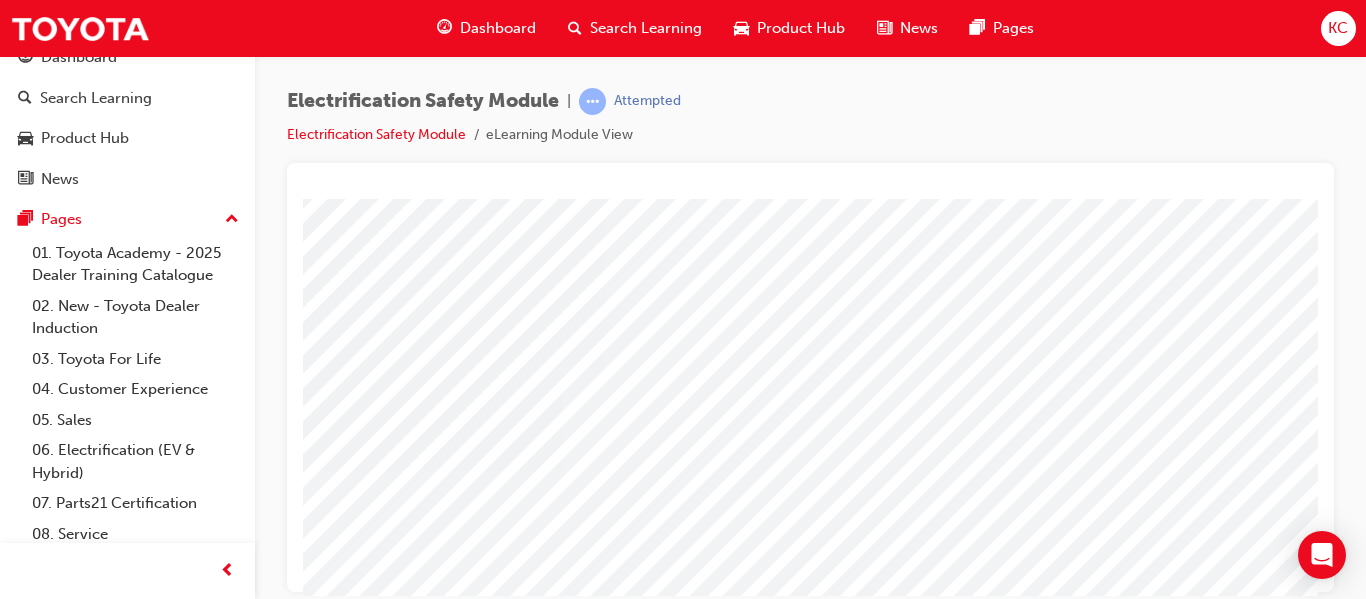 scroll, scrollTop: 200, scrollLeft: 198, axis: both 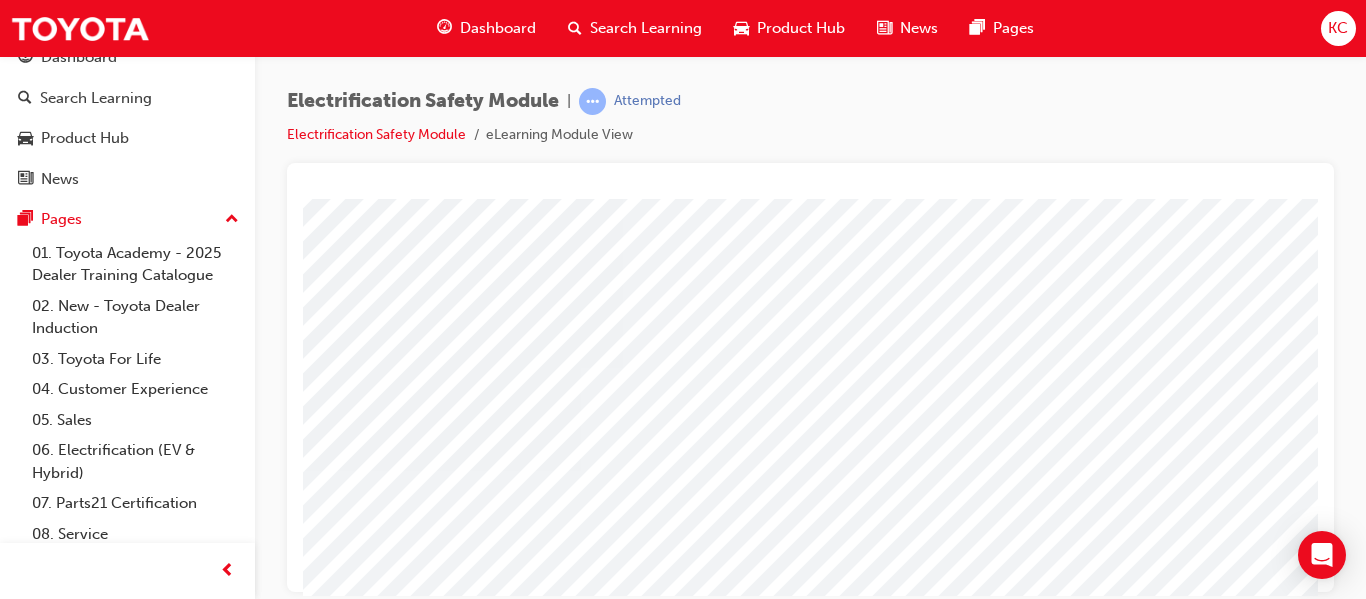 click at bounding box center [13, 3921] 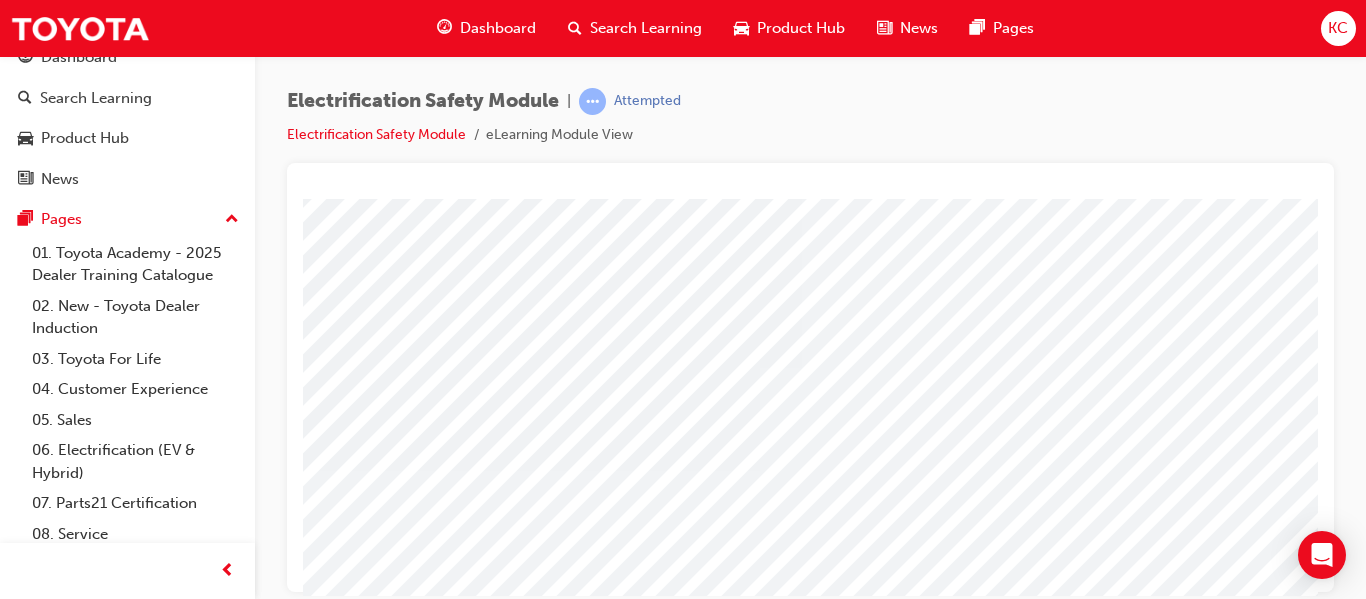 scroll, scrollTop: 200, scrollLeft: 23, axis: both 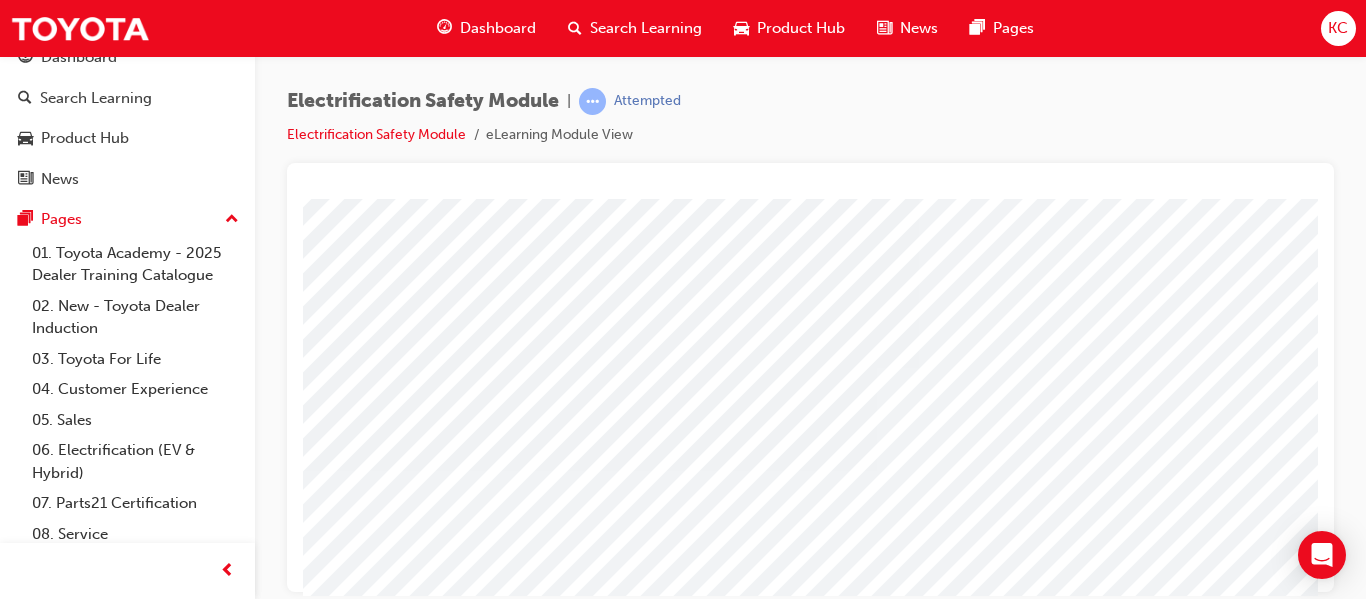 drag, startPoint x: 1105, startPoint y: 594, endPoint x: 760, endPoint y: 487, distance: 361.21185 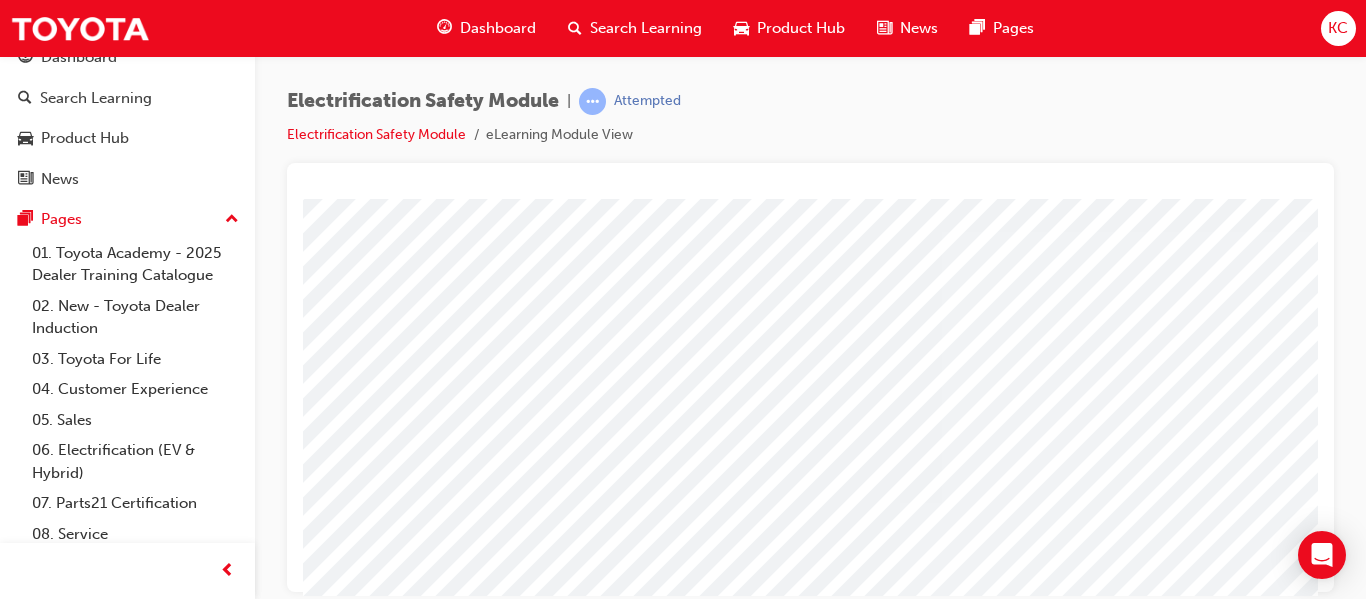 scroll, scrollTop: 100, scrollLeft: 0, axis: vertical 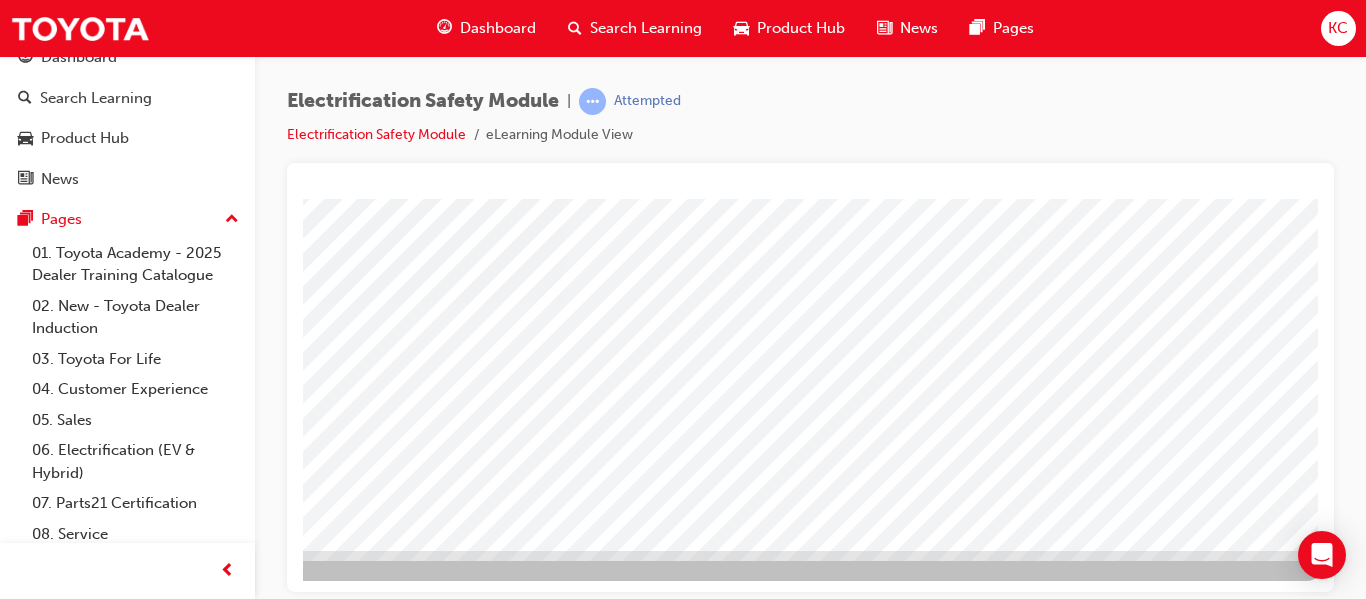 click at bounding box center (29, 2616) 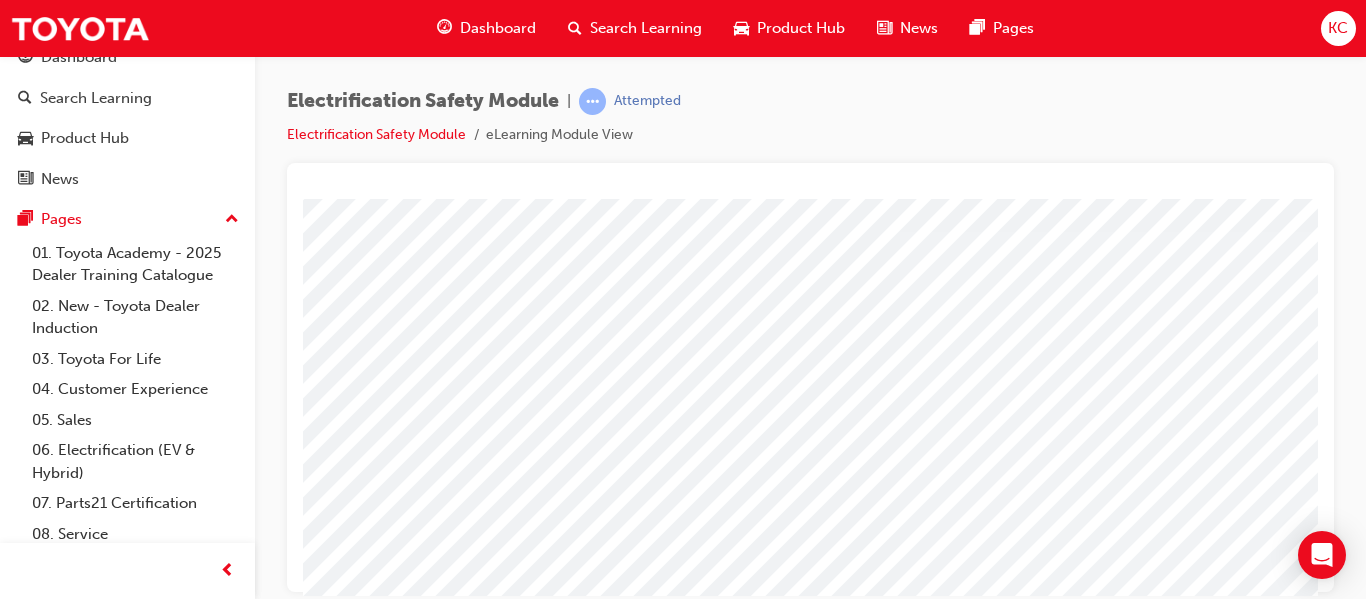 scroll, scrollTop: 100, scrollLeft: 0, axis: vertical 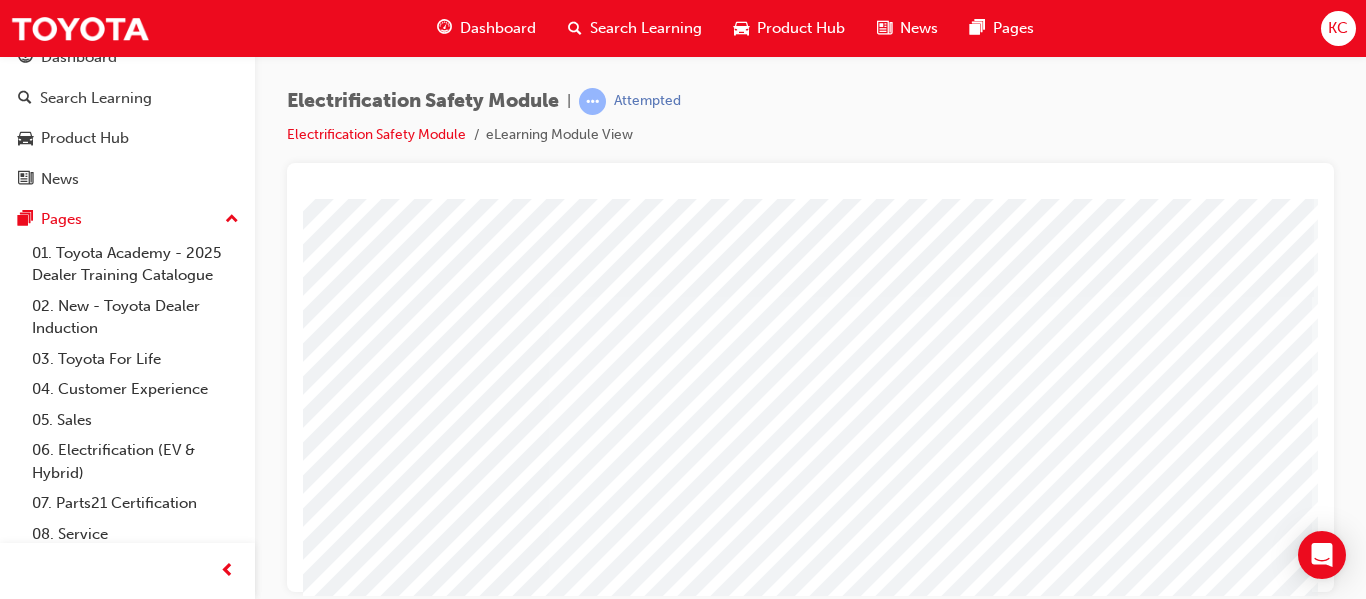 click at bounding box center [-19, 4664] 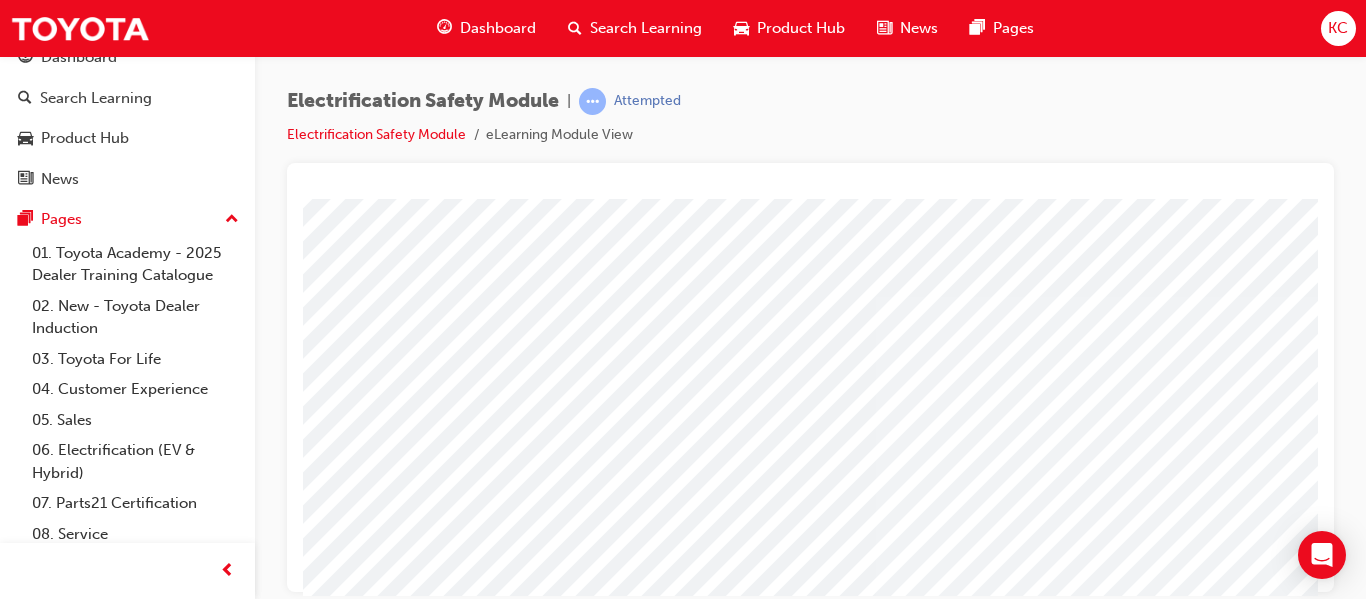 scroll, scrollTop: 0, scrollLeft: 0, axis: both 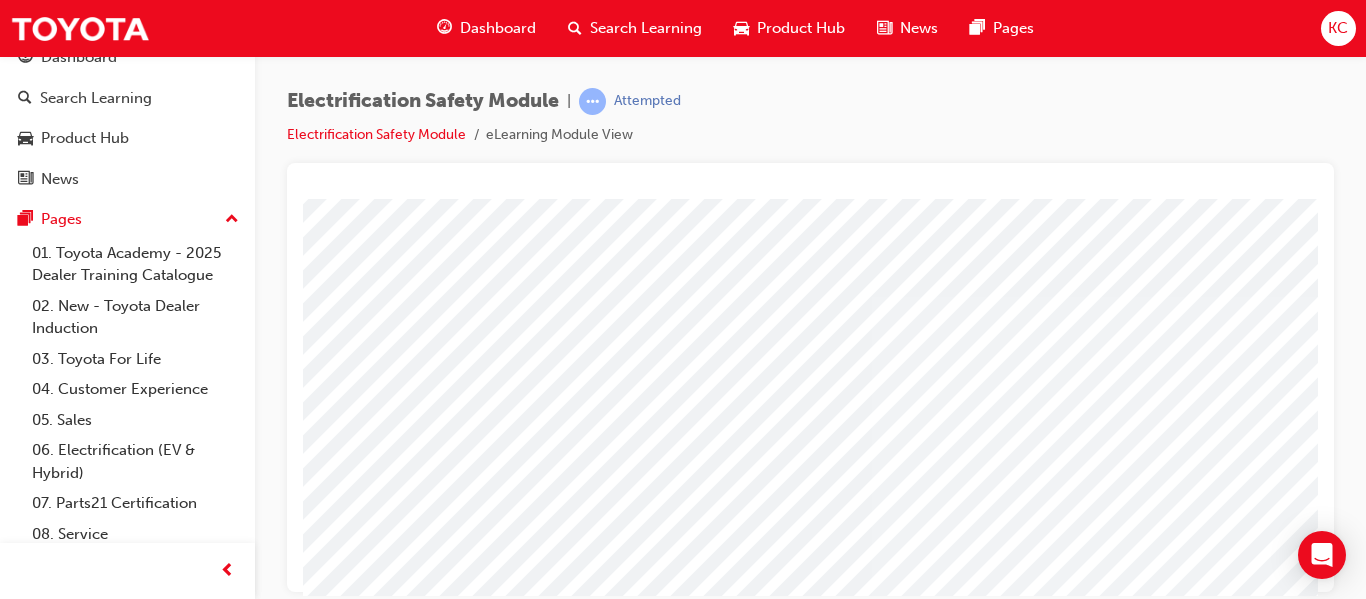 drag, startPoint x: 606, startPoint y: 594, endPoint x: 625, endPoint y: 576, distance: 26.172504 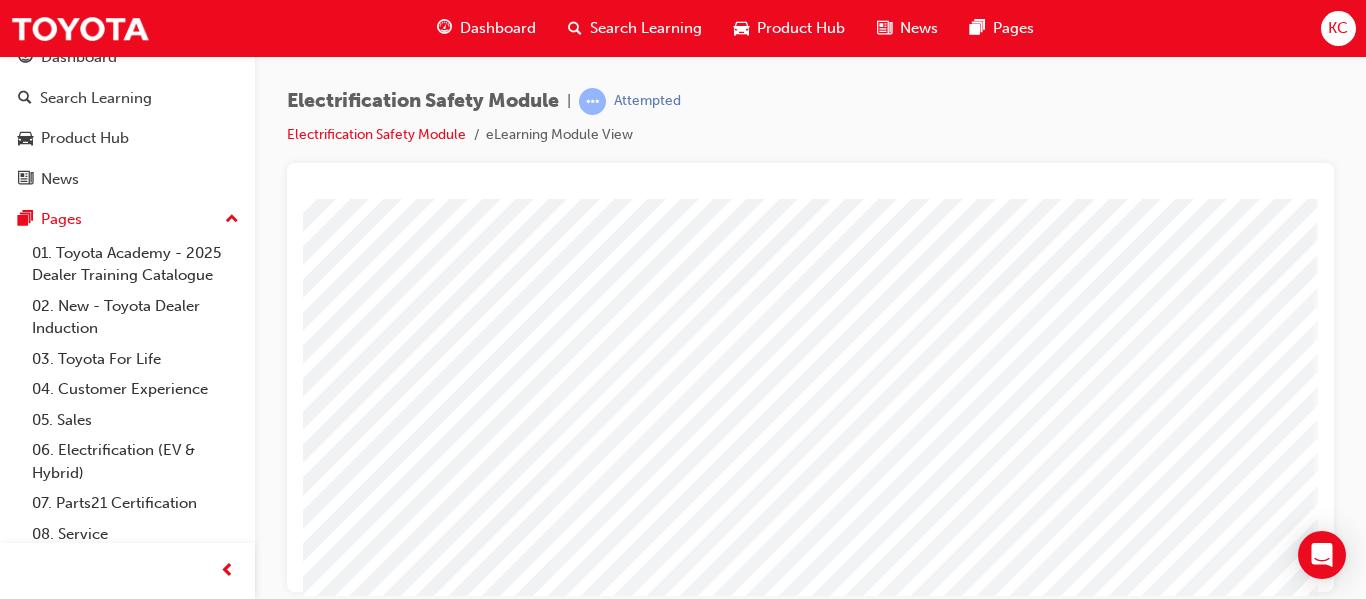 scroll, scrollTop: 0, scrollLeft: 360, axis: horizontal 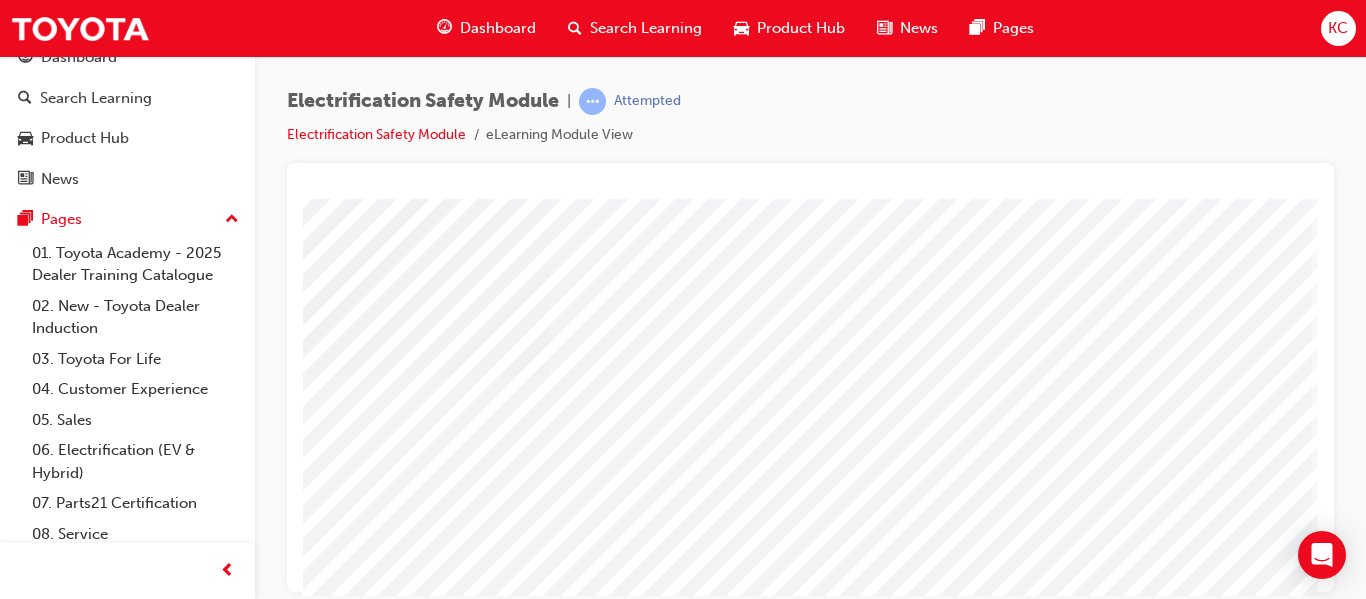 click at bounding box center [-19, 3698] 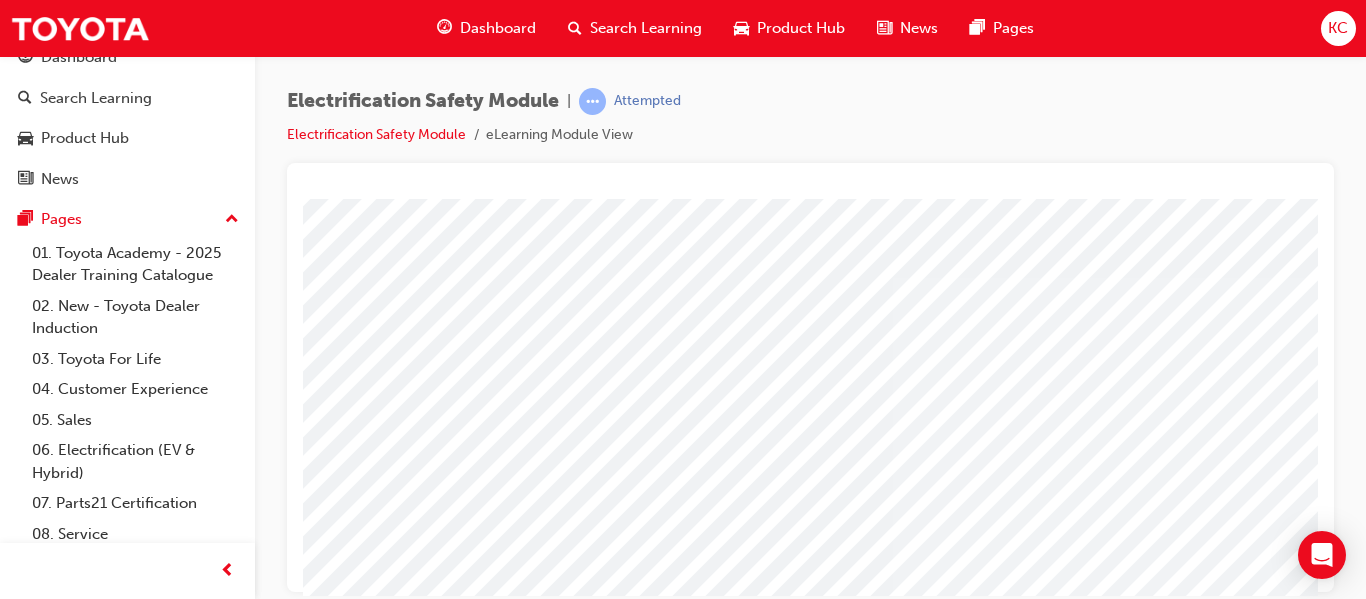 scroll, scrollTop: 0, scrollLeft: 7, axis: horizontal 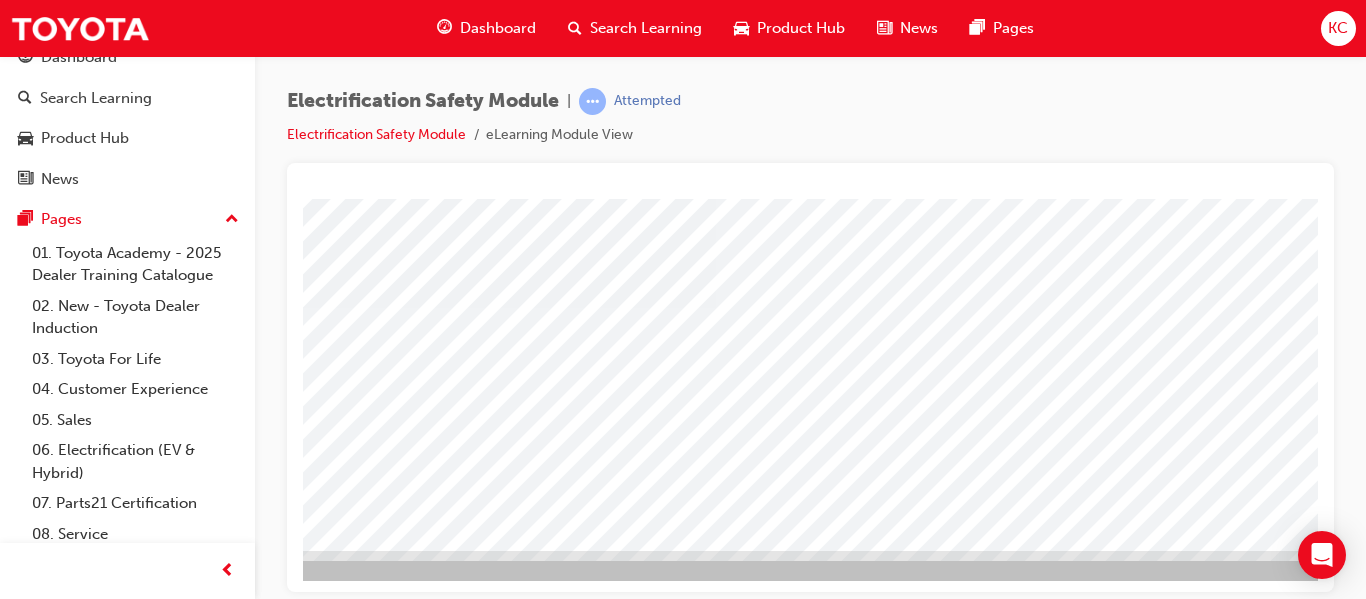 click at bounding box center [148, 3689] 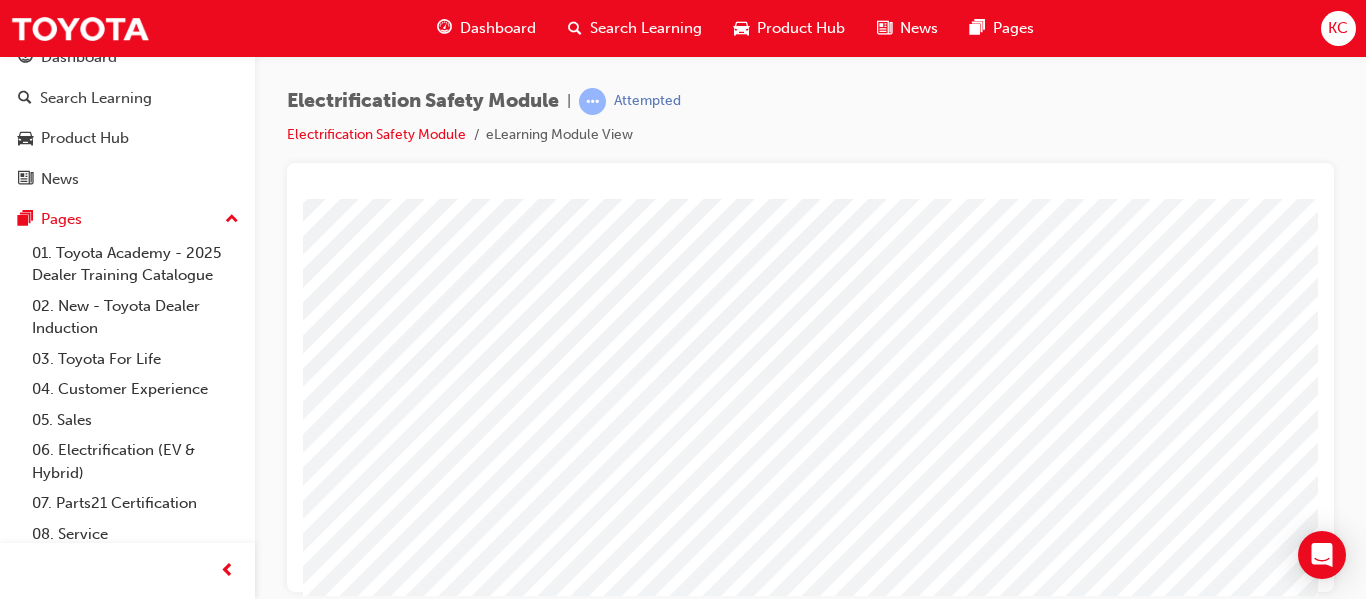 scroll, scrollTop: 300, scrollLeft: 27, axis: both 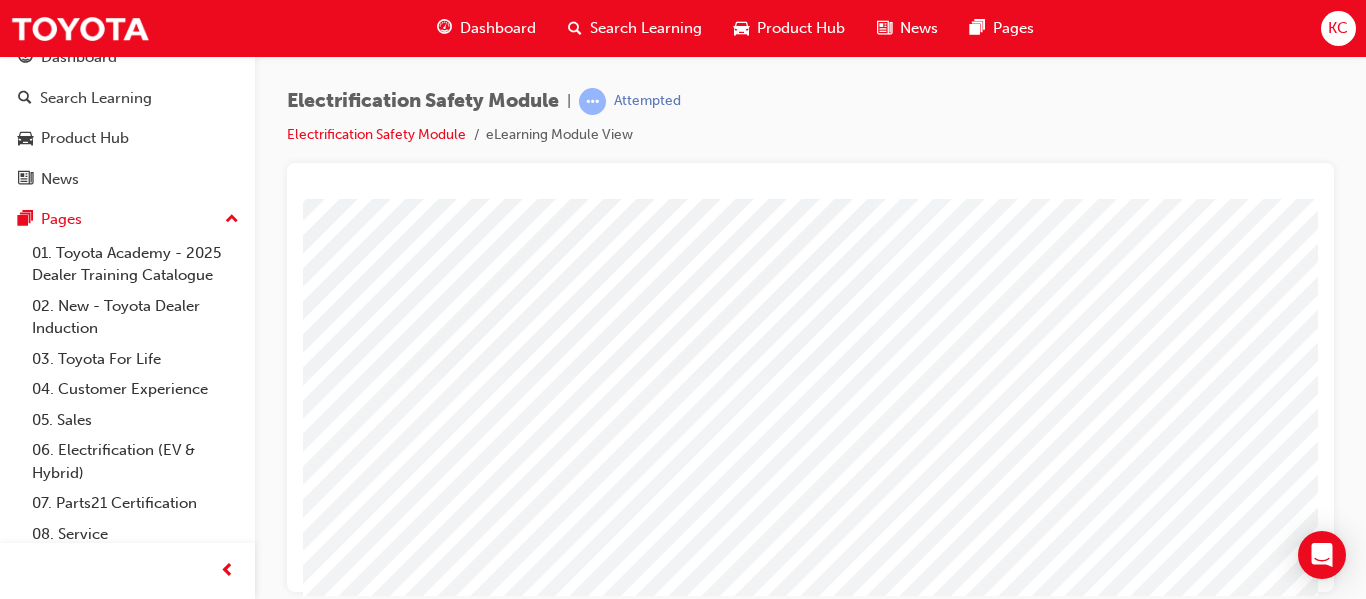 click at bounding box center (305, 3757) 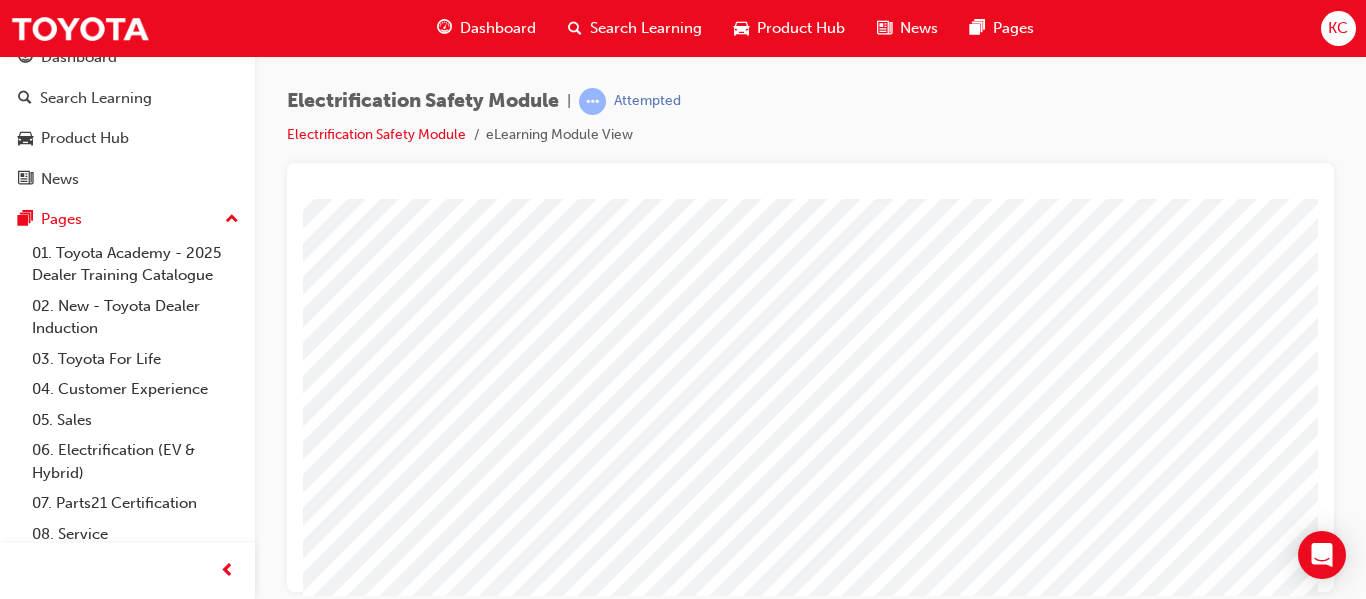 scroll, scrollTop: 300, scrollLeft: 27, axis: both 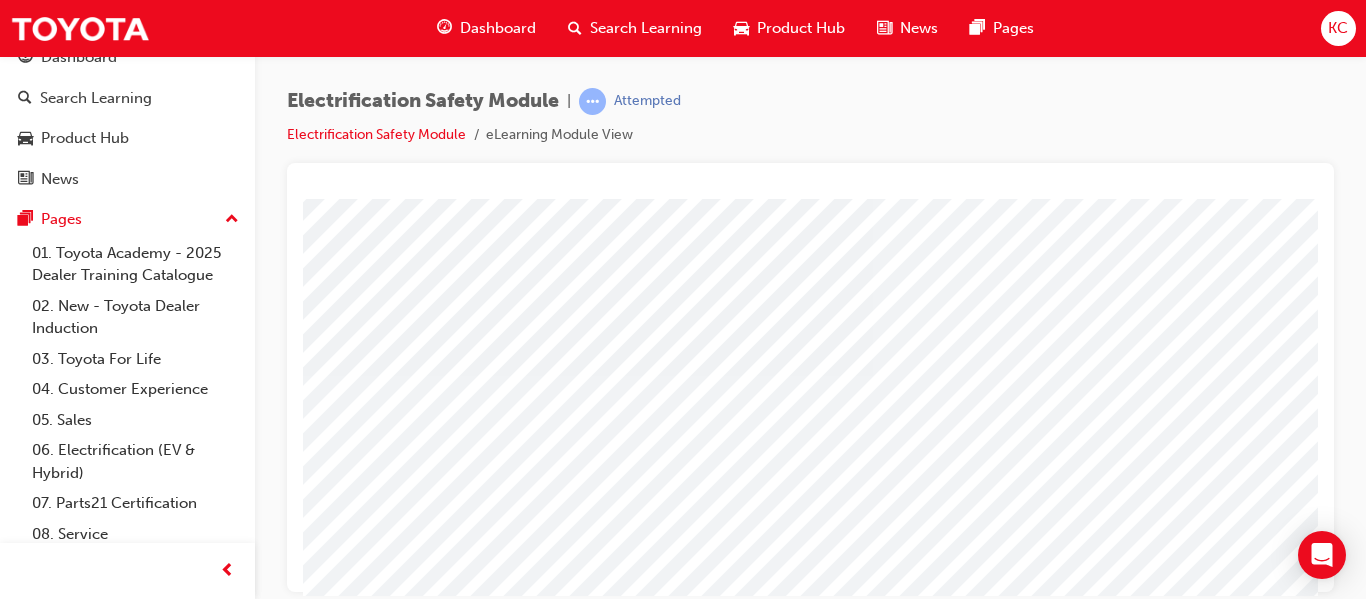 click at bounding box center [305, 3698] 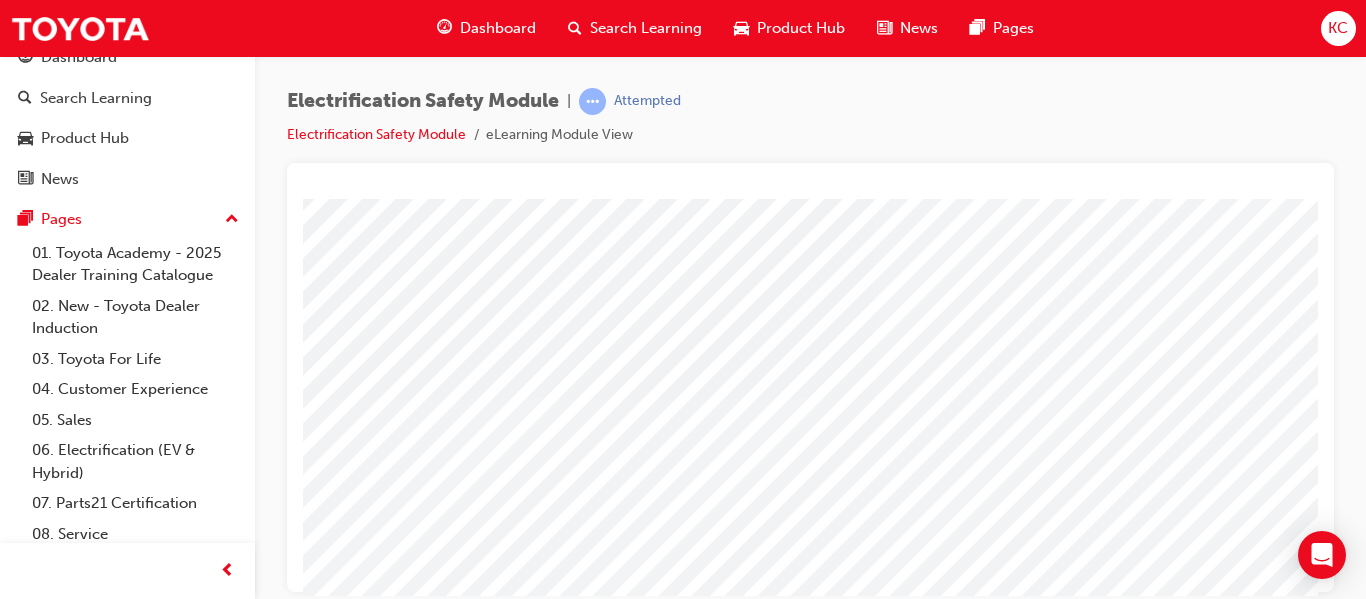 scroll, scrollTop: 300, scrollLeft: 27, axis: both 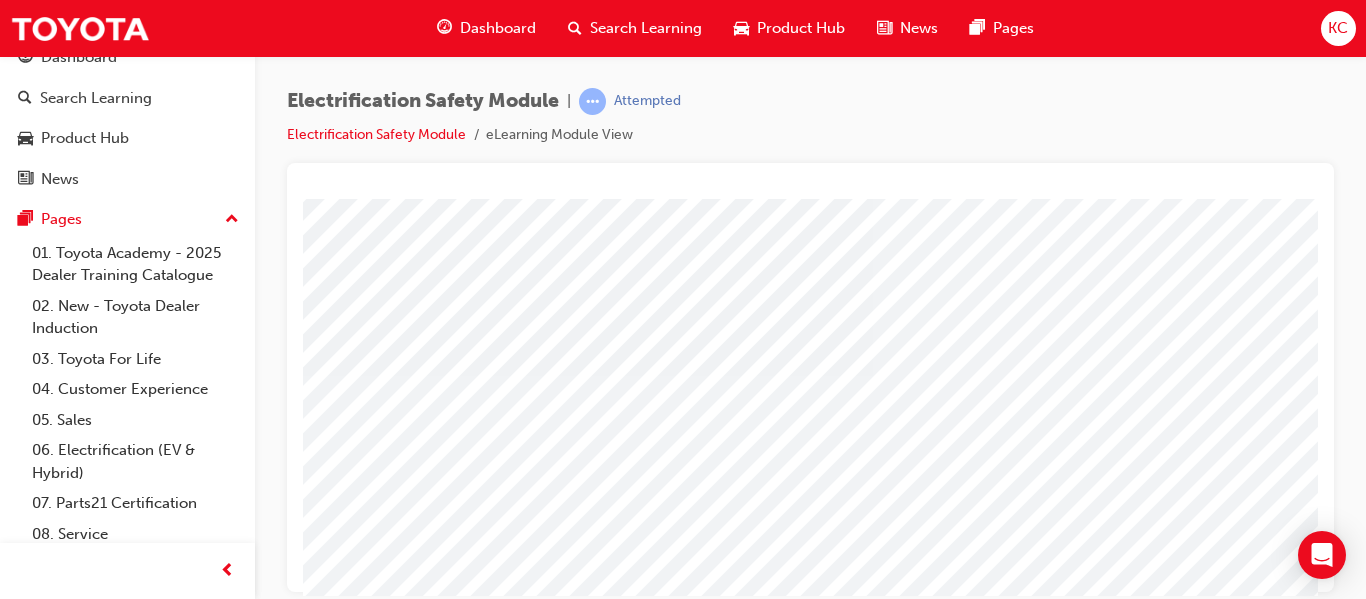 click at bounding box center (305, 3757) 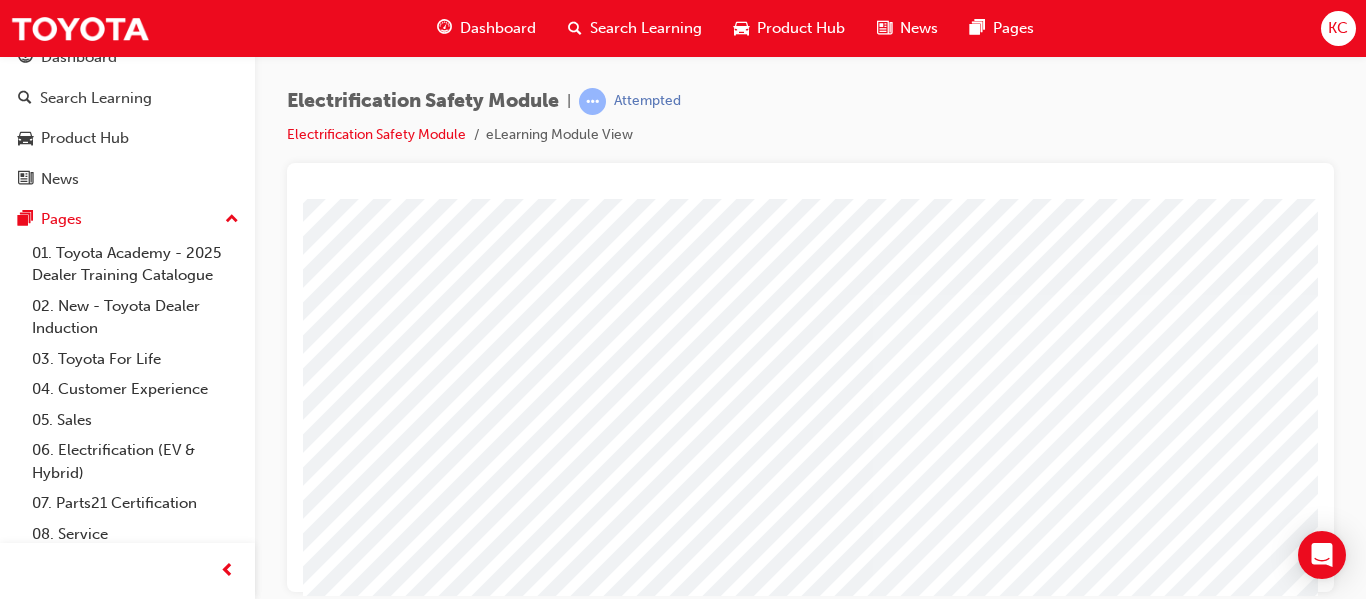 scroll, scrollTop: 0, scrollLeft: 27, axis: horizontal 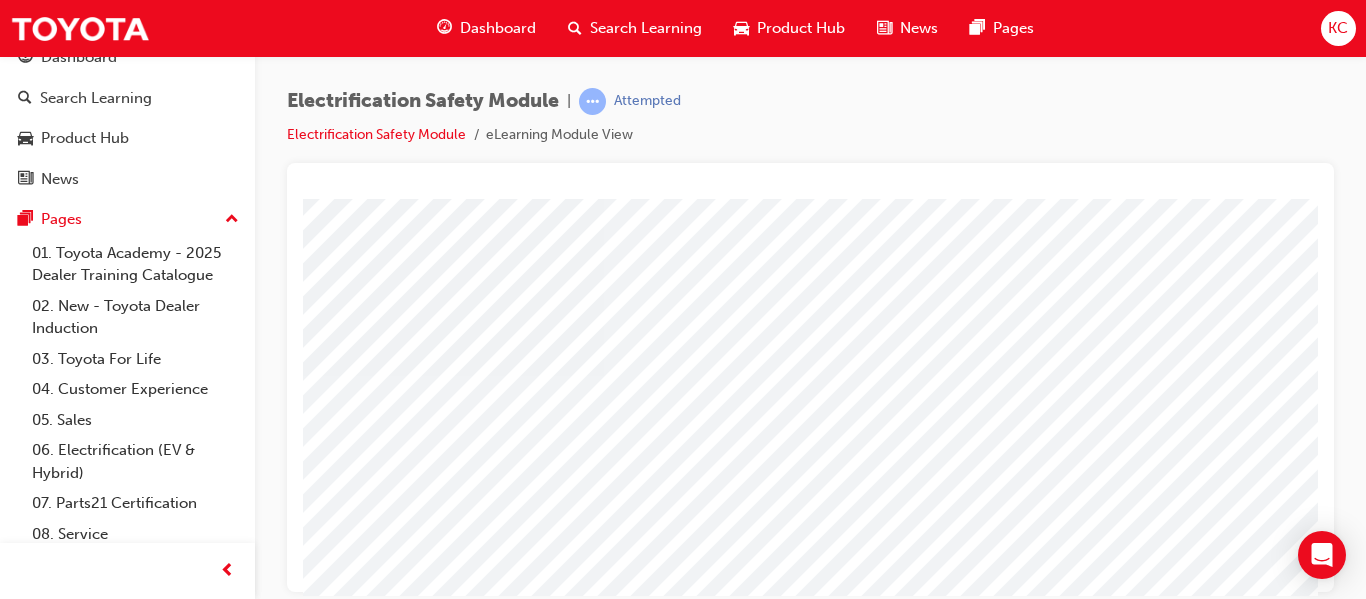 click at bounding box center [36, 3816] 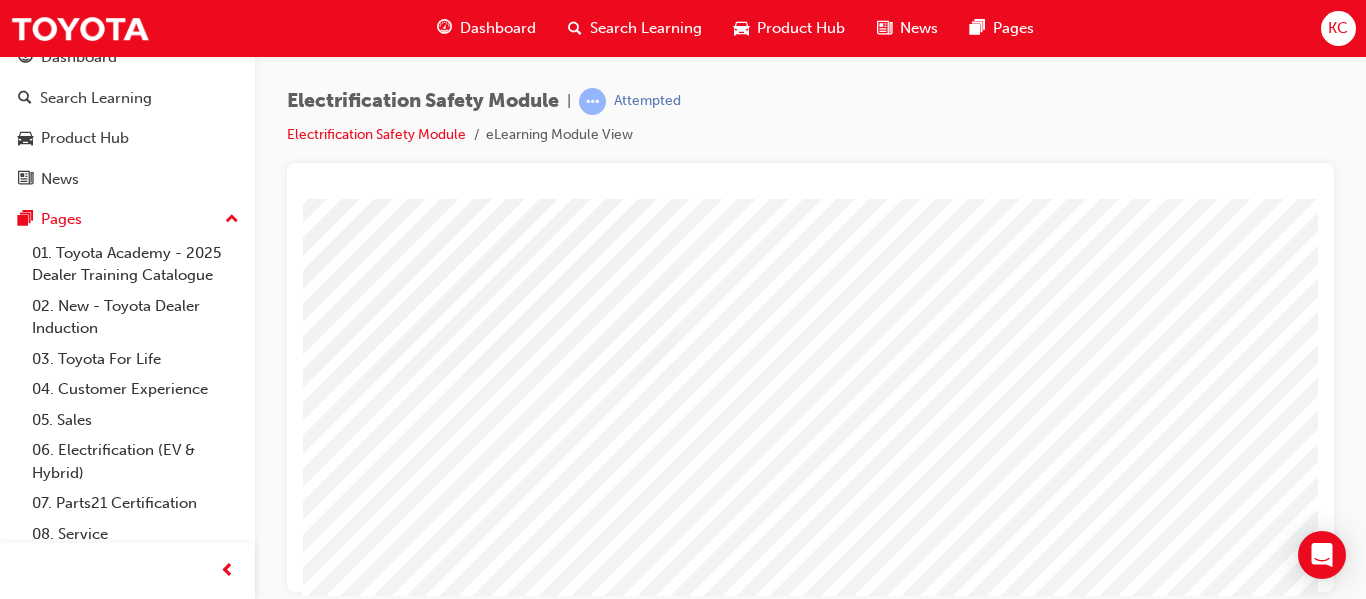 scroll, scrollTop: 300, scrollLeft: 69, axis: both 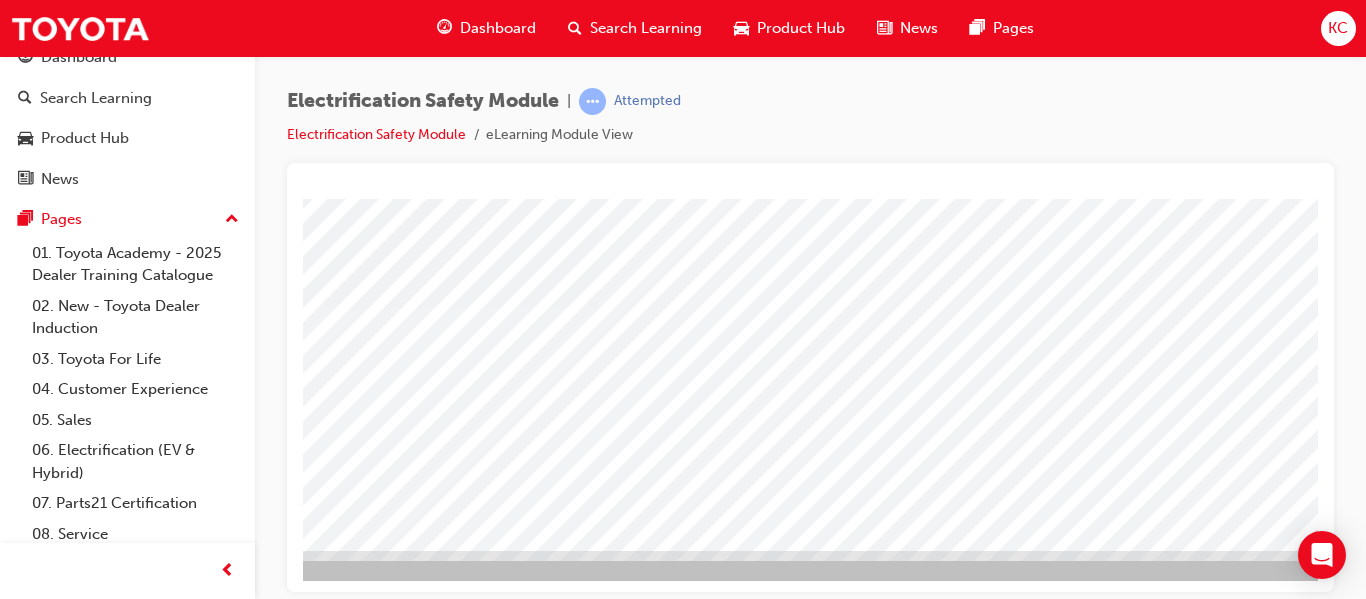click at bounding box center [65, 2616] 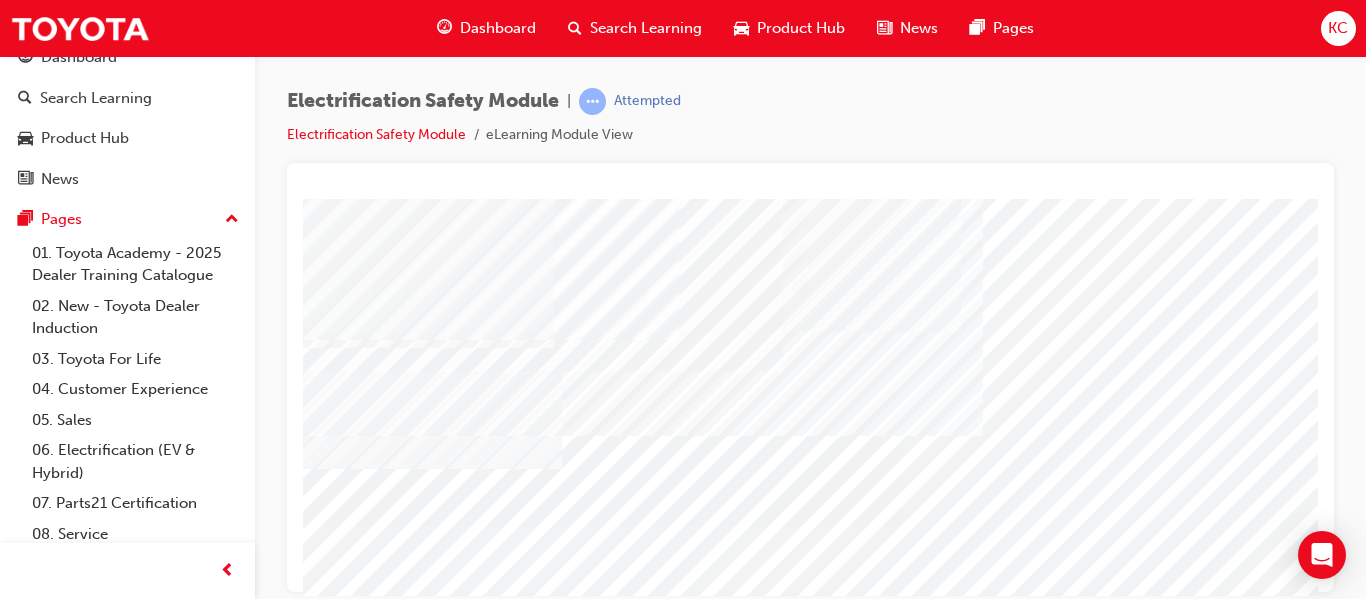 scroll, scrollTop: 100, scrollLeft: 0, axis: vertical 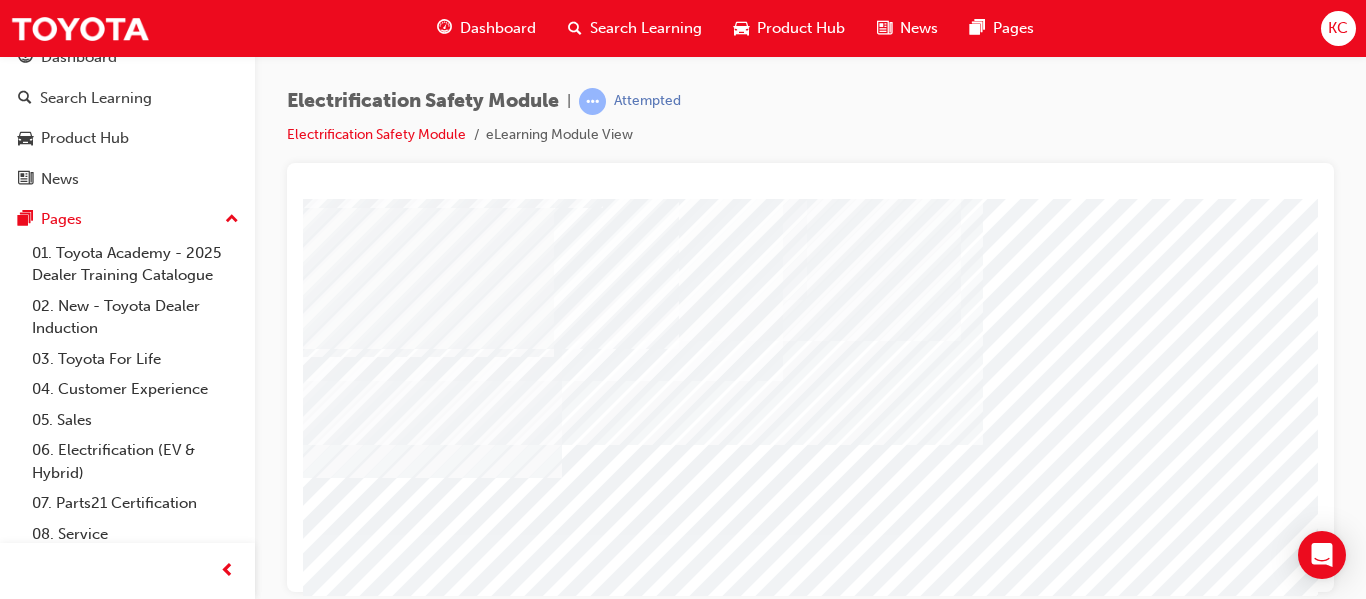 click at bounding box center [332, 4699] 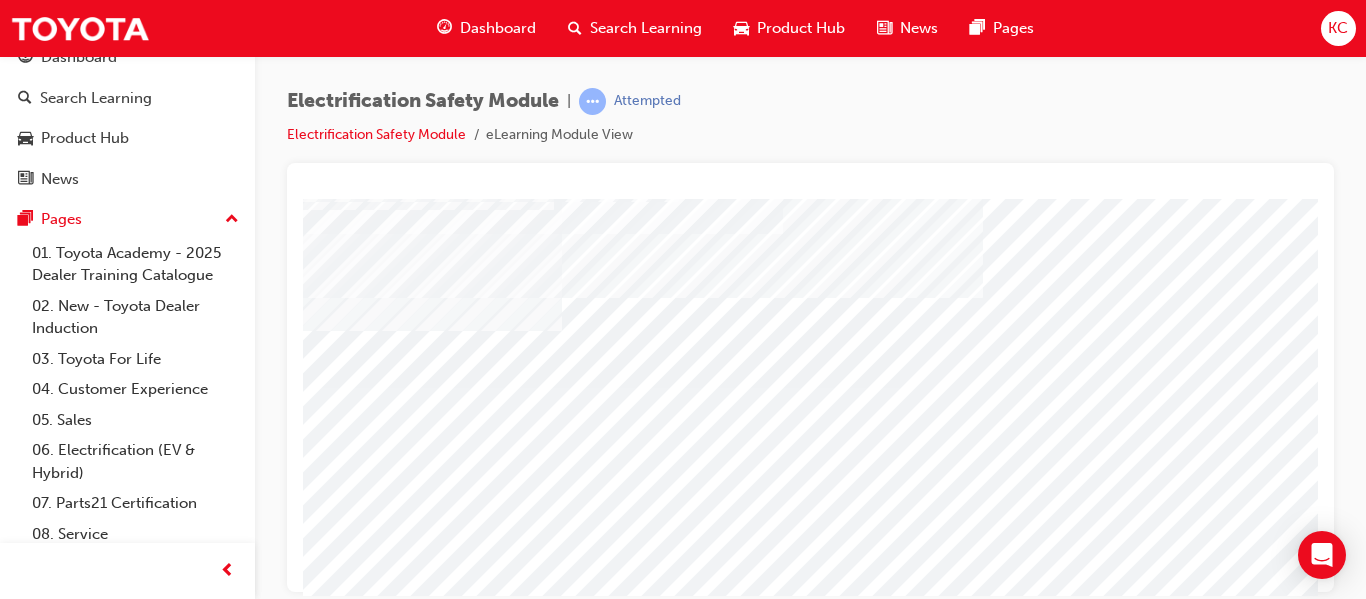 scroll, scrollTop: 300, scrollLeft: 0, axis: vertical 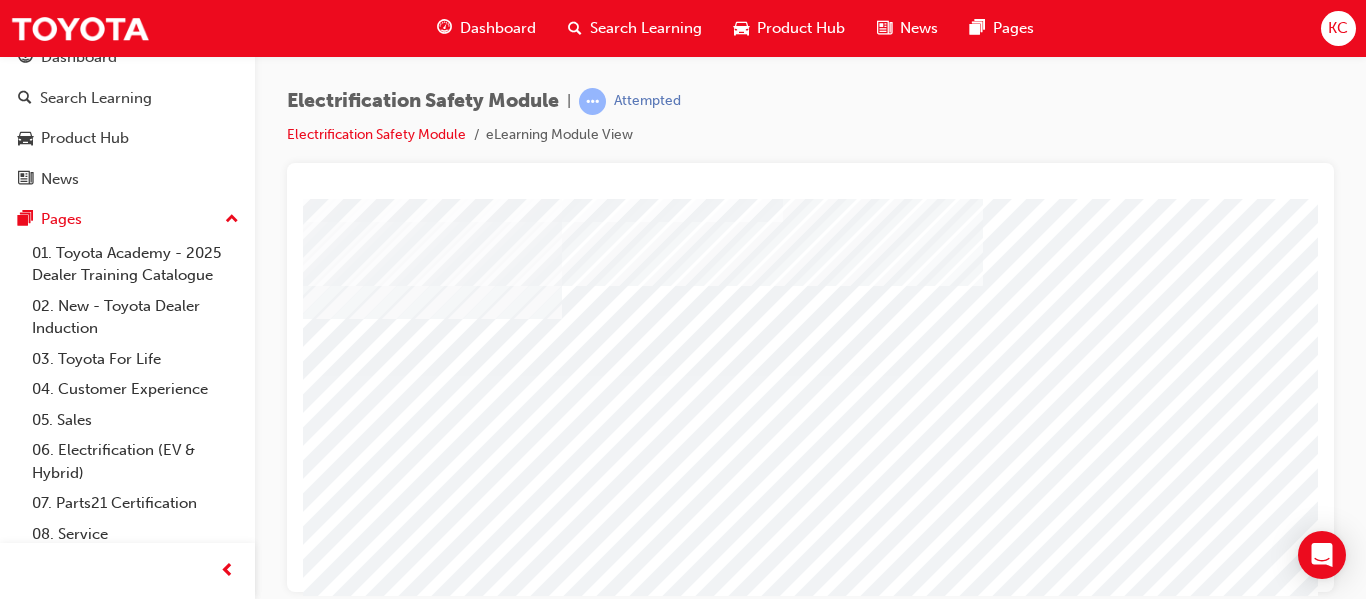 click at bounding box center (332, 5089) 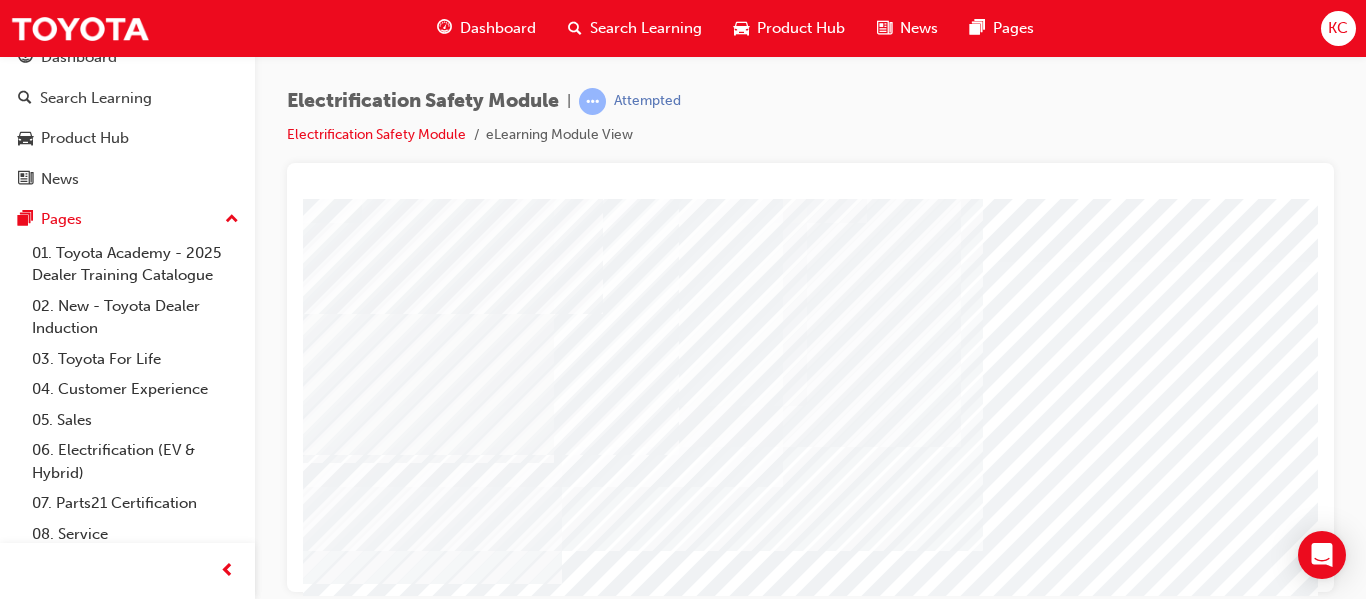 scroll, scrollTop: 0, scrollLeft: 0, axis: both 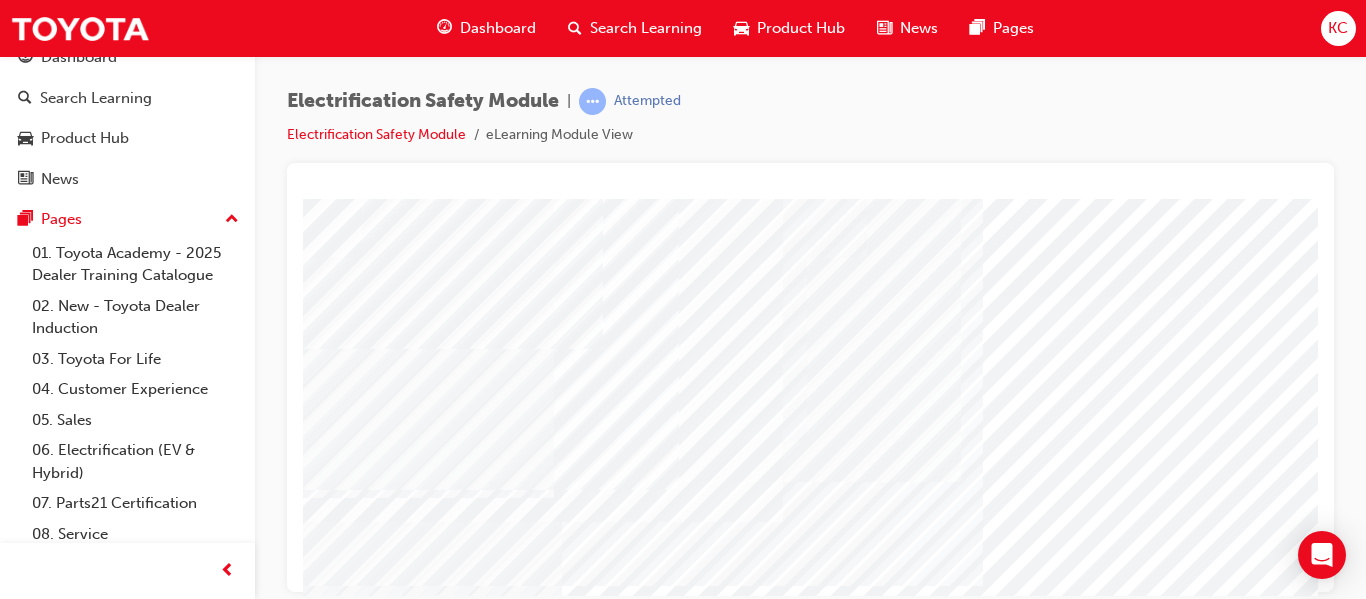 click at bounding box center [332, 4840] 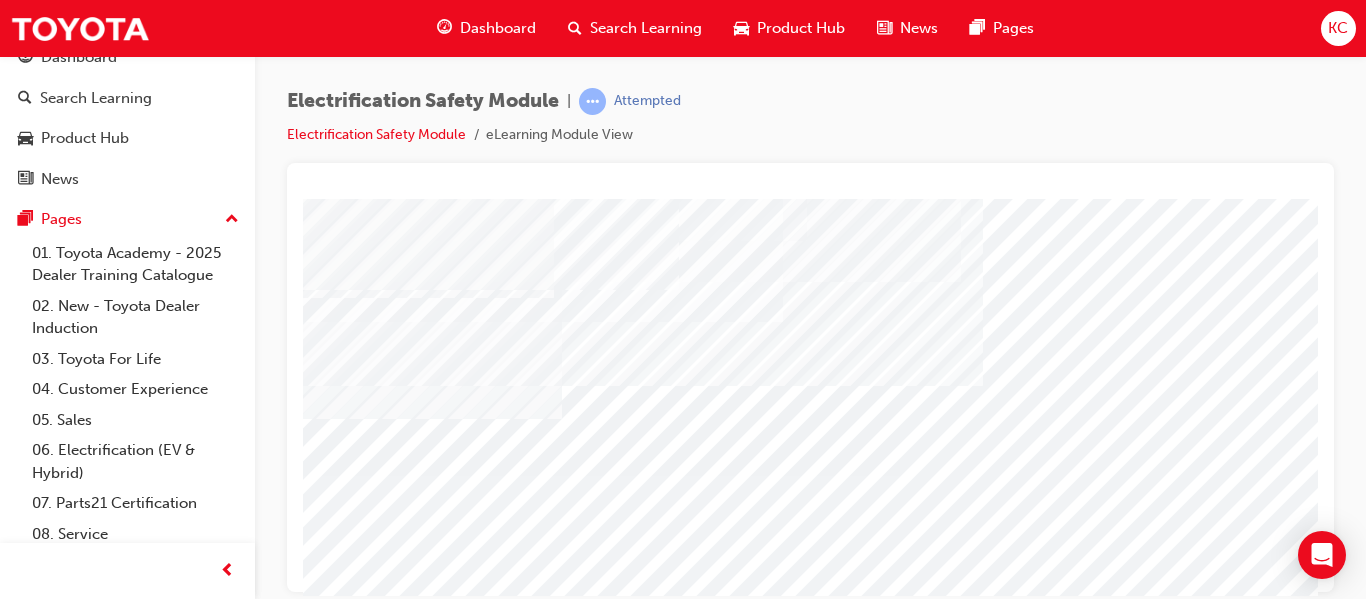 click at bounding box center (332, 5189) 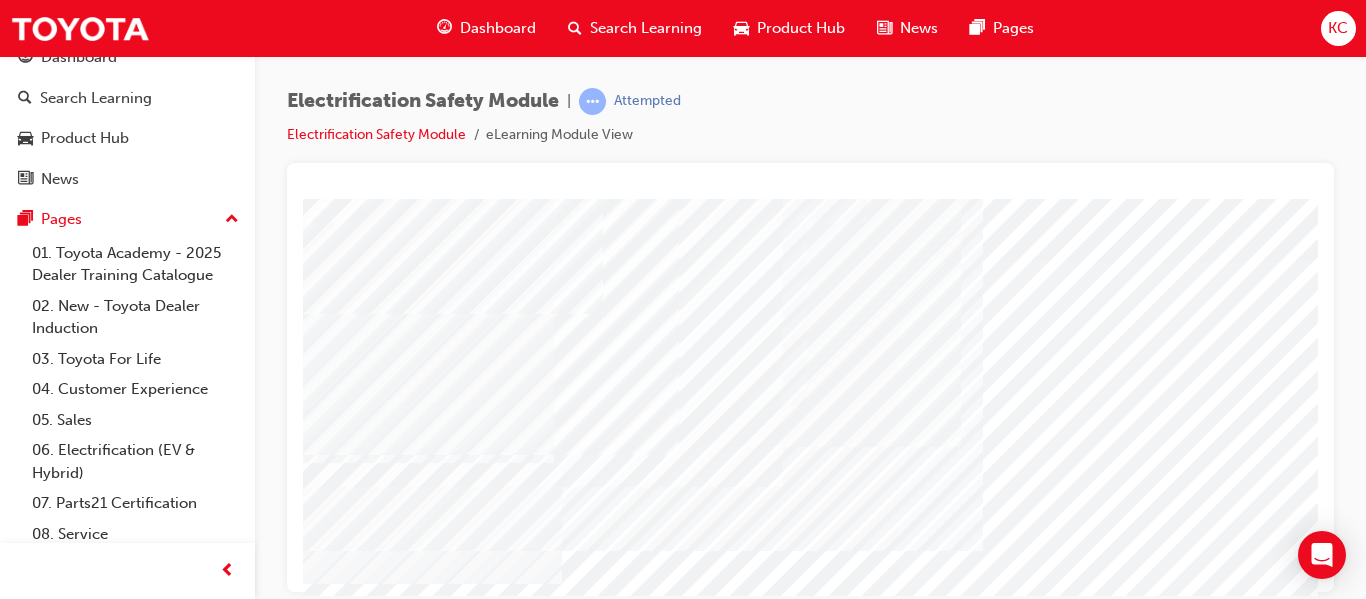 scroll, scrollTop: 0, scrollLeft: 0, axis: both 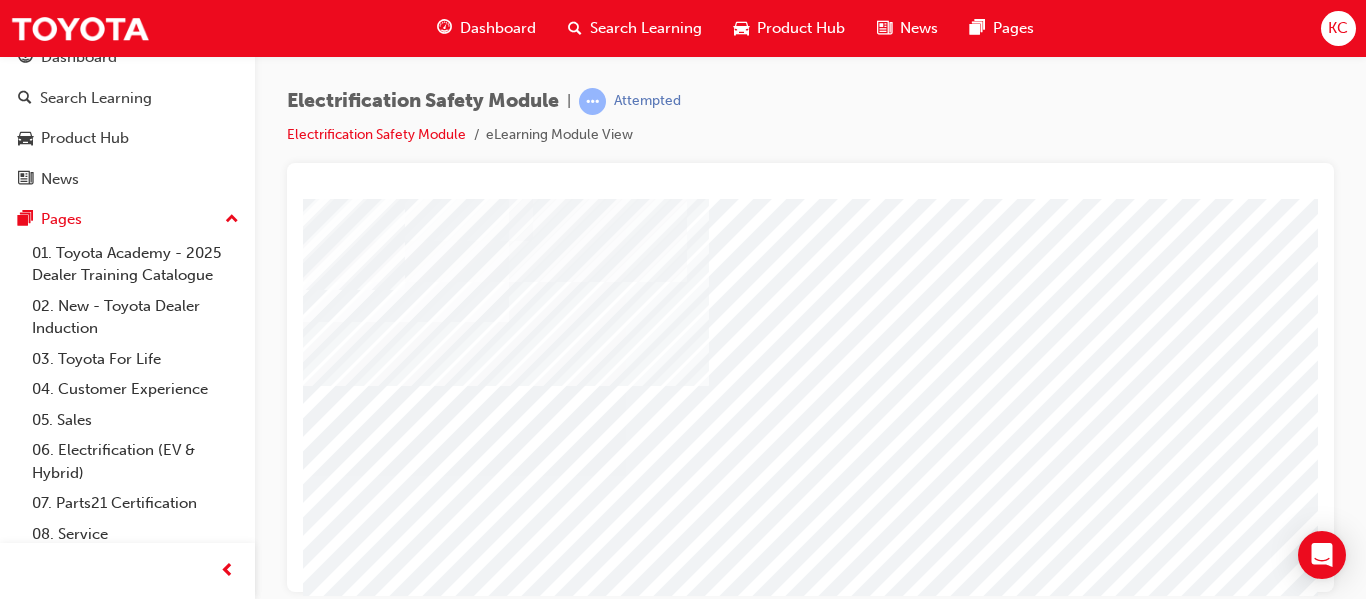 click at bounding box center [58, 5248] 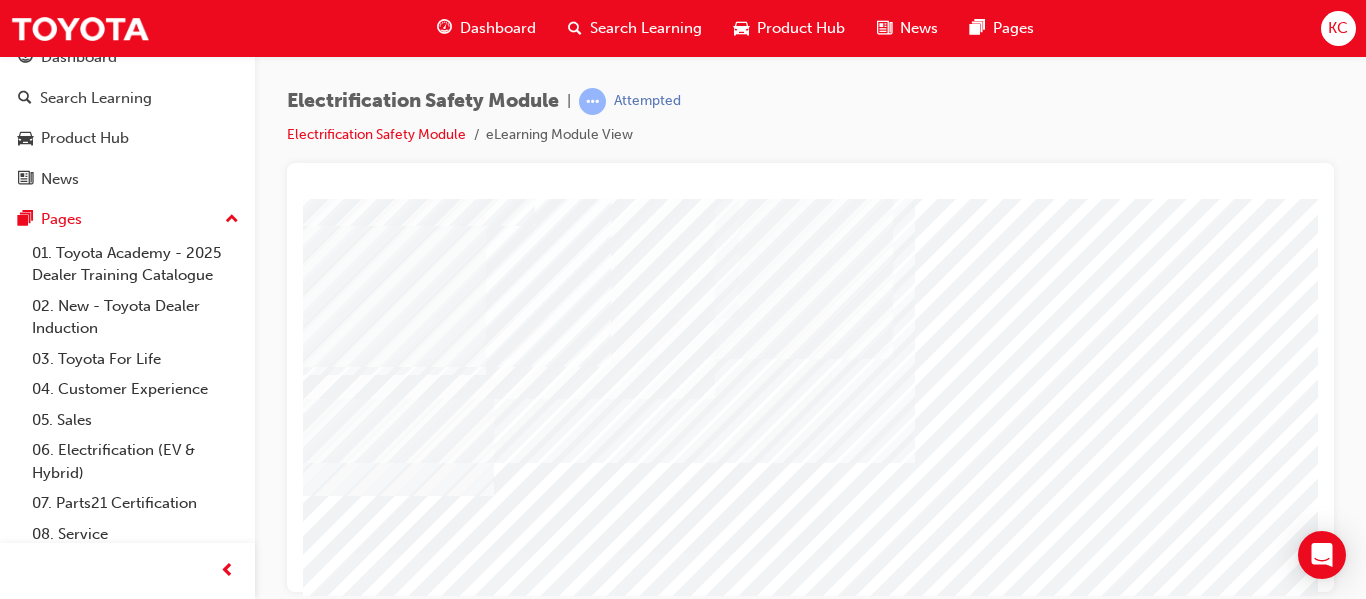 scroll, scrollTop: 0, scrollLeft: 68, axis: horizontal 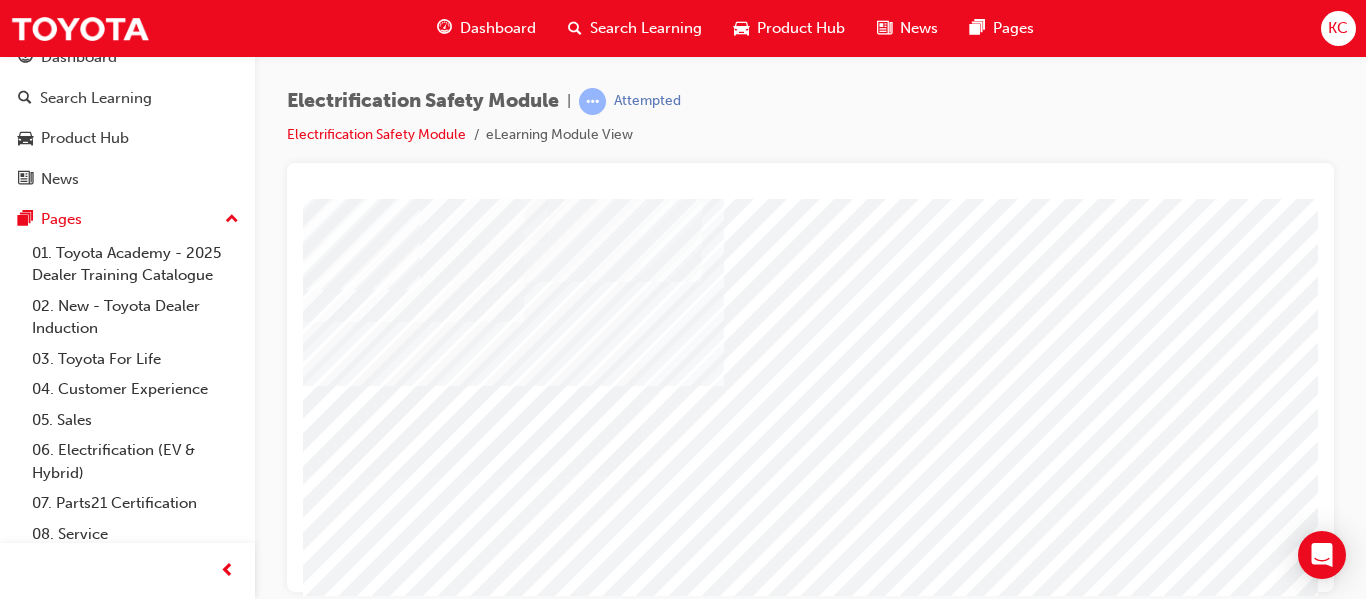 click at bounding box center (73, 5616) 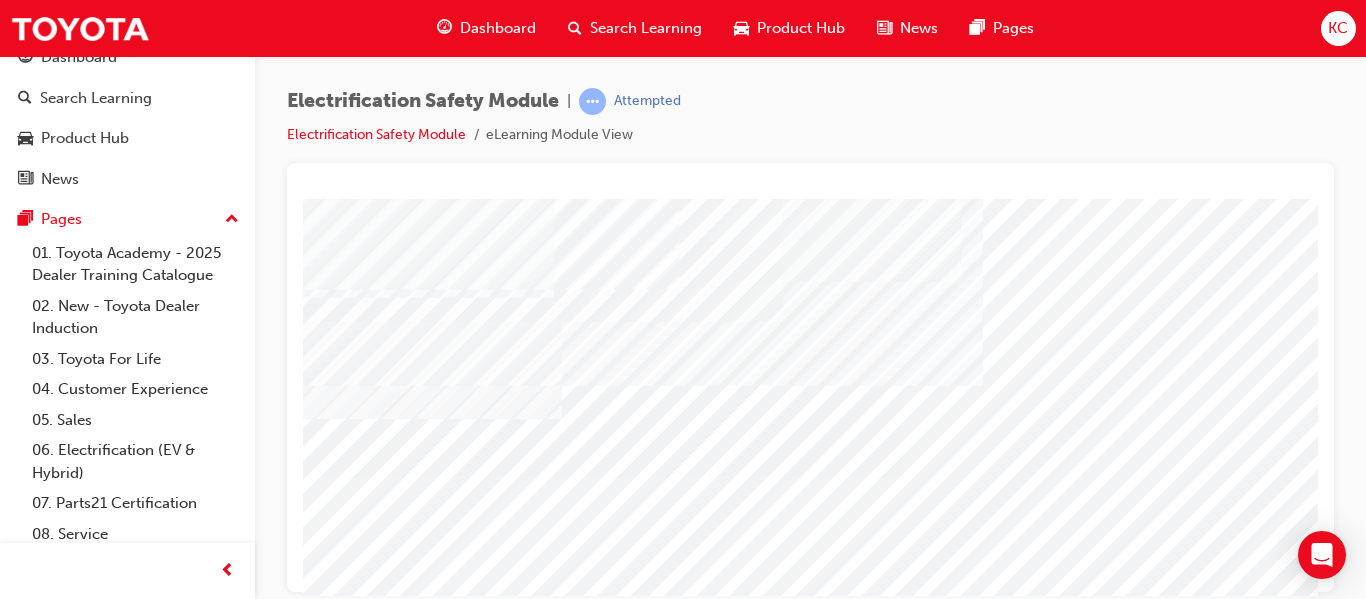 scroll, scrollTop: 100, scrollLeft: 0, axis: vertical 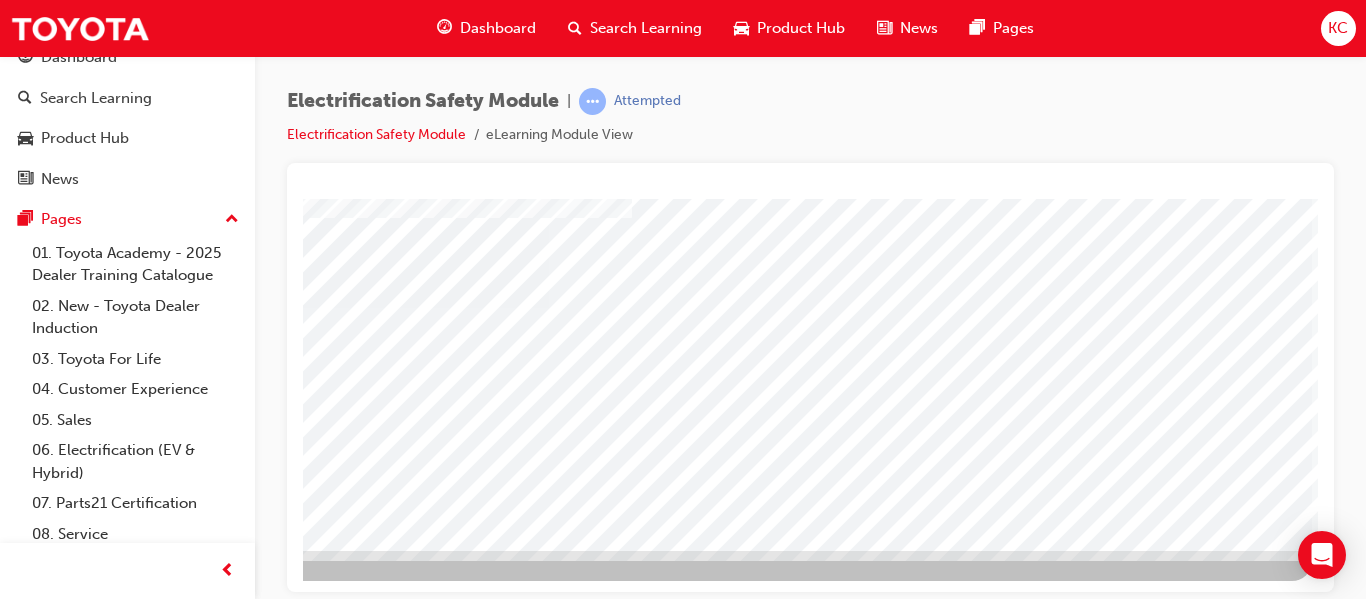 drag, startPoint x: 1001, startPoint y: 590, endPoint x: 1641, endPoint y: 724, distance: 653.8777 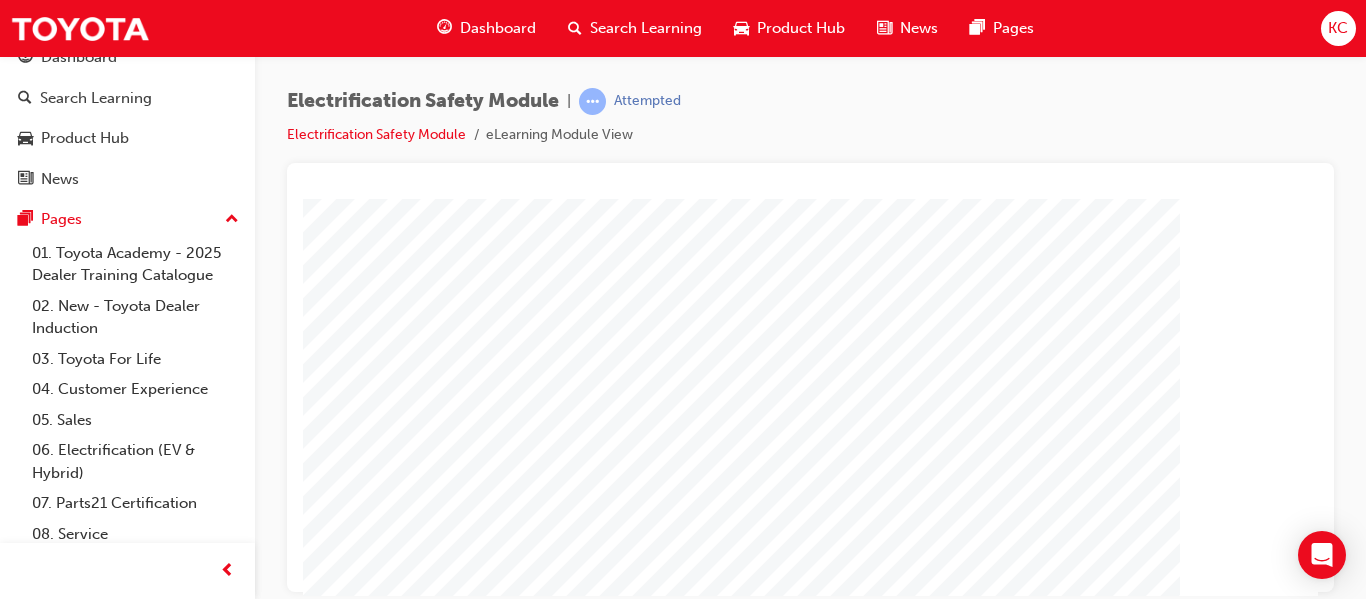 scroll, scrollTop: 200, scrollLeft: 0, axis: vertical 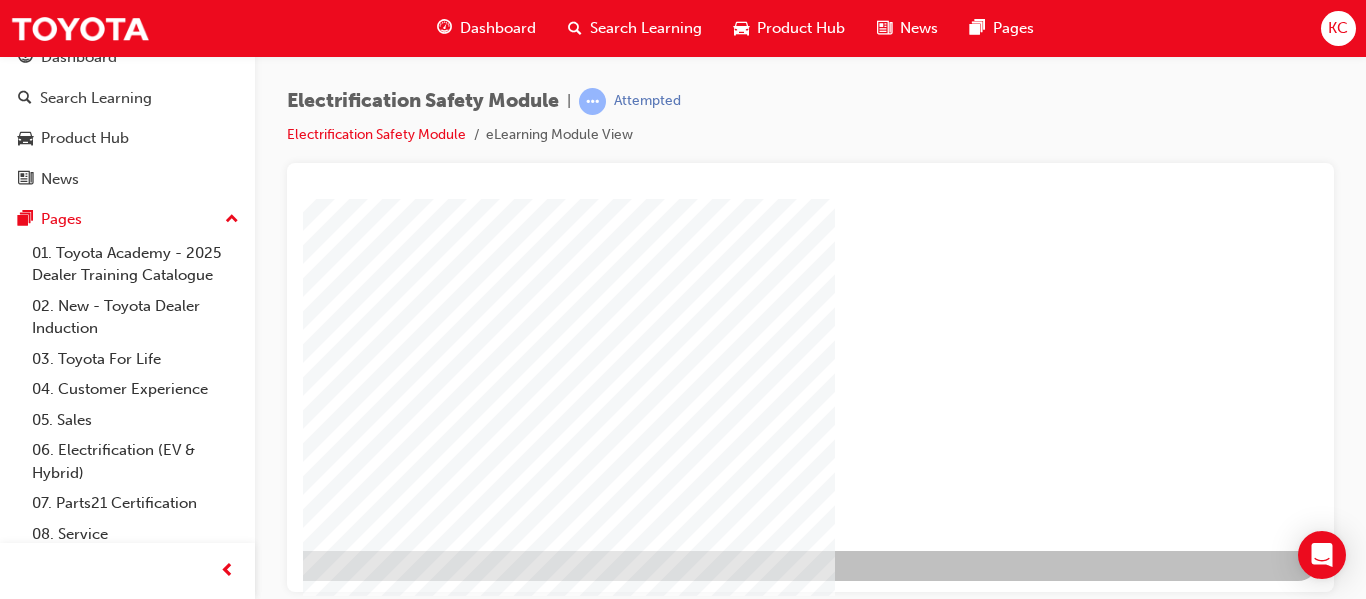 click at bounding box center [21, 1182] 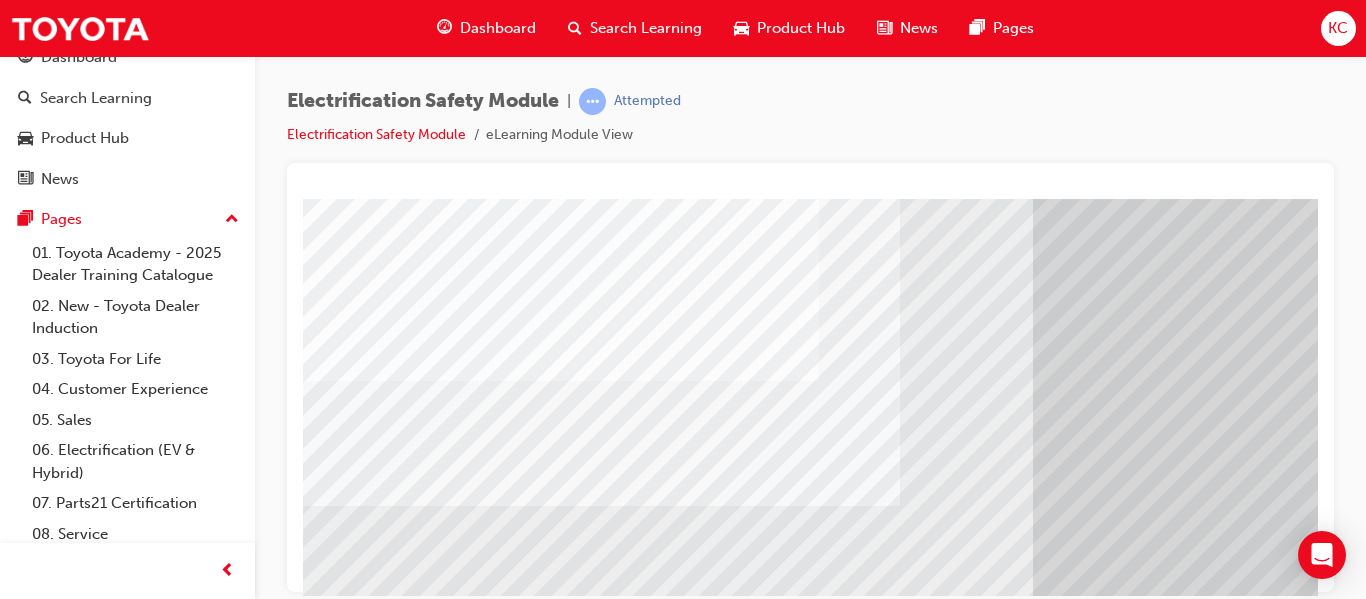 scroll, scrollTop: 200, scrollLeft: 0, axis: vertical 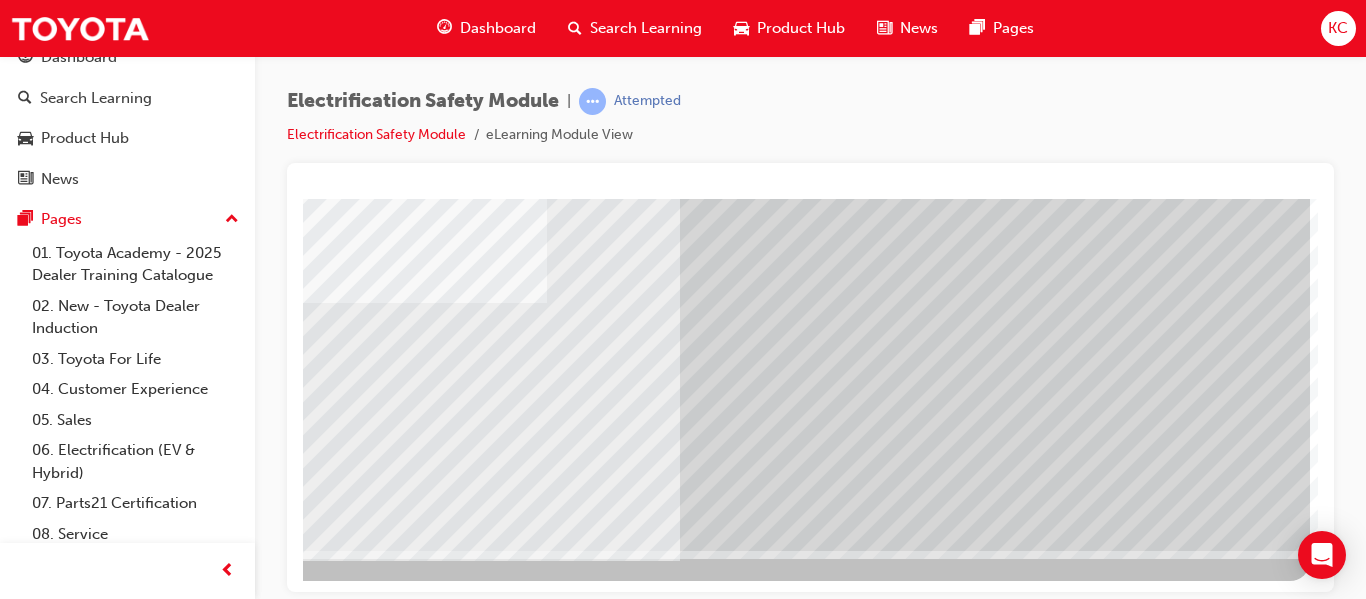 click at bounding box center (13, 2864) 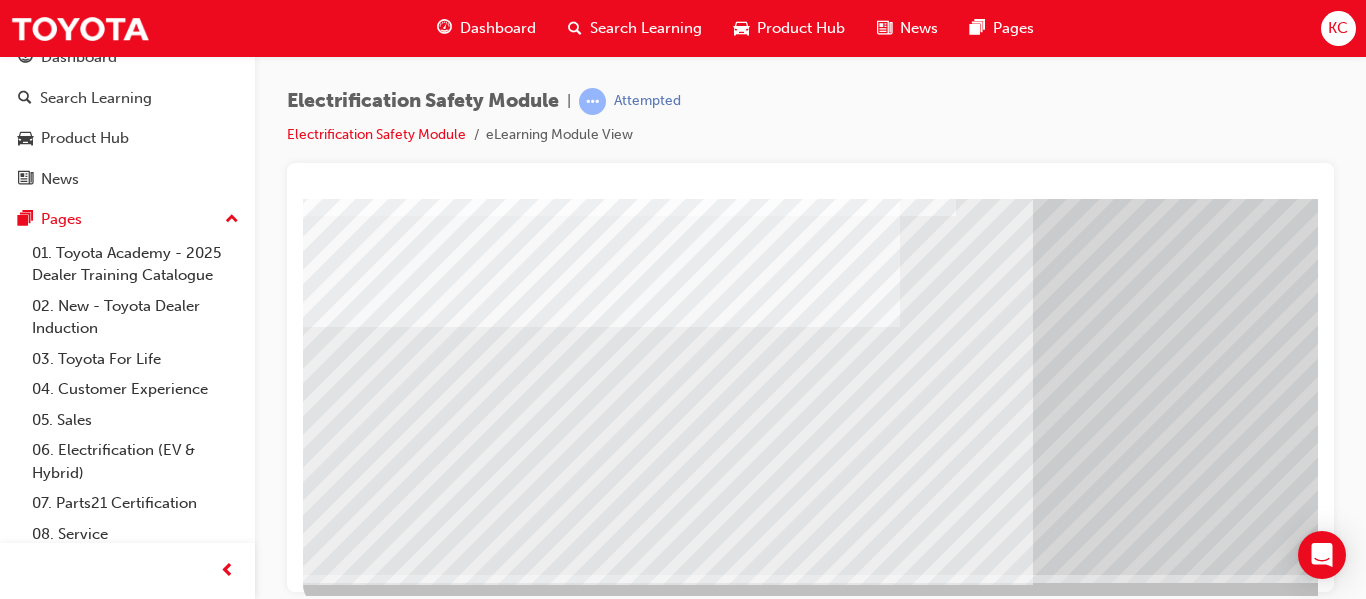 scroll, scrollTop: 368, scrollLeft: 0, axis: vertical 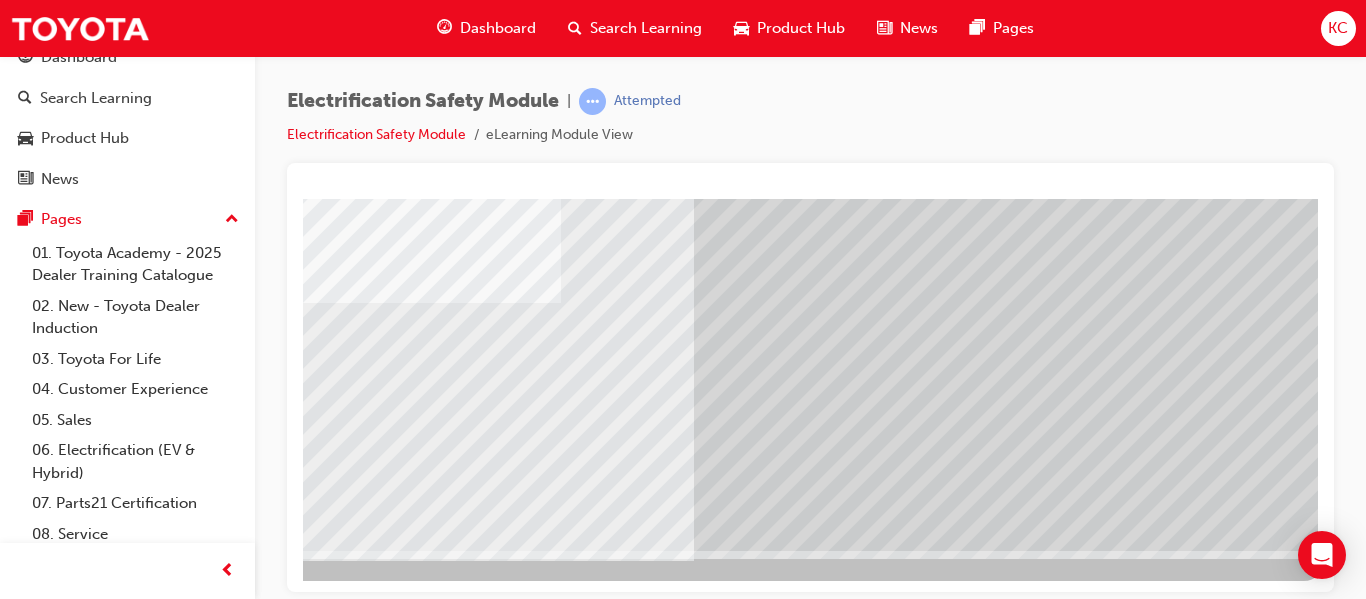 click at bounding box center (27, 2864) 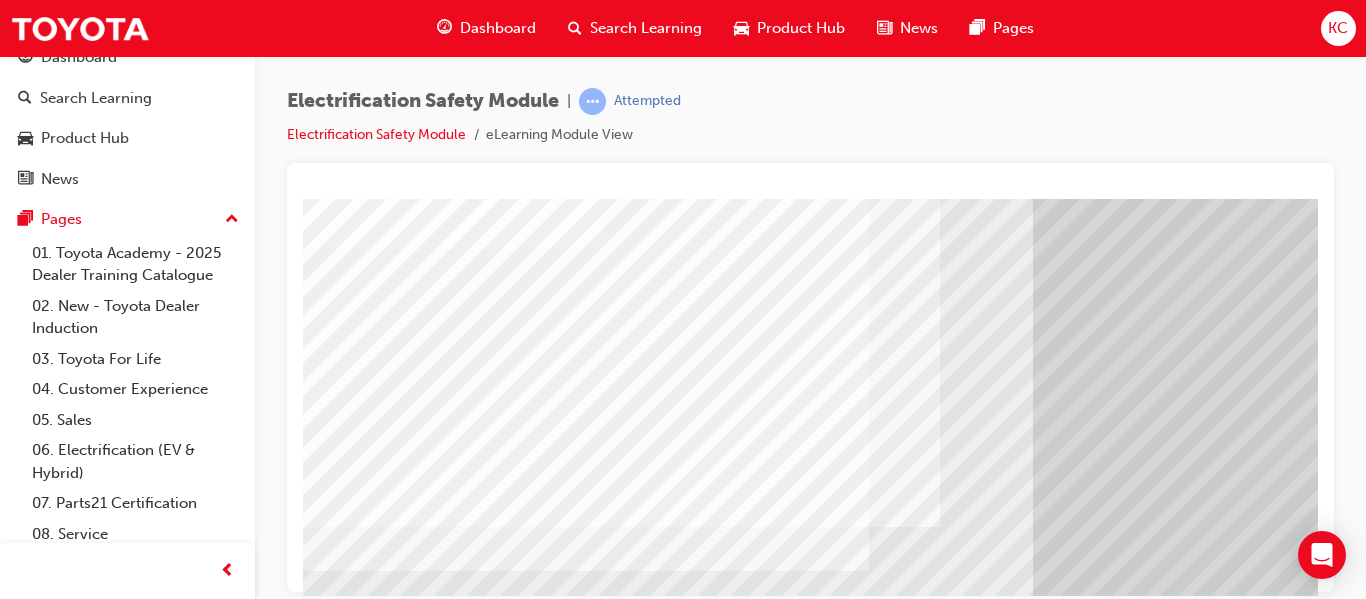 scroll, scrollTop: 200, scrollLeft: 0, axis: vertical 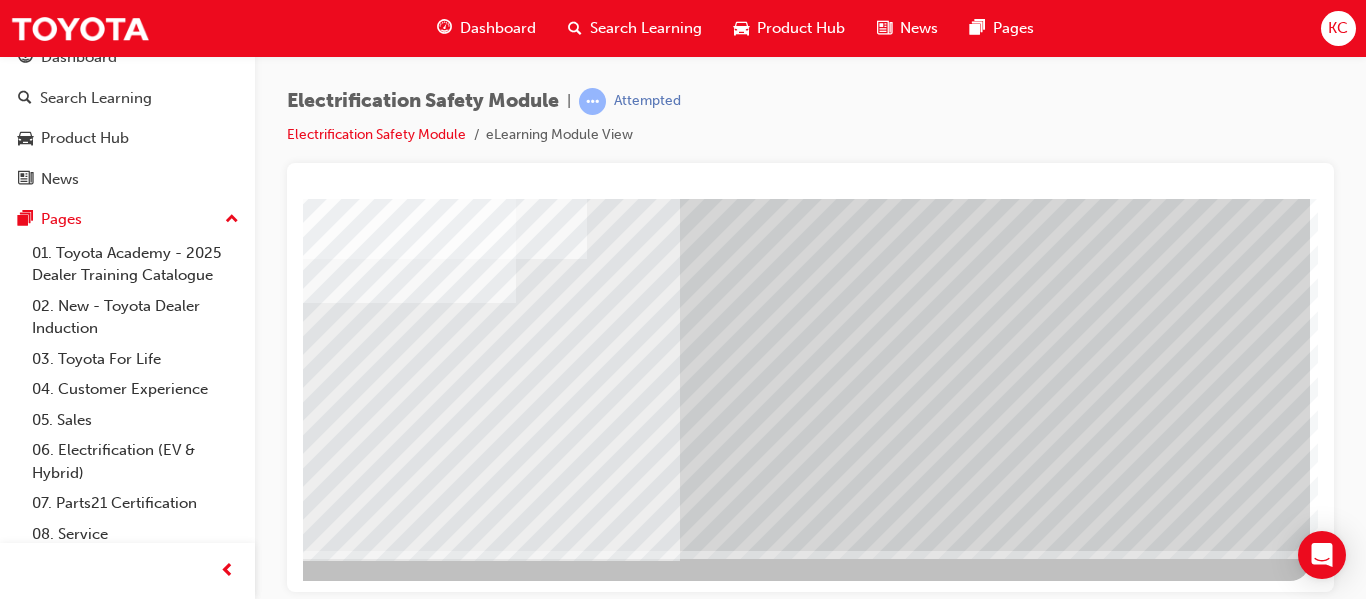 click at bounding box center (13, 2864) 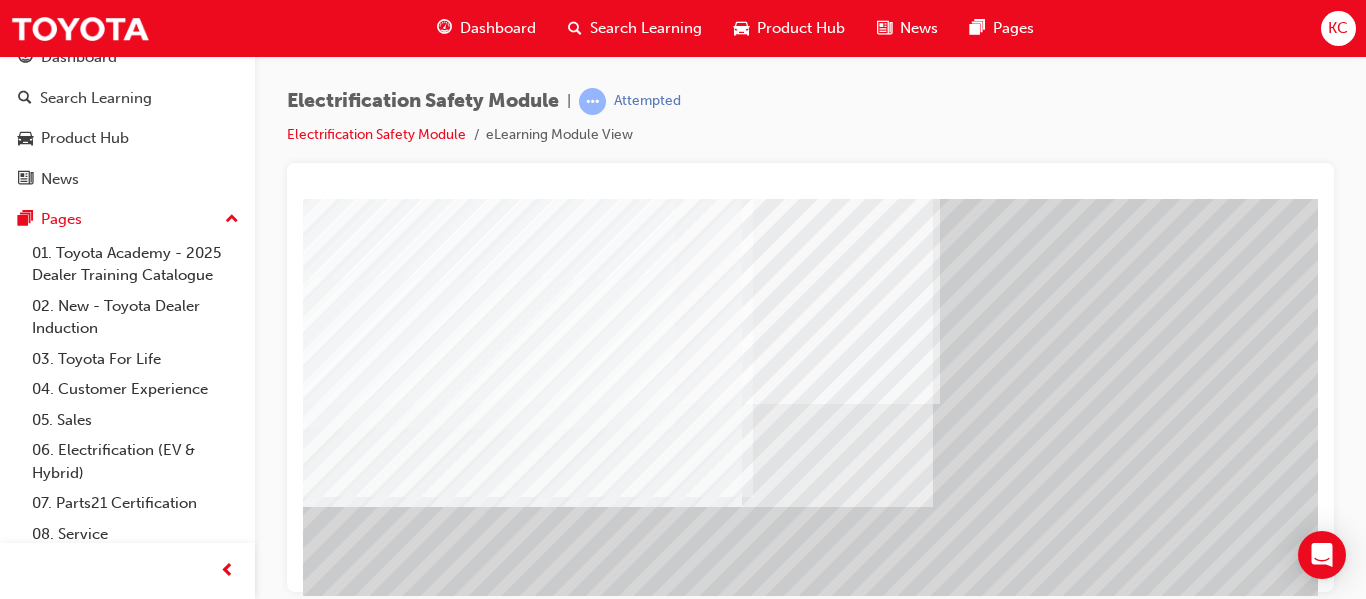 scroll, scrollTop: 200, scrollLeft: 0, axis: vertical 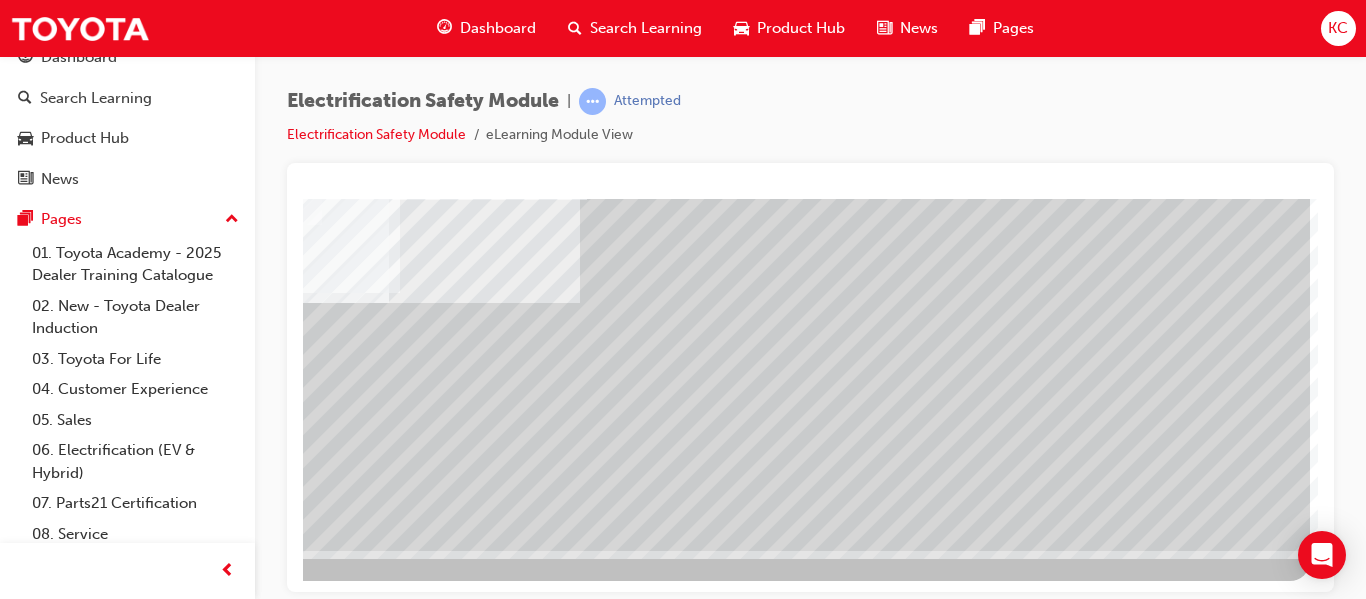 click at bounding box center [13, 2142] 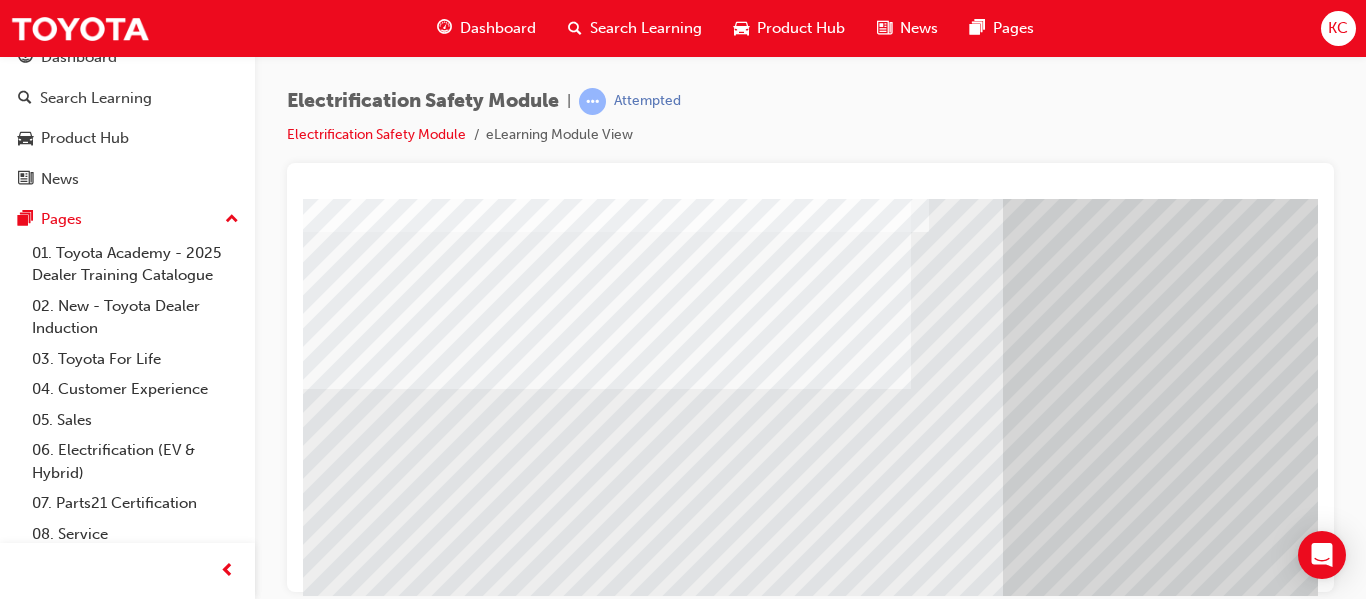 scroll, scrollTop: 200, scrollLeft: 0, axis: vertical 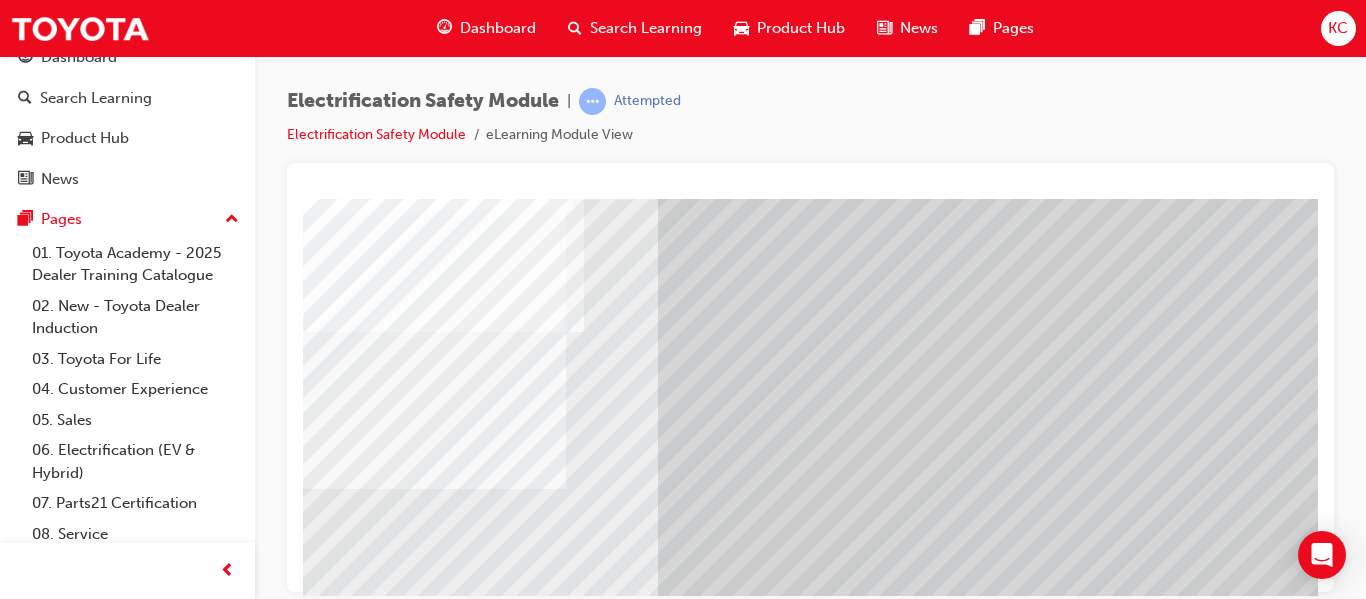 click at bounding box center [-22, 5750] 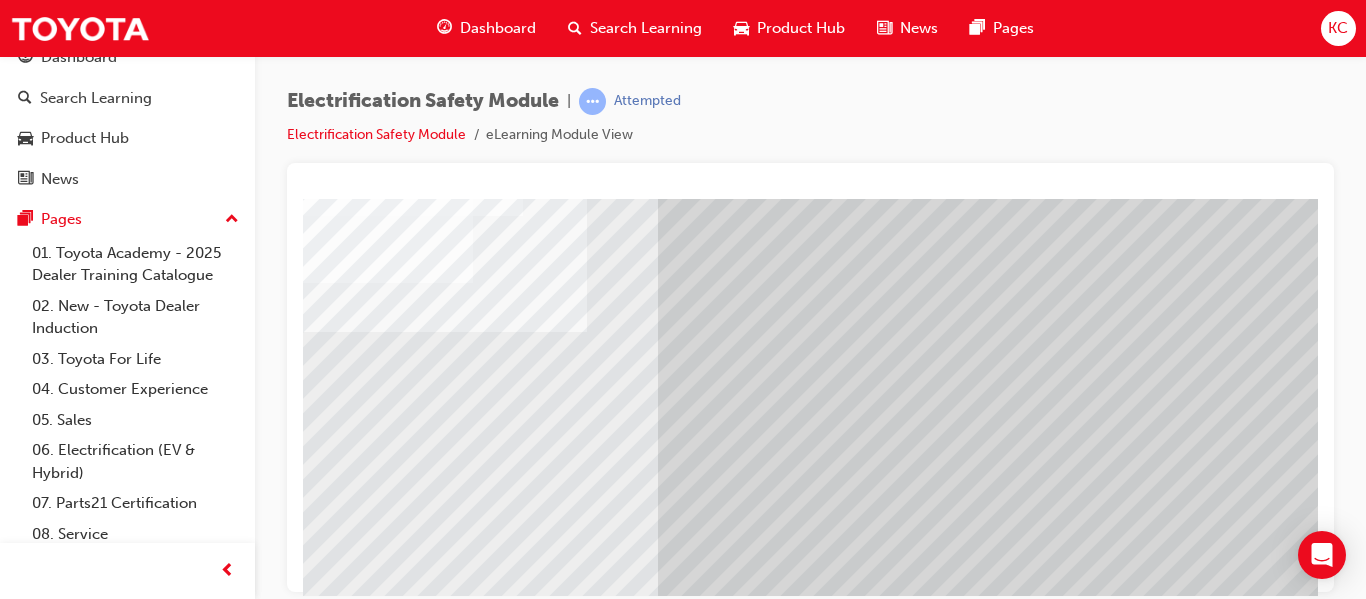 click at bounding box center (-22, 5710) 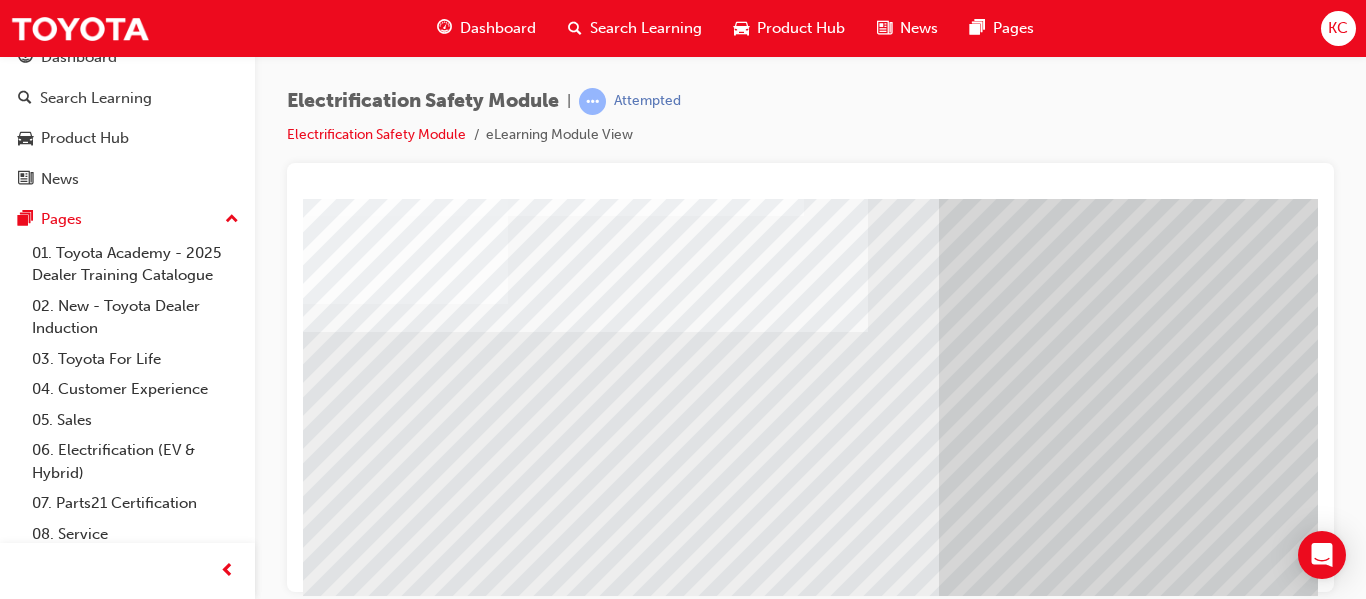 scroll, scrollTop: 200, scrollLeft: 61, axis: both 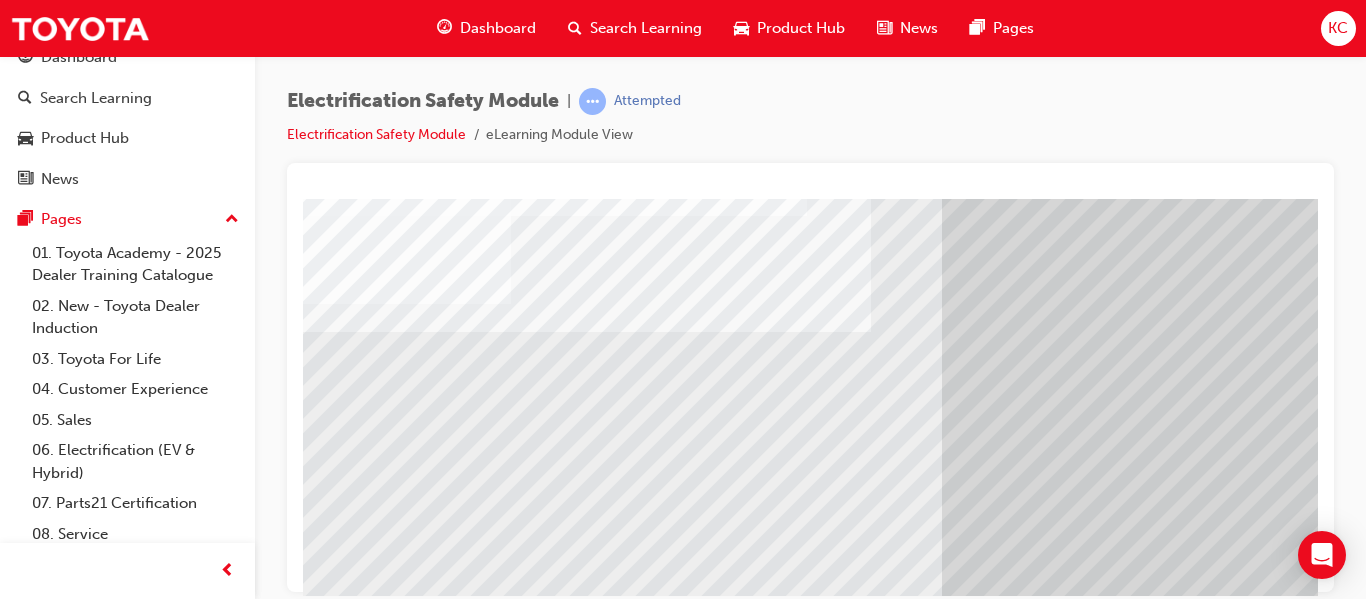 click at bounding box center (262, 5670) 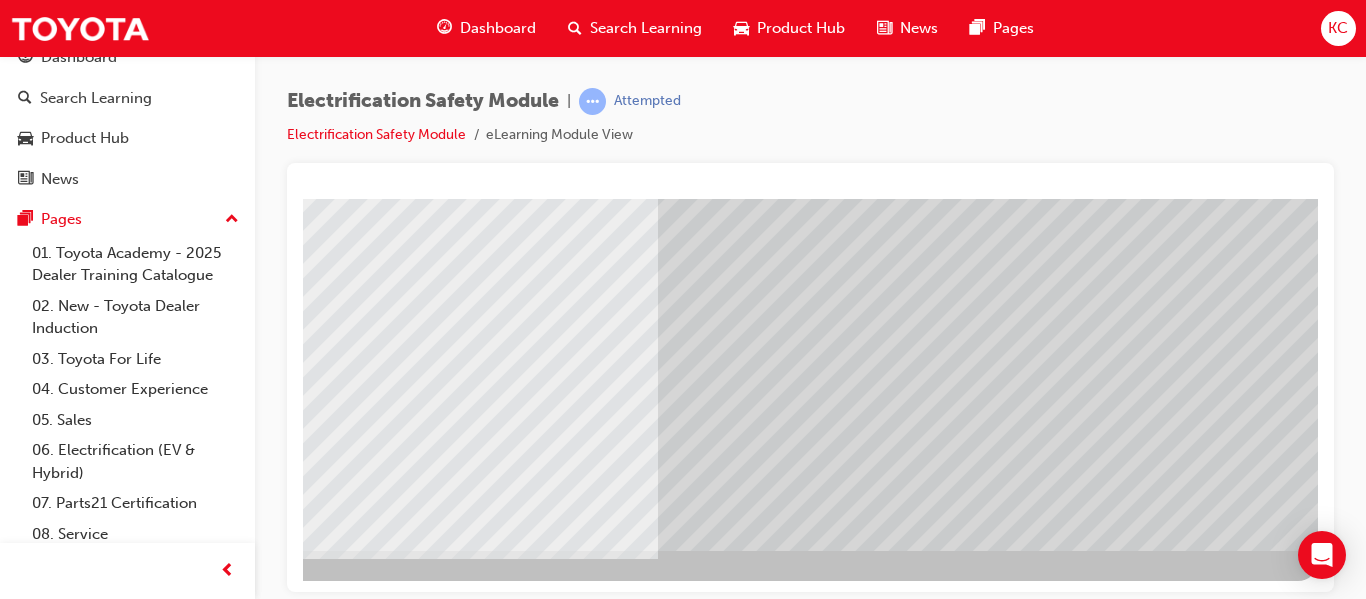 click at bounding box center (21, 5464) 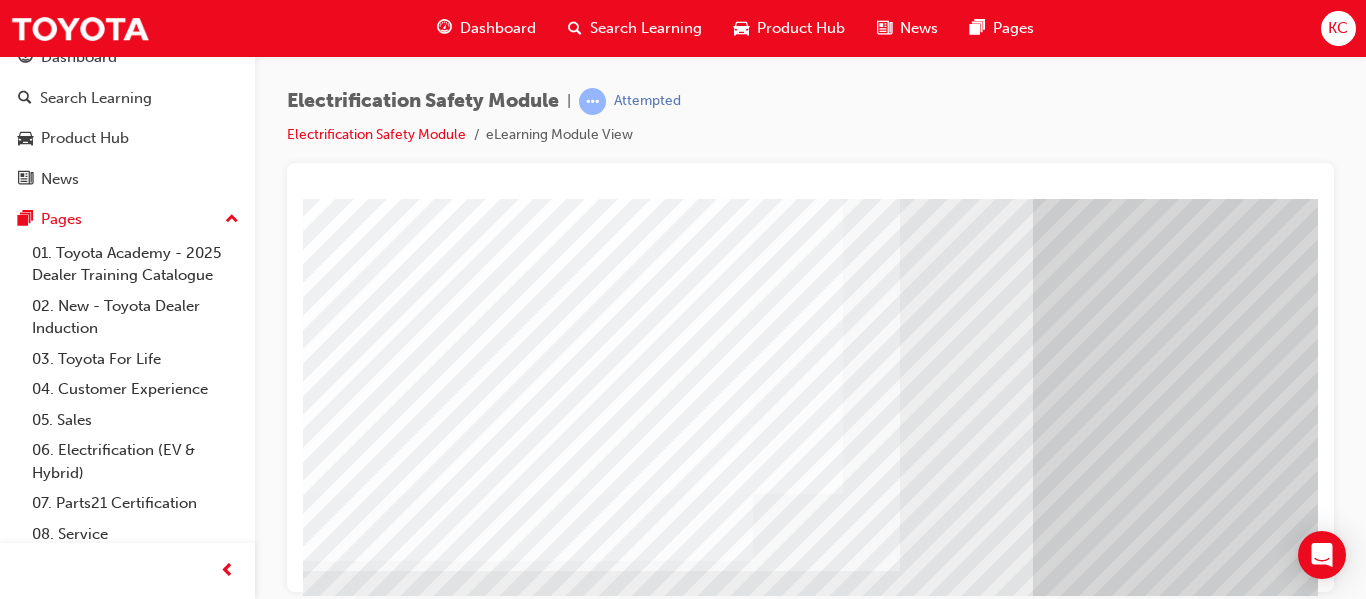scroll, scrollTop: 200, scrollLeft: 0, axis: vertical 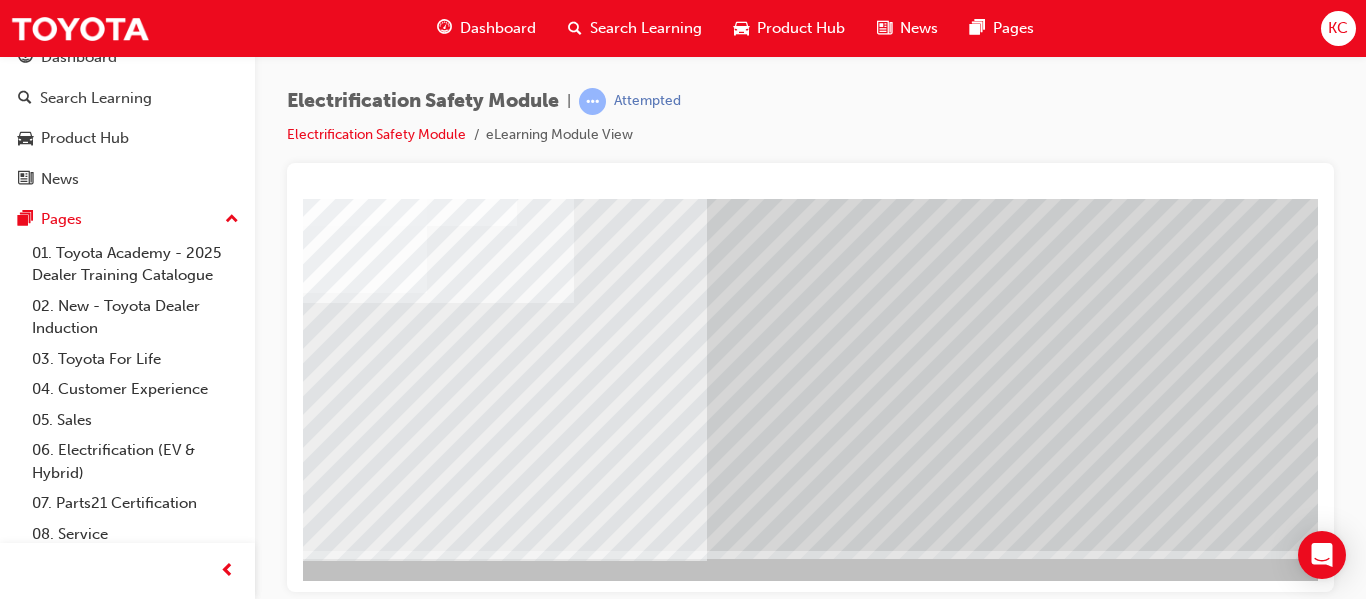 click at bounding box center [40, 2864] 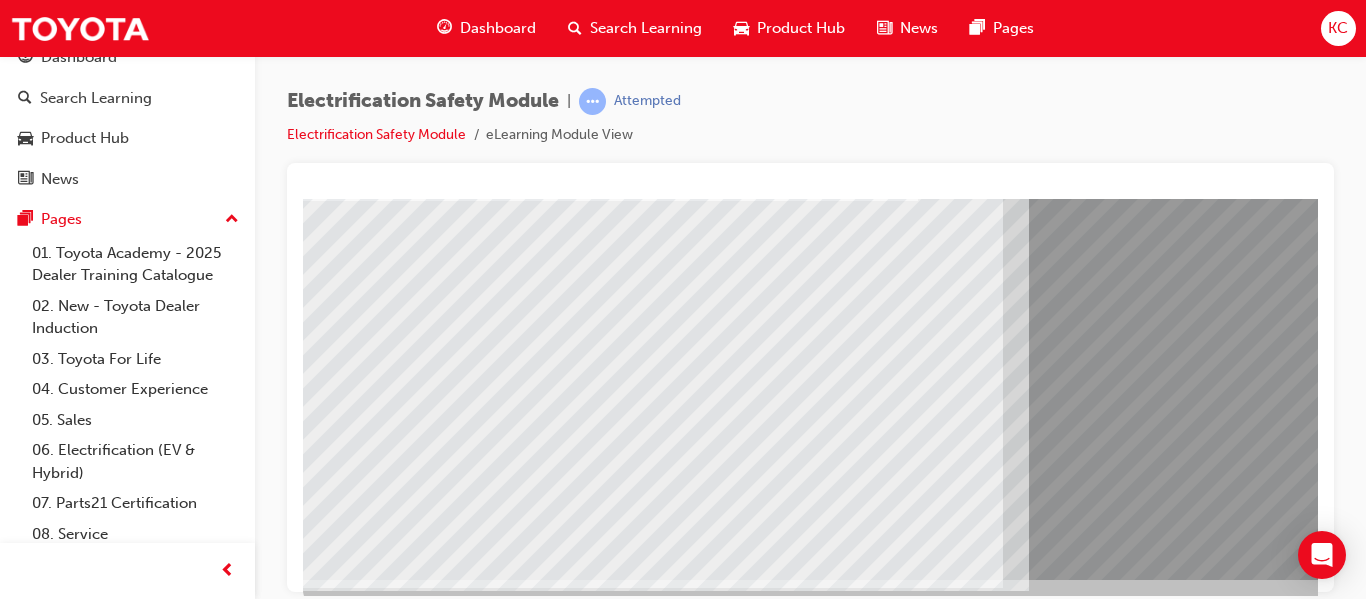 scroll, scrollTop: 368, scrollLeft: 0, axis: vertical 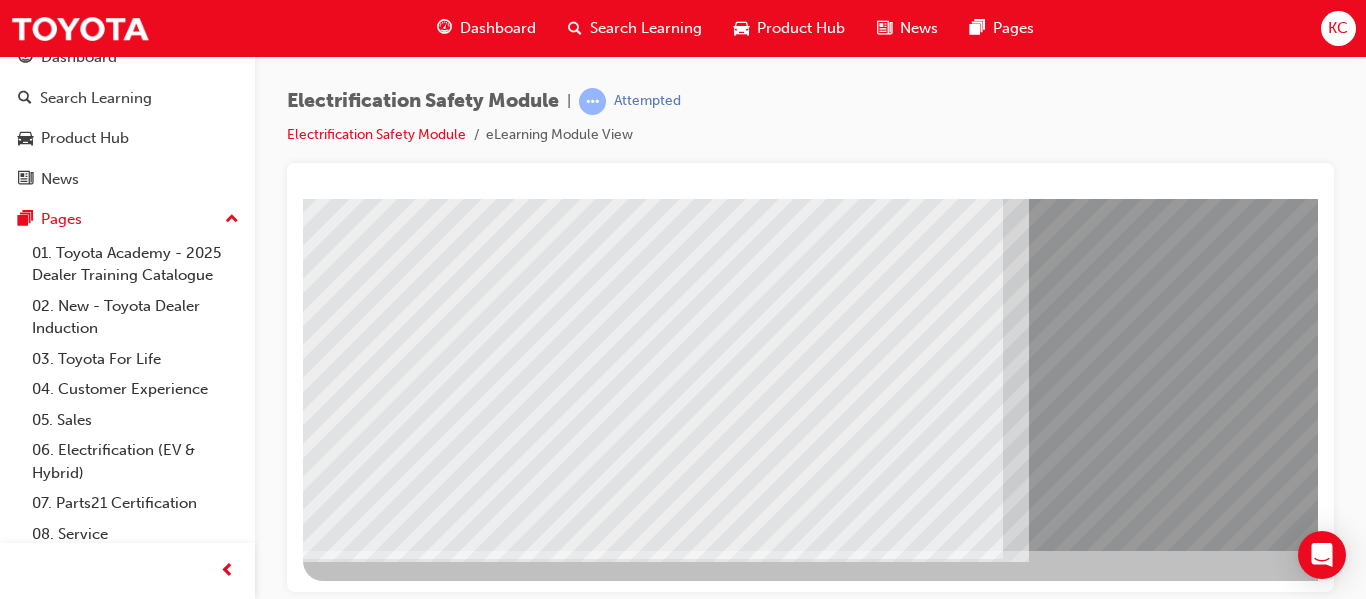 click at bounding box center (368, 8886) 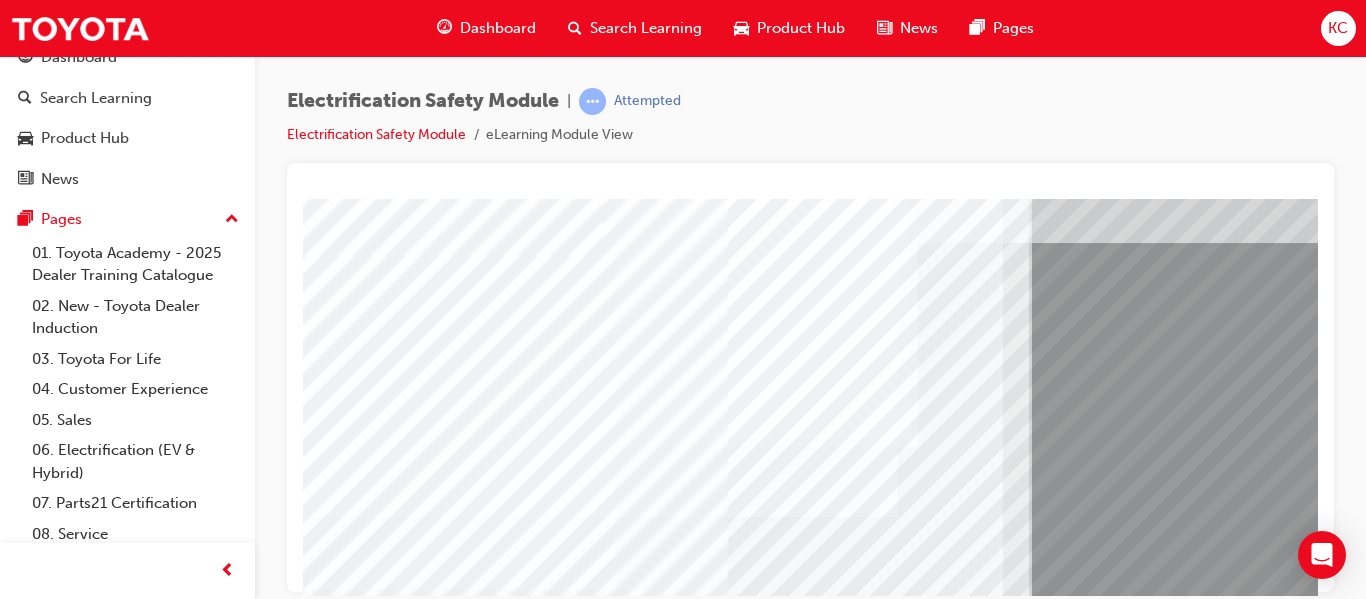 scroll, scrollTop: 0, scrollLeft: 0, axis: both 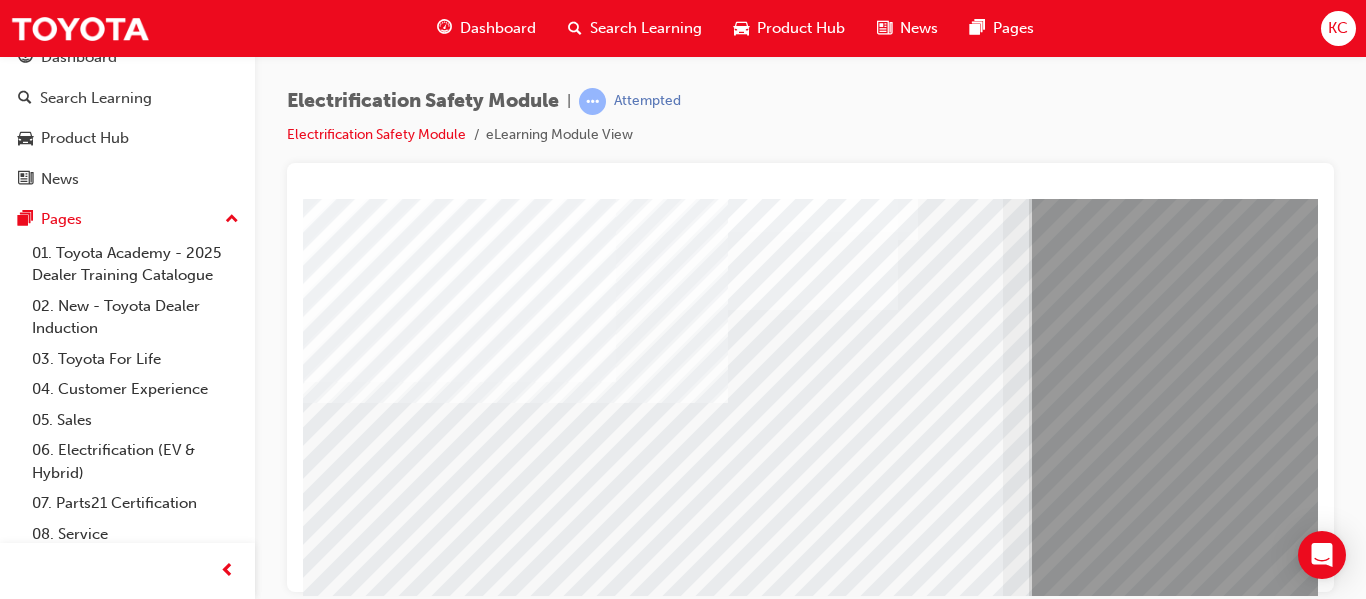 click at bounding box center [368, 9122] 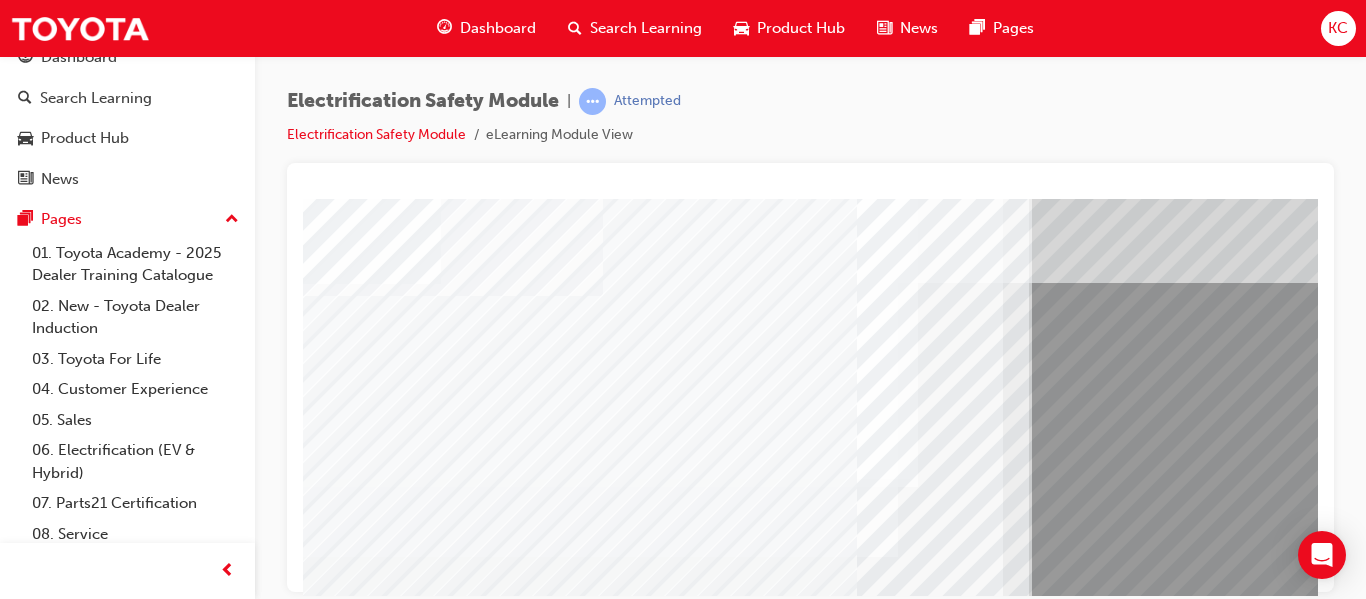 scroll, scrollTop: 100, scrollLeft: 0, axis: vertical 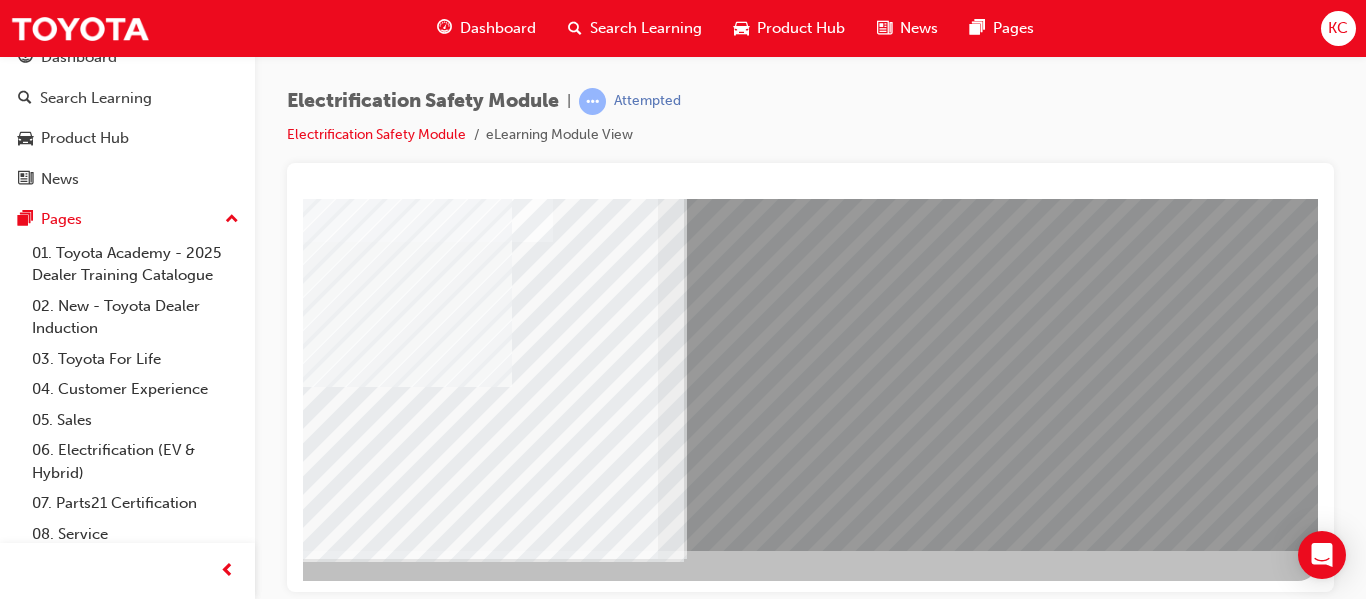 click at bounding box center [21, 8803] 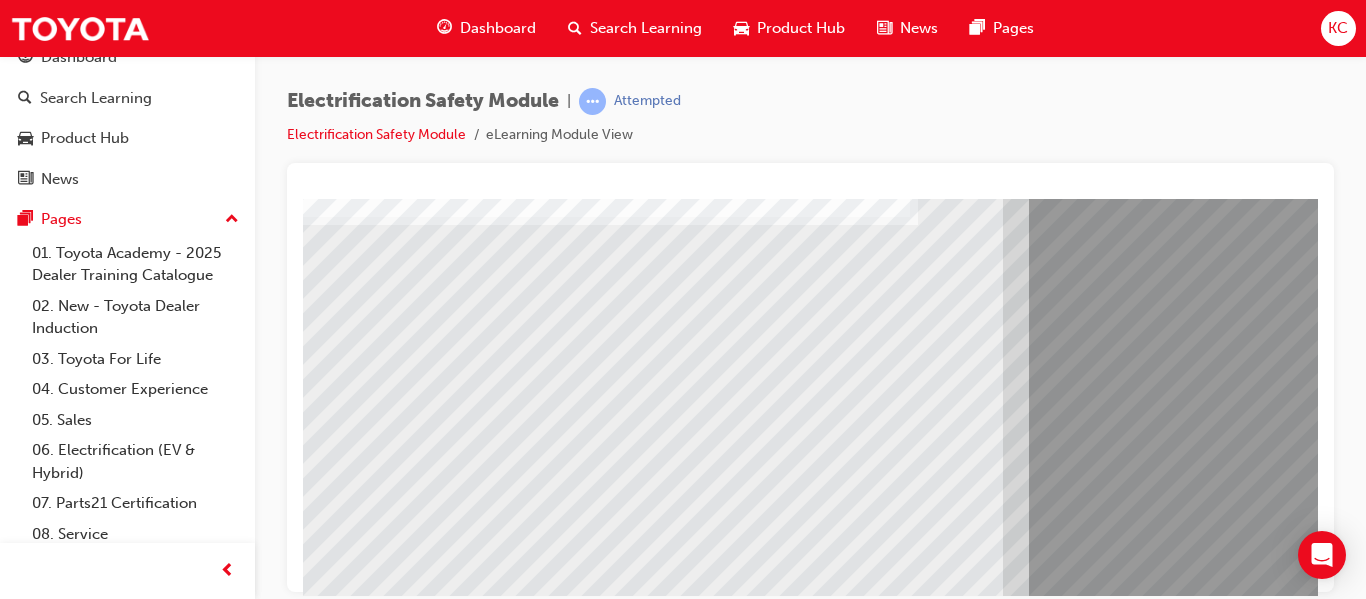 scroll, scrollTop: 268, scrollLeft: 0, axis: vertical 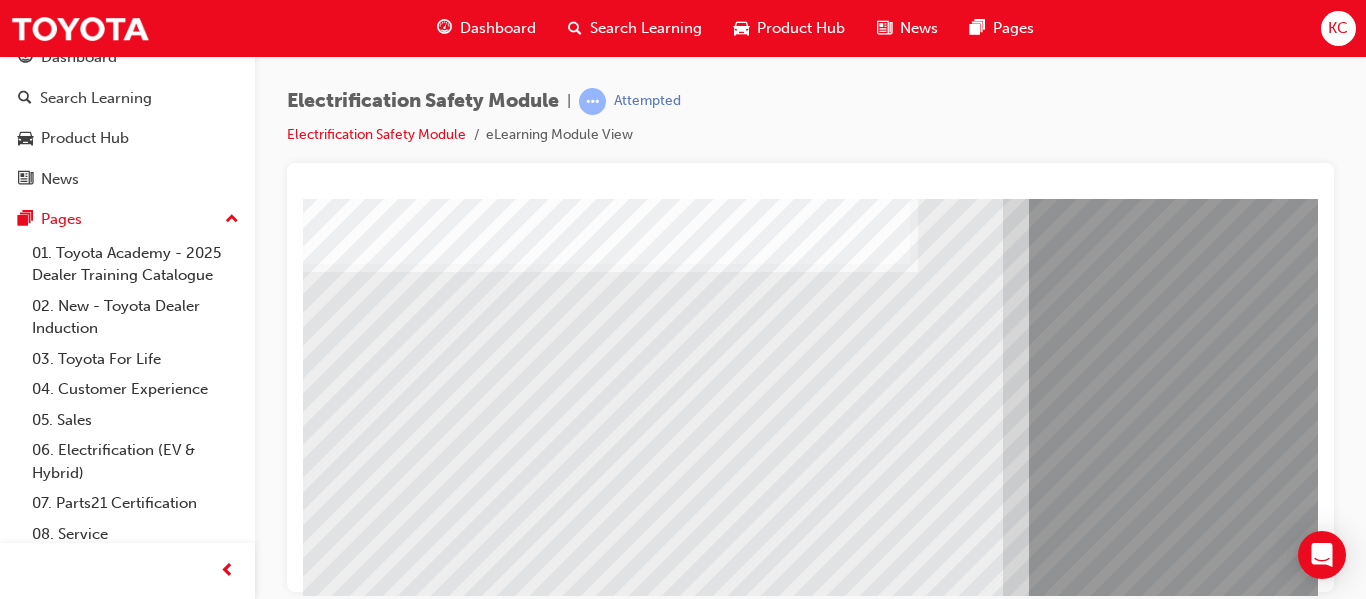 click at bounding box center (368, 10448) 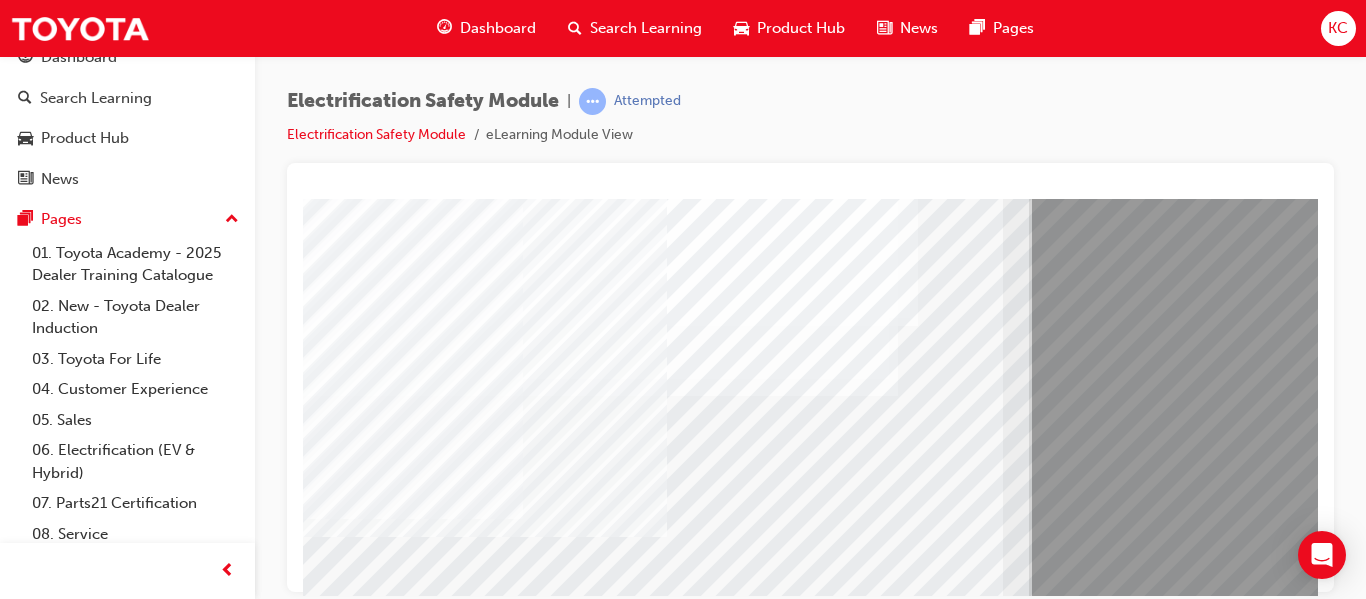 scroll, scrollTop: 68, scrollLeft: 0, axis: vertical 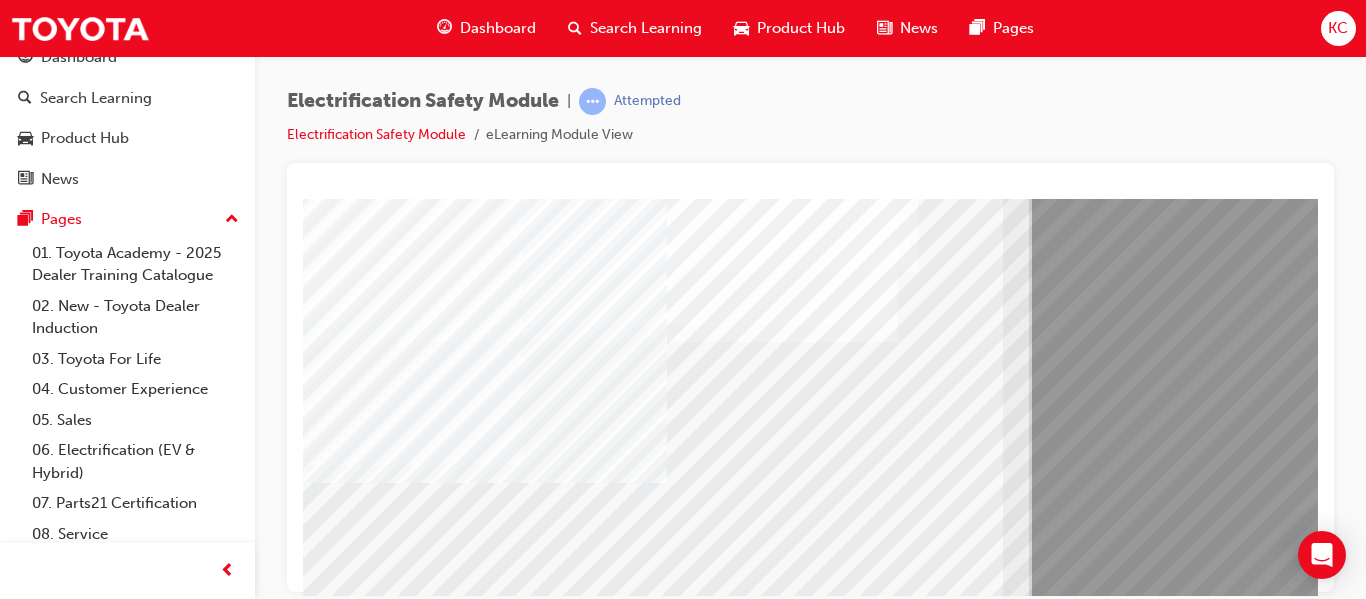 click at bounding box center [368, 10802] 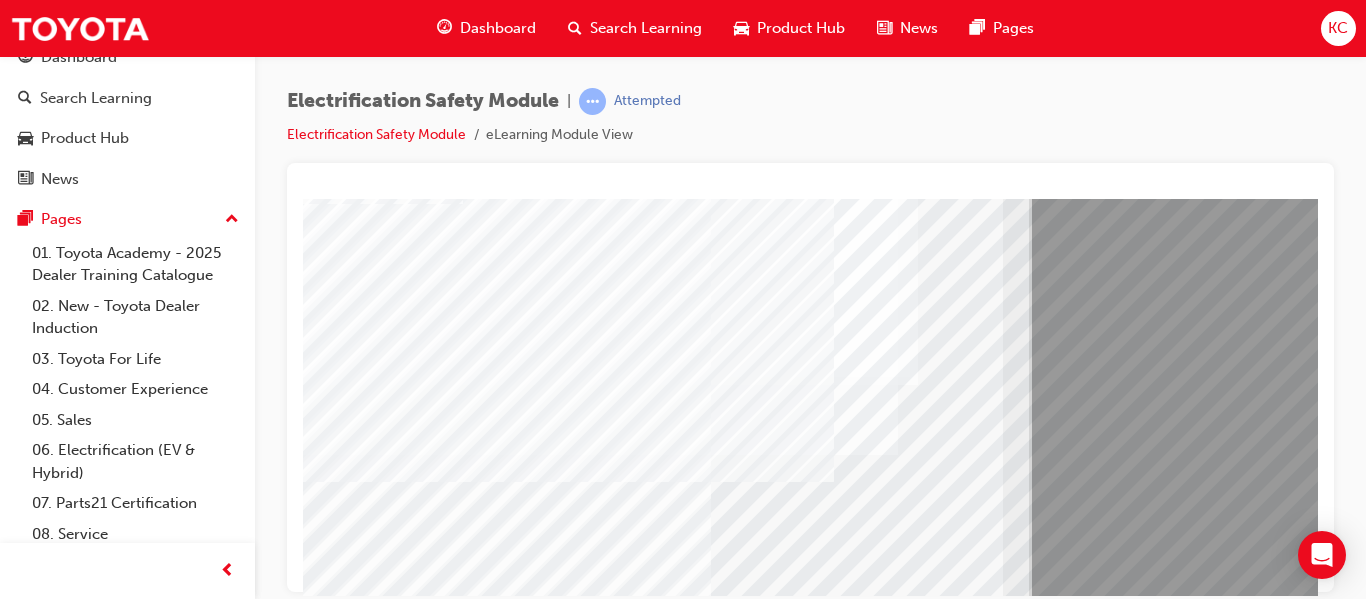 scroll, scrollTop: 200, scrollLeft: 0, axis: vertical 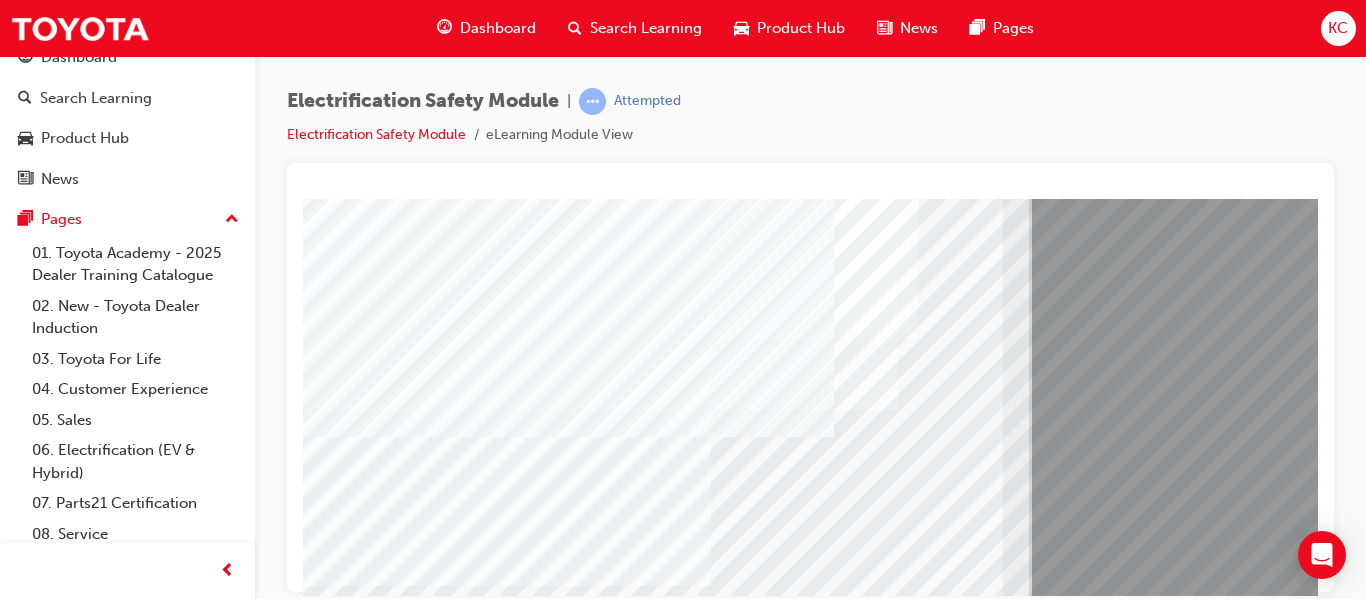 click at bounding box center (368, 10646) 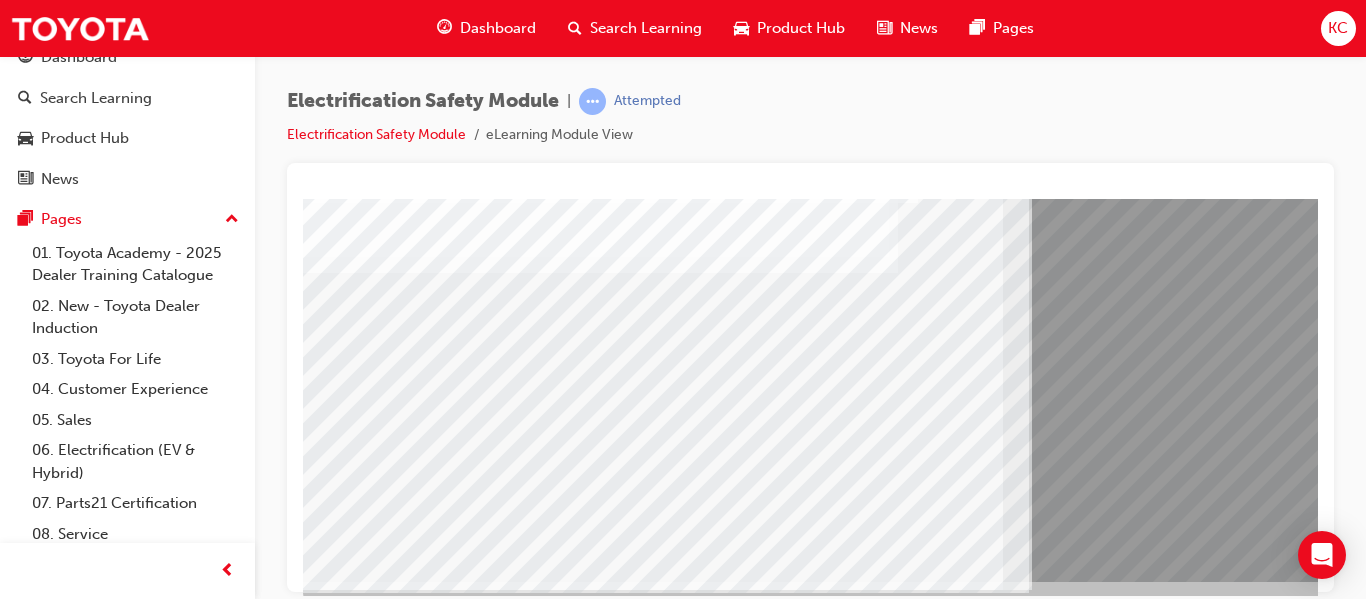 scroll, scrollTop: 368, scrollLeft: 0, axis: vertical 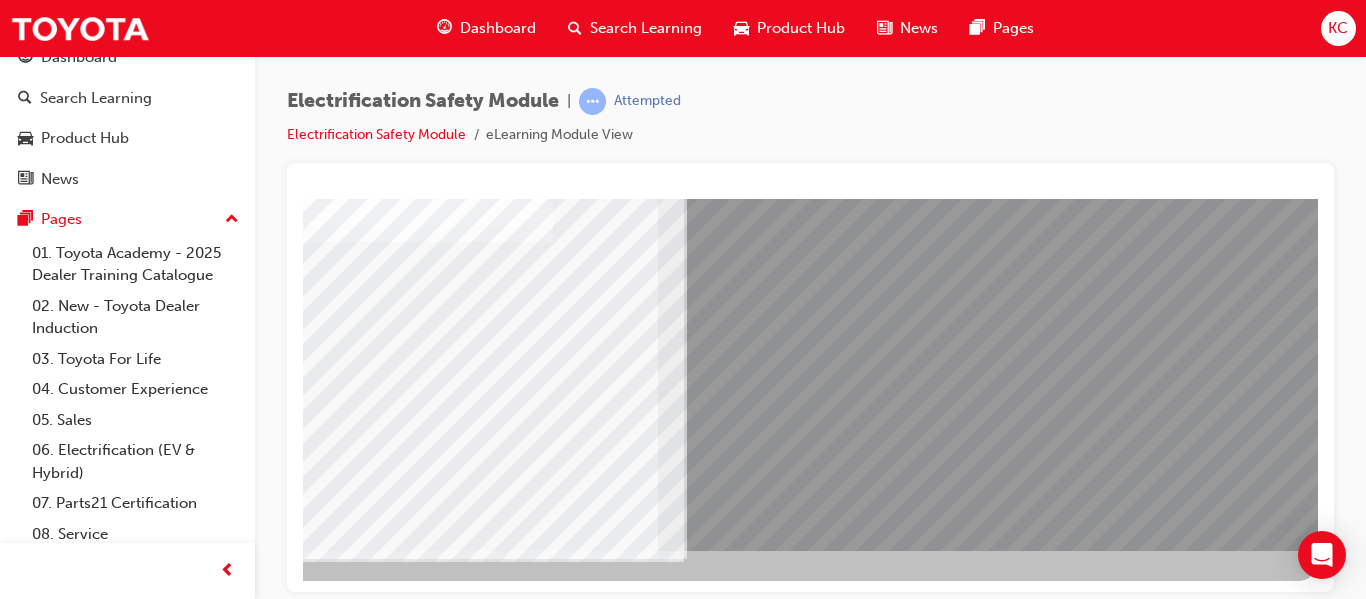 click at bounding box center (21, 10265) 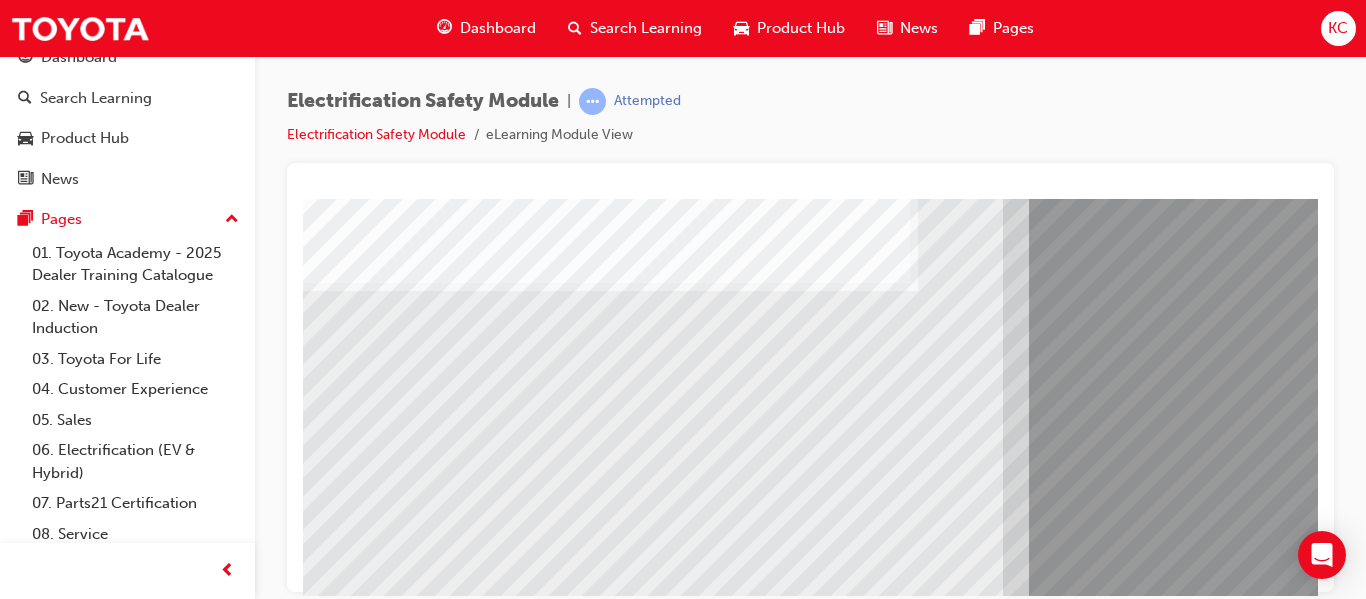 scroll, scrollTop: 300, scrollLeft: 0, axis: vertical 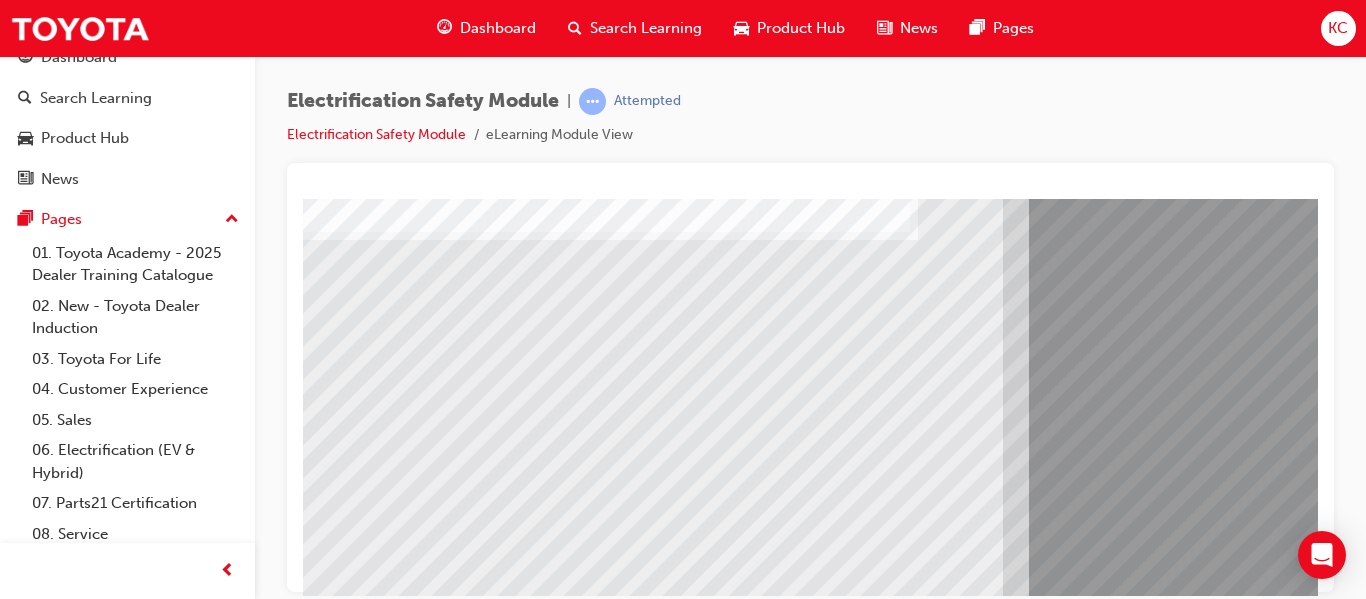 click at bounding box center [368, 8261] 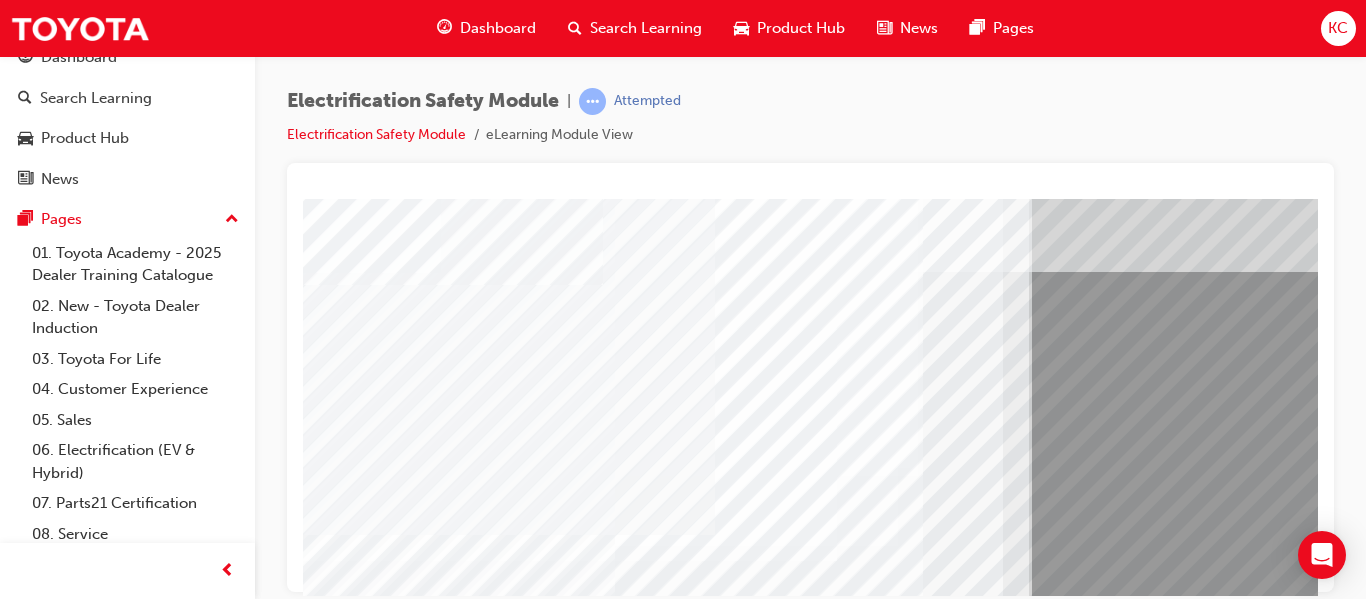 scroll, scrollTop: 100, scrollLeft: 0, axis: vertical 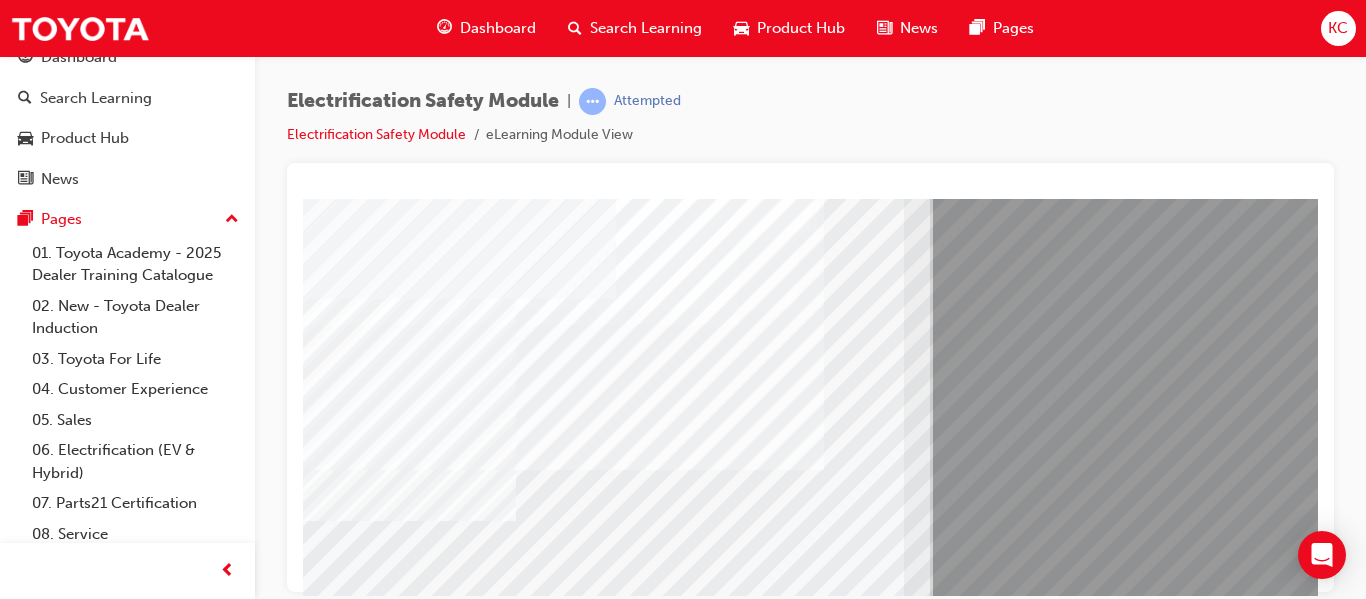 click at bounding box center [269, 13008] 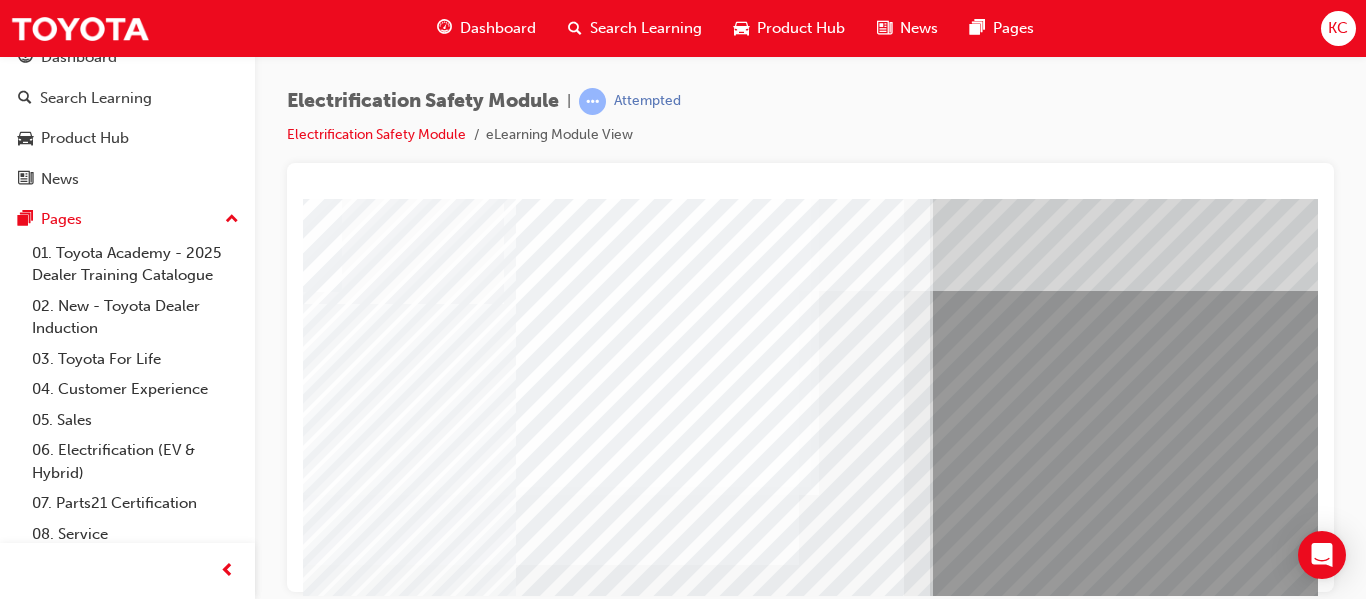 scroll, scrollTop: 0, scrollLeft: 99, axis: horizontal 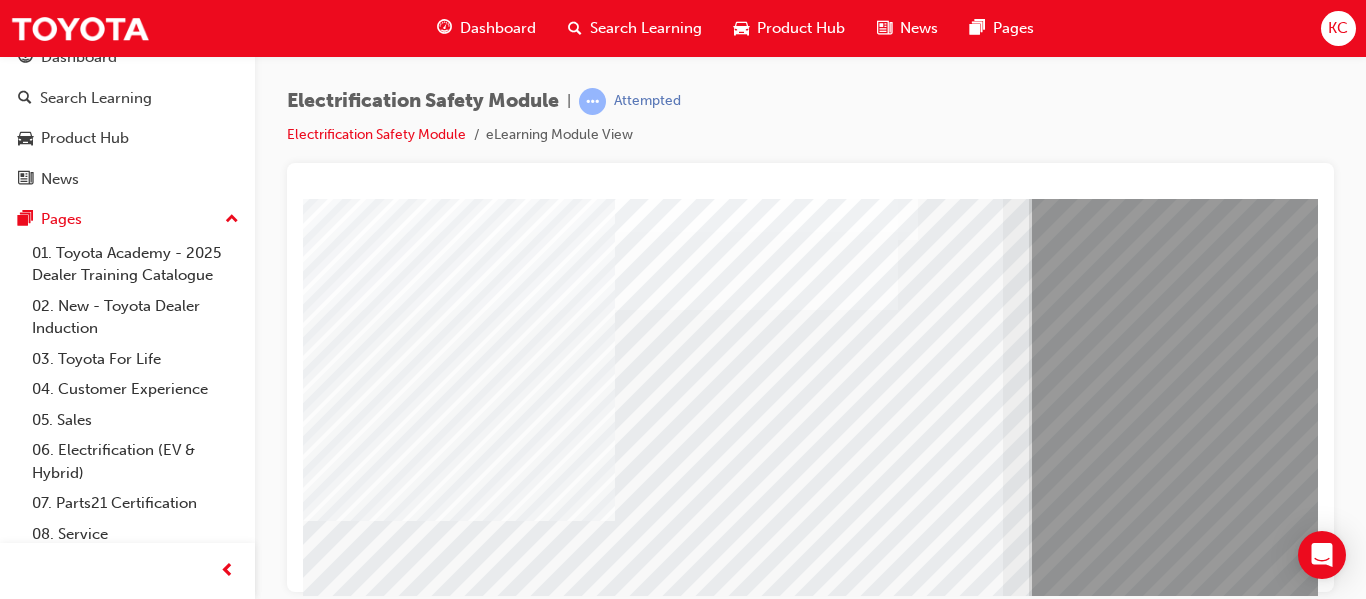 click at bounding box center (368, 13138) 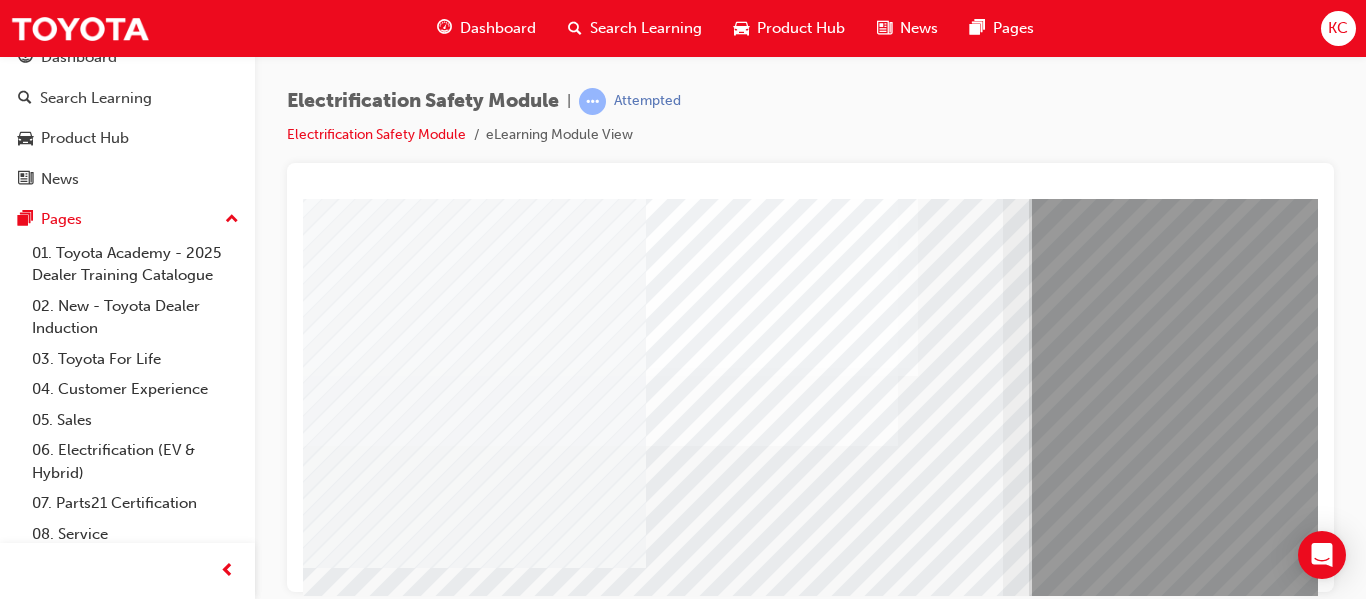 scroll, scrollTop: 200, scrollLeft: 0, axis: vertical 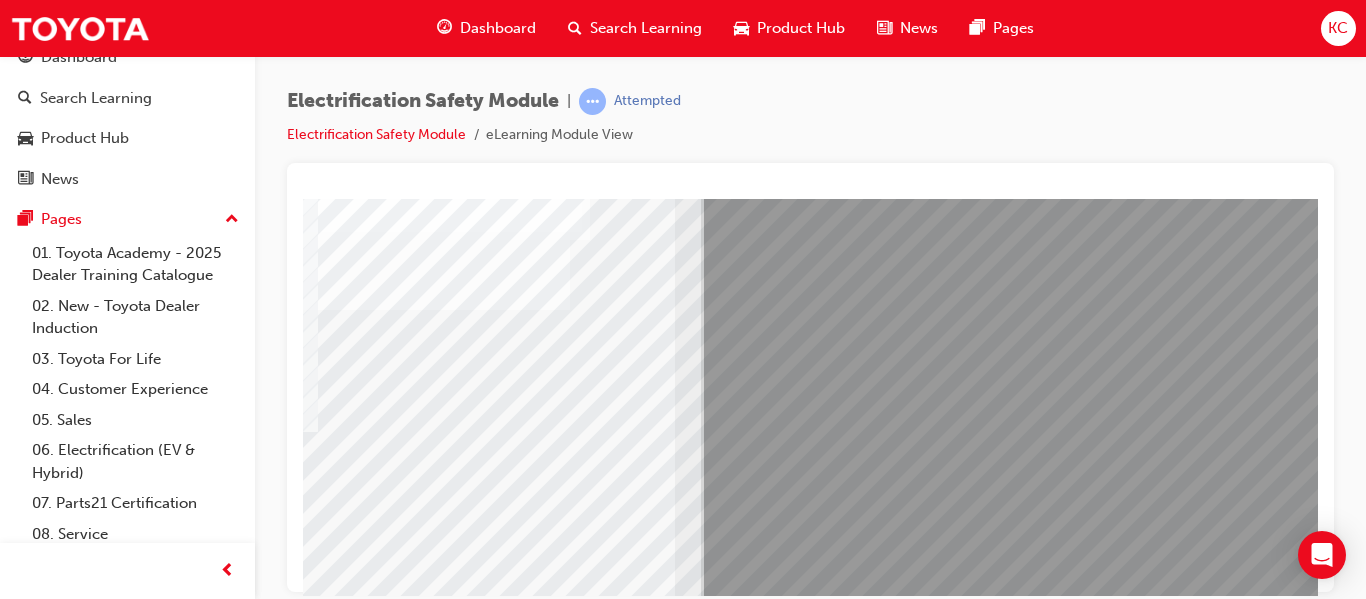click at bounding box center [40, 13684] 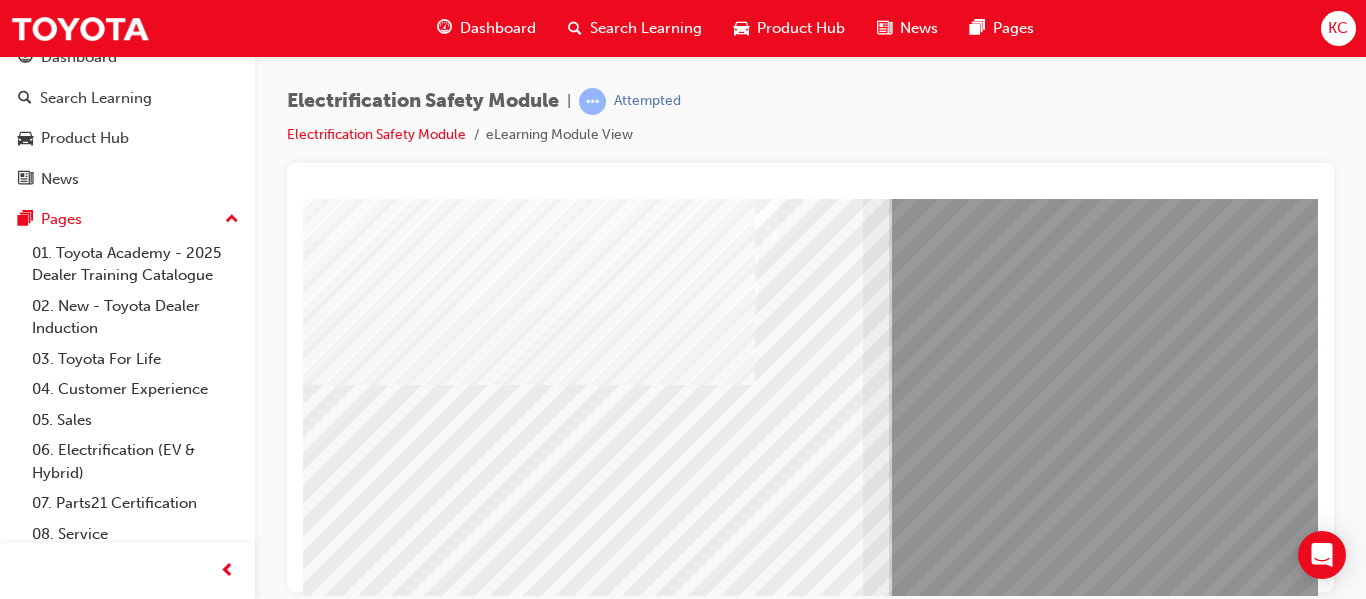 scroll, scrollTop: 300, scrollLeft: 20, axis: both 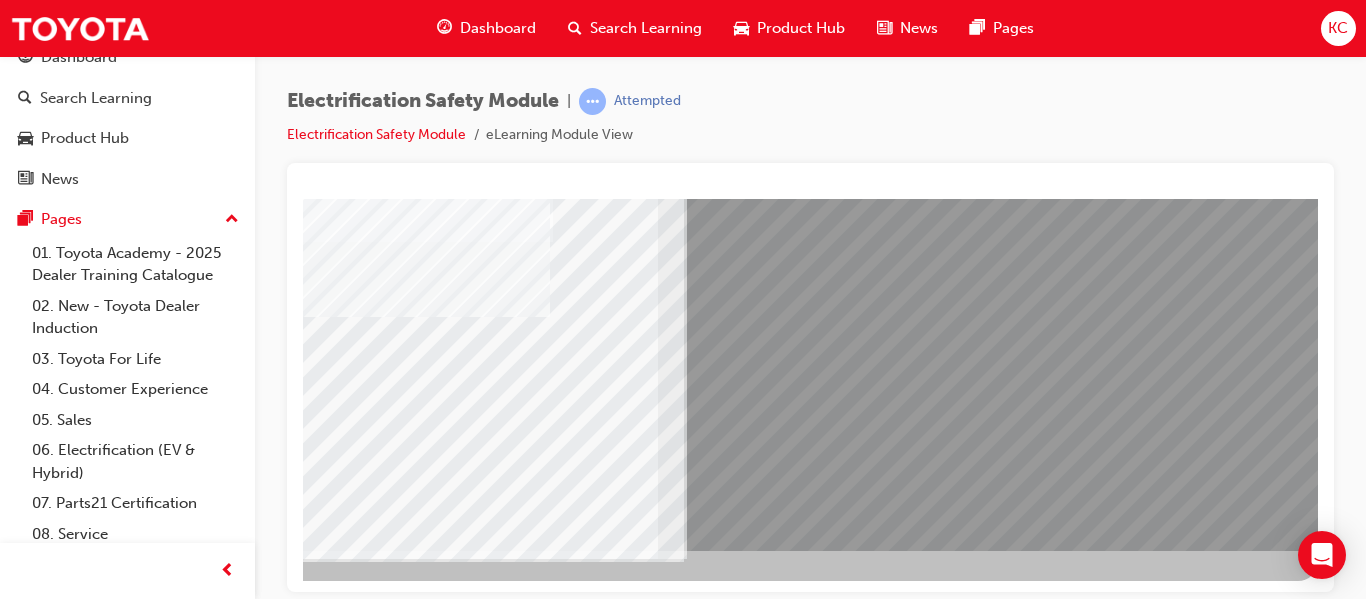 click at bounding box center (21, 13859) 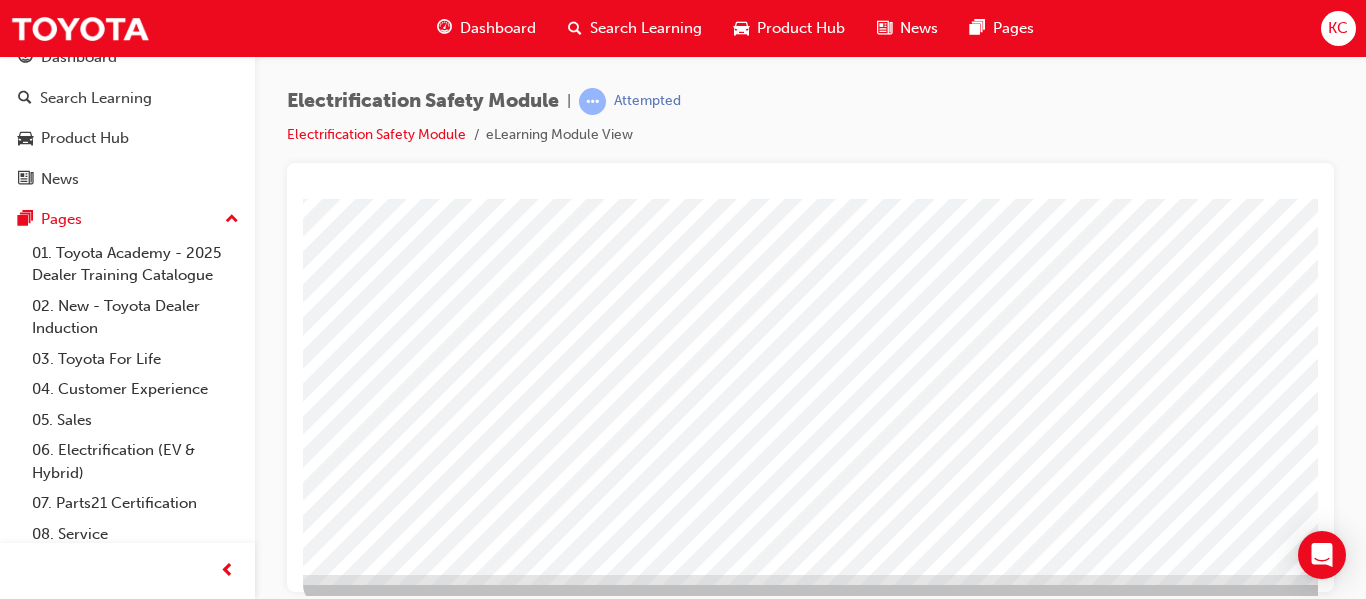 scroll, scrollTop: 368, scrollLeft: 0, axis: vertical 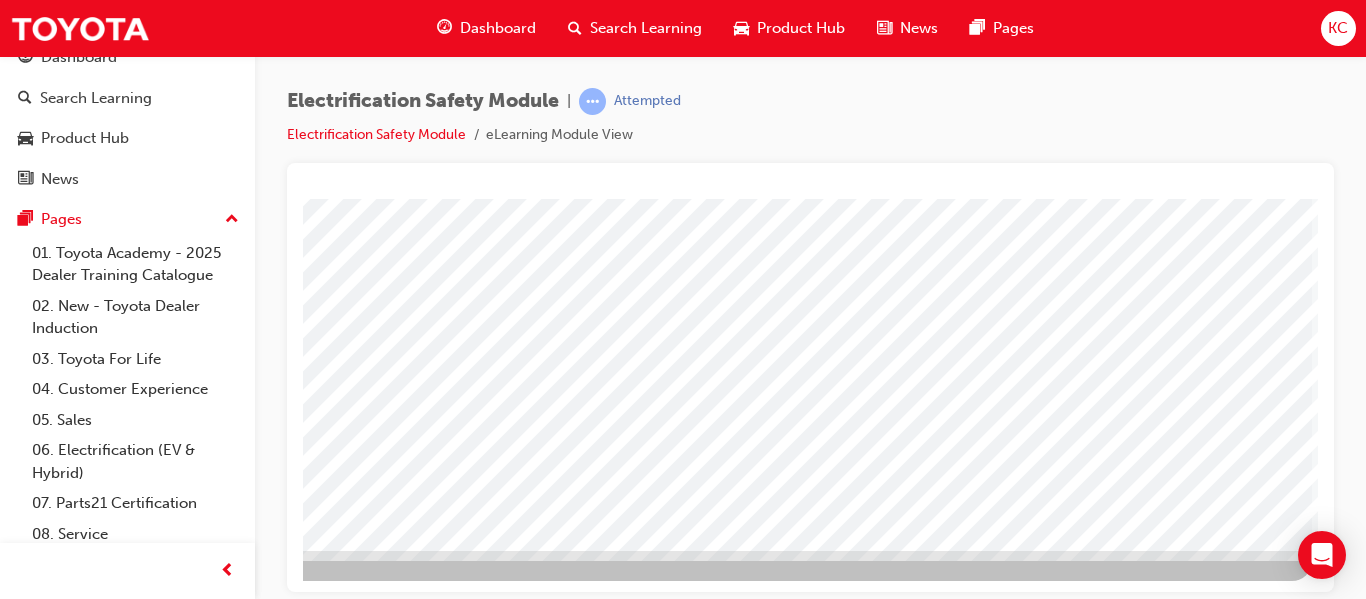 click at bounding box center [15, 3336] 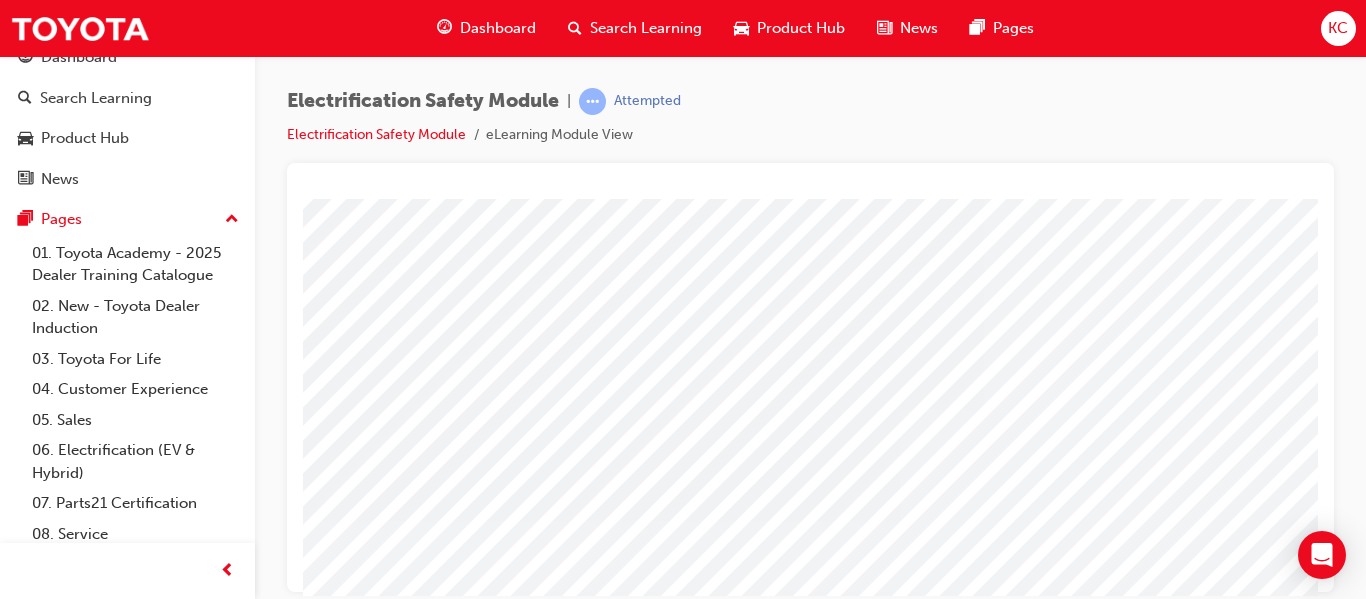 scroll, scrollTop: 200, scrollLeft: 0, axis: vertical 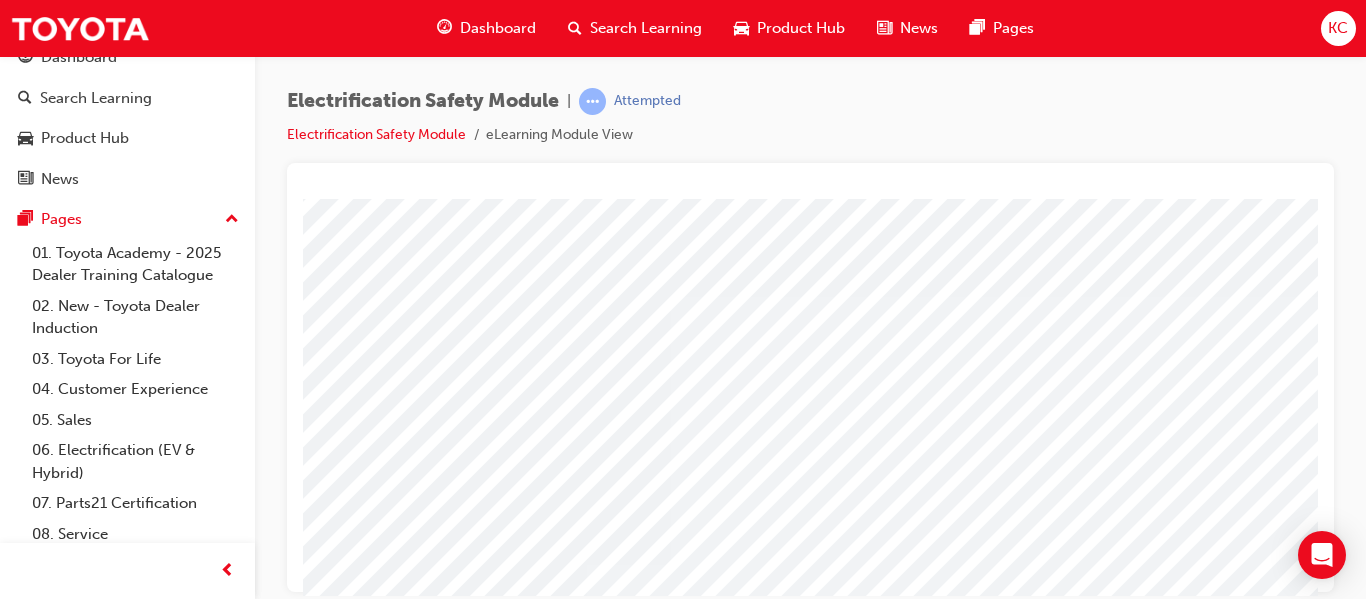 click at bounding box center (19, 3910) 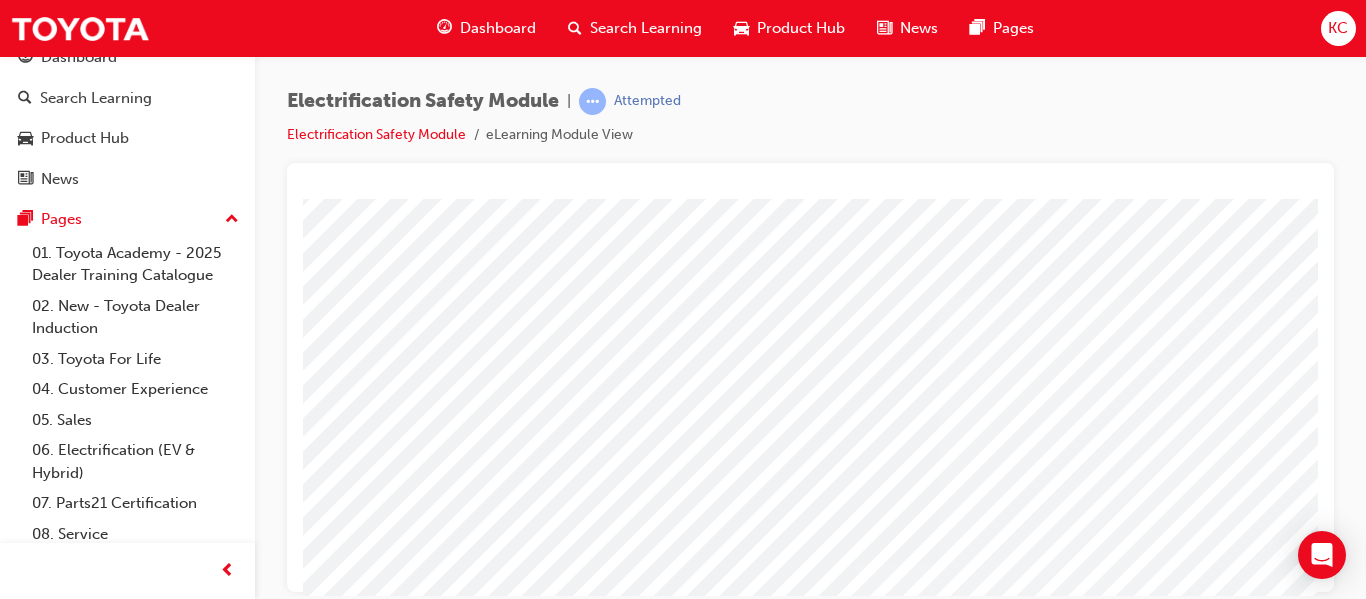 scroll, scrollTop: 0, scrollLeft: 40, axis: horizontal 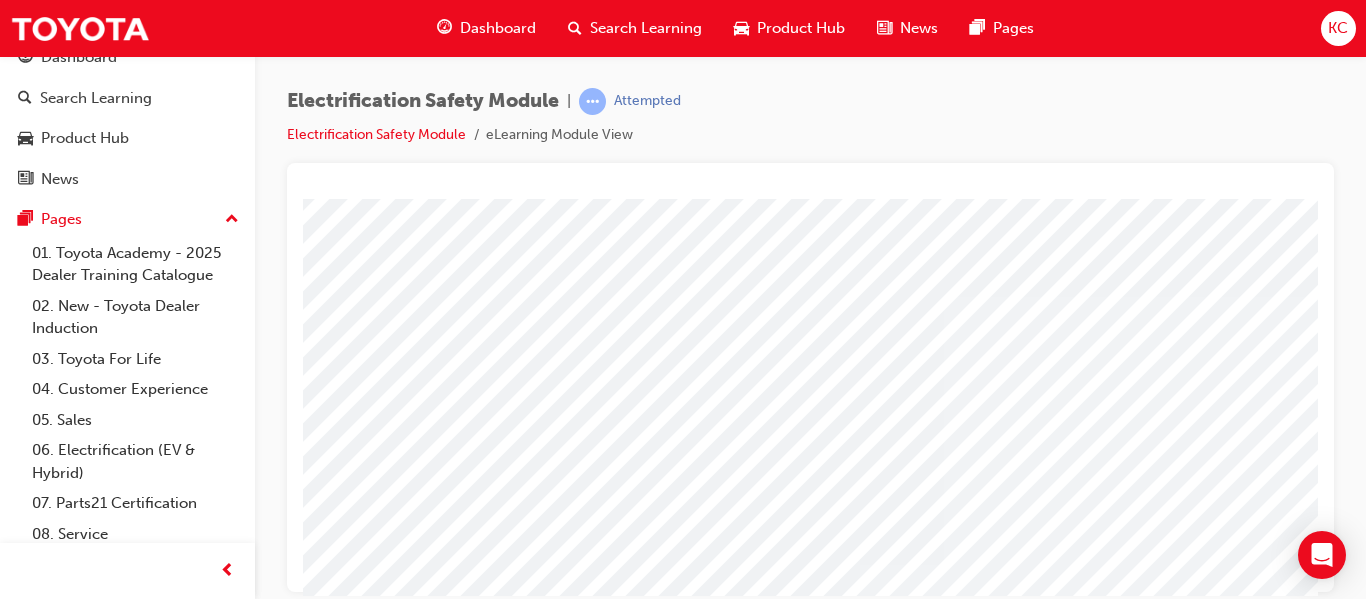 drag, startPoint x: 657, startPoint y: 588, endPoint x: 1075, endPoint y: 284, distance: 516.8559 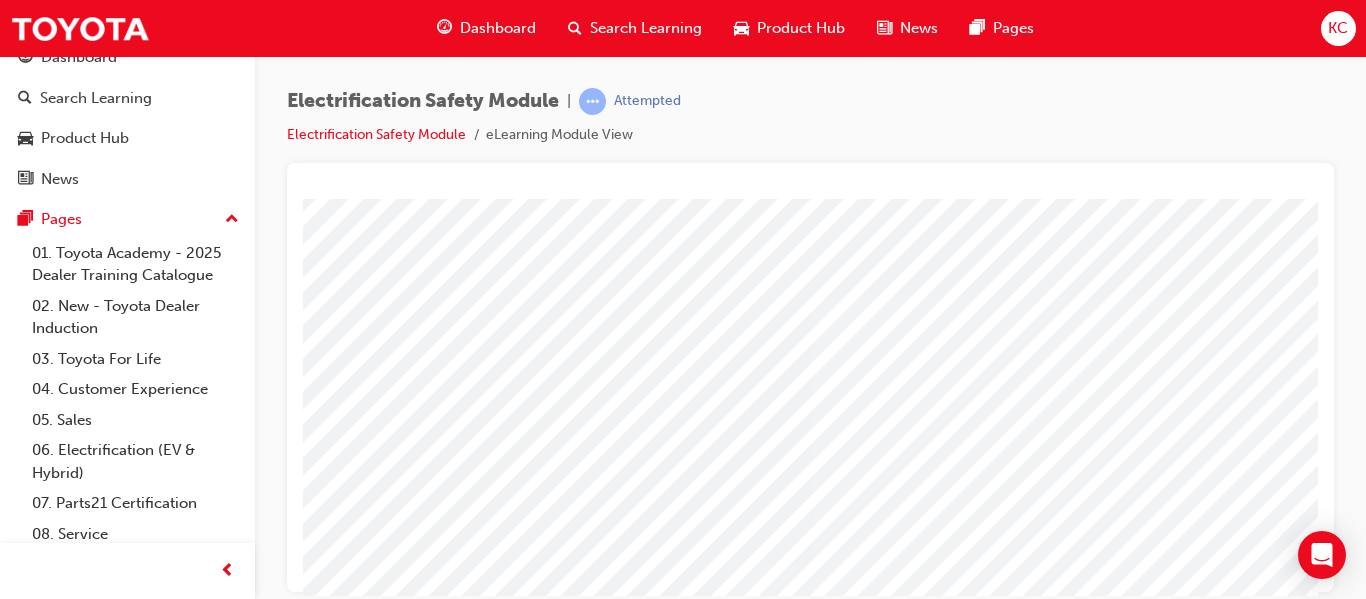 scroll, scrollTop: 0, scrollLeft: 256, axis: horizontal 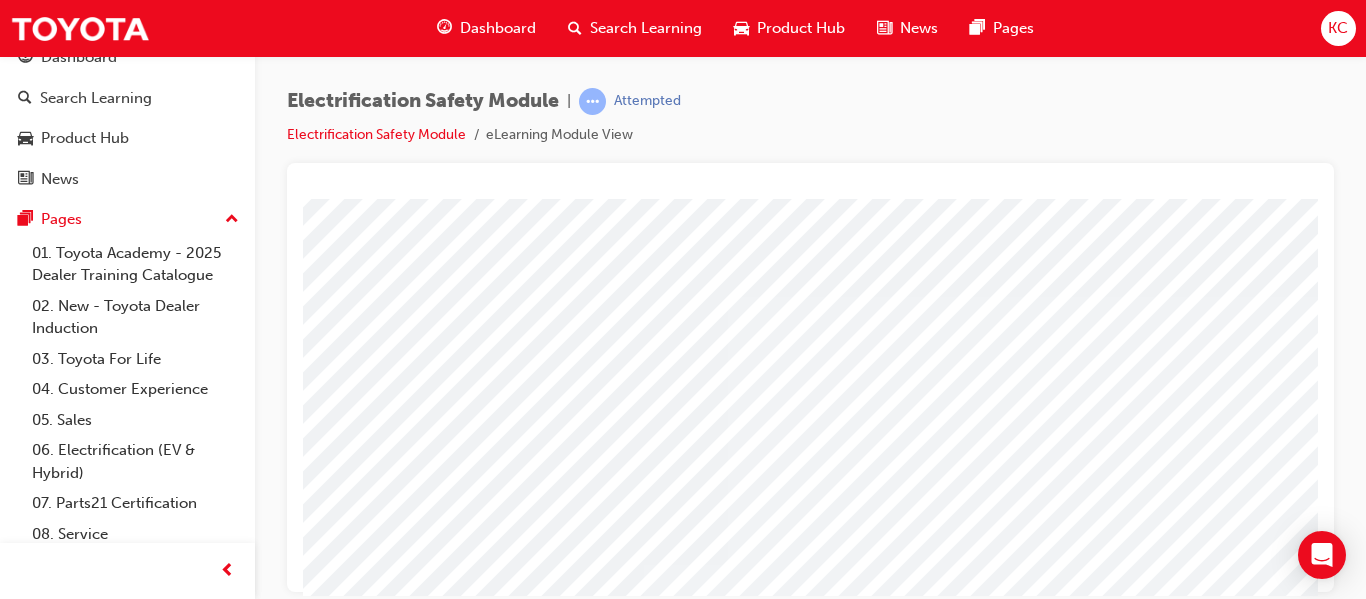 click at bounding box center (76, 4028) 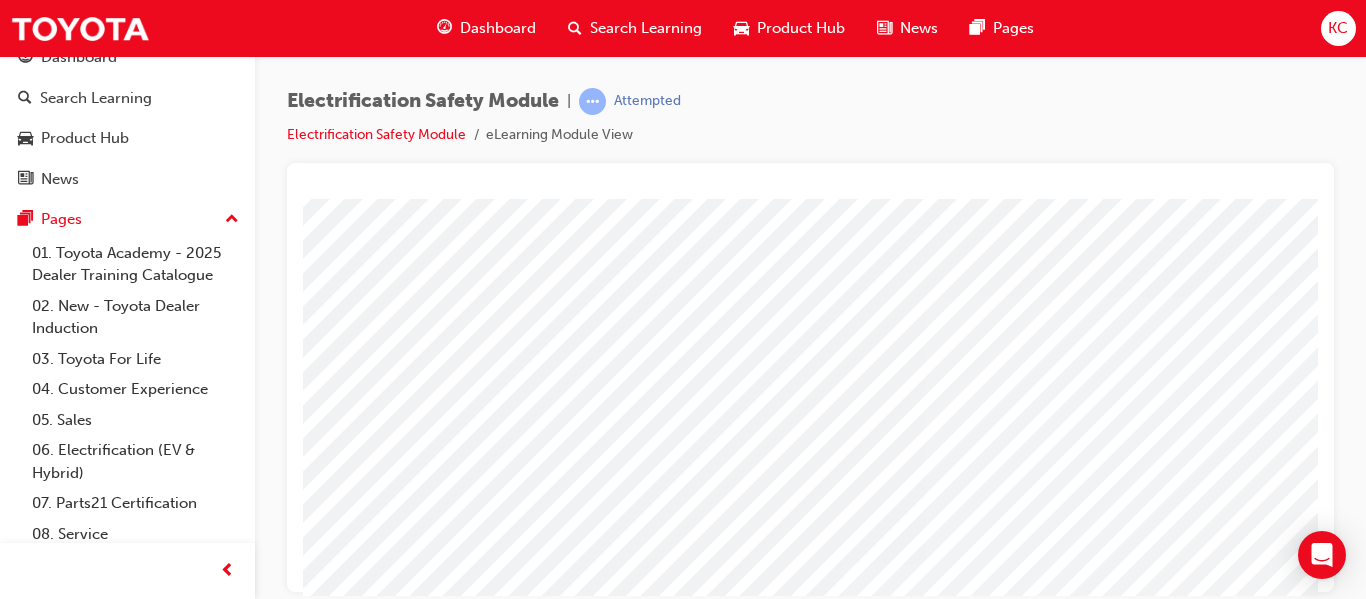 scroll, scrollTop: 0, scrollLeft: 0, axis: both 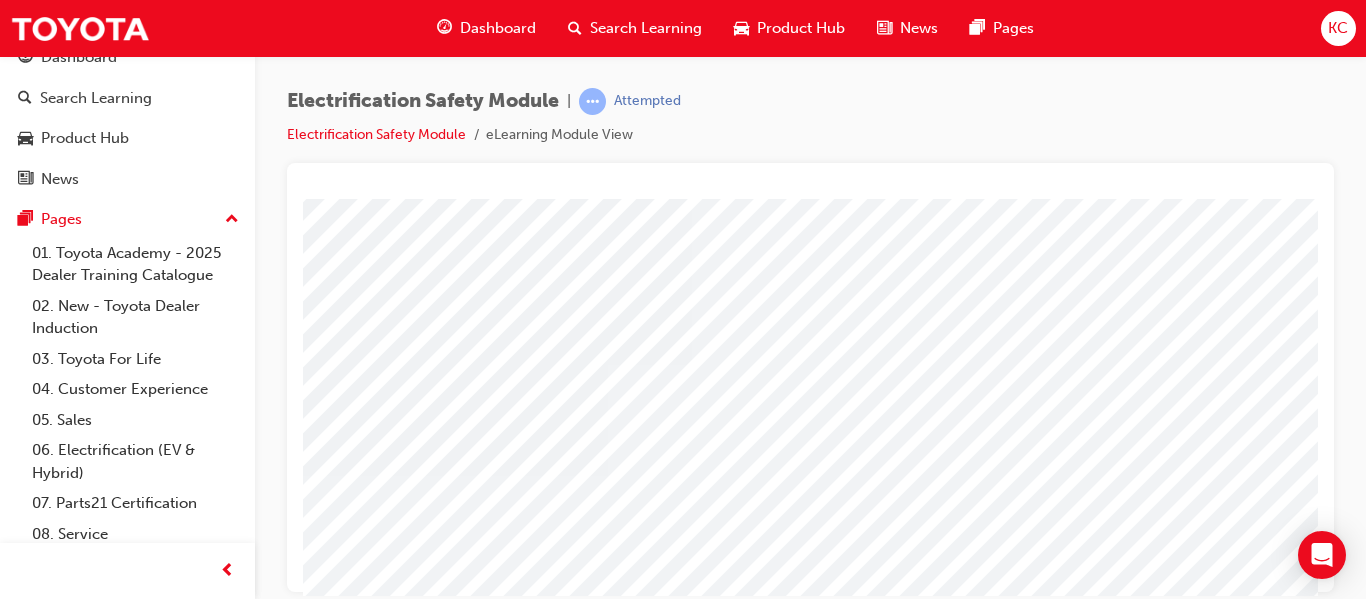 click at bounding box center [40, 3887] 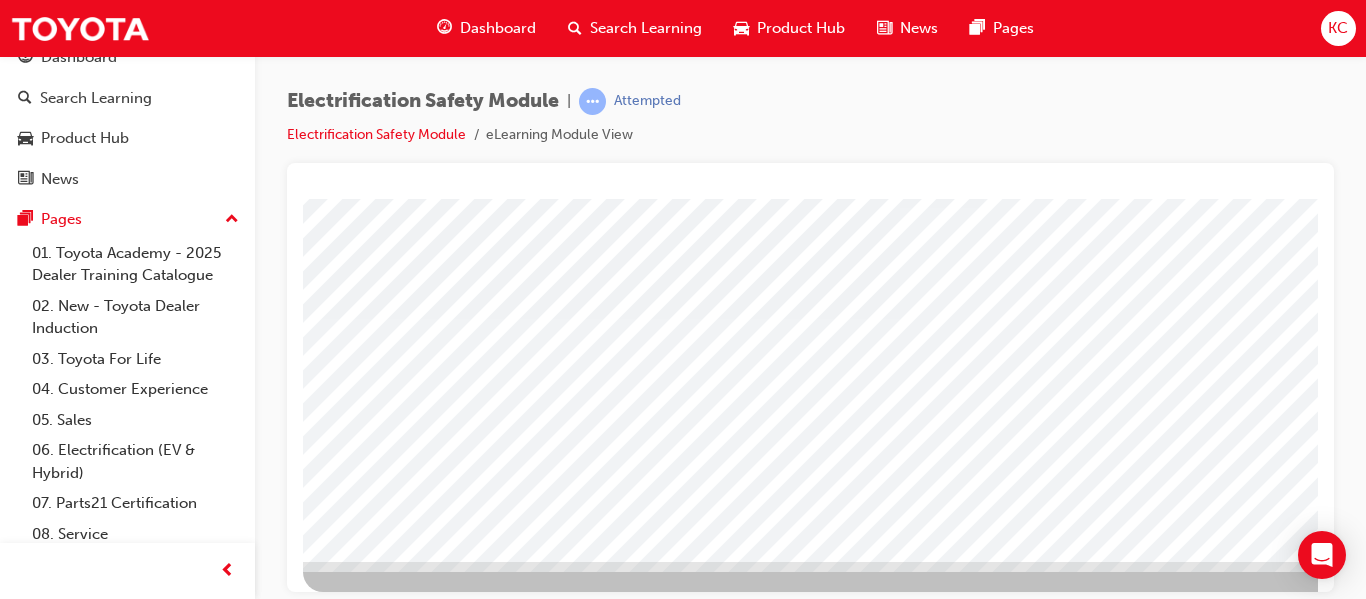 scroll, scrollTop: 368, scrollLeft: 0, axis: vertical 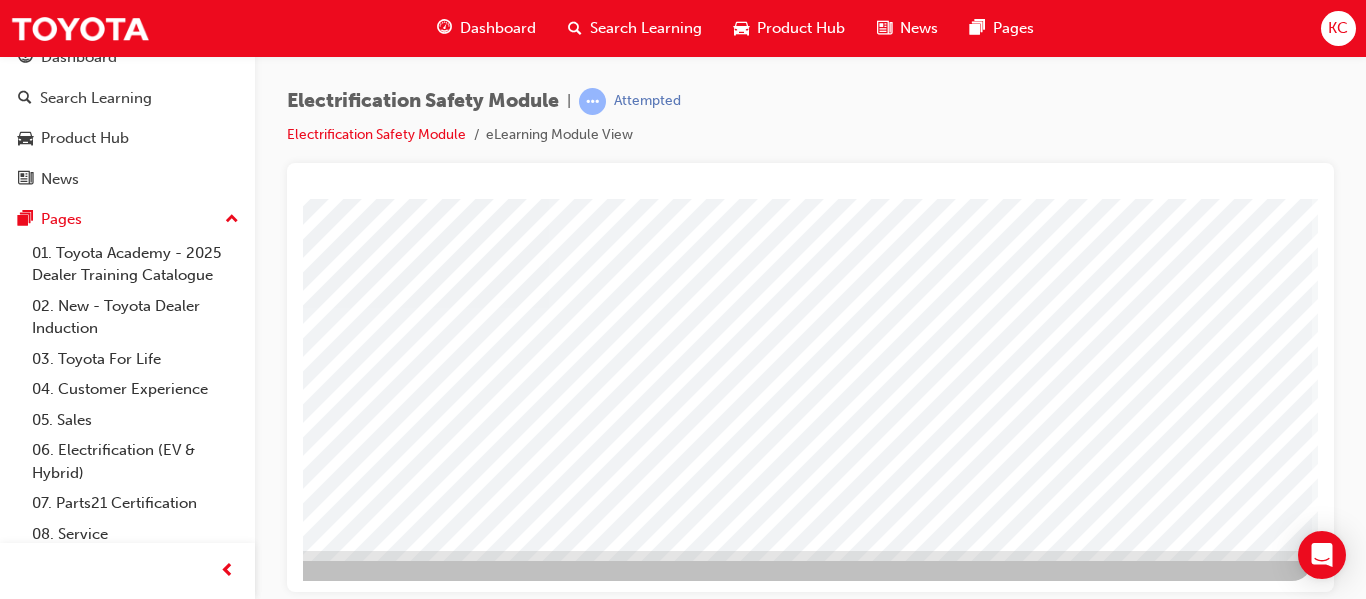 drag, startPoint x: 786, startPoint y: 580, endPoint x: 1431, endPoint y: 794, distance: 679.57416 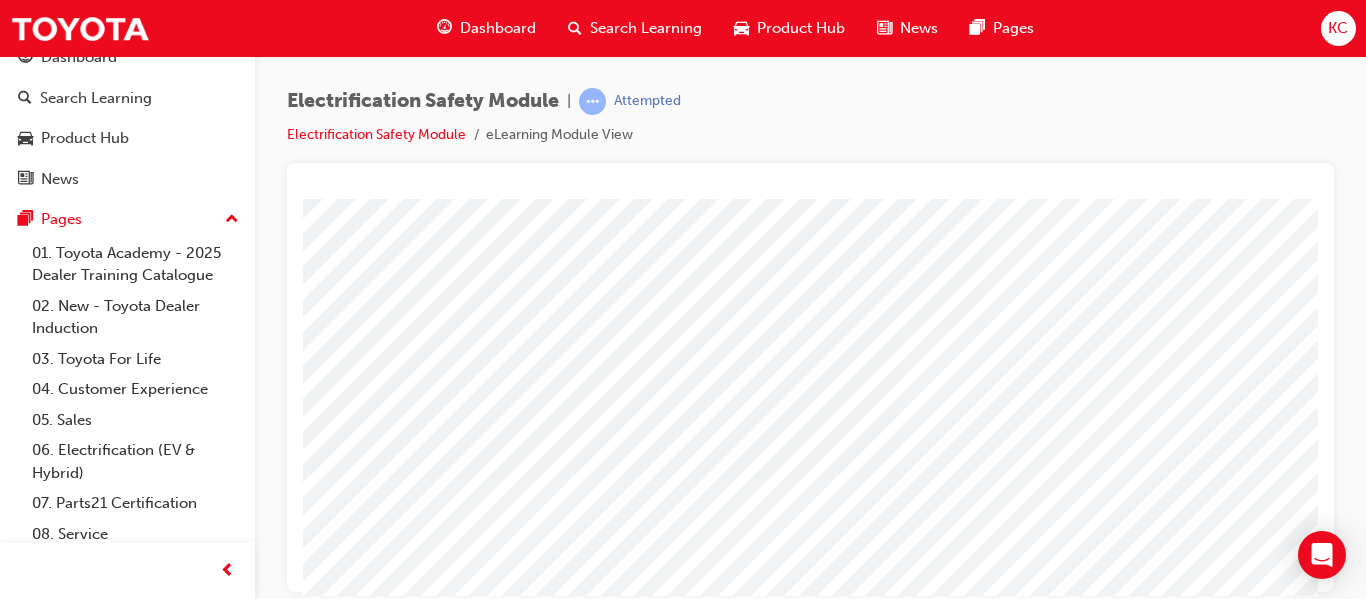 scroll, scrollTop: 200, scrollLeft: 0, axis: vertical 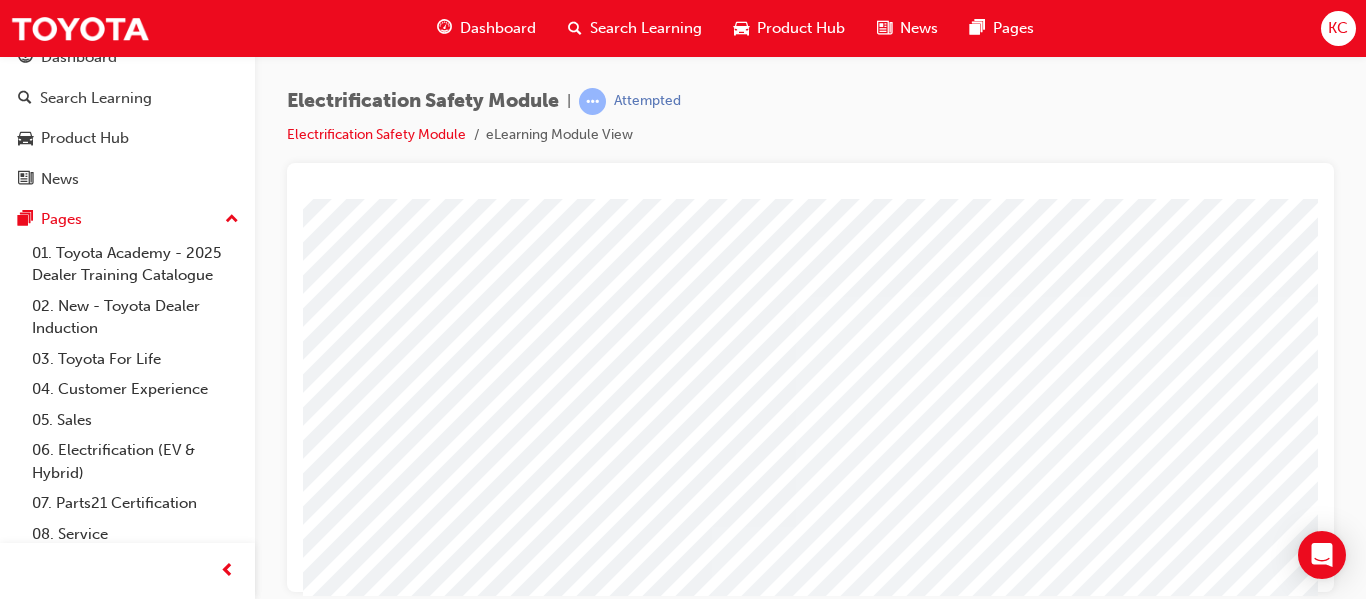 click at bounding box center (144, 3872) 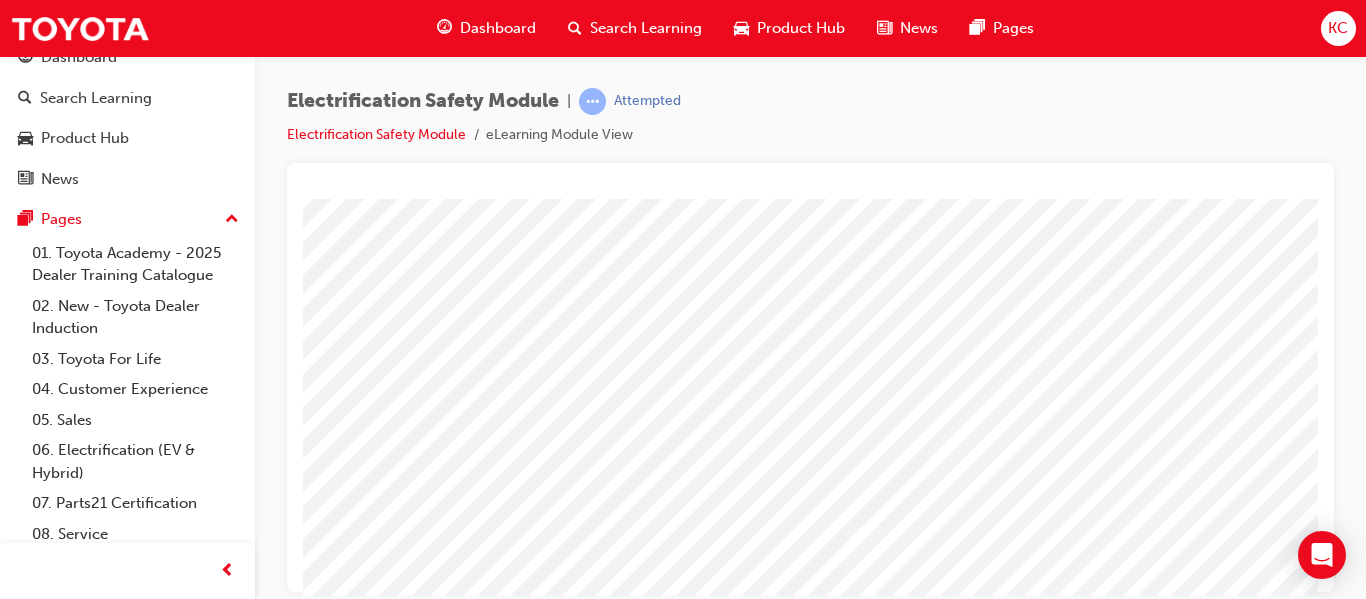 scroll, scrollTop: 0, scrollLeft: 54, axis: horizontal 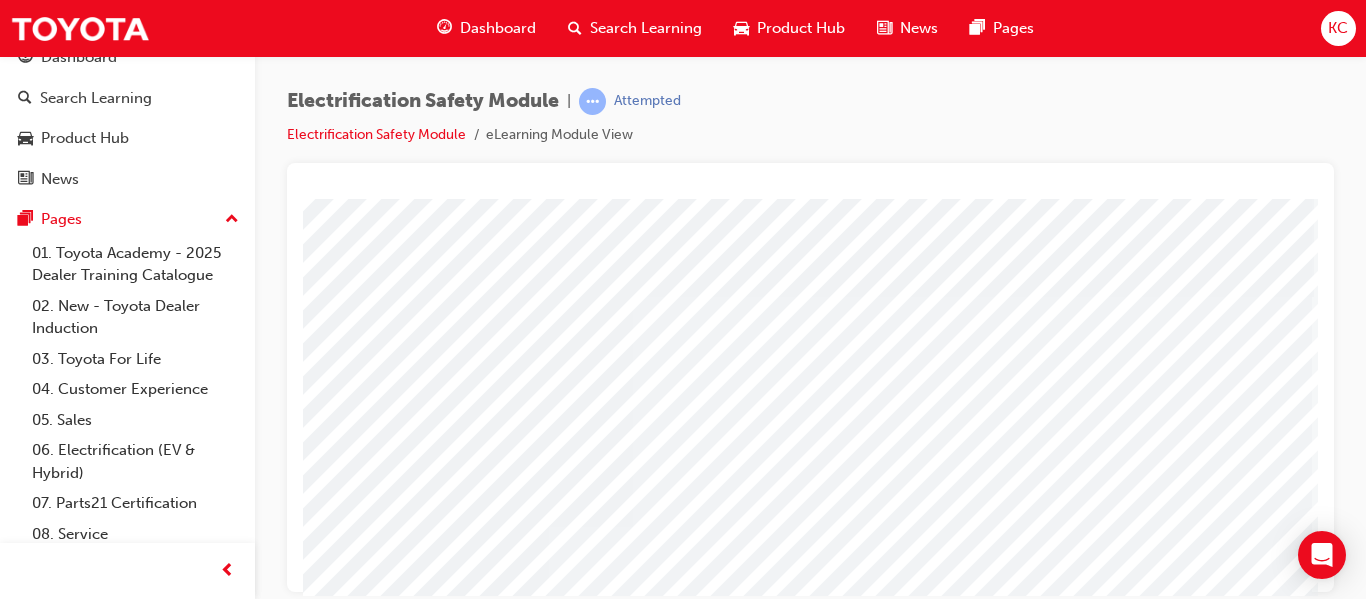 drag, startPoint x: 705, startPoint y: 584, endPoint x: 1267, endPoint y: 794, distance: 599.9533 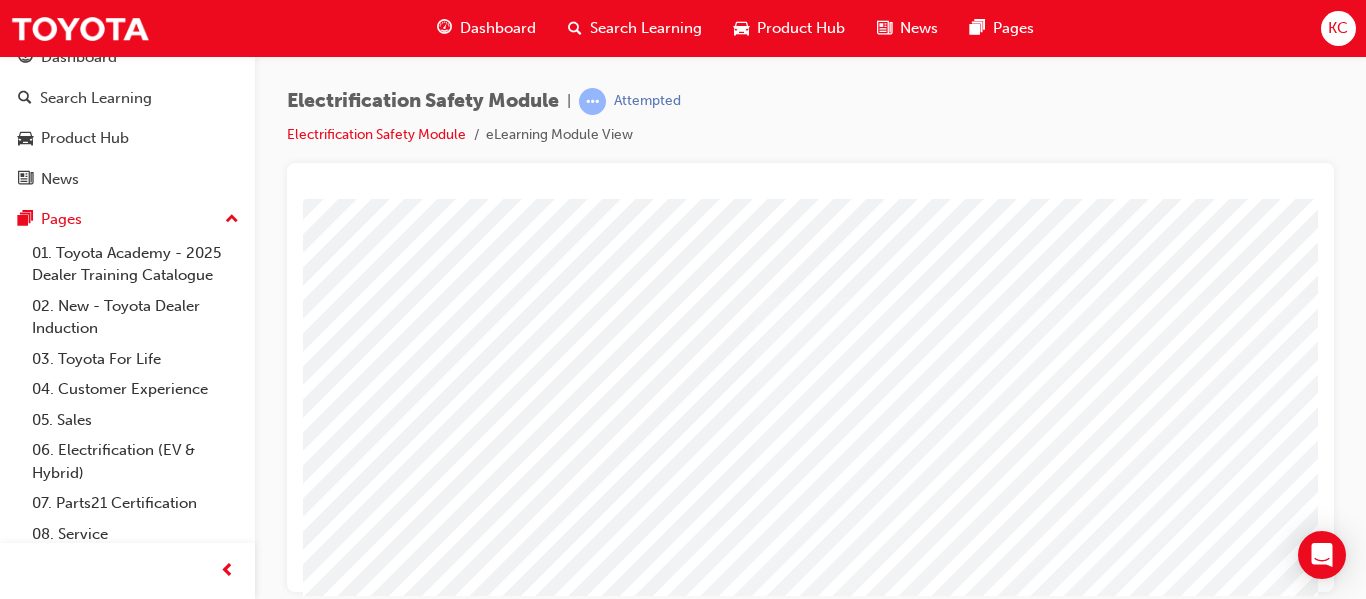 scroll, scrollTop: 0, scrollLeft: 0, axis: both 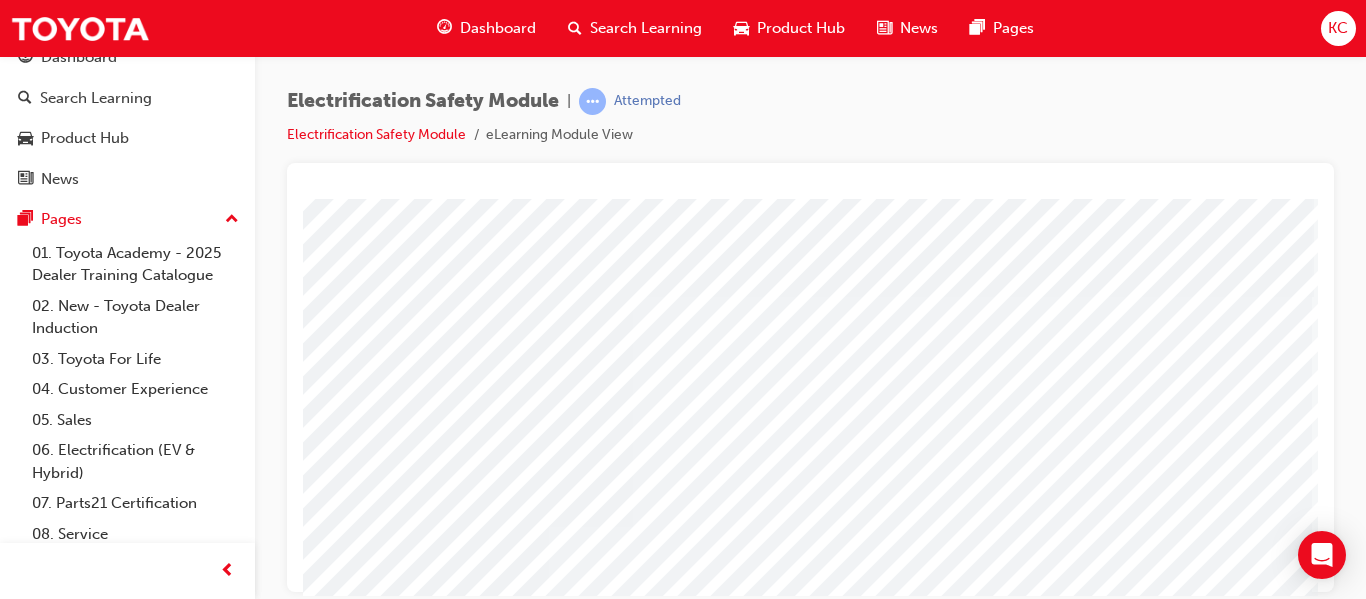 click at bounding box center [-19, 3990] 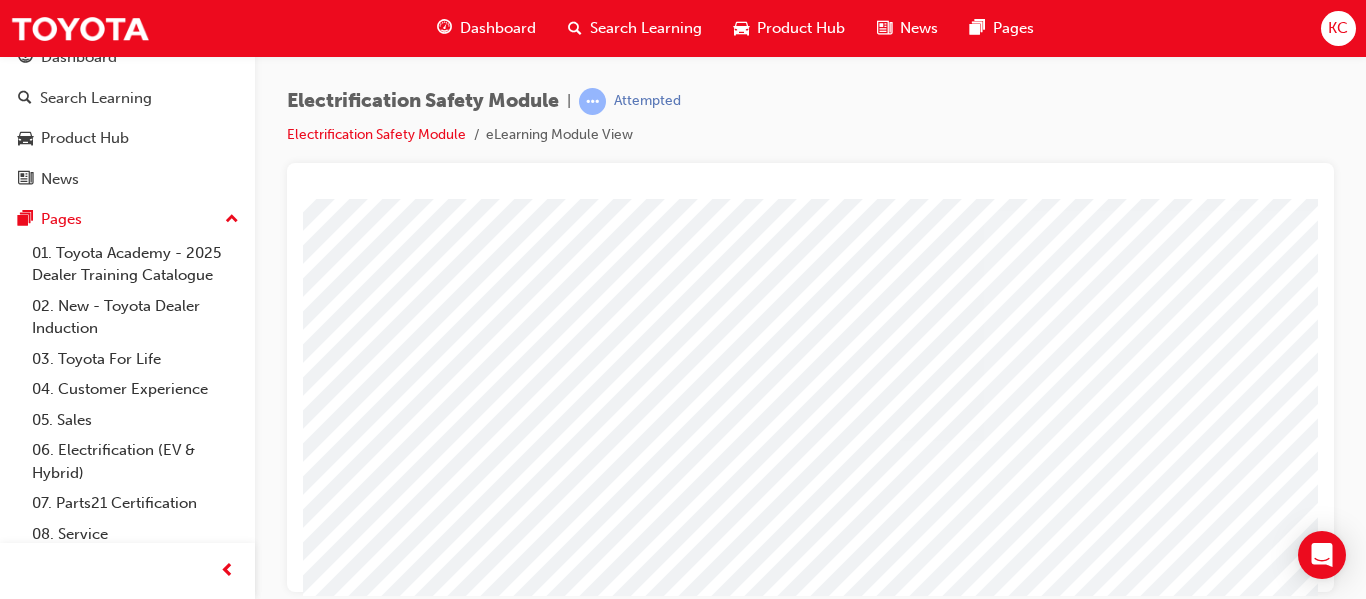 scroll, scrollTop: 200, scrollLeft: 0, axis: vertical 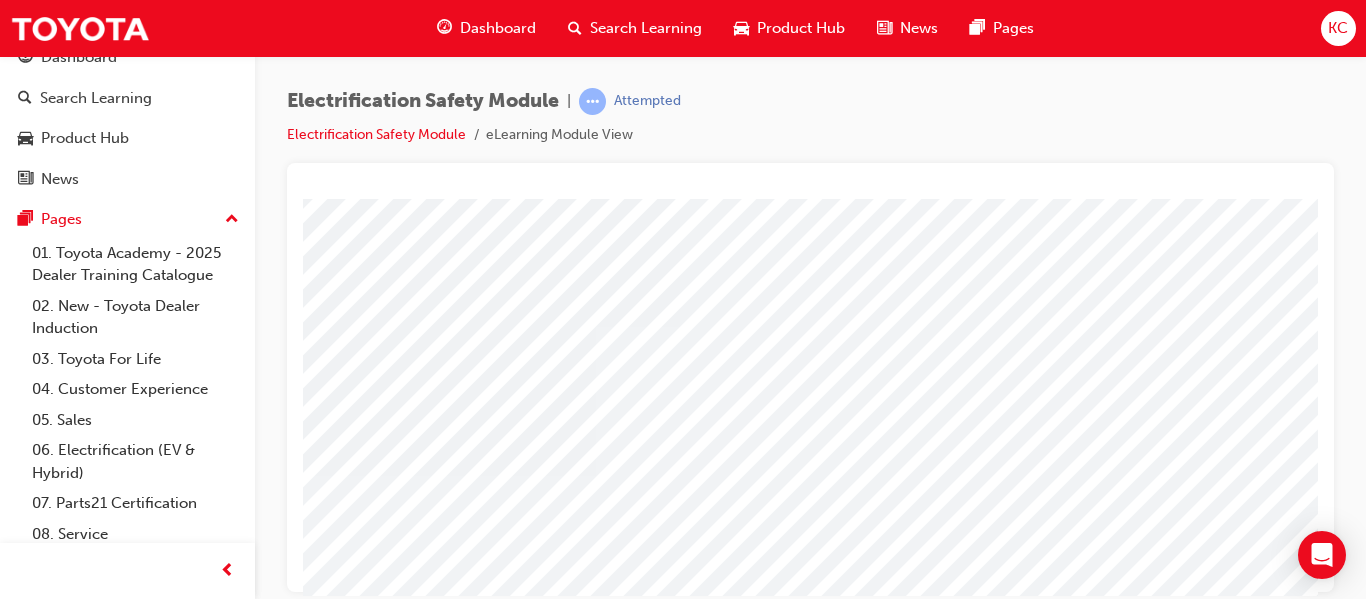 drag, startPoint x: 1085, startPoint y: 587, endPoint x: 1502, endPoint y: 795, distance: 465.9968 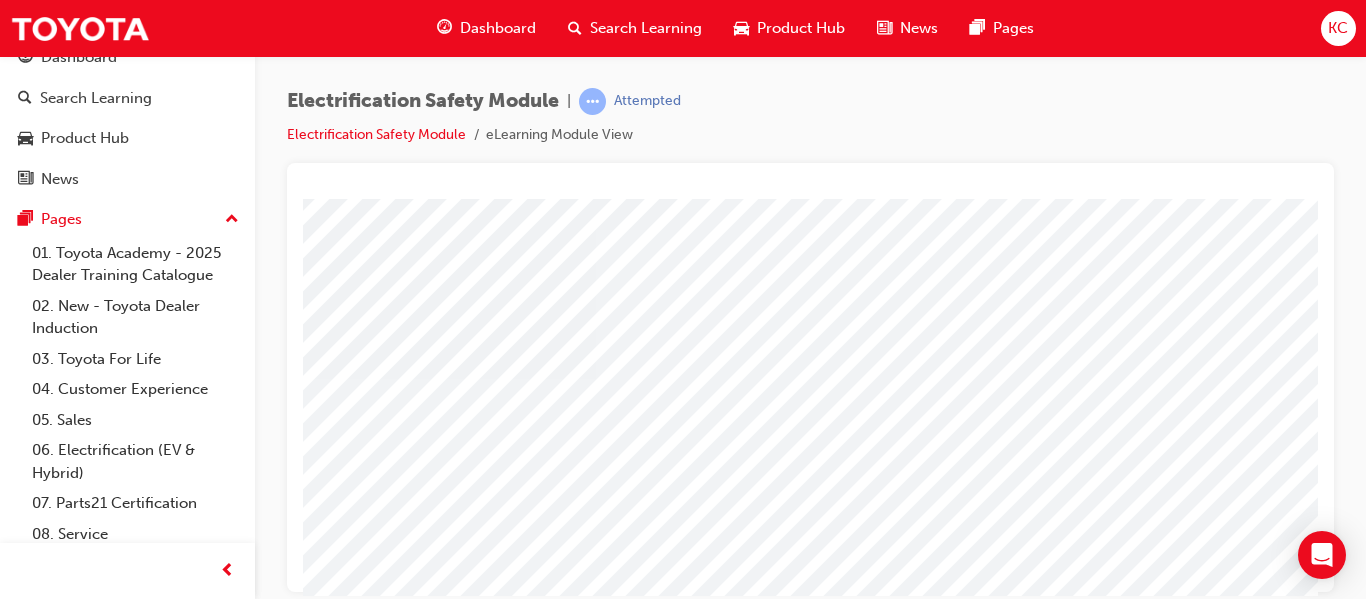 scroll, scrollTop: 368, scrollLeft: 304, axis: both 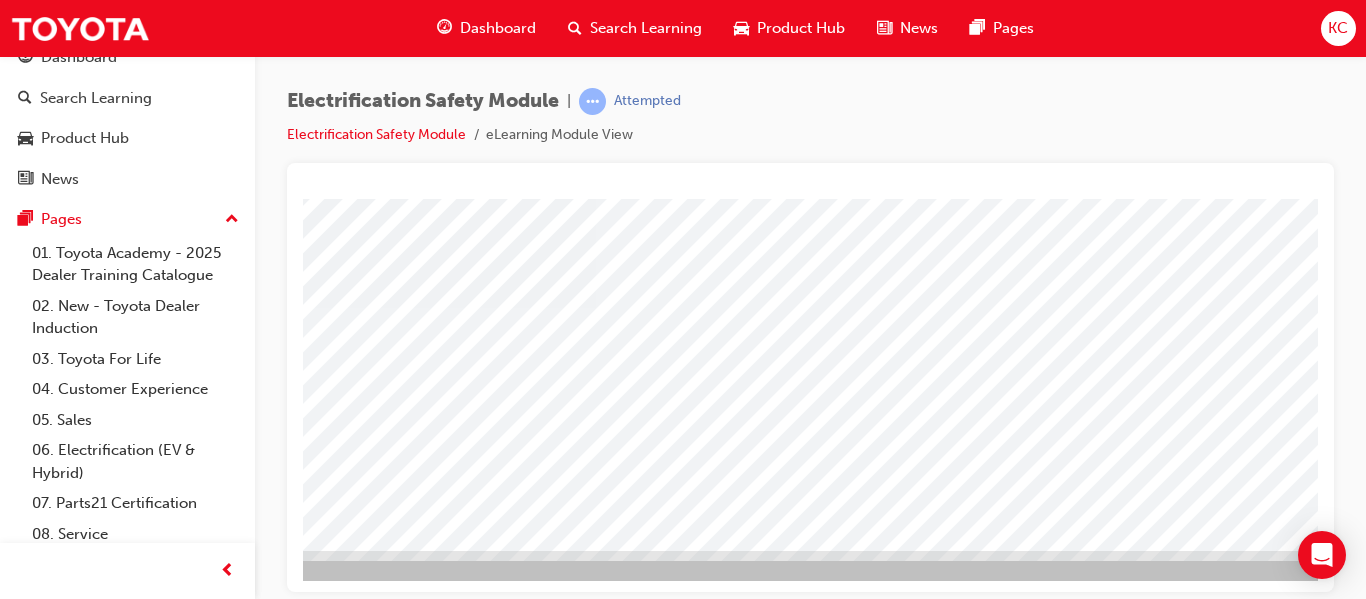 click at bounding box center [62, 2616] 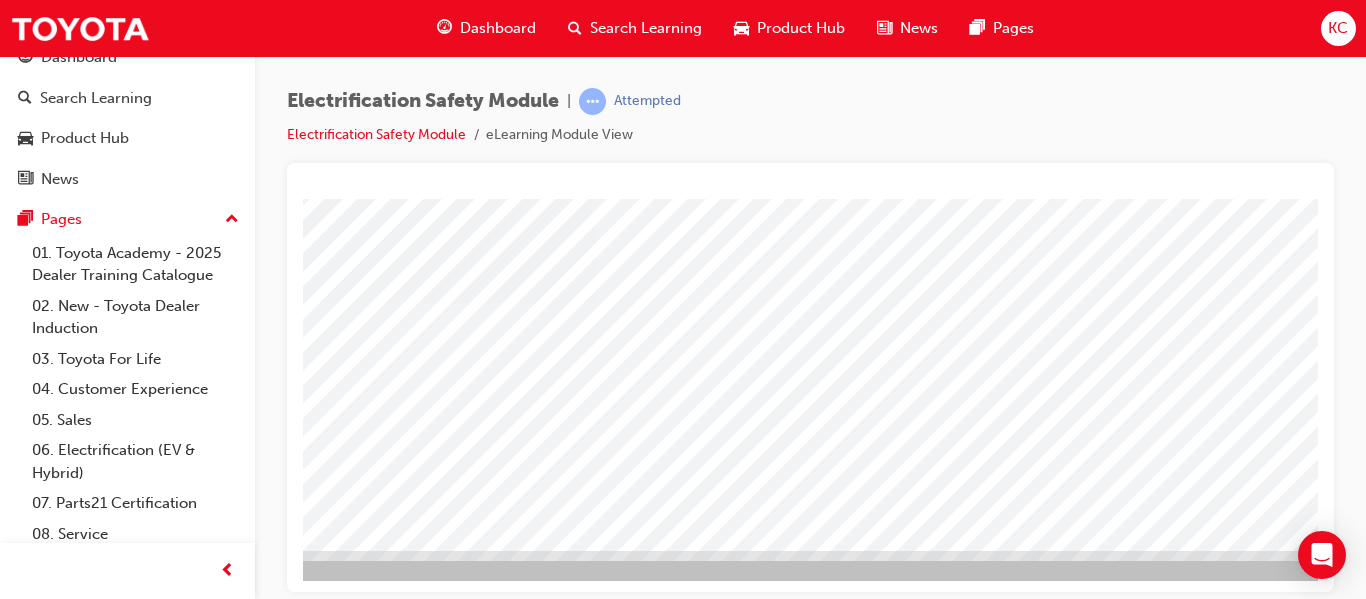 scroll, scrollTop: 0, scrollLeft: 0, axis: both 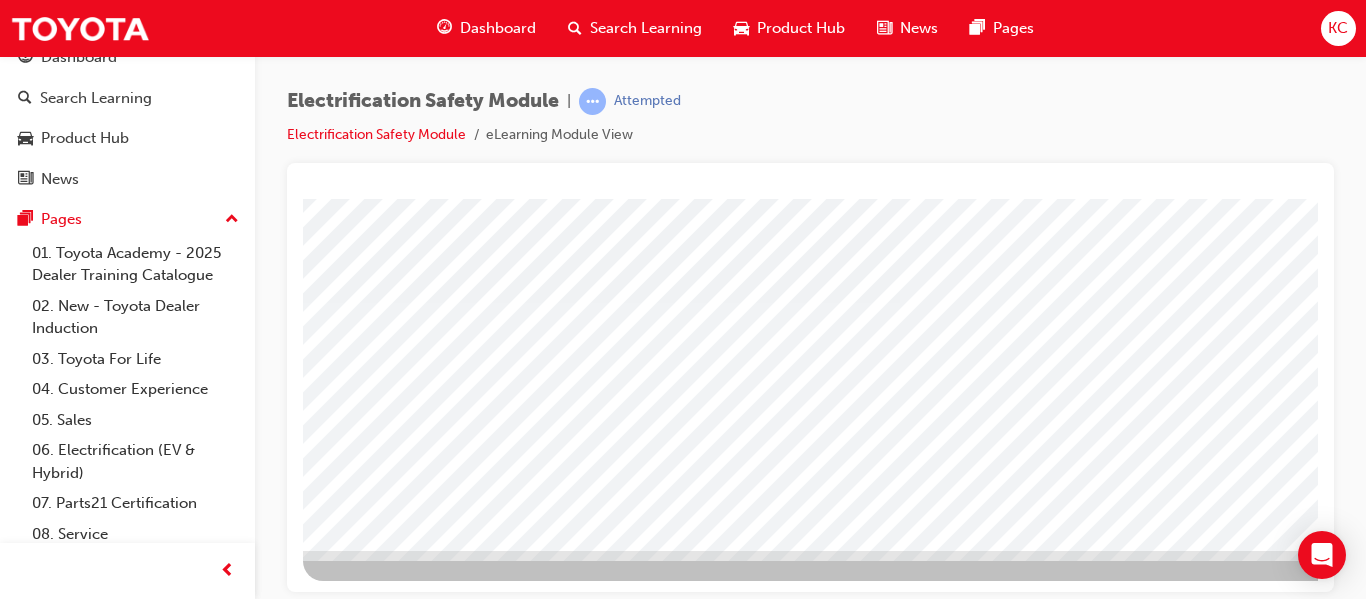 drag, startPoint x: 745, startPoint y: 578, endPoint x: 891, endPoint y: 571, distance: 146.16771 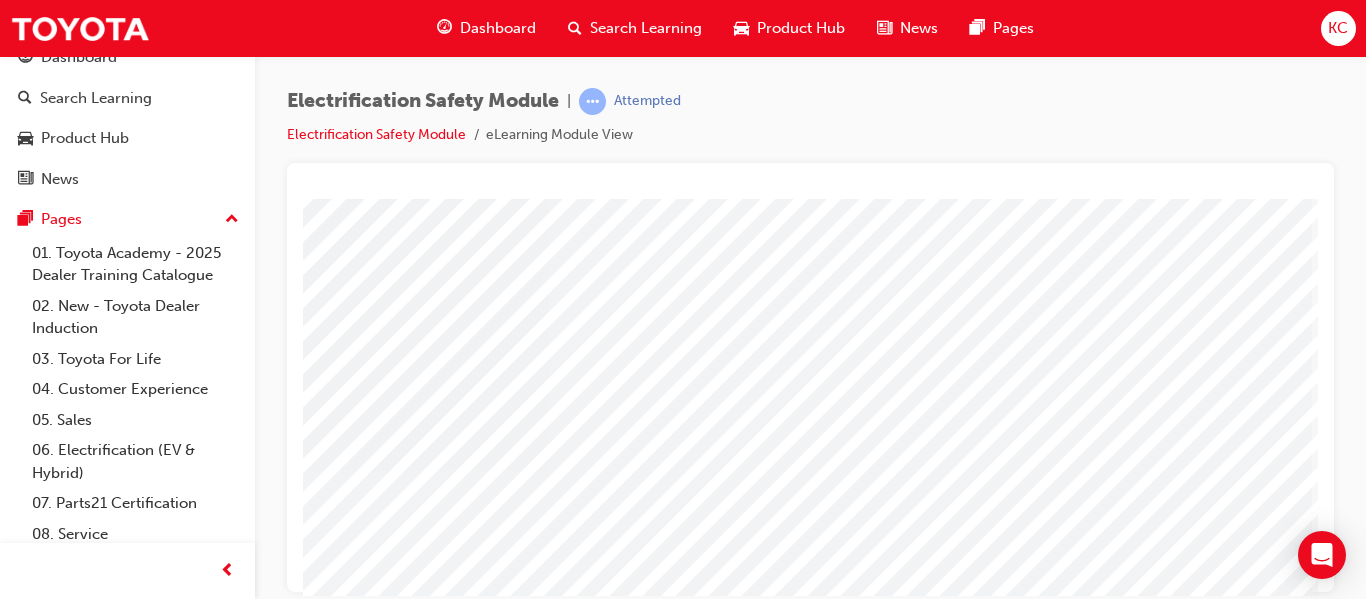 scroll, scrollTop: 300, scrollLeft: 360, axis: both 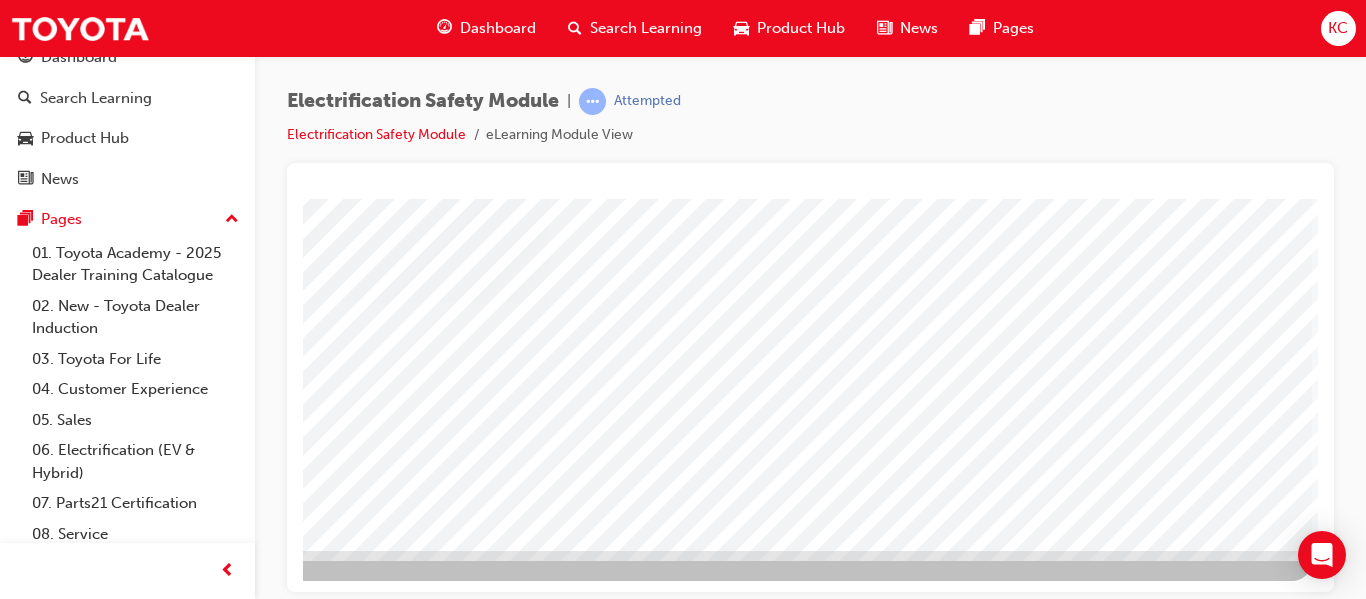 click at bounding box center [15, 2913] 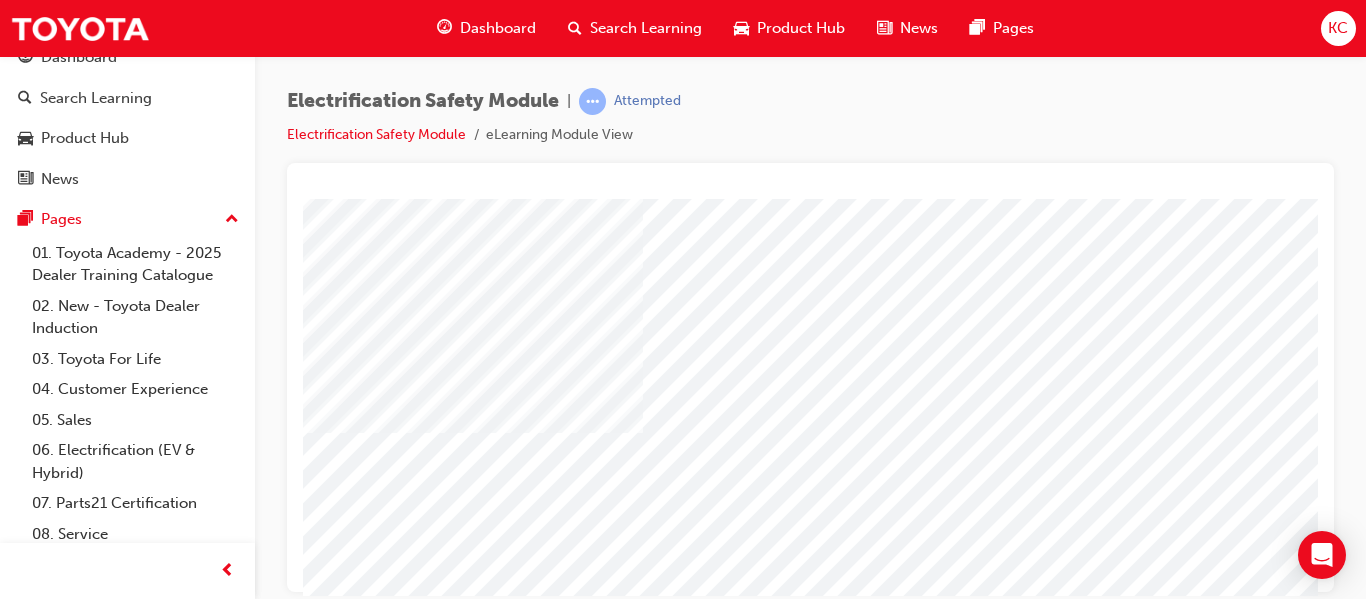 scroll, scrollTop: 300, scrollLeft: 323, axis: both 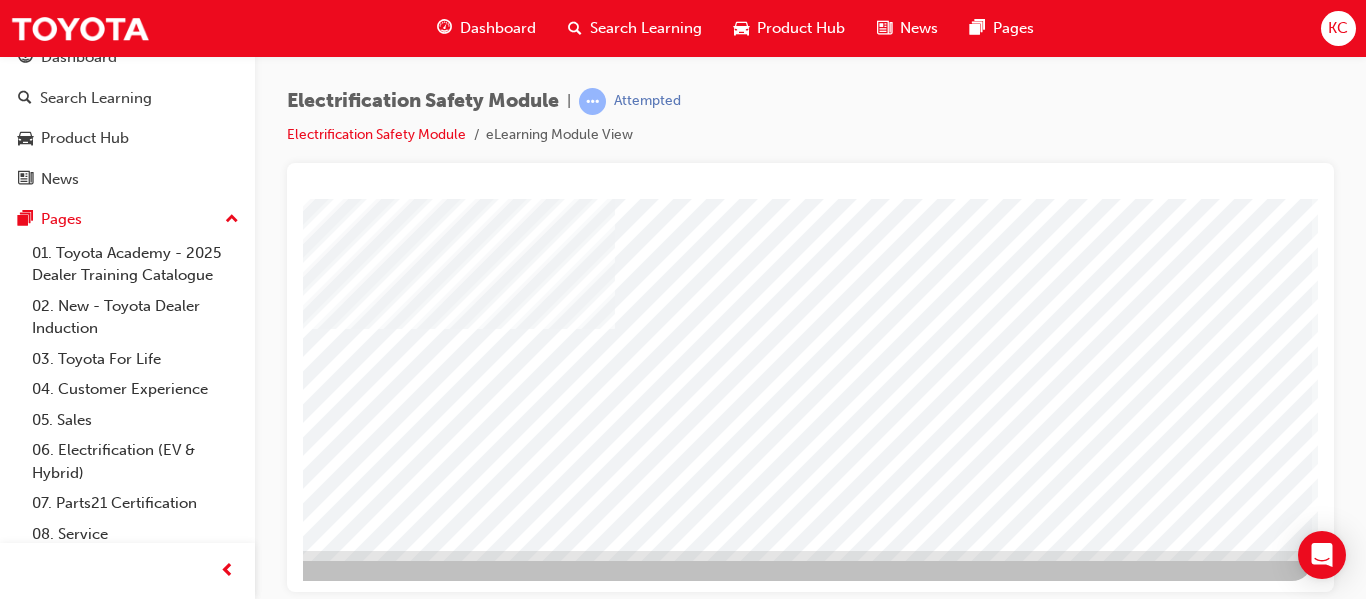click at bounding box center (15, 3017) 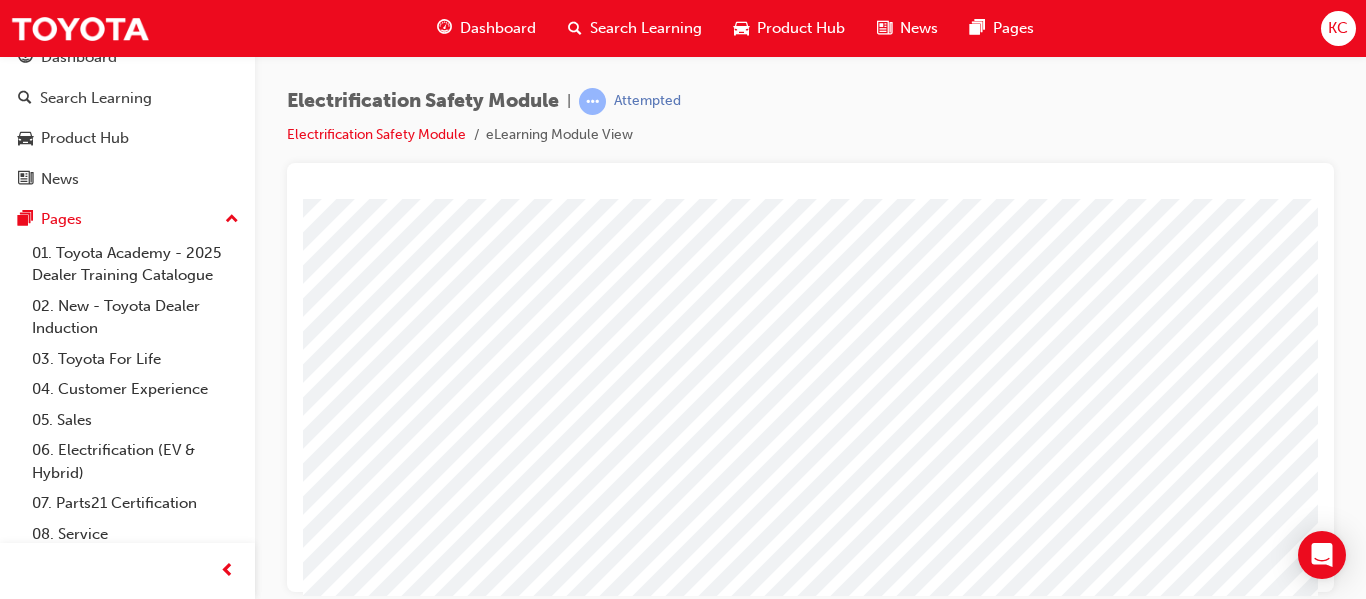 scroll, scrollTop: 100, scrollLeft: 0, axis: vertical 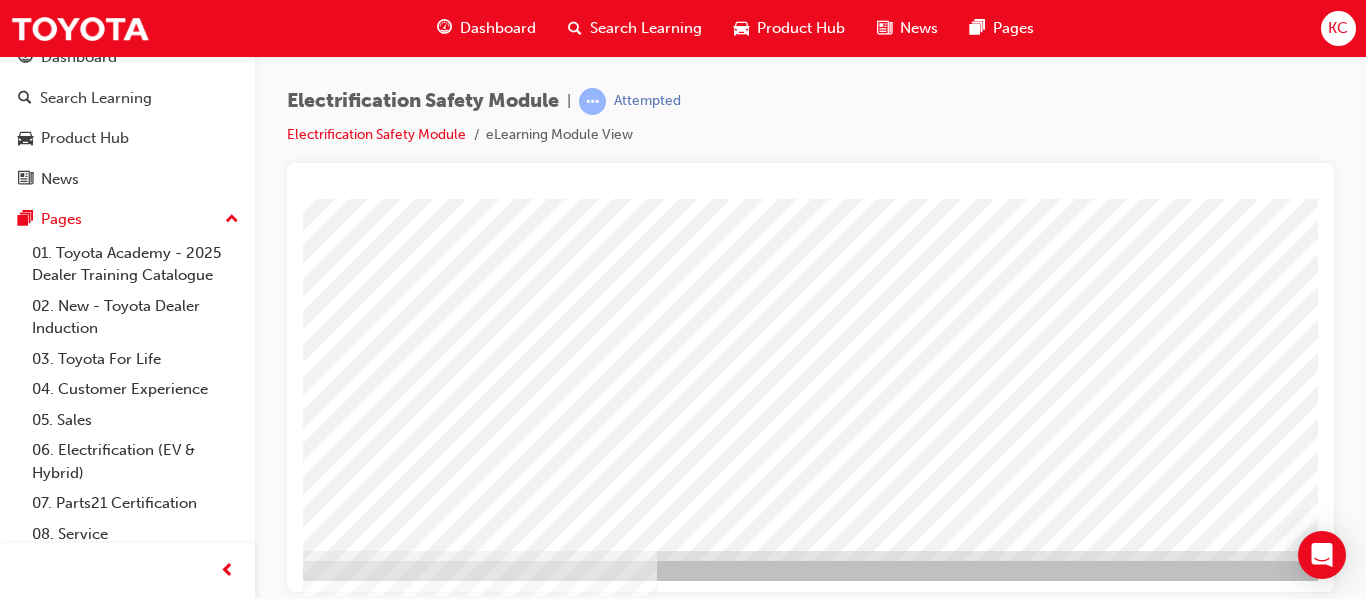 click at bounding box center [120, 3336] 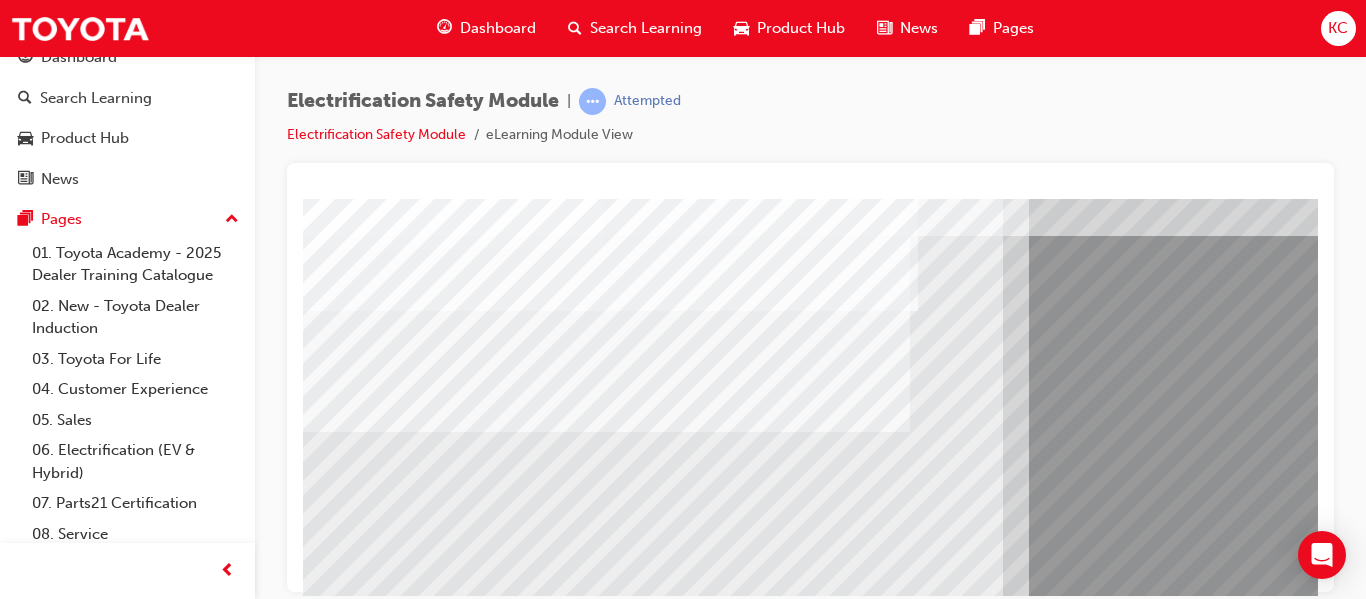 scroll, scrollTop: 200, scrollLeft: 0, axis: vertical 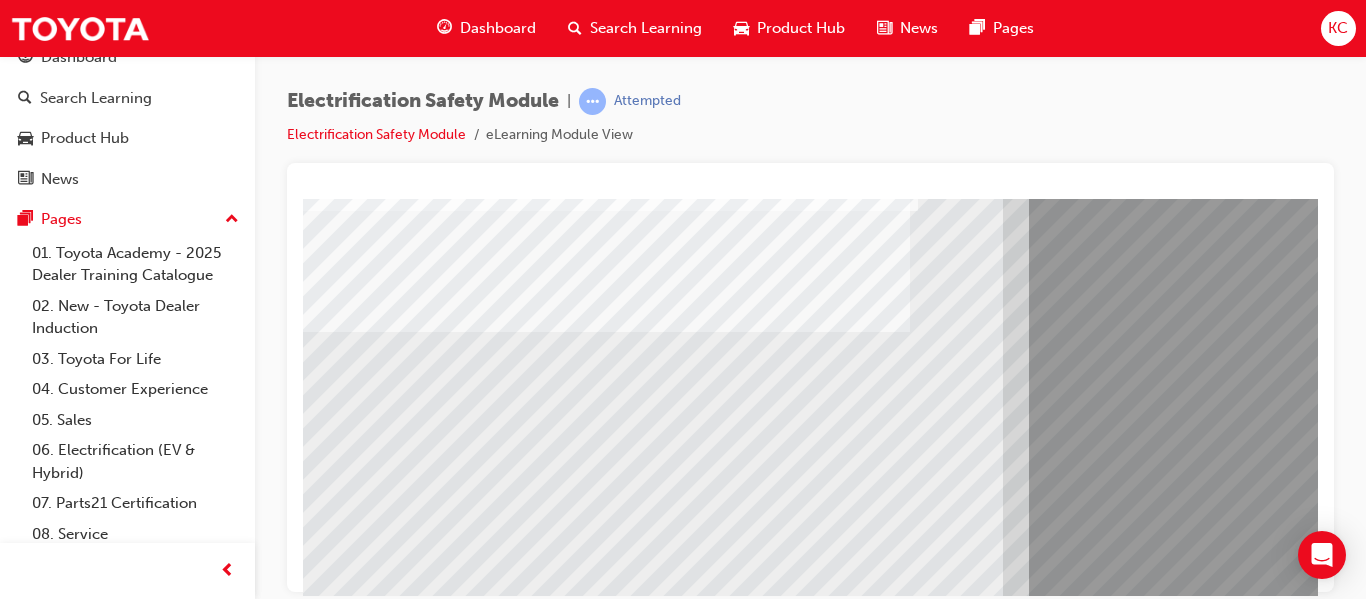 click at bounding box center (368, 8796) 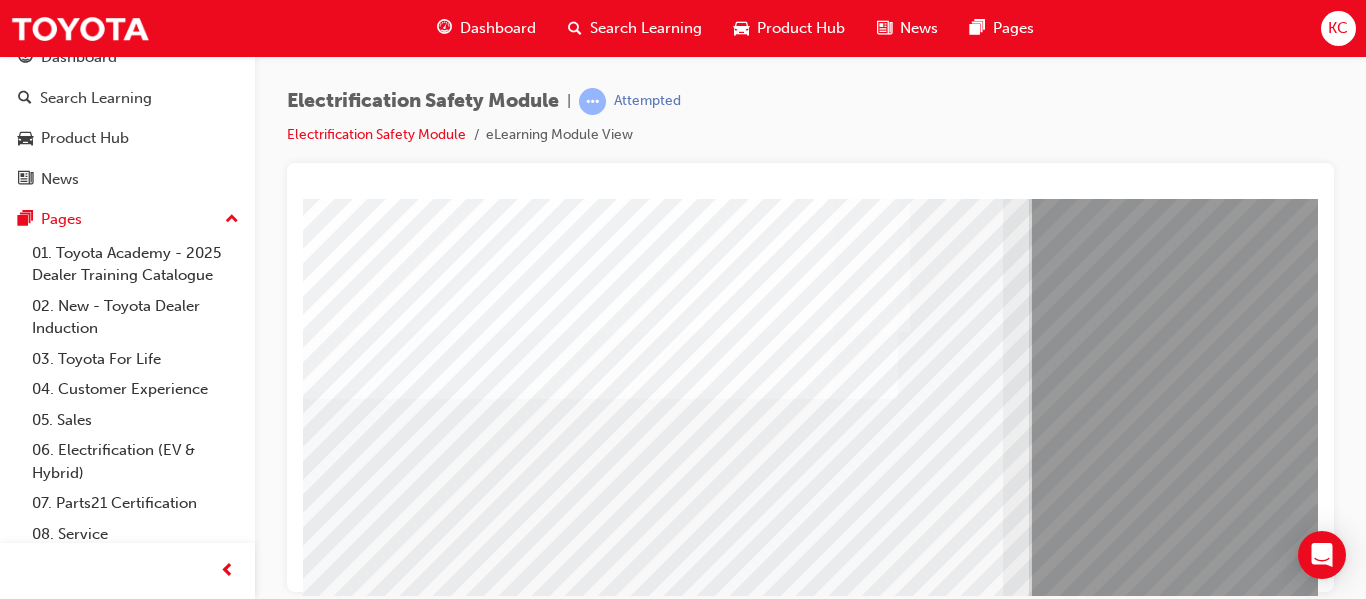 scroll, scrollTop: 200, scrollLeft: 329, axis: both 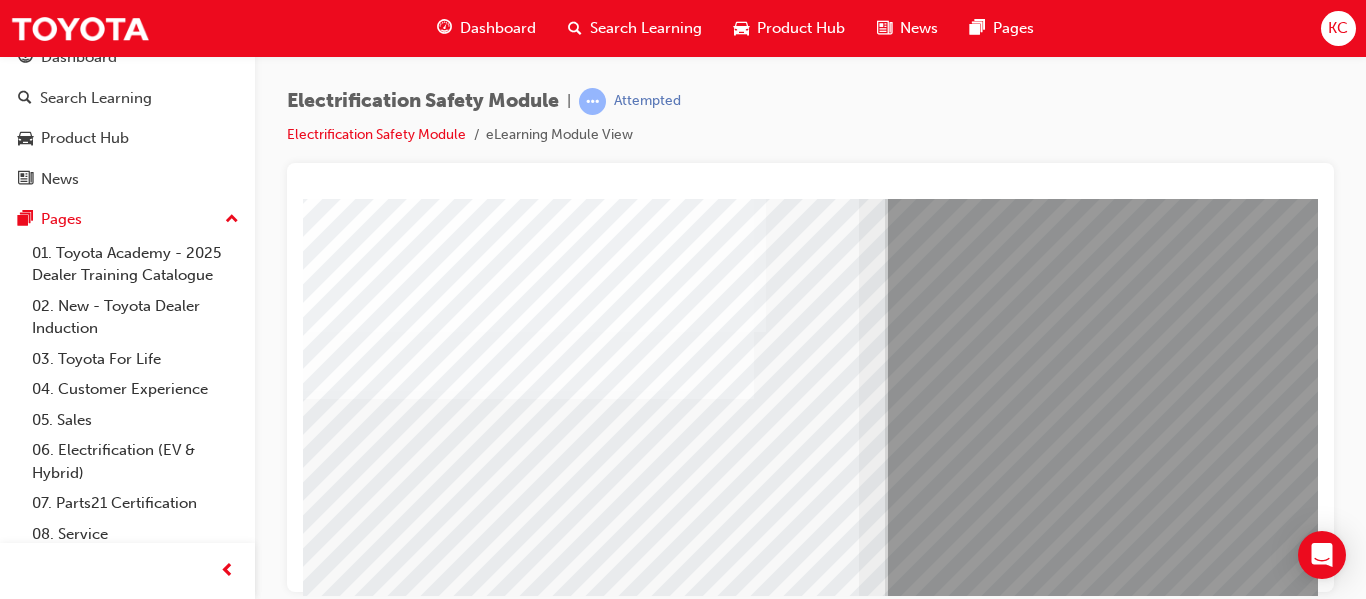 click at bounding box center [224, 8926] 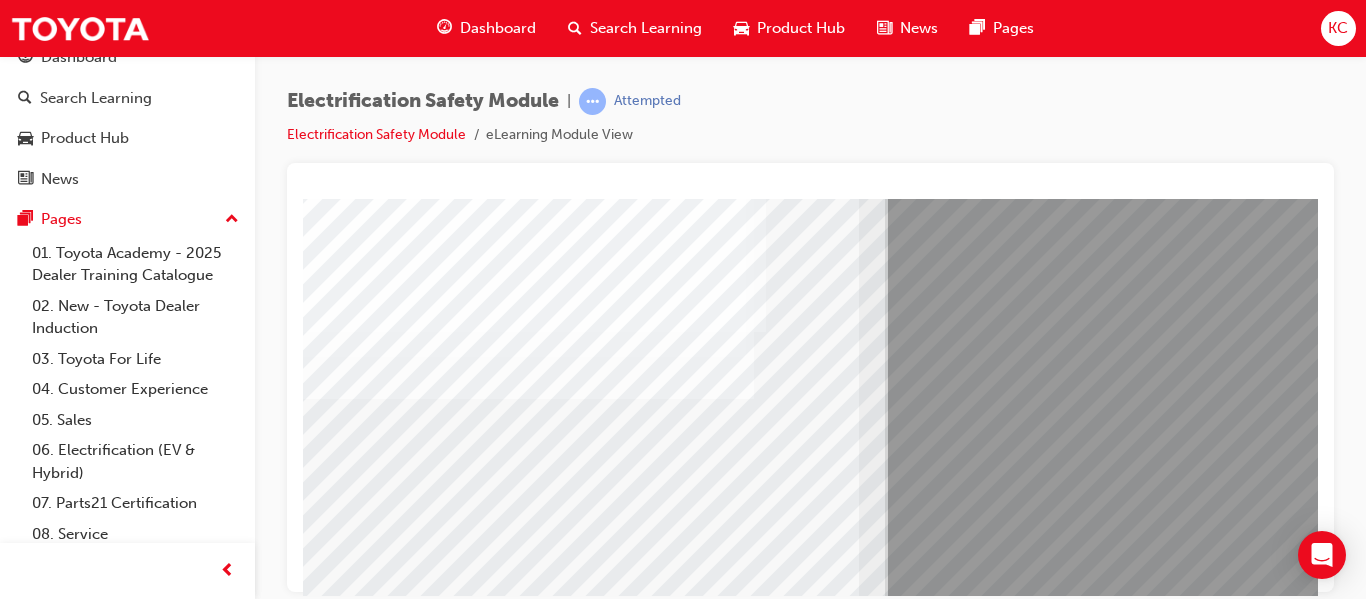 drag, startPoint x: 711, startPoint y: 537, endPoint x: 737, endPoint y: 559, distance: 34.058773 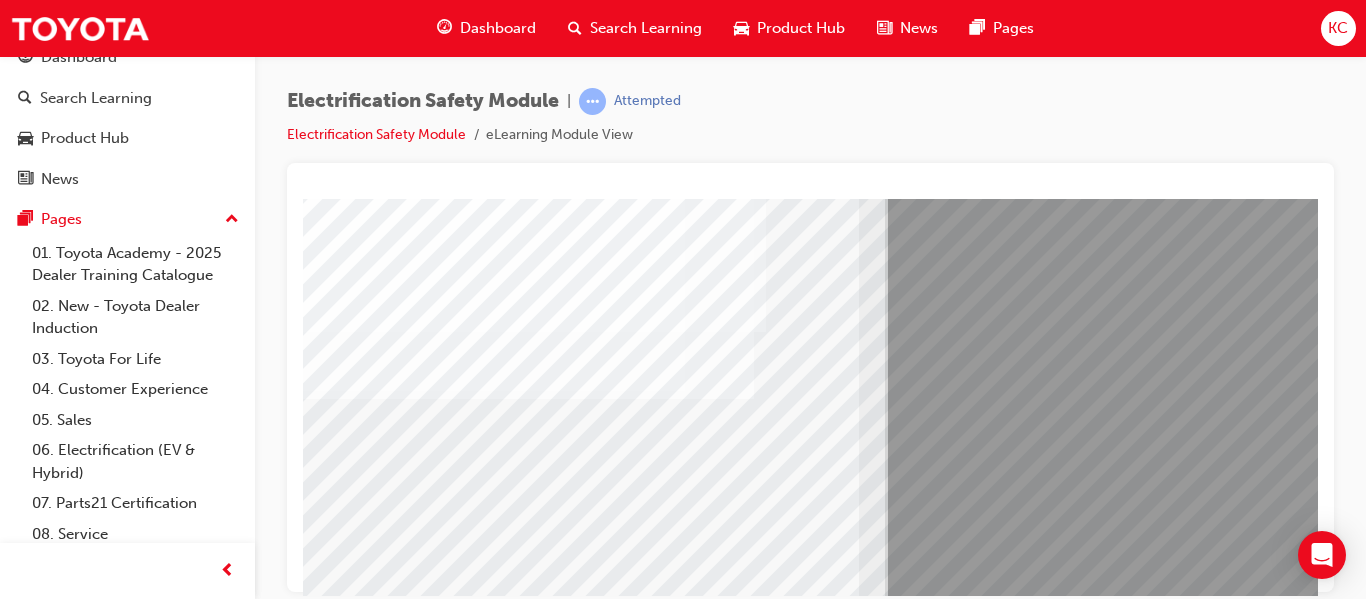 drag, startPoint x: 762, startPoint y: 578, endPoint x: 771, endPoint y: 583, distance: 10.29563 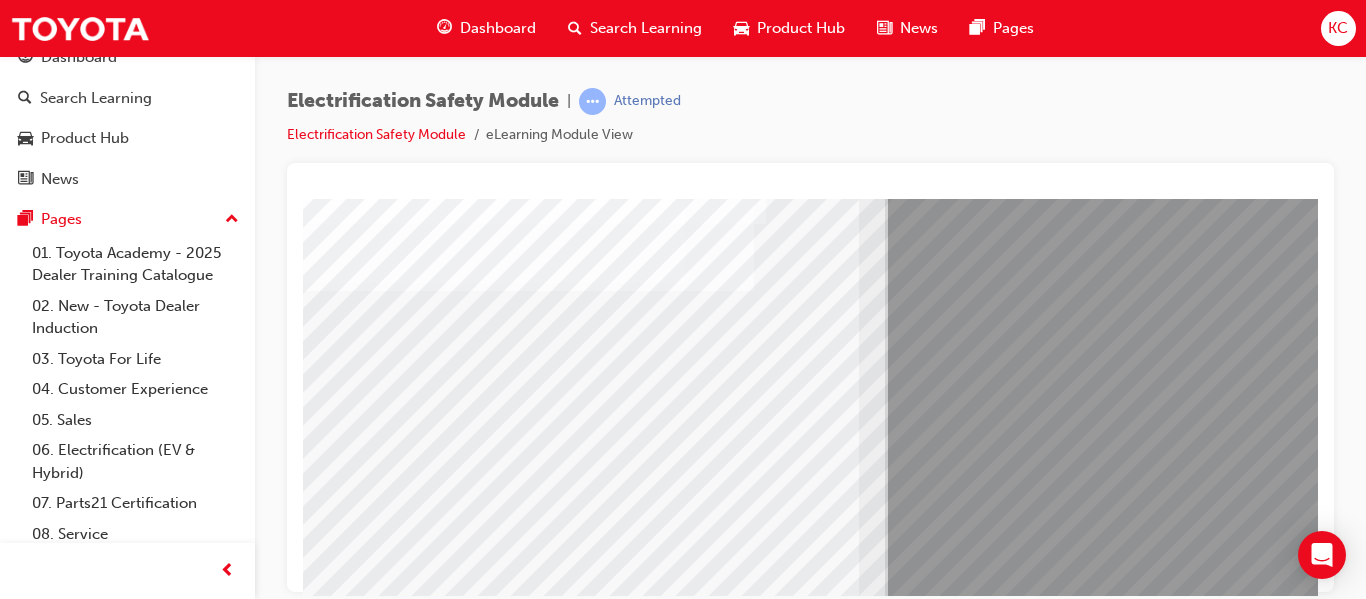scroll, scrollTop: 368, scrollLeft: 144, axis: both 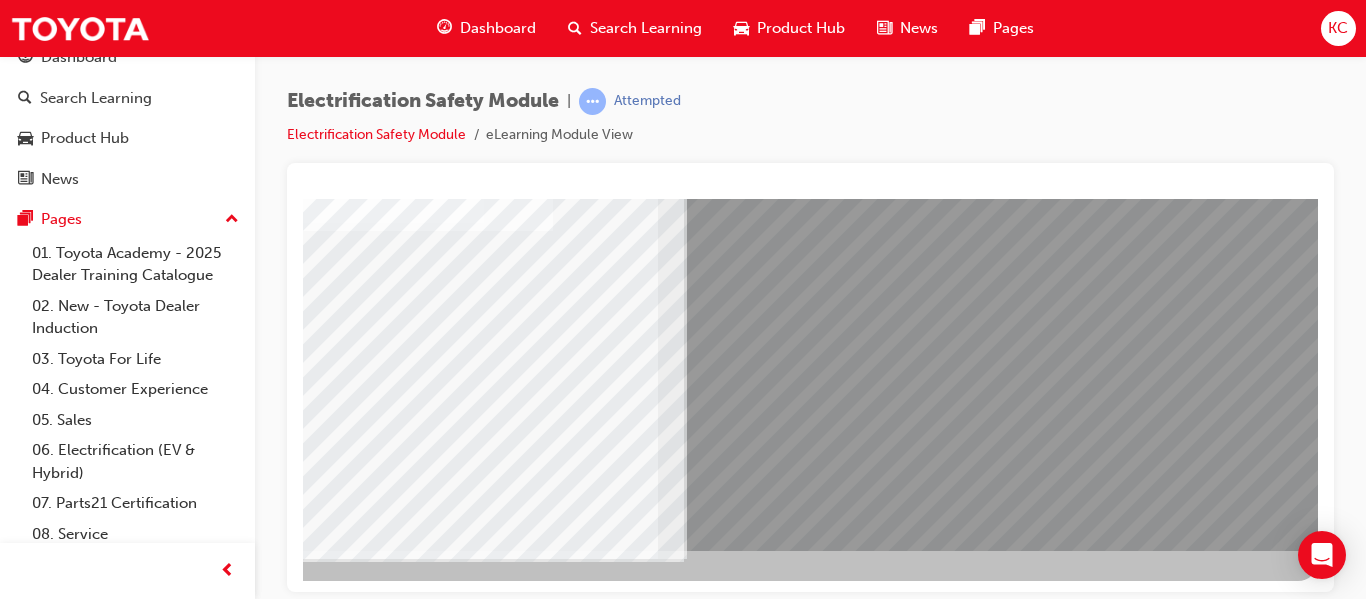 click at bounding box center [21, 8545] 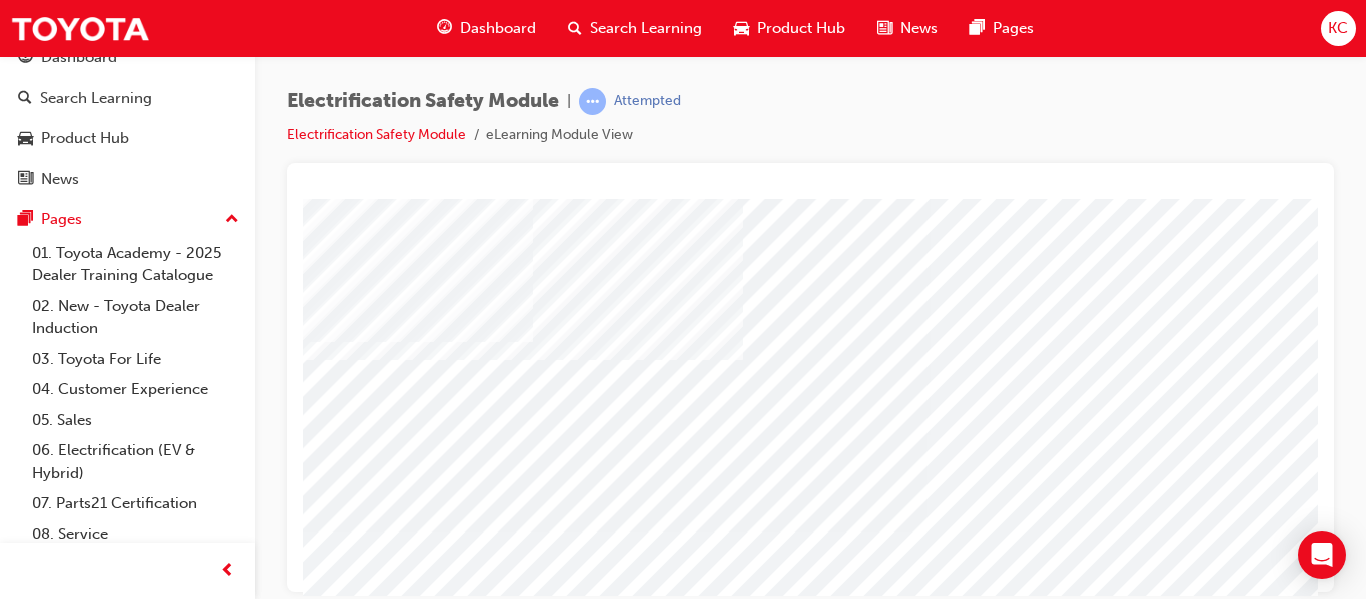 scroll, scrollTop: 200, scrollLeft: 0, axis: vertical 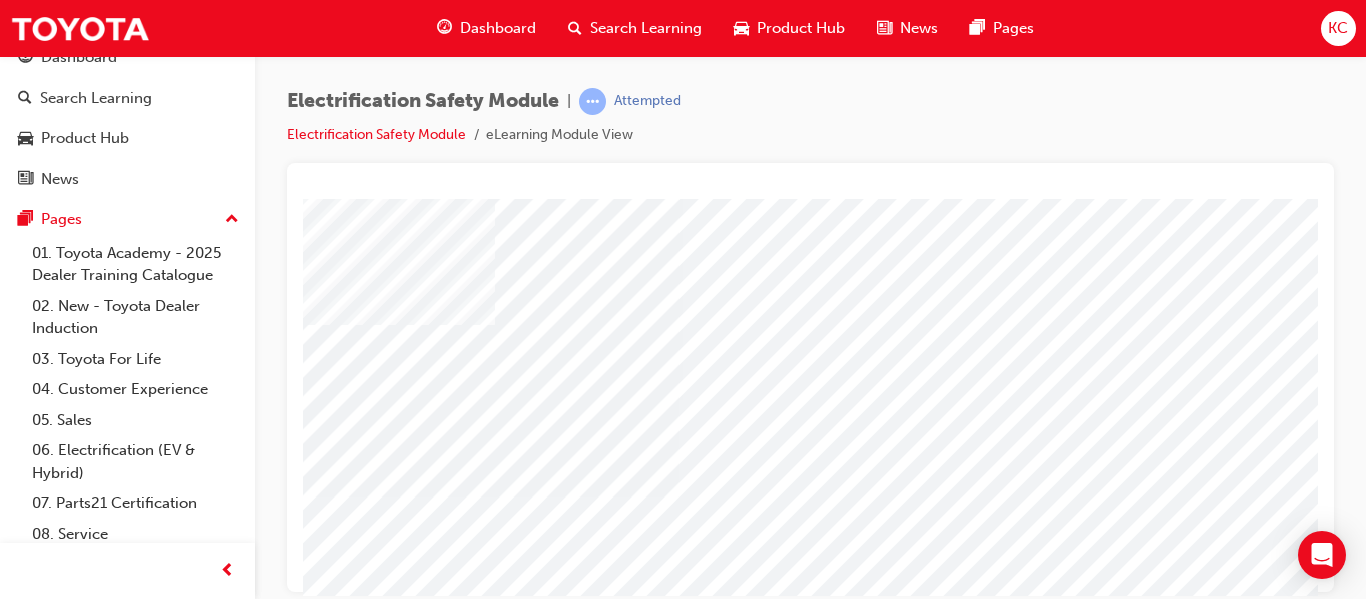 click at bounding box center (139, 4065) 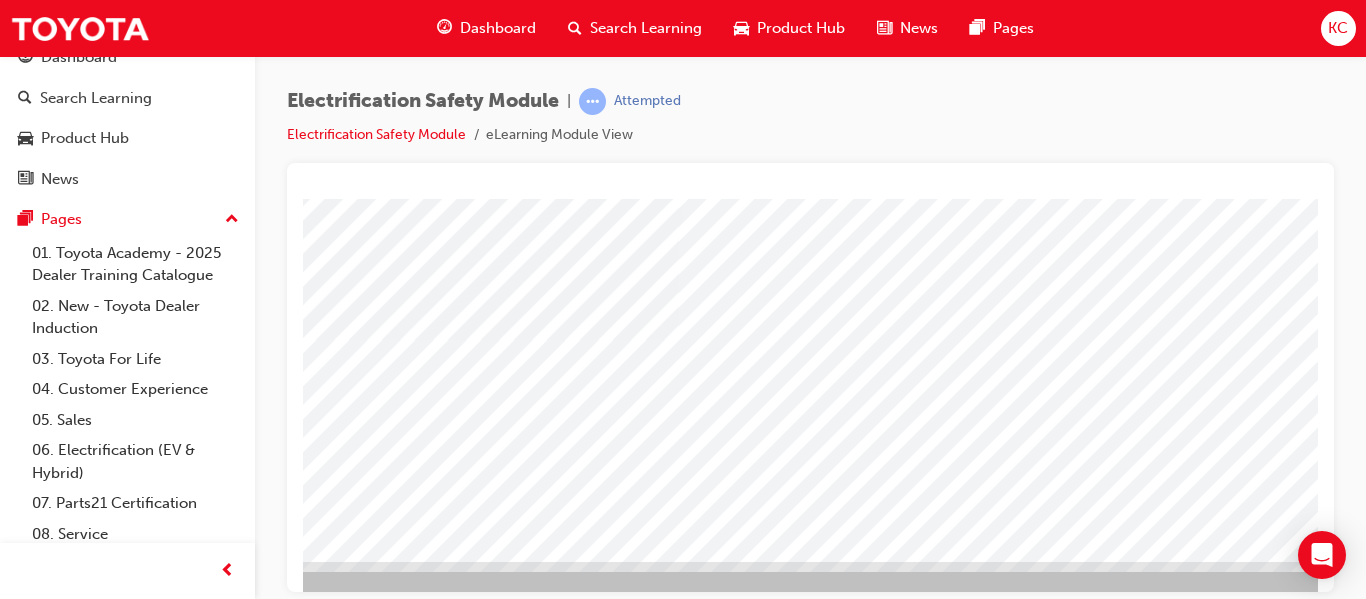 scroll, scrollTop: 368, scrollLeft: 248, axis: both 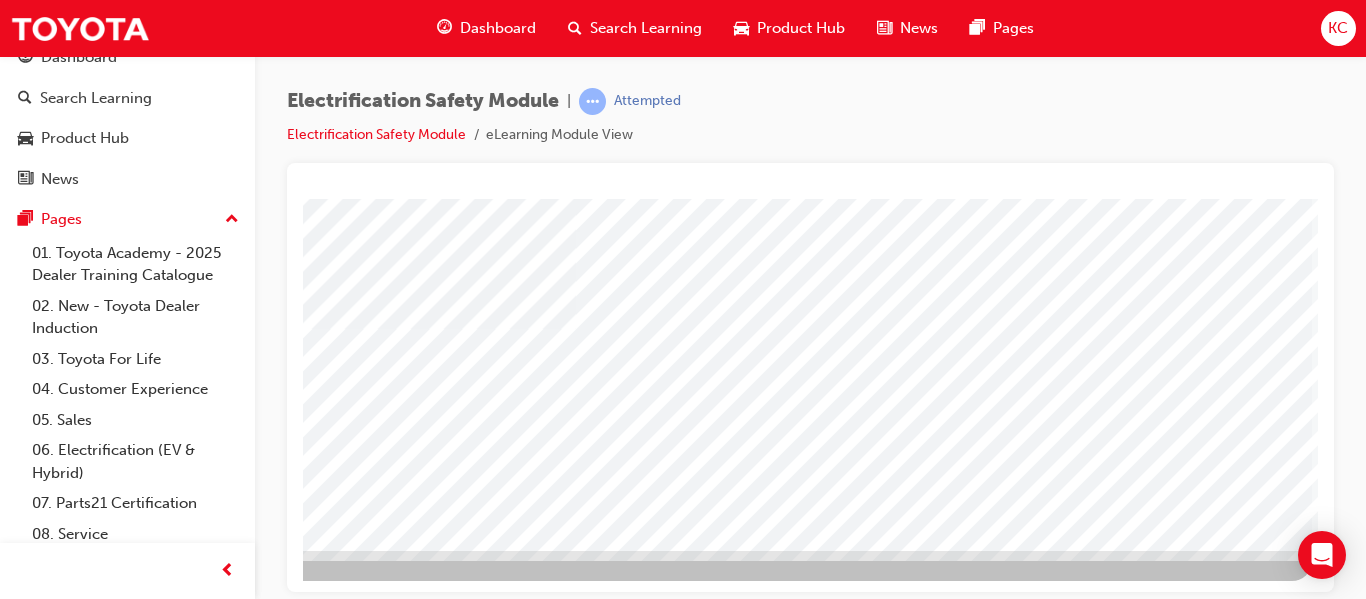 click at bounding box center (15, 3017) 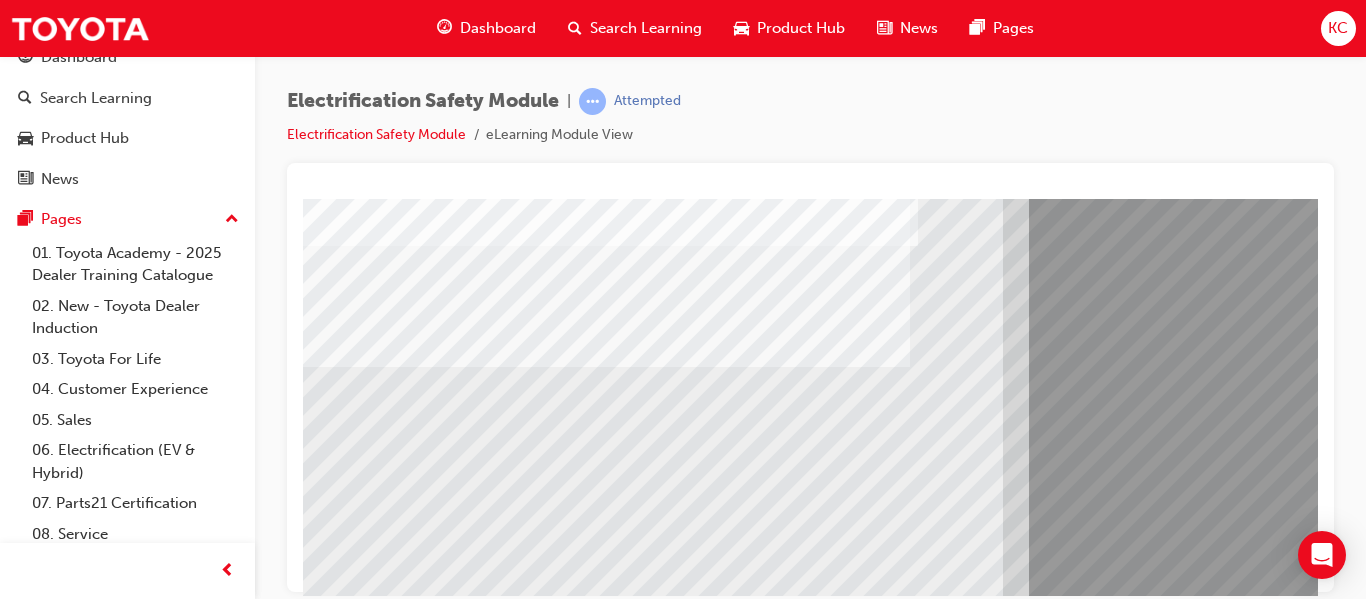 scroll, scrollTop: 200, scrollLeft: 0, axis: vertical 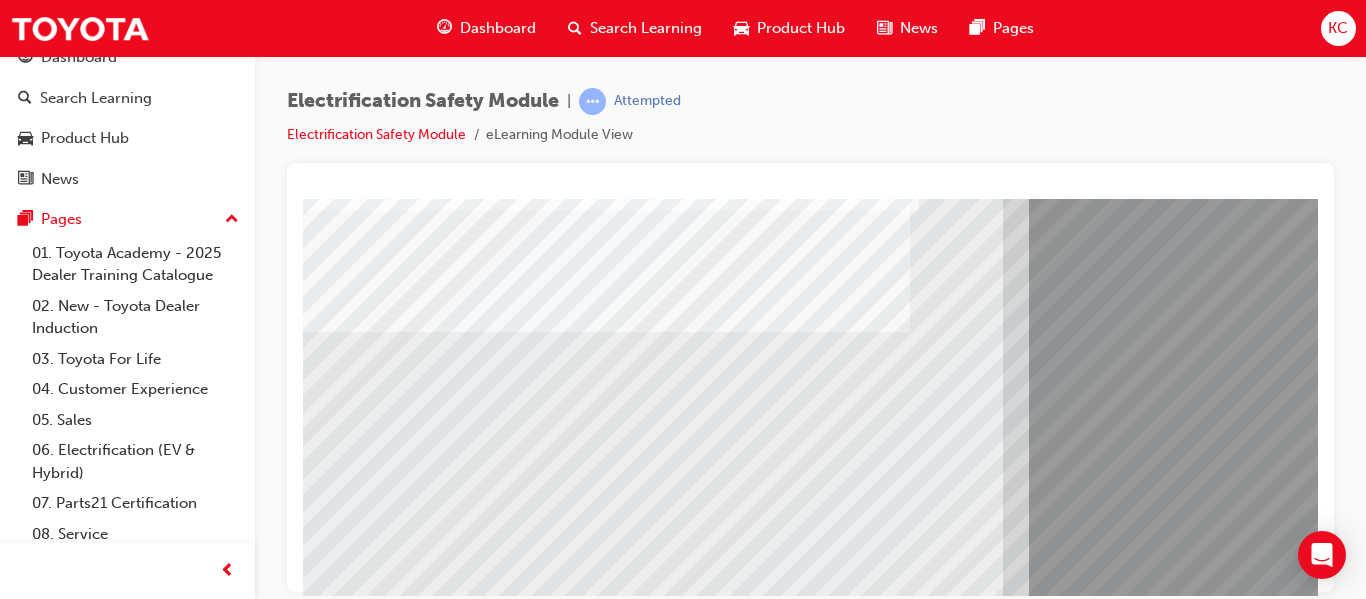 click at bounding box center (368, 7154) 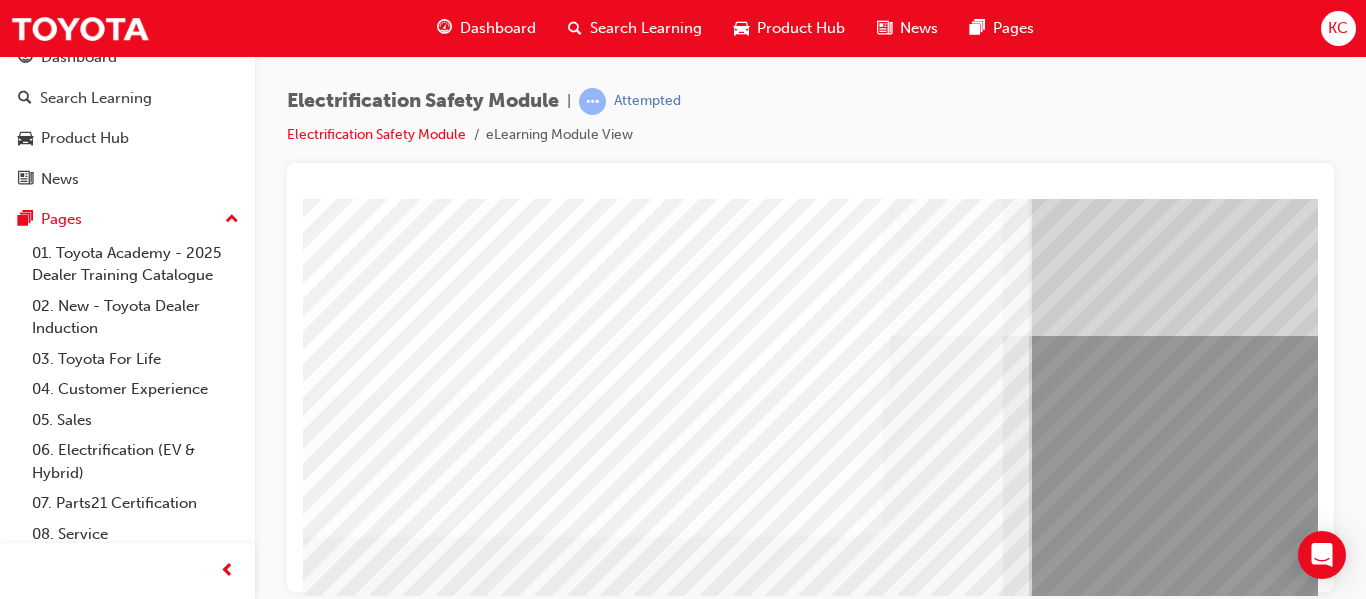 scroll, scrollTop: 100, scrollLeft: 0, axis: vertical 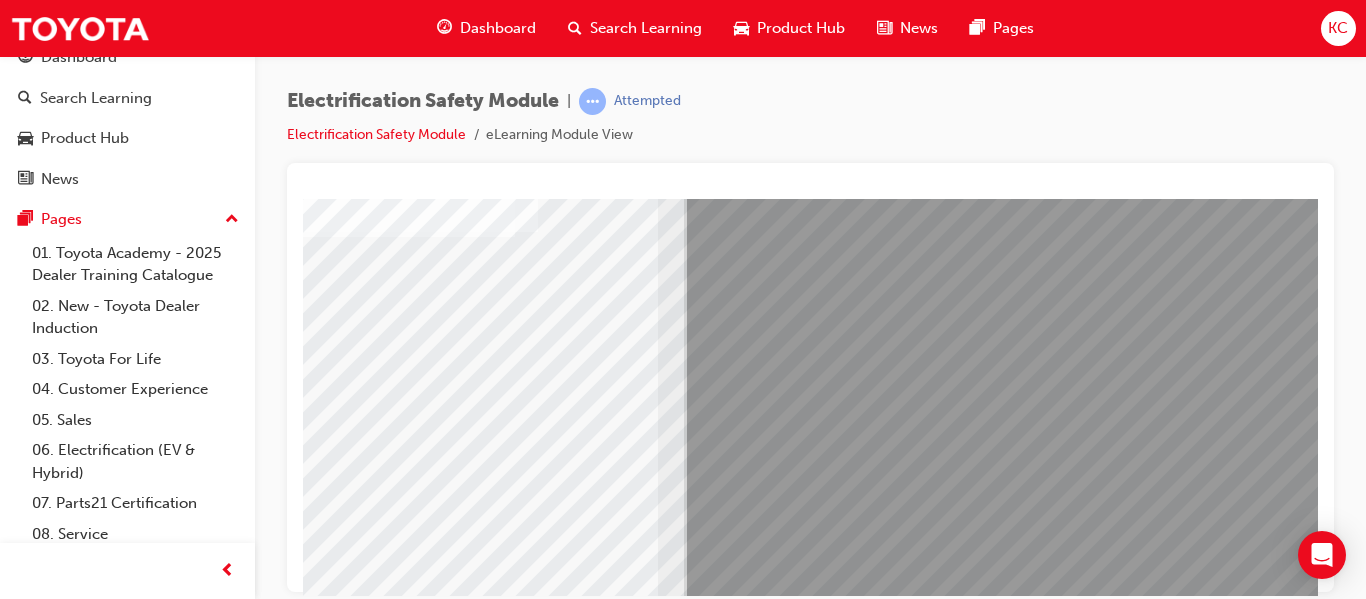 click at bounding box center [23, 7184] 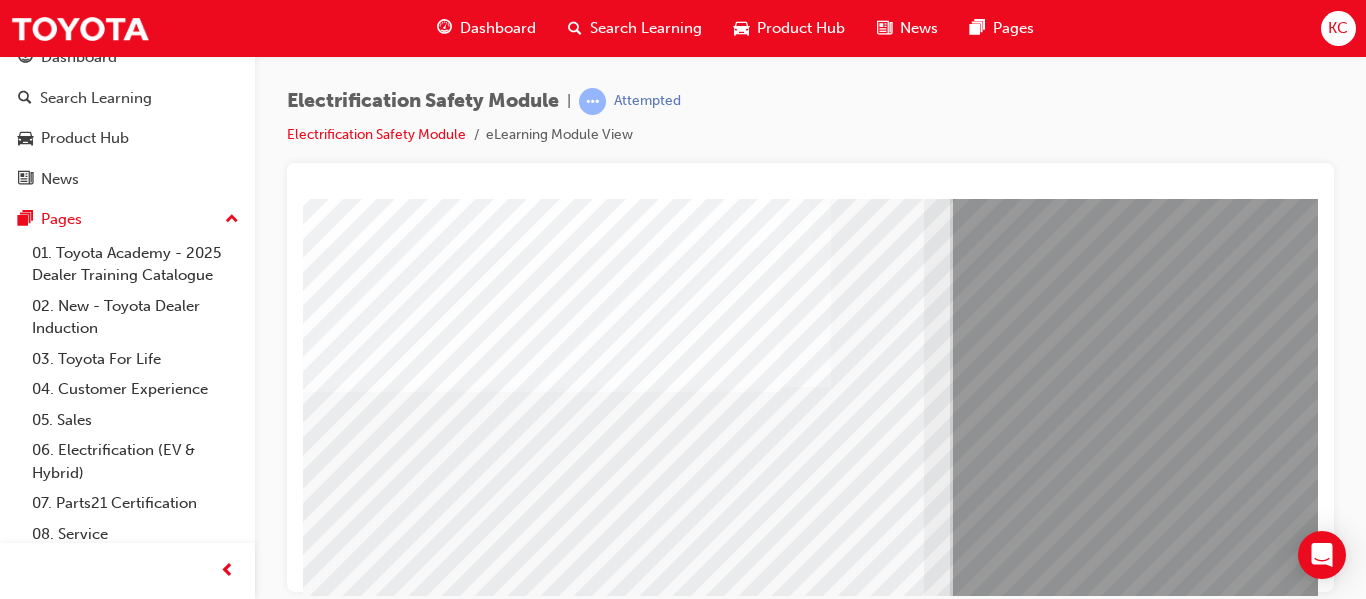 scroll, scrollTop: 100, scrollLeft: 79, axis: both 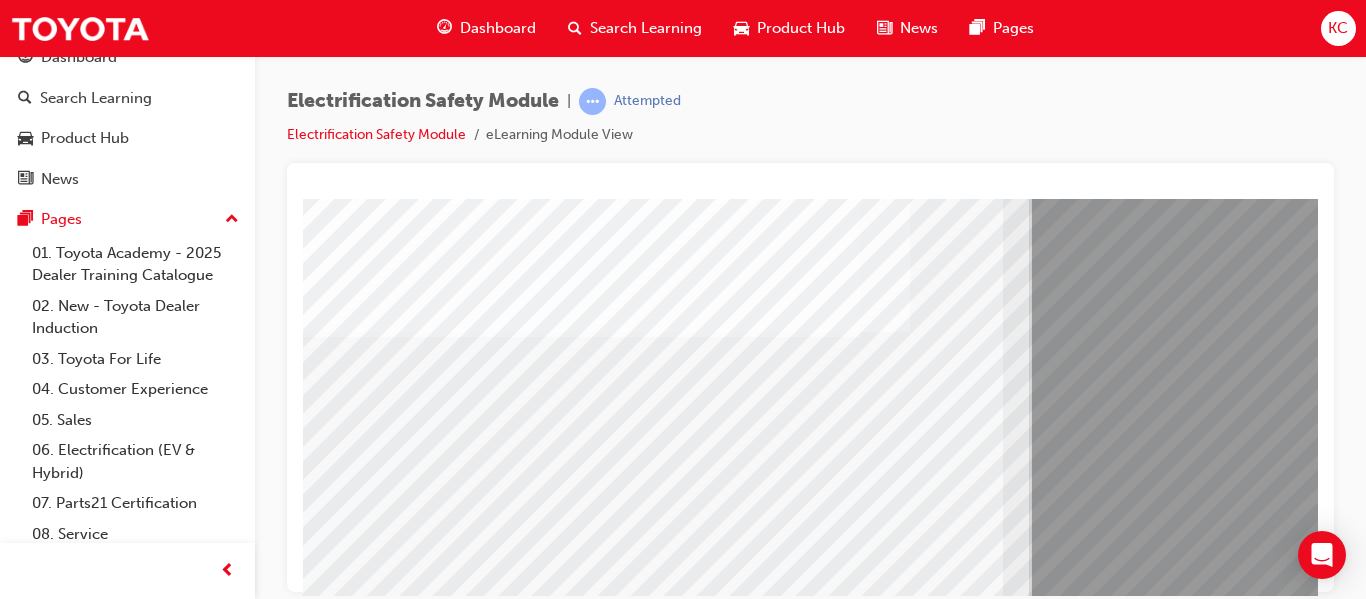 click at bounding box center [368, 7414] 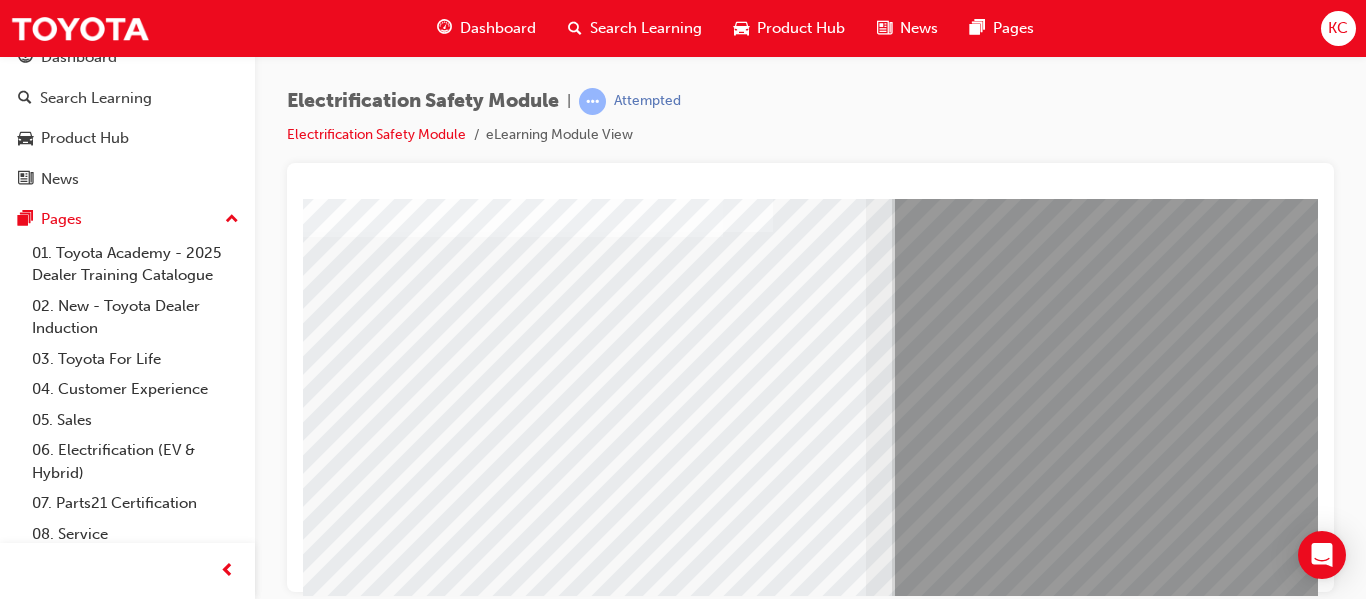 scroll, scrollTop: 300, scrollLeft: 176, axis: both 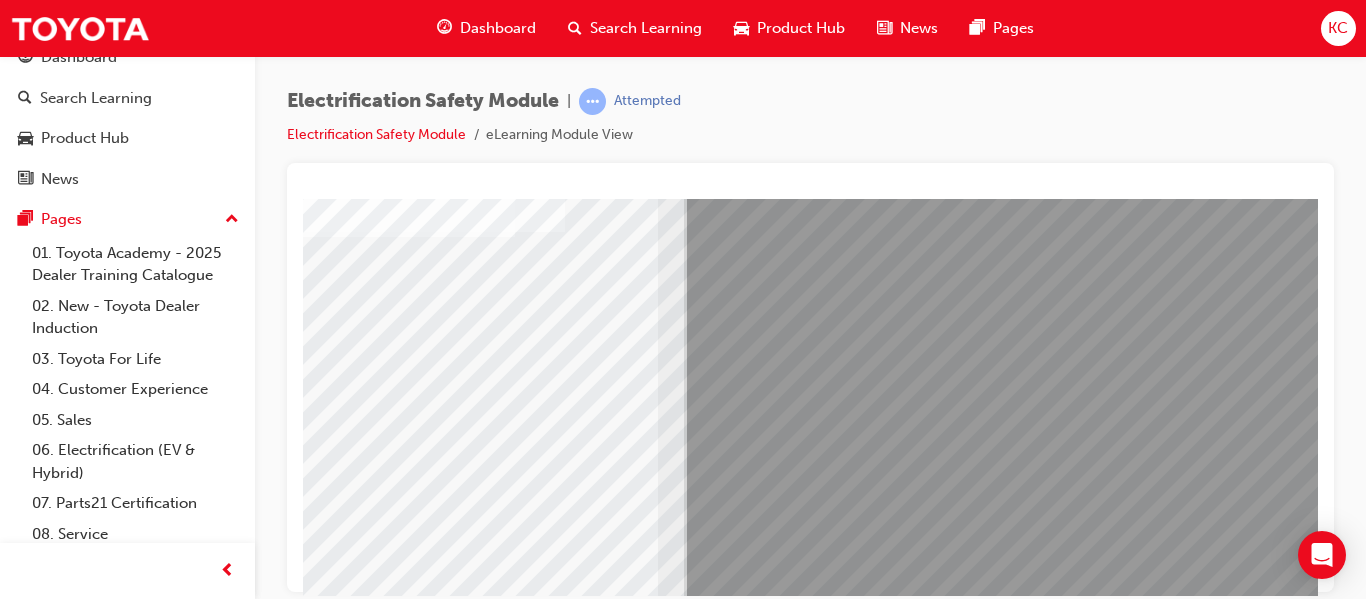 click at bounding box center (21, 6971) 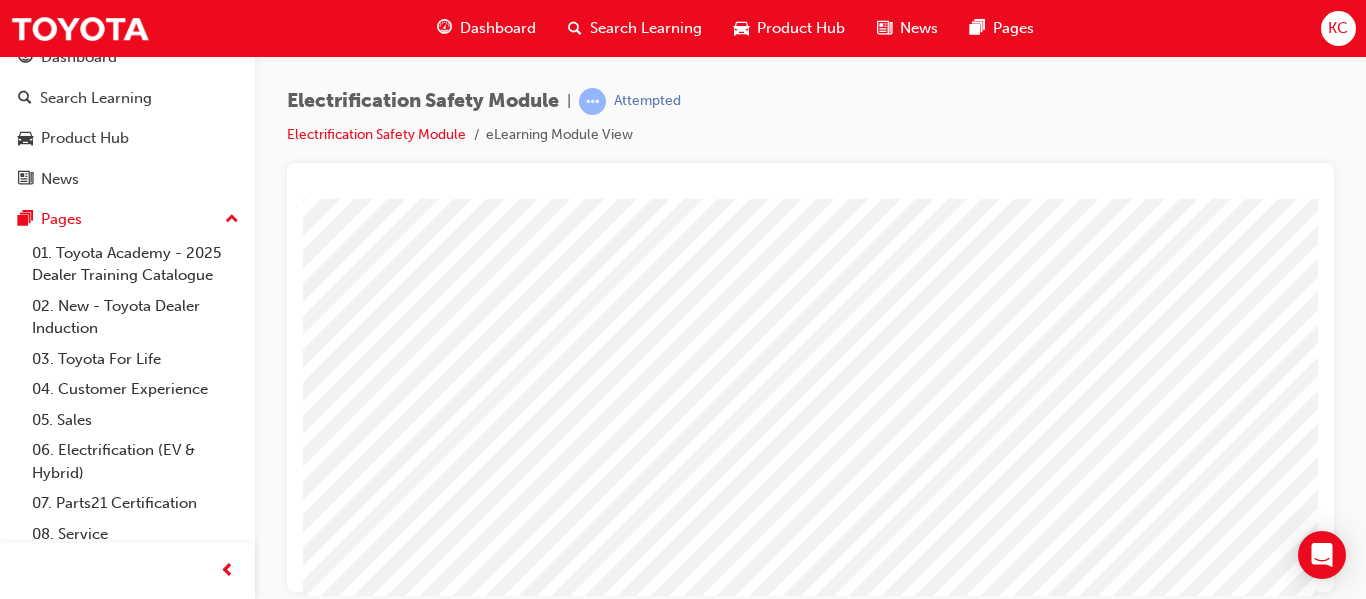 scroll, scrollTop: 368, scrollLeft: 0, axis: vertical 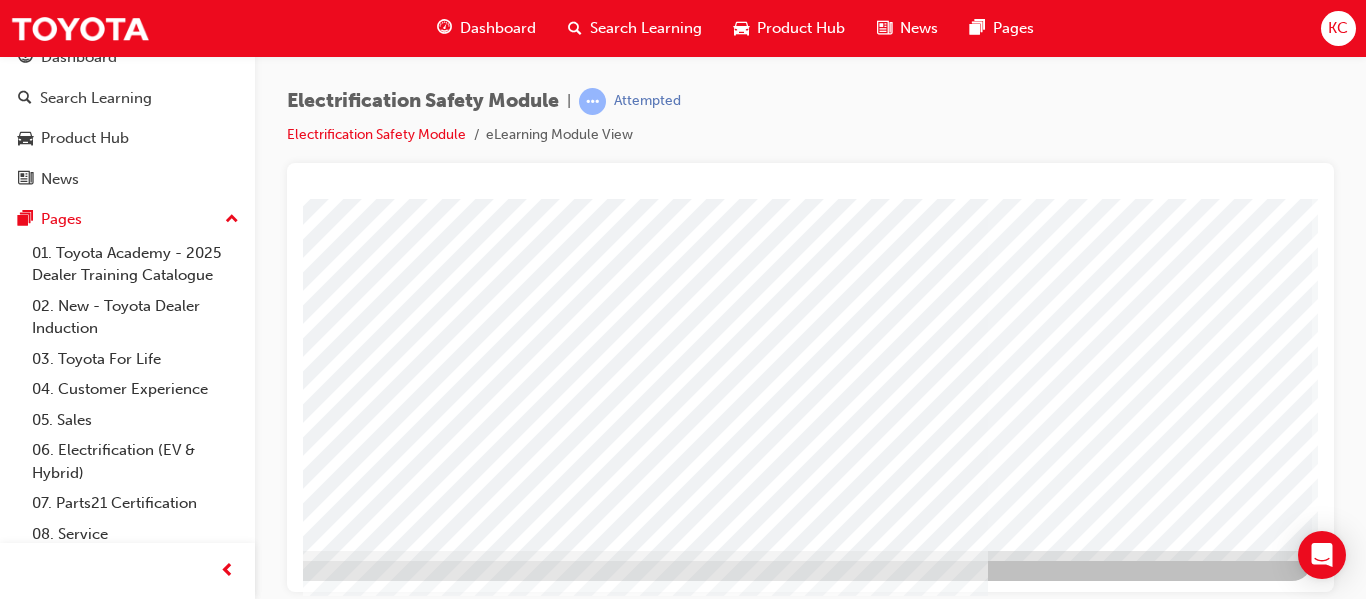 click at bounding box center (15, 2989) 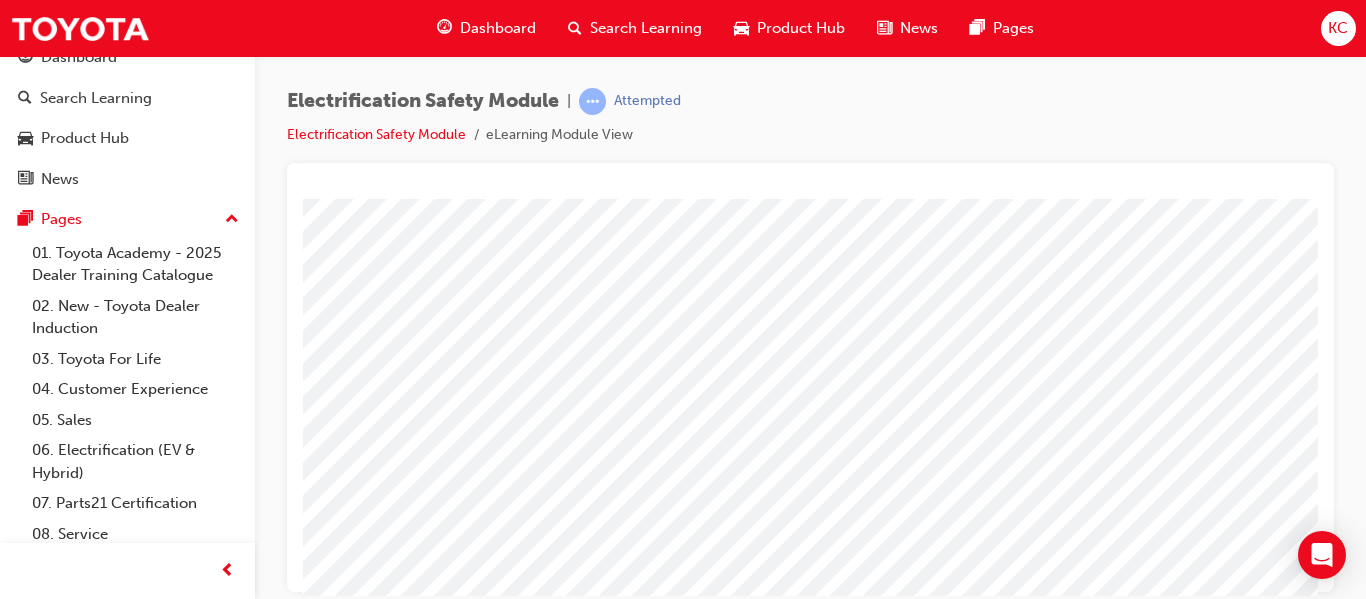 scroll, scrollTop: 0, scrollLeft: 0, axis: both 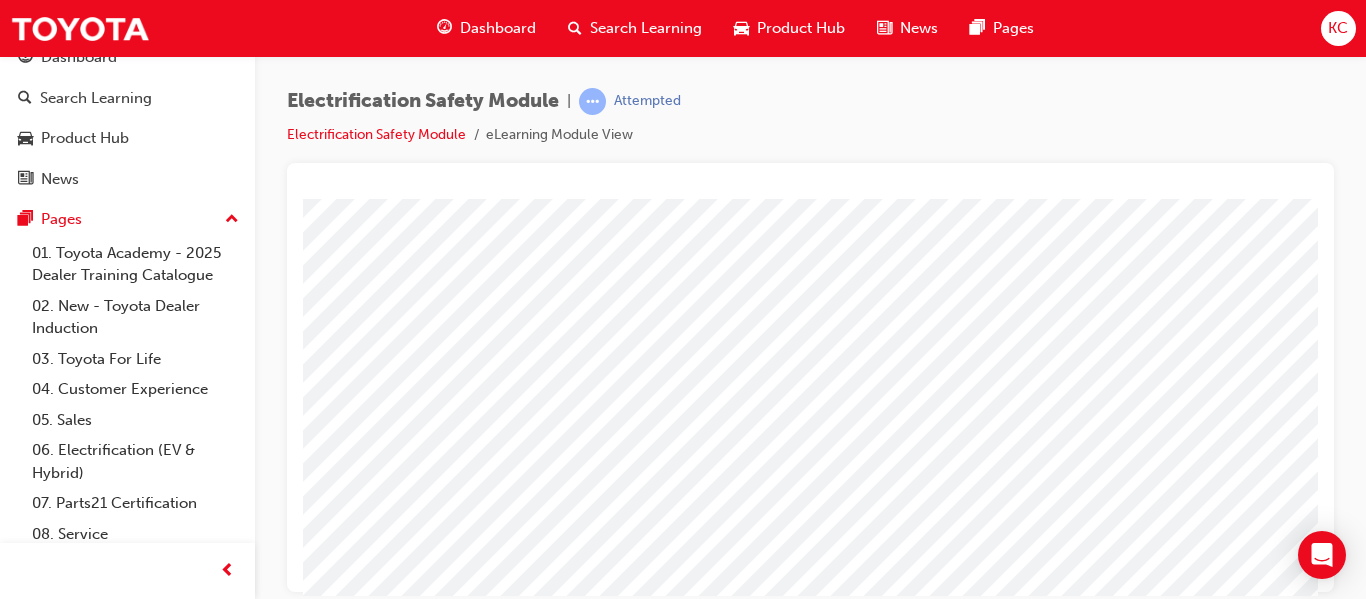 drag, startPoint x: 570, startPoint y: 355, endPoint x: 970, endPoint y: 229, distance: 419.37573 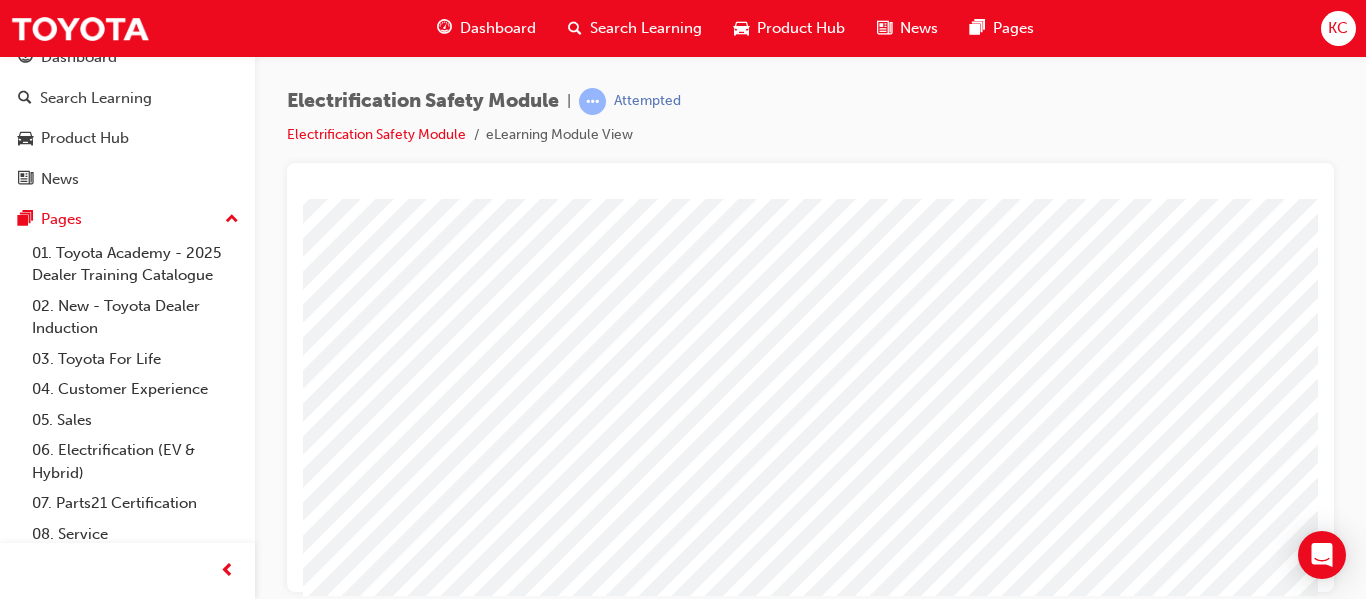 scroll, scrollTop: 200, scrollLeft: 0, axis: vertical 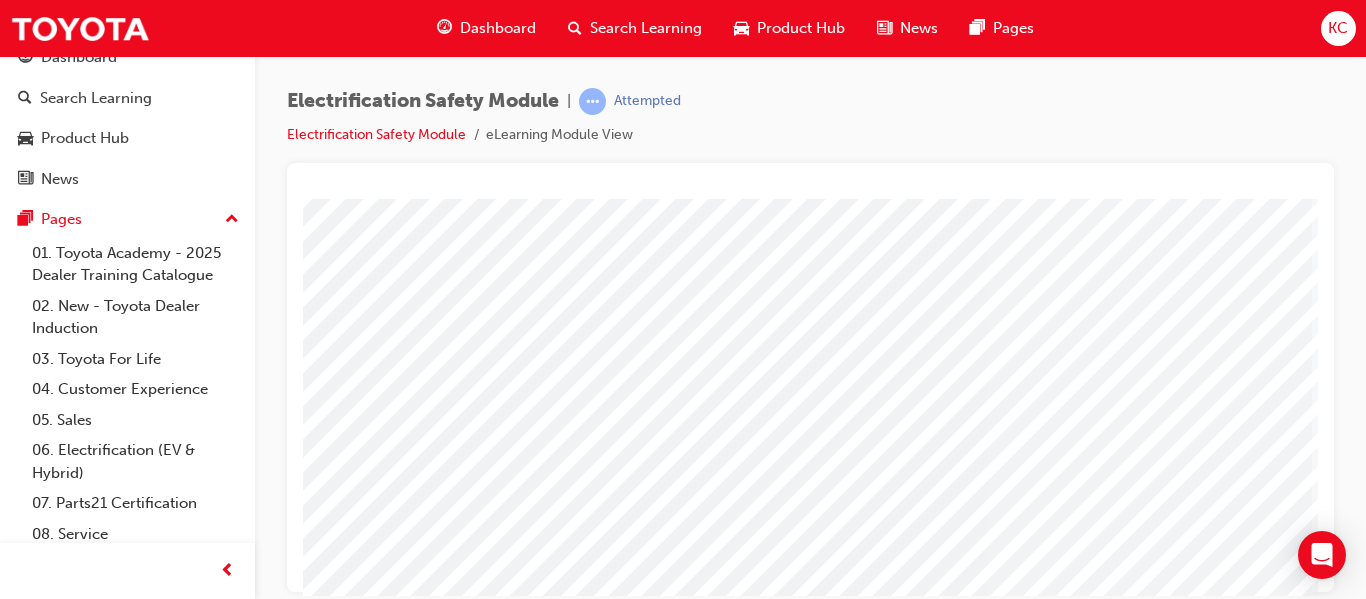 click at bounding box center [15, 3591] 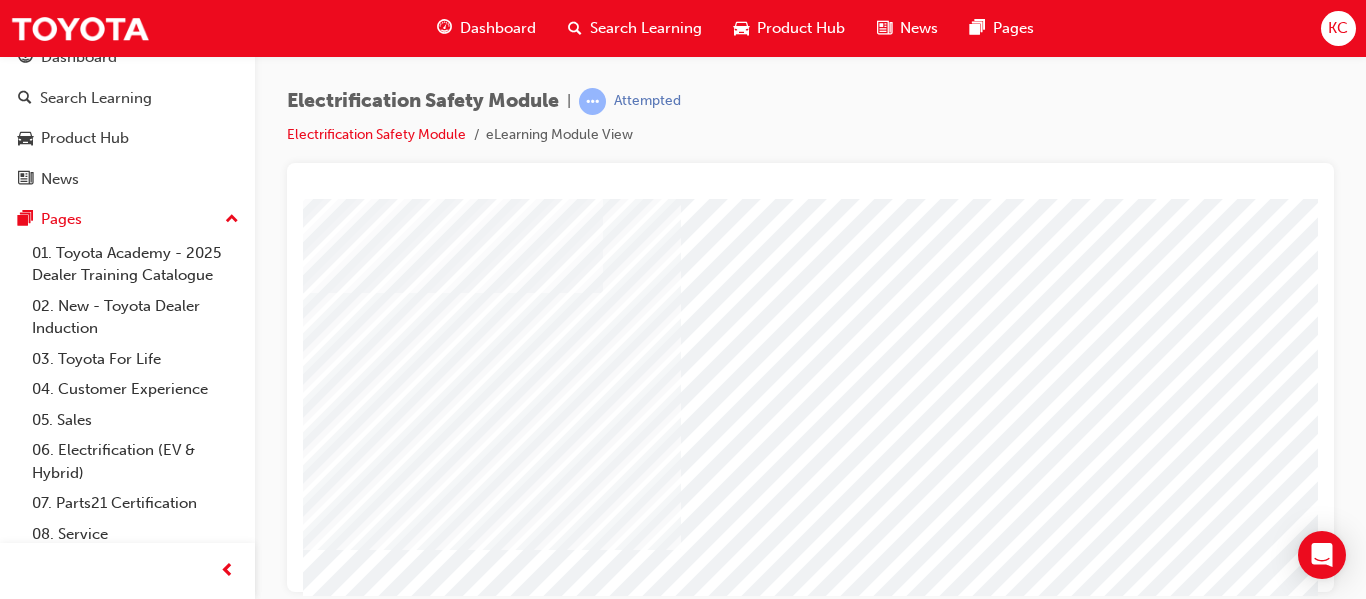 scroll, scrollTop: 100, scrollLeft: 0, axis: vertical 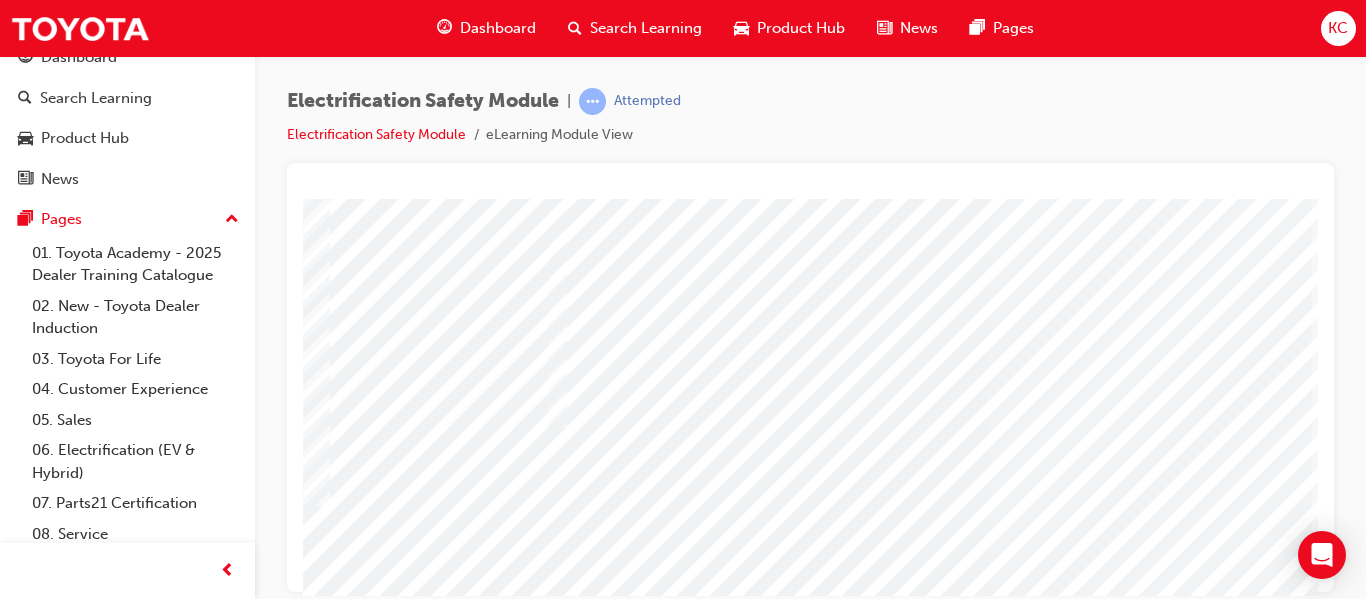 click at bounding box center (260, 2995) 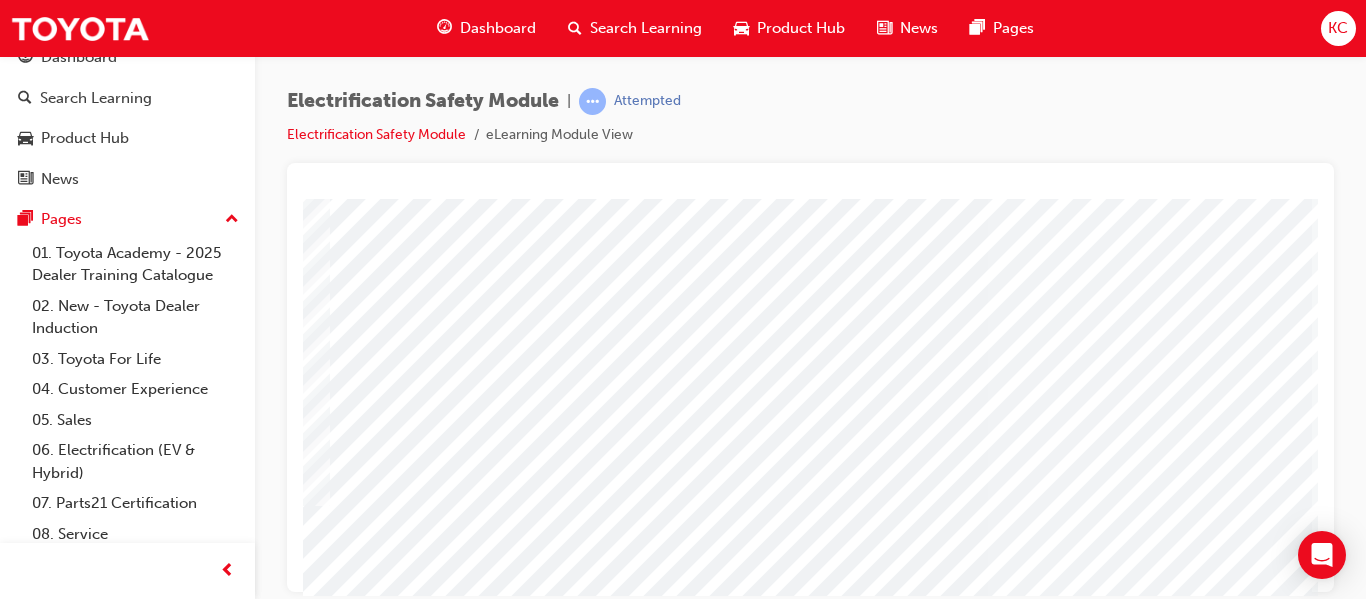 click at bounding box center (260, 4884) 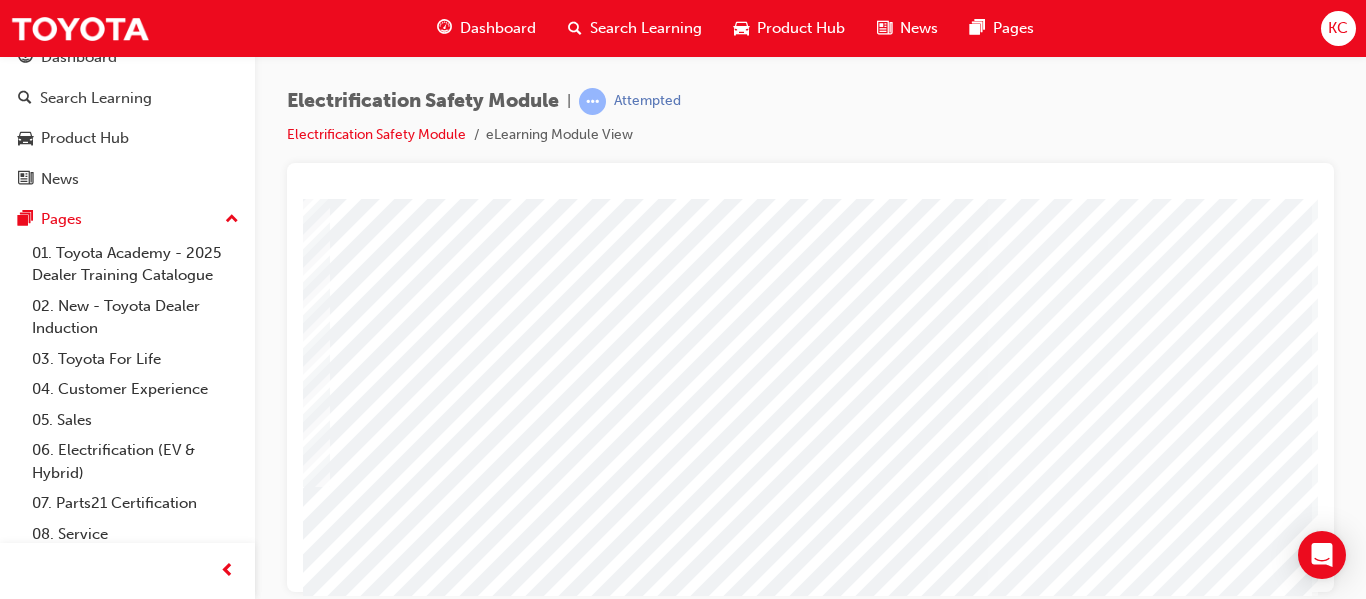 scroll, scrollTop: 168, scrollLeft: 360, axis: both 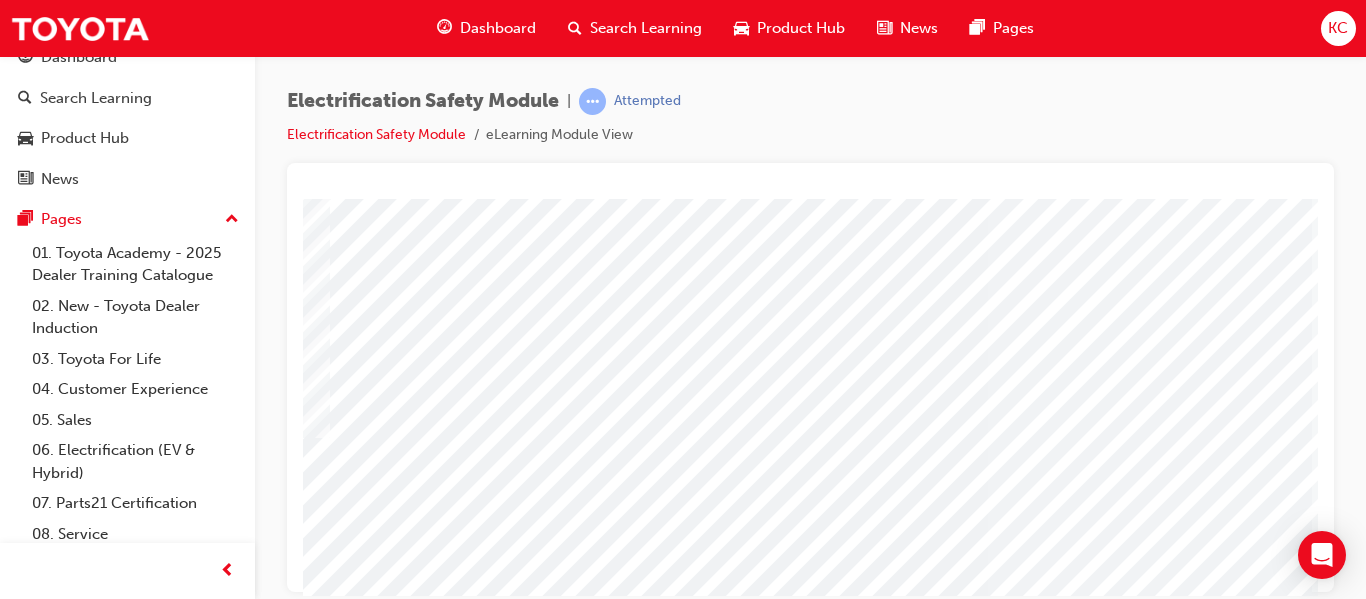 click at bounding box center [260, 4816] 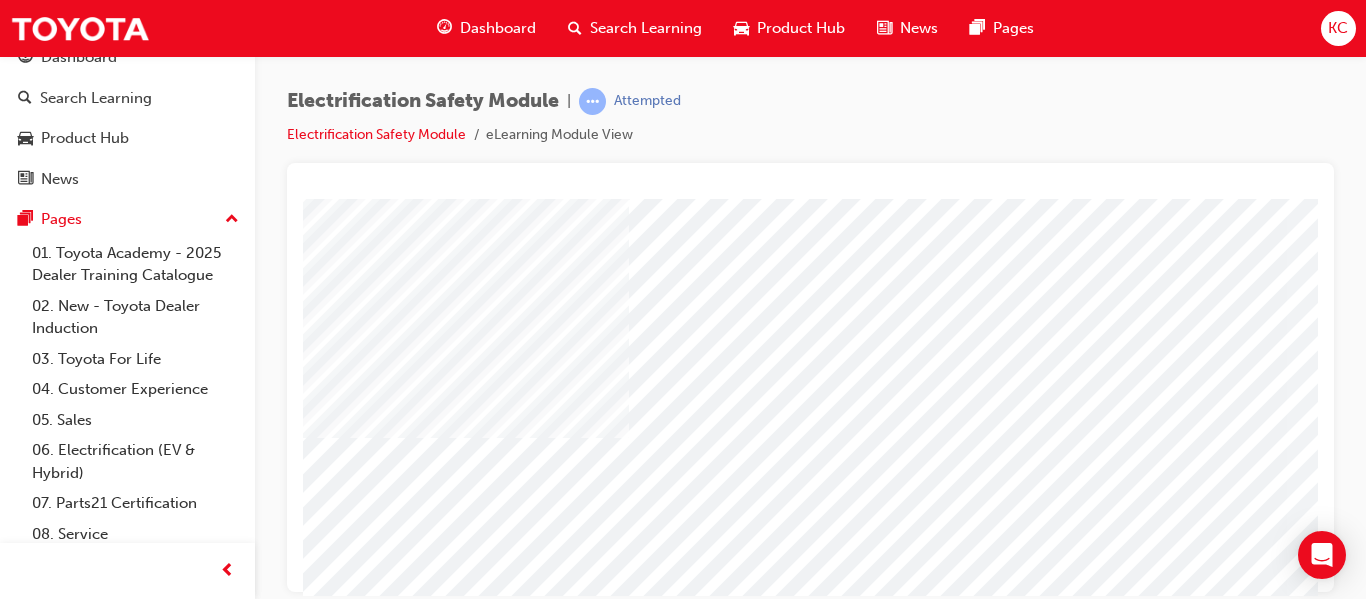 scroll, scrollTop: 168, scrollLeft: 0, axis: vertical 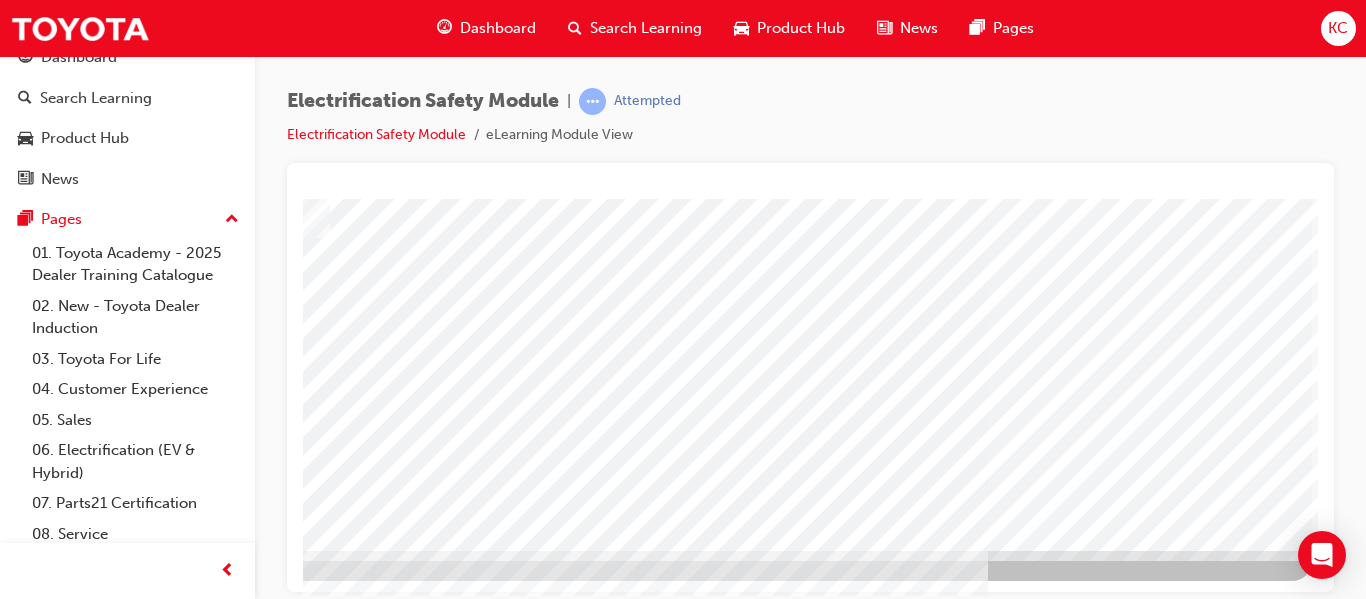 click at bounding box center [15, 3481] 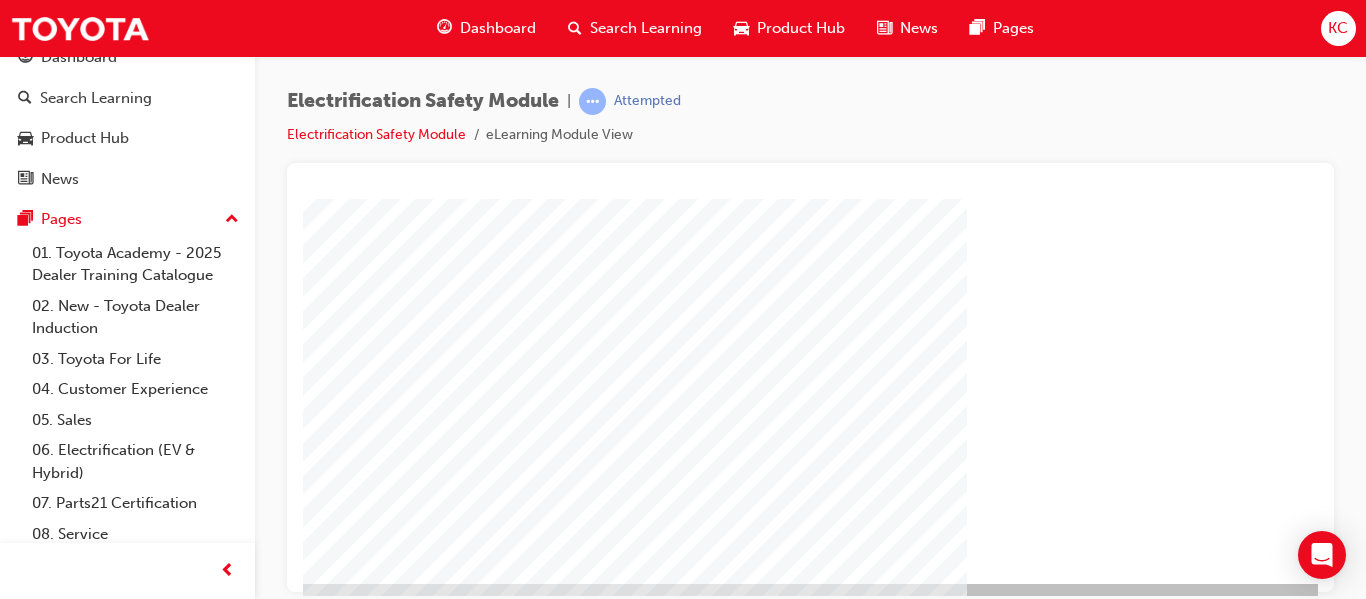 scroll, scrollTop: 368, scrollLeft: 213, axis: both 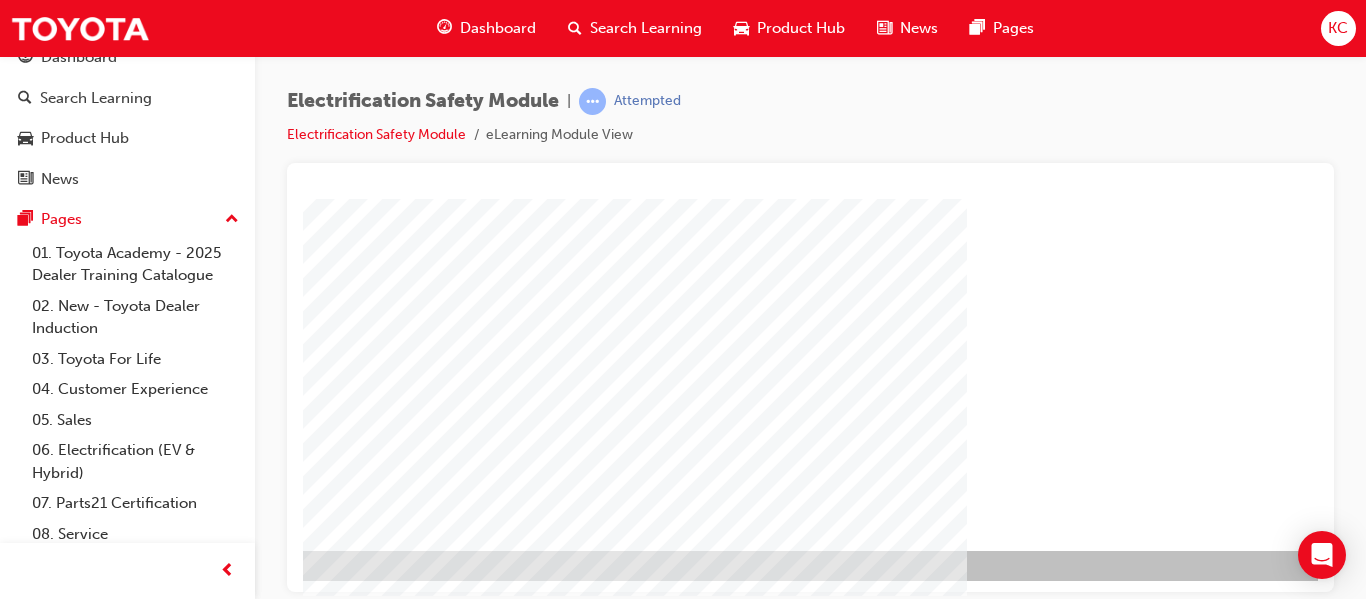 click at bounding box center [153, 1182] 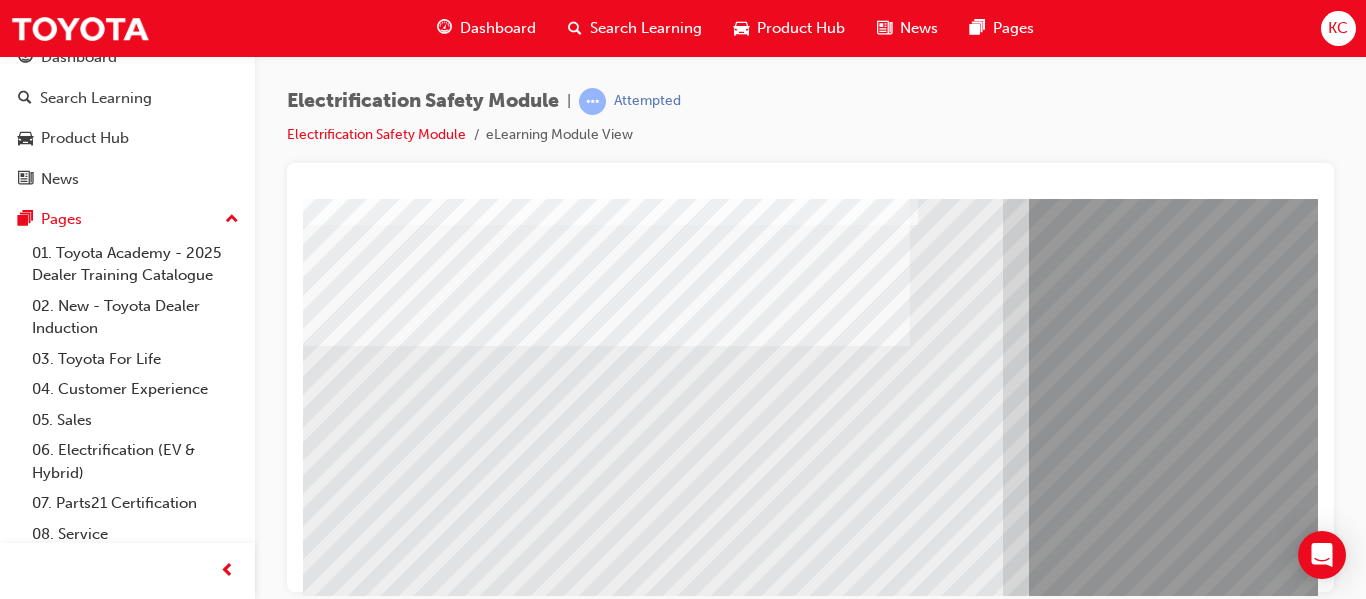 scroll, scrollTop: 300, scrollLeft: 0, axis: vertical 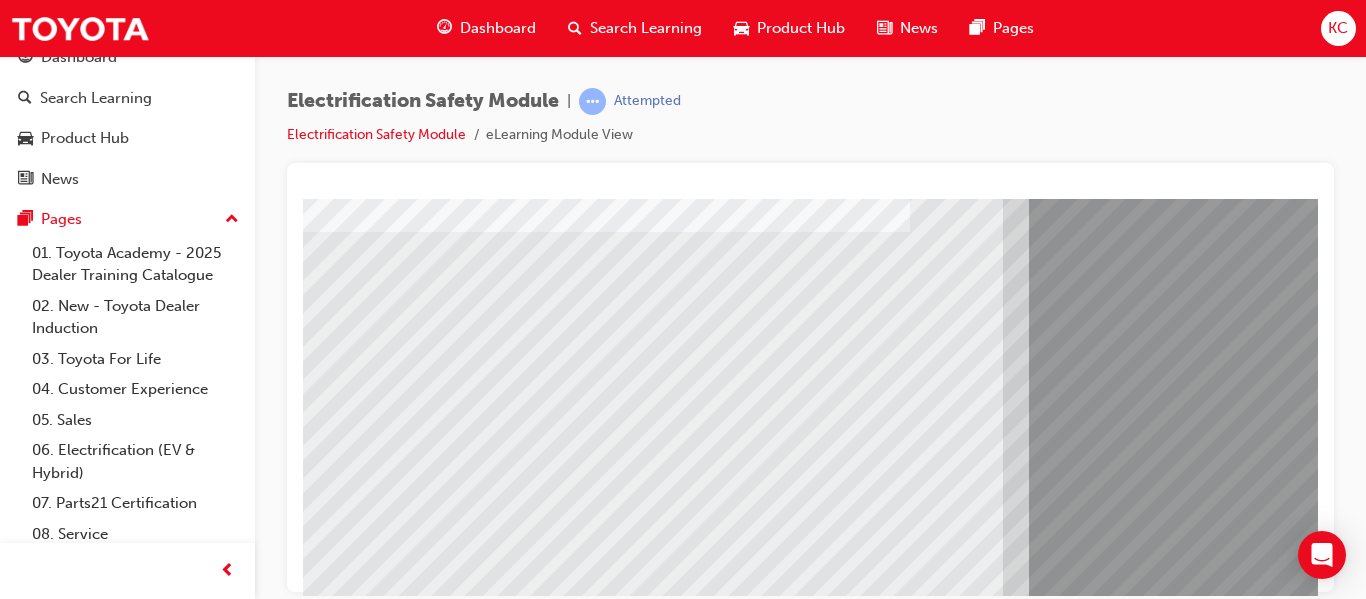 click at bounding box center [368, 7826] 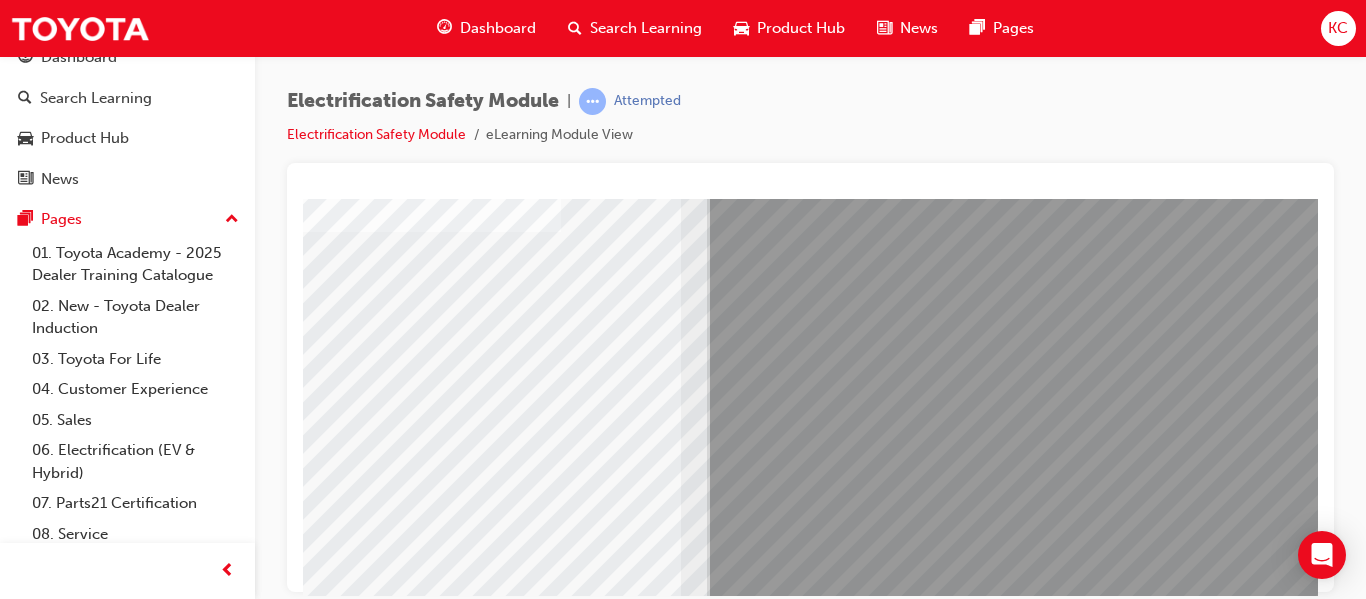 scroll, scrollTop: 300, scrollLeft: 360, axis: both 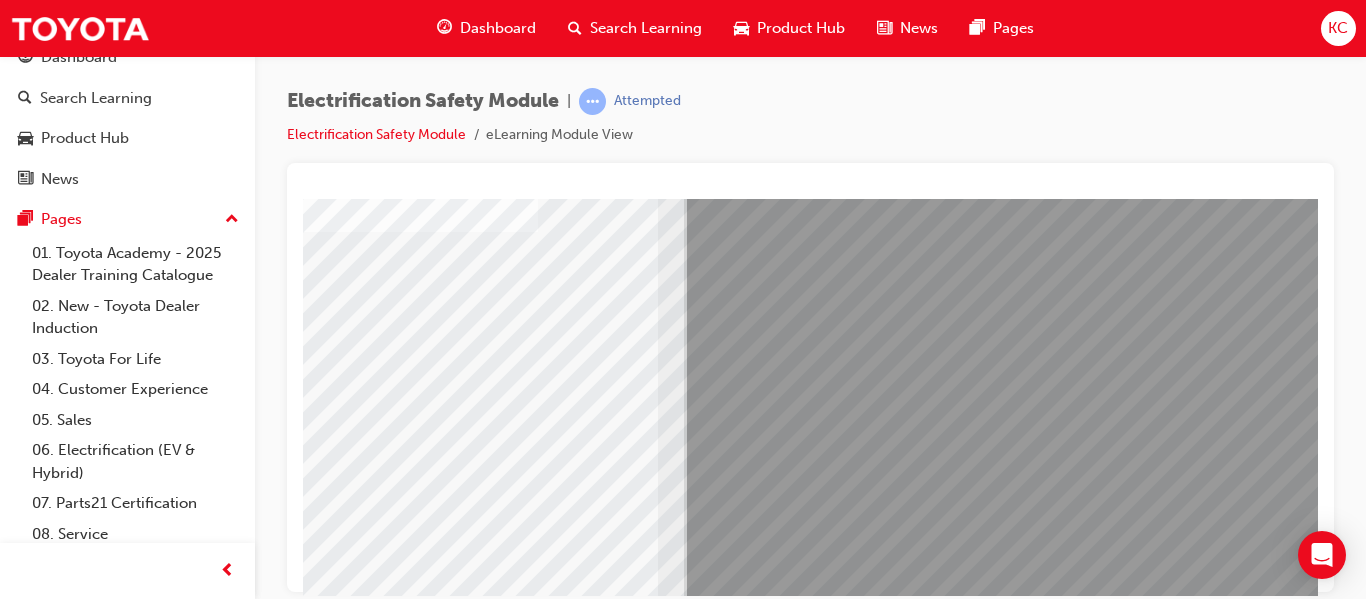 click at bounding box center (23, 7956) 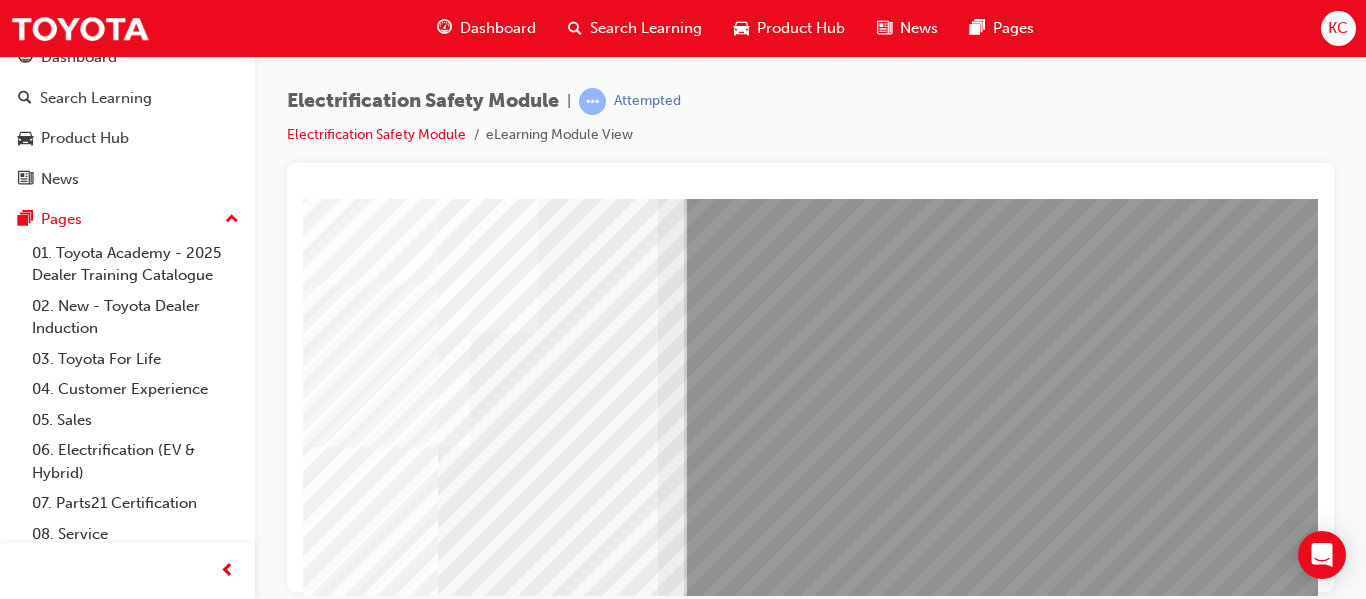 scroll, scrollTop: 200, scrollLeft: 360, axis: both 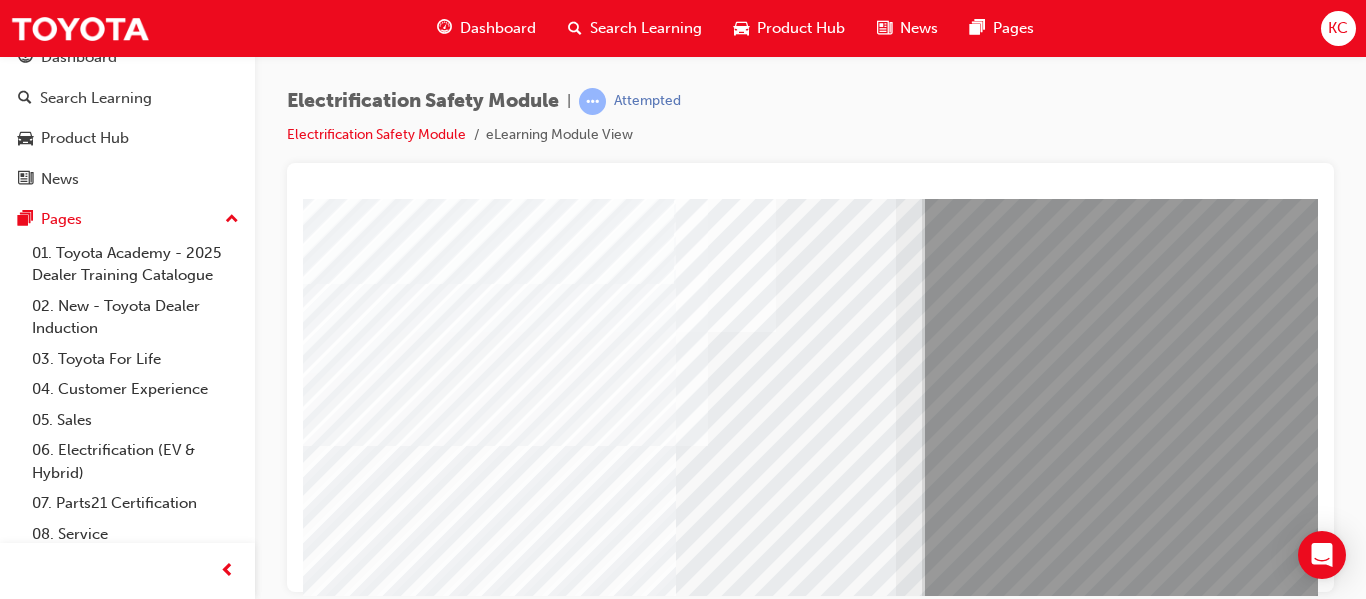 click at bounding box center [261, 7926] 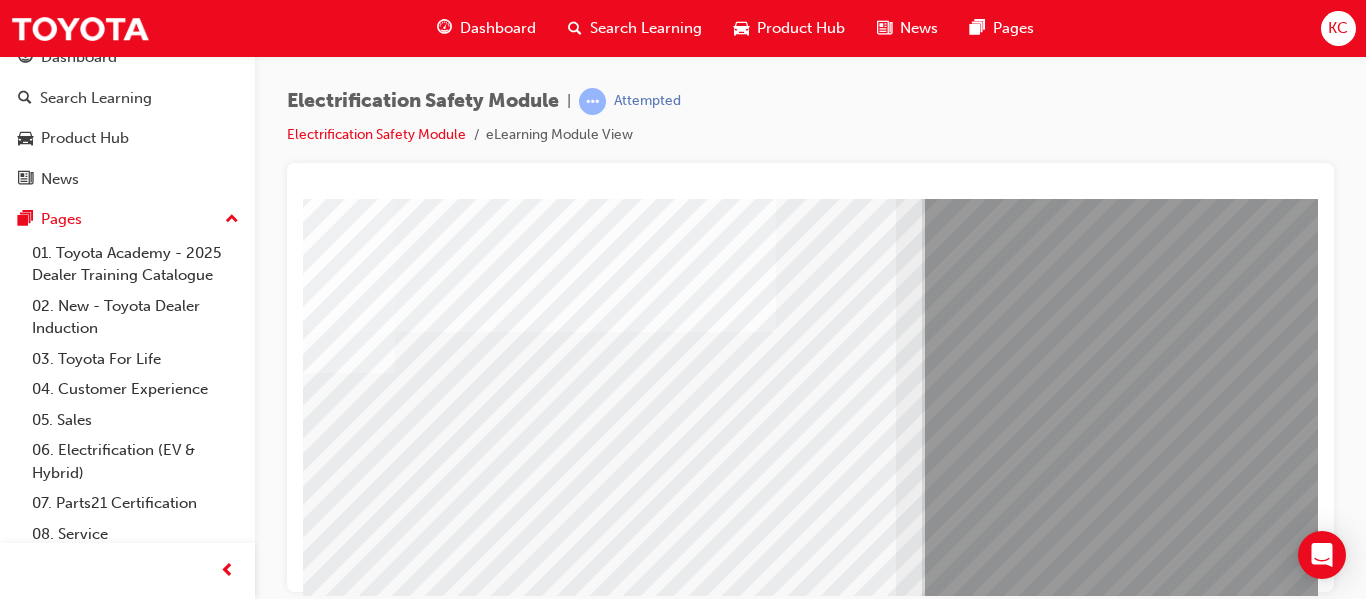 click at bounding box center (261, 8186) 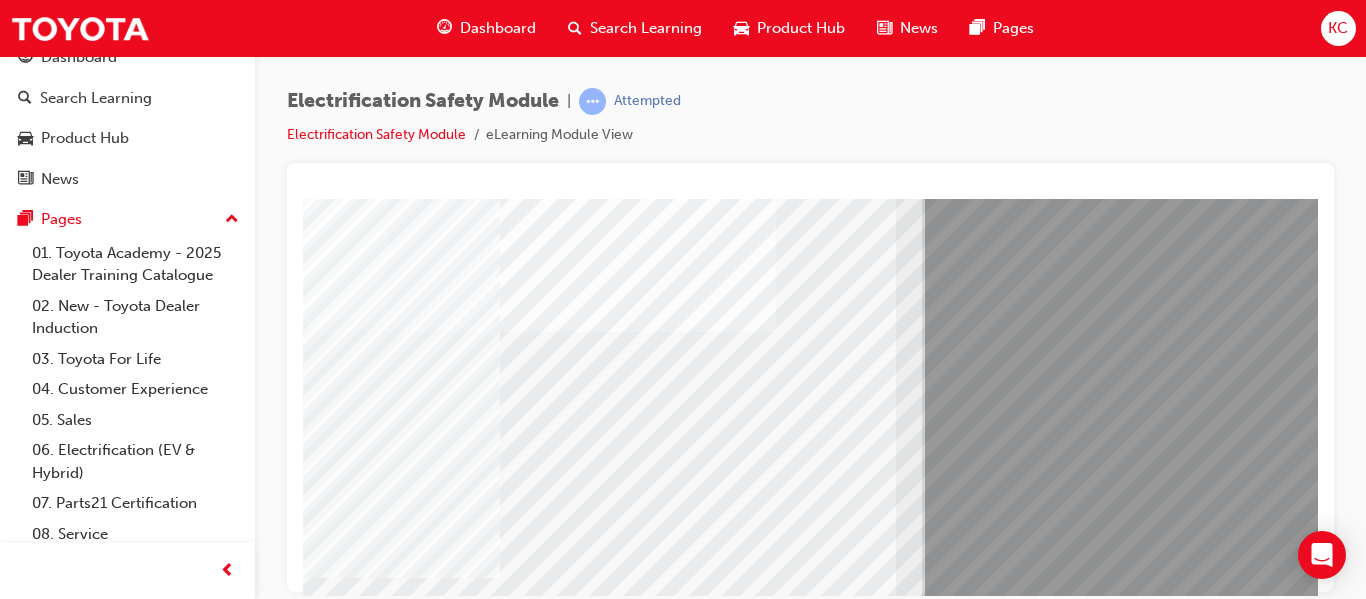 click at bounding box center [556, 6825] 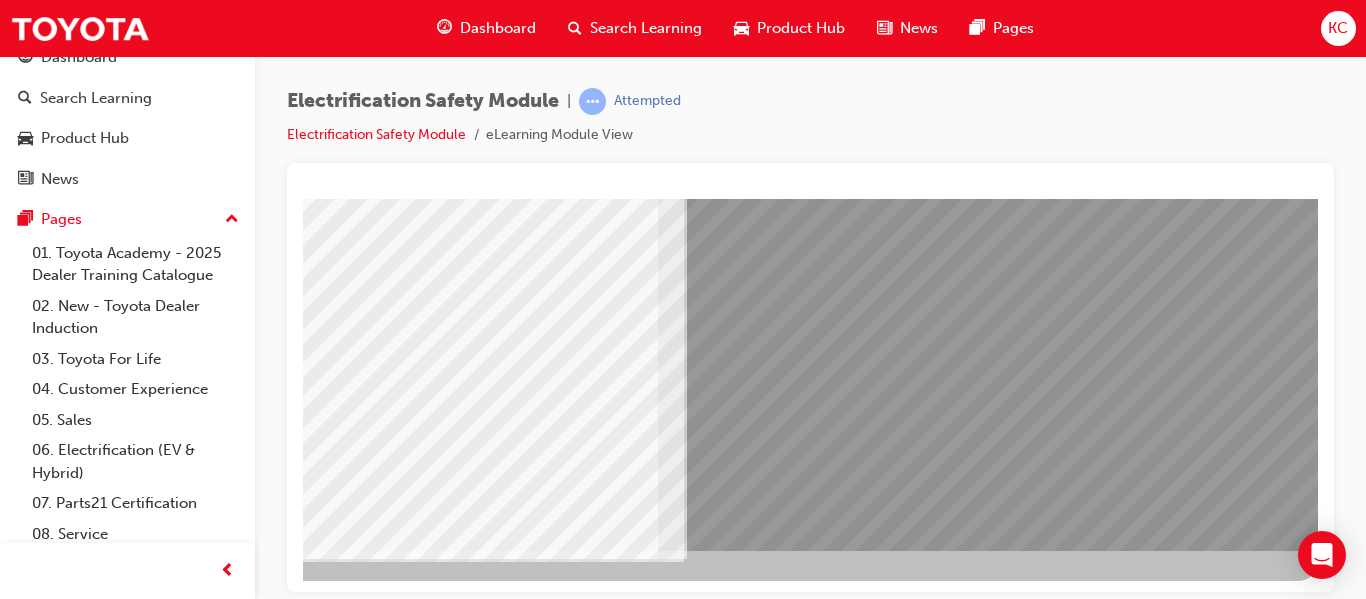 click at bounding box center (21, 7675) 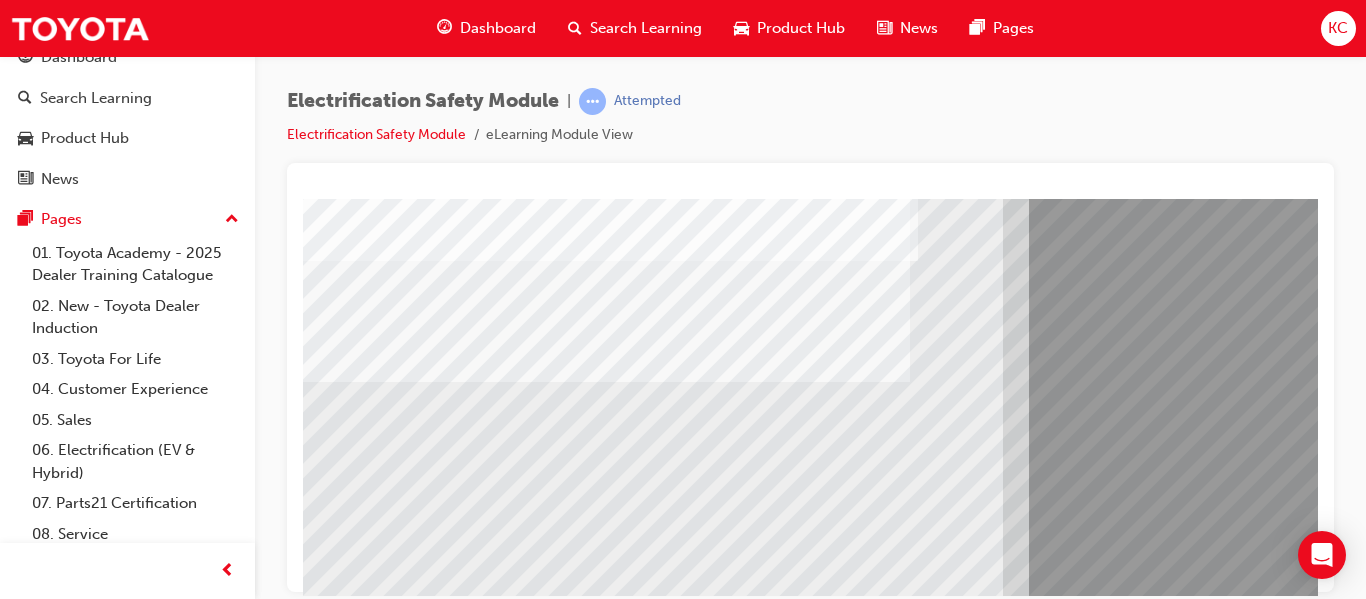 scroll, scrollTop: 200, scrollLeft: 0, axis: vertical 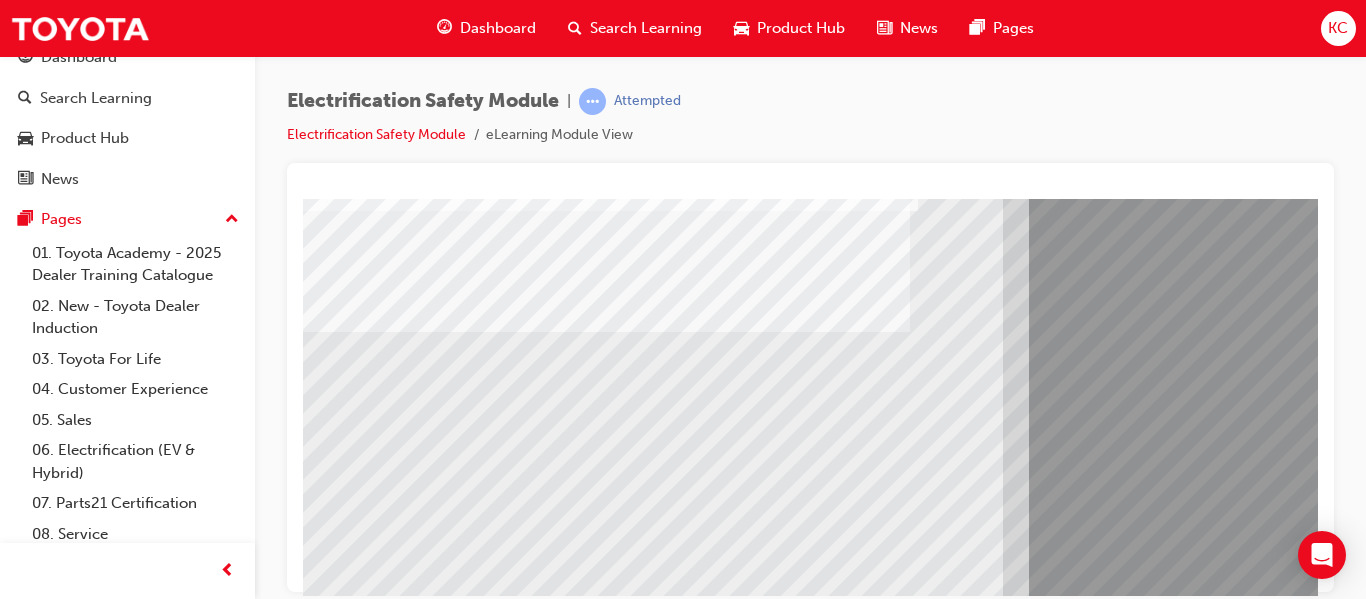 click at bounding box center (368, 7511) 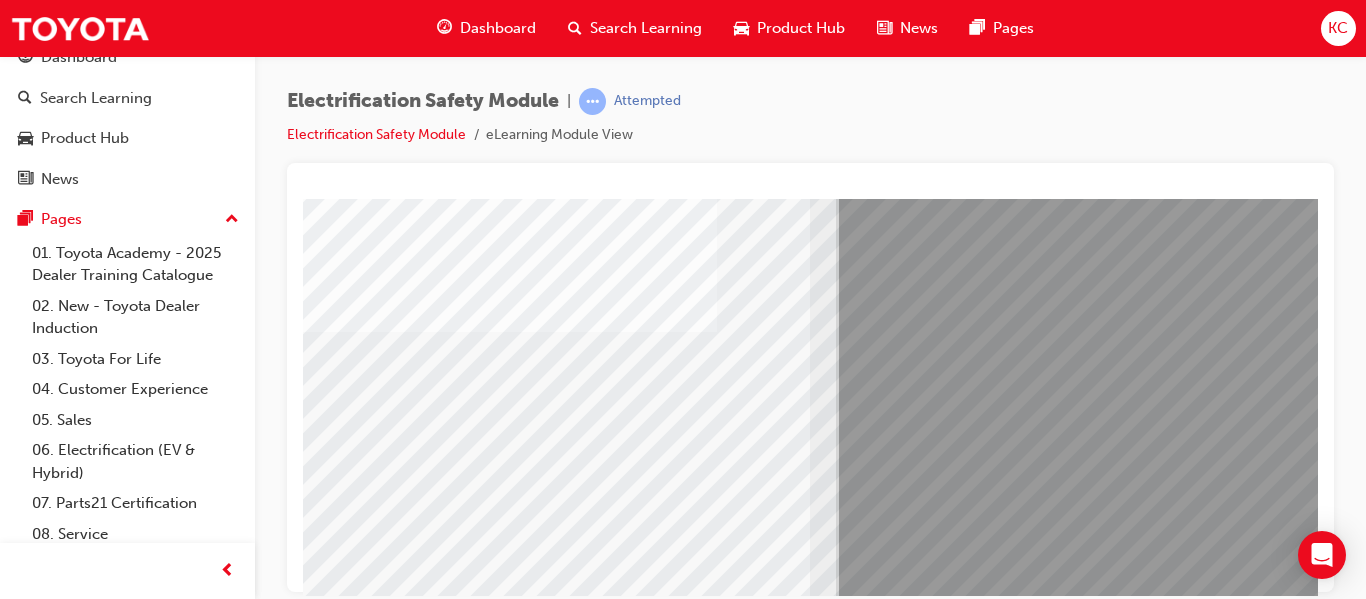 scroll, scrollTop: 200, scrollLeft: 161, axis: both 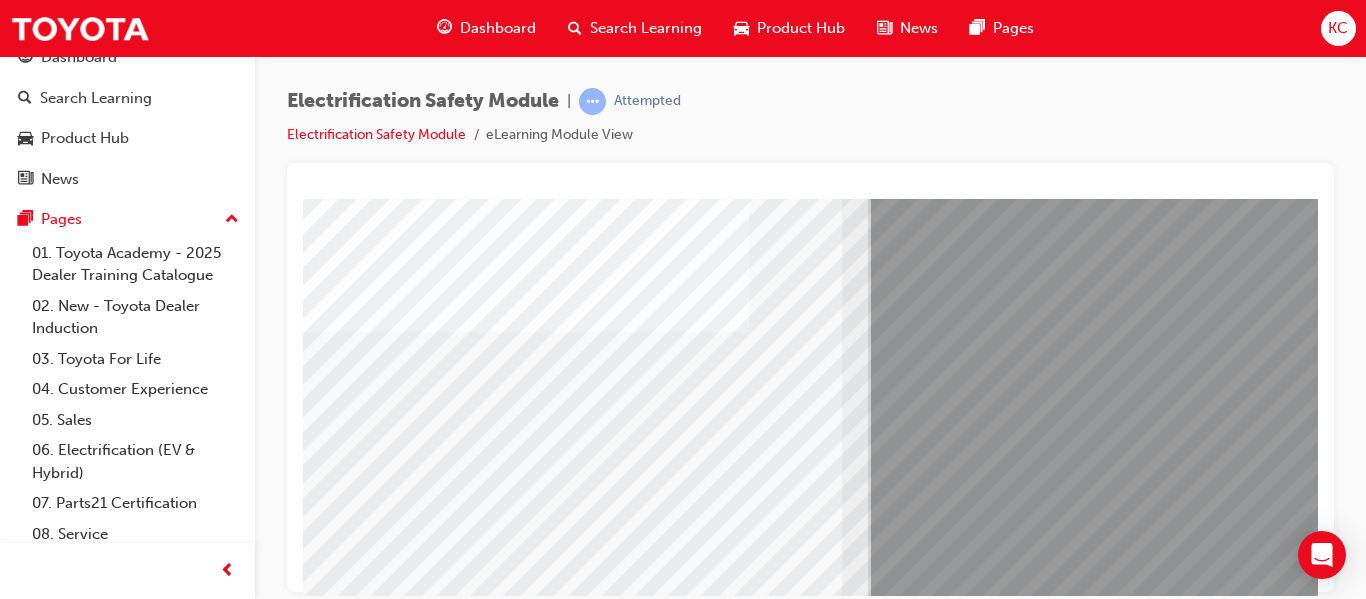 click at bounding box center [207, 7641] 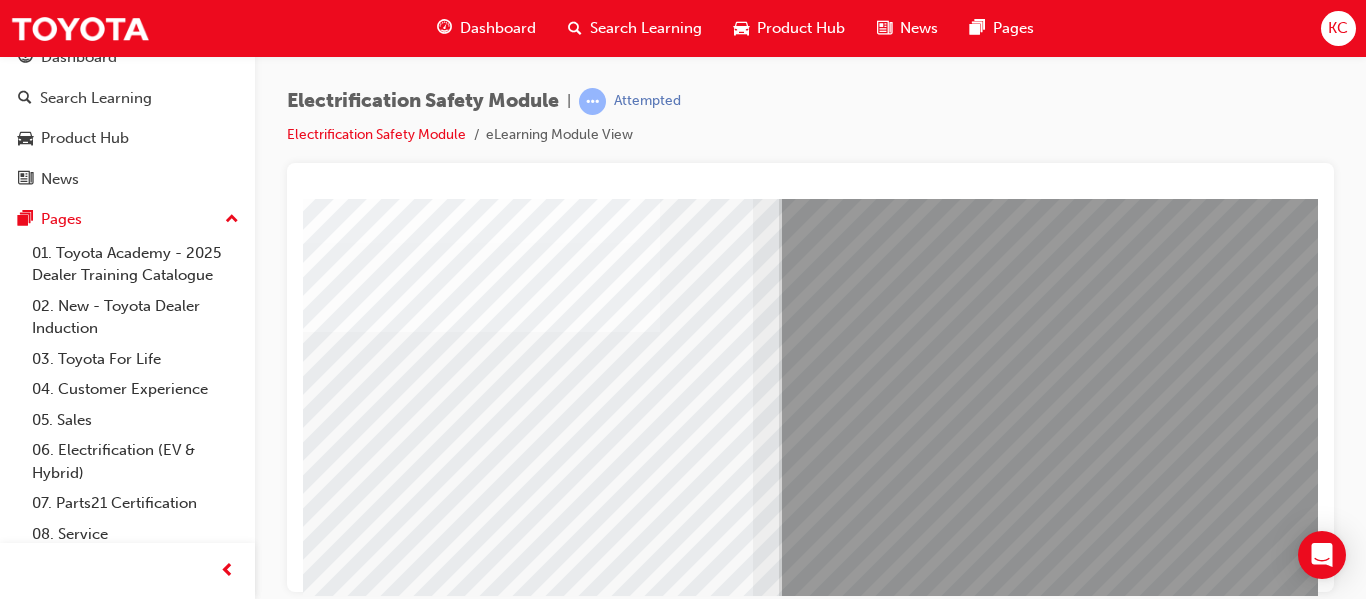 scroll, scrollTop: 200, scrollLeft: 265, axis: both 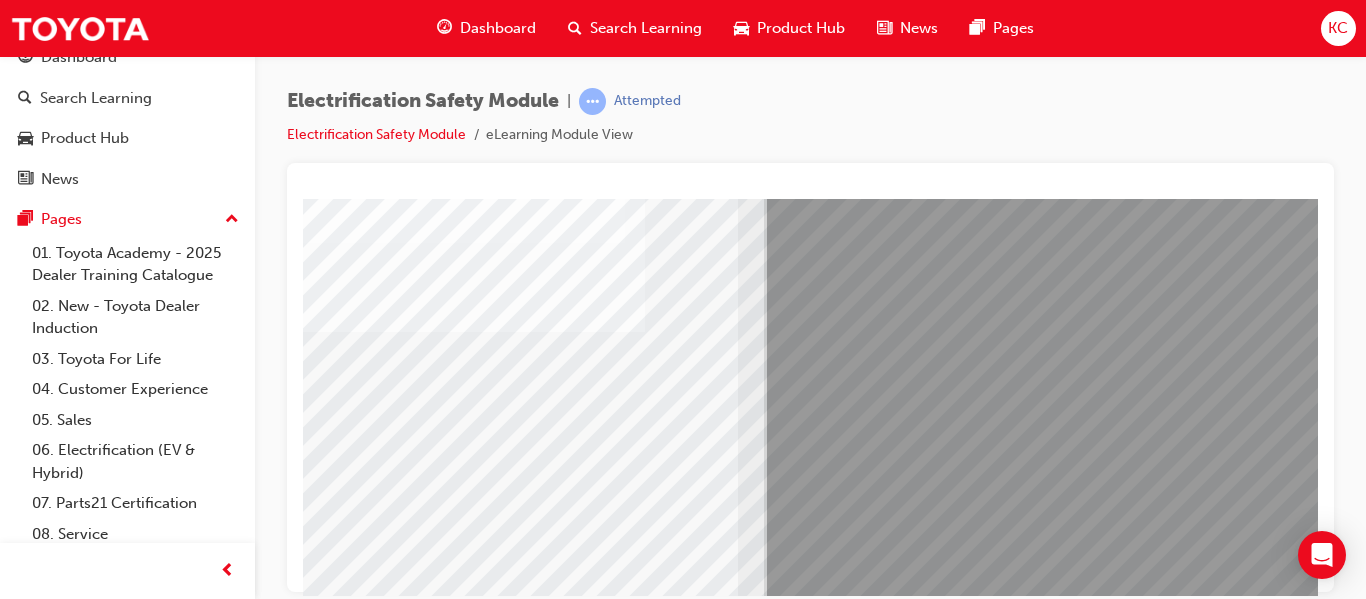 click at bounding box center [103, 7771] 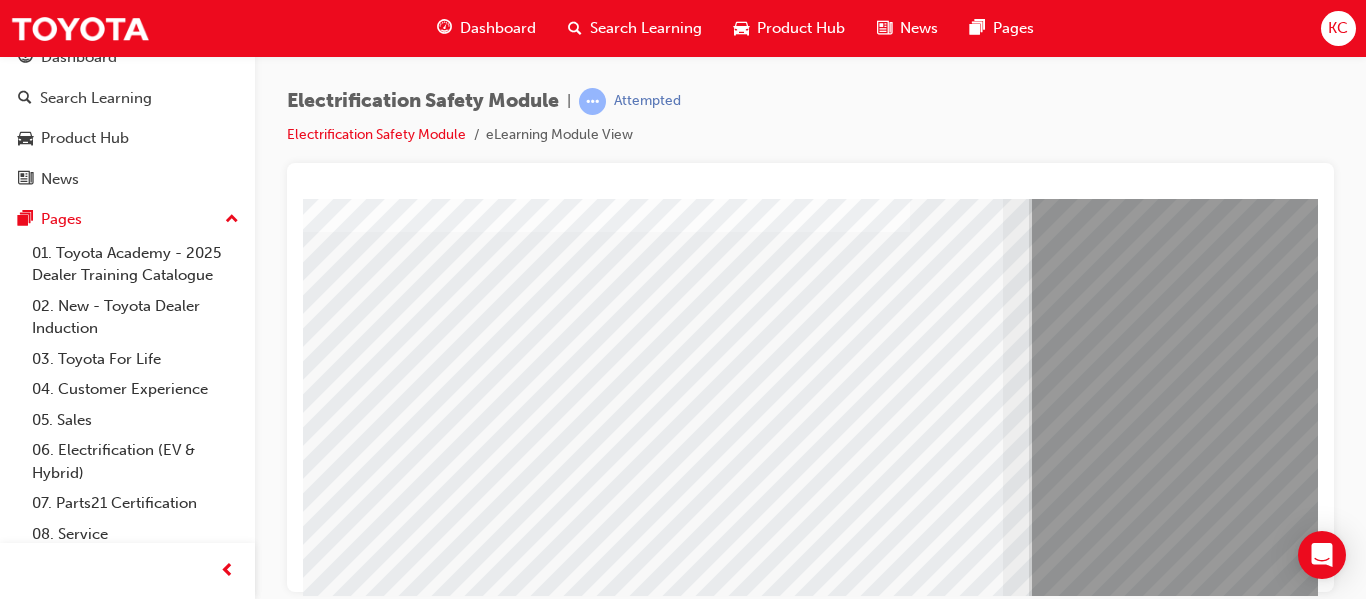 scroll, scrollTop: 300, scrollLeft: 360, axis: both 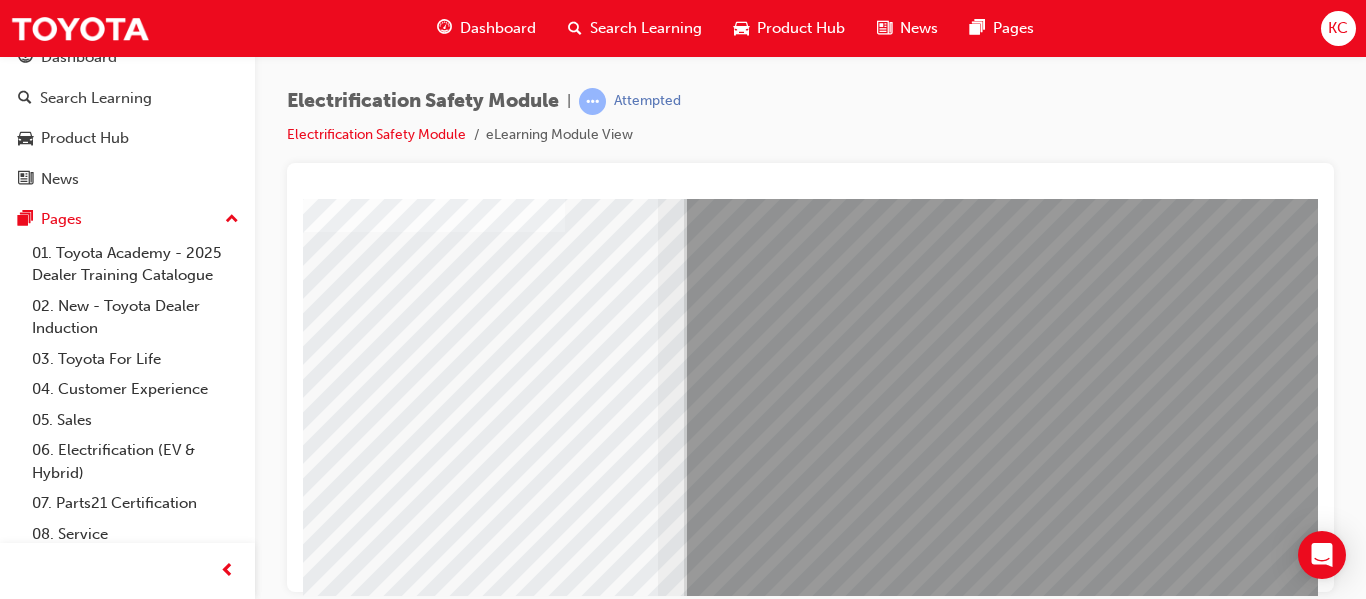 drag, startPoint x: 767, startPoint y: 585, endPoint x: 1454, endPoint y: 794, distance: 718.08777 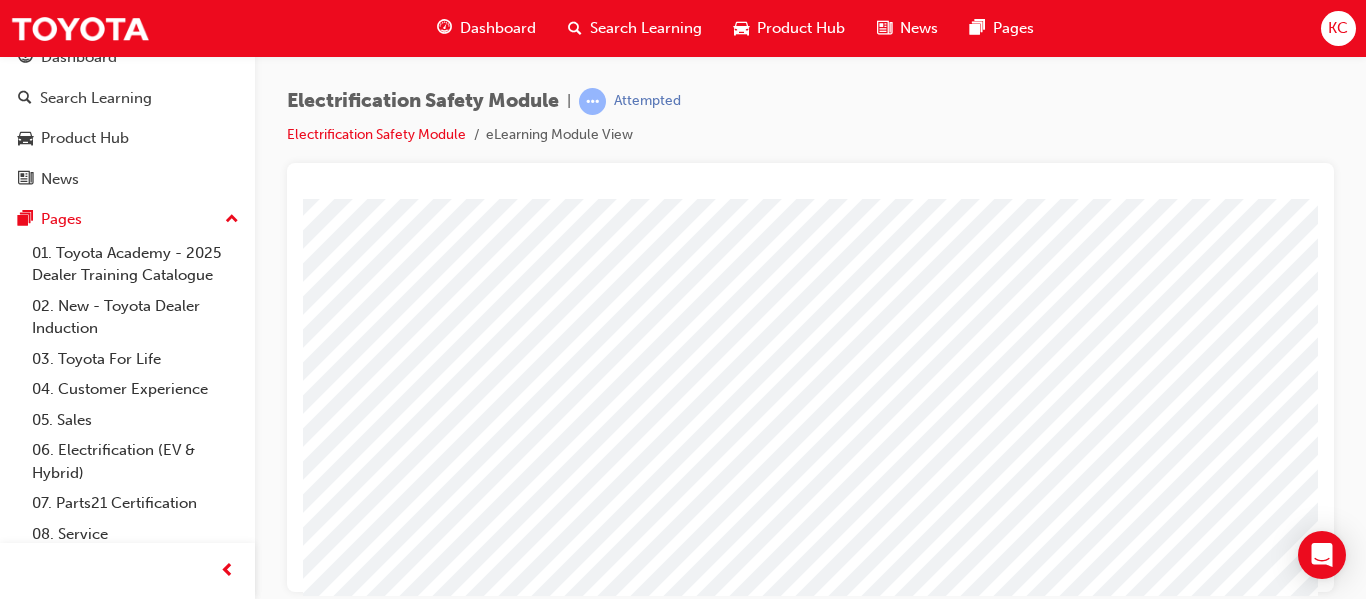 scroll, scrollTop: 200, scrollLeft: 133, axis: both 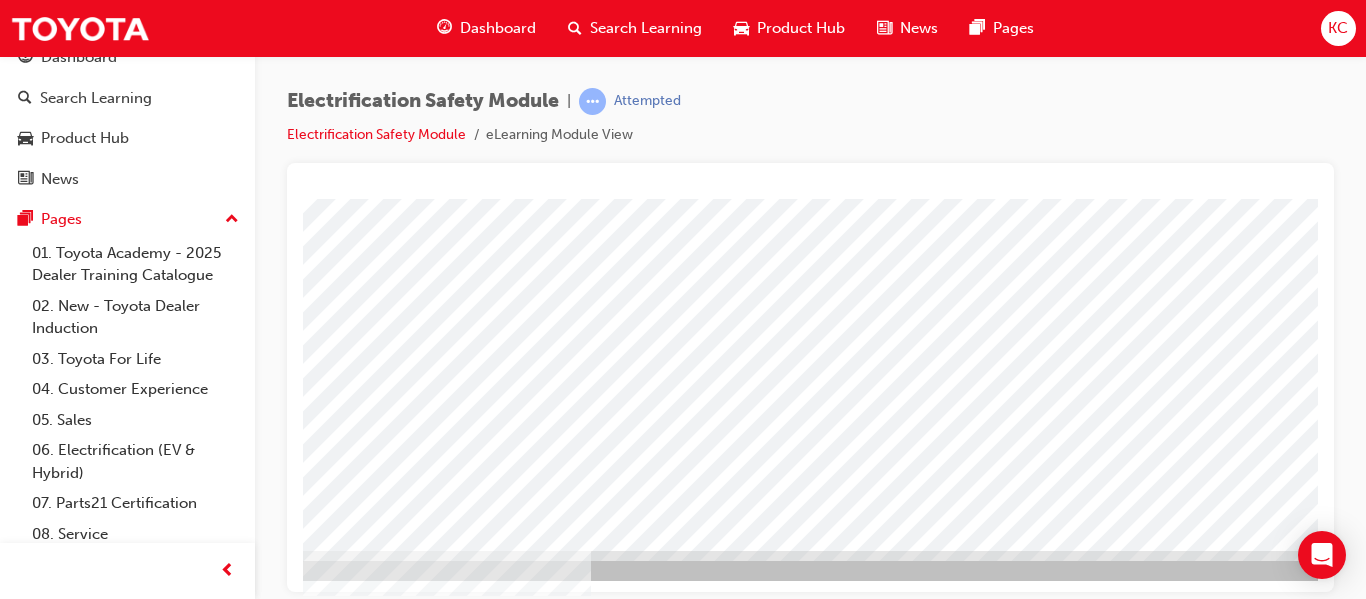 click at bounding box center (154, 2864) 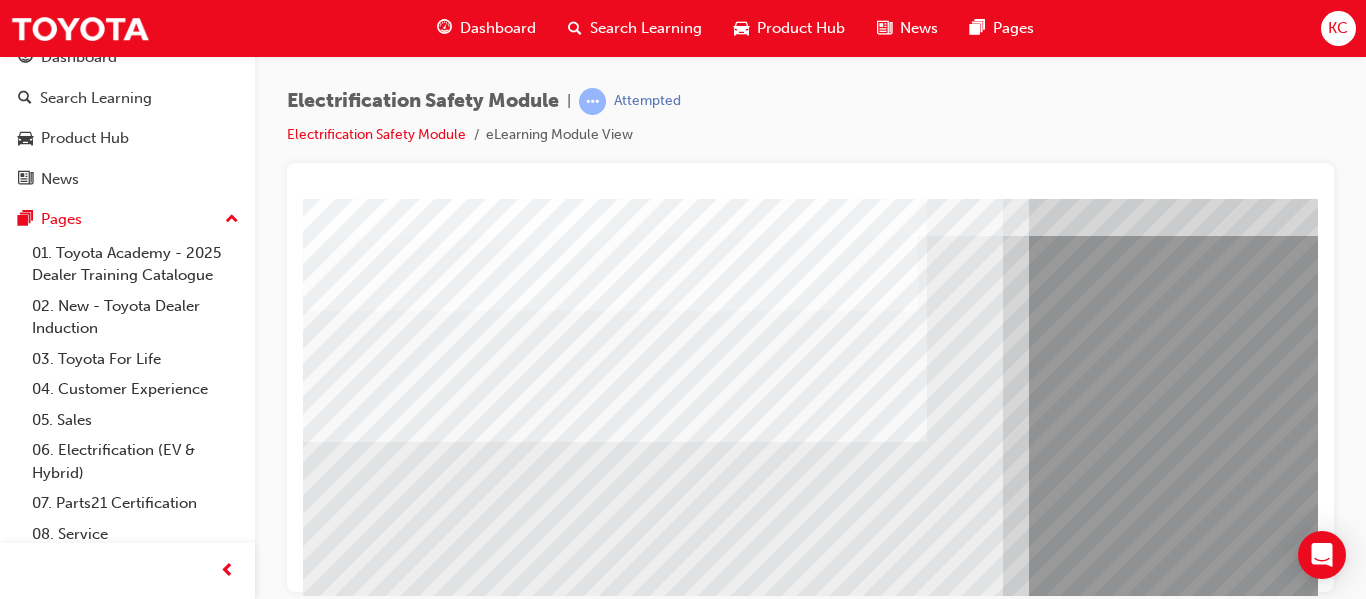 scroll, scrollTop: 200, scrollLeft: 0, axis: vertical 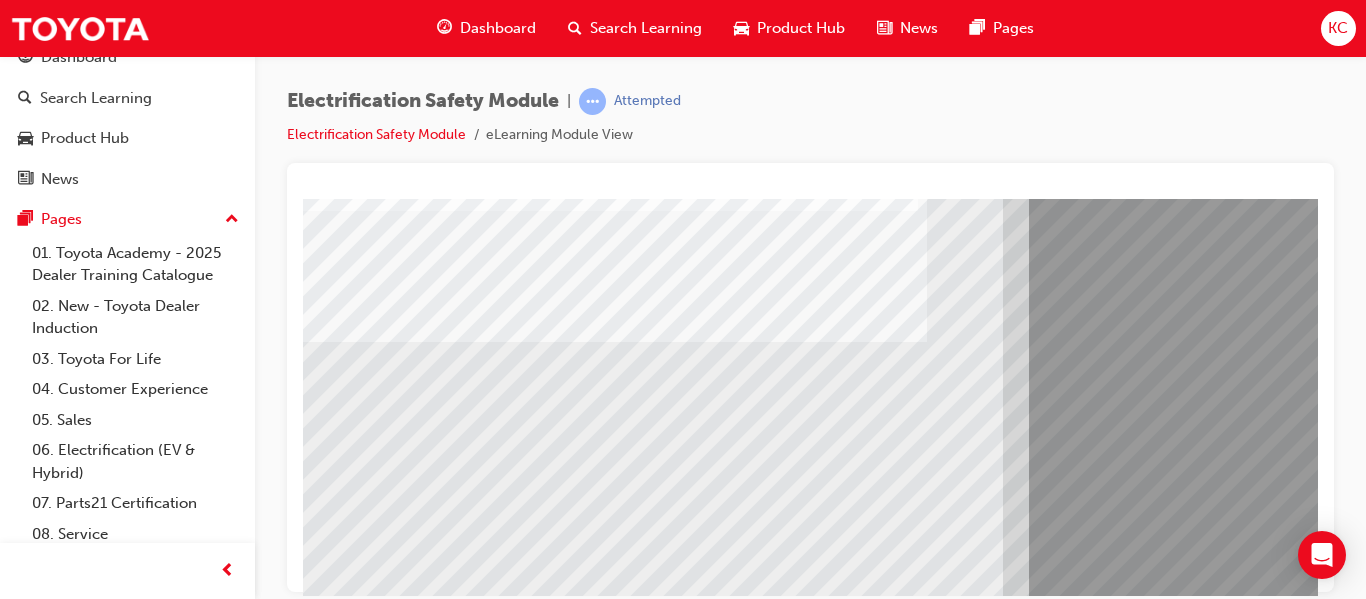 click at bounding box center (368, 6137) 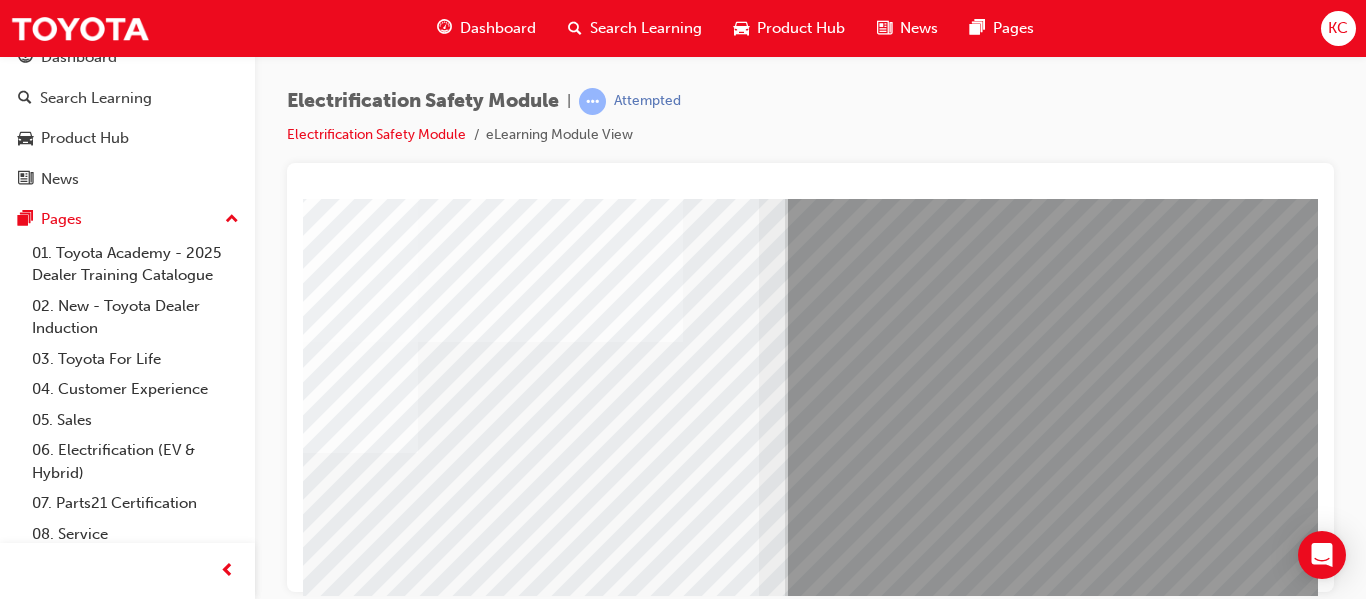 scroll, scrollTop: 200, scrollLeft: 38, axis: both 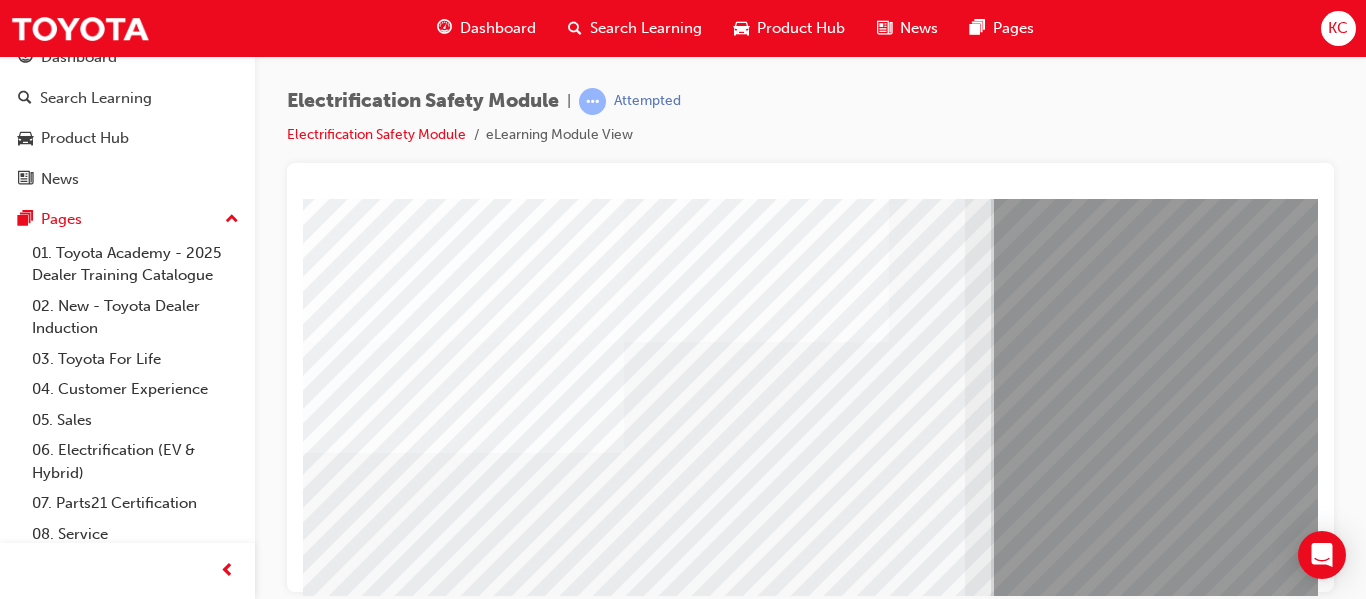 drag, startPoint x: 837, startPoint y: 588, endPoint x: 1122, endPoint y: 795, distance: 352.2414 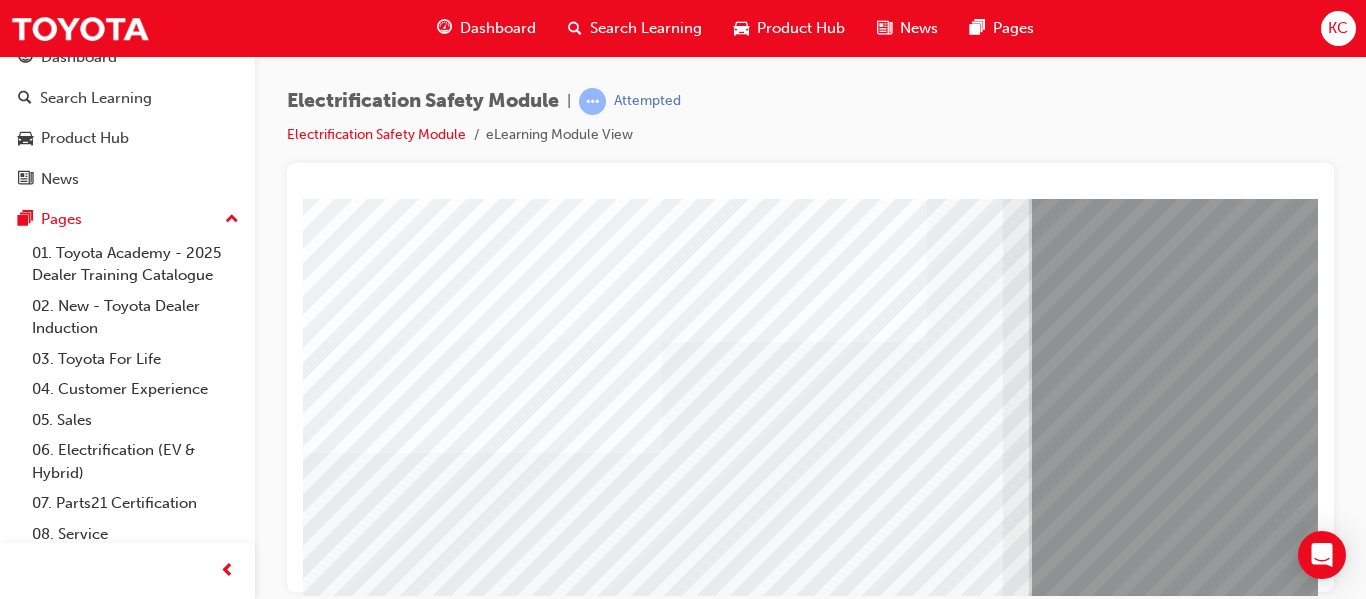 click at bounding box center [368, 6267] 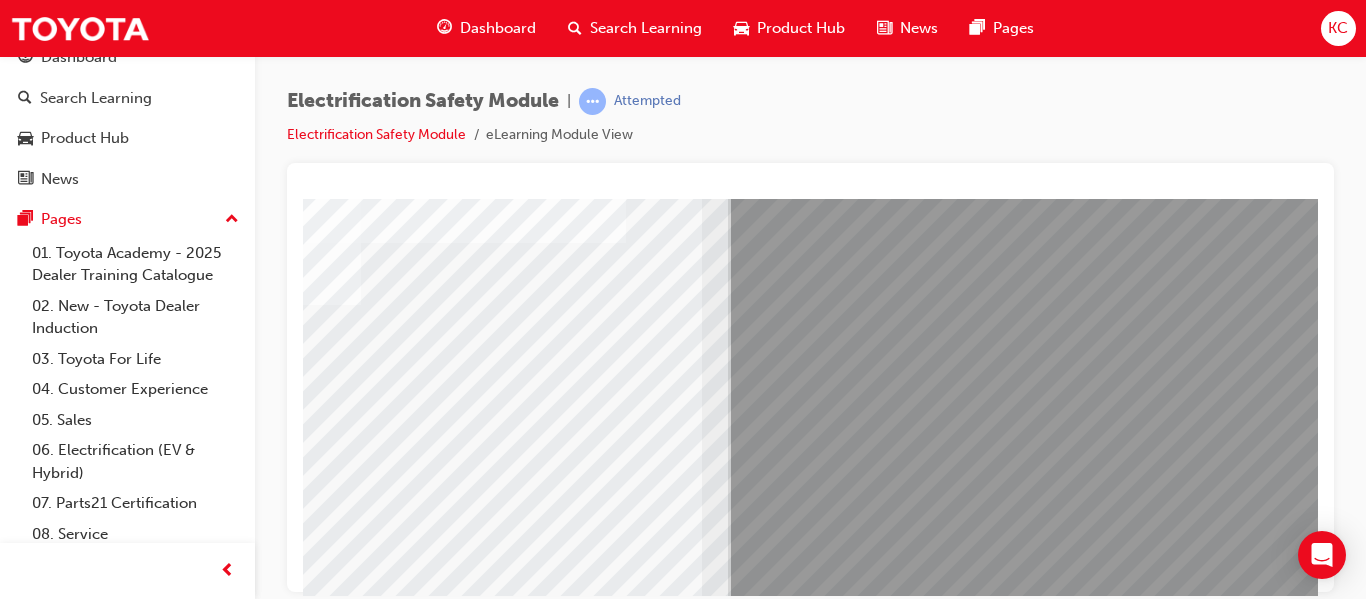 scroll, scrollTop: 300, scrollLeft: 301, axis: both 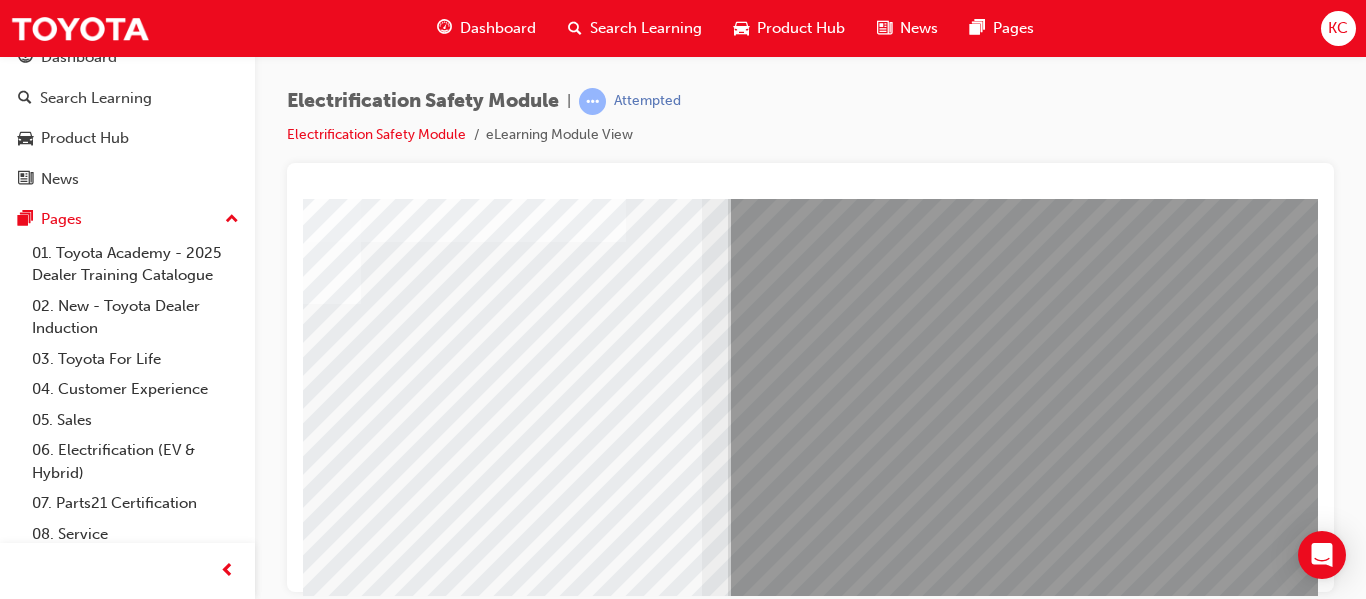 click at bounding box center (65, 5954) 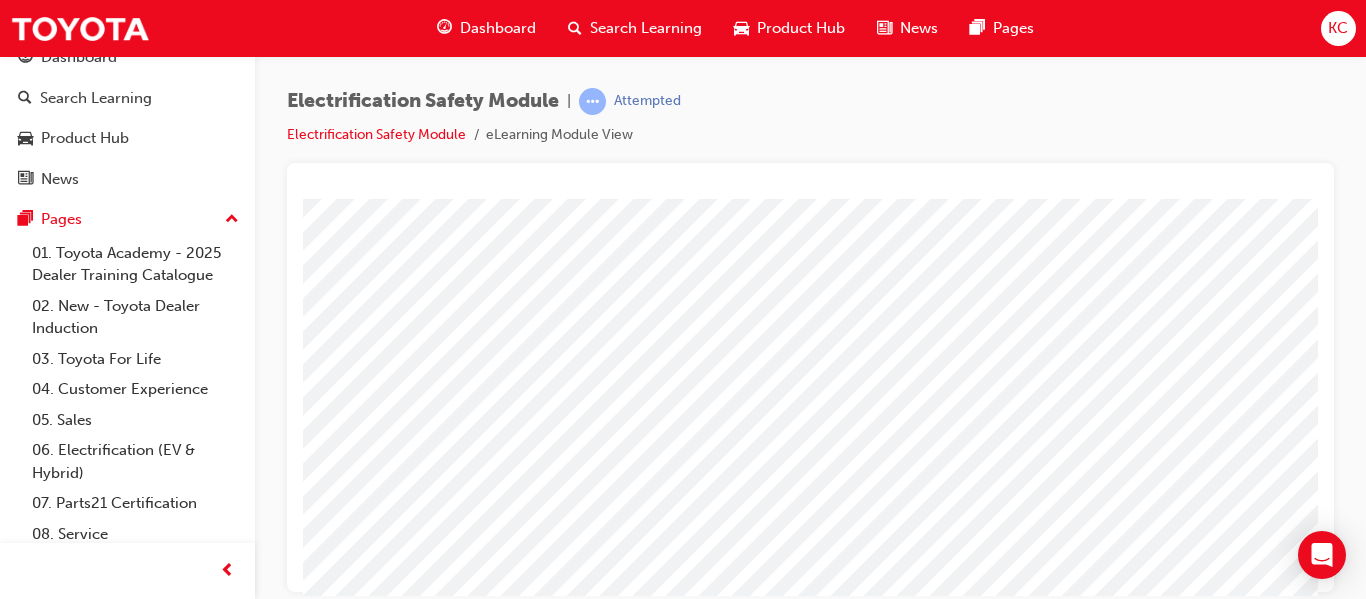 scroll, scrollTop: 200, scrollLeft: 0, axis: vertical 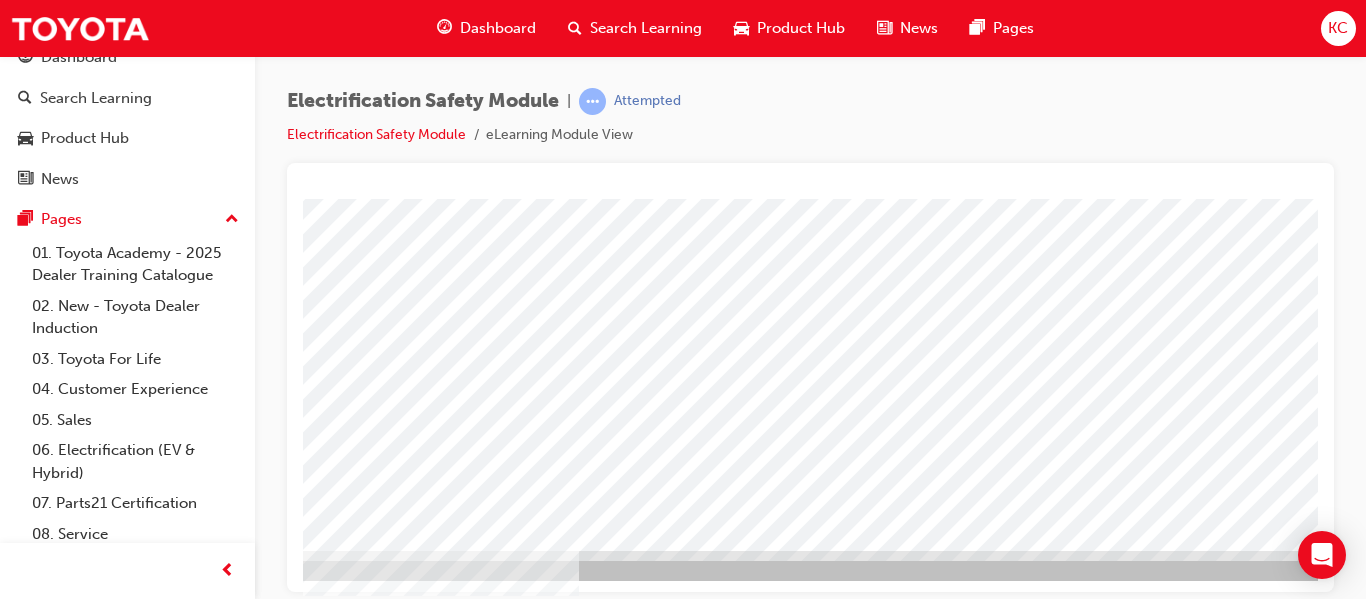 click at bounding box center (142, 2864) 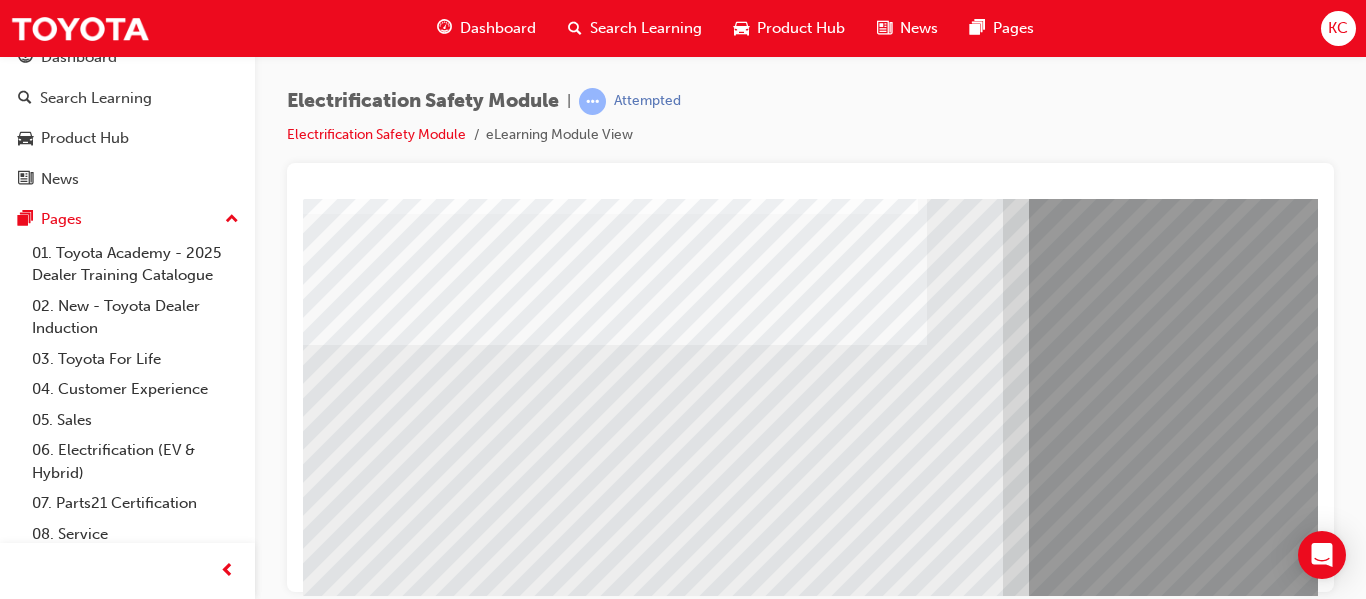 scroll, scrollTop: 200, scrollLeft: 0, axis: vertical 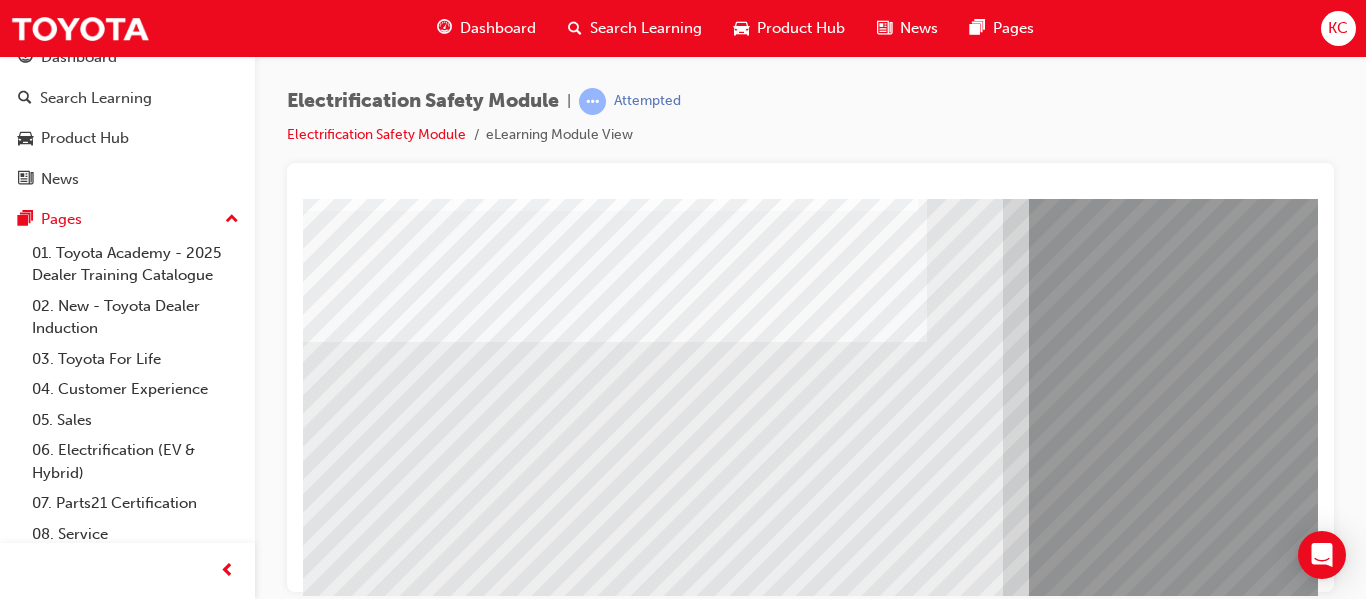 click at bounding box center [368, 6084] 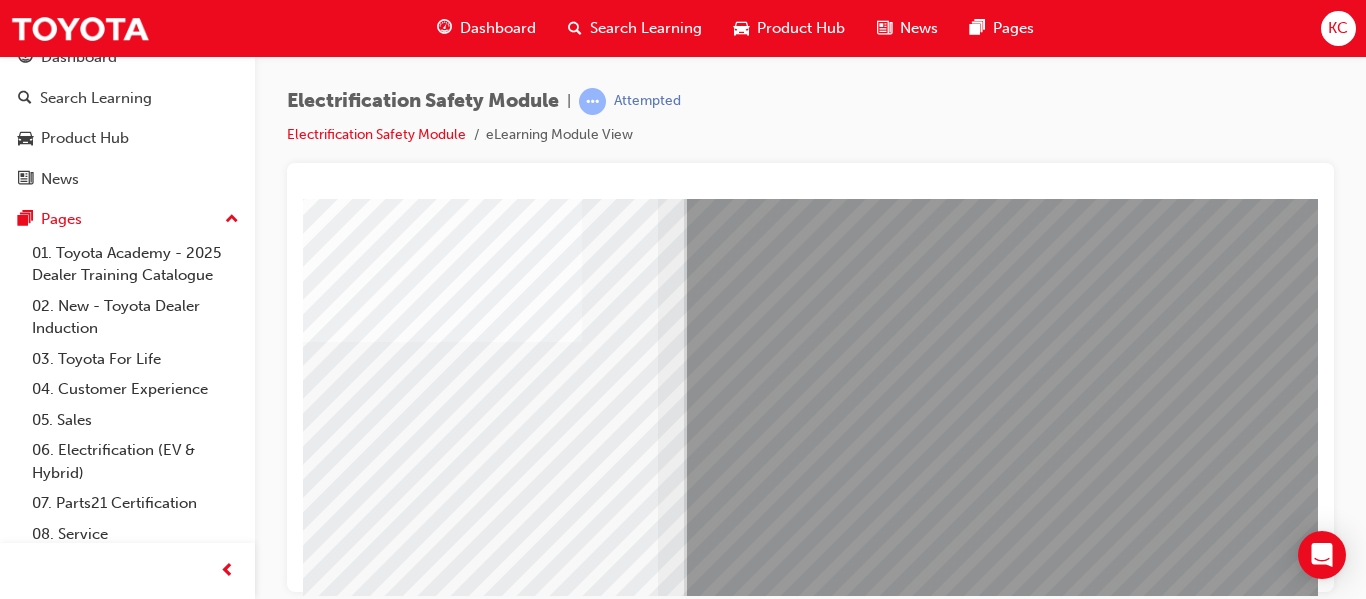 scroll, scrollTop: 200, scrollLeft: 296, axis: both 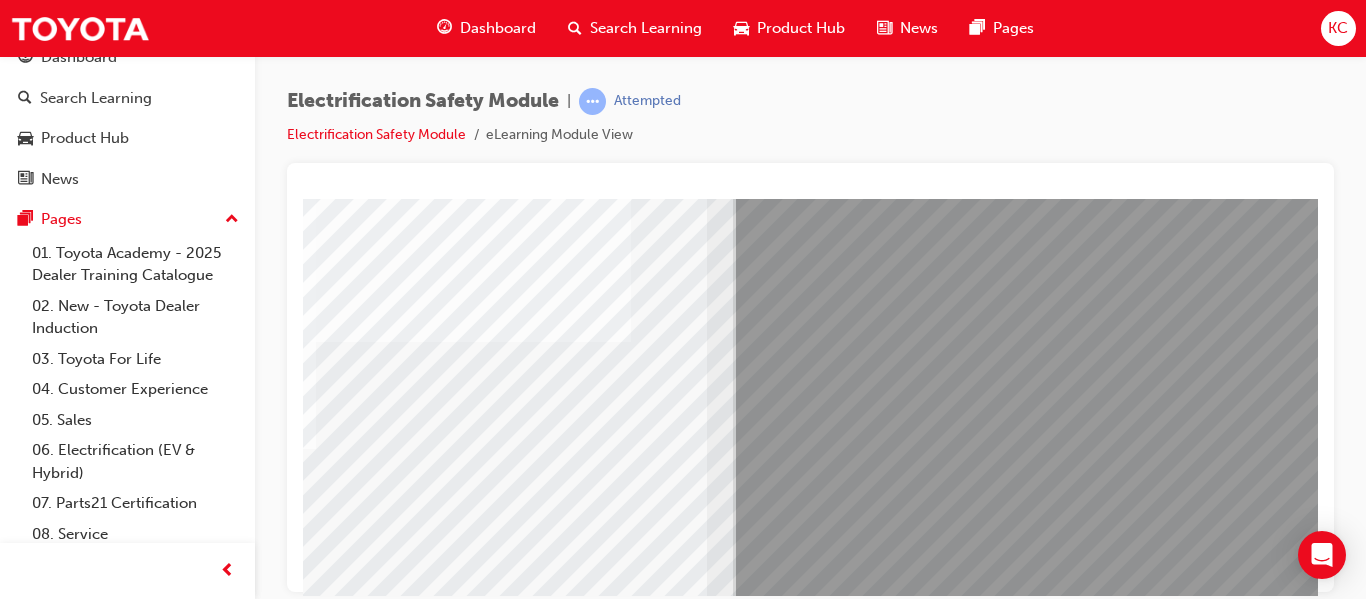 click at bounding box center [72, 6214] 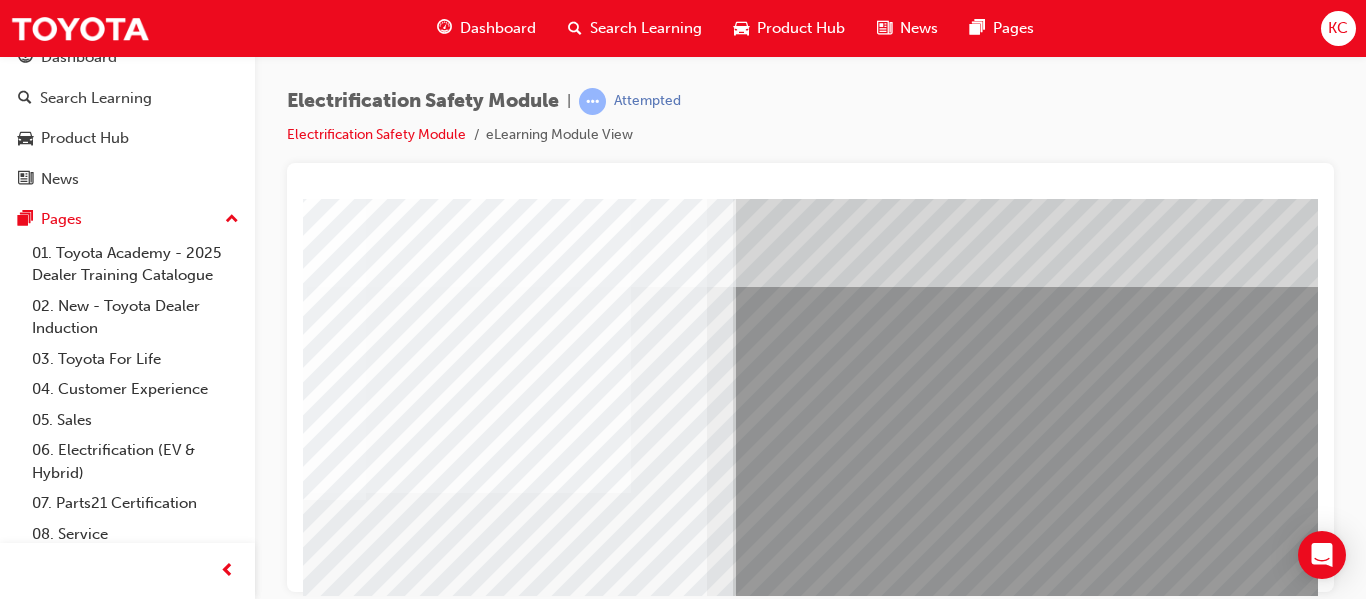 scroll, scrollTop: 0, scrollLeft: 296, axis: horizontal 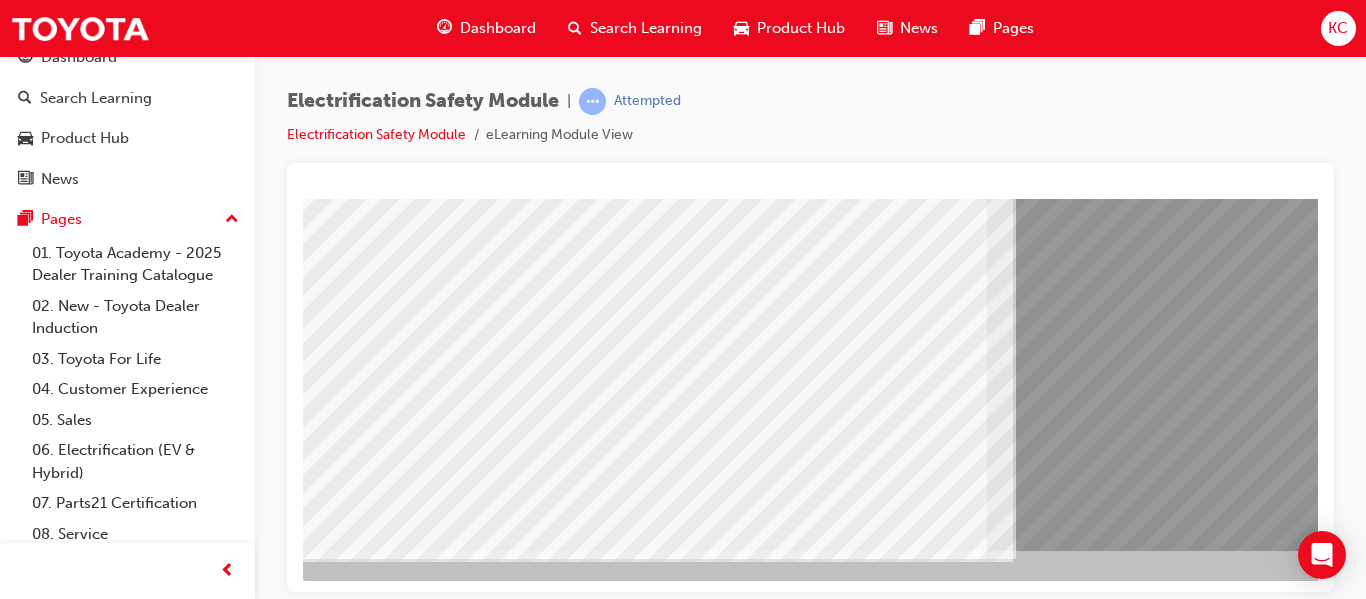 click at bounding box center [352, 5916] 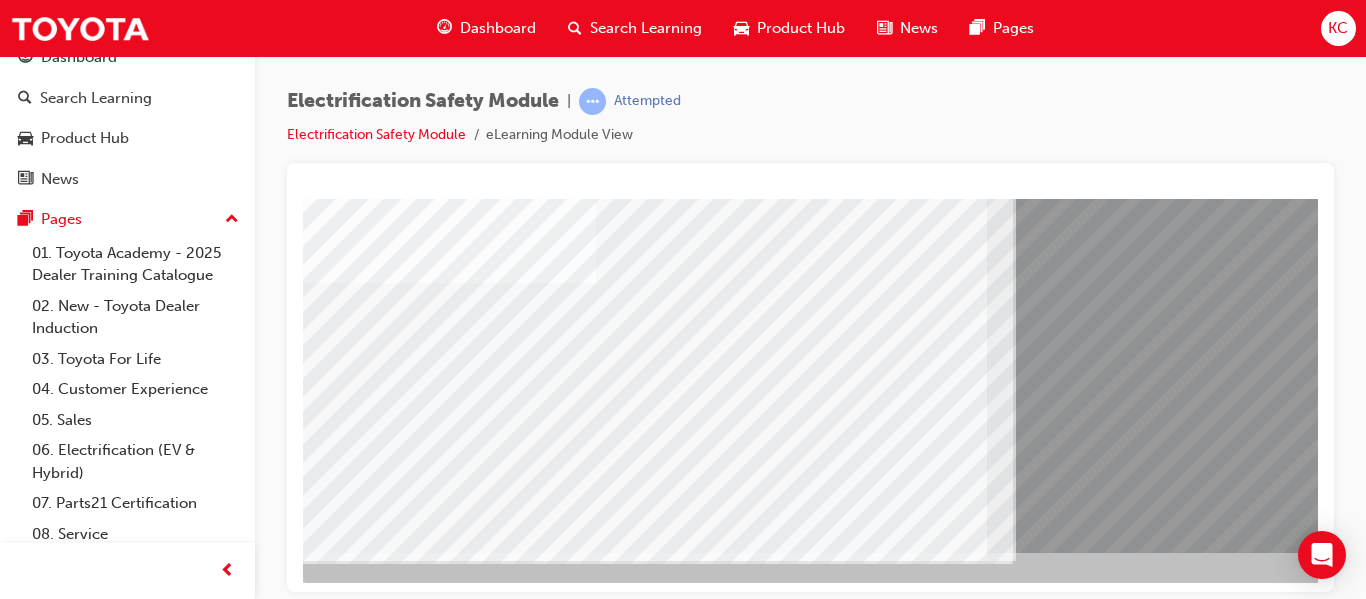 scroll, scrollTop: 368, scrollLeft: 16, axis: both 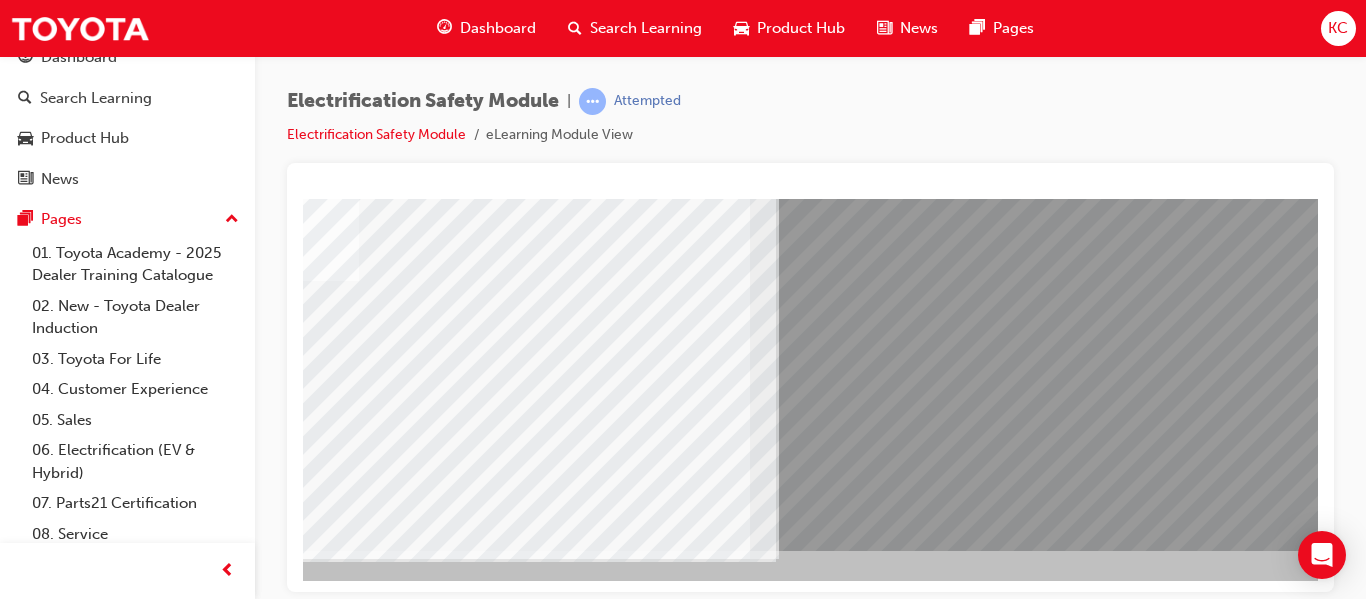 click at bounding box center [113, 5833] 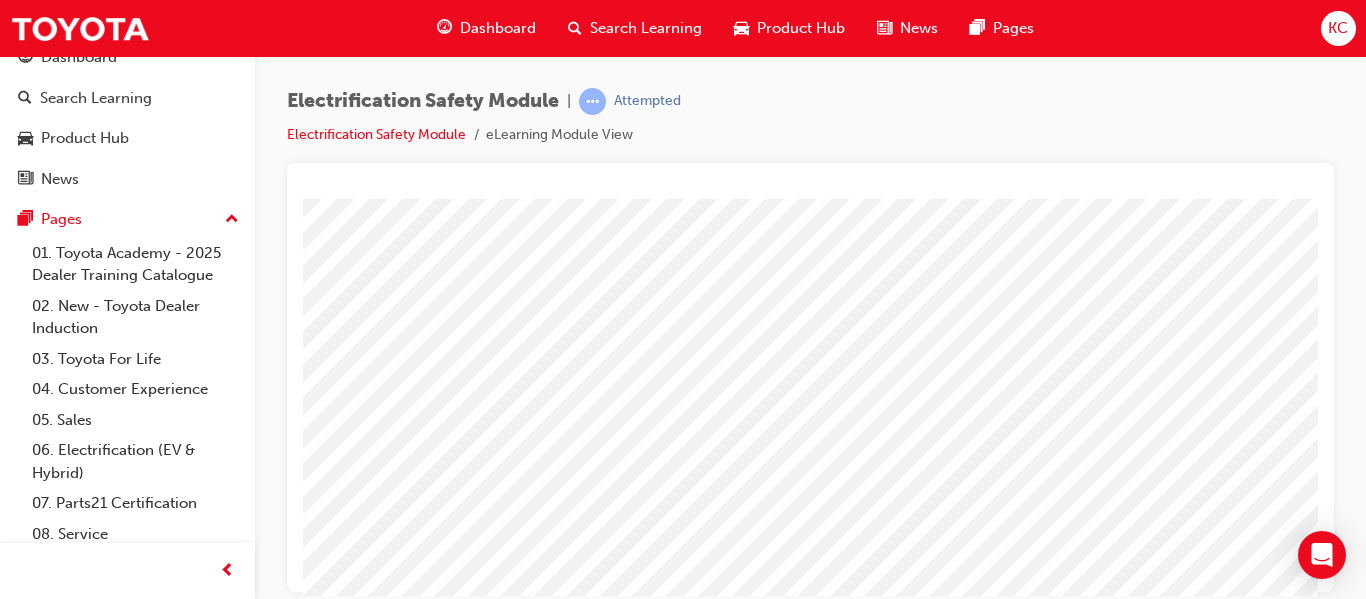 scroll, scrollTop: 200, scrollLeft: 0, axis: vertical 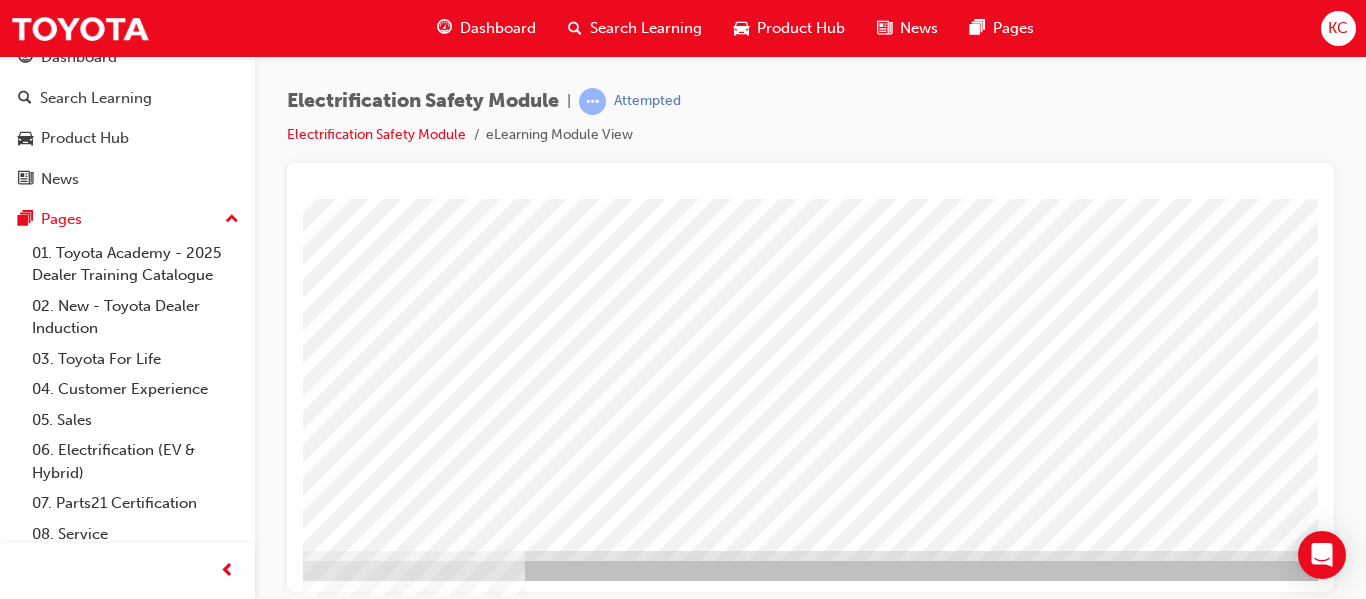 click at bounding box center [88, 2864] 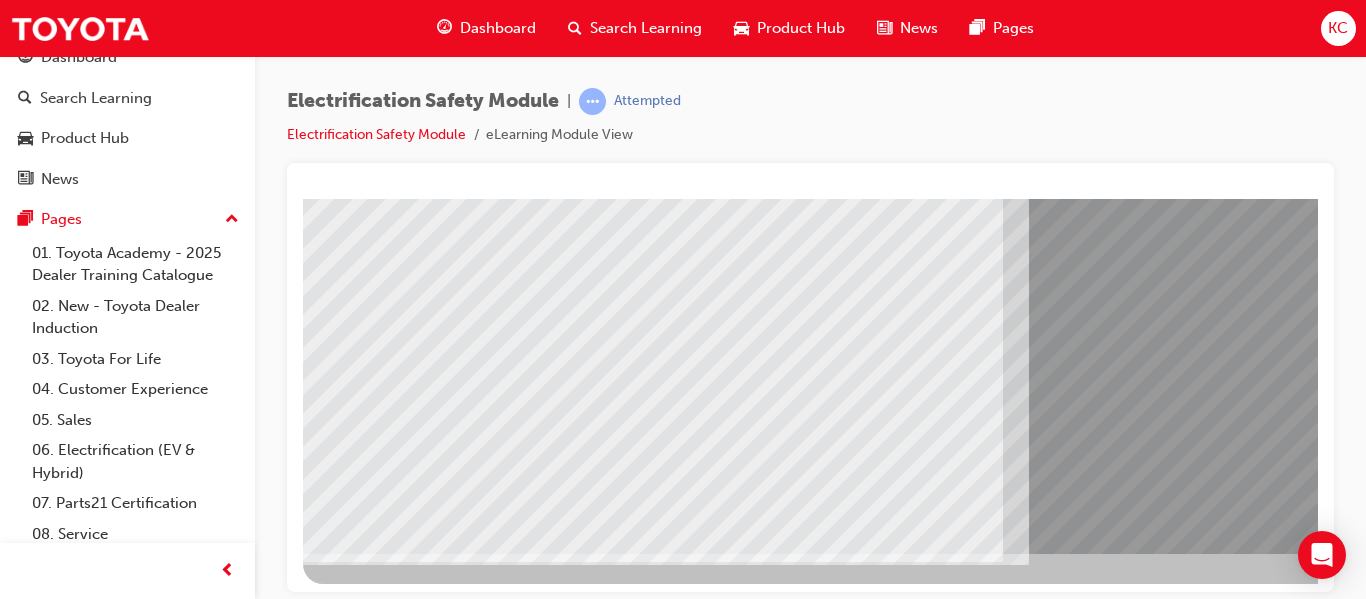scroll, scrollTop: 368, scrollLeft: 0, axis: vertical 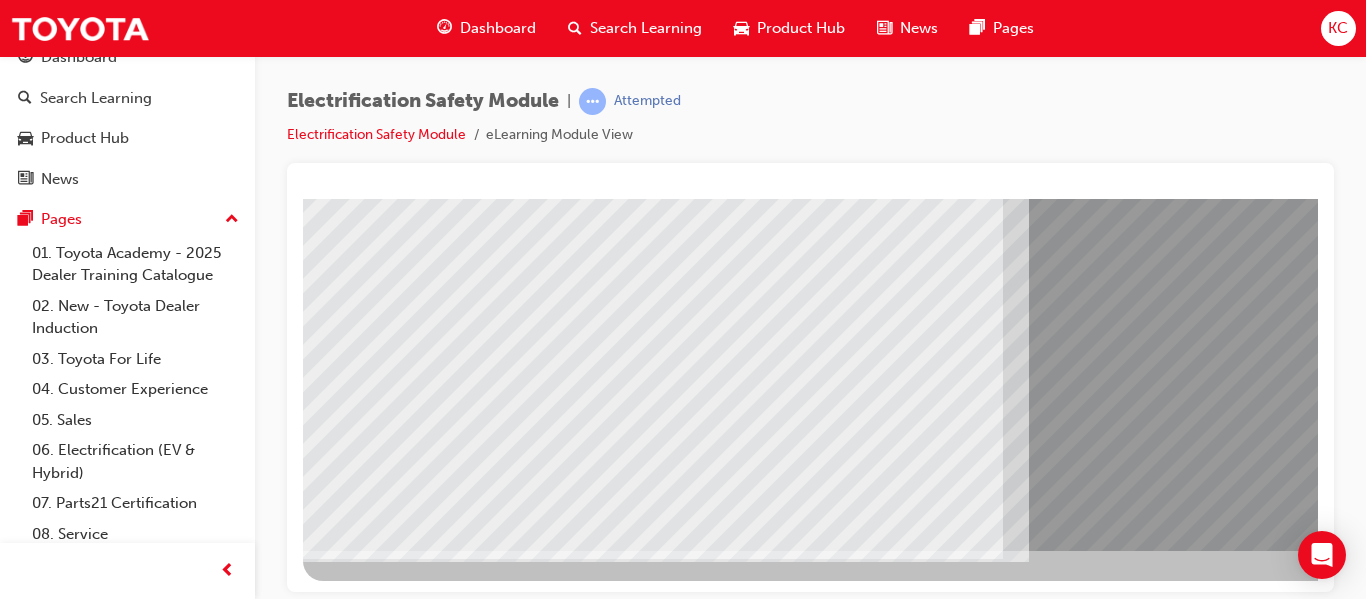 click at bounding box center [368, 5838] 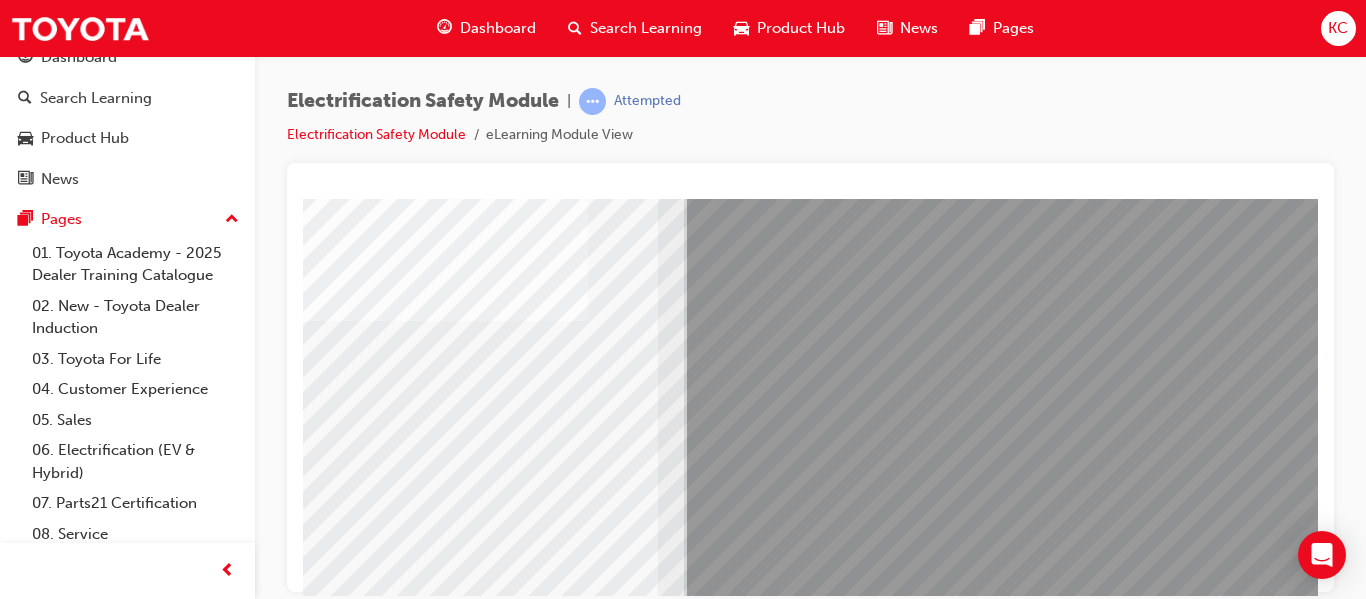 scroll, scrollTop: 268, scrollLeft: 360, axis: both 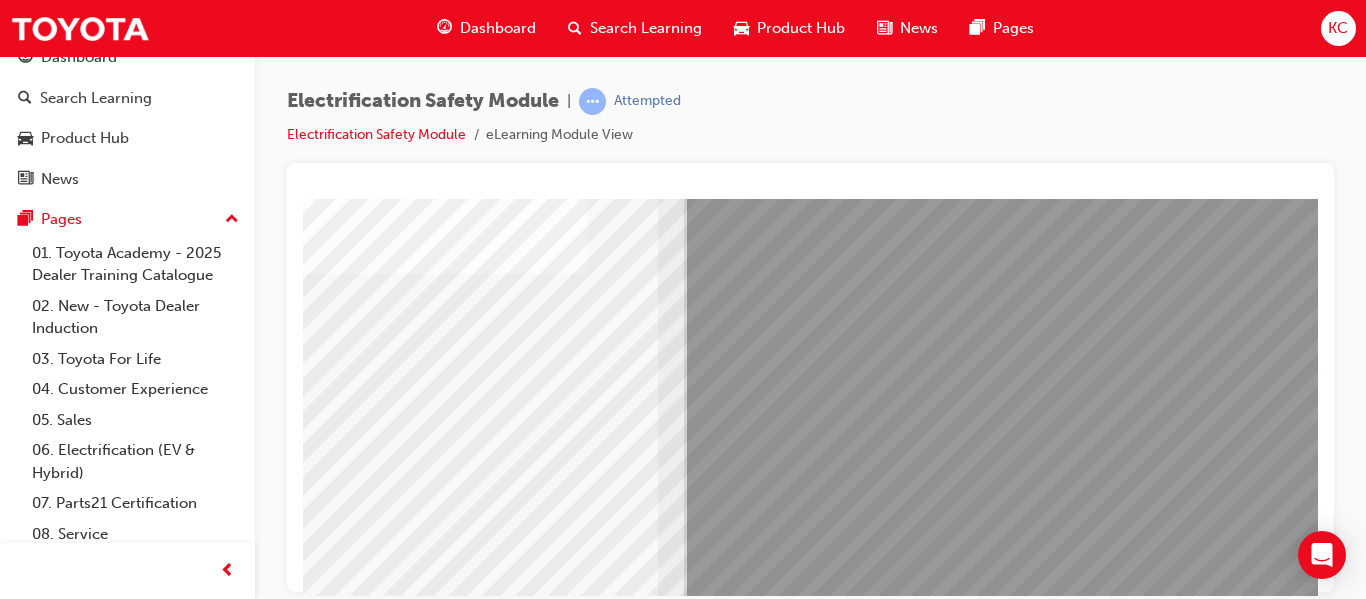 click at bounding box center [23, 6068] 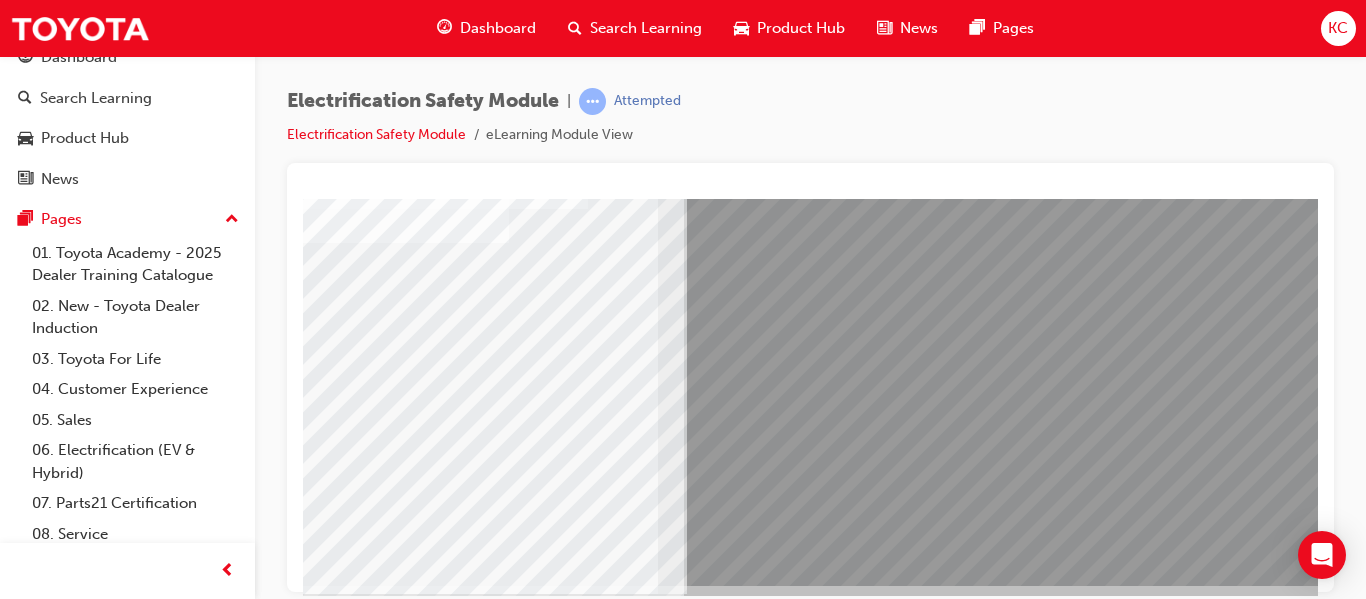 scroll, scrollTop: 368, scrollLeft: 360, axis: both 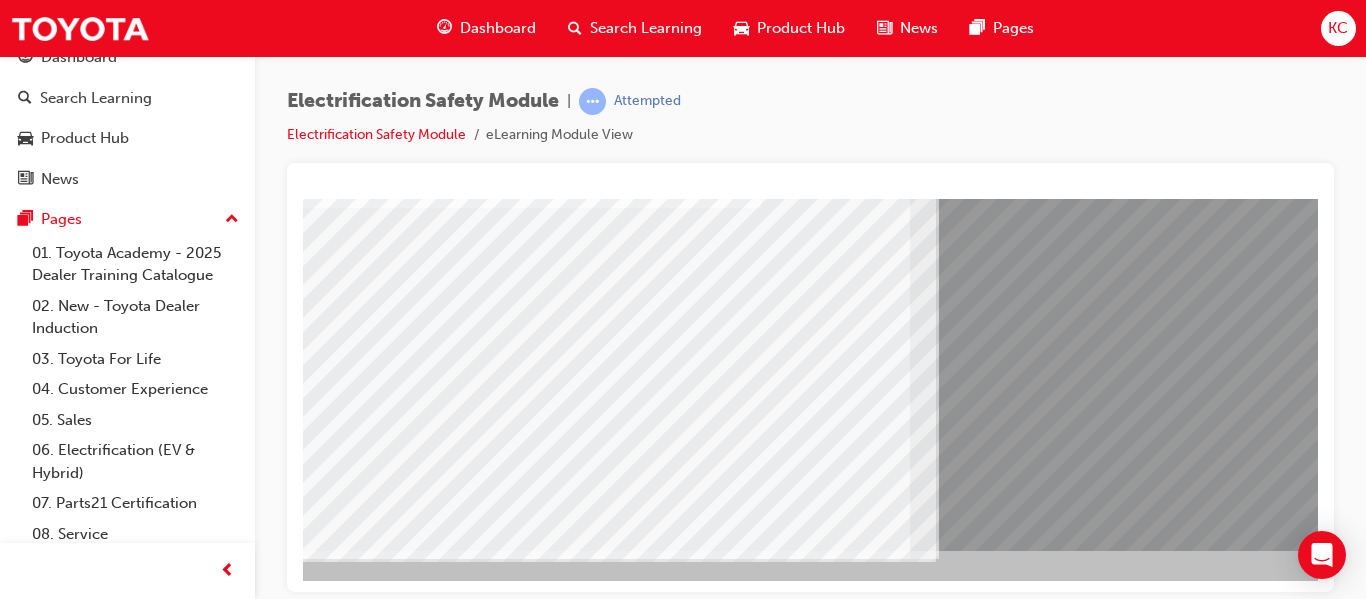 click at bounding box center (275, 5838) 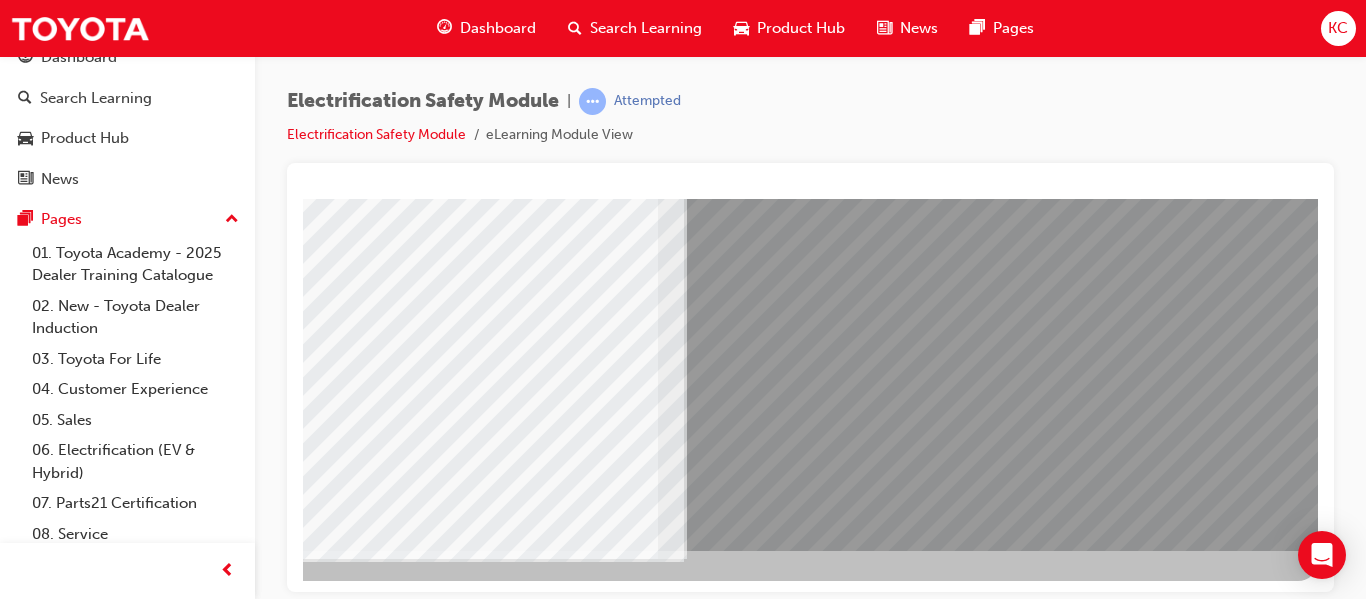 click at bounding box center [21, 5755] 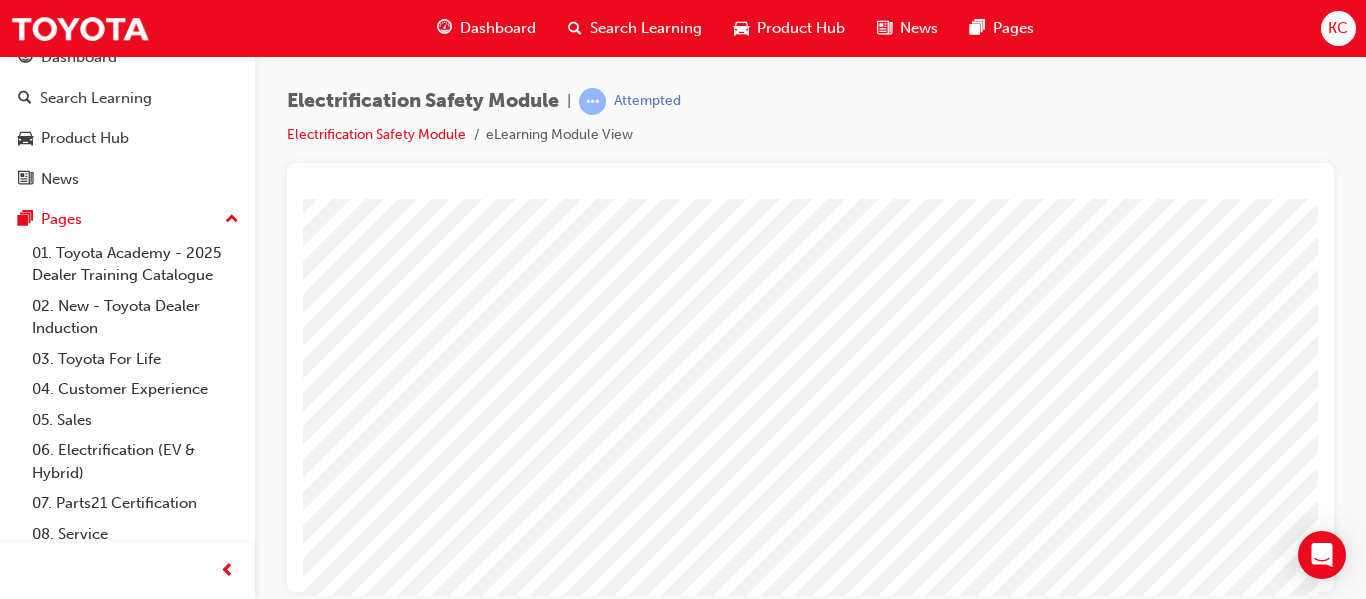 scroll, scrollTop: 300, scrollLeft: 0, axis: vertical 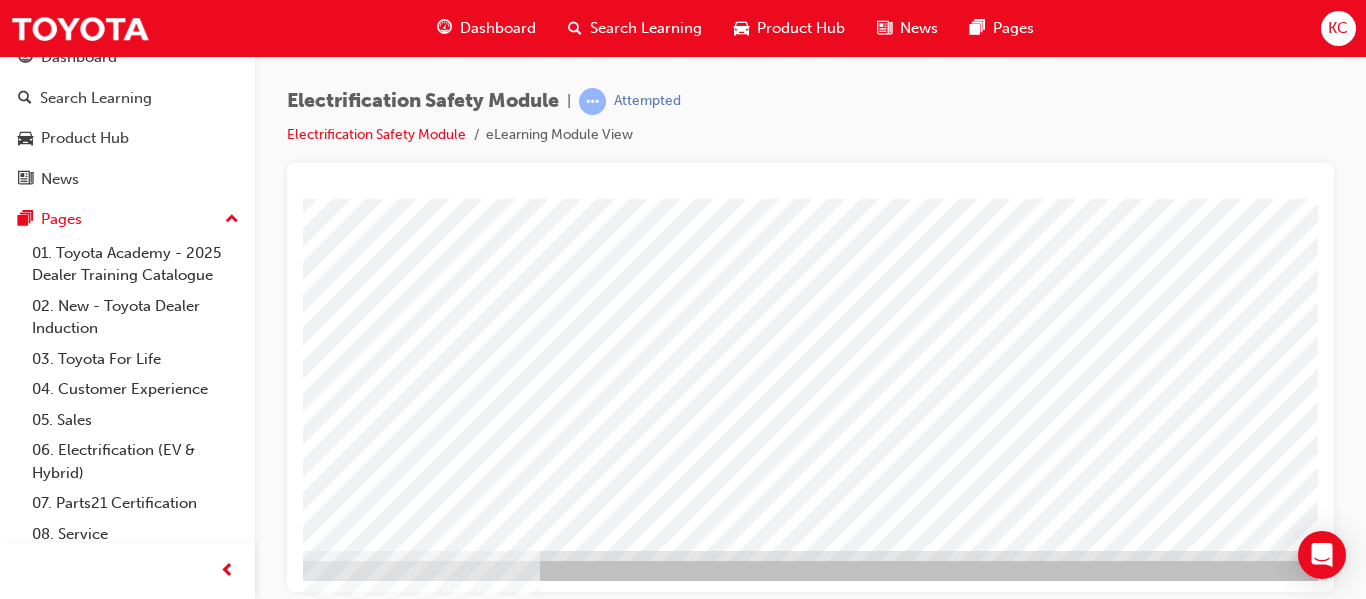 click at bounding box center [103, 2864] 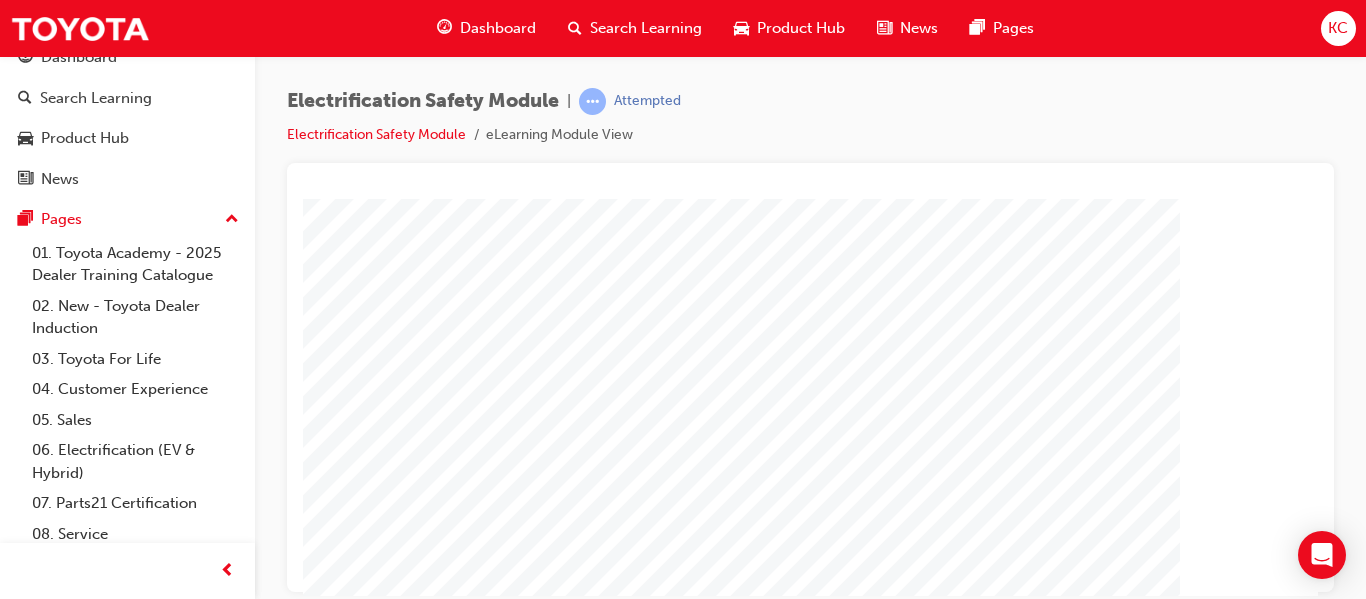 scroll, scrollTop: 200, scrollLeft: 0, axis: vertical 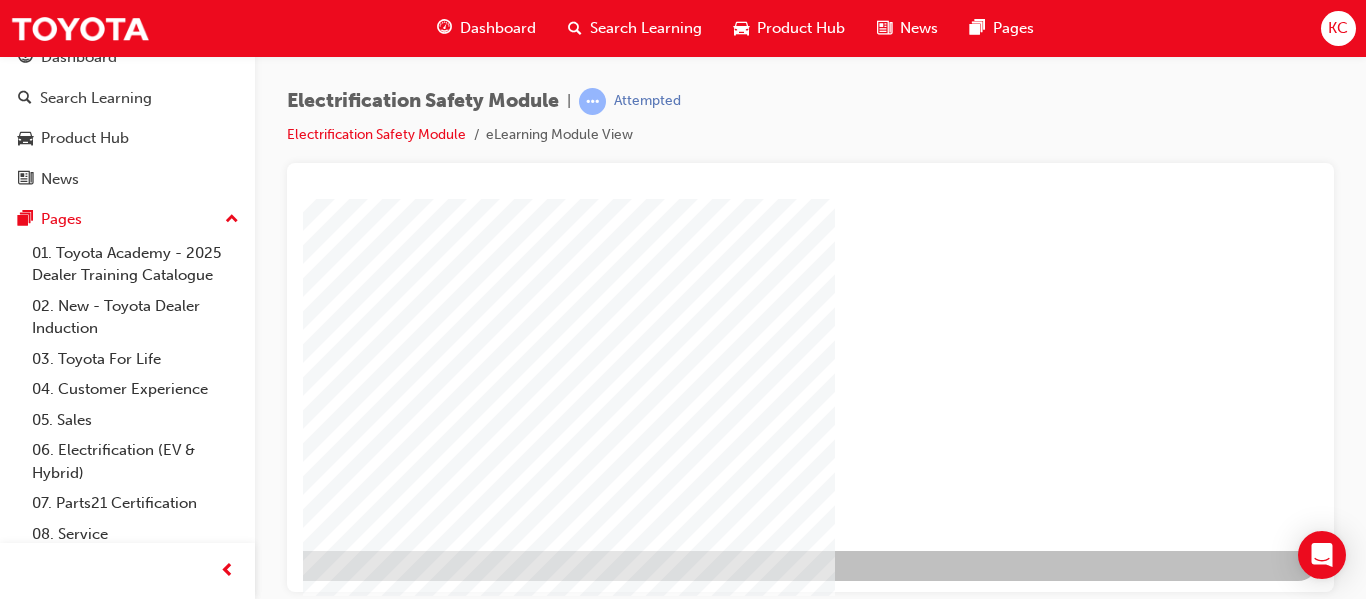 click at bounding box center (21, 1182) 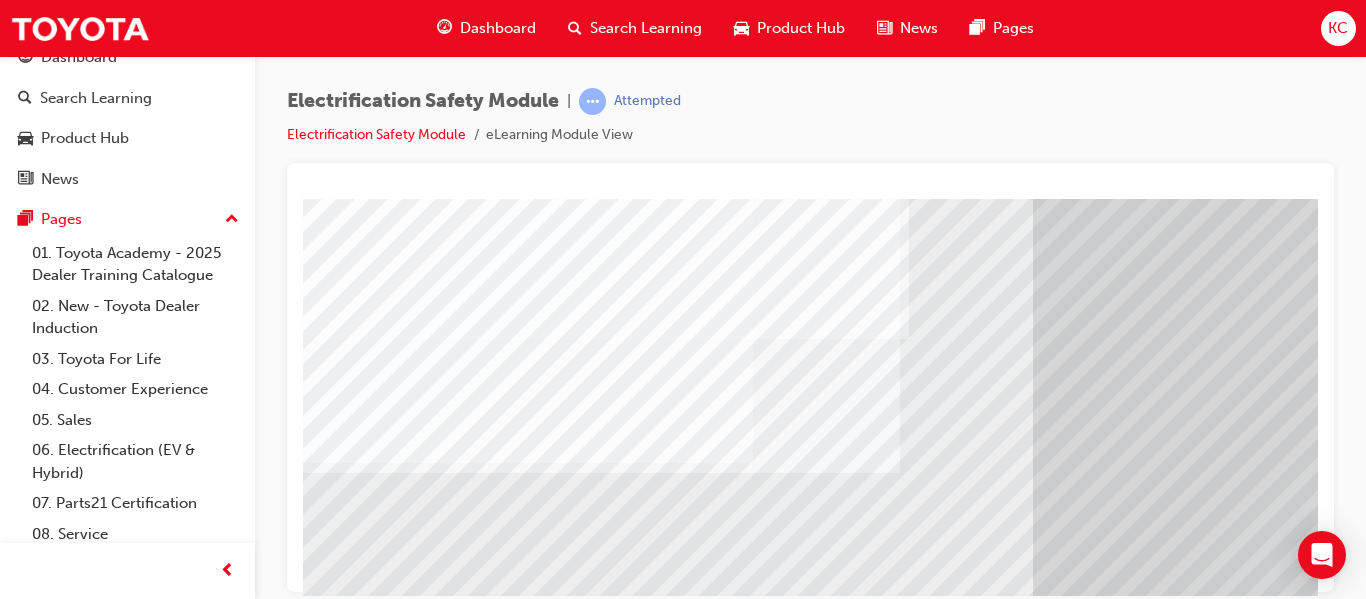 scroll, scrollTop: 200, scrollLeft: 0, axis: vertical 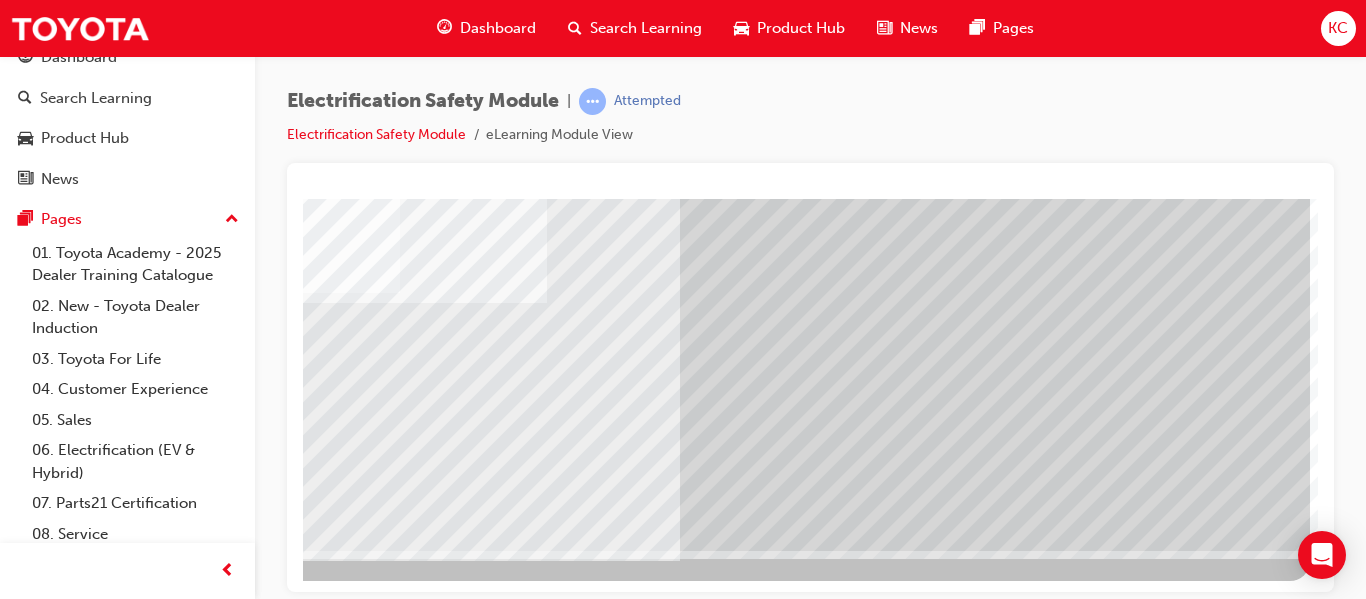 click at bounding box center (13, 2864) 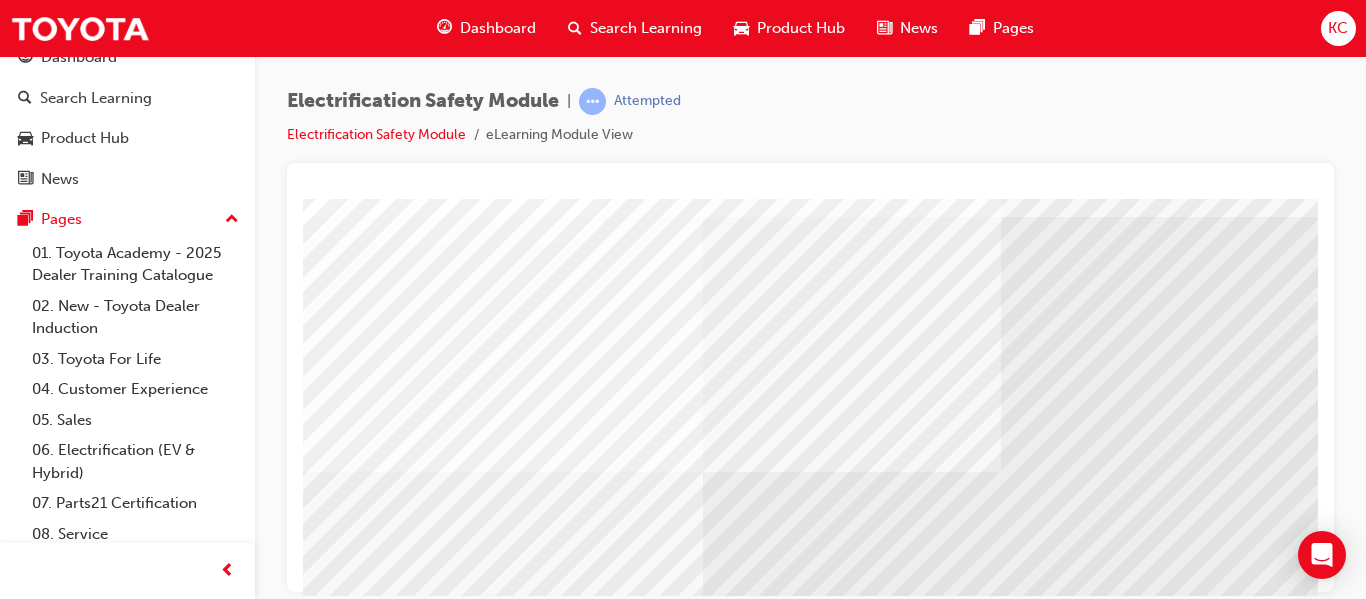 scroll, scrollTop: 0, scrollLeft: 0, axis: both 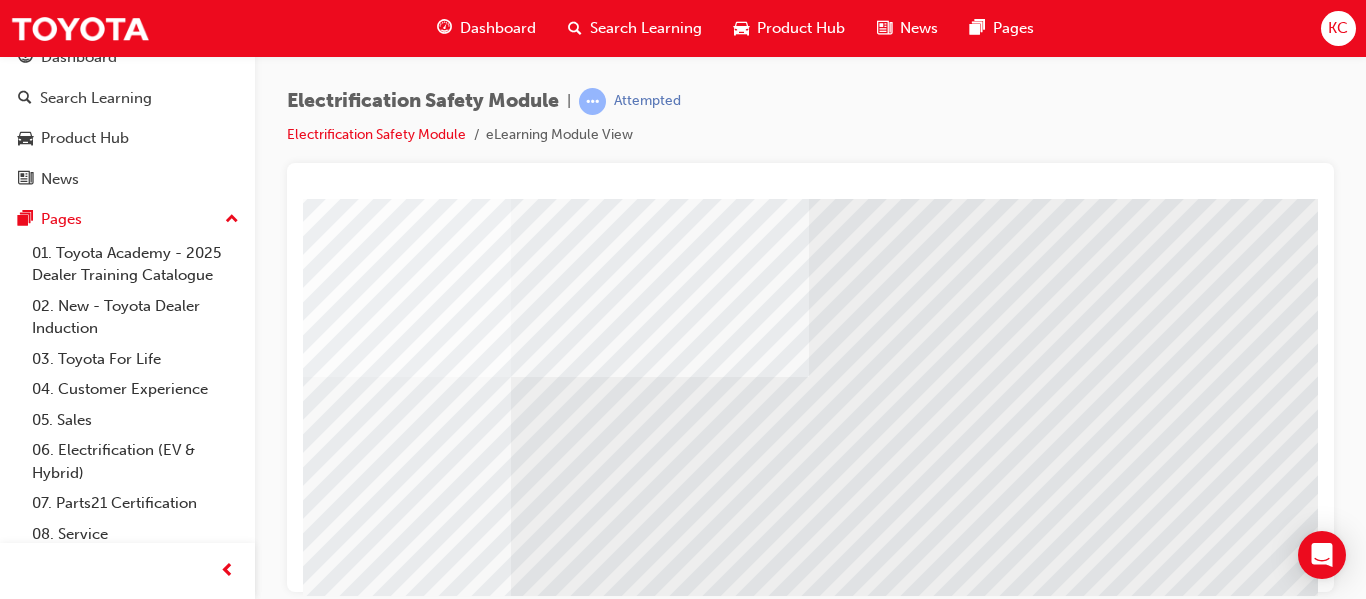 click at bounding box center (191, 5562) 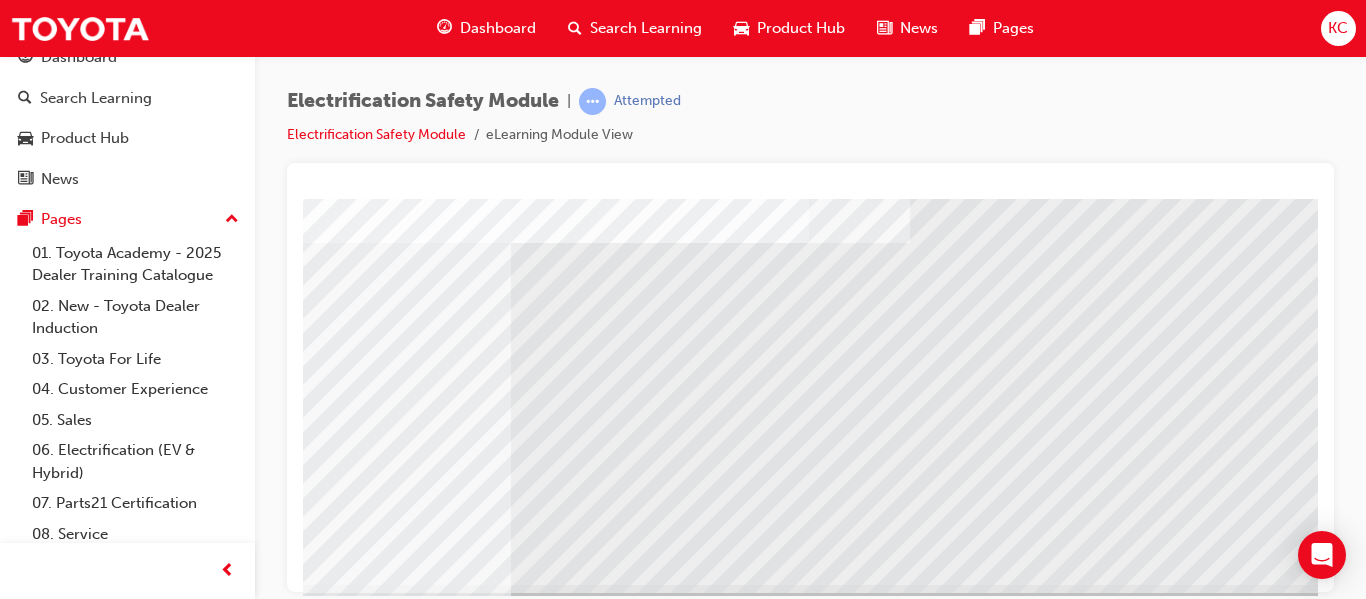 scroll, scrollTop: 368, scrollLeft: 192, axis: both 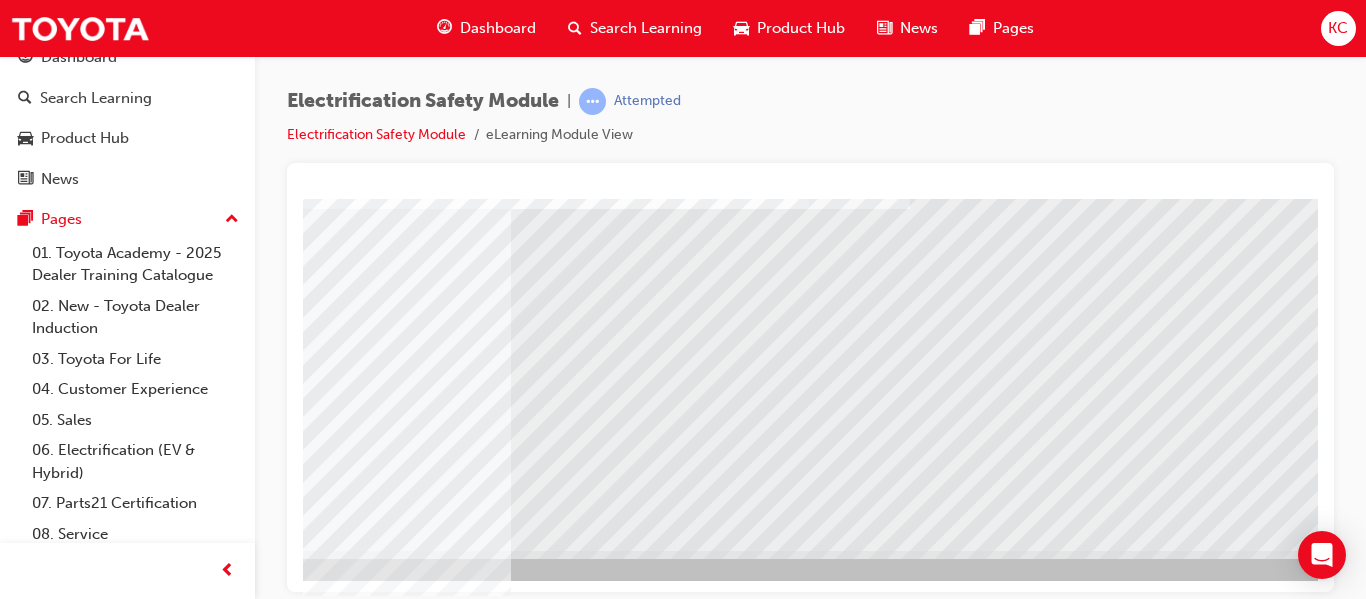 click at bounding box center [791, 205] 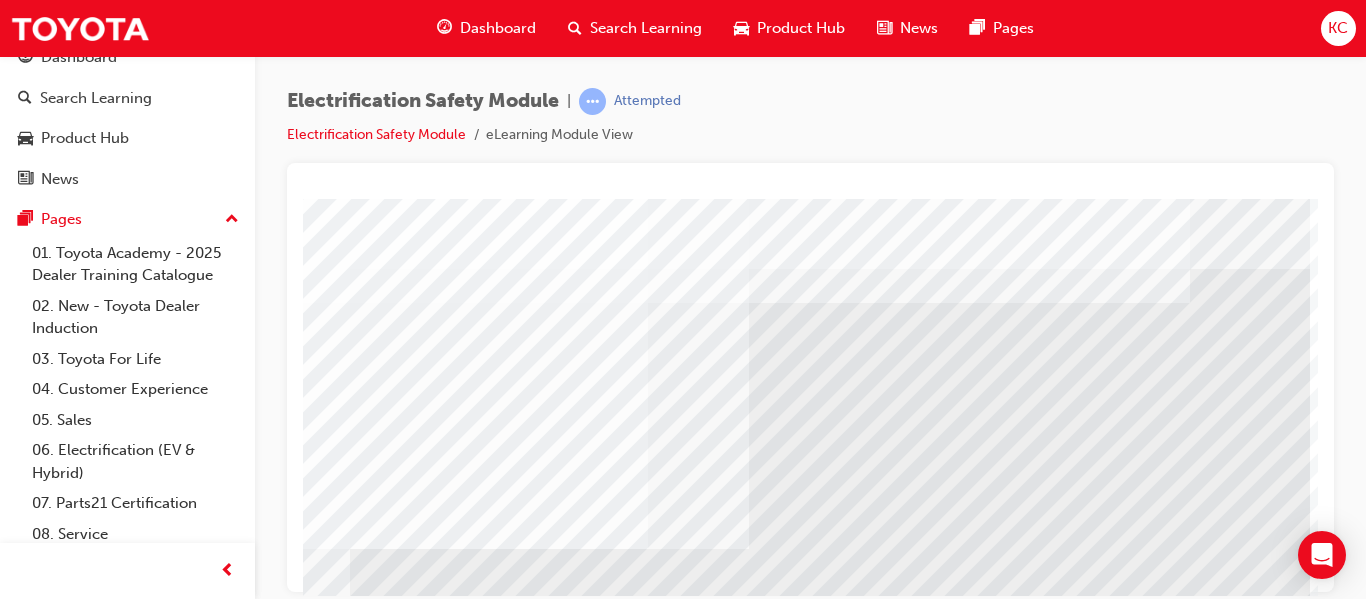 scroll, scrollTop: 0, scrollLeft: 360, axis: horizontal 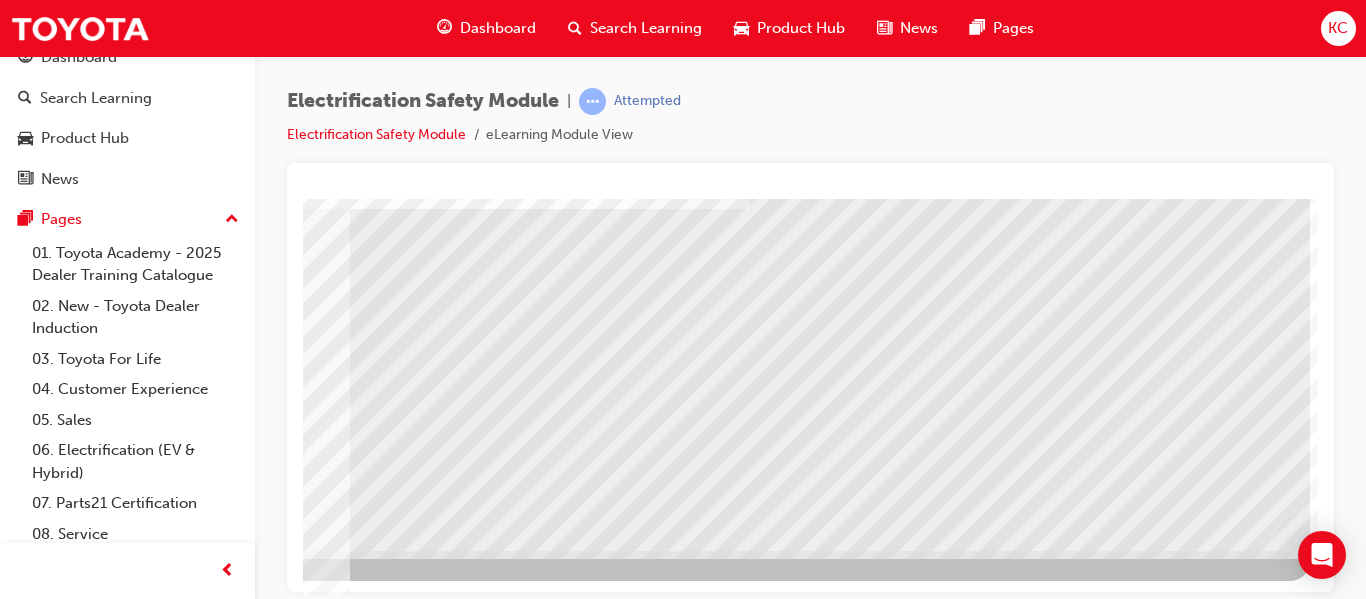 click at bounding box center (13, 5362) 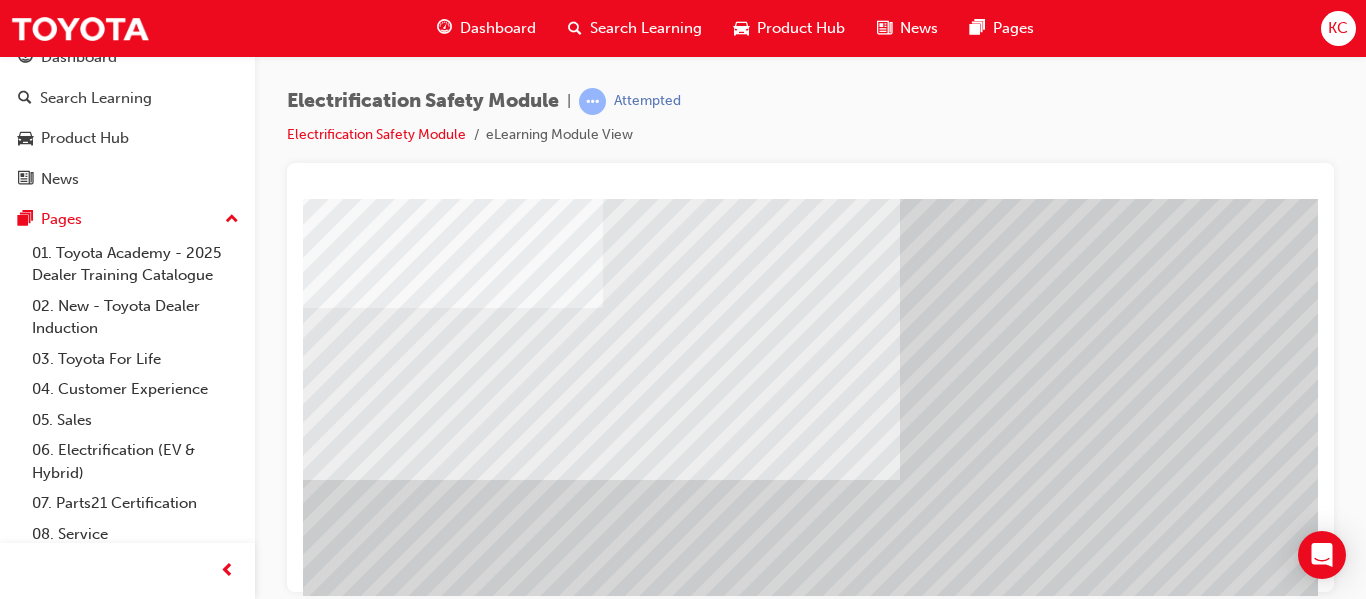 scroll, scrollTop: 200, scrollLeft: 0, axis: vertical 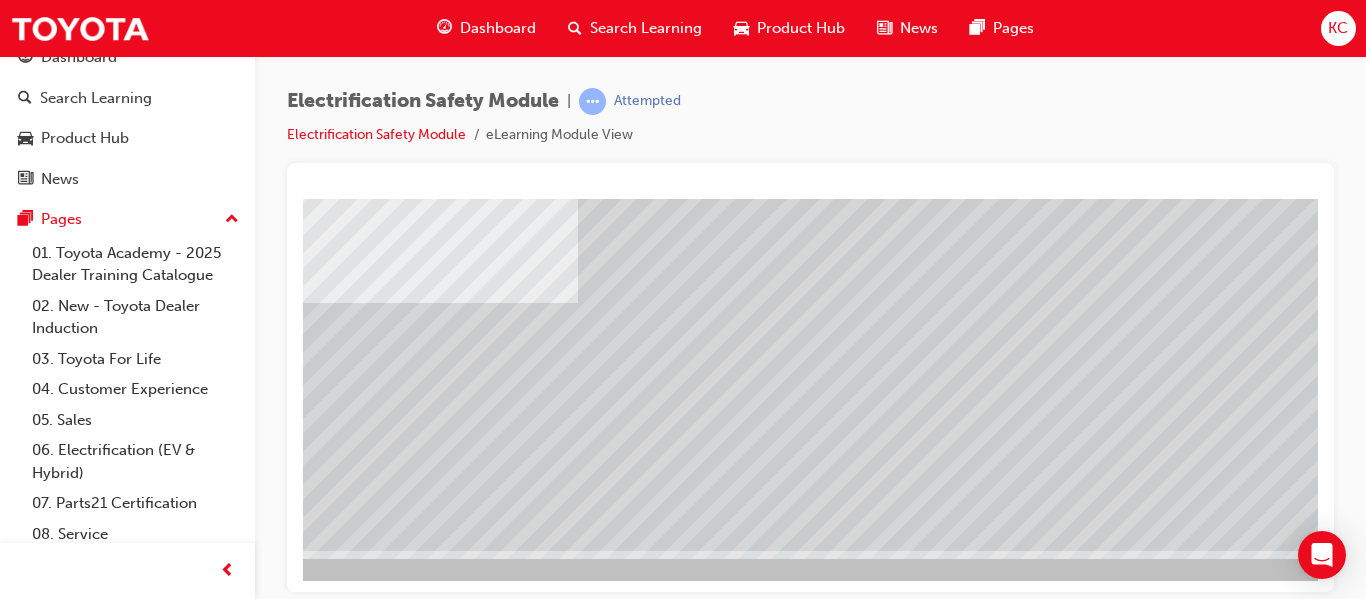 click at bounding box center (44, 2142) 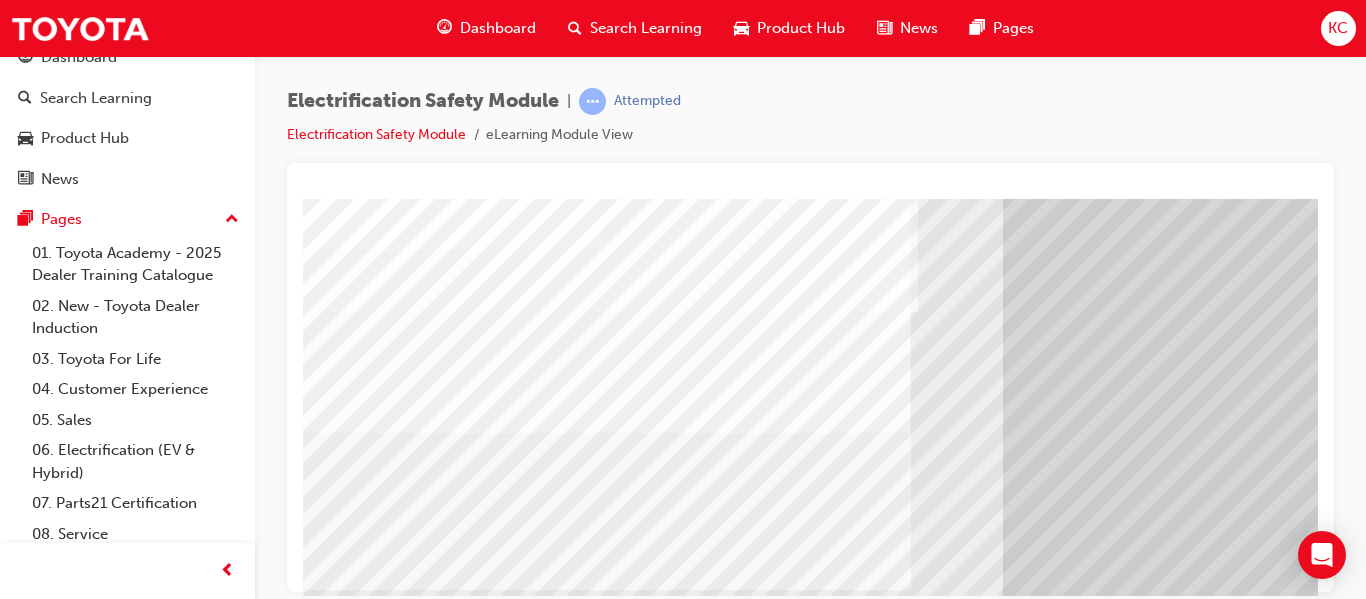 scroll, scrollTop: 100, scrollLeft: 0, axis: vertical 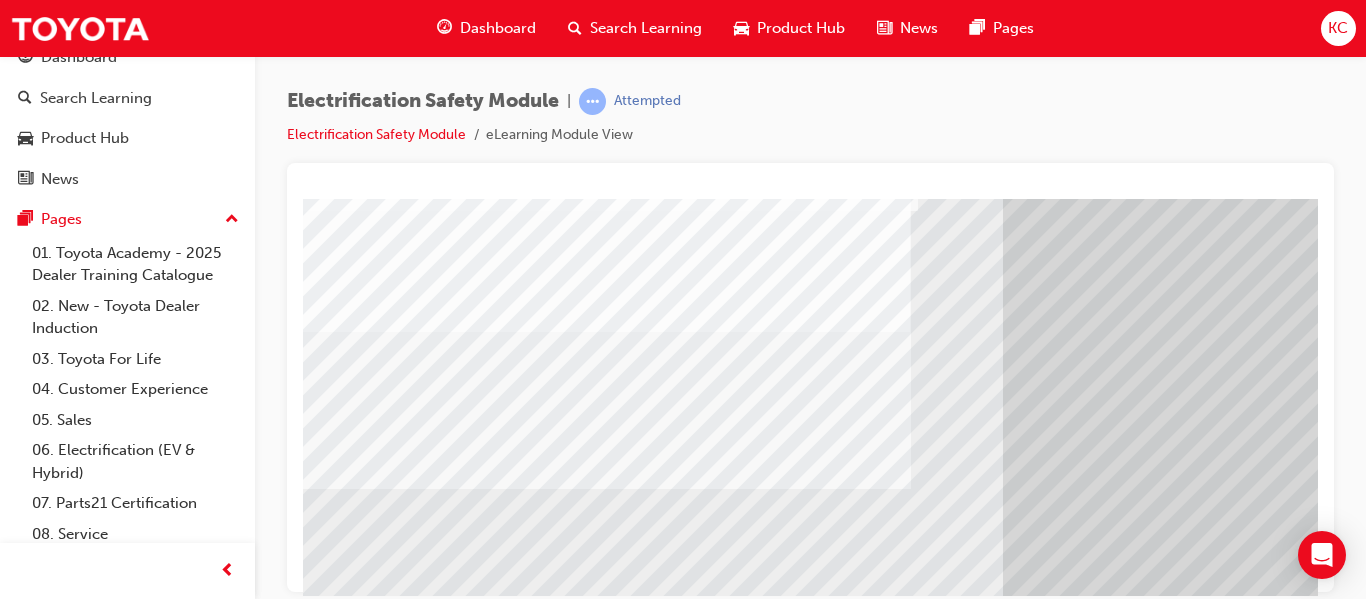 click at bounding box center (368, 6696) 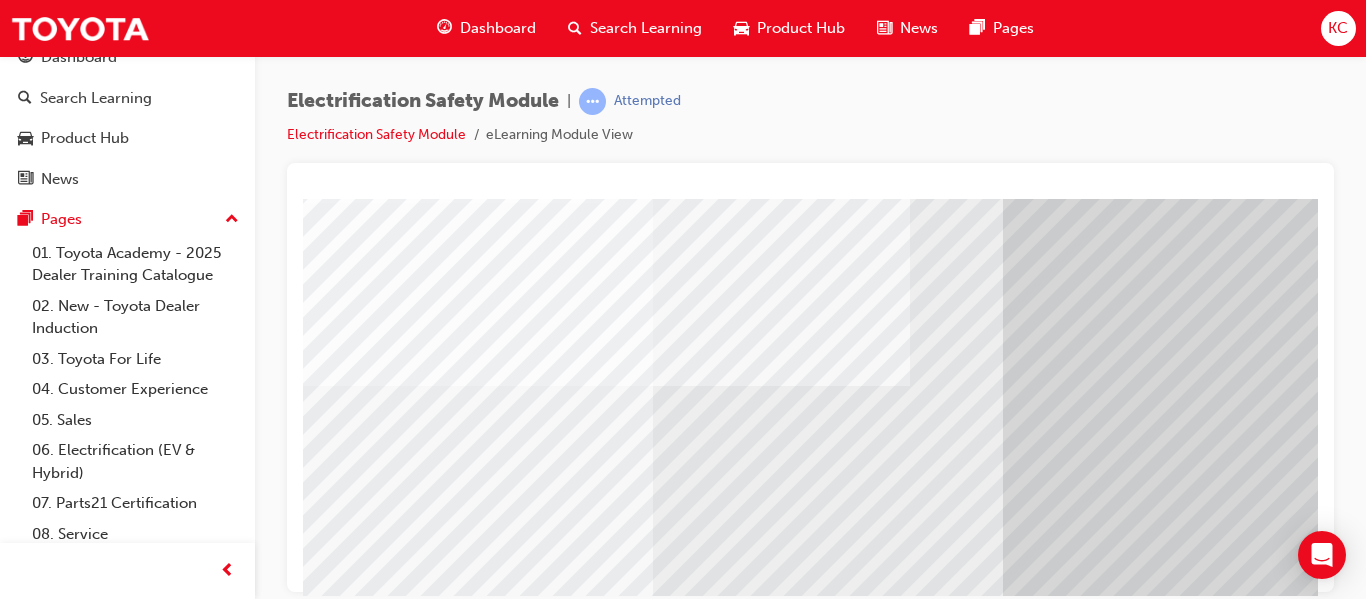scroll, scrollTop: 100, scrollLeft: 0, axis: vertical 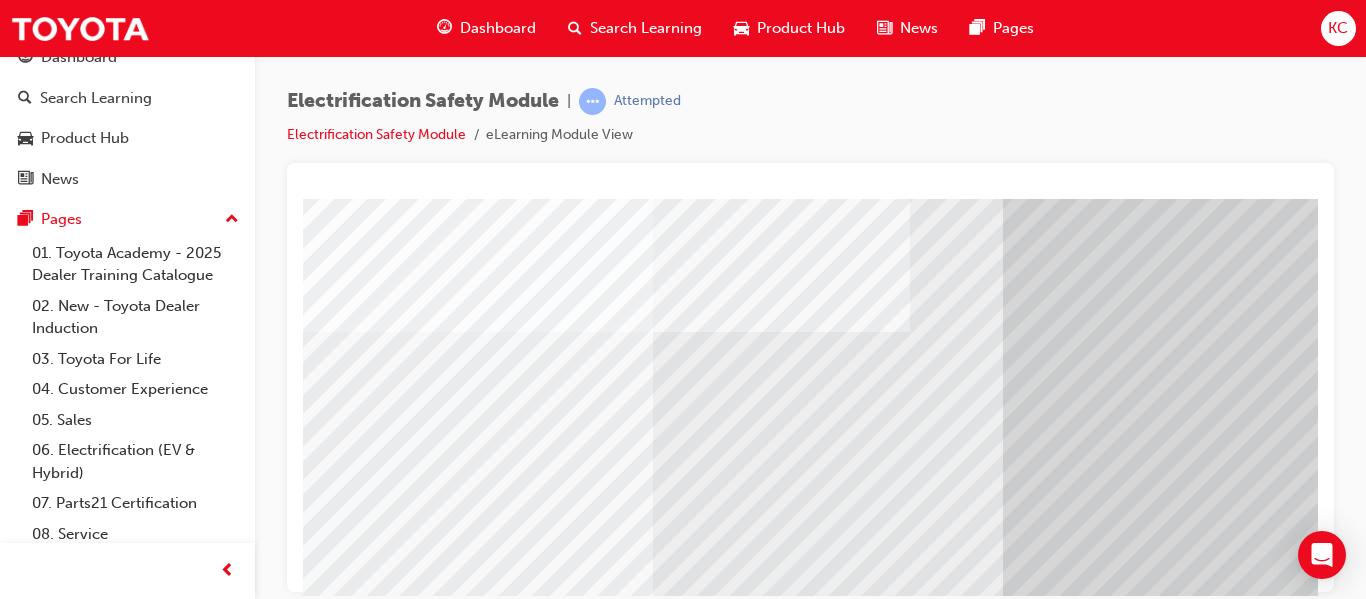 click at bounding box center (368, 6826) 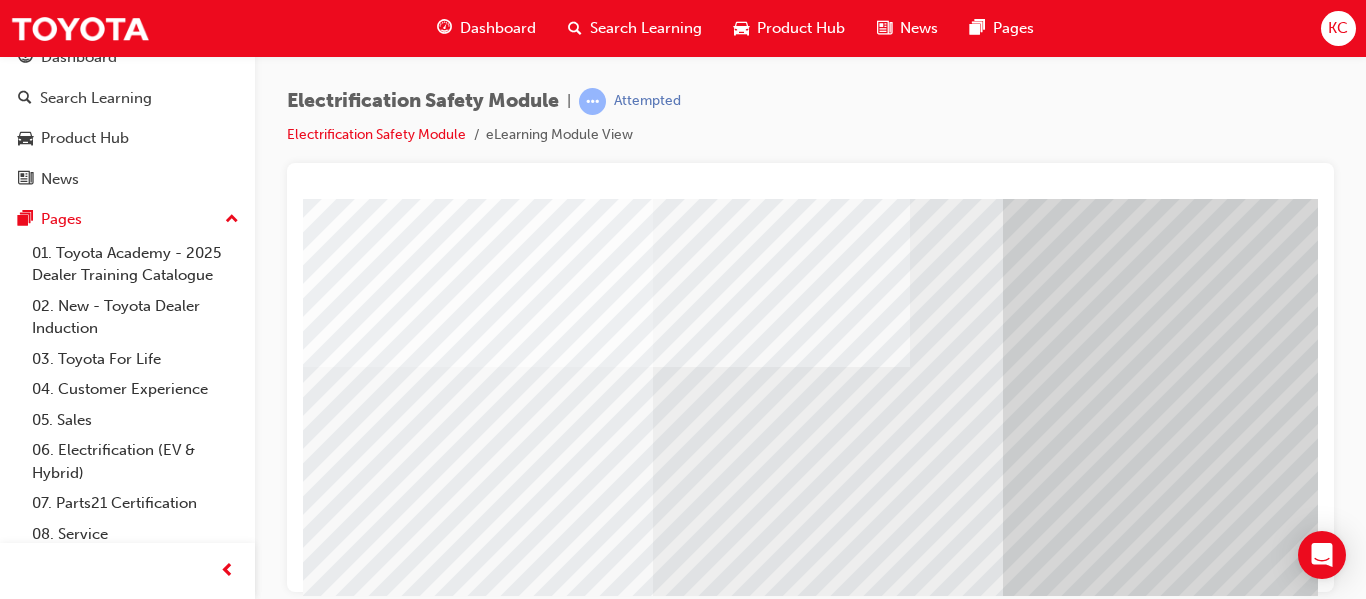 scroll, scrollTop: 200, scrollLeft: 0, axis: vertical 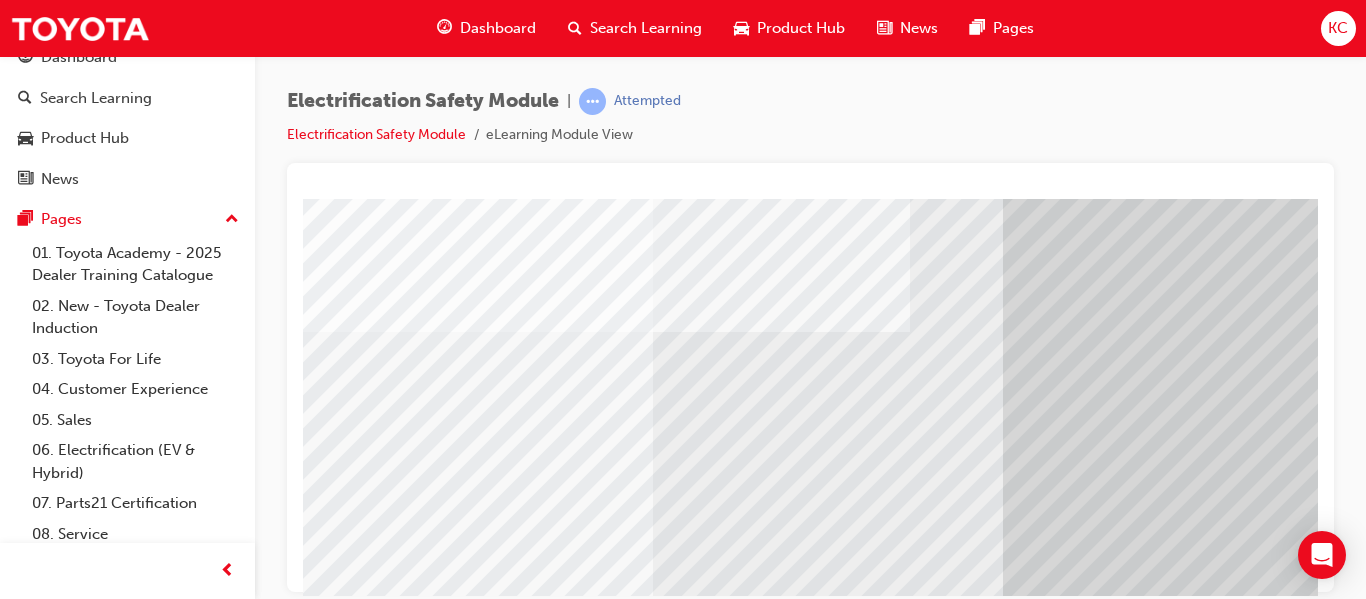click at bounding box center (368, 6956) 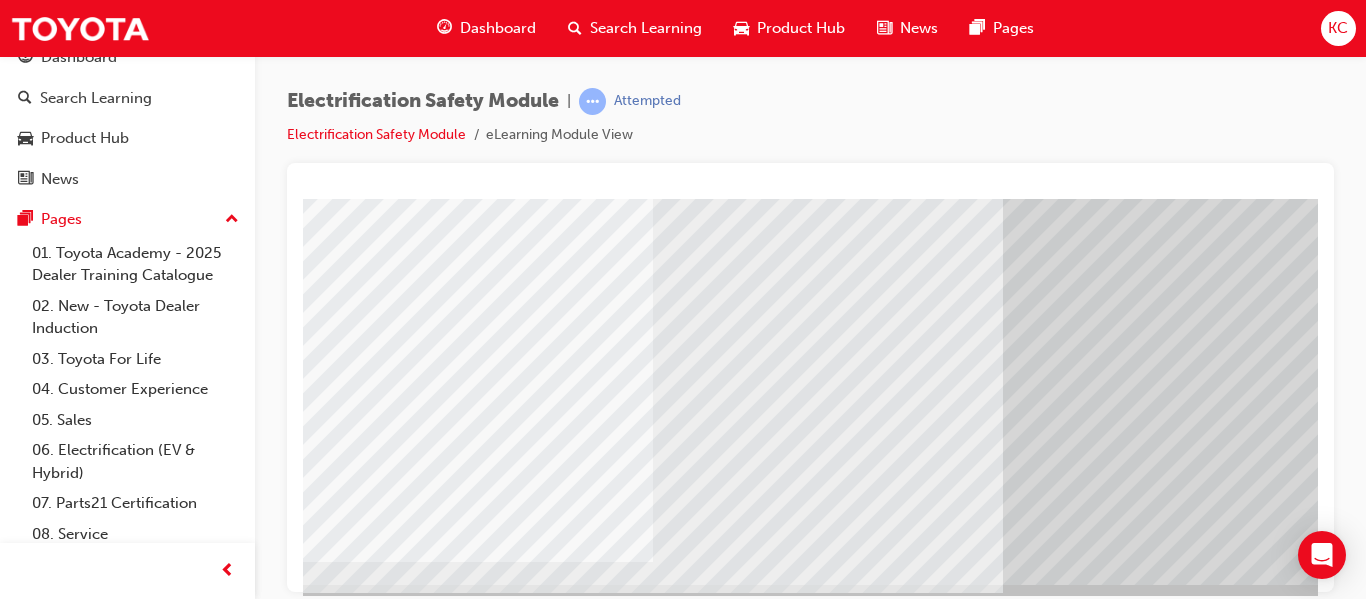 scroll, scrollTop: 368, scrollLeft: 0, axis: vertical 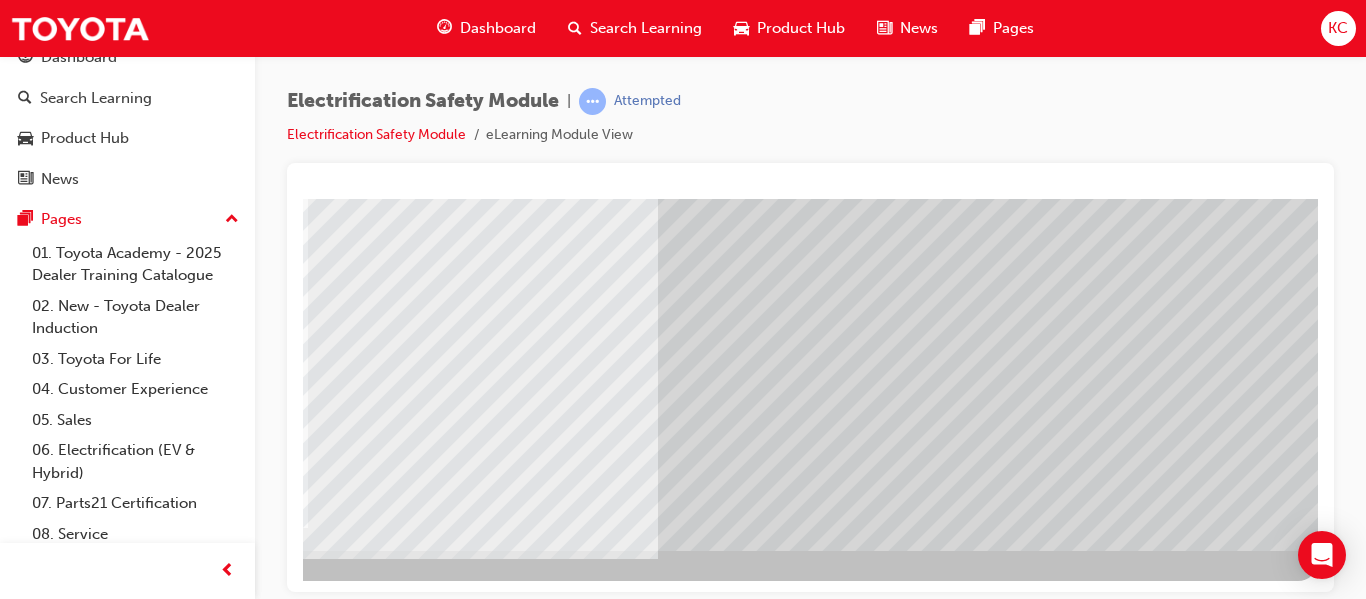 click at bounding box center (21, 6445) 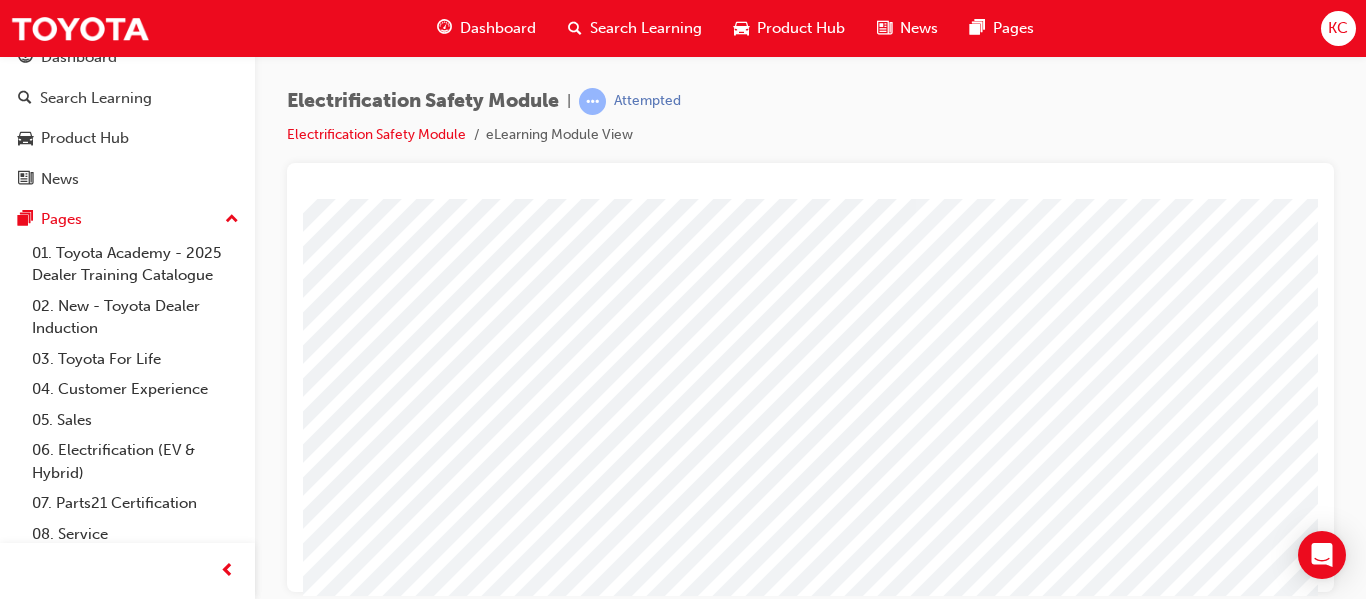 scroll, scrollTop: 200, scrollLeft: 0, axis: vertical 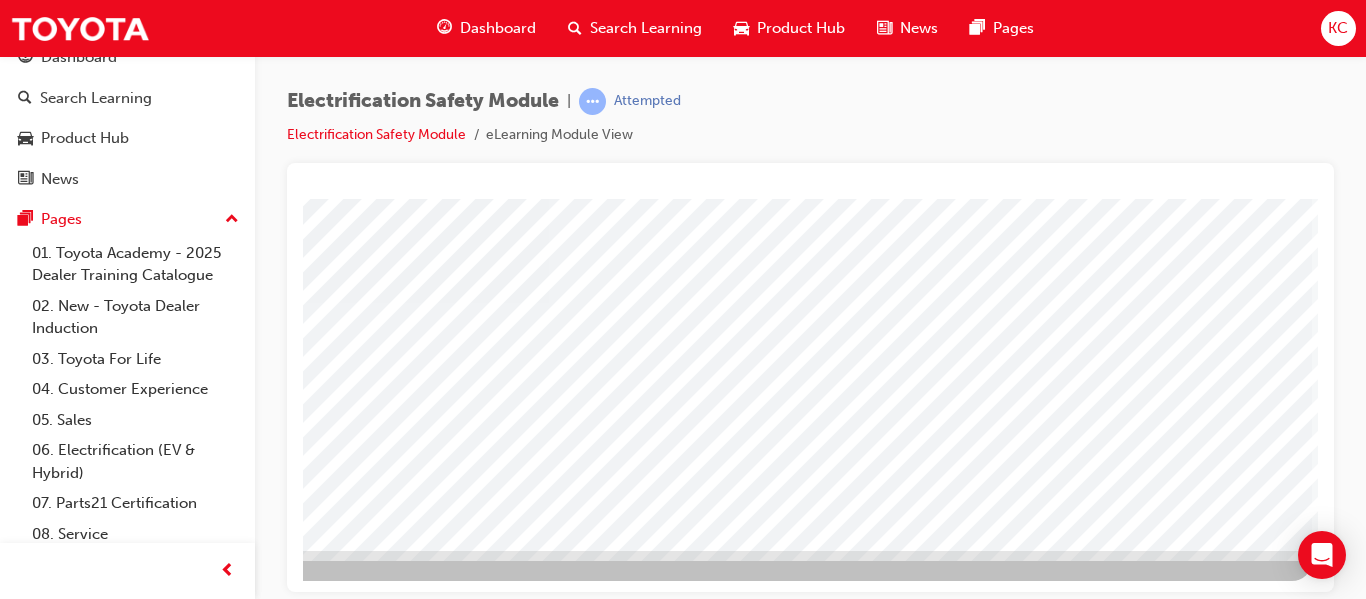 click at bounding box center [15, 2616] 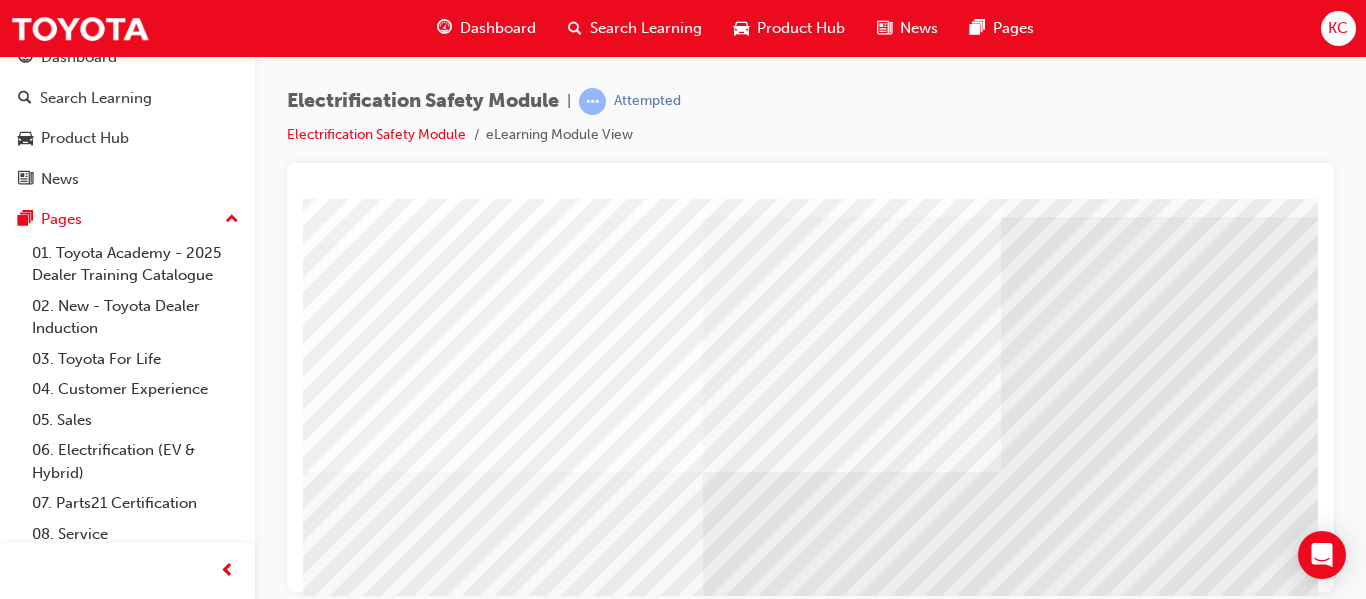 scroll, scrollTop: 0, scrollLeft: 0, axis: both 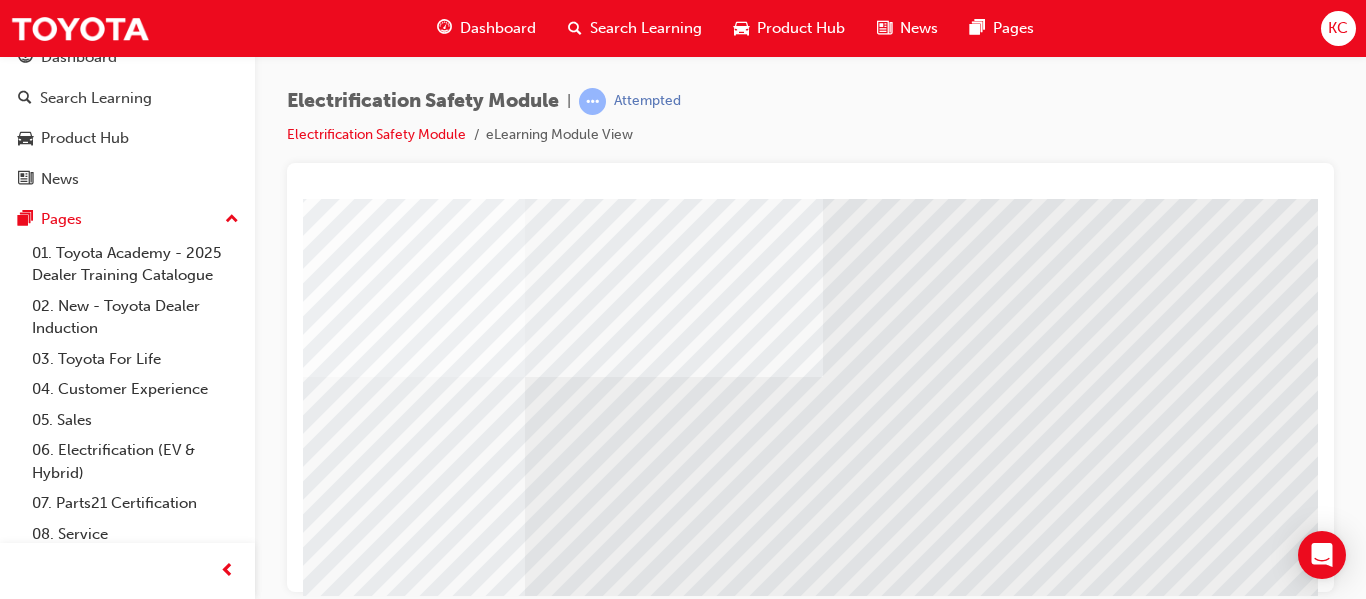 click at bounding box center (212, 5728) 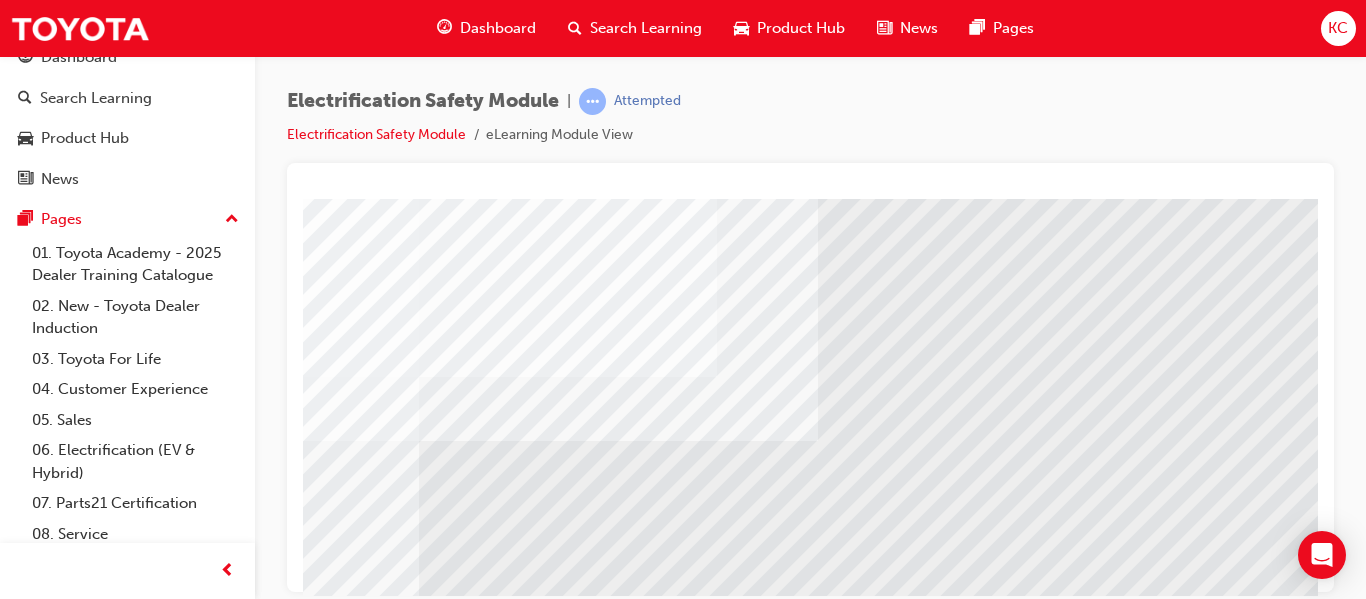 scroll, scrollTop: 200, scrollLeft: 265, axis: both 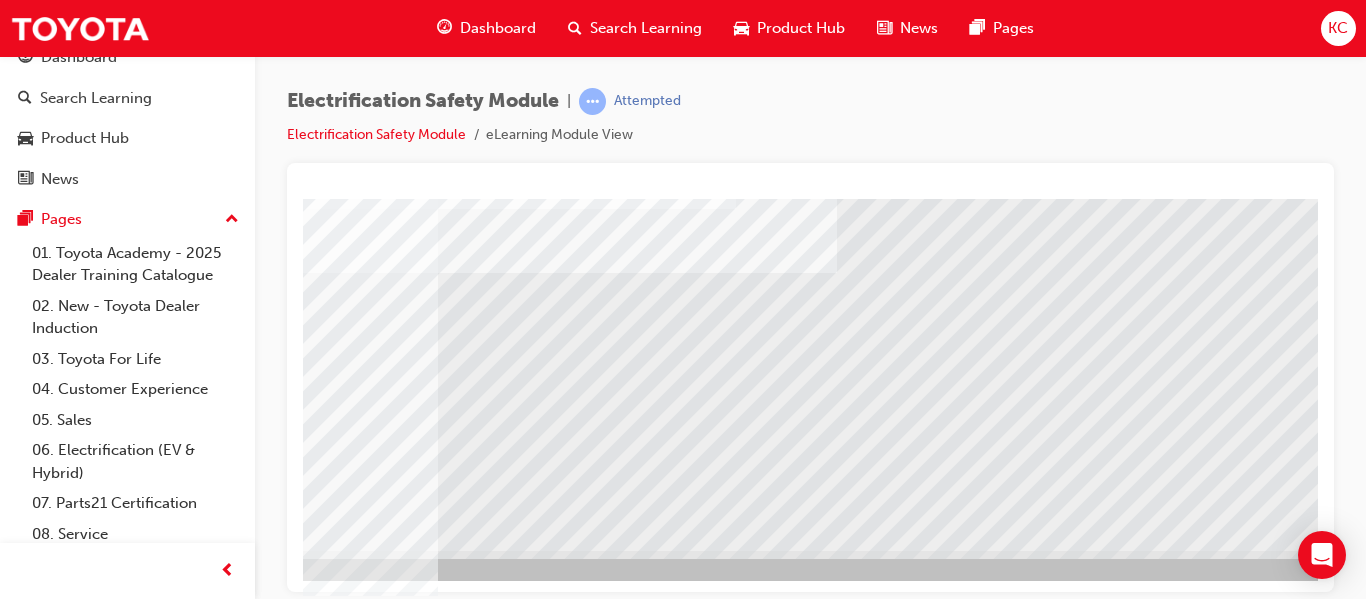 click at bounding box center [101, 5528] 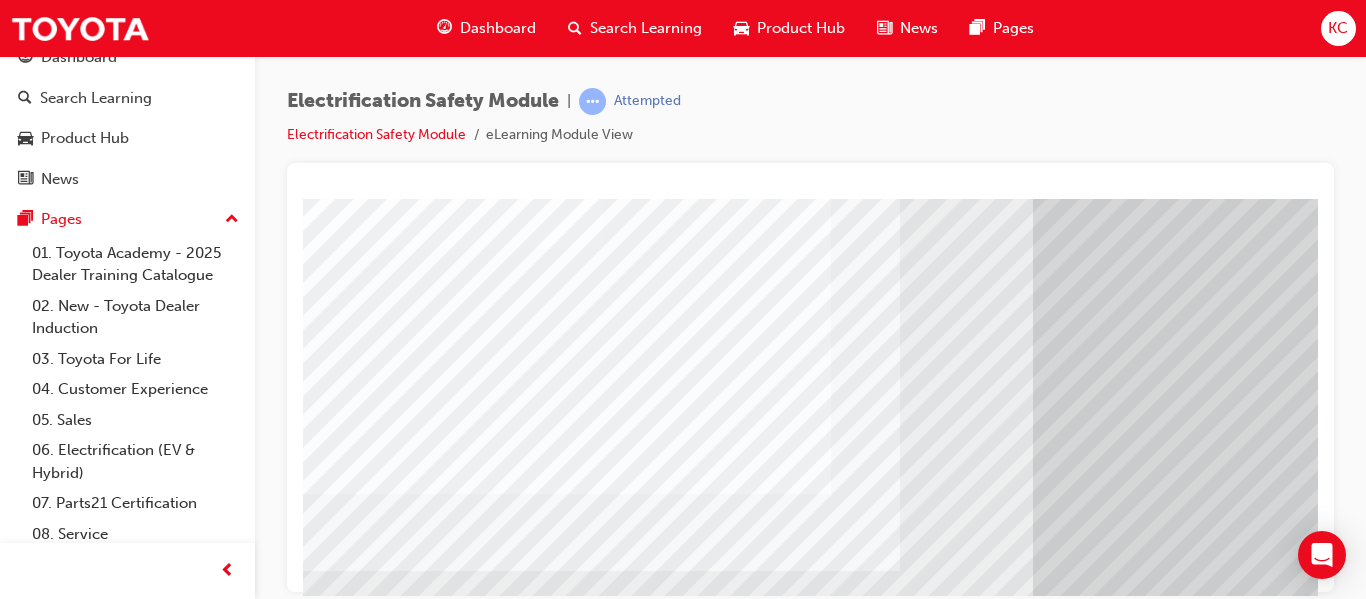 scroll, scrollTop: 0, scrollLeft: 0, axis: both 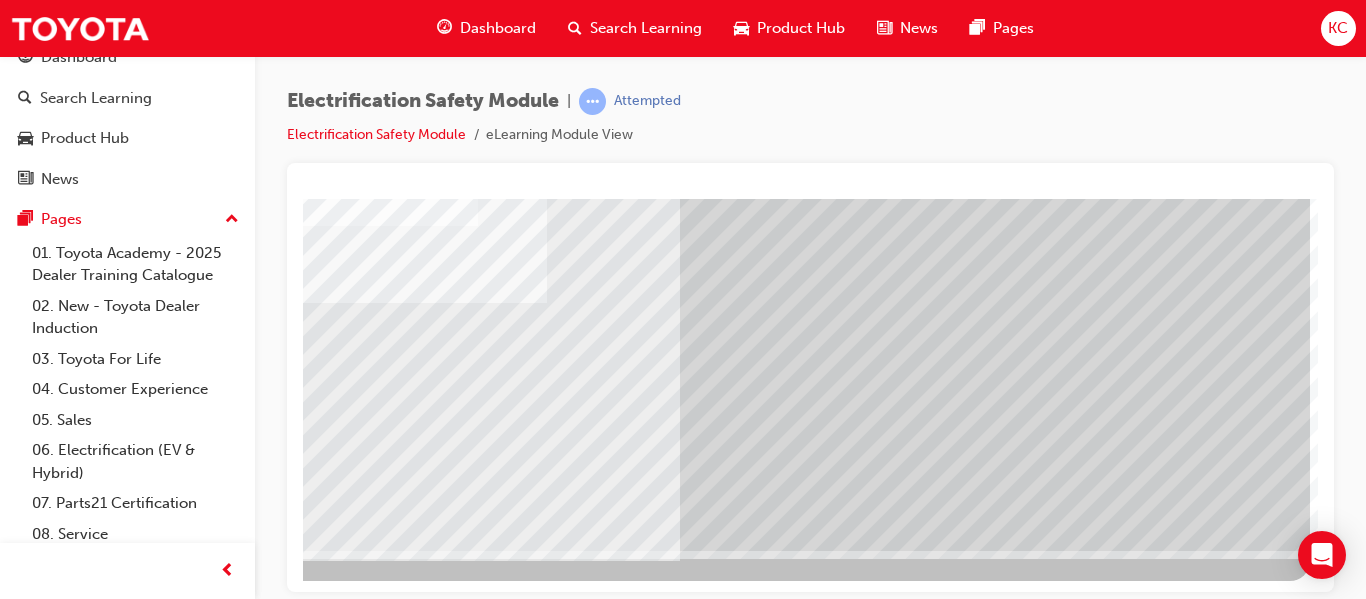 click at bounding box center (13, 2864) 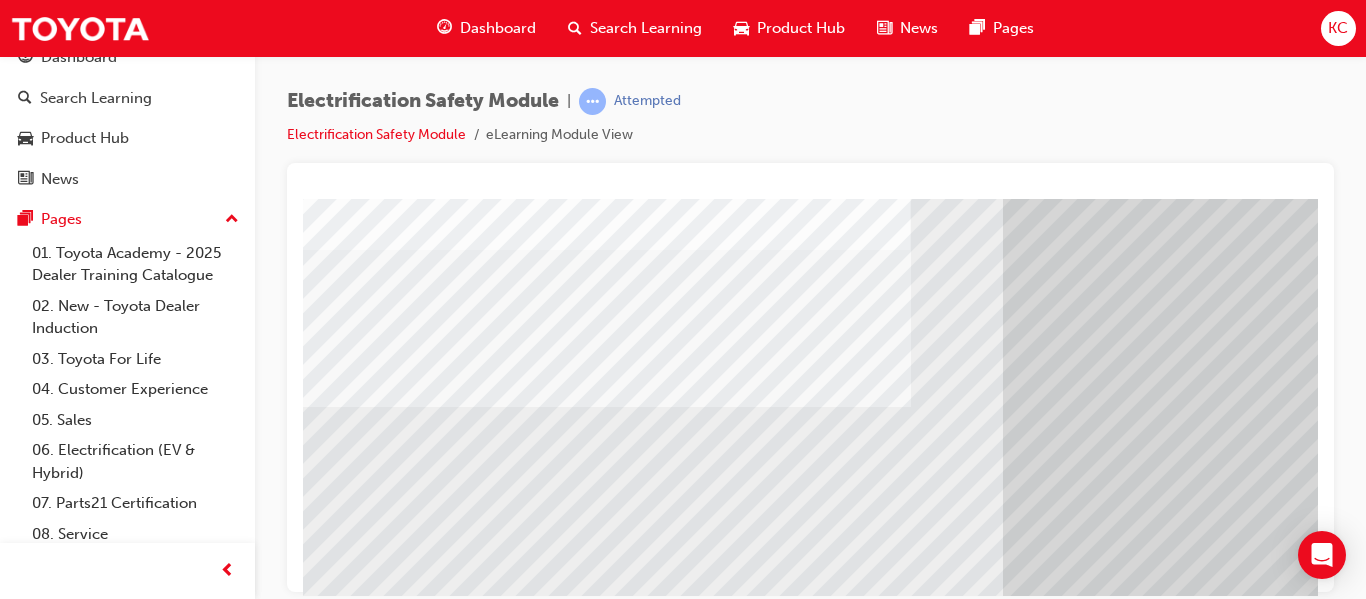 scroll, scrollTop: 300, scrollLeft: 0, axis: vertical 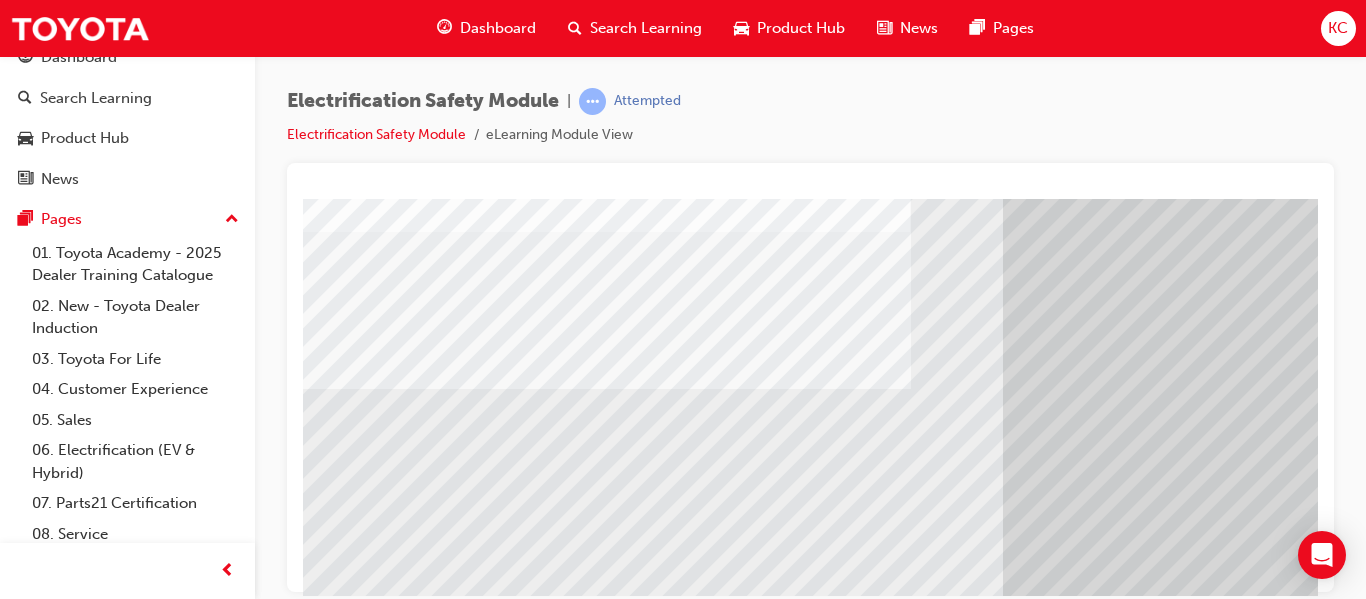 click at bounding box center [368, 6472] 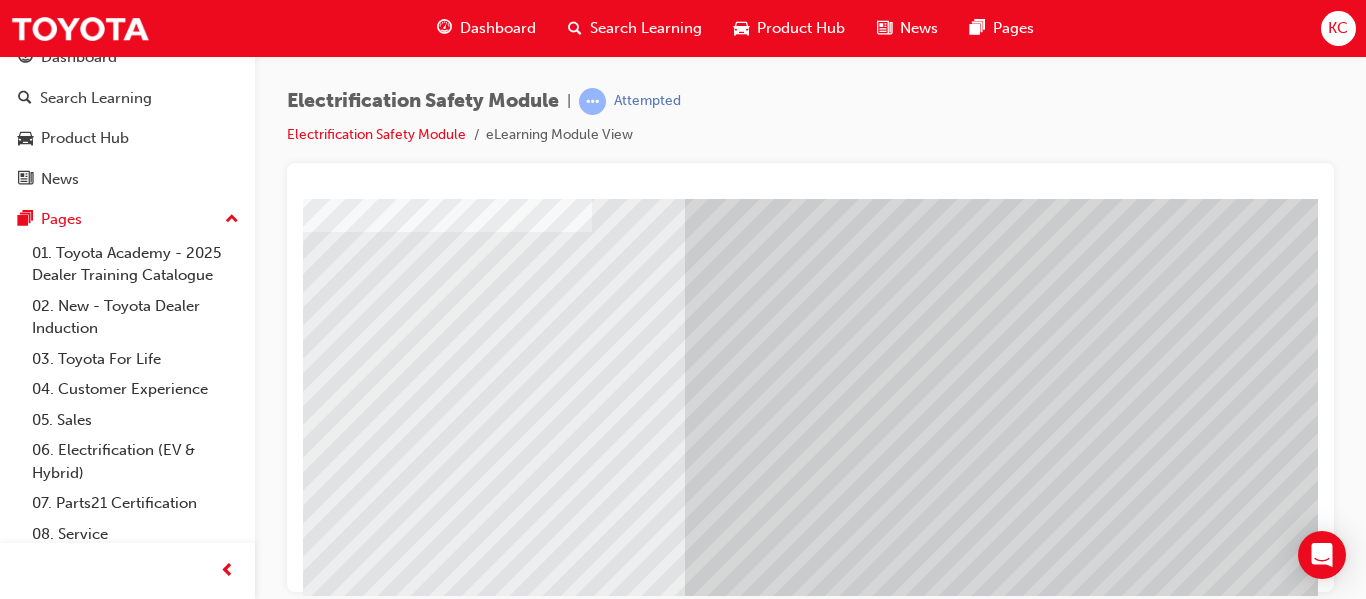 scroll, scrollTop: 300, scrollLeft: 323, axis: both 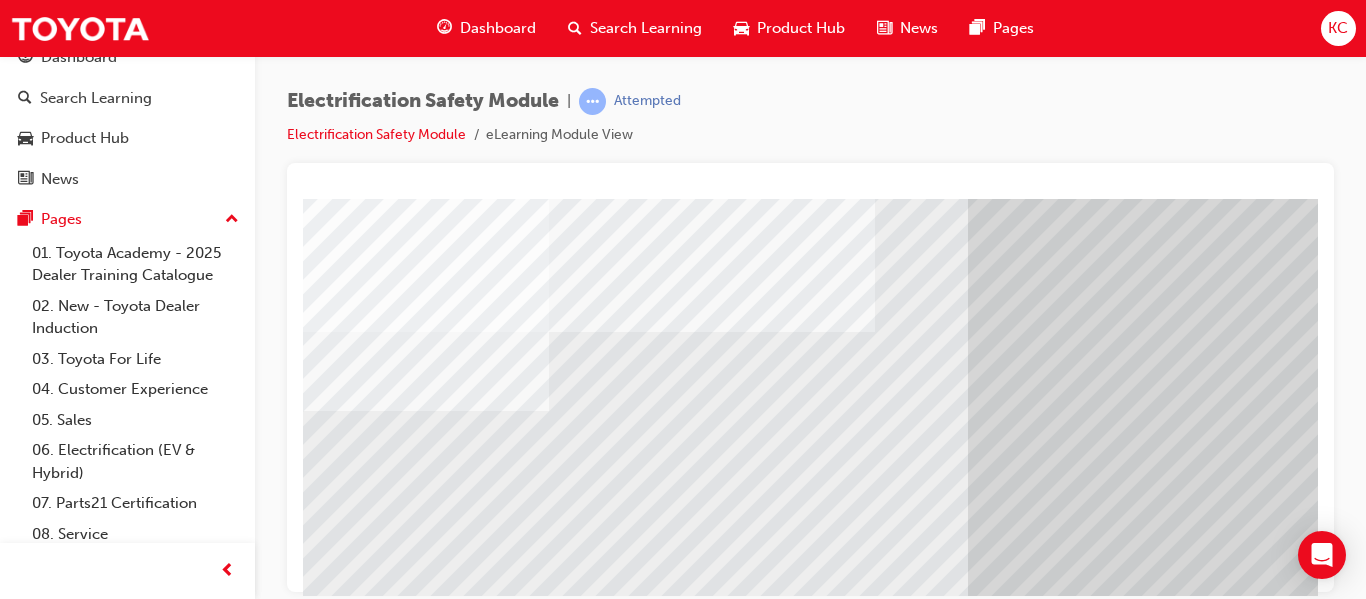 click at bounding box center [333, 6702] 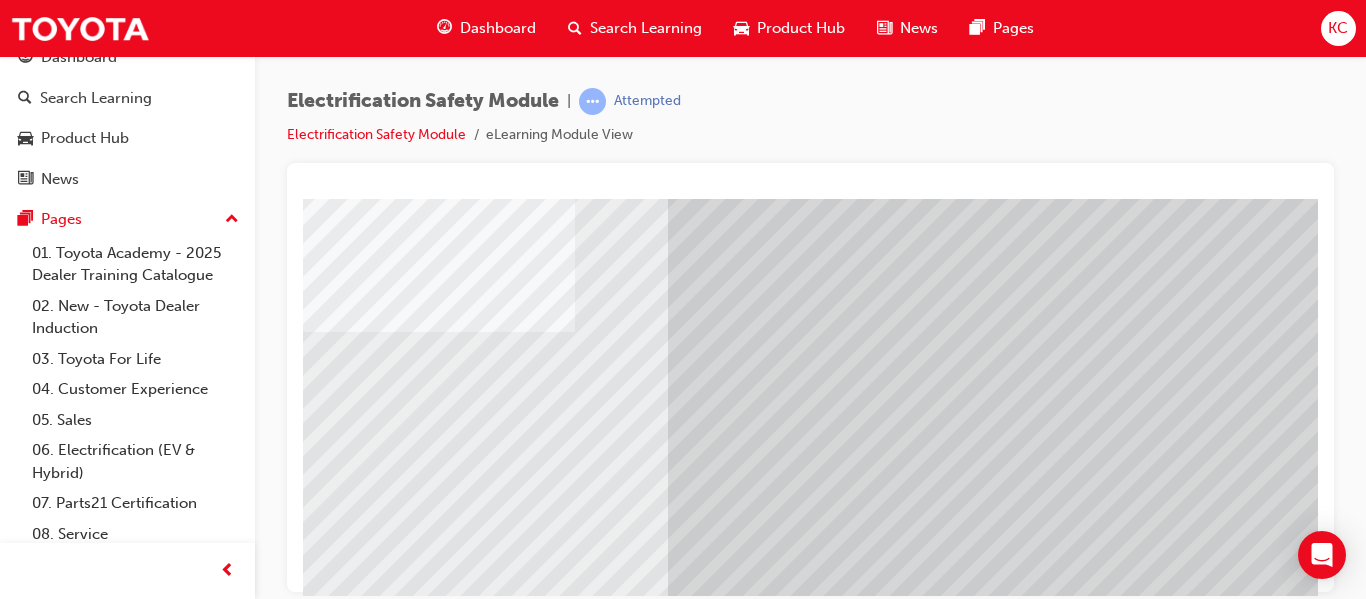 scroll, scrollTop: 200, scrollLeft: 360, axis: both 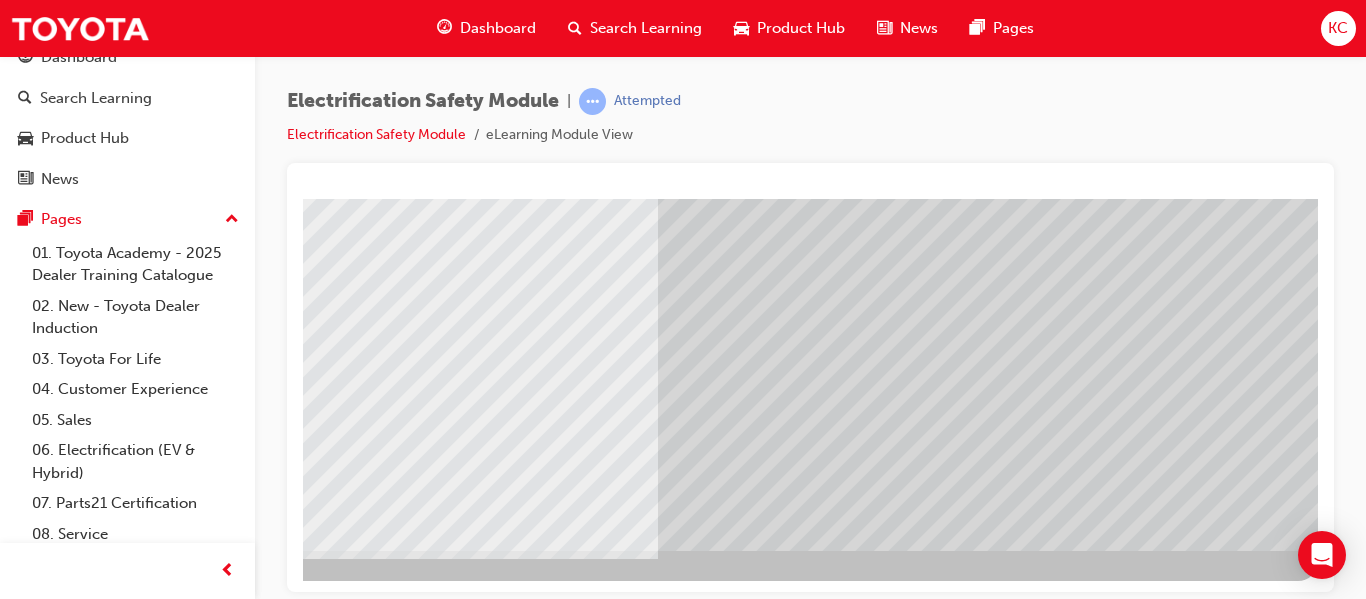 click at bounding box center (23, 6664) 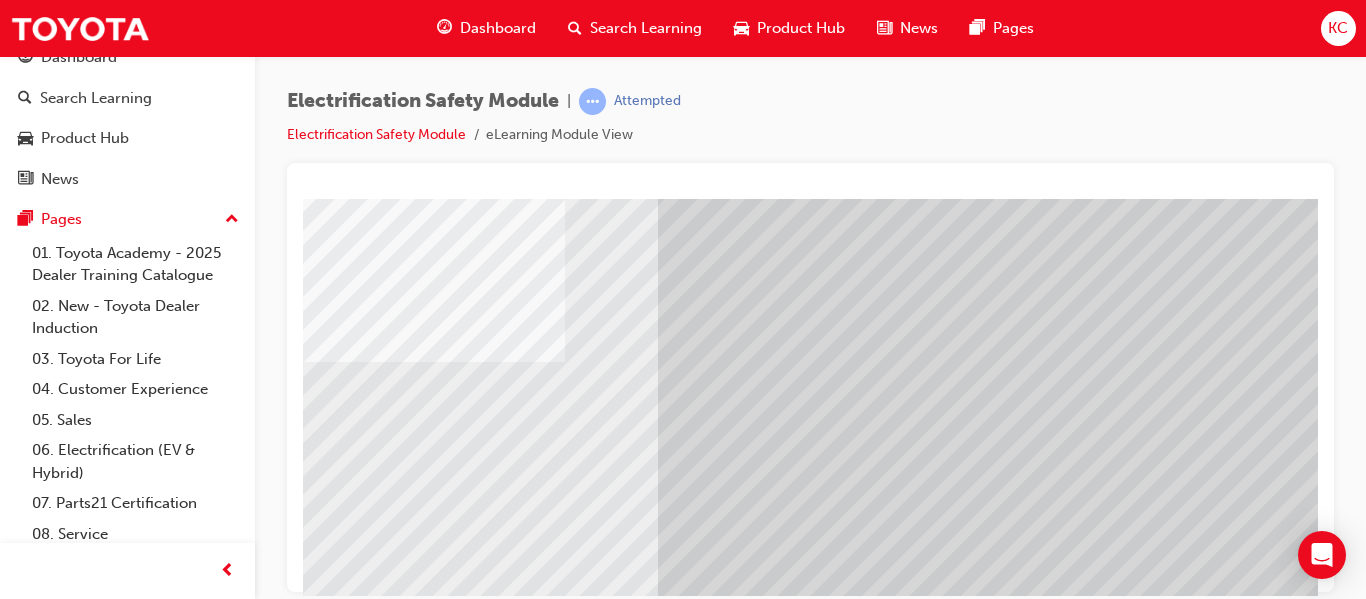 scroll, scrollTop: 268, scrollLeft: 360, axis: both 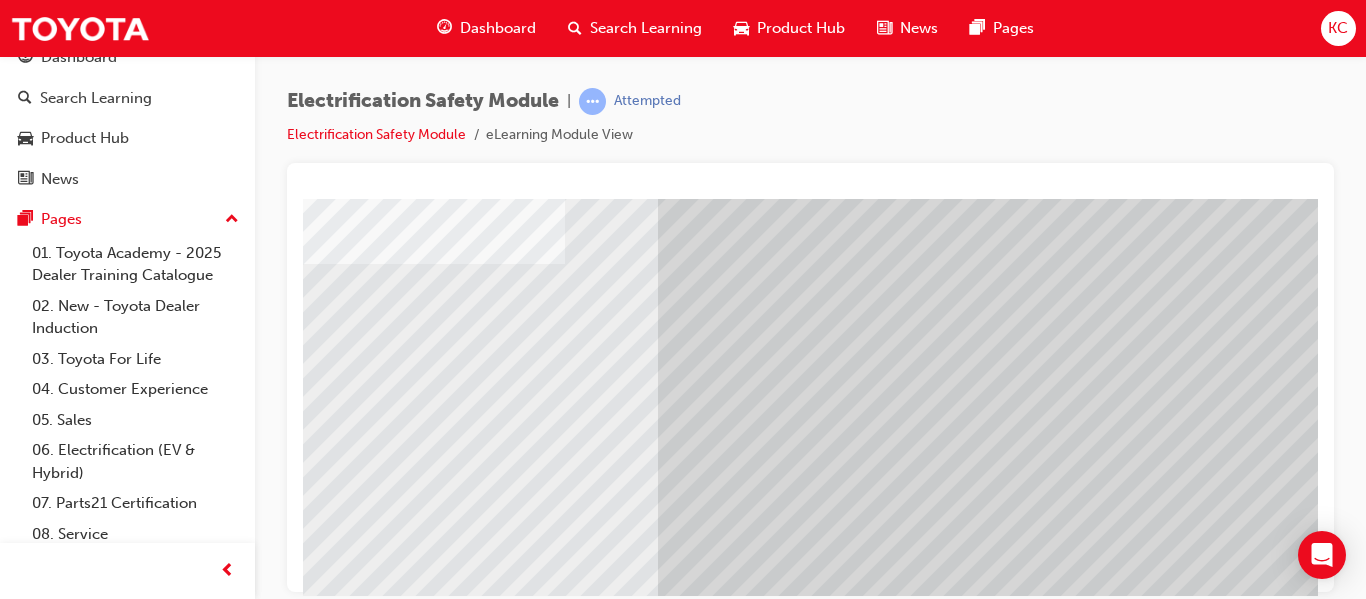 click at bounding box center [23, 6894] 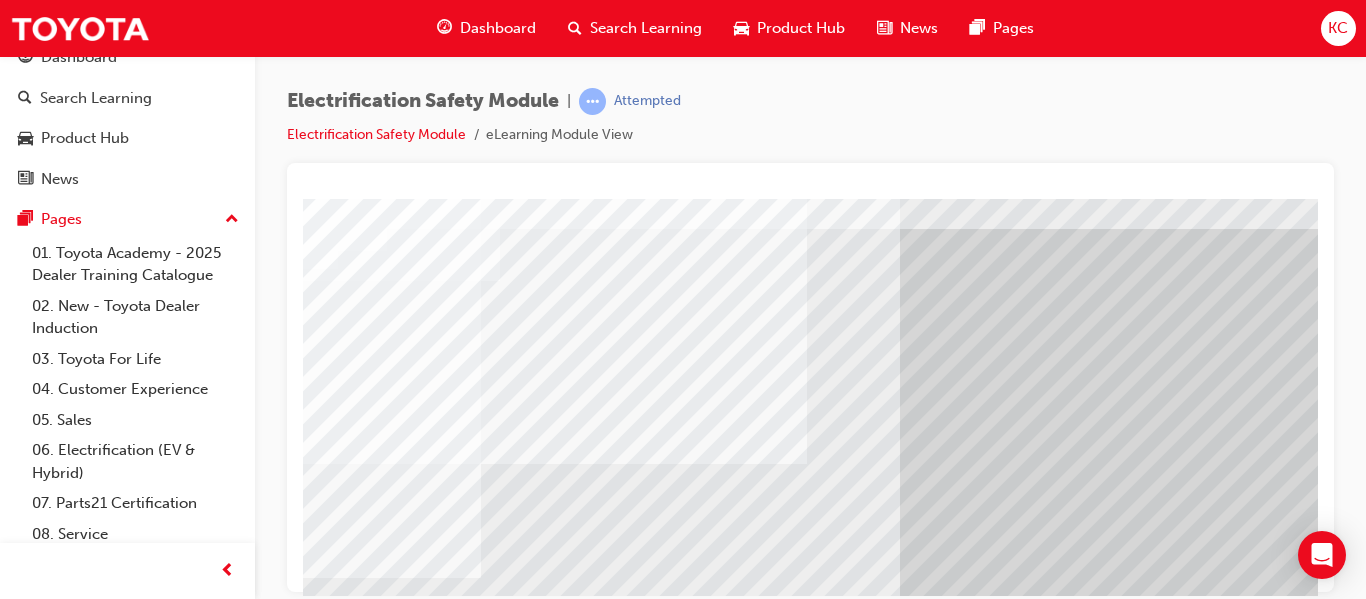 scroll, scrollTop: 68, scrollLeft: 0, axis: vertical 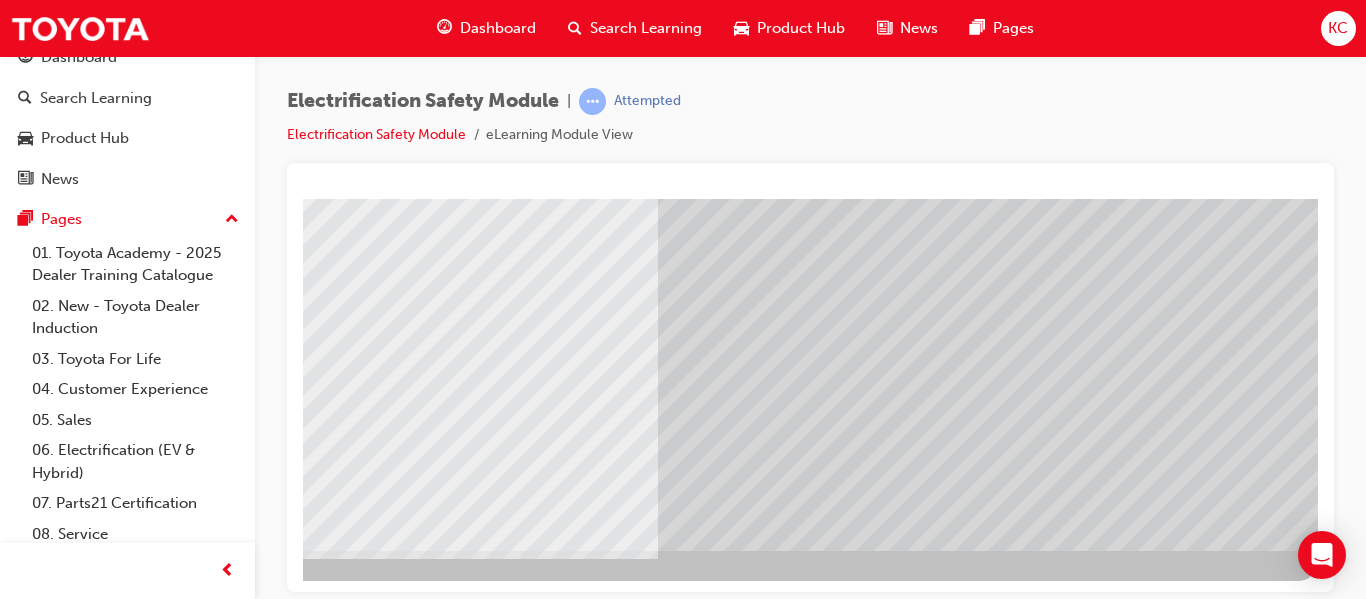drag, startPoint x: 922, startPoint y: 580, endPoint x: 1519, endPoint y: 794, distance: 634.19635 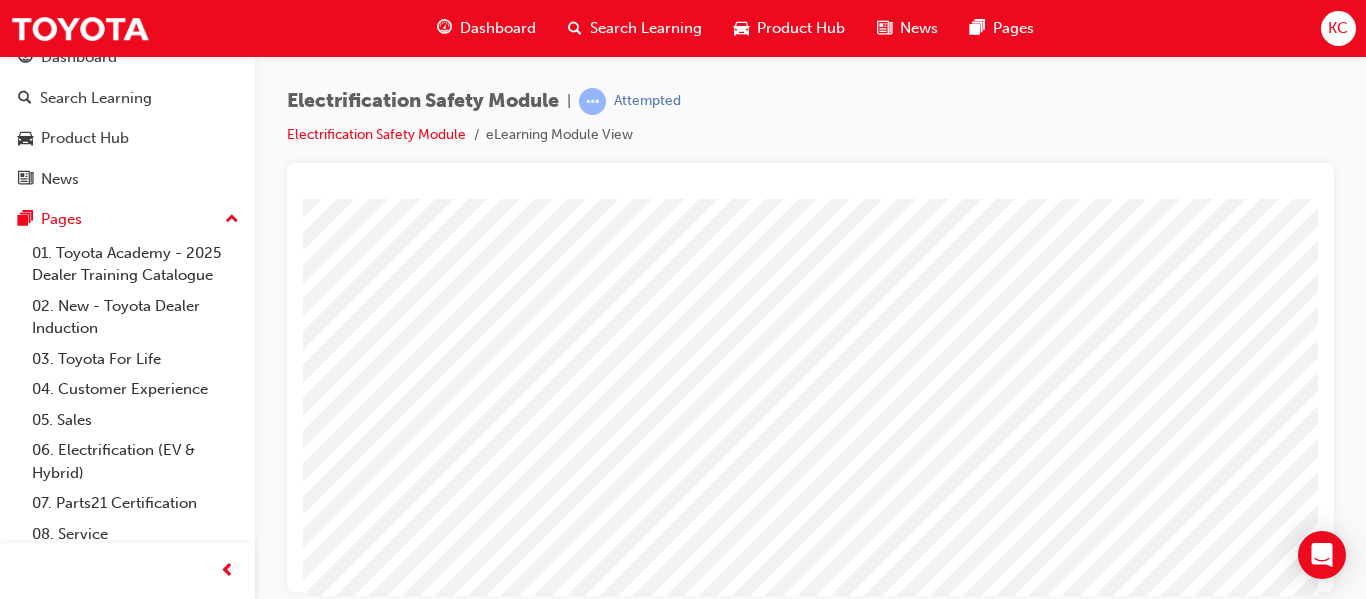 scroll, scrollTop: 200, scrollLeft: 0, axis: vertical 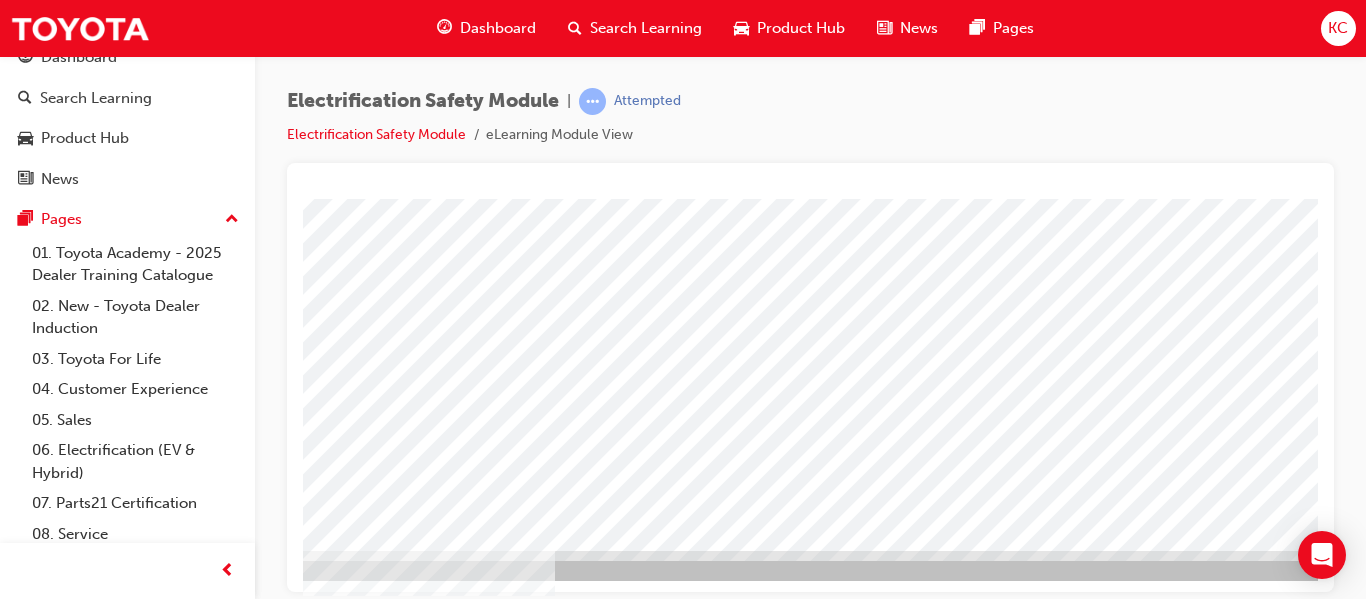 click at bounding box center [118, 2864] 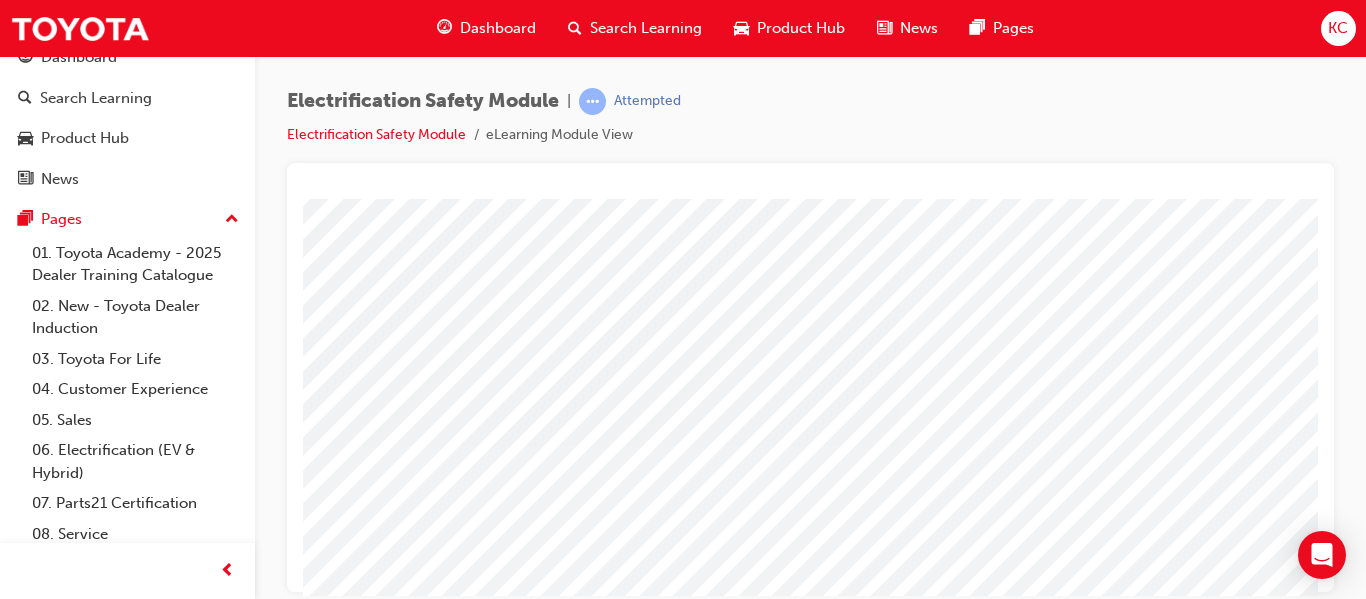 scroll, scrollTop: 300, scrollLeft: 0, axis: vertical 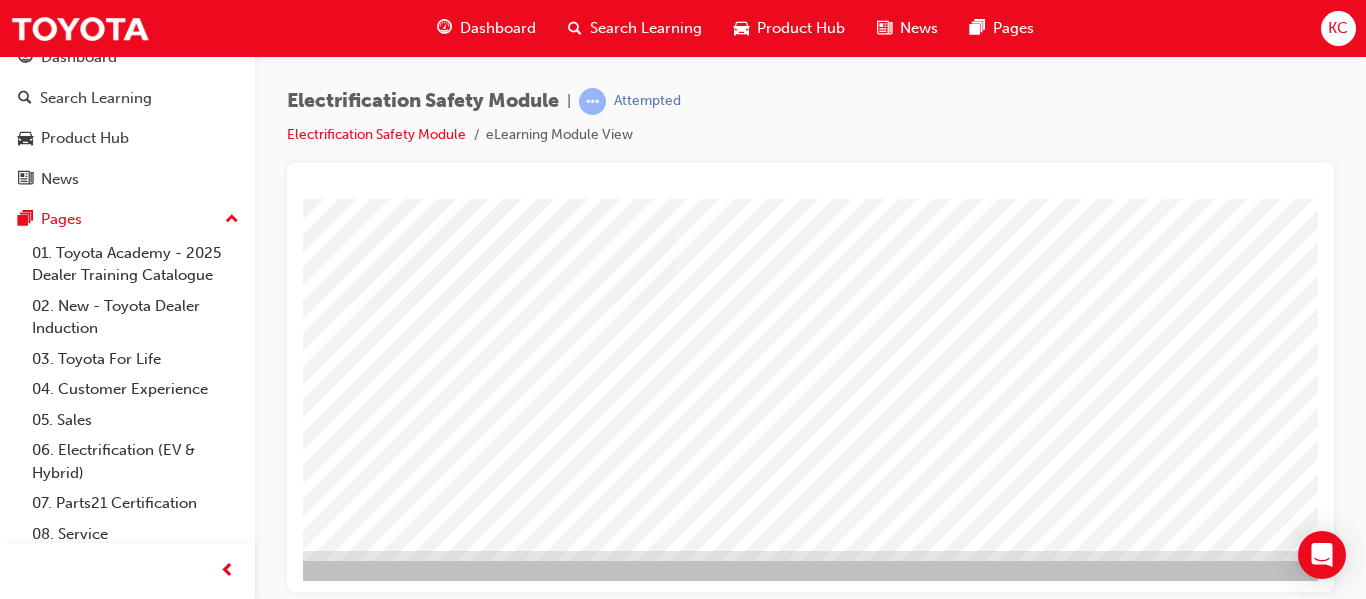 click at bounding box center [142, 2616] 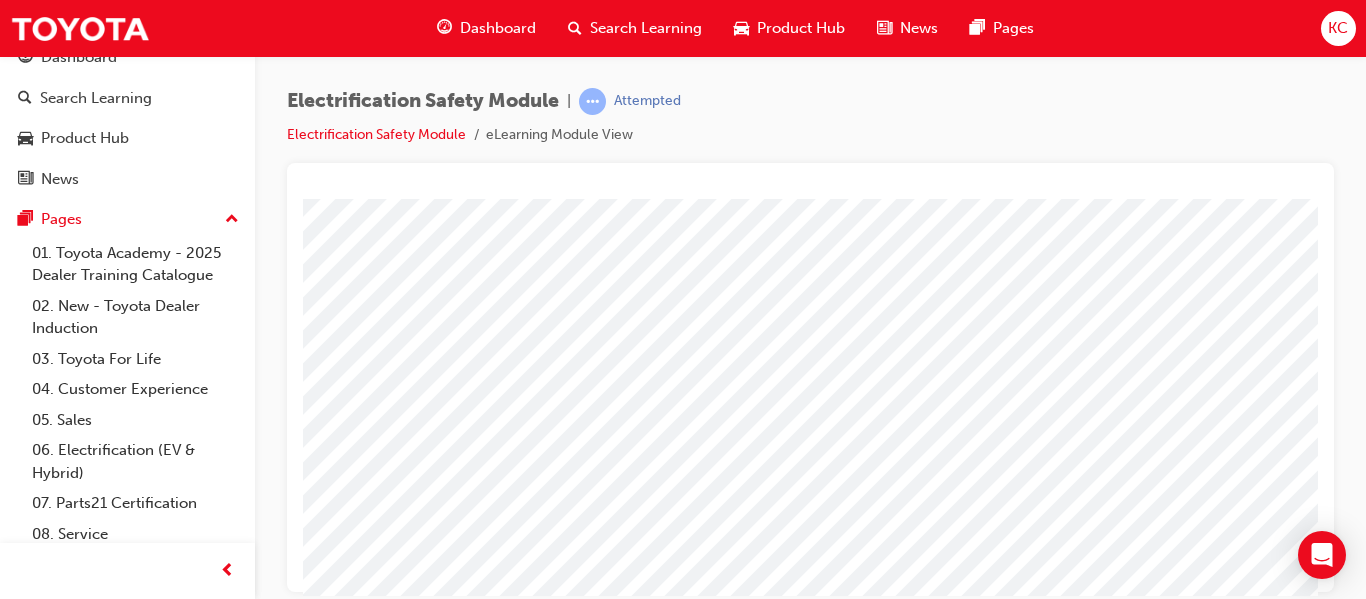 scroll, scrollTop: 200, scrollLeft: 0, axis: vertical 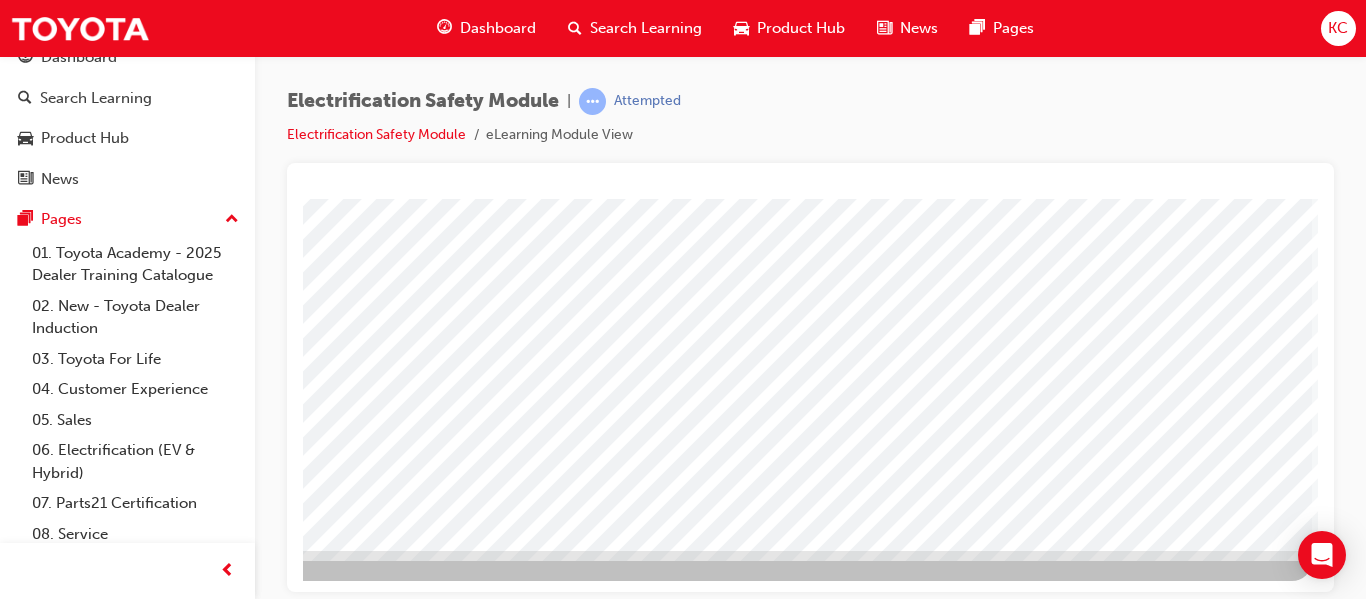click at bounding box center [15, 3336] 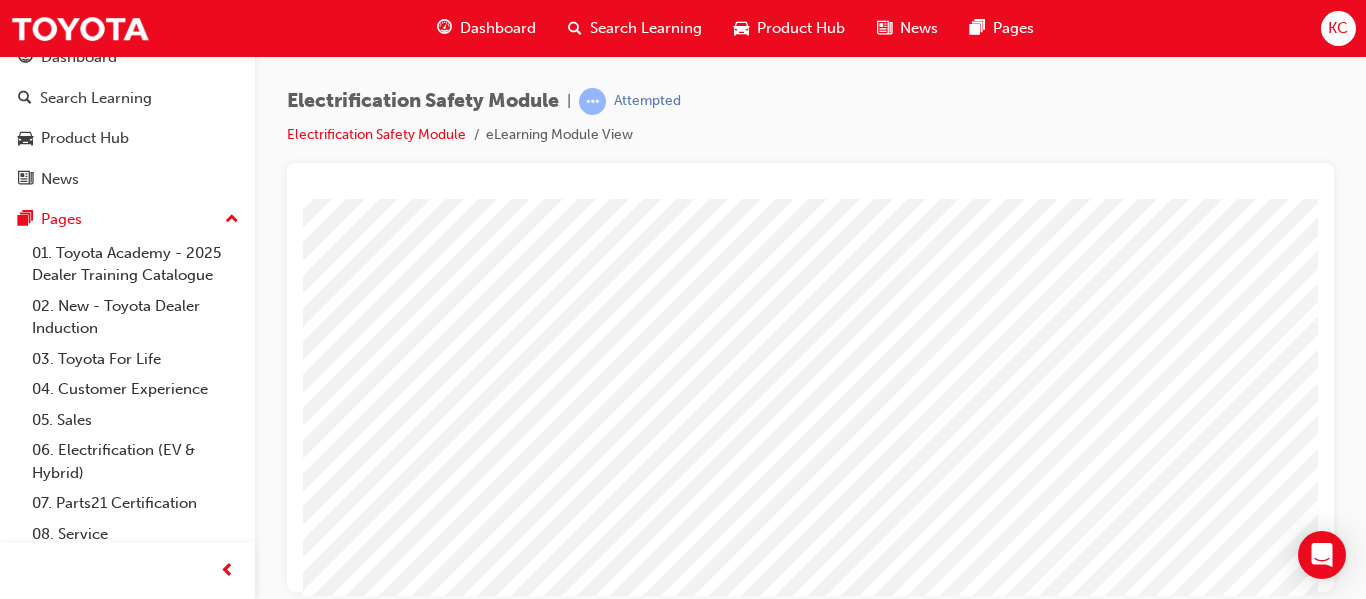 scroll, scrollTop: 100, scrollLeft: 0, axis: vertical 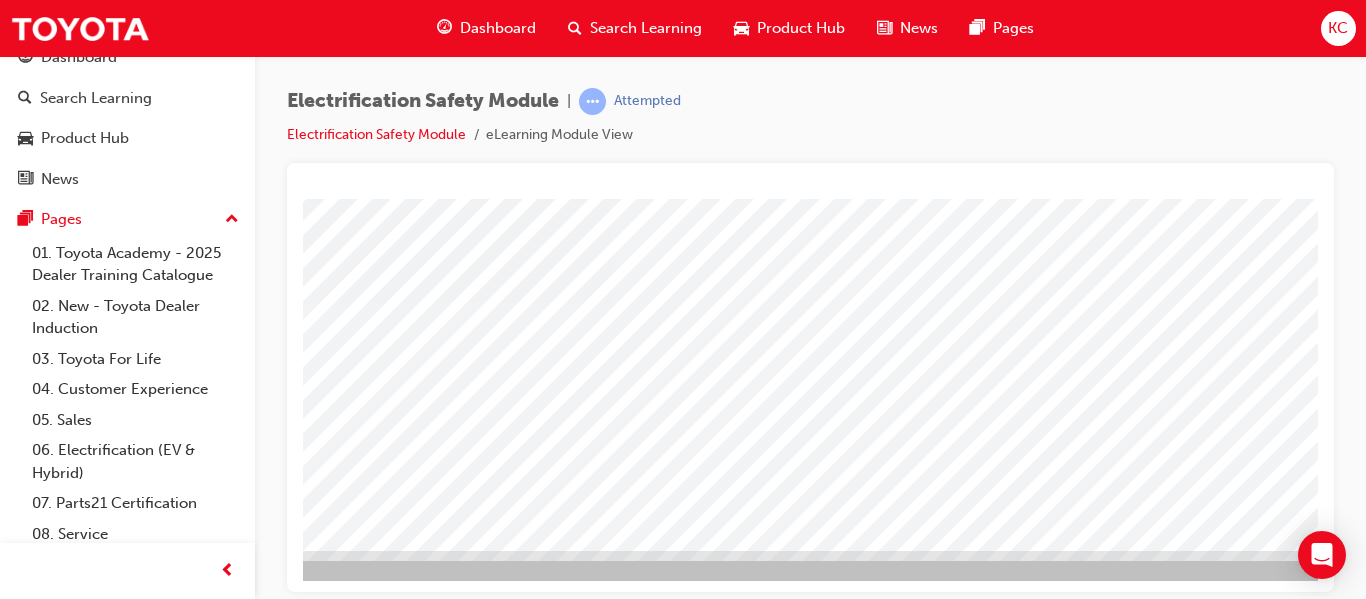 click at bounding box center [77, 2616] 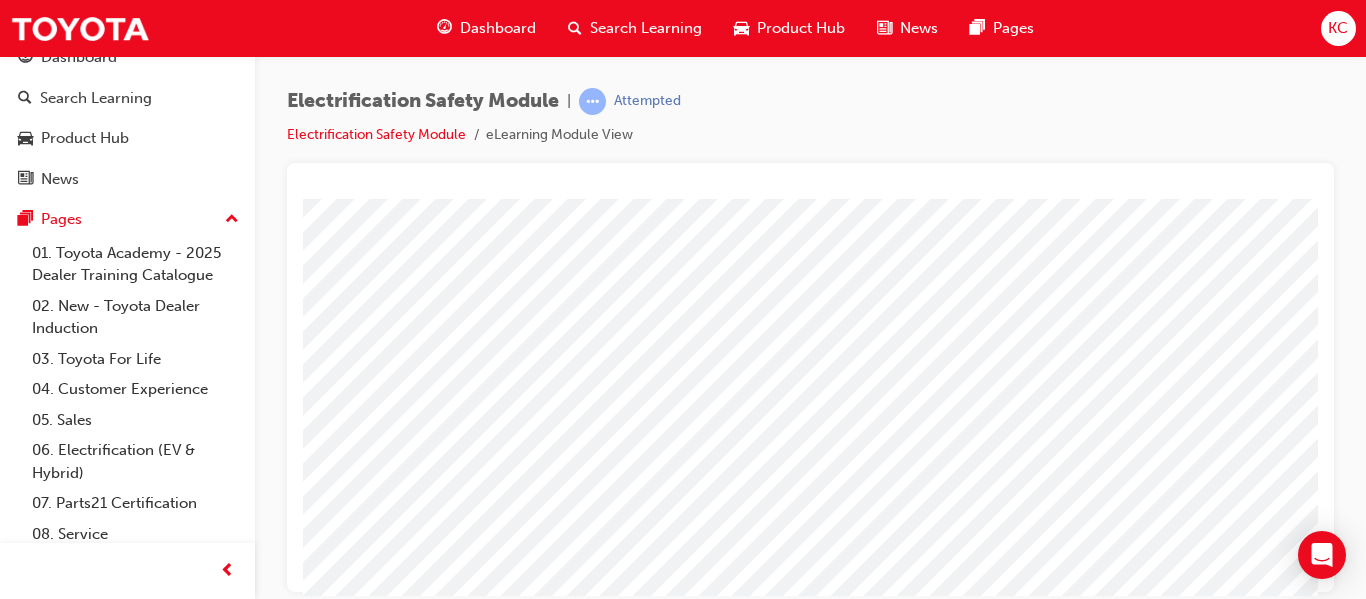 scroll, scrollTop: 0, scrollLeft: 0, axis: both 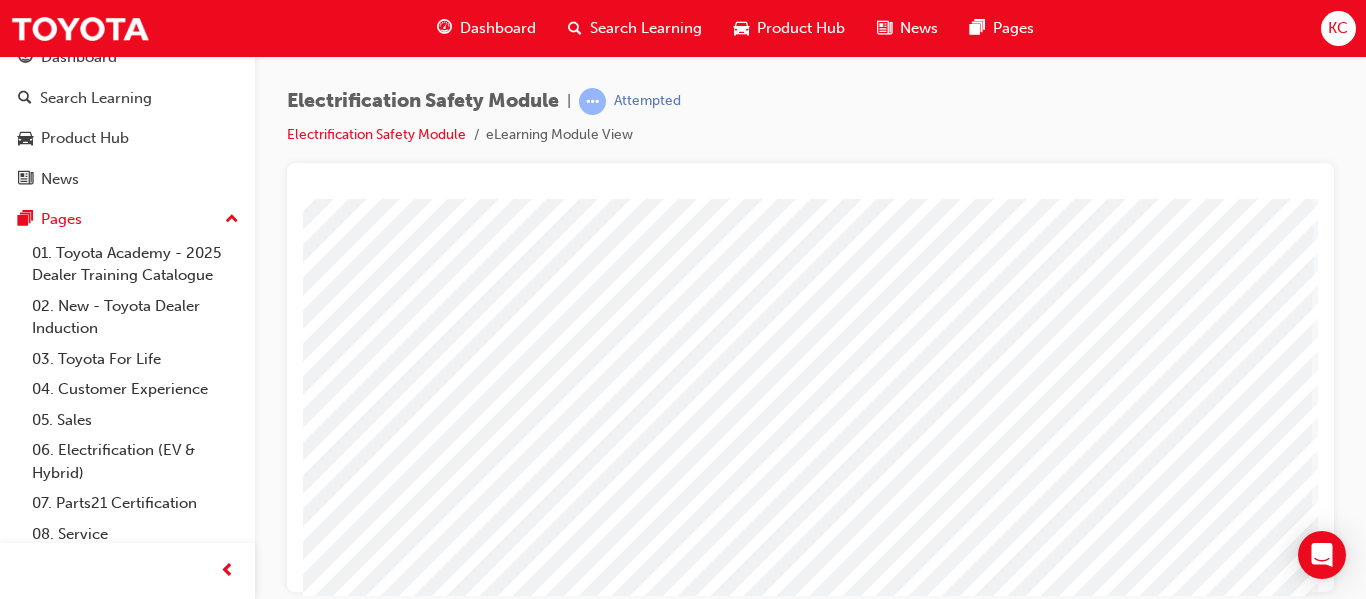 drag, startPoint x: 715, startPoint y: 587, endPoint x: 782, endPoint y: 402, distance: 196.75873 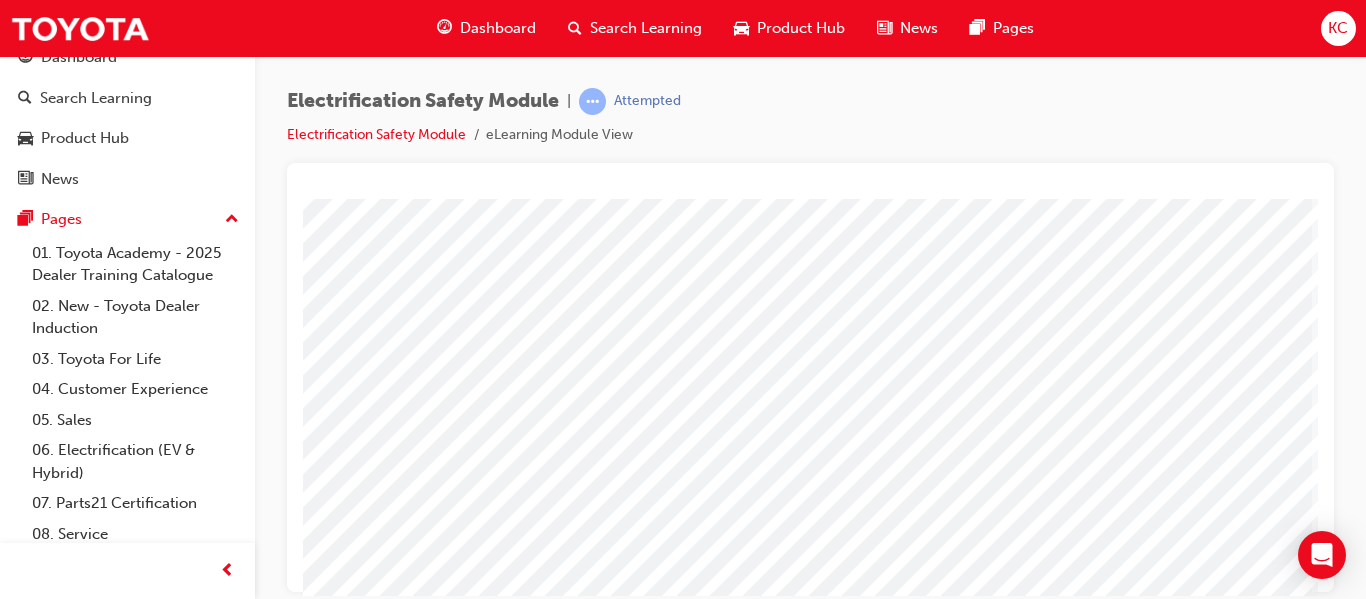 scroll, scrollTop: 368, scrollLeft: 359, axis: both 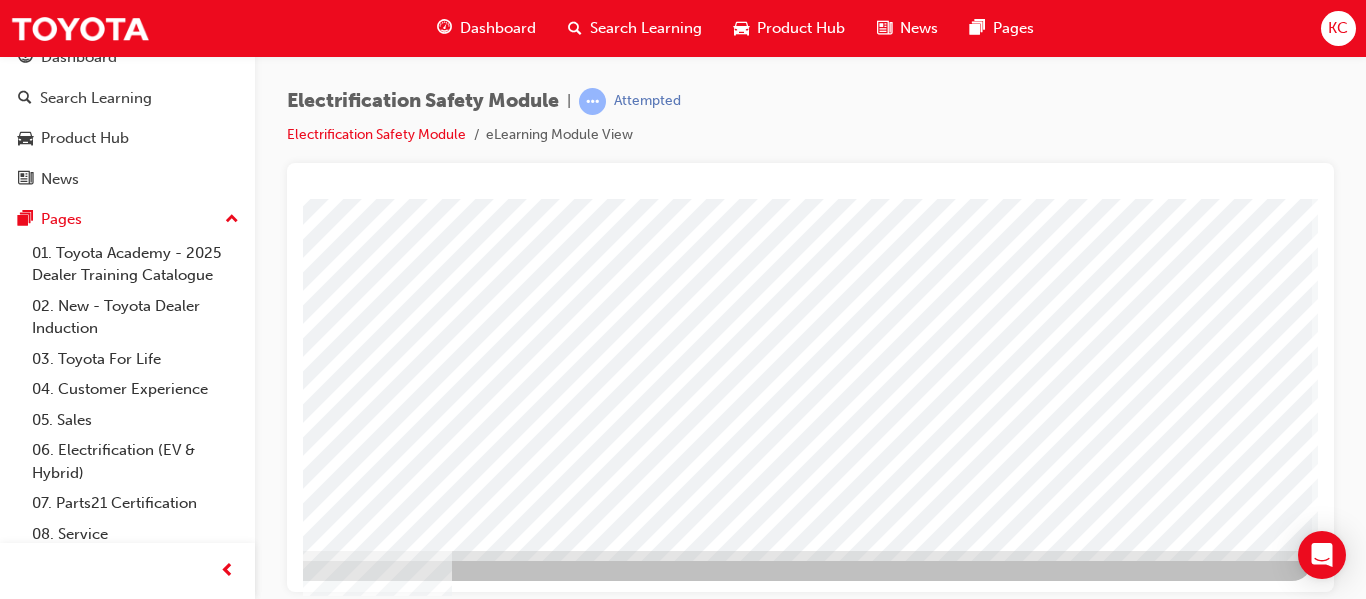 click at bounding box center (15, 2864) 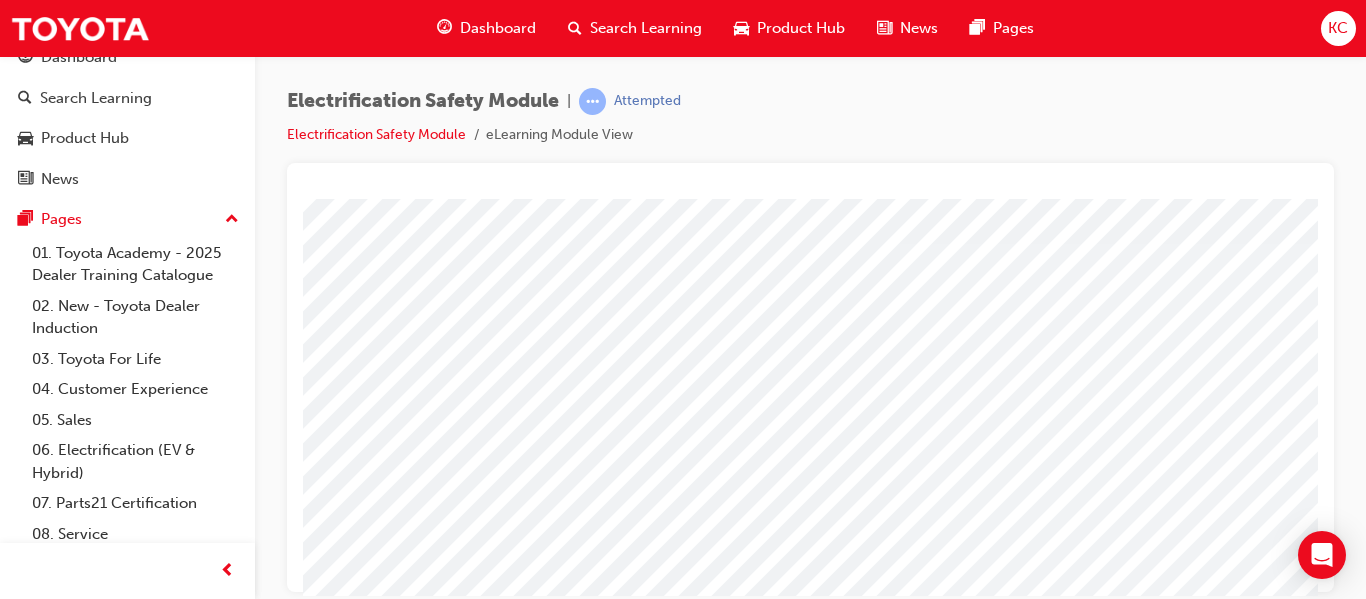 scroll, scrollTop: 100, scrollLeft: 0, axis: vertical 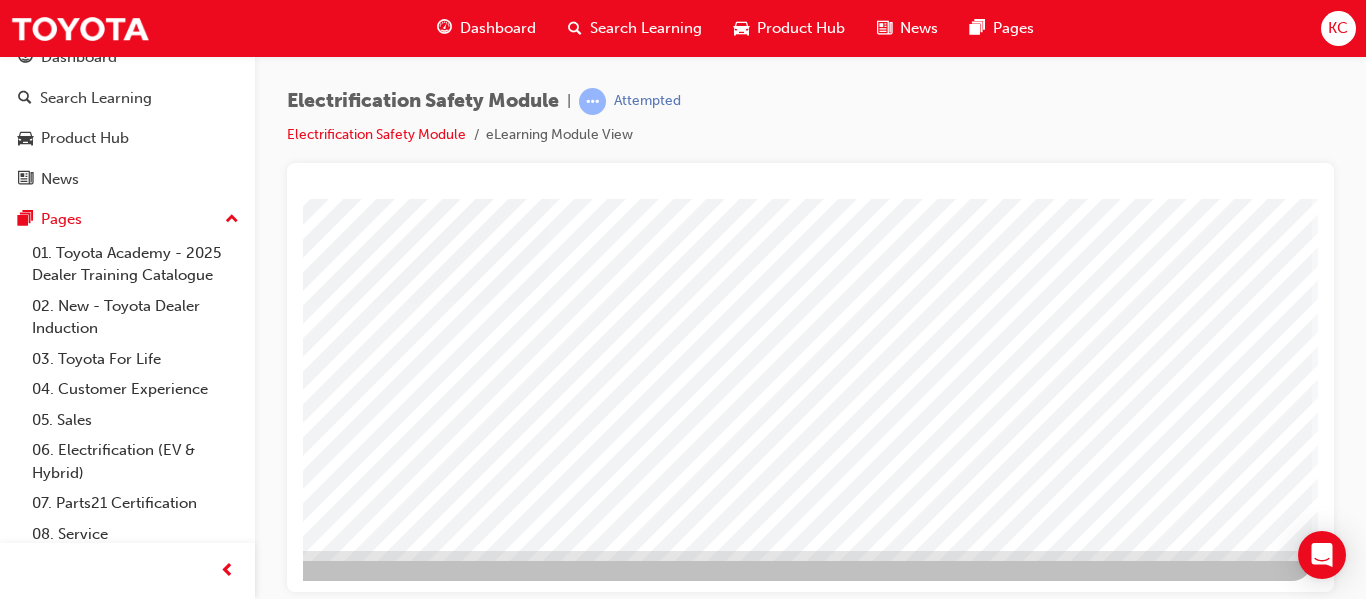 click at bounding box center (15, 2616) 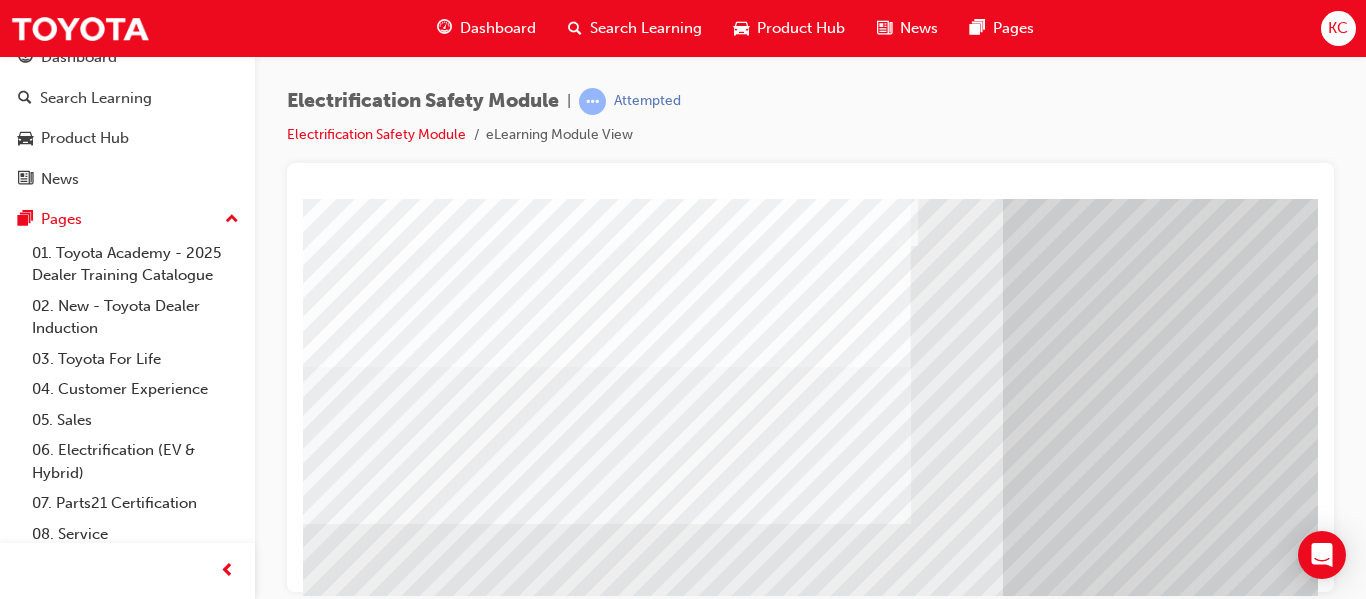 scroll, scrollTop: 200, scrollLeft: 0, axis: vertical 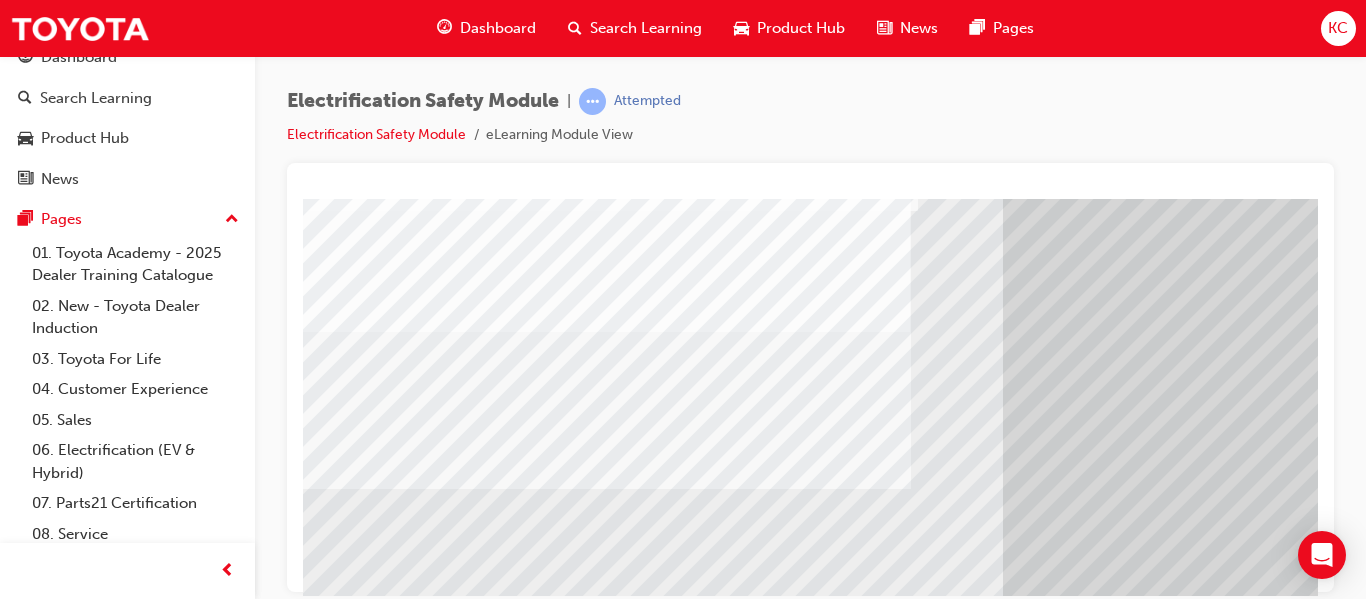 click at bounding box center (343, 8815) 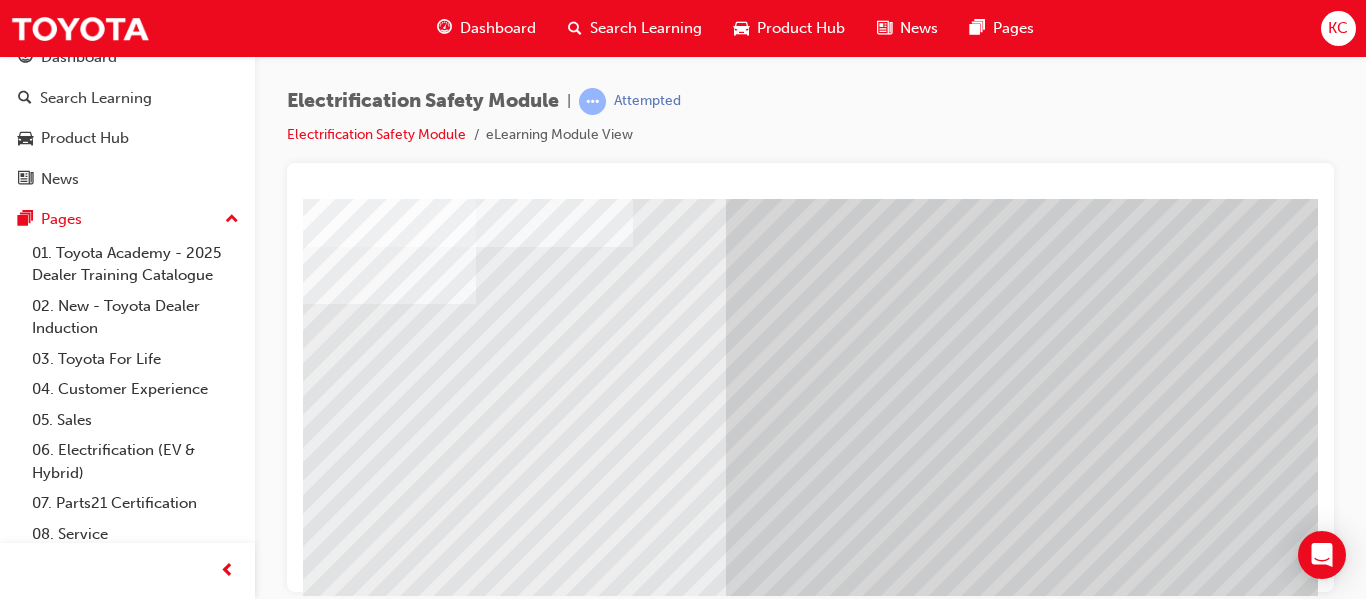 scroll, scrollTop: 368, scrollLeft: 277, axis: both 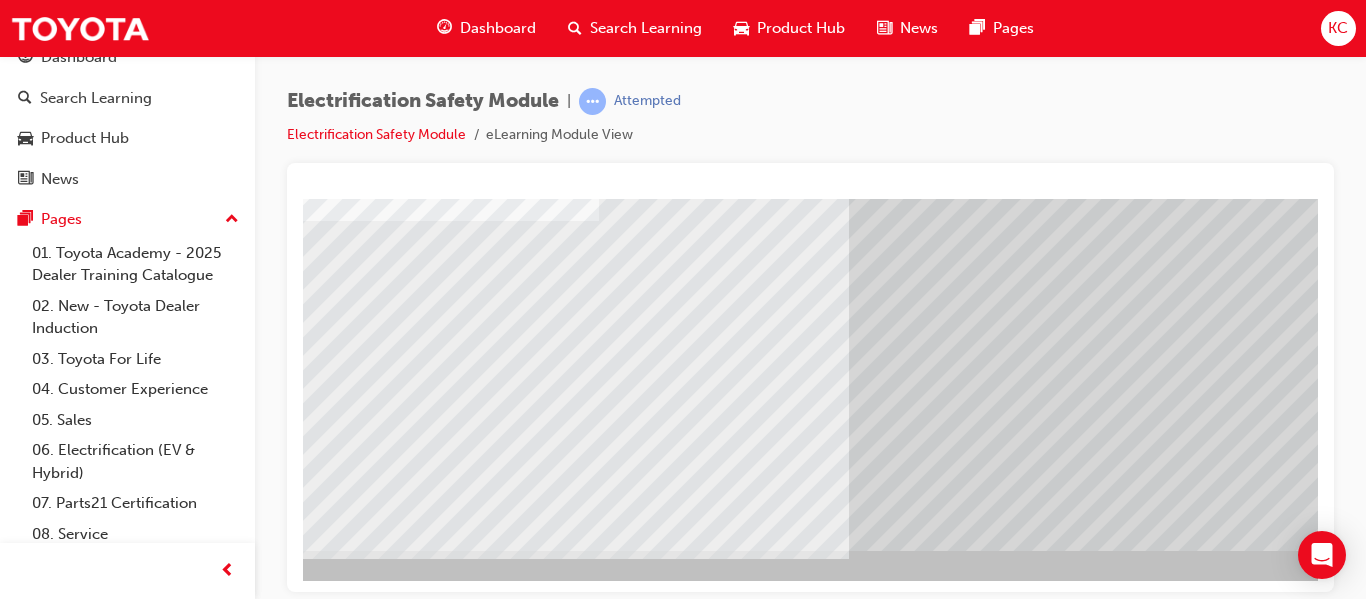 click at bounding box center (189, 8727) 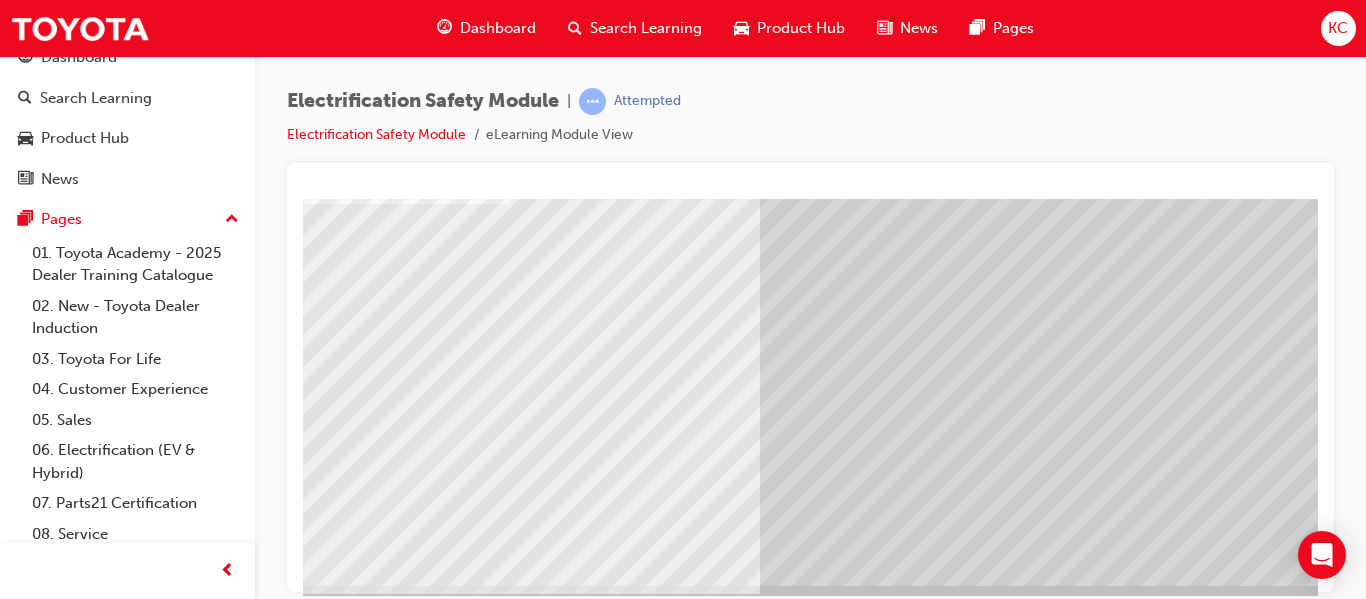 scroll, scrollTop: 368, scrollLeft: 243, axis: both 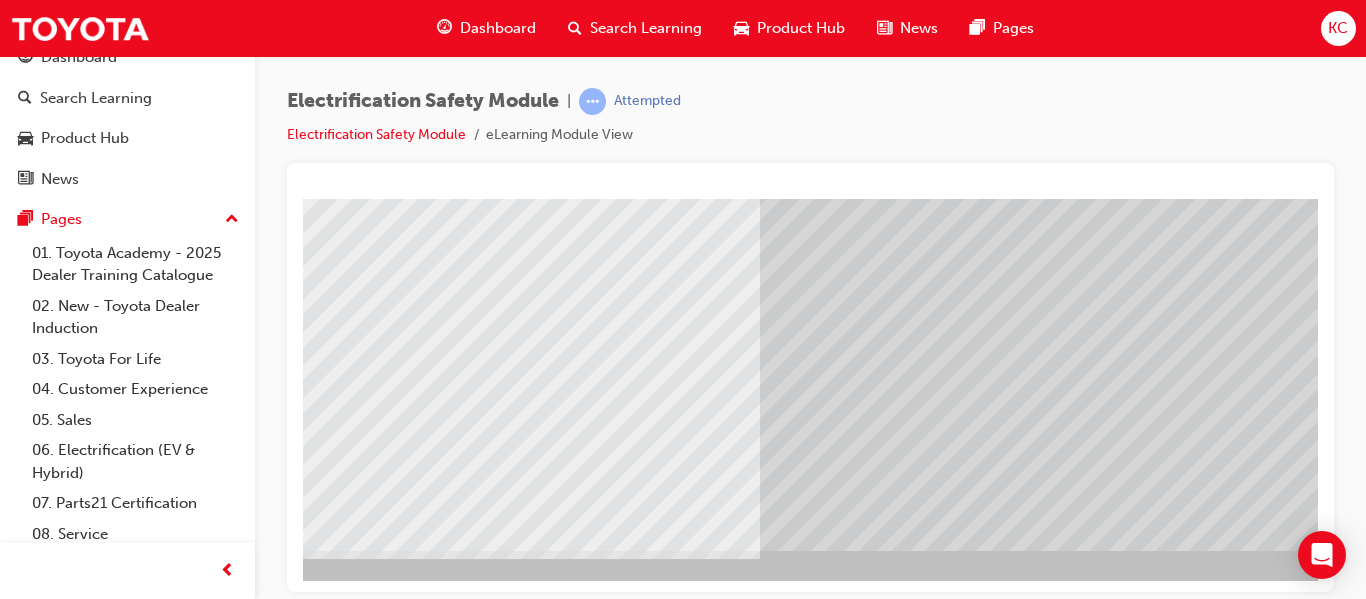 click at bounding box center (100, 8807) 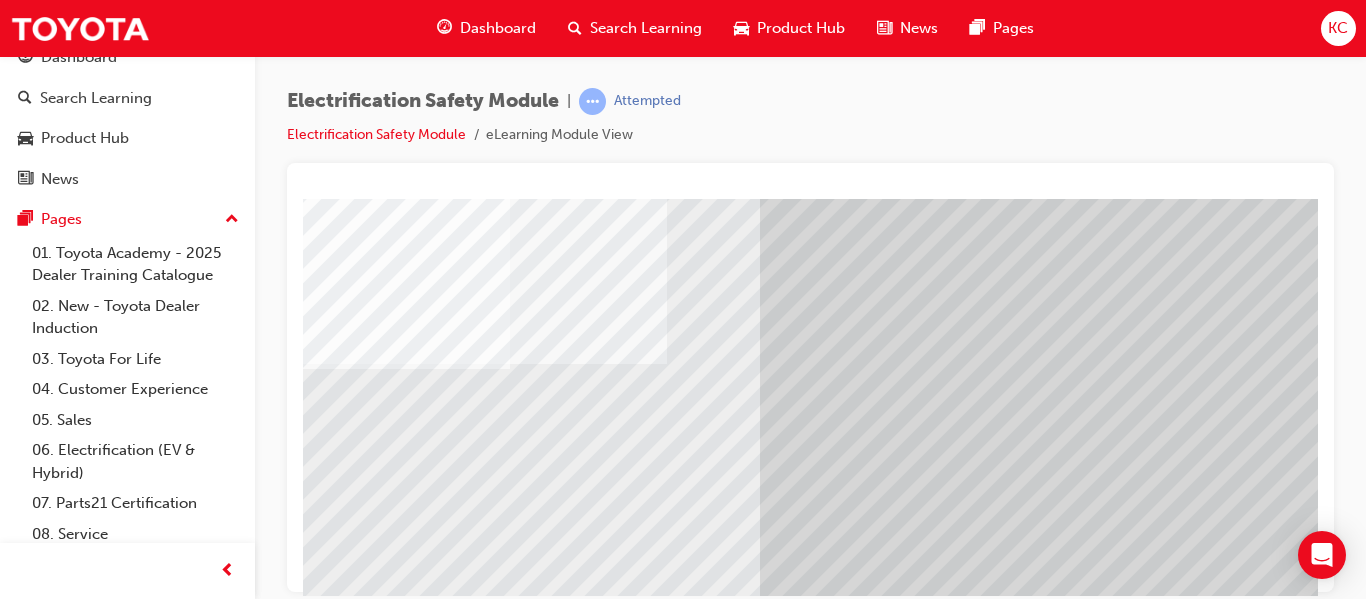scroll, scrollTop: 268, scrollLeft: 243, axis: both 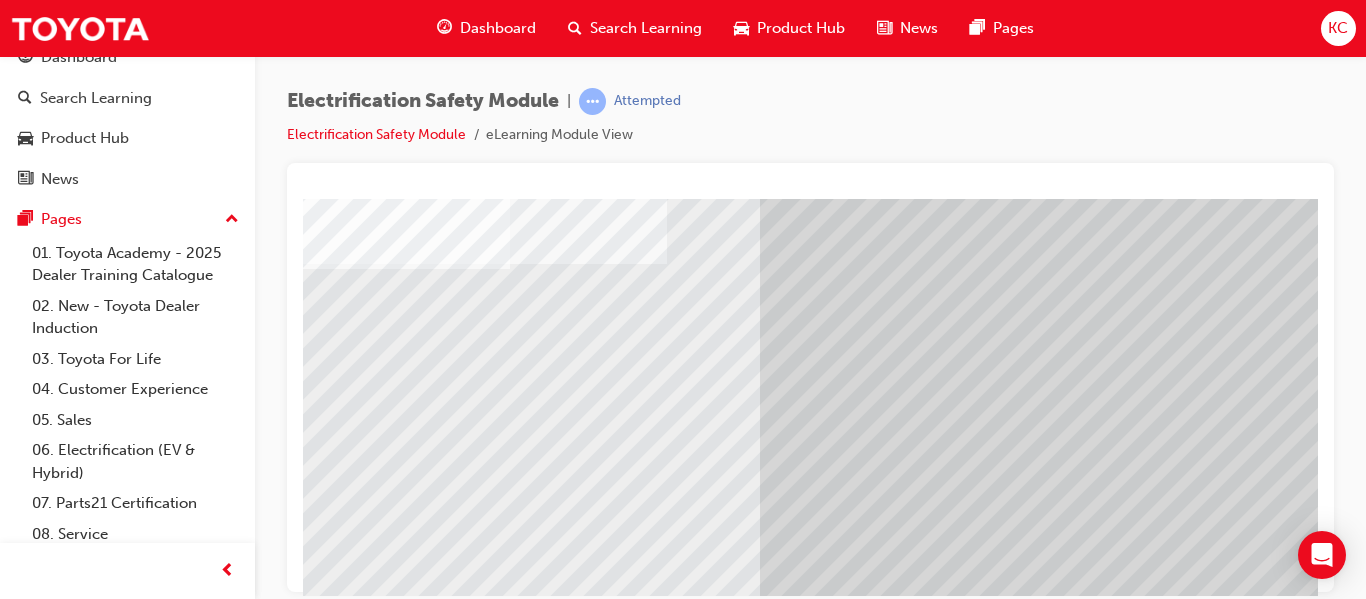 click at bounding box center [100, 8987] 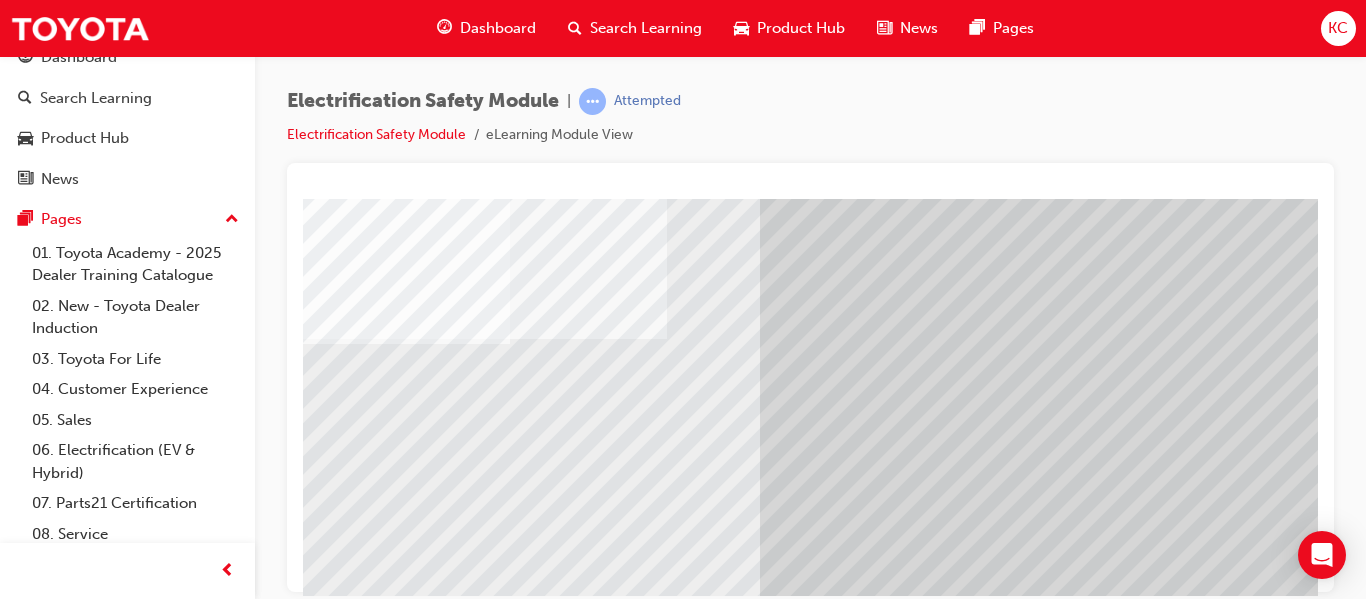 scroll, scrollTop: 268, scrollLeft: 243, axis: both 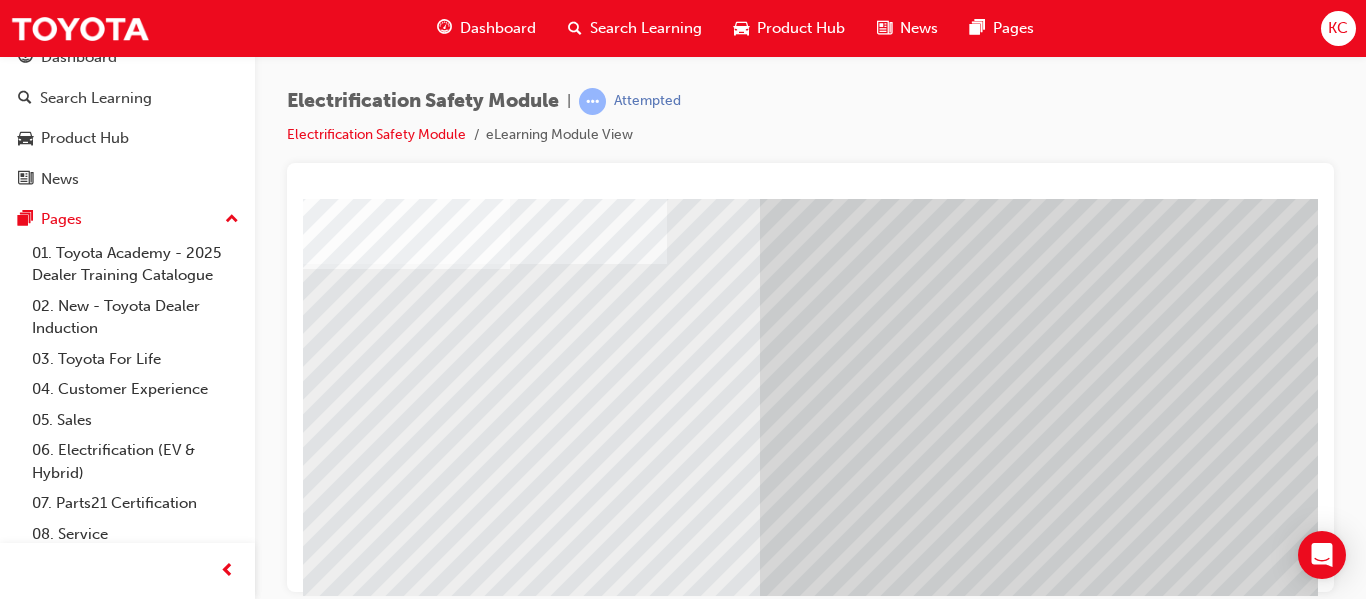 click at bounding box center [100, 9067] 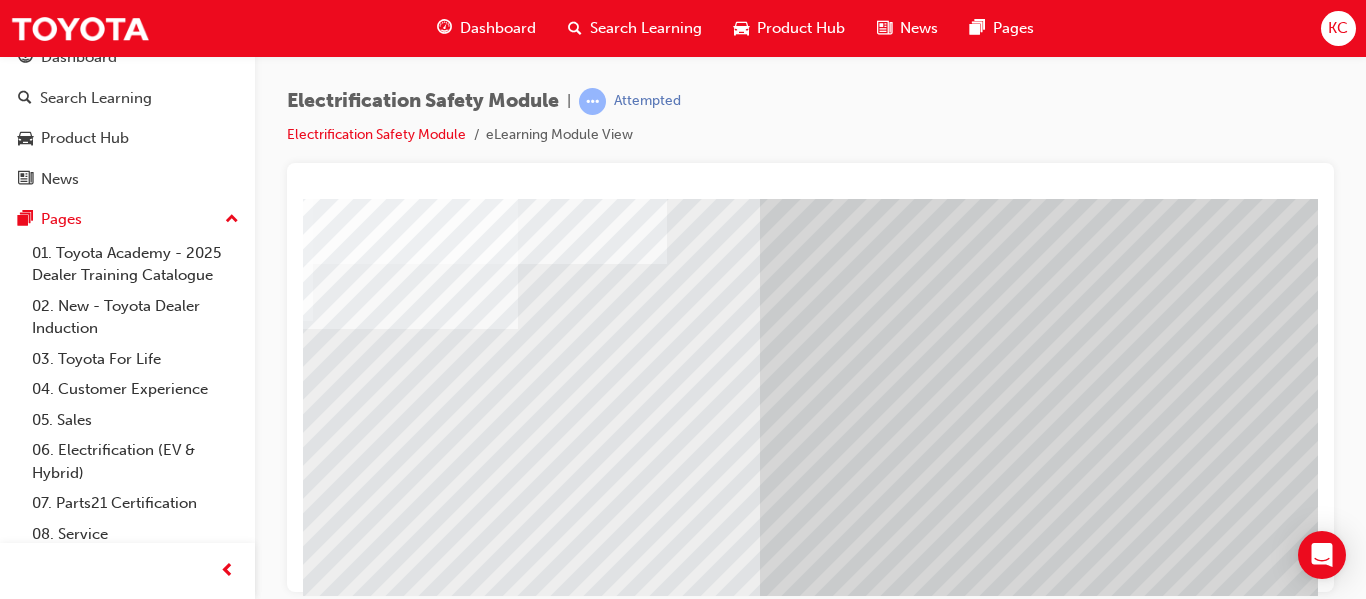 click at bounding box center [100, 9147] 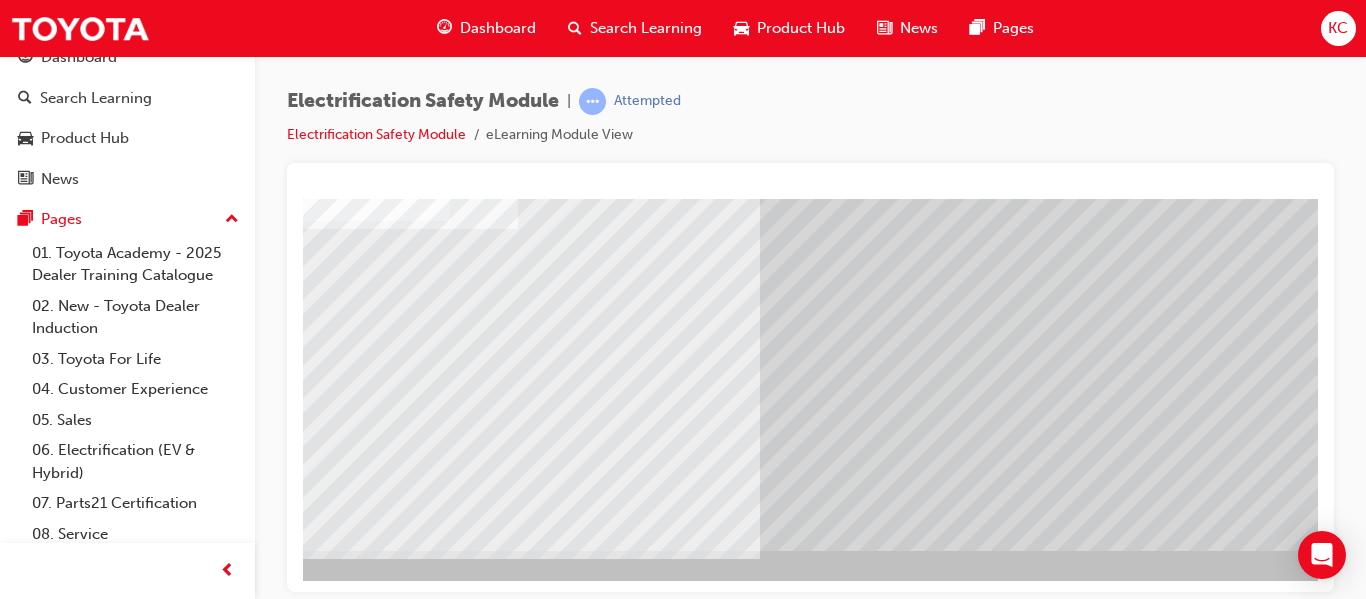 click at bounding box center [123, 8589] 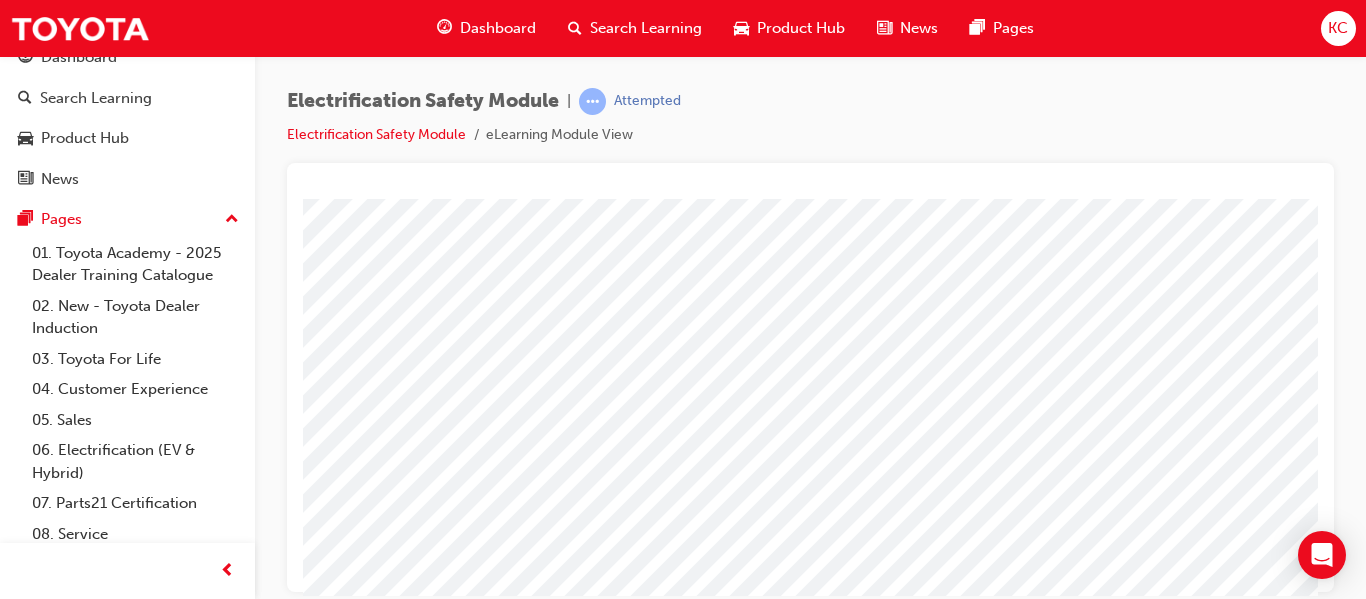 scroll, scrollTop: 300, scrollLeft: 0, axis: vertical 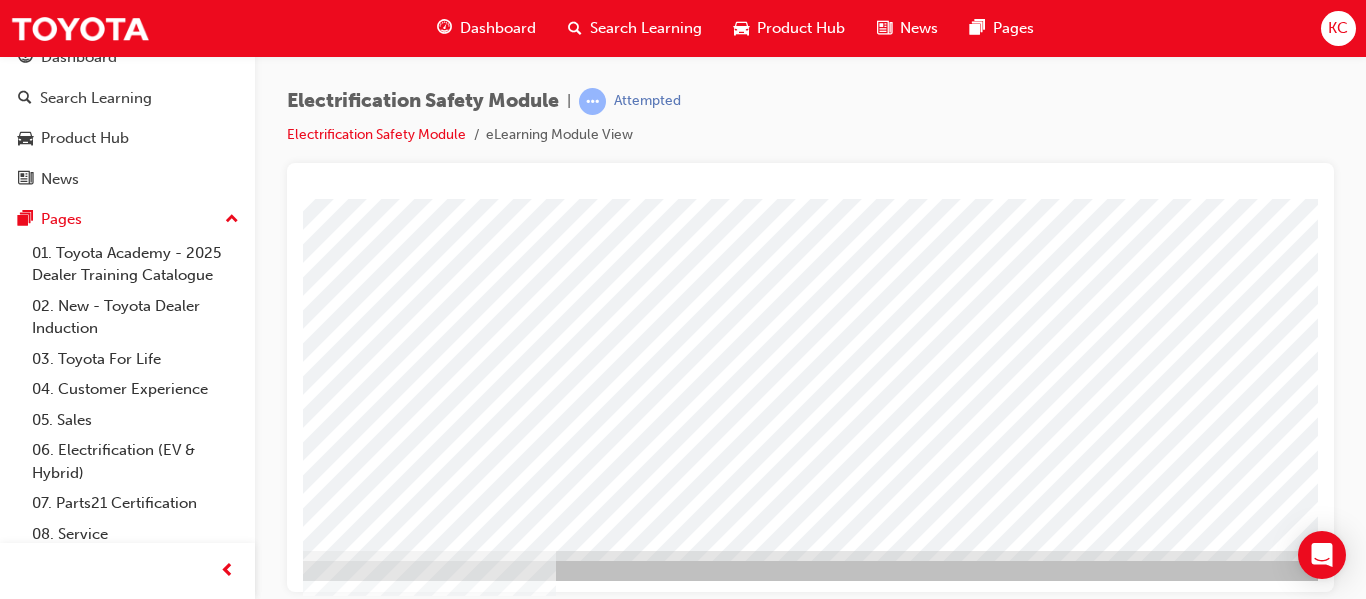 click at bounding box center (119, 2864) 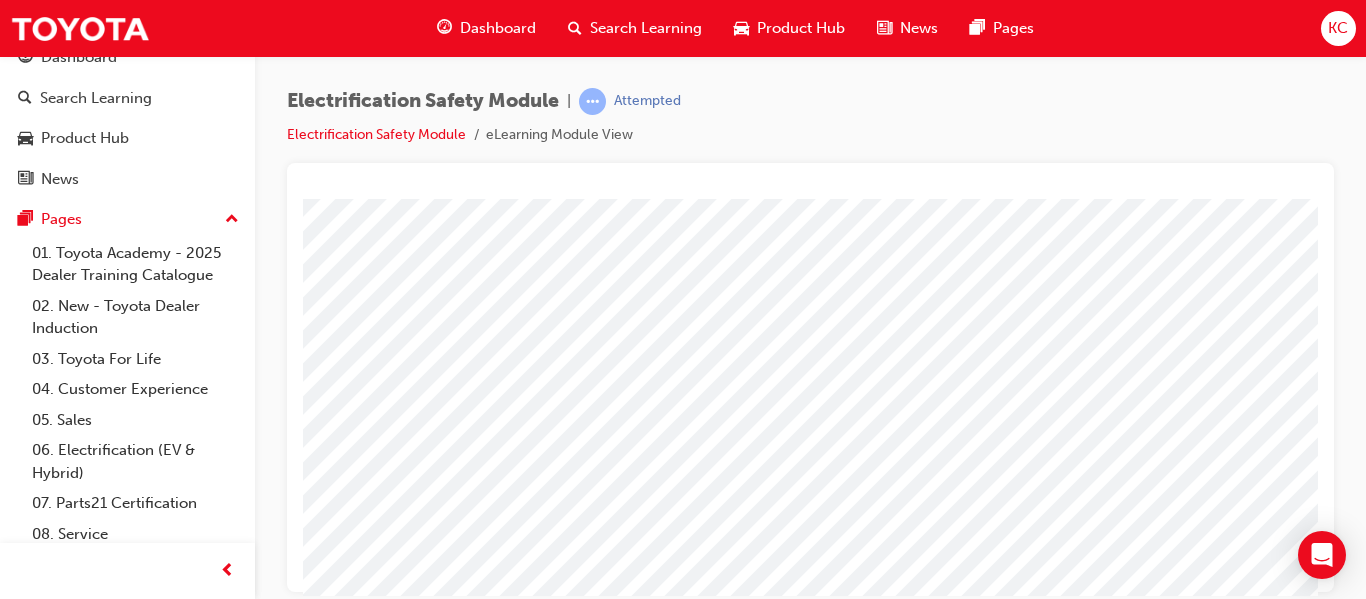 scroll, scrollTop: 200, scrollLeft: 0, axis: vertical 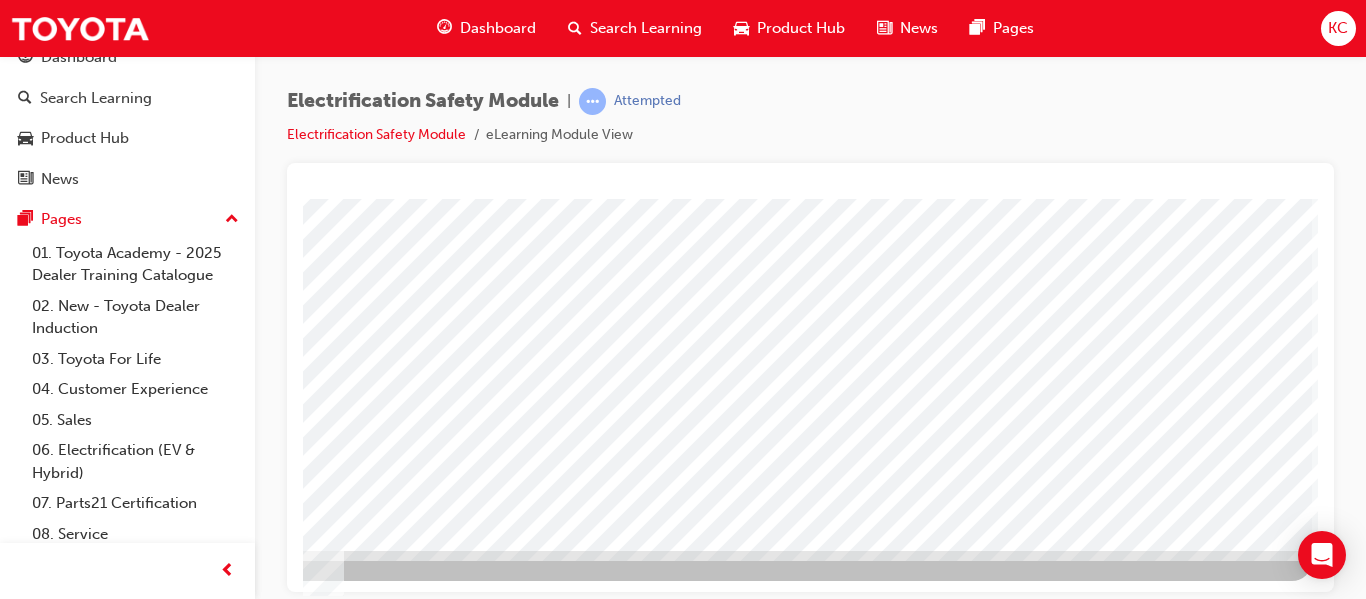 click at bounding box center [15, 3643] 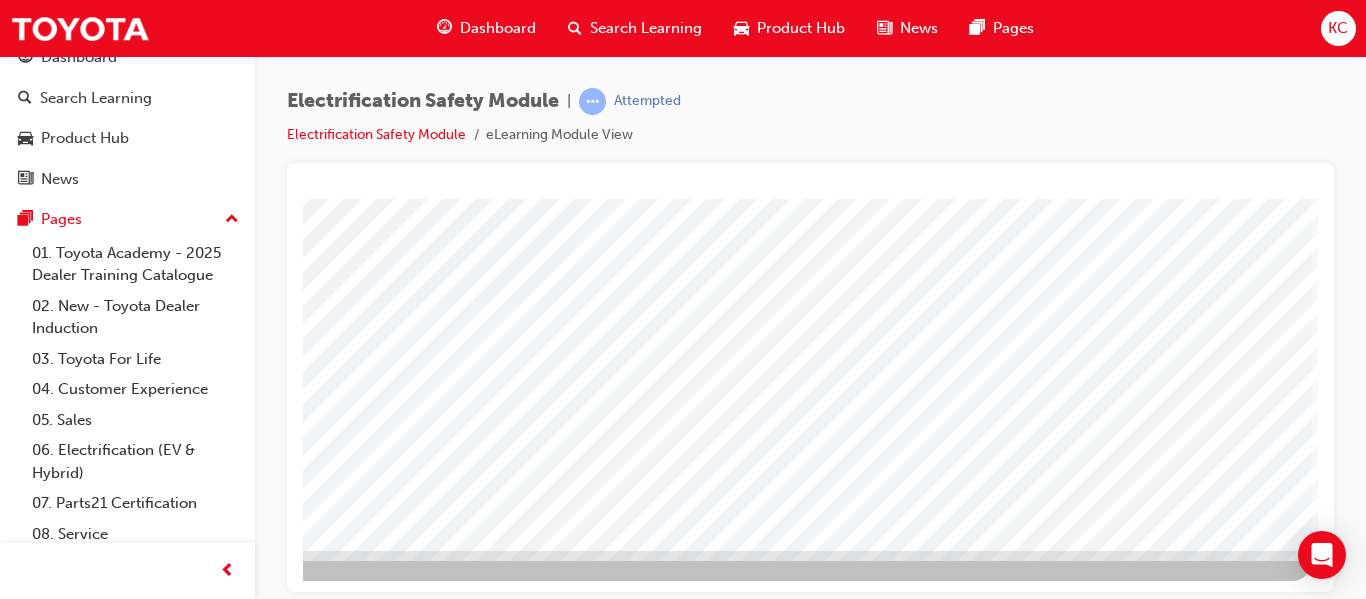 scroll, scrollTop: 0, scrollLeft: 0, axis: both 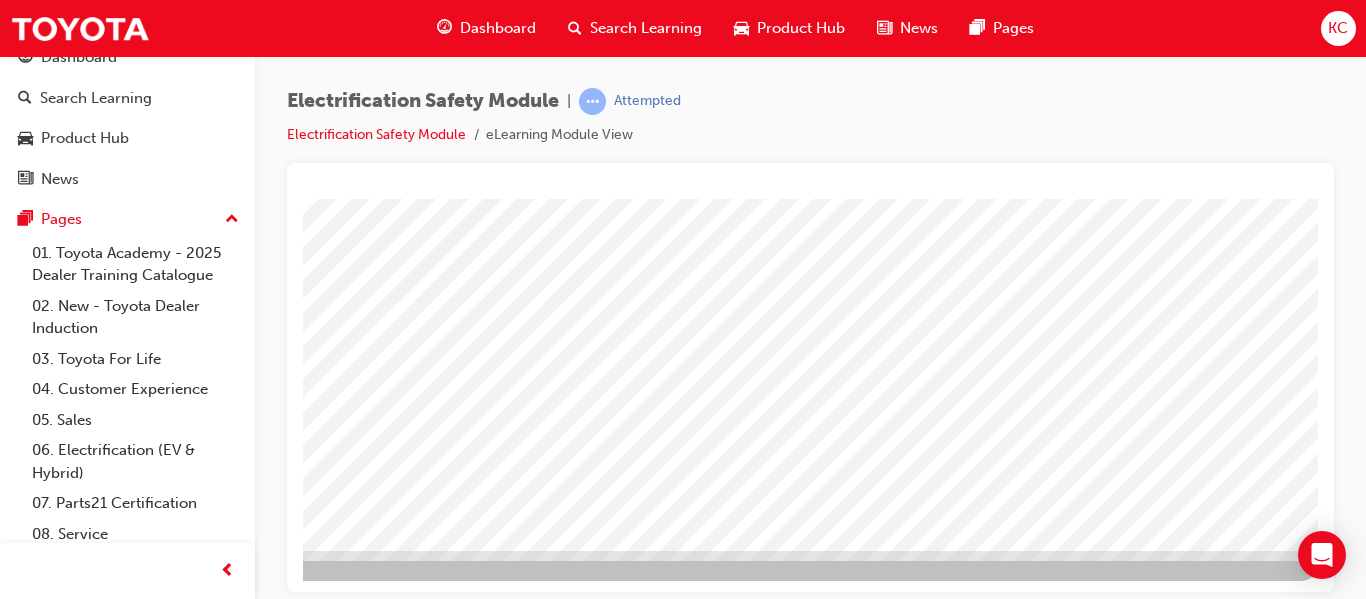 click at bounding box center (23, 2616) 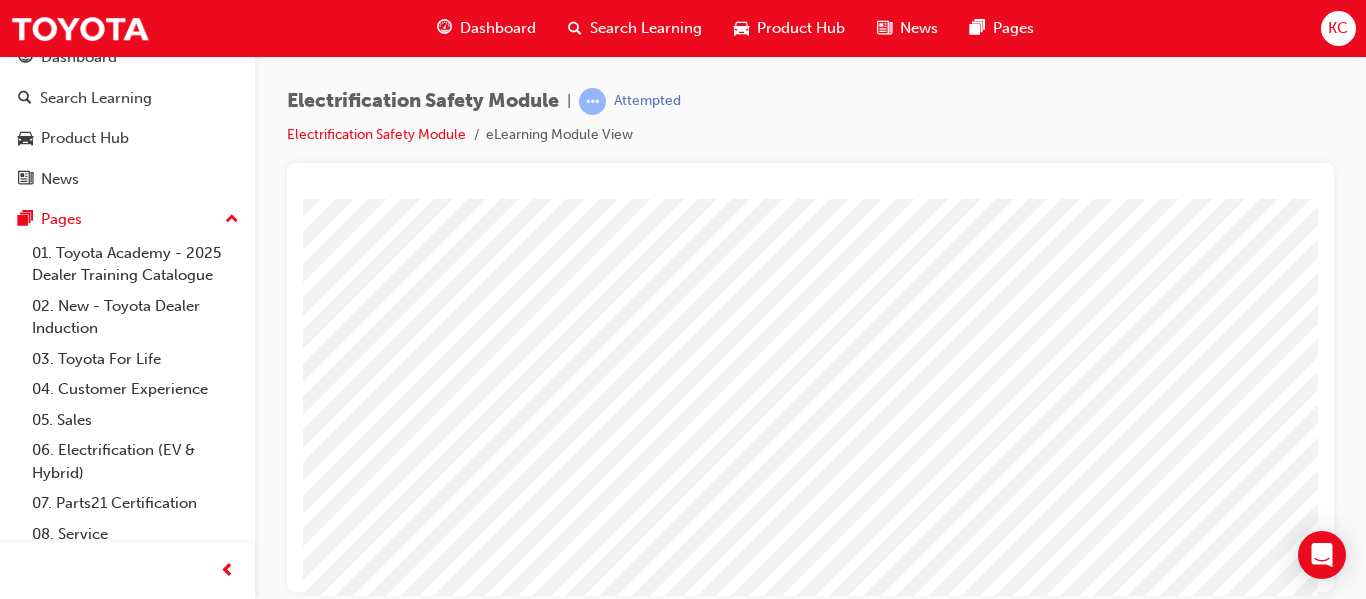 scroll, scrollTop: 200, scrollLeft: 0, axis: vertical 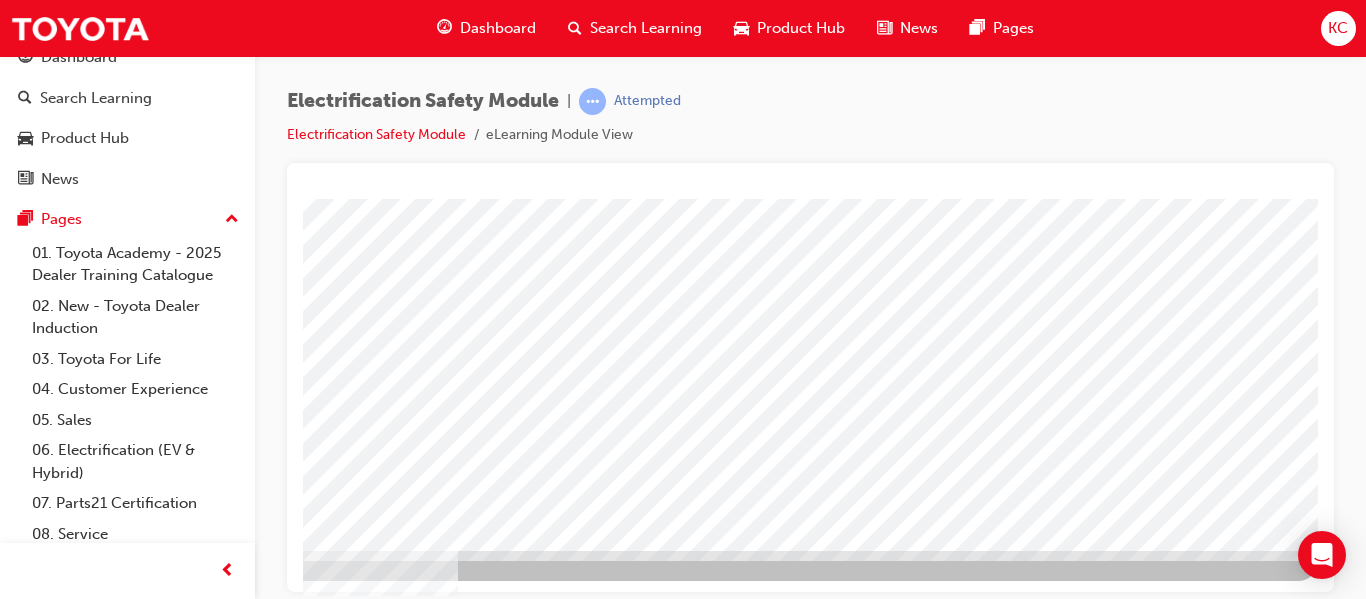 click at bounding box center (21, 2864) 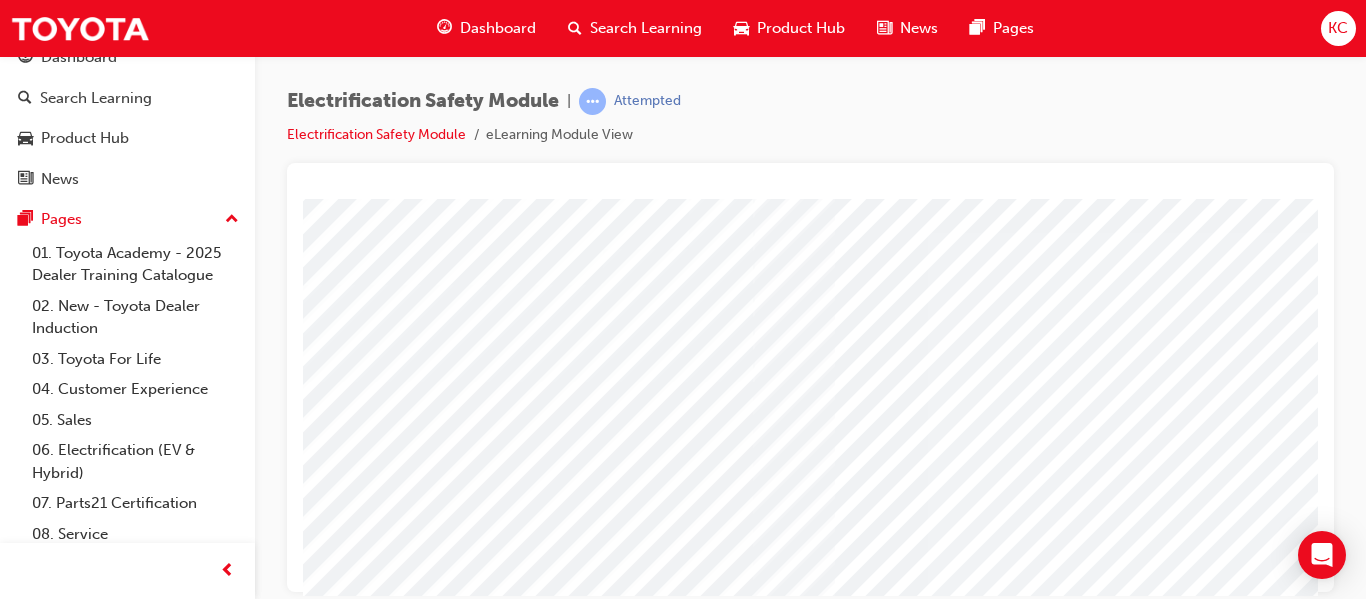 scroll, scrollTop: 100, scrollLeft: 0, axis: vertical 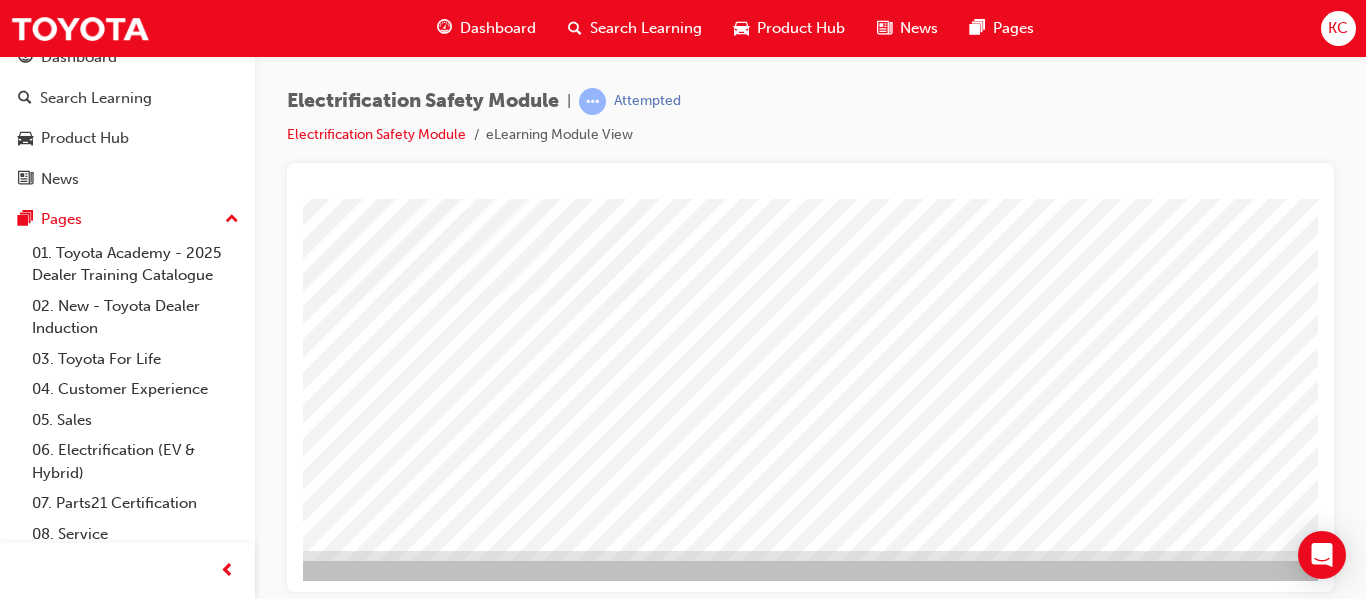 click at bounding box center (82, 2616) 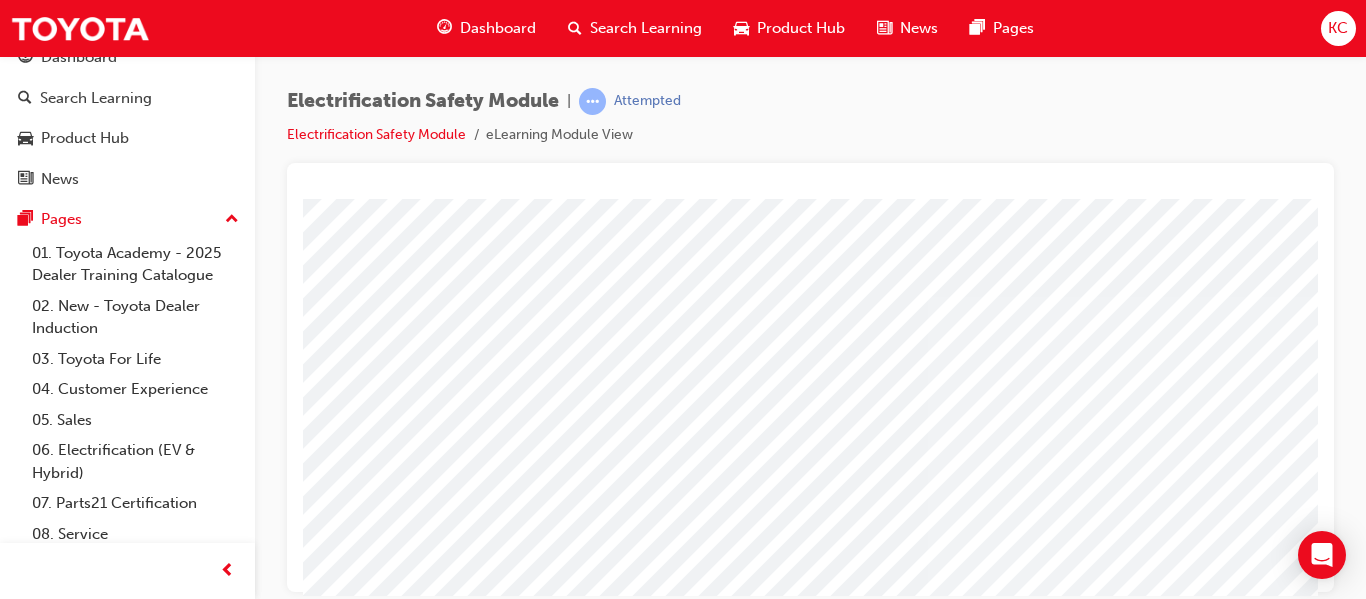 scroll, scrollTop: 100, scrollLeft: 0, axis: vertical 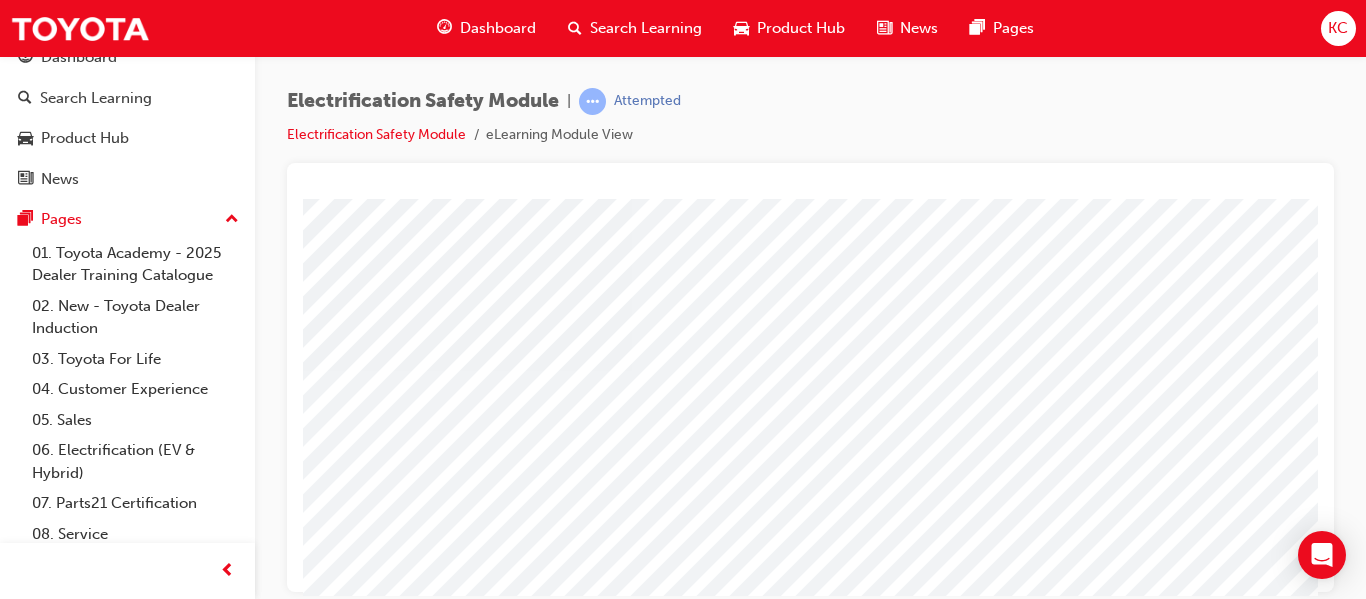 click at bounding box center (70, 2684) 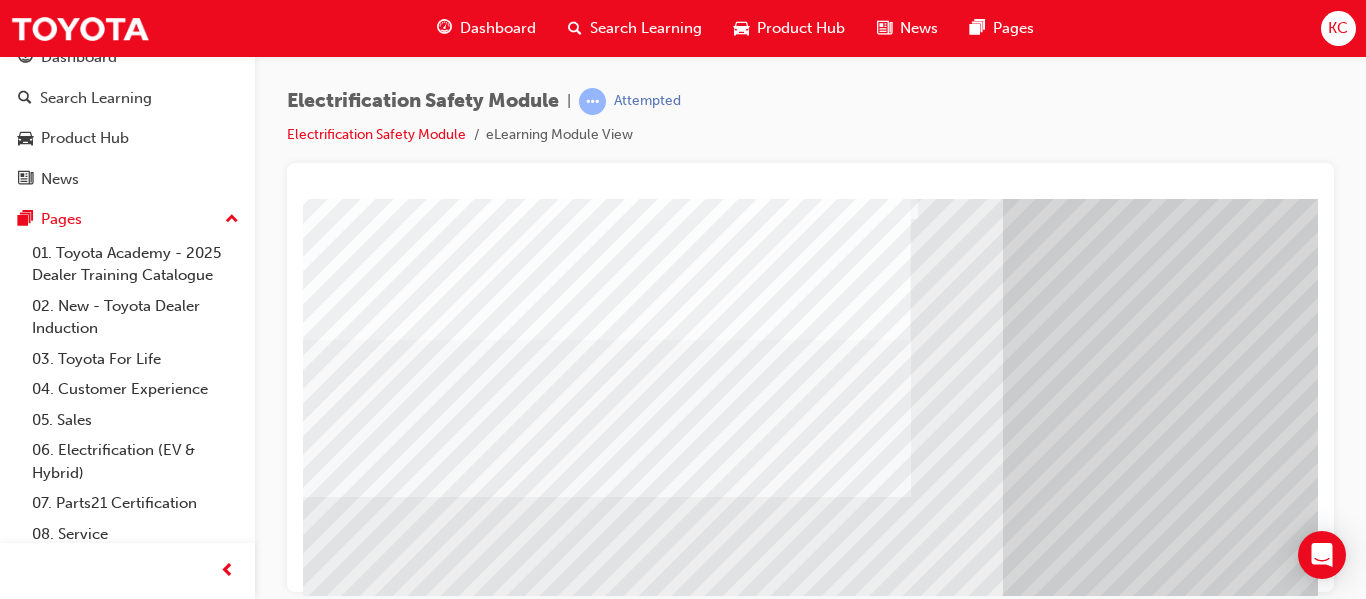 scroll, scrollTop: 300, scrollLeft: 0, axis: vertical 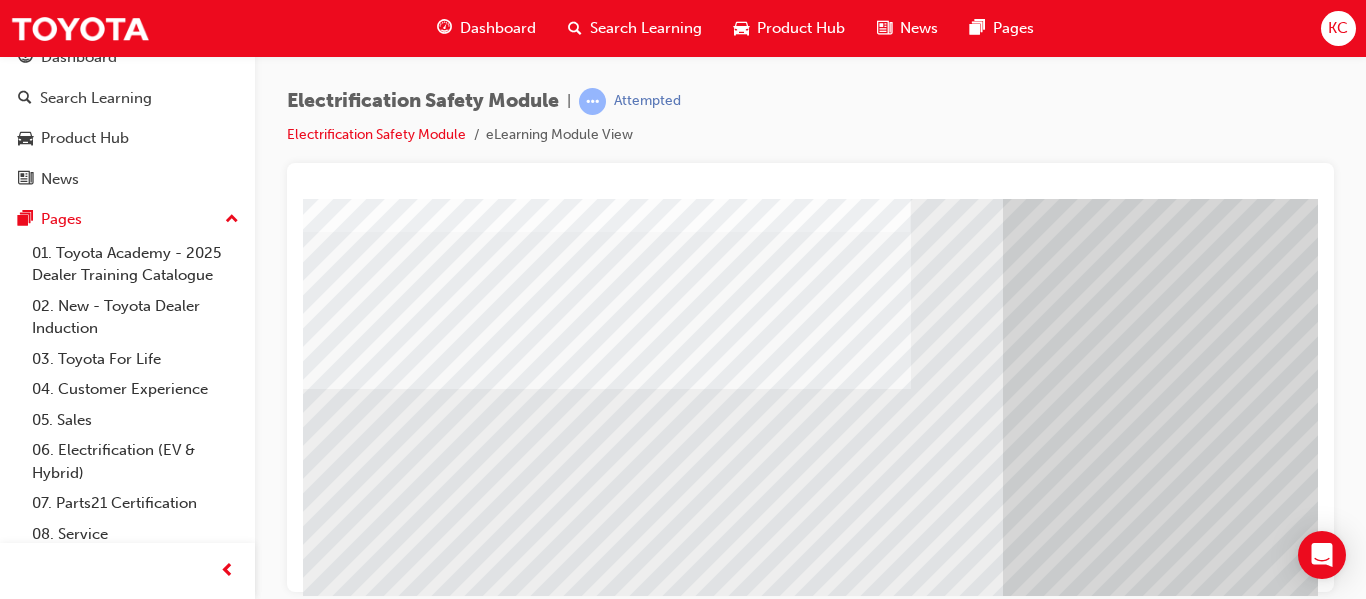click at bounding box center (368, 6267) 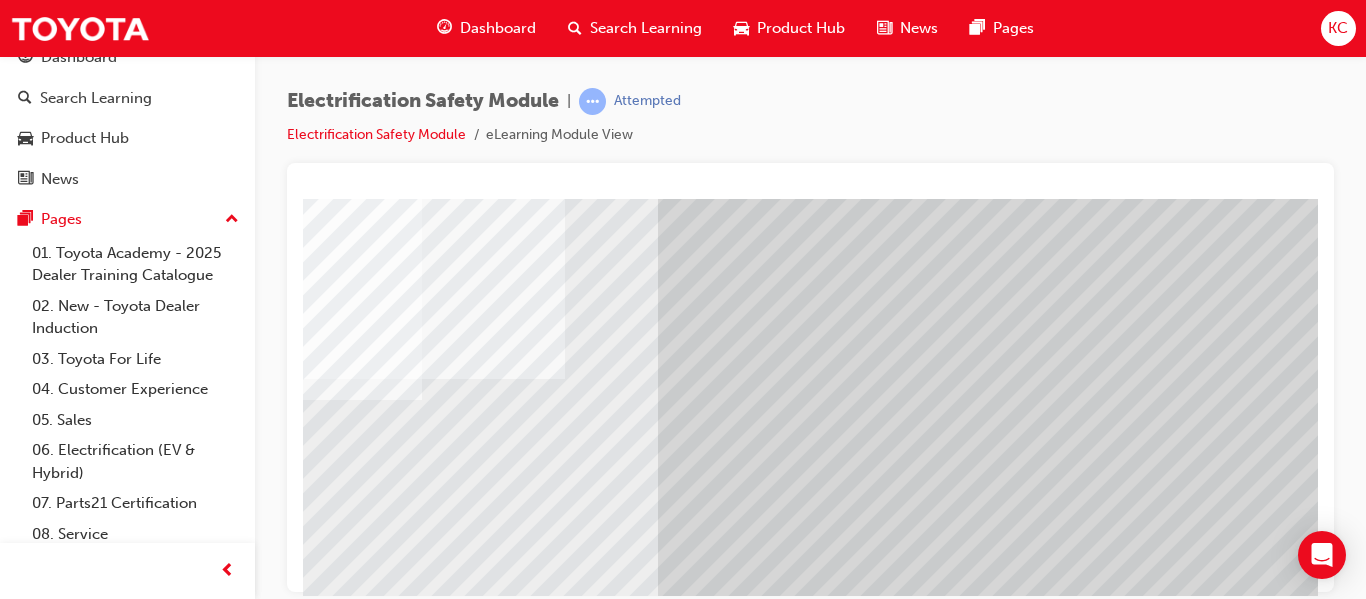scroll, scrollTop: 200, scrollLeft: 355, axis: both 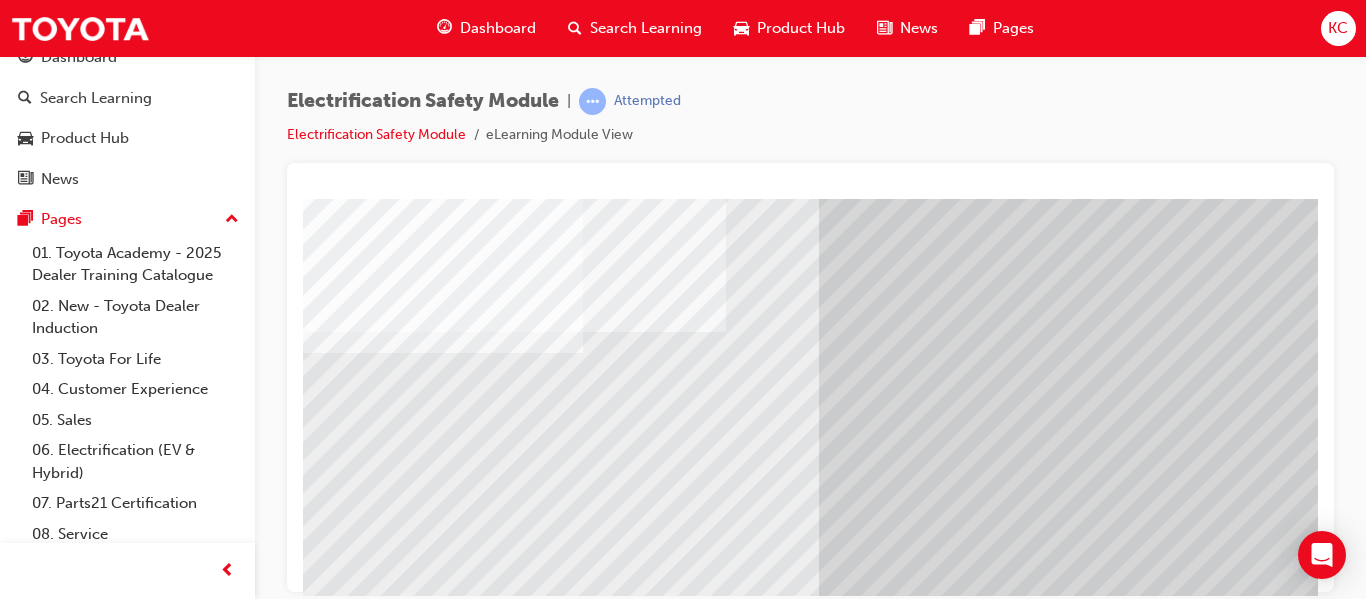 click at bounding box center (184, 6497) 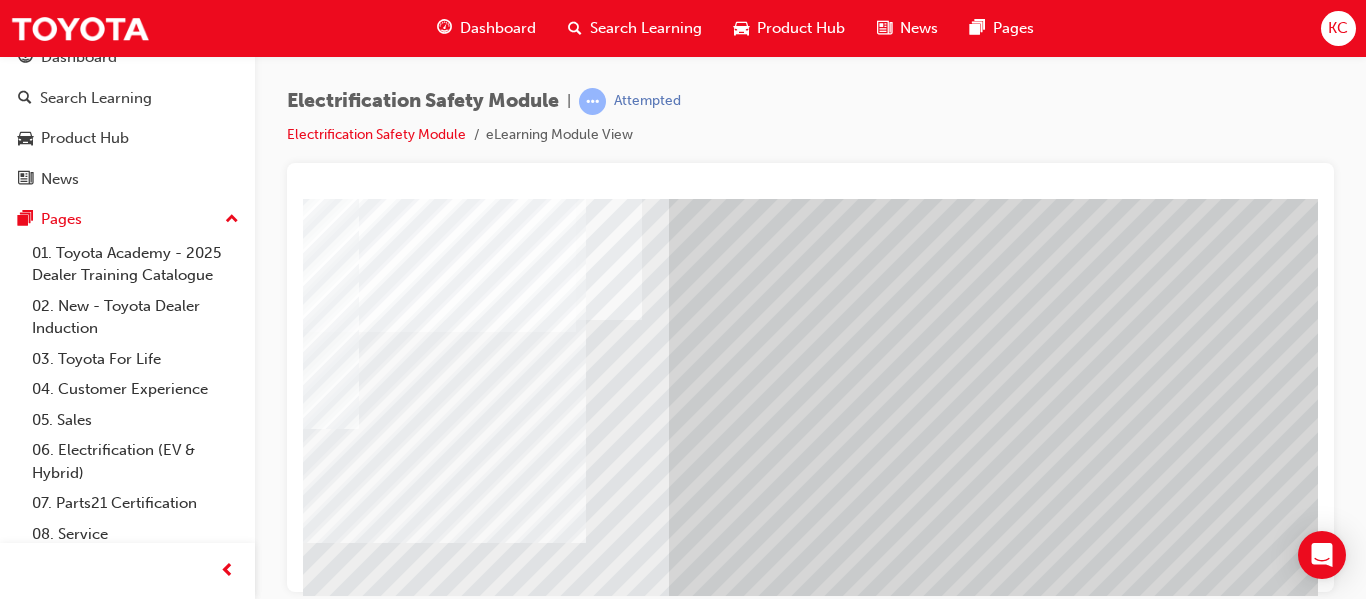 scroll, scrollTop: 200, scrollLeft: 360, axis: both 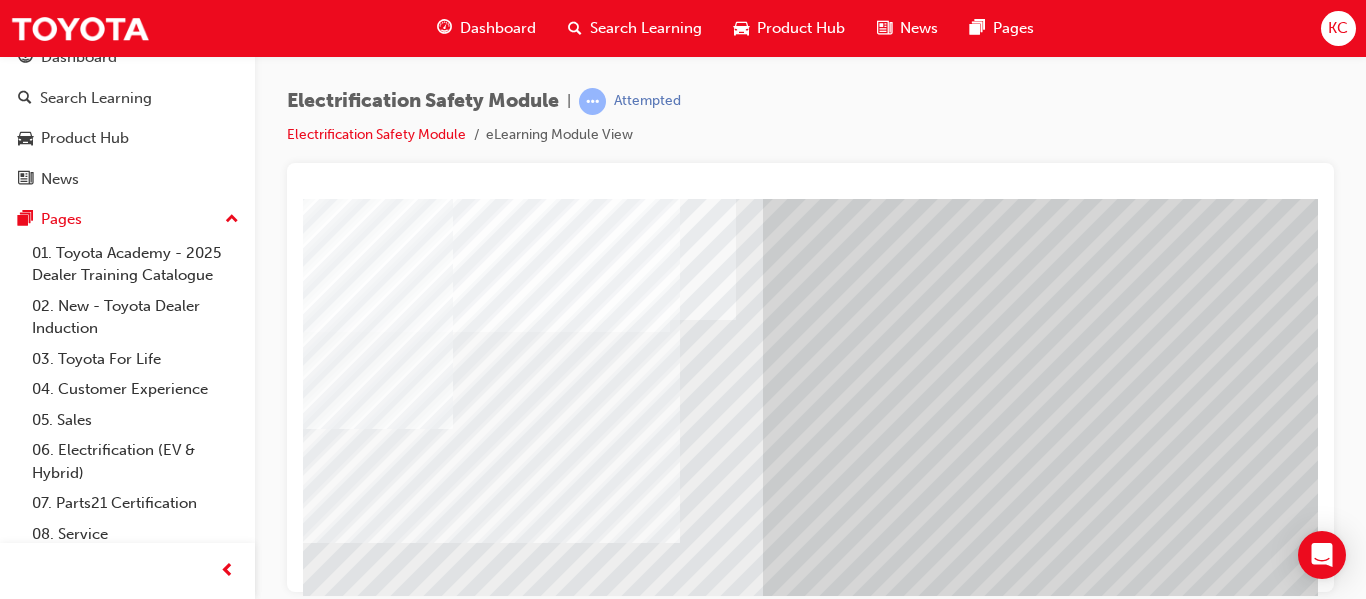 click at bounding box center [128, 6627] 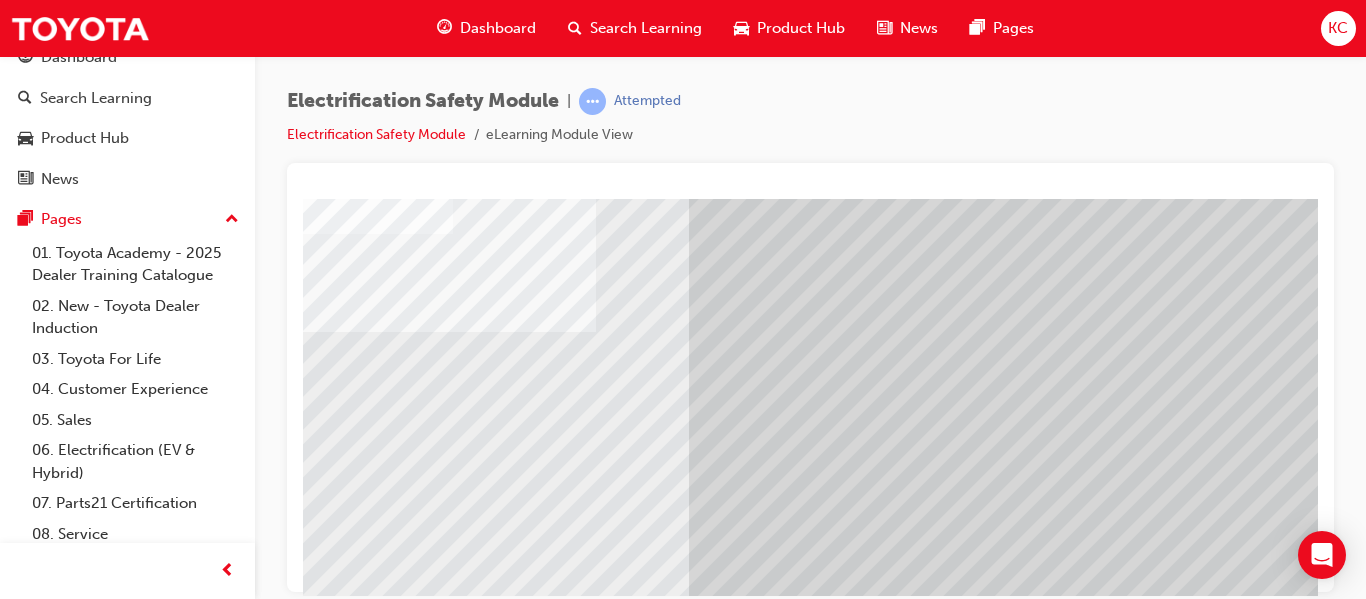 scroll, scrollTop: 200, scrollLeft: 328, axis: both 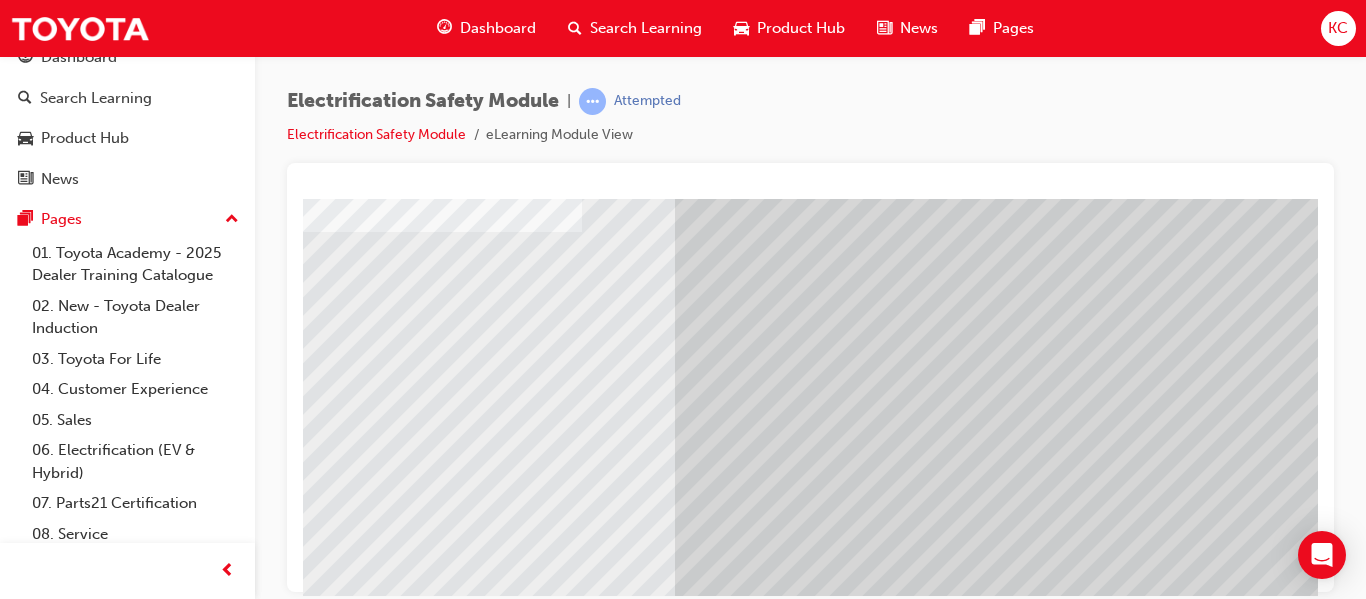 click at bounding box center (40, 6657) 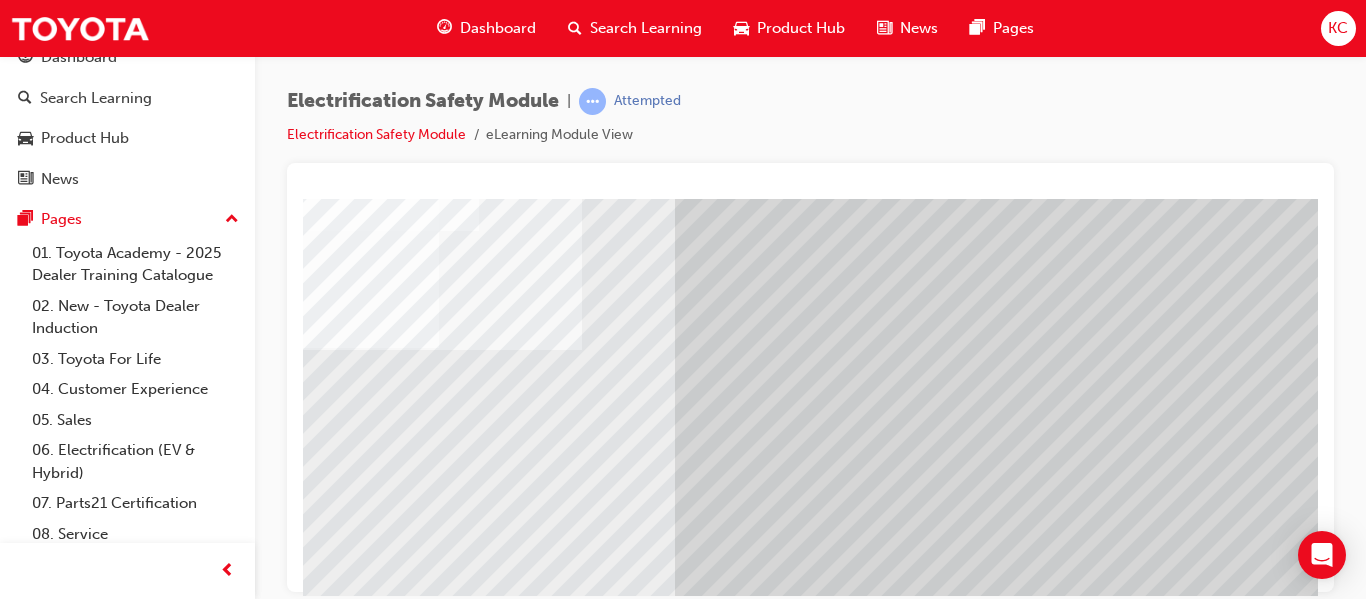 scroll, scrollTop: 300, scrollLeft: 328, axis: both 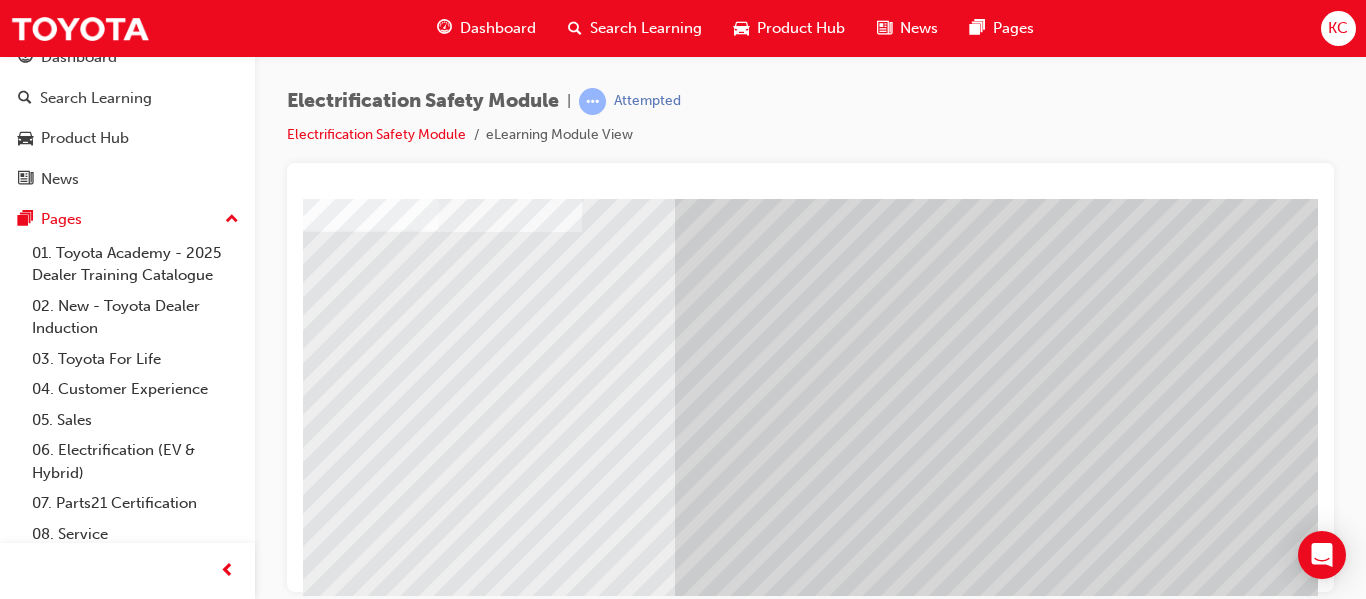 click at bounding box center [38, 6184] 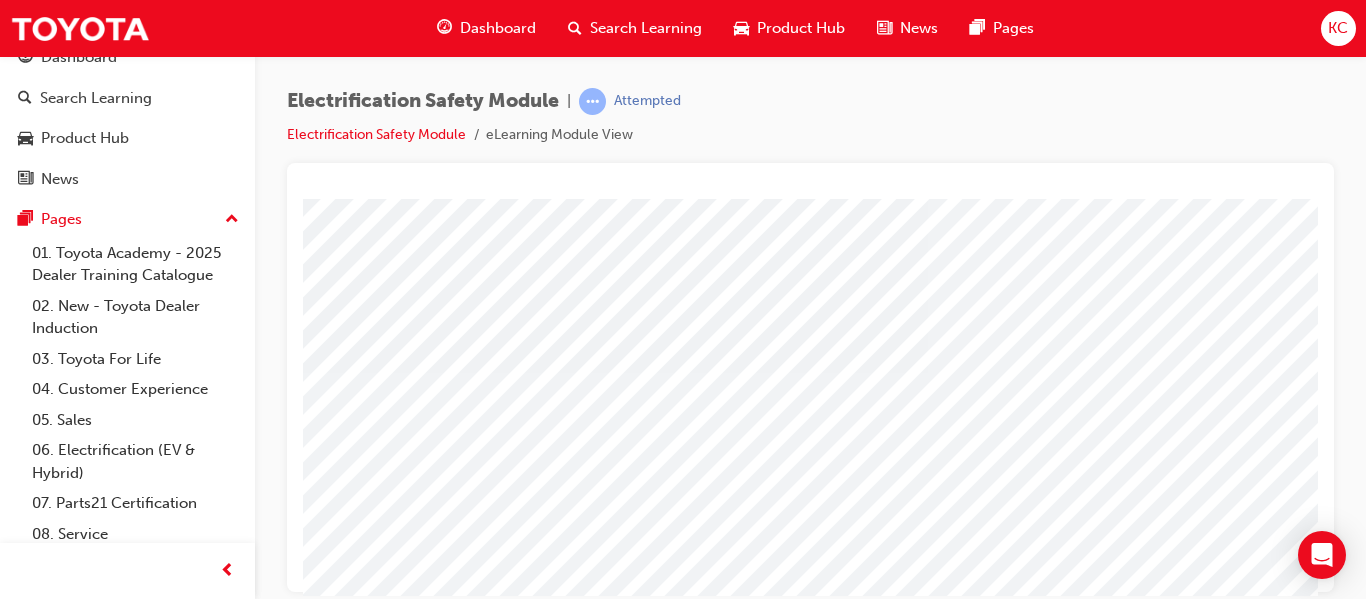 scroll, scrollTop: 300, scrollLeft: 0, axis: vertical 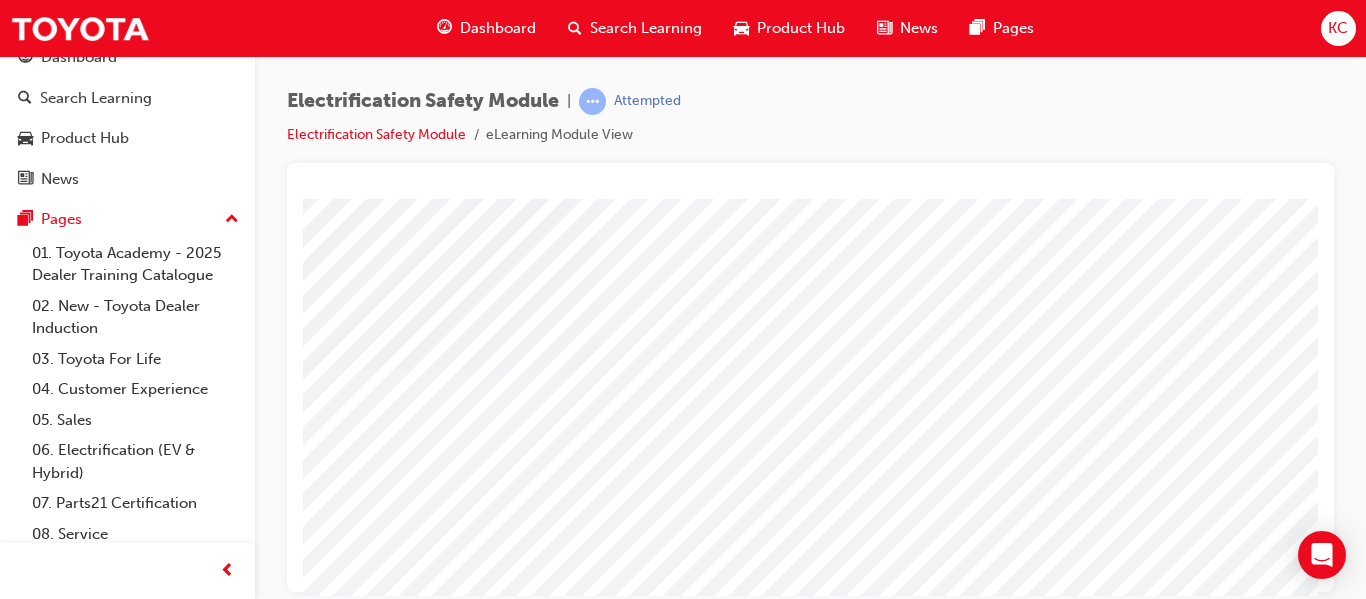 click at bounding box center (36, 2684) 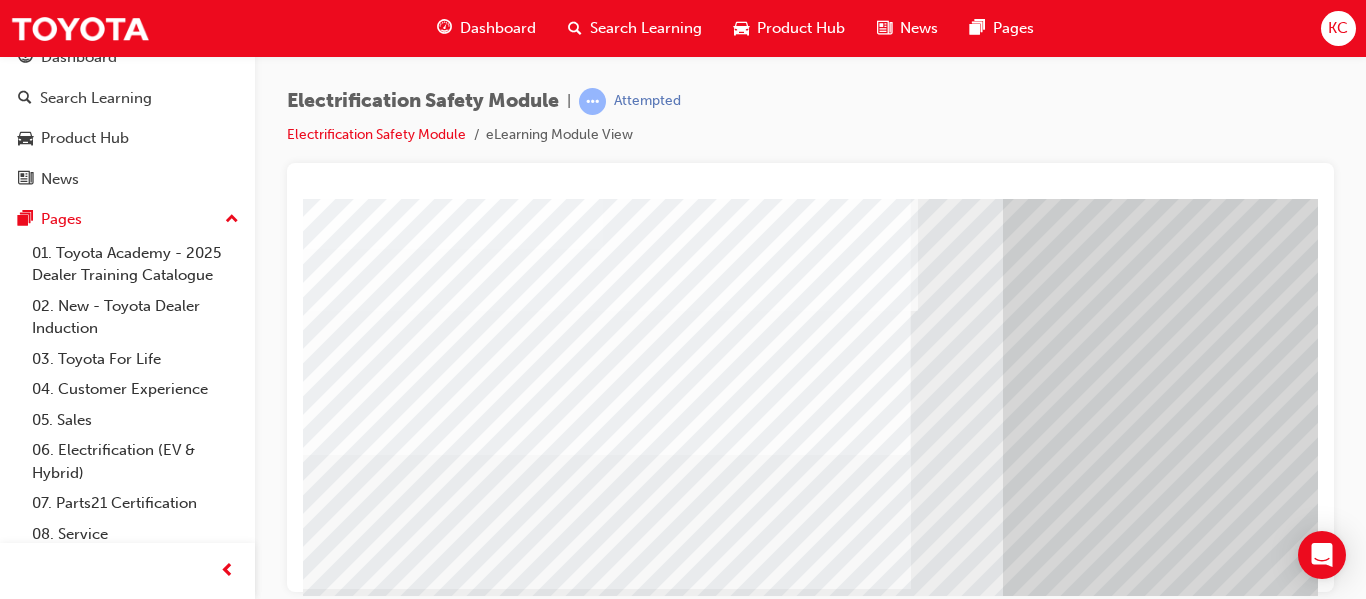 scroll, scrollTop: 200, scrollLeft: 0, axis: vertical 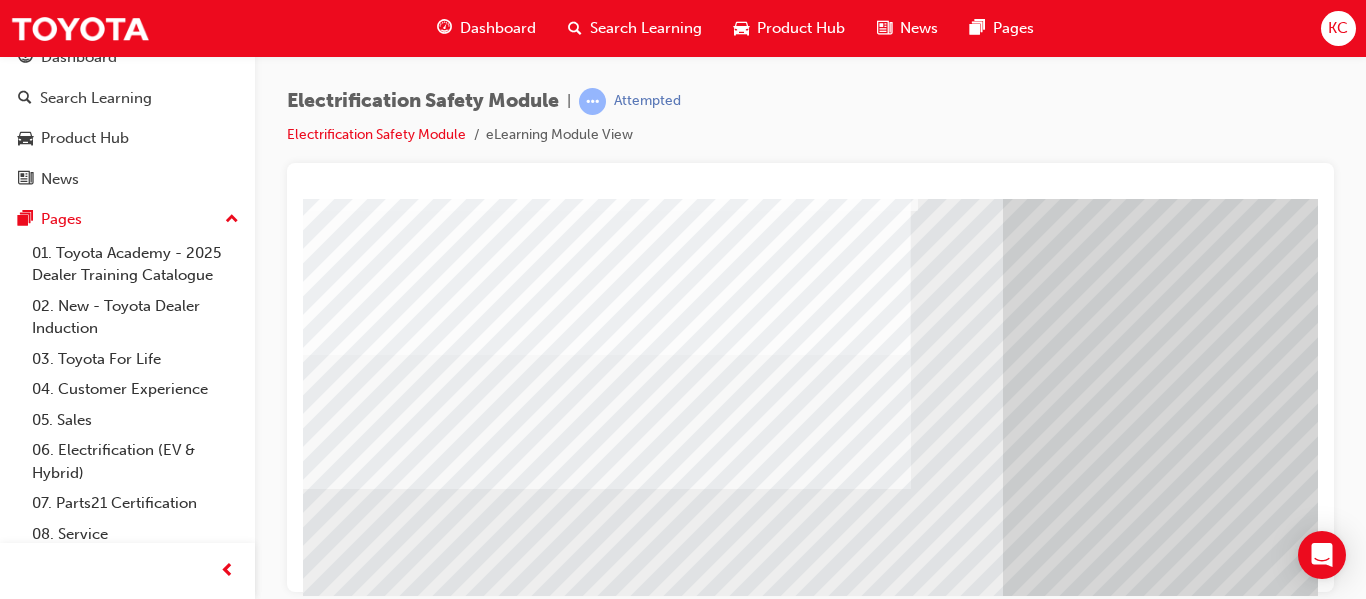 click at bounding box center [368, 5402] 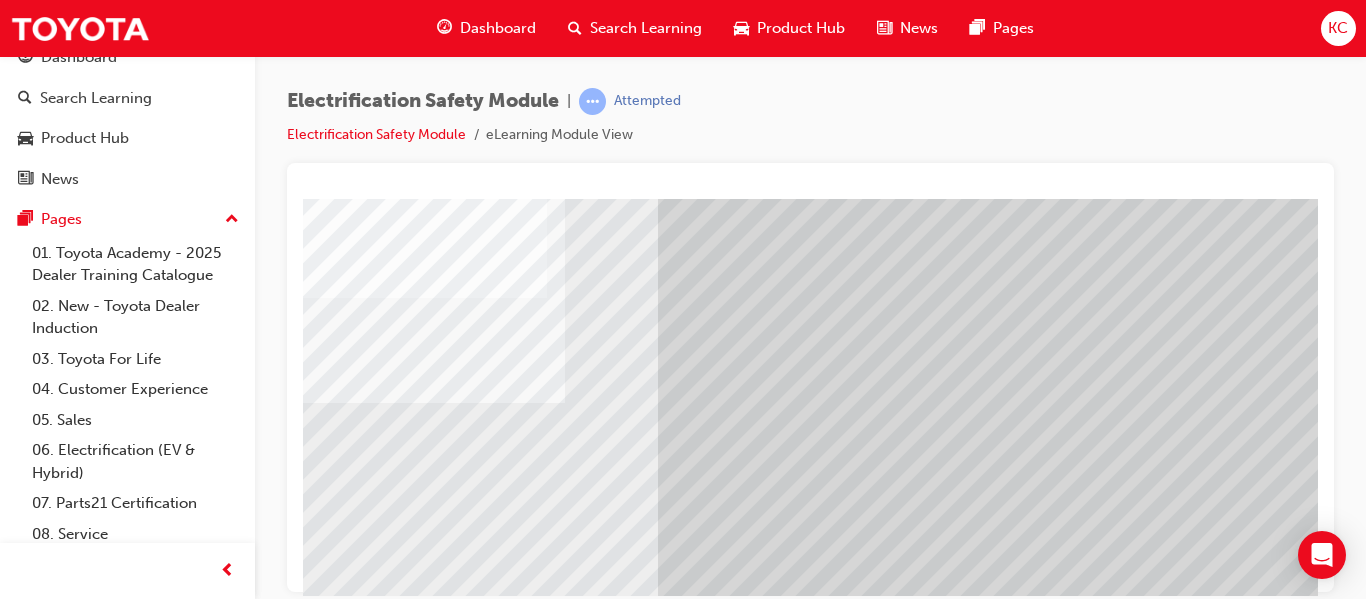 scroll, scrollTop: 200, scrollLeft: 360, axis: both 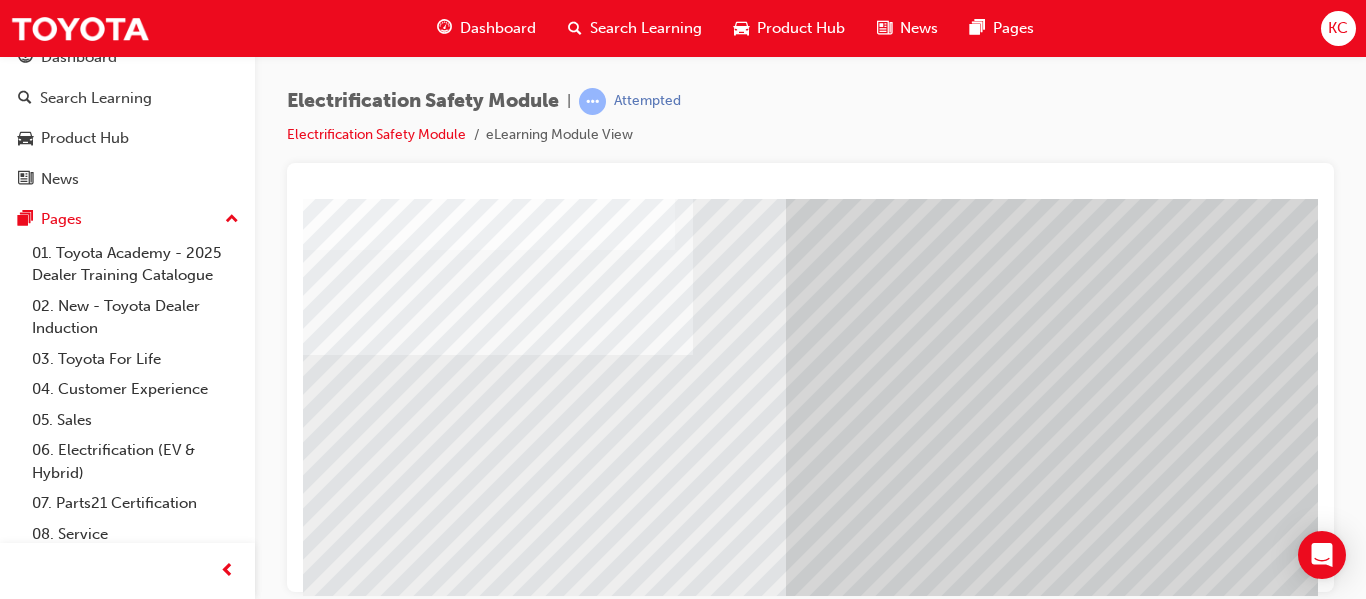 click at bounding box center (151, 5532) 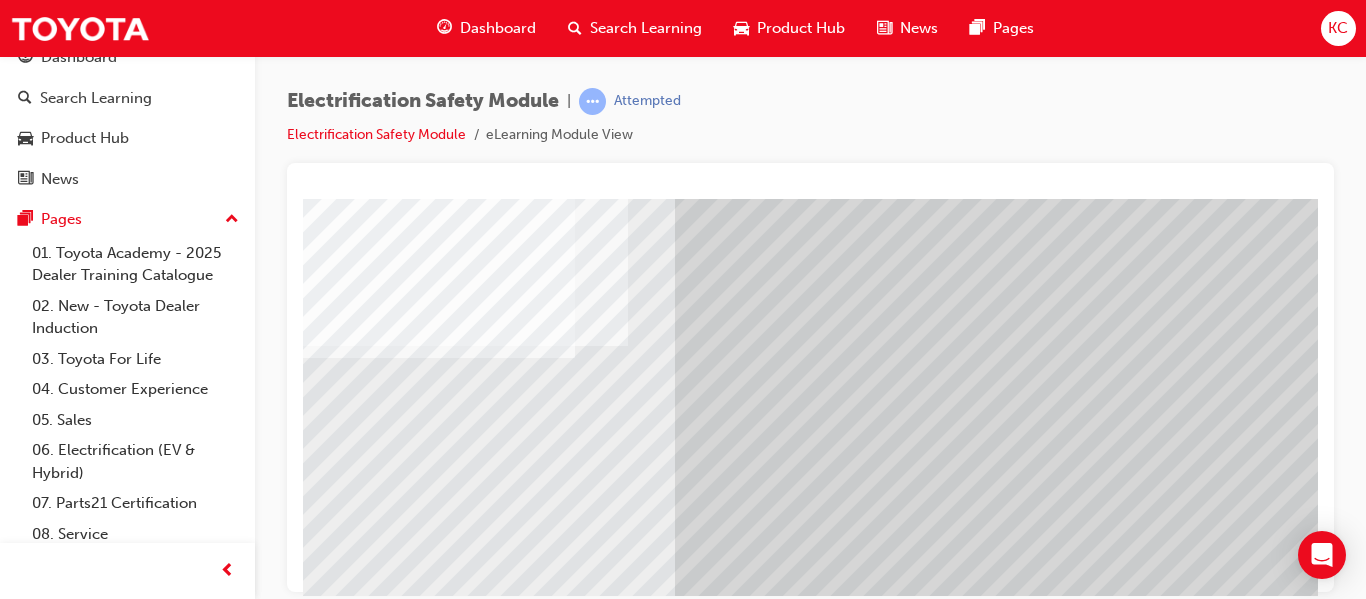 scroll, scrollTop: 200, scrollLeft: 360, axis: both 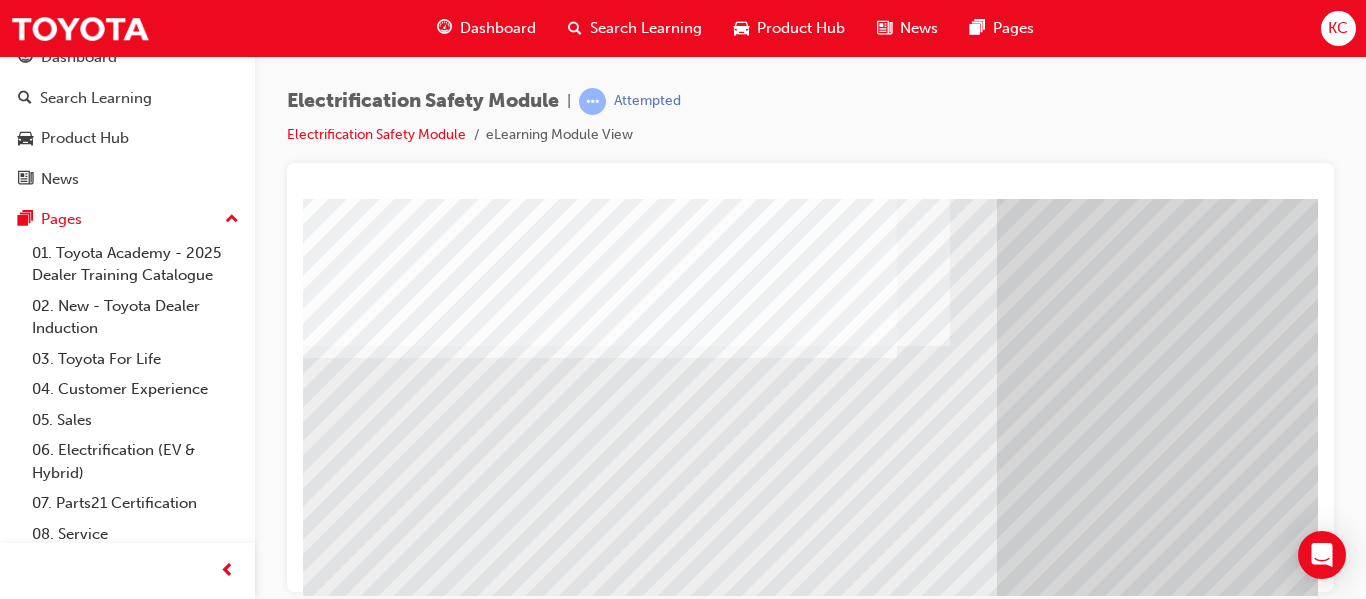click at bounding box center (362, 5523) 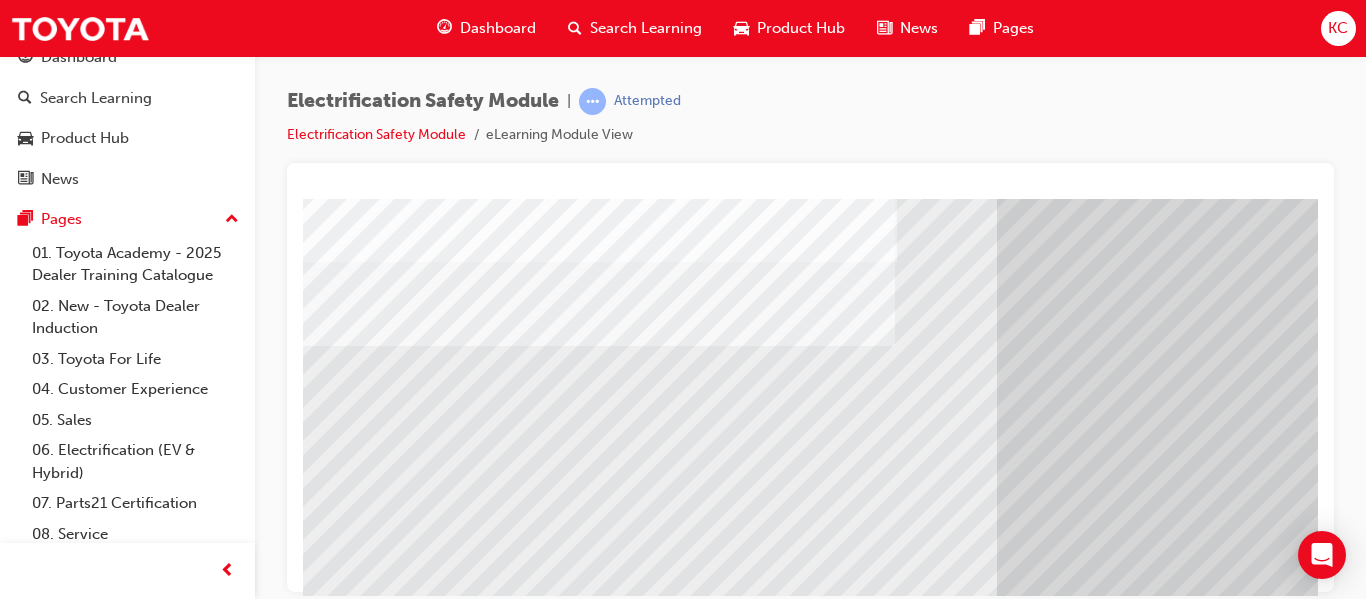 click at bounding box center [362, 5523] 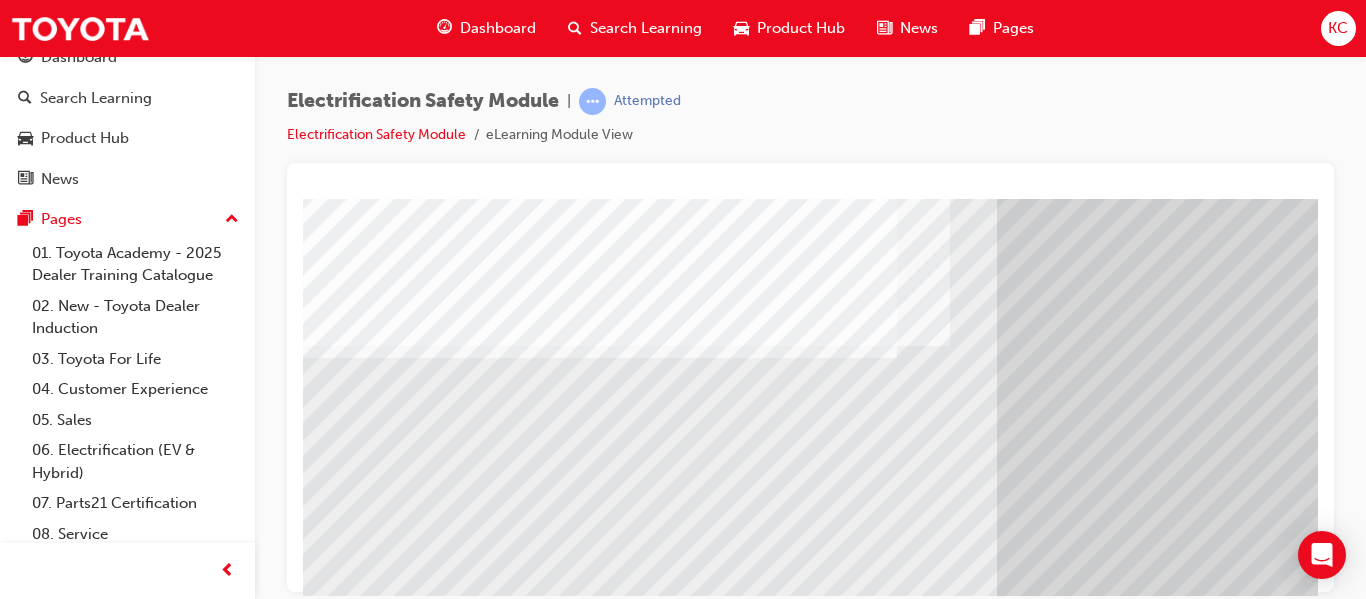 click at bounding box center [362, 5653] 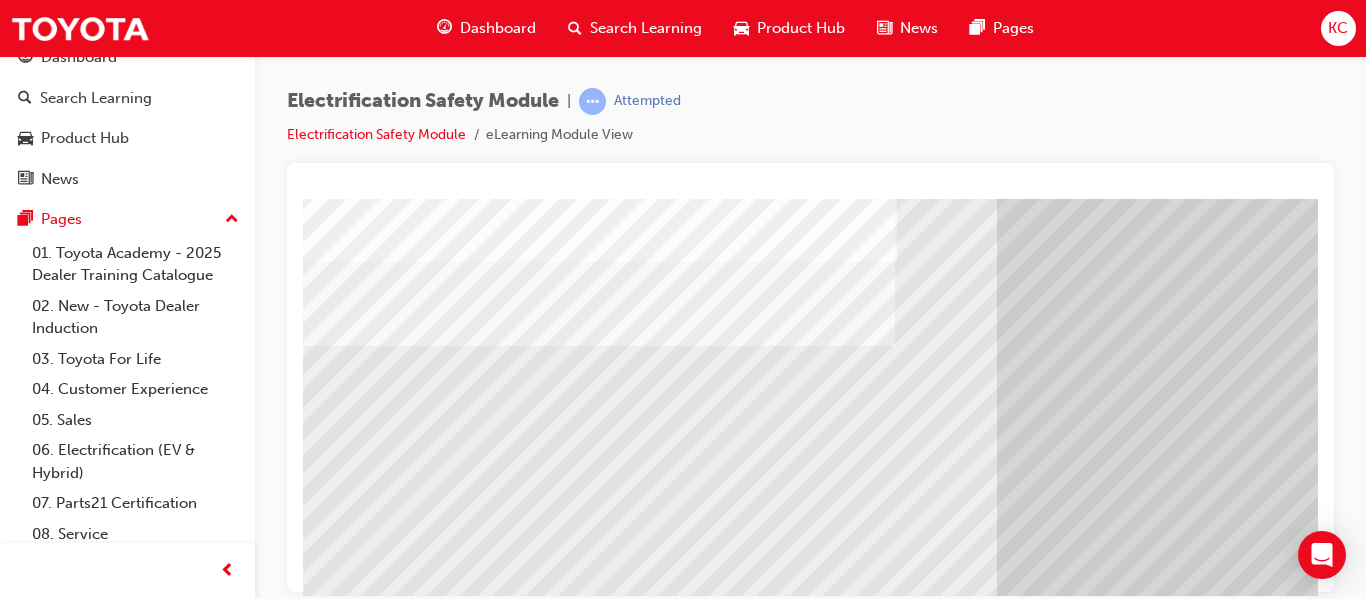 click at bounding box center [362, 5523] 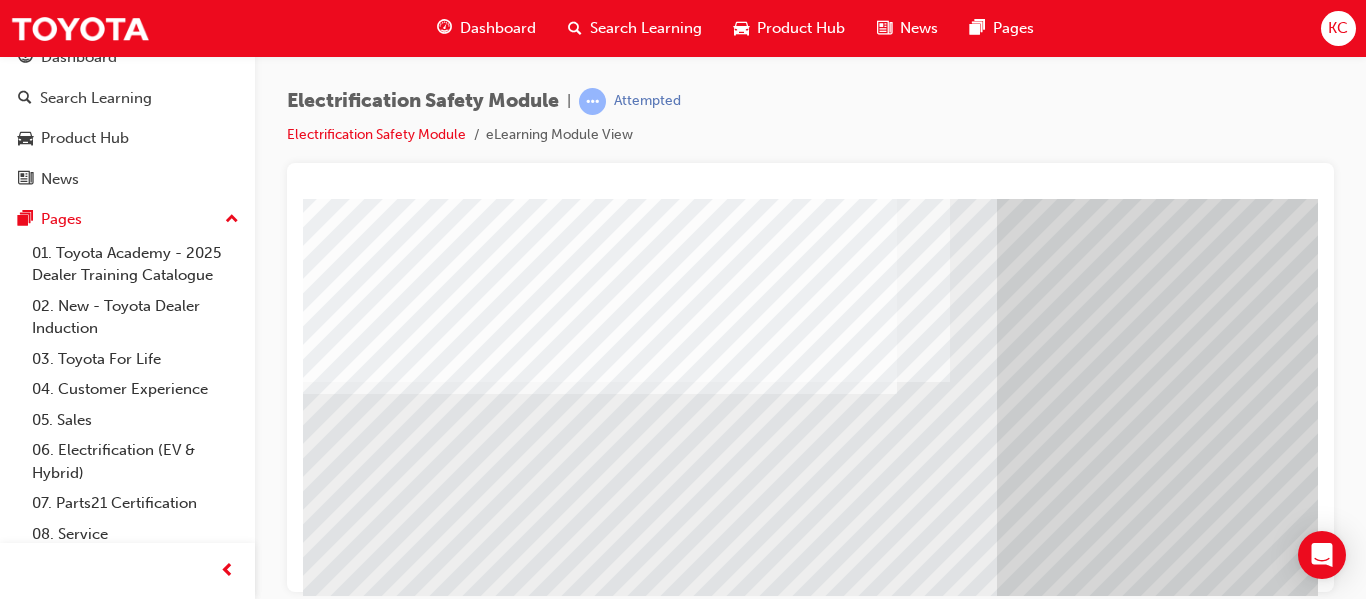 scroll, scrollTop: 200, scrollLeft: 6, axis: both 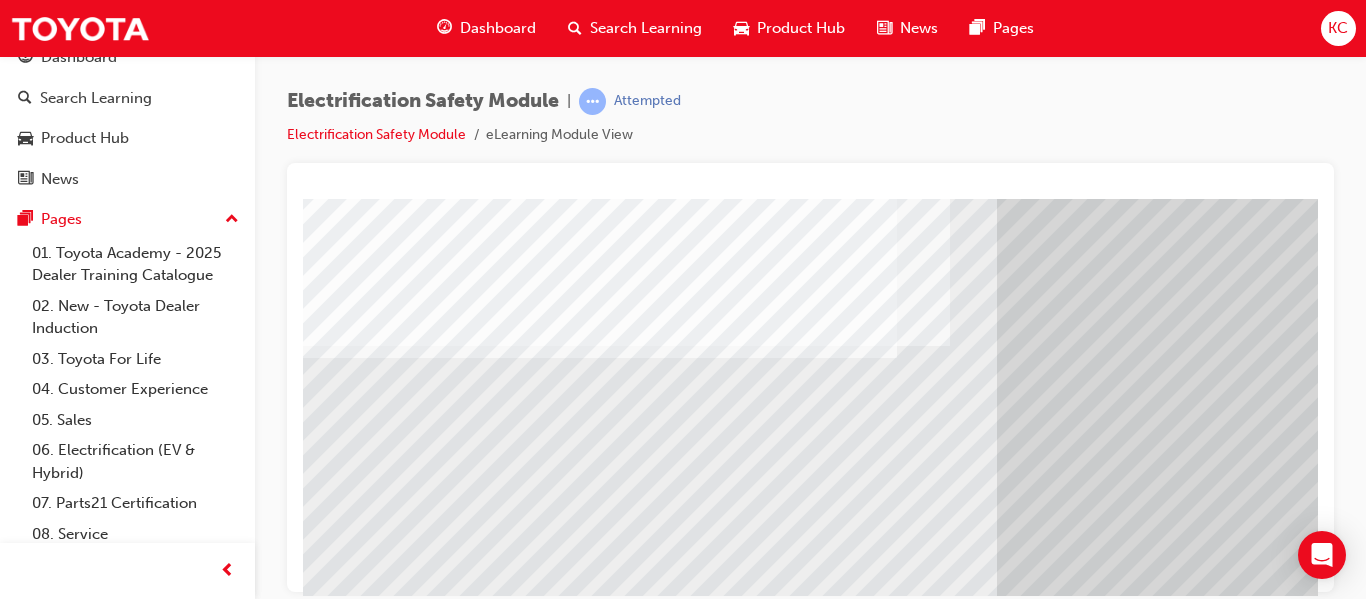 click at bounding box center (362, 5653) 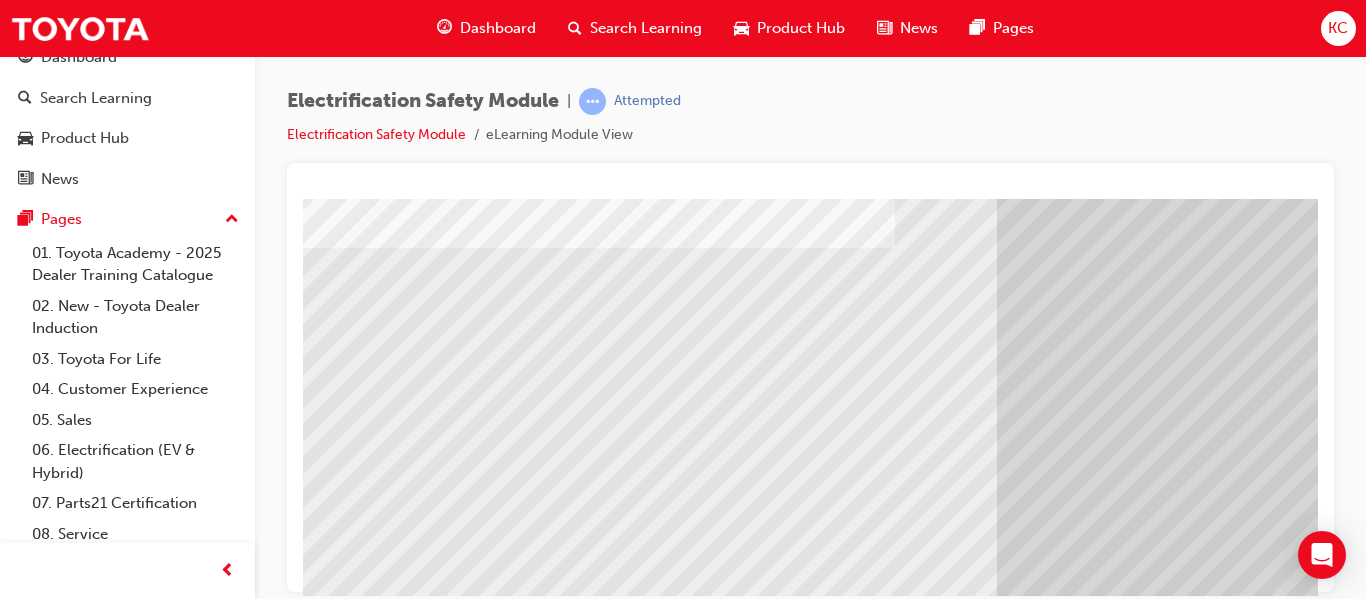 scroll, scrollTop: 300, scrollLeft: 6, axis: both 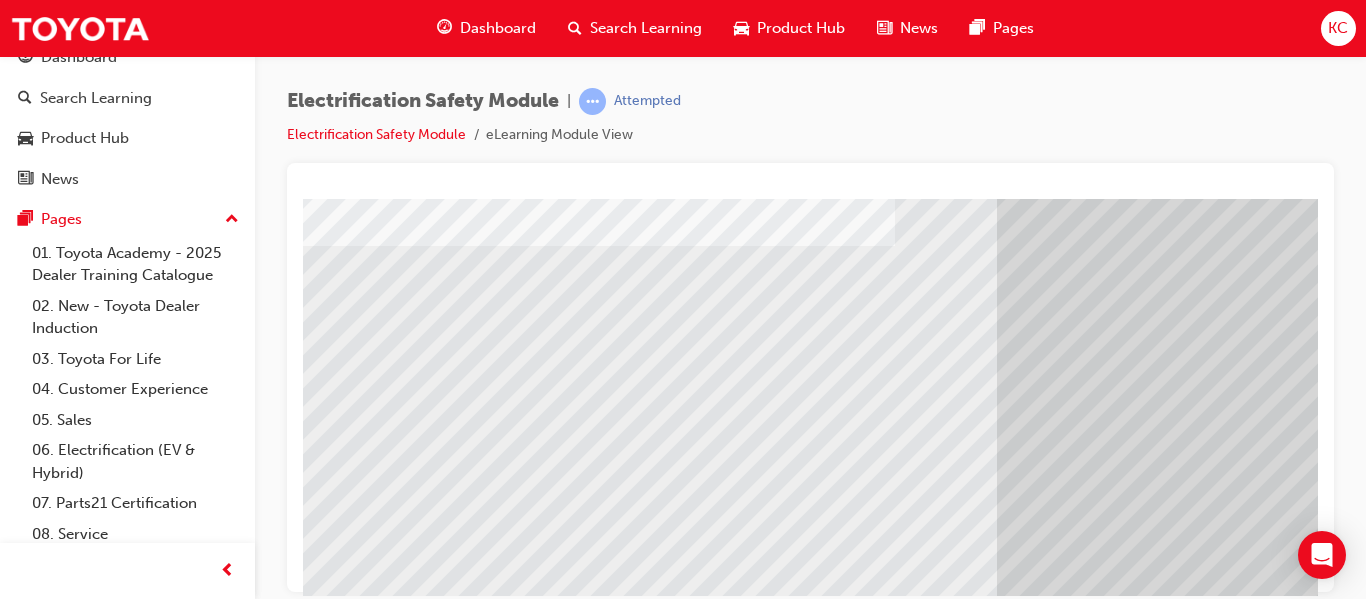click at bounding box center [362, 5423] 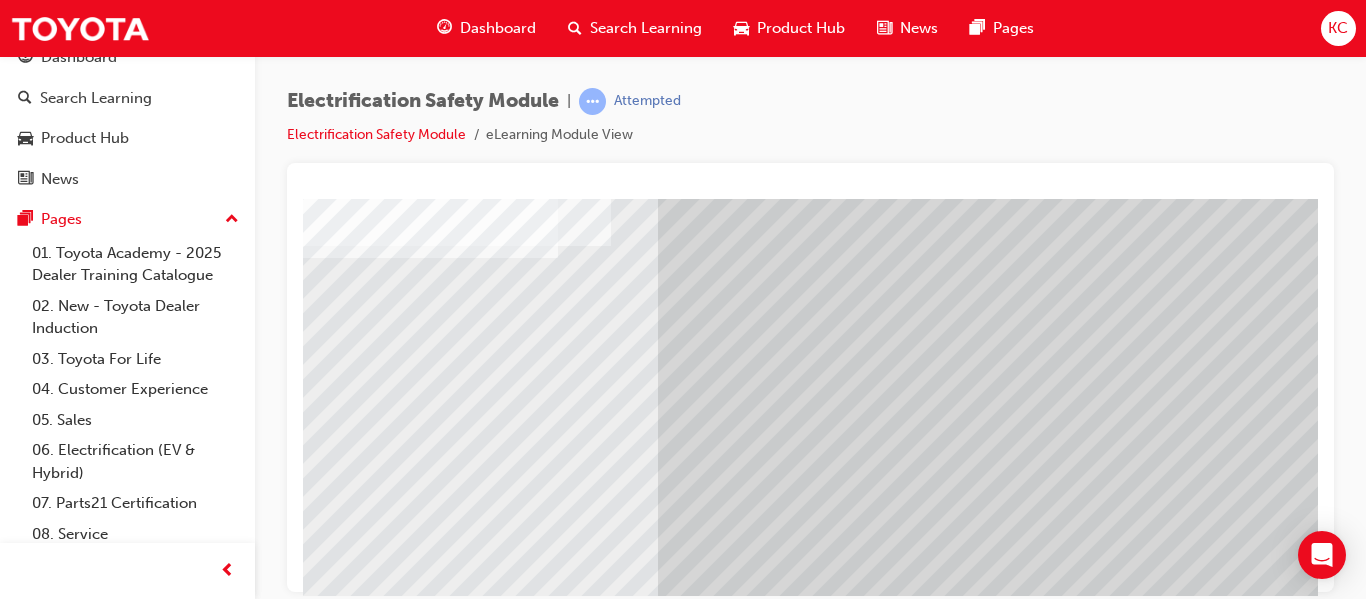 drag, startPoint x: 706, startPoint y: 580, endPoint x: 1280, endPoint y: 794, distance: 612.5945 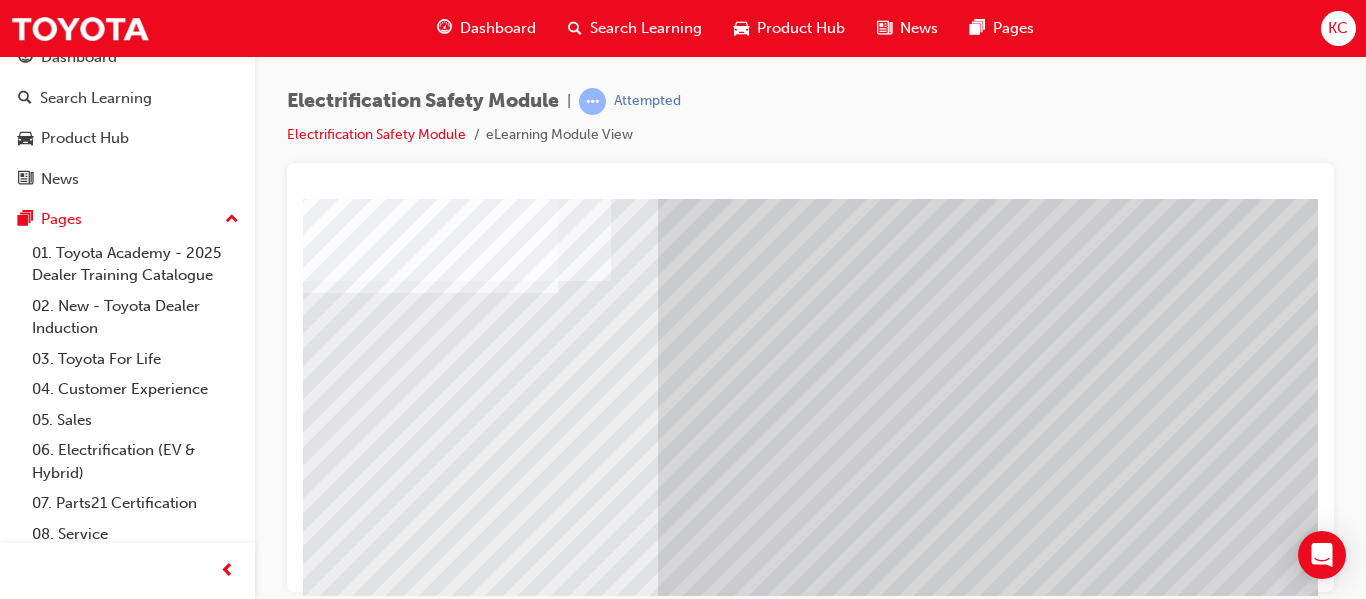 scroll, scrollTop: 300, scrollLeft: 360, axis: both 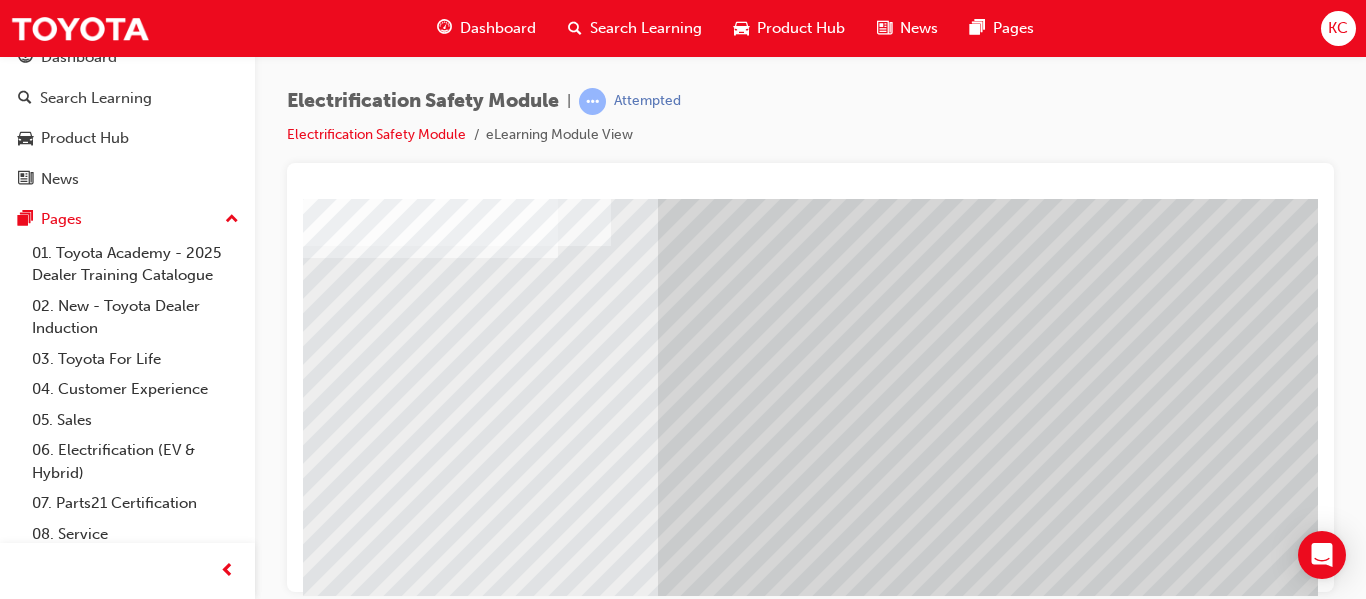 click at bounding box center (810, 377) 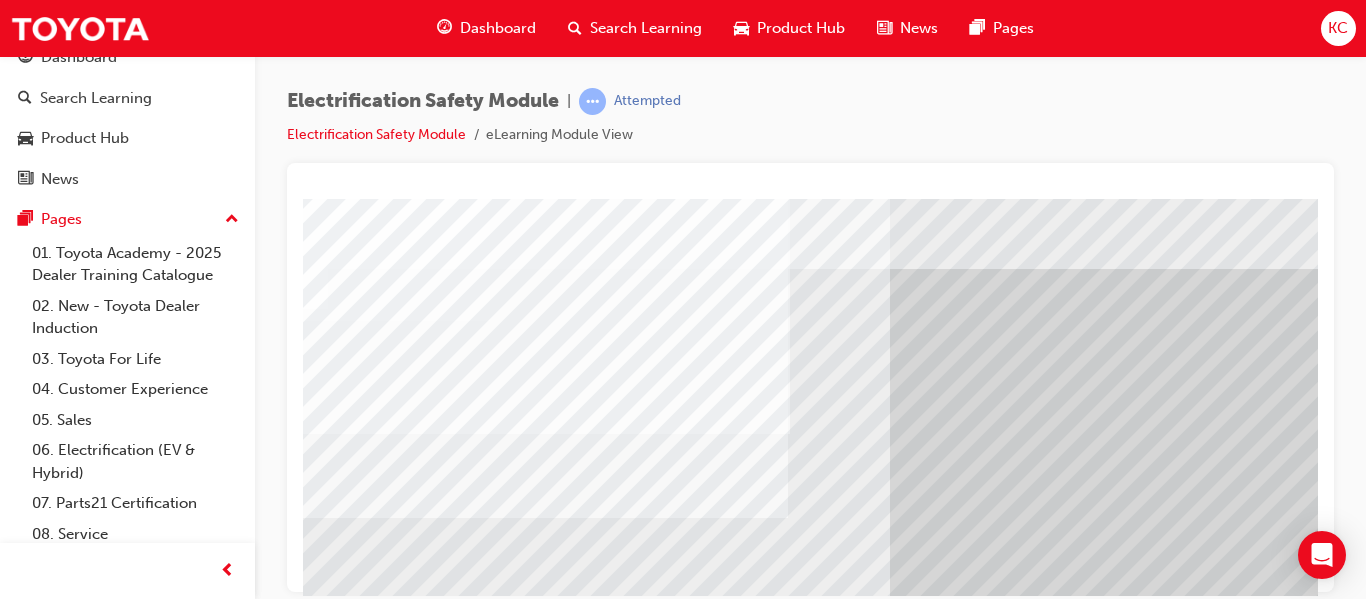 scroll, scrollTop: 0, scrollLeft: 113, axis: horizontal 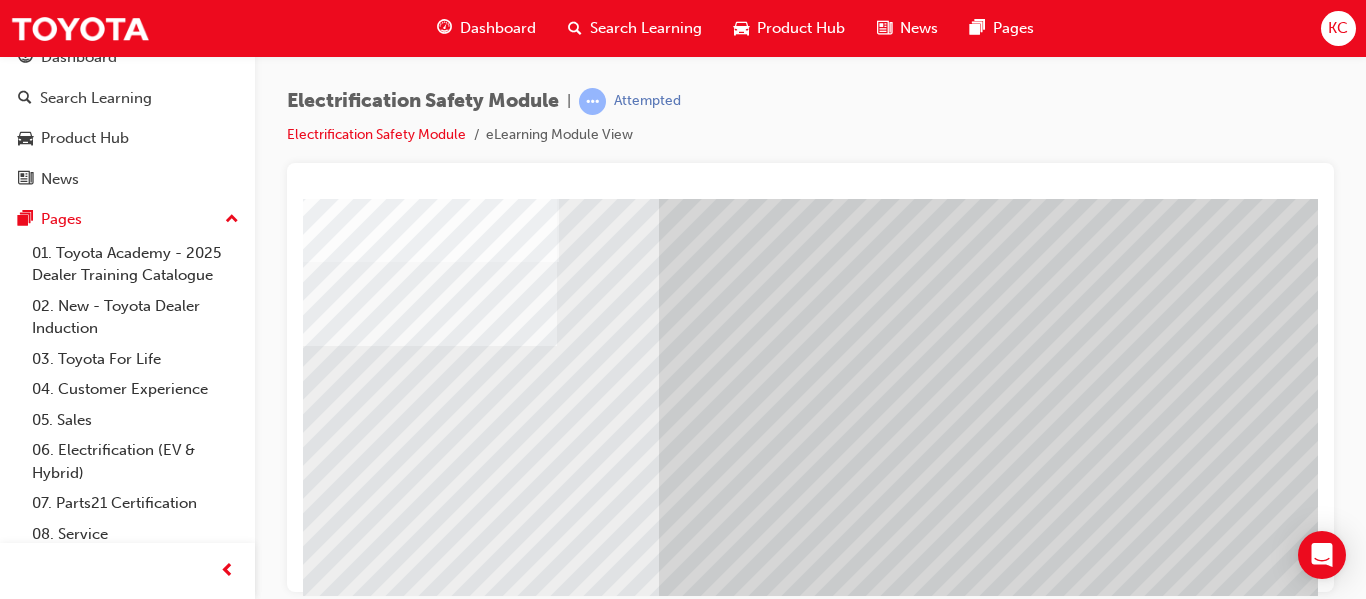 drag, startPoint x: 523, startPoint y: 503, endPoint x: 543, endPoint y: 504, distance: 20.024984 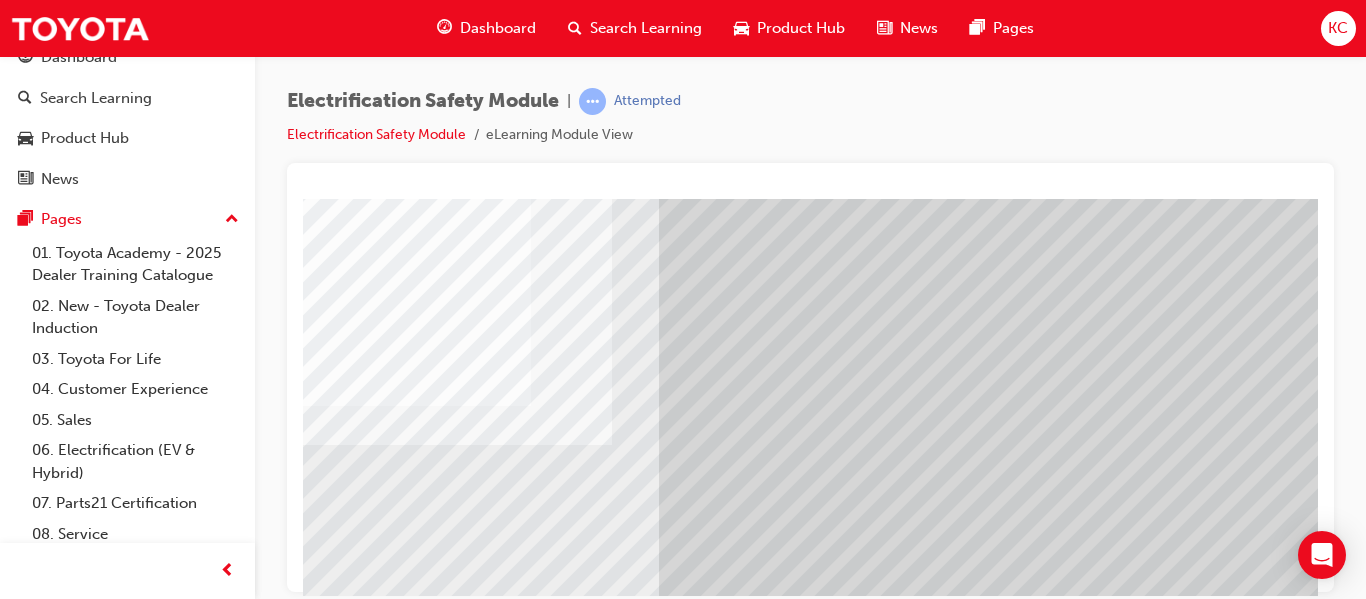 scroll, scrollTop: 100, scrollLeft: 344, axis: both 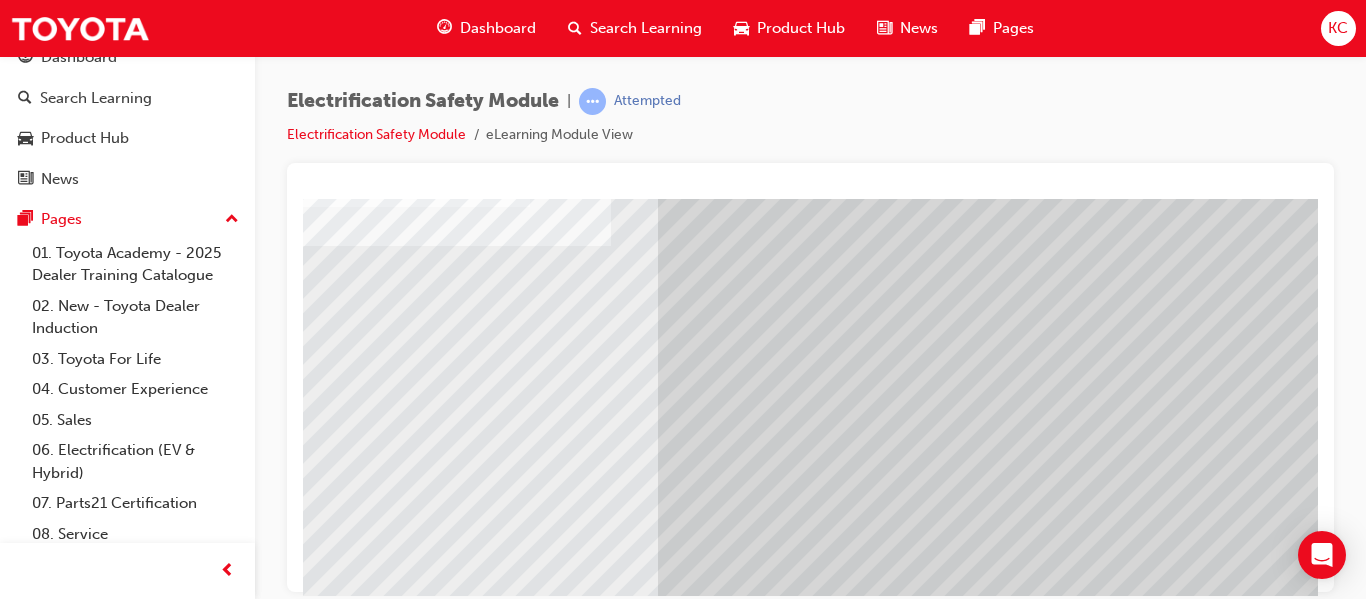 click at bounding box center [21, 5210] 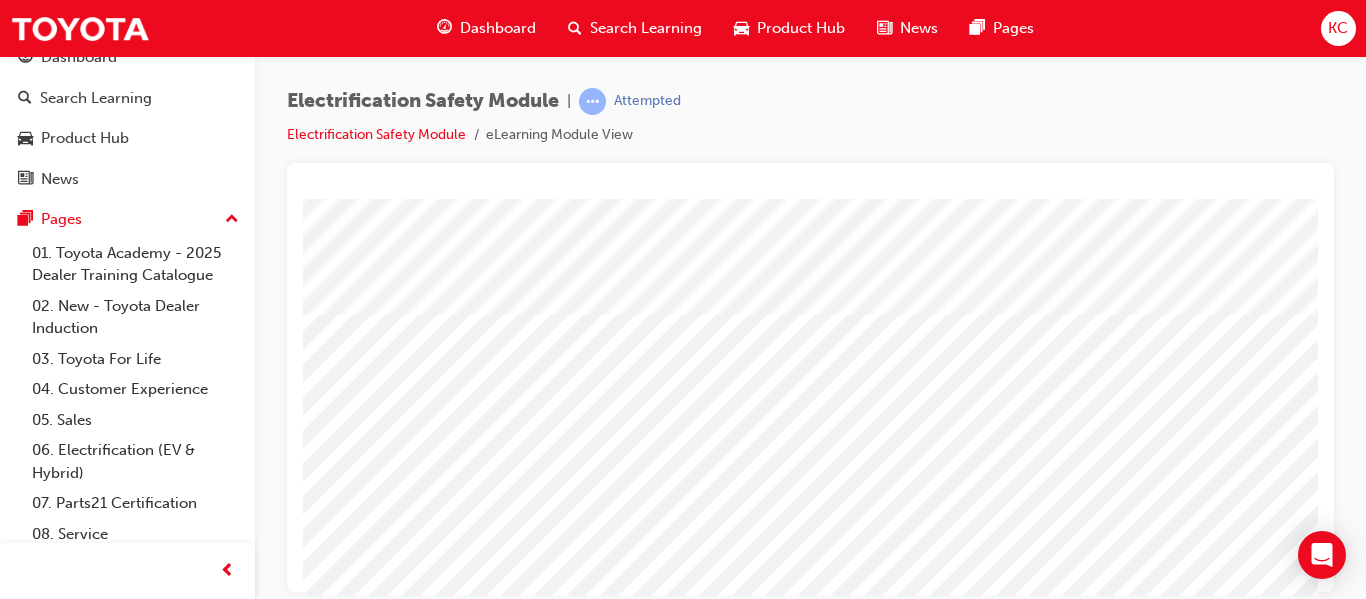 scroll, scrollTop: 300, scrollLeft: 0, axis: vertical 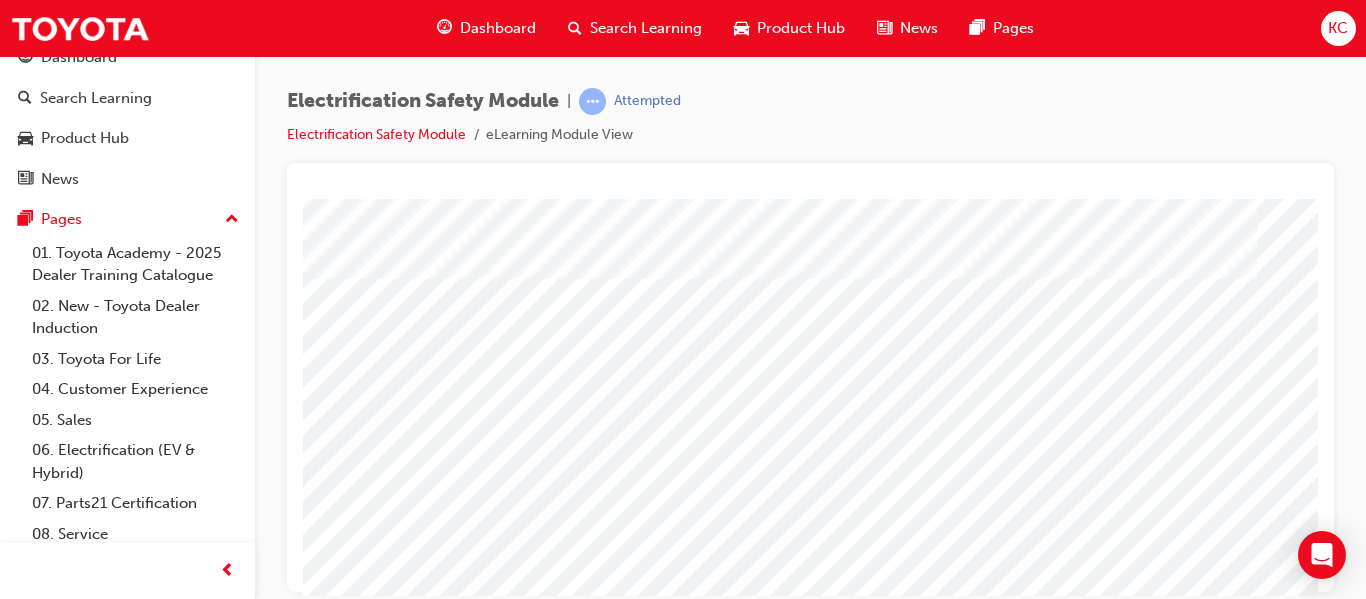 click at bounding box center [77, 2932] 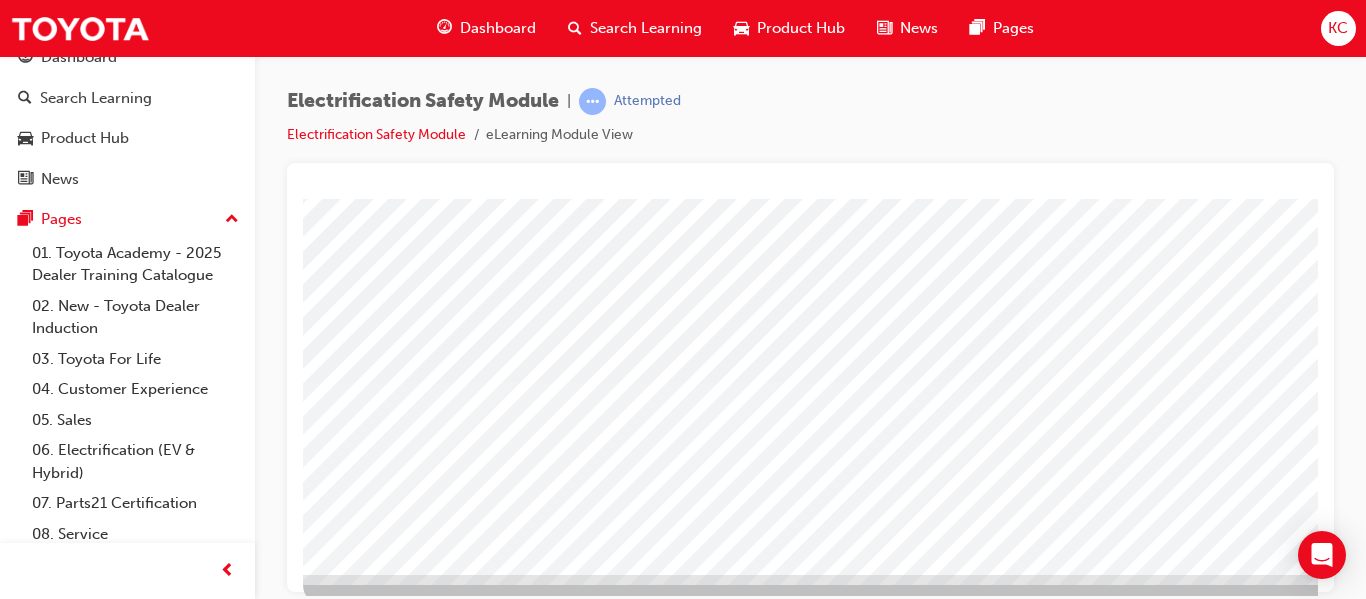 scroll, scrollTop: 368, scrollLeft: 0, axis: vertical 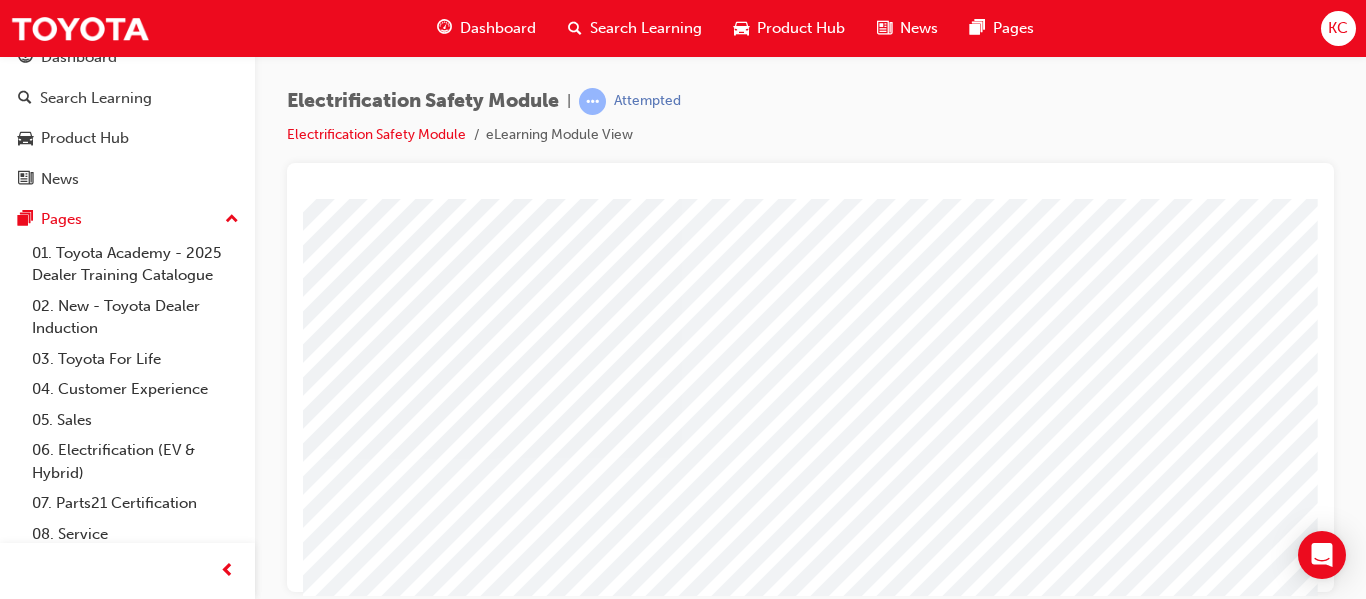click at bounding box center [37, 5087] 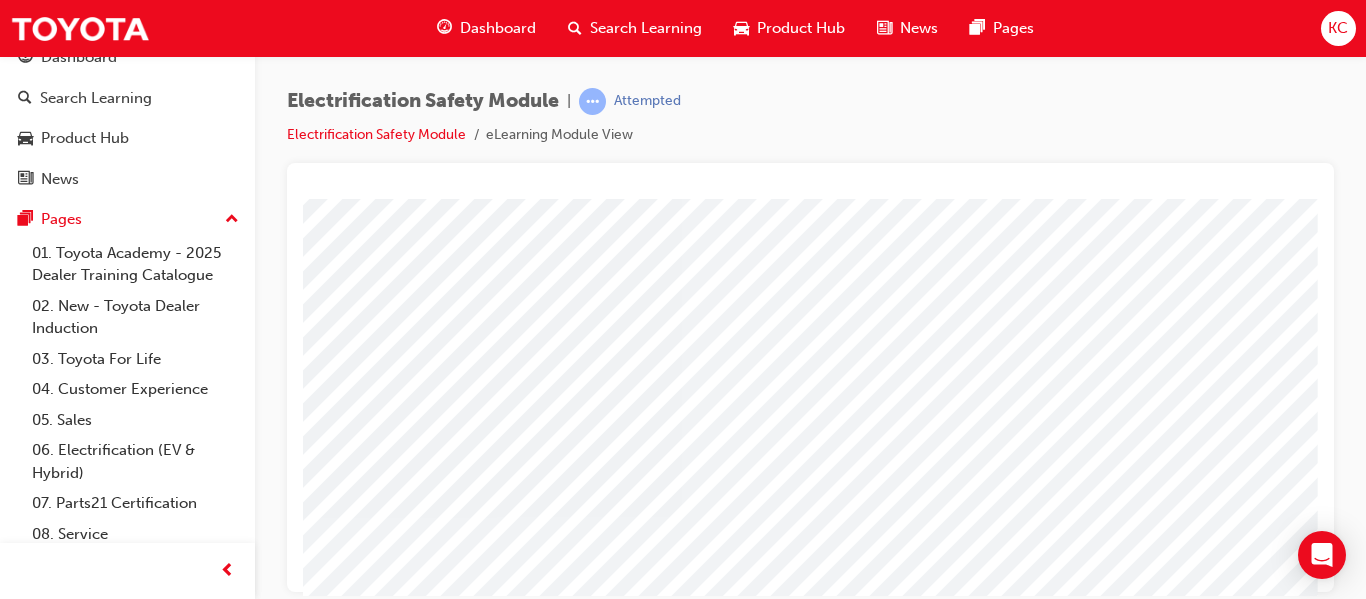 scroll, scrollTop: 268, scrollLeft: 346, axis: both 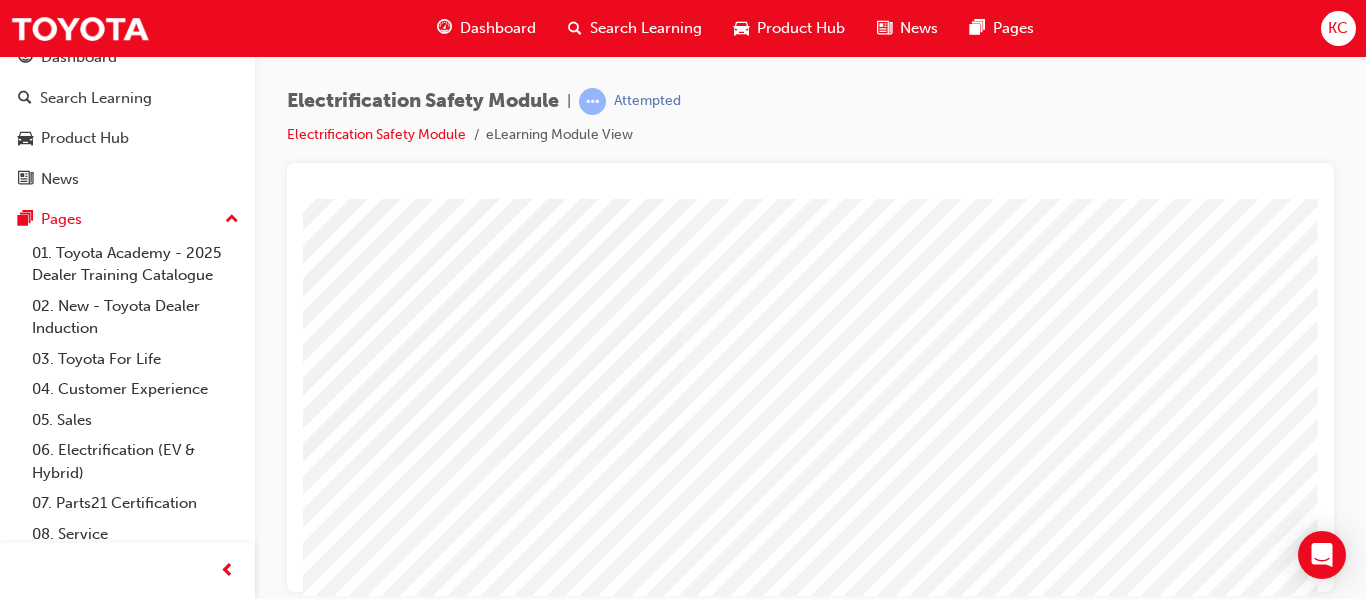 click at bounding box center (37, 5133) 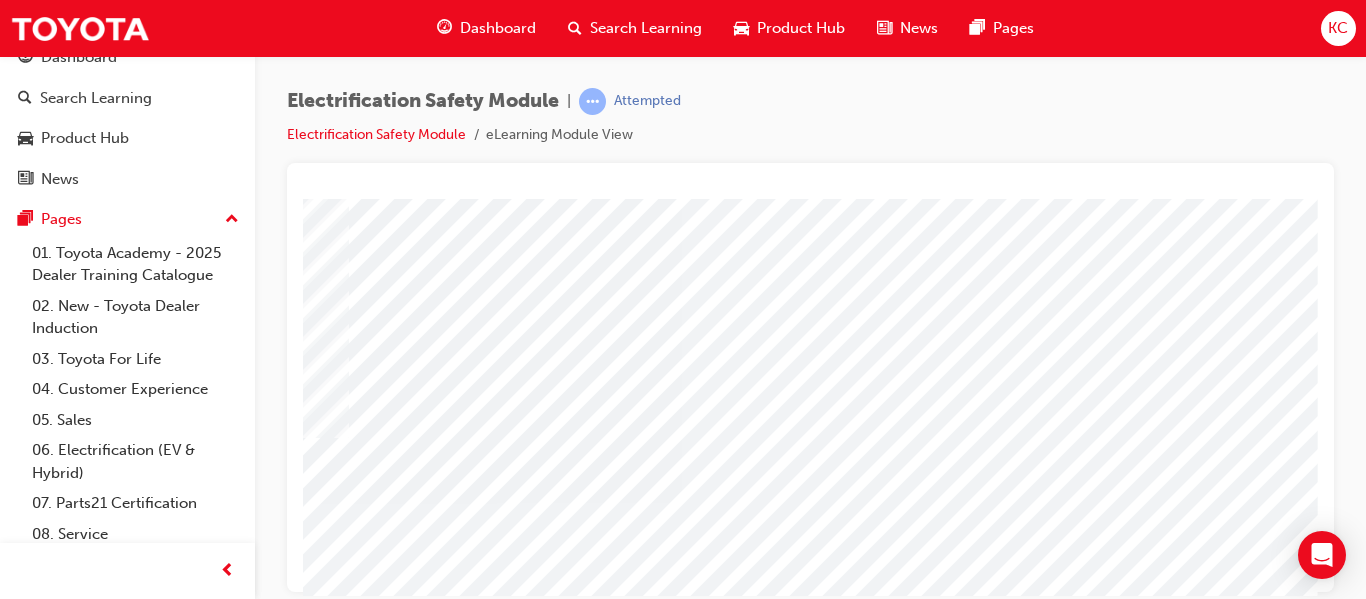 scroll, scrollTop: 268, scrollLeft: 346, axis: both 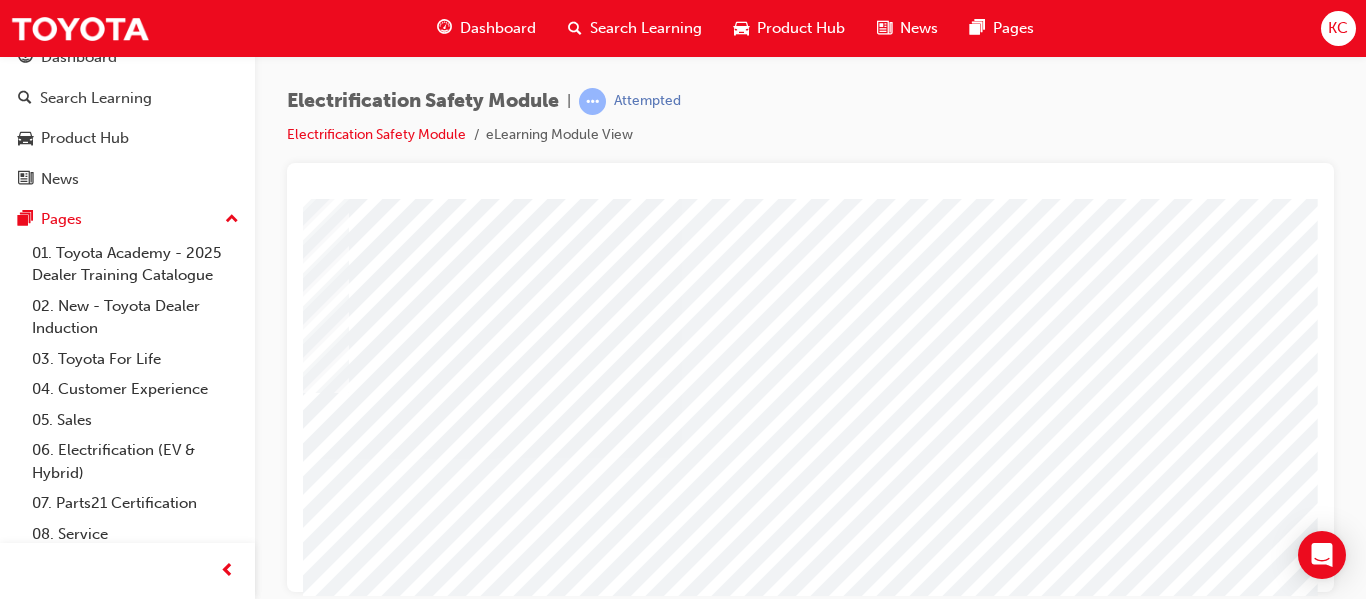 click at bounding box center [37, 5179] 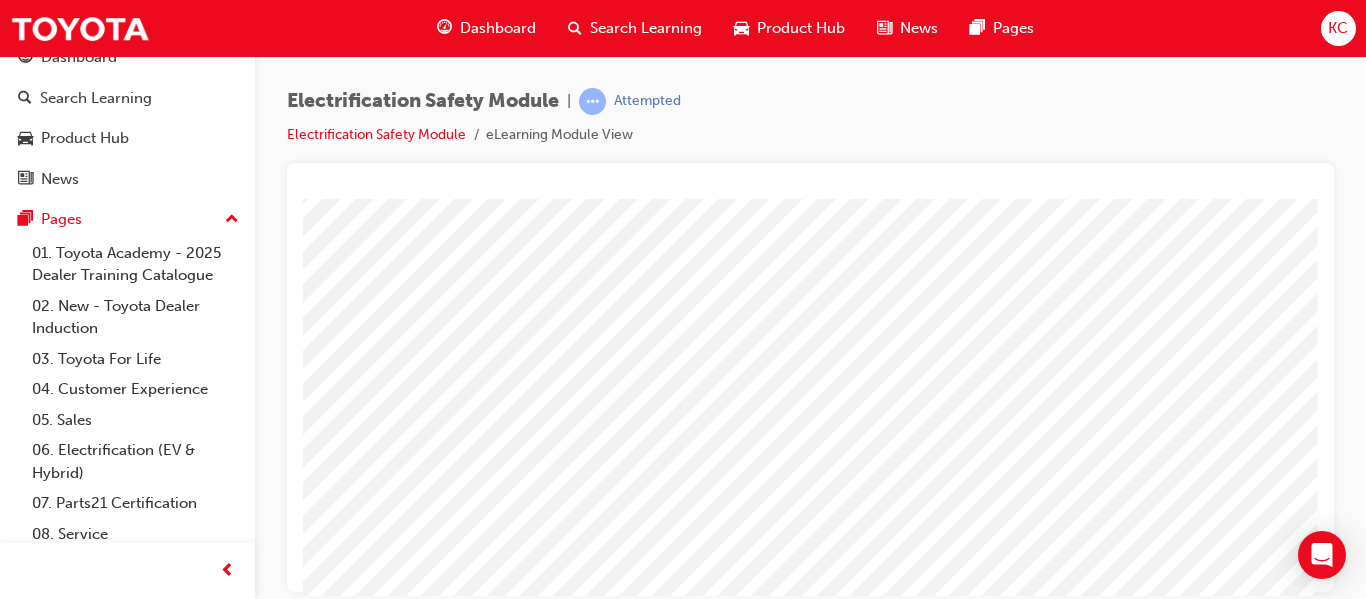 scroll, scrollTop: 268, scrollLeft: 346, axis: both 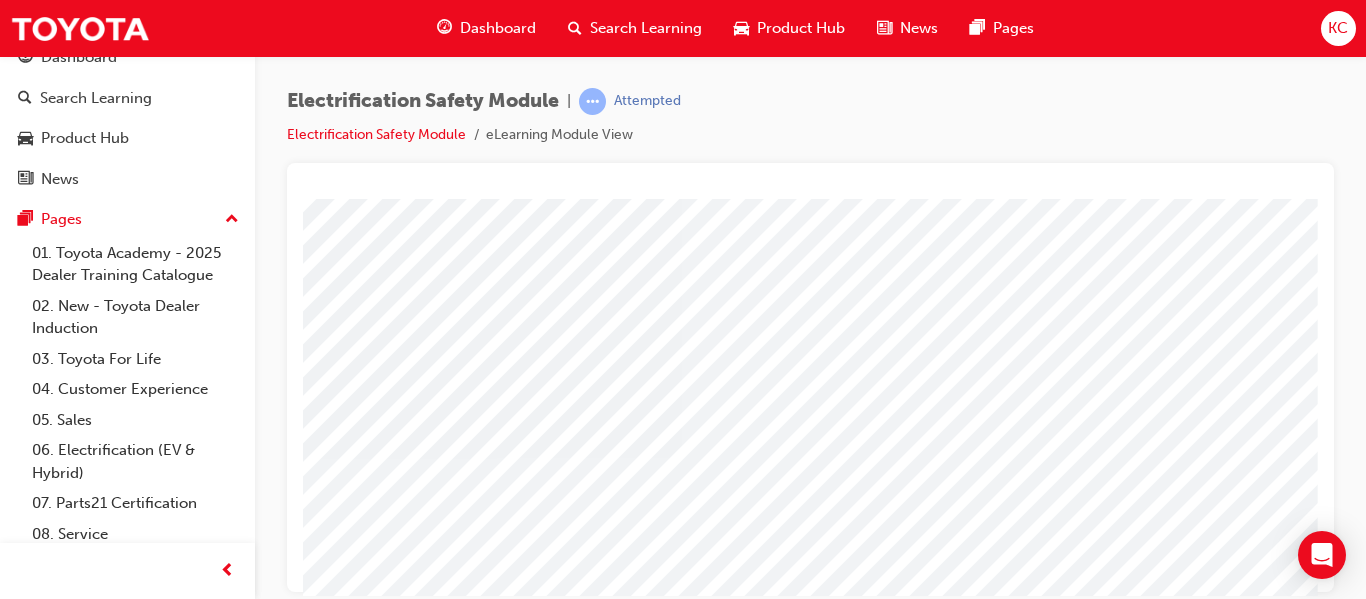 click at bounding box center (37, 5225) 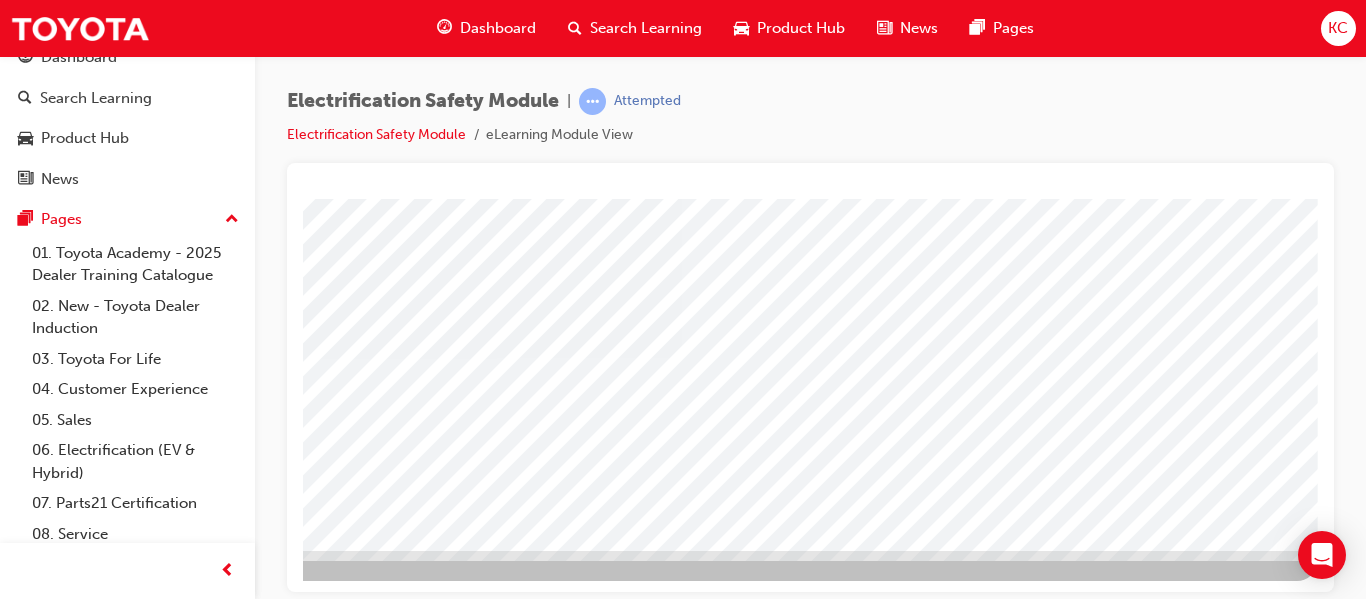 click at bounding box center (20, 3440) 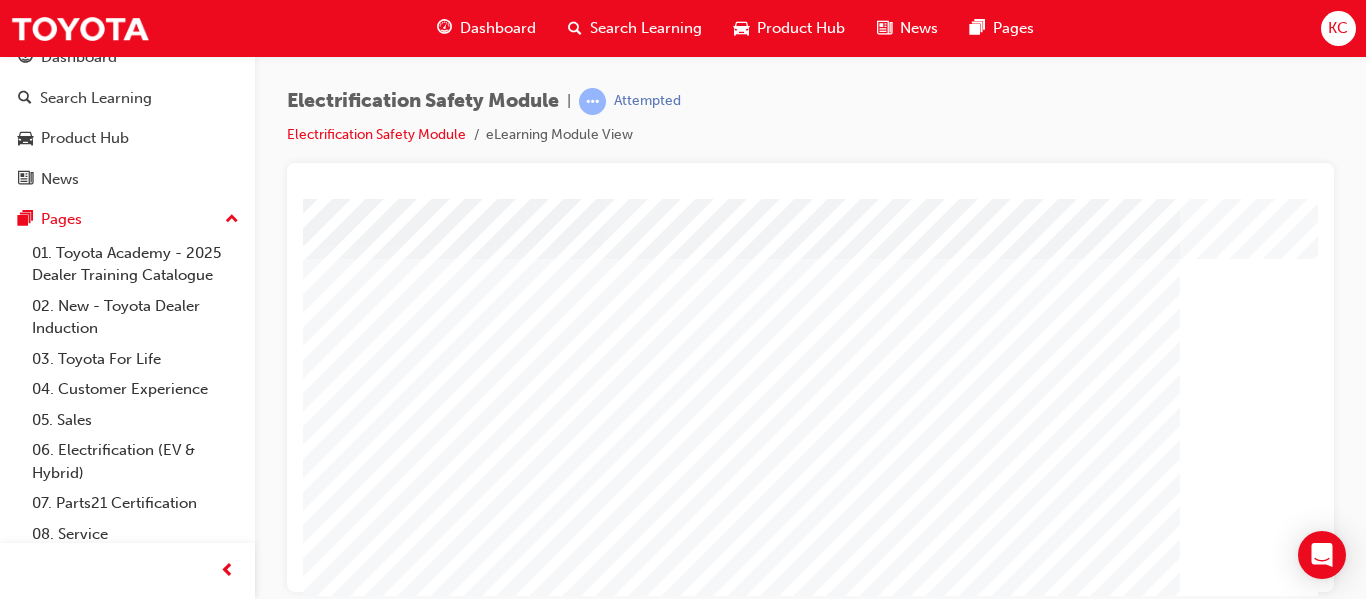 scroll, scrollTop: 200, scrollLeft: 0, axis: vertical 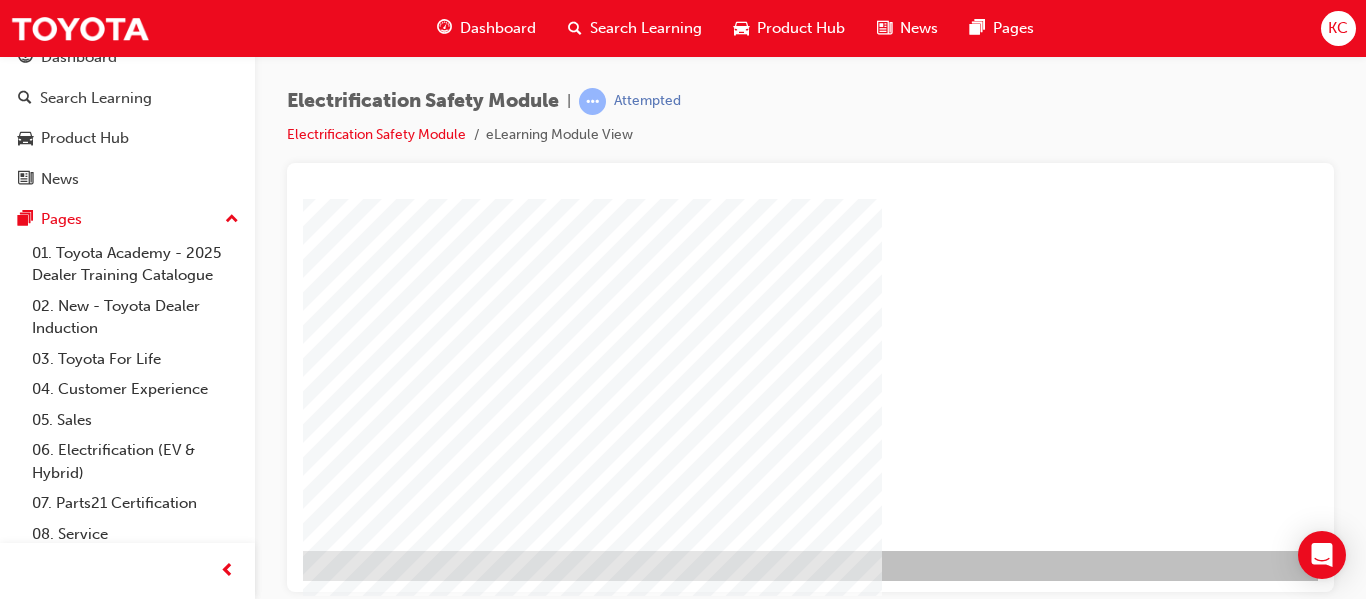 click at bounding box center (68, 1182) 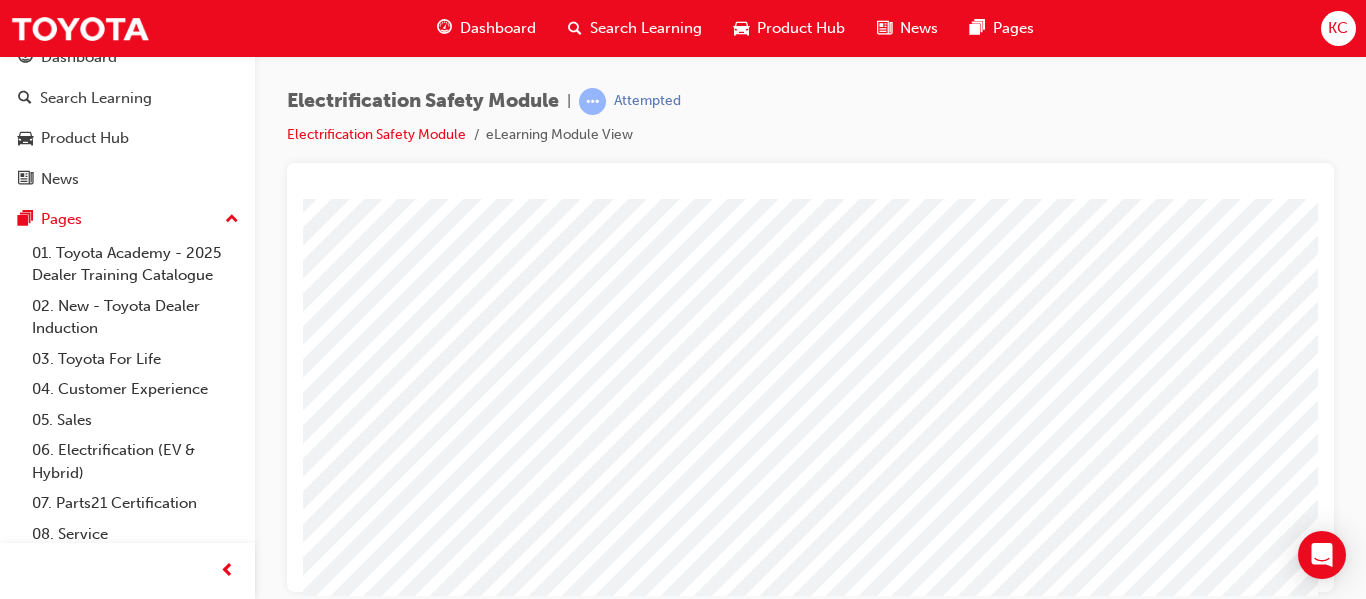 scroll, scrollTop: 168, scrollLeft: 0, axis: vertical 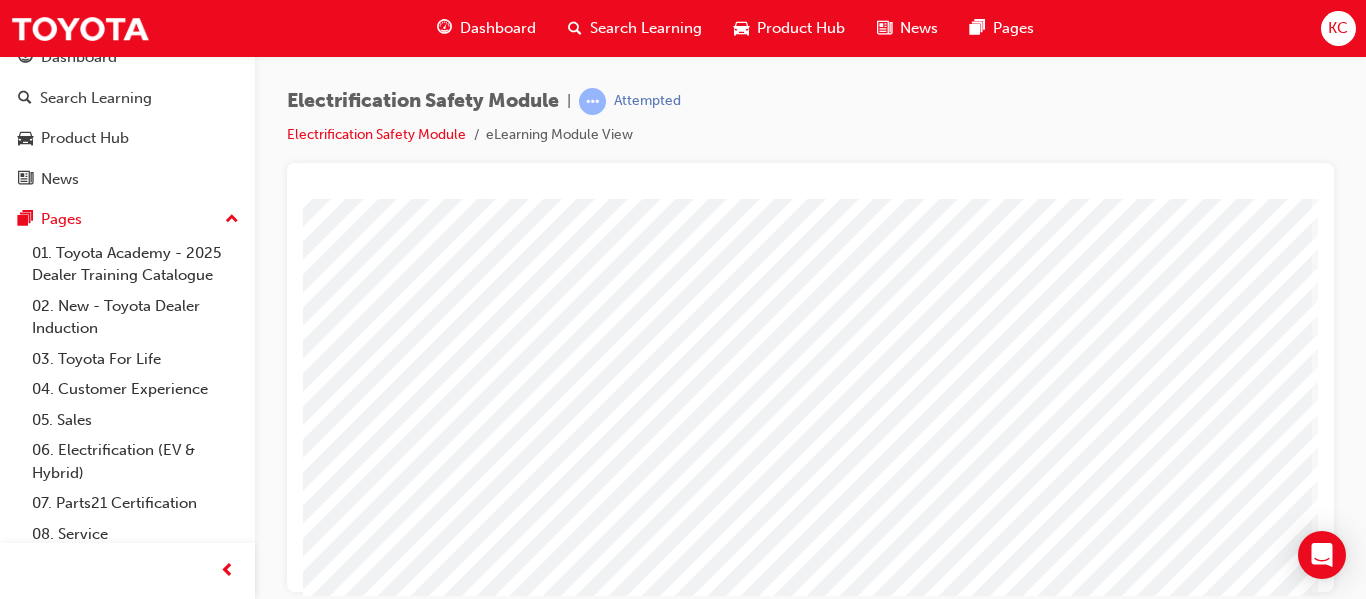 drag, startPoint x: 659, startPoint y: 591, endPoint x: 1421, endPoint y: 795, distance: 788.8346 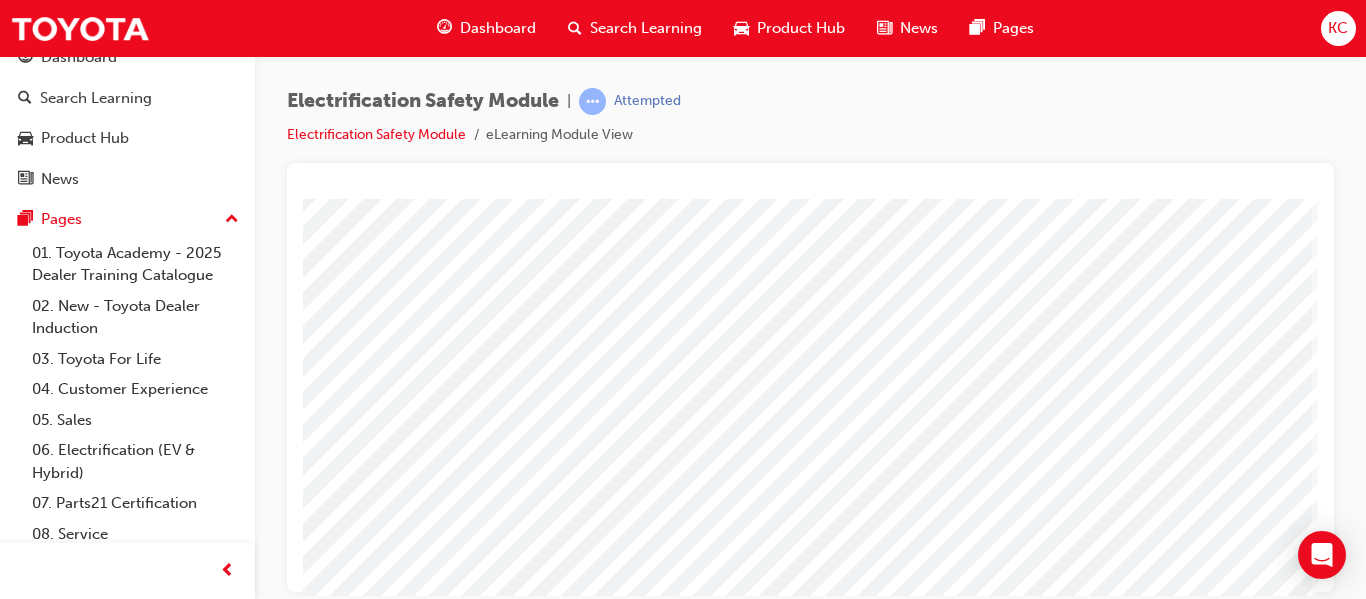 scroll, scrollTop: 368, scrollLeft: 360, axis: both 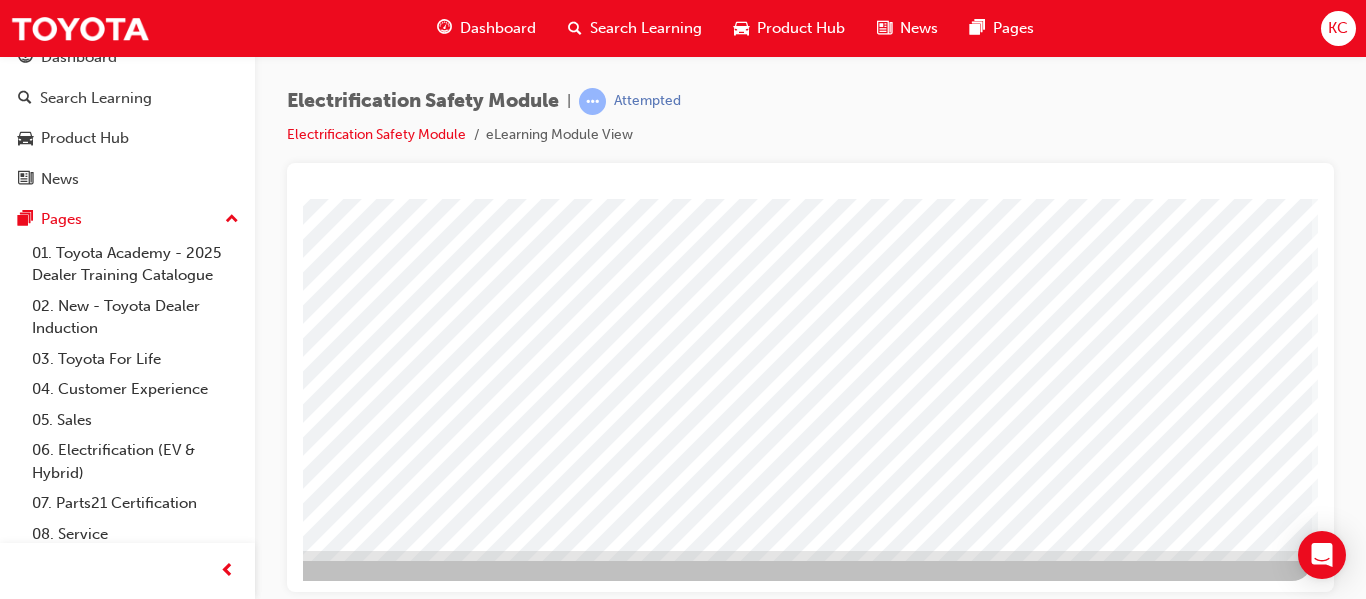 click at bounding box center (15, 3336) 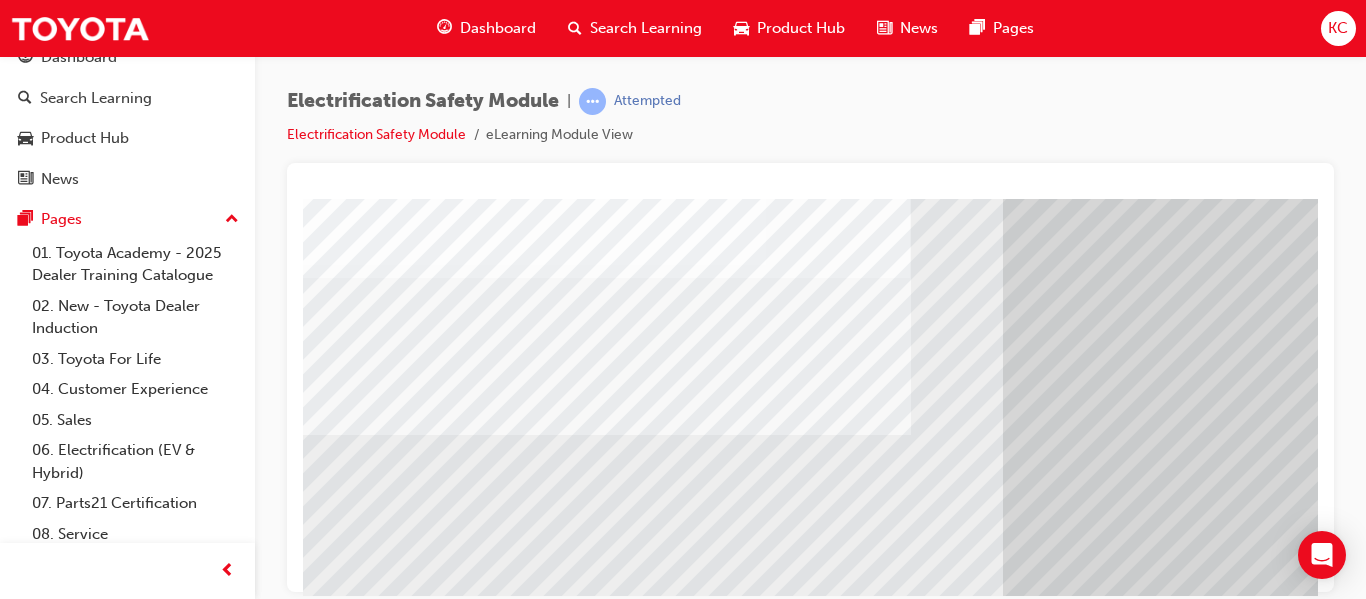scroll, scrollTop: 300, scrollLeft: 0, axis: vertical 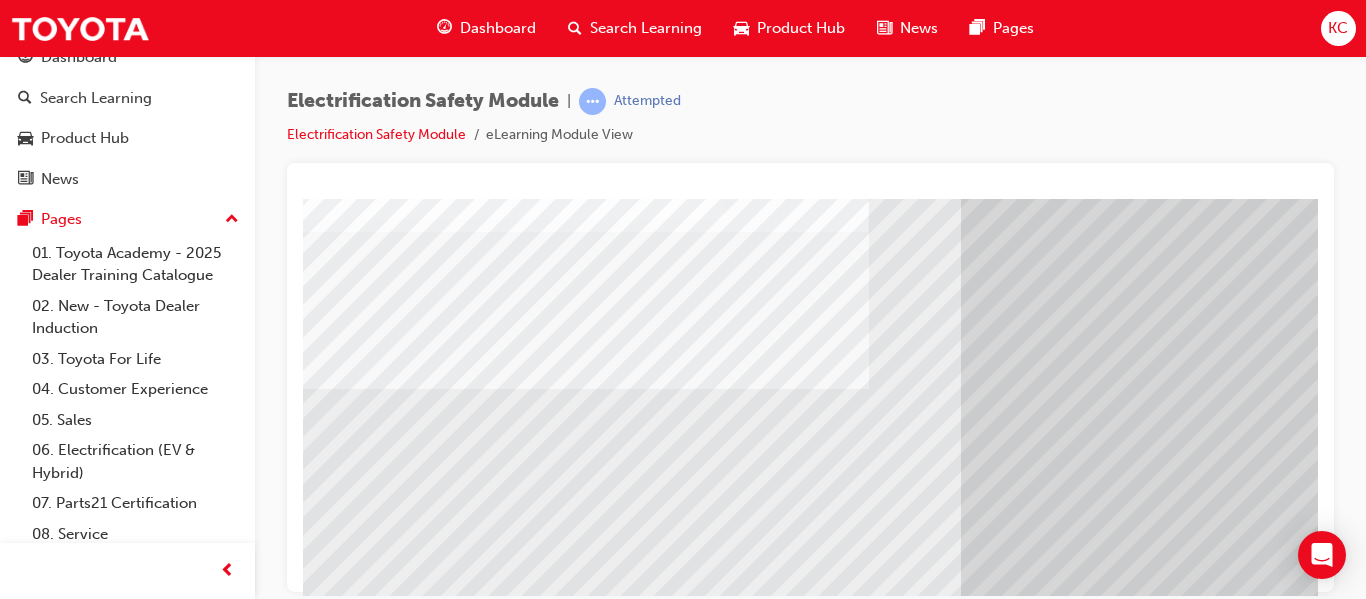 click at bounding box center (281, 7152) 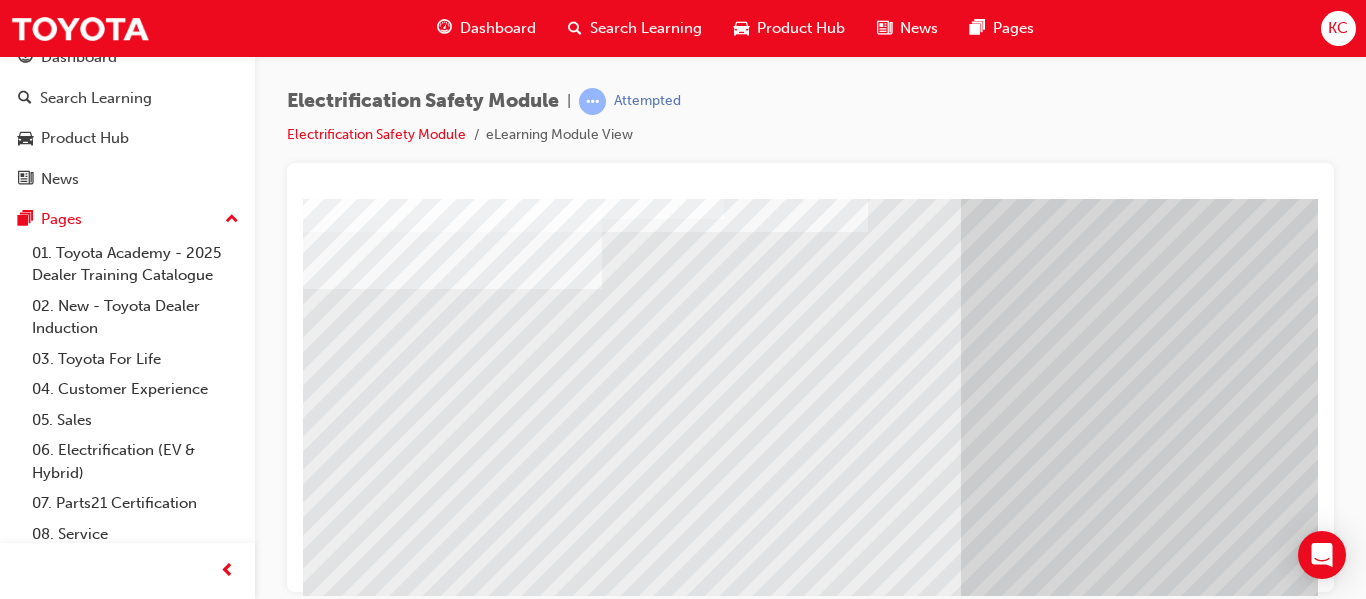 click at bounding box center (281, 7192) 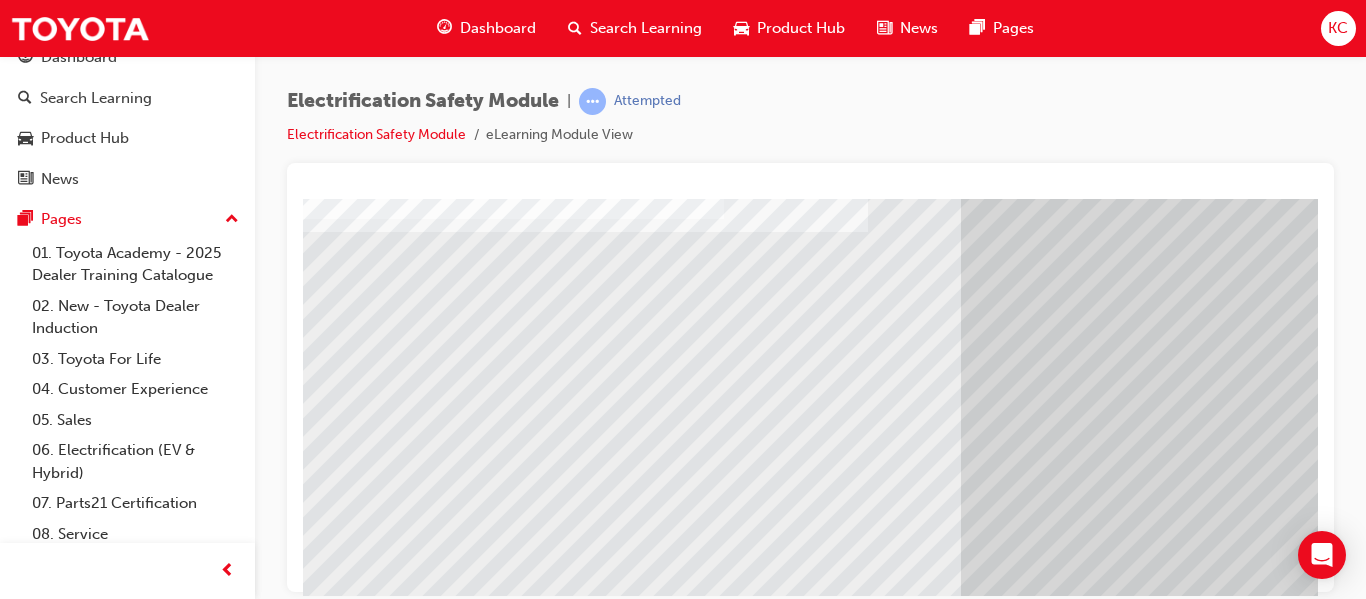 click at bounding box center [281, 7232] 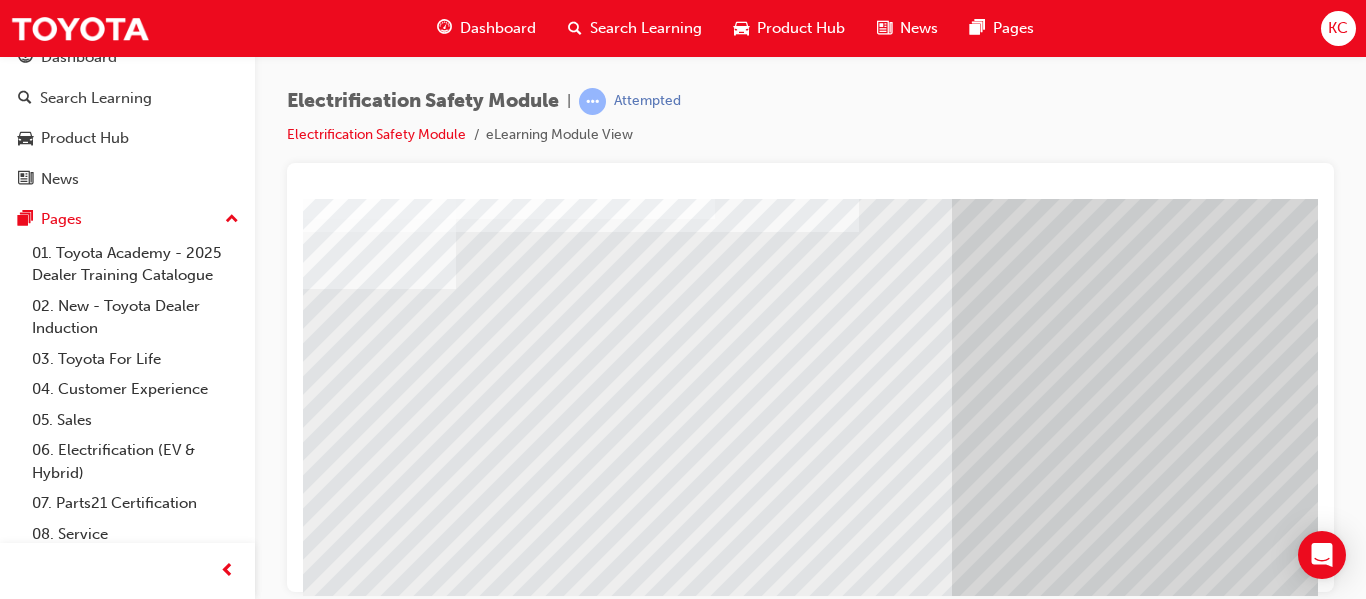 scroll, scrollTop: 300, scrollLeft: 37, axis: both 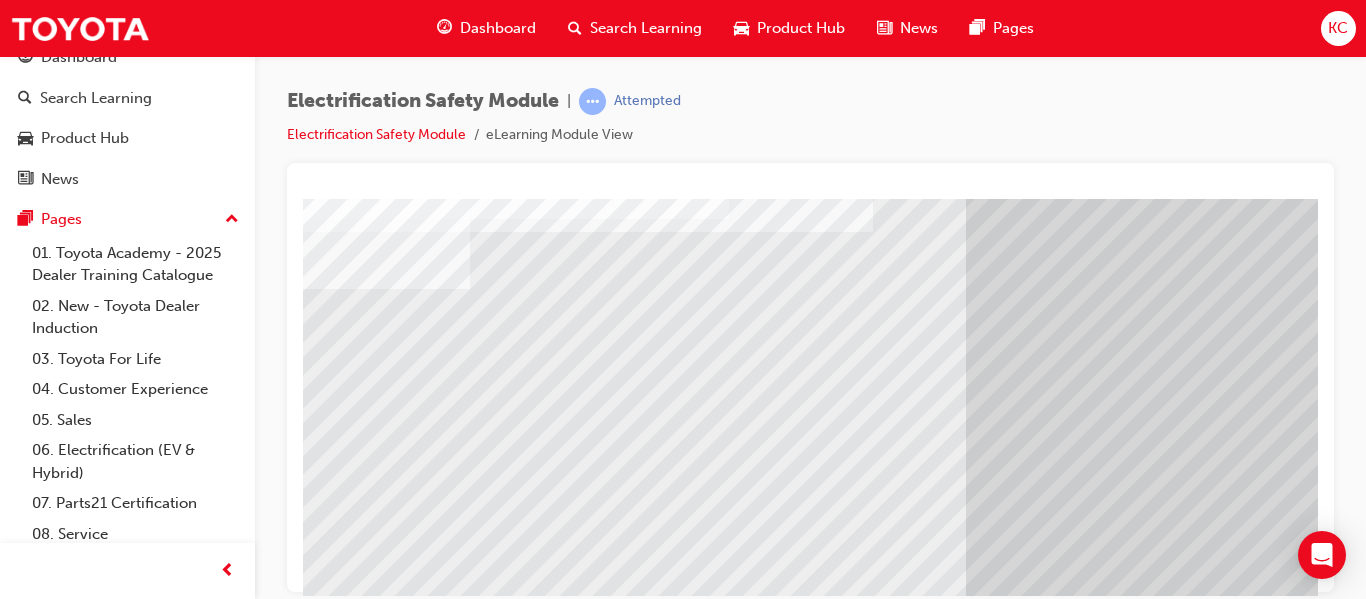 click at bounding box center (286, 7272) 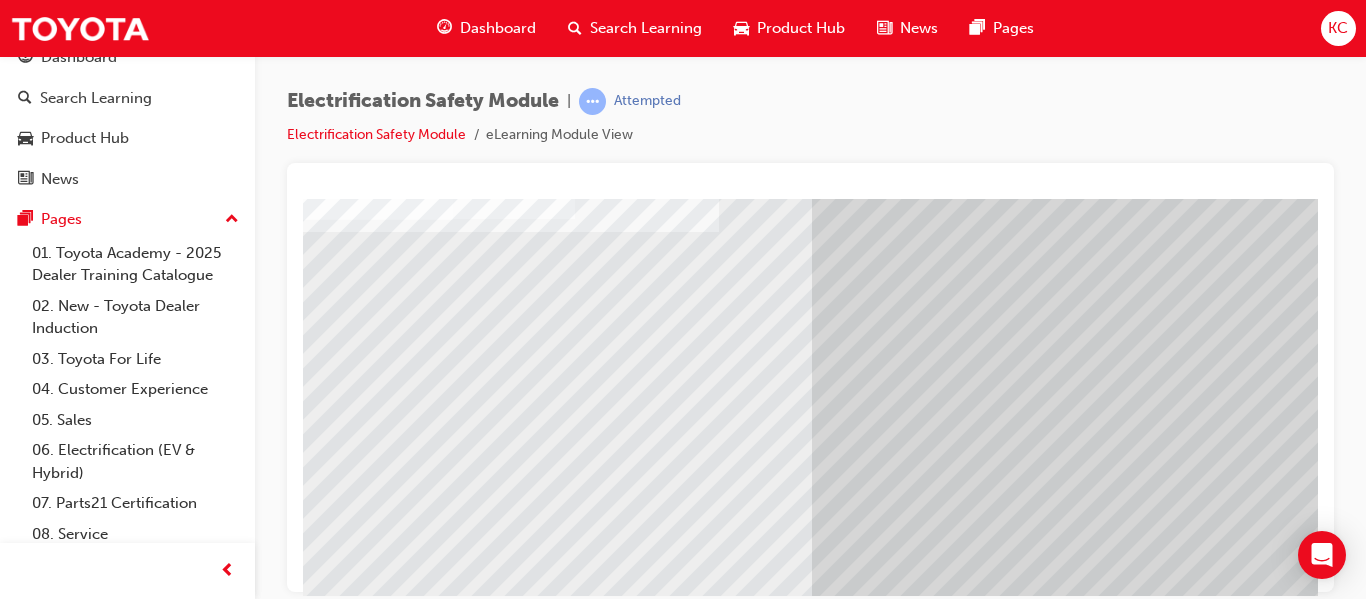 scroll, scrollTop: 300, scrollLeft: 192, axis: both 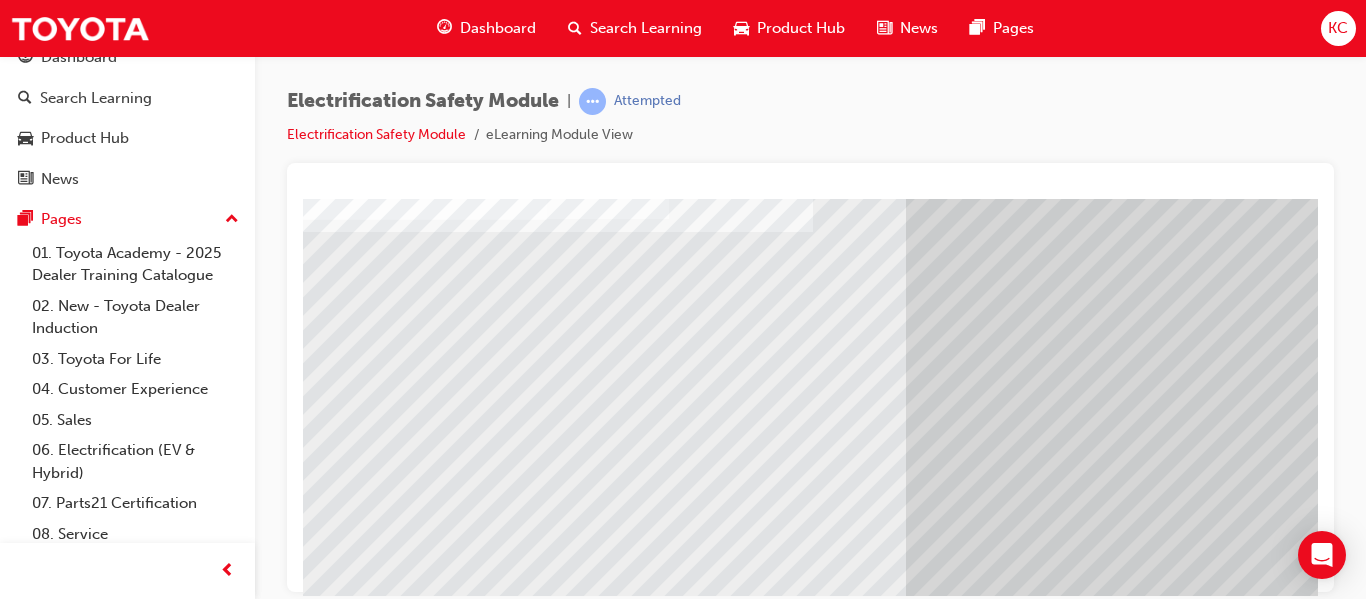click at bounding box center [226, 7312] 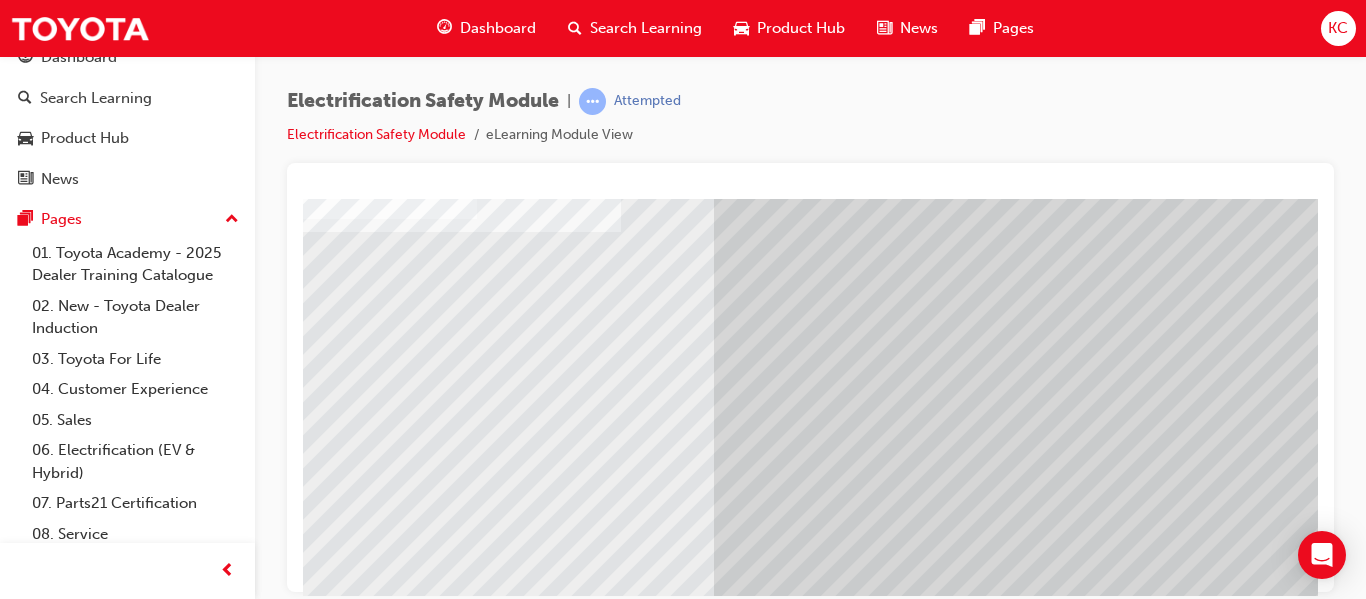 scroll, scrollTop: 300, scrollLeft: 302, axis: both 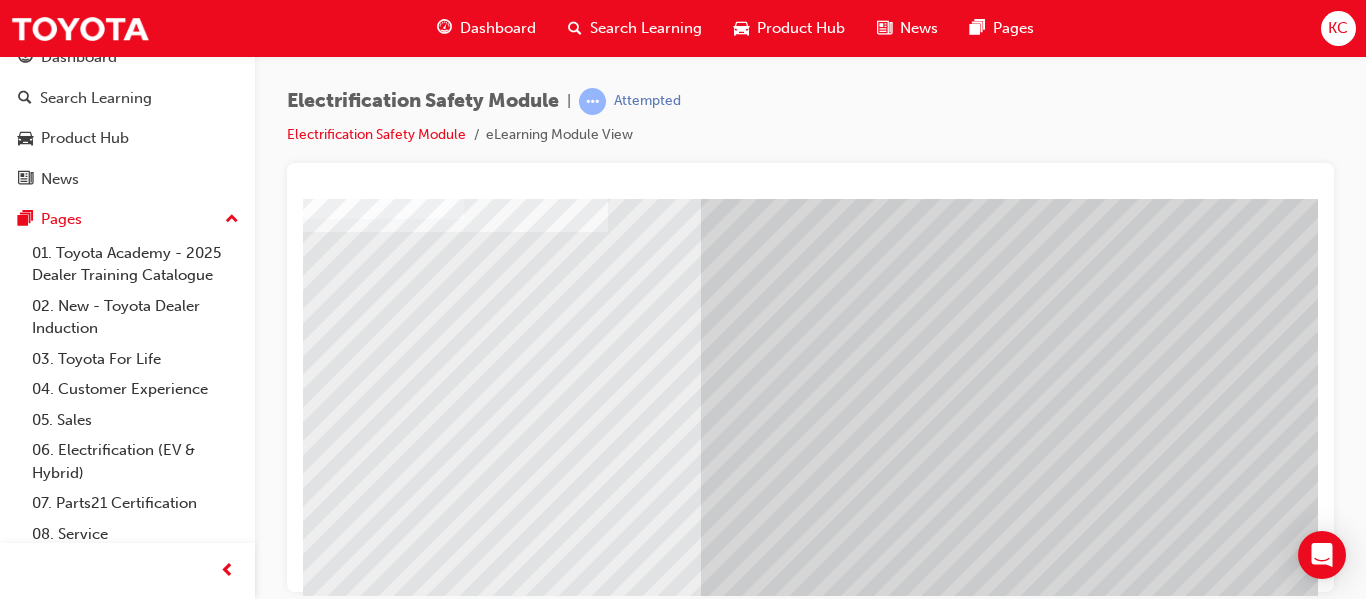 click at bounding box center (64, 7350) 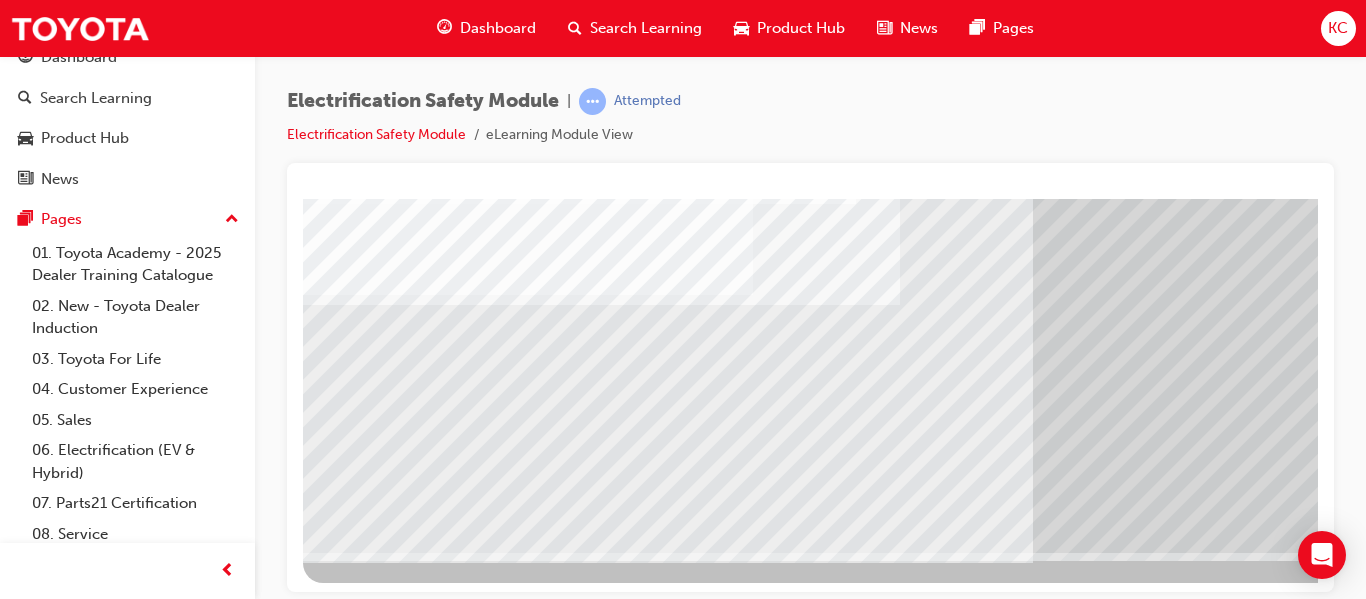 scroll, scrollTop: 368, scrollLeft: 0, axis: vertical 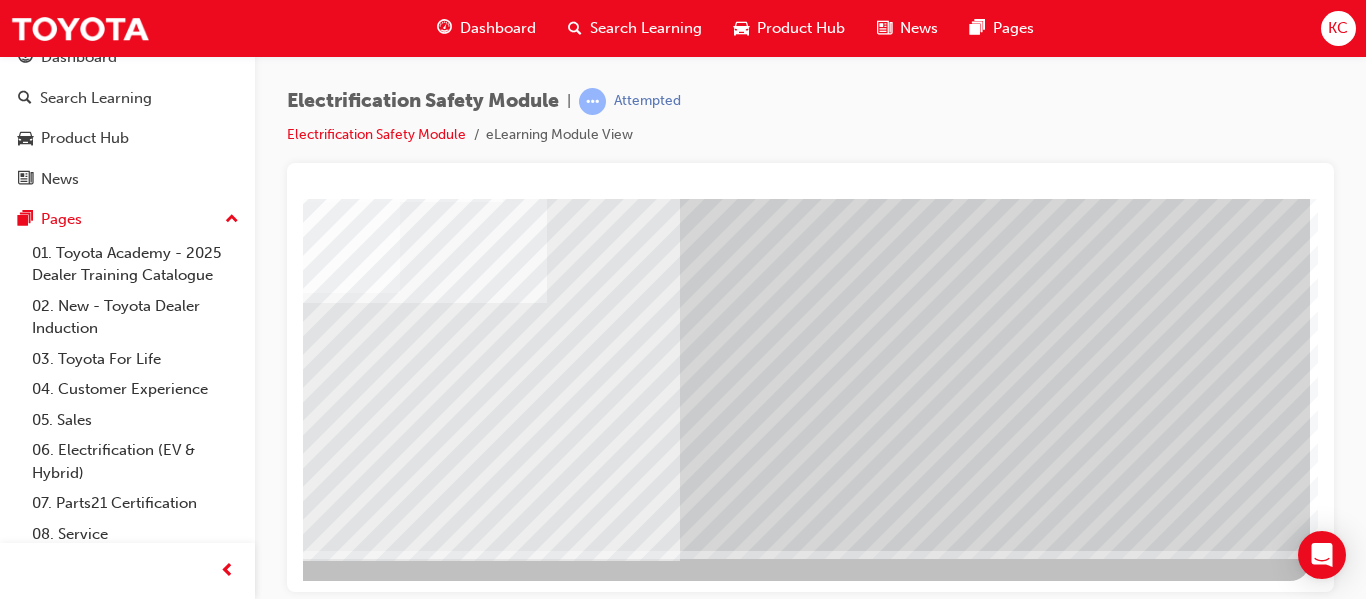 click at bounding box center (13, 2864) 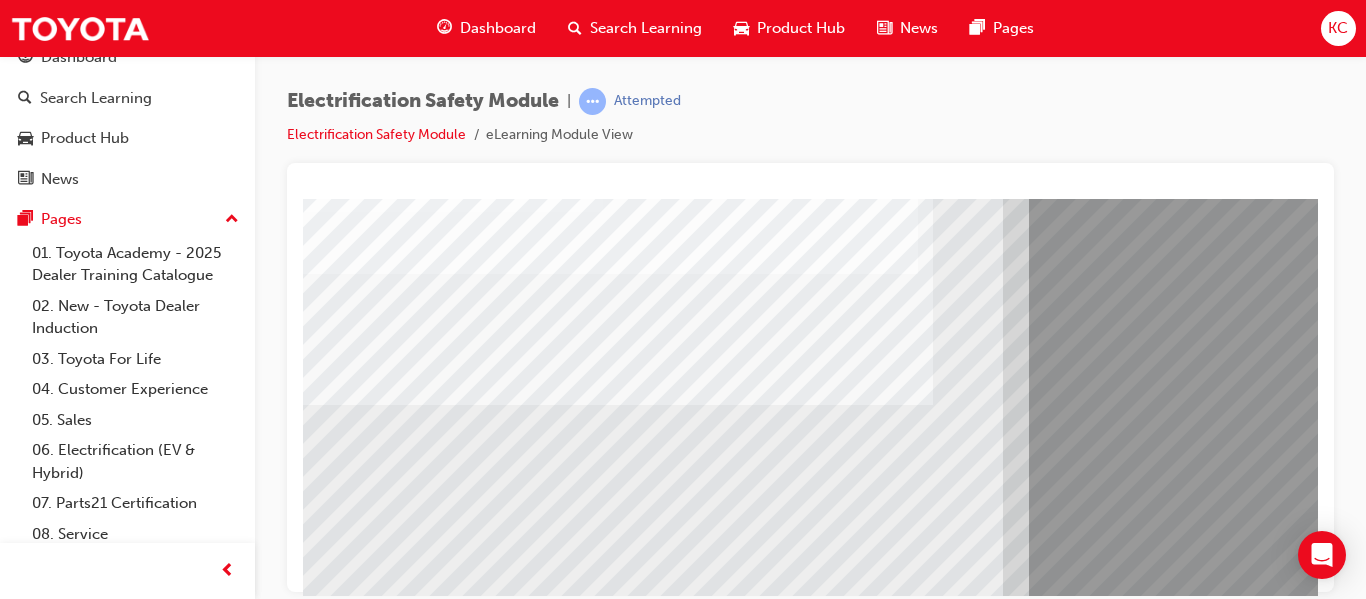 scroll, scrollTop: 200, scrollLeft: 0, axis: vertical 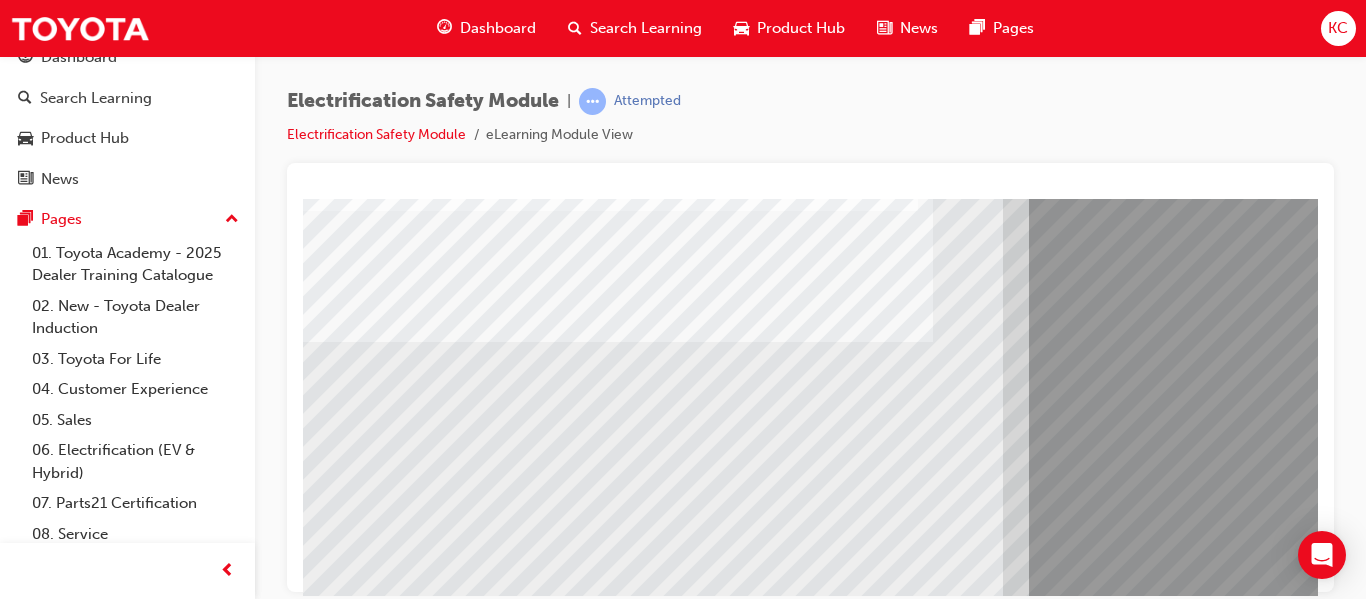 click at bounding box center [343, 10669] 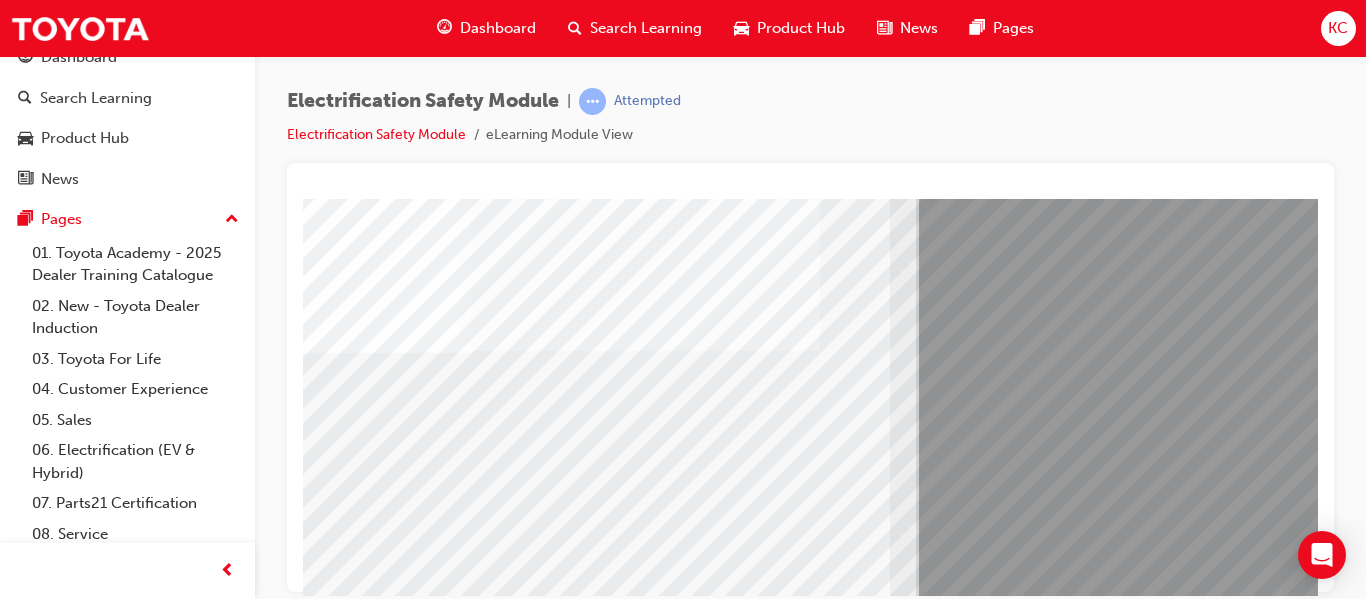 scroll, scrollTop: 200, scrollLeft: 113, axis: both 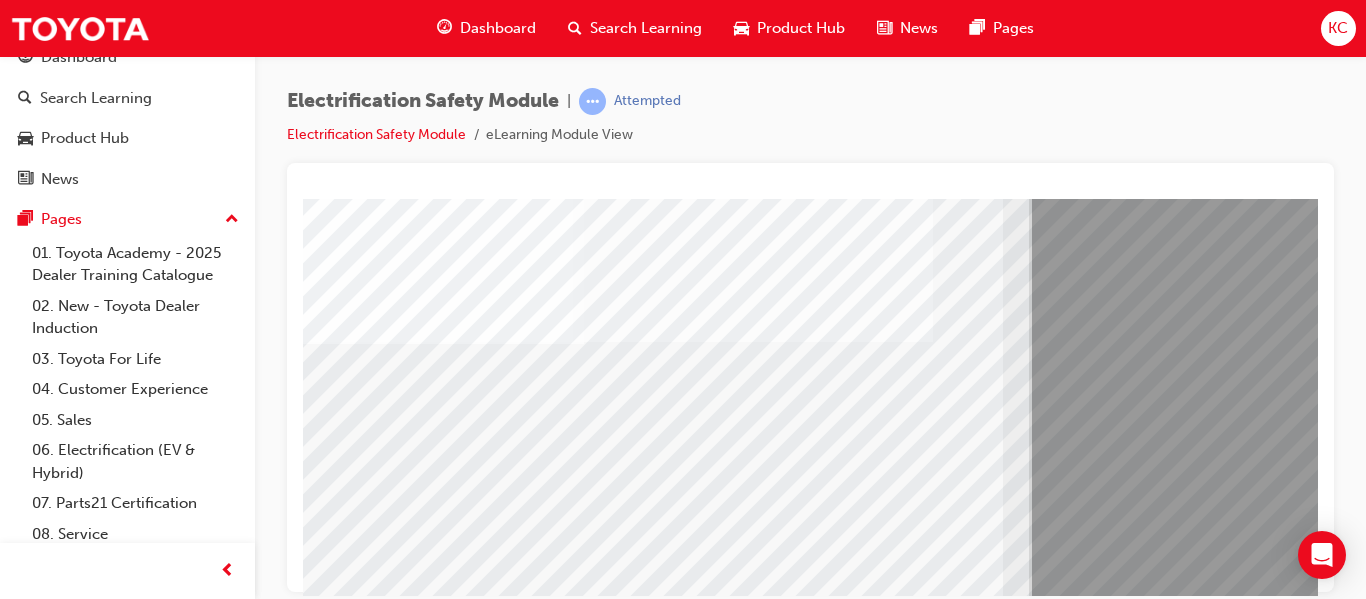 click at bounding box center [343, 10749] 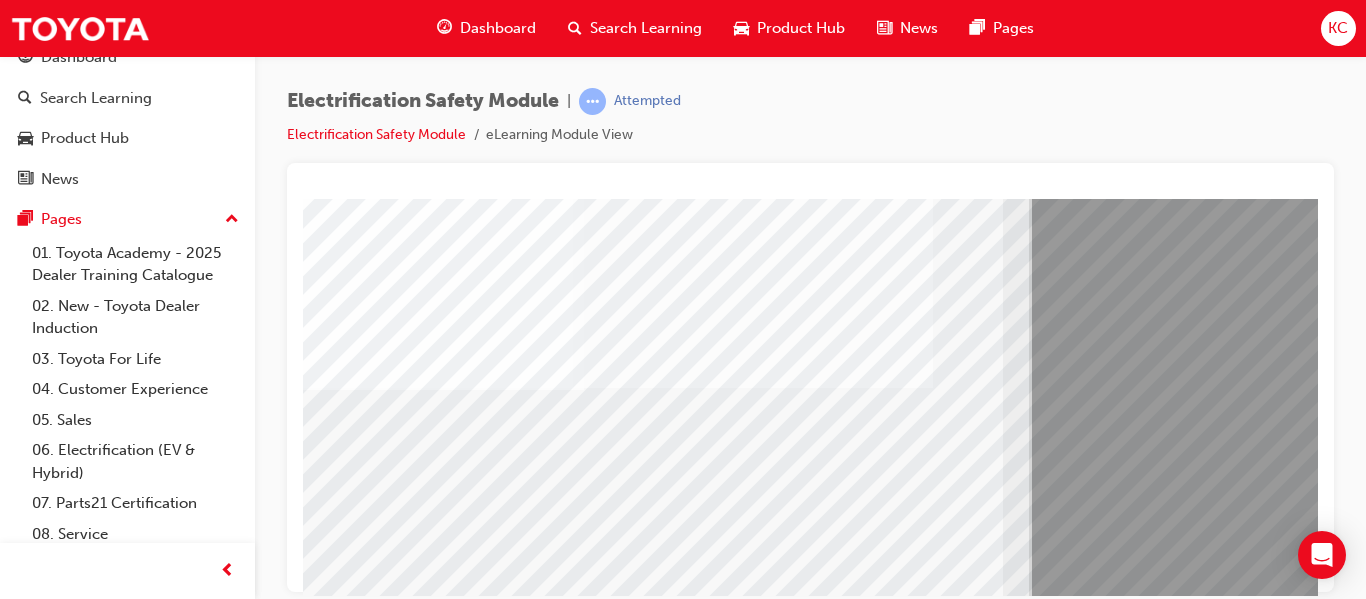 scroll, scrollTop: 200, scrollLeft: 0, axis: vertical 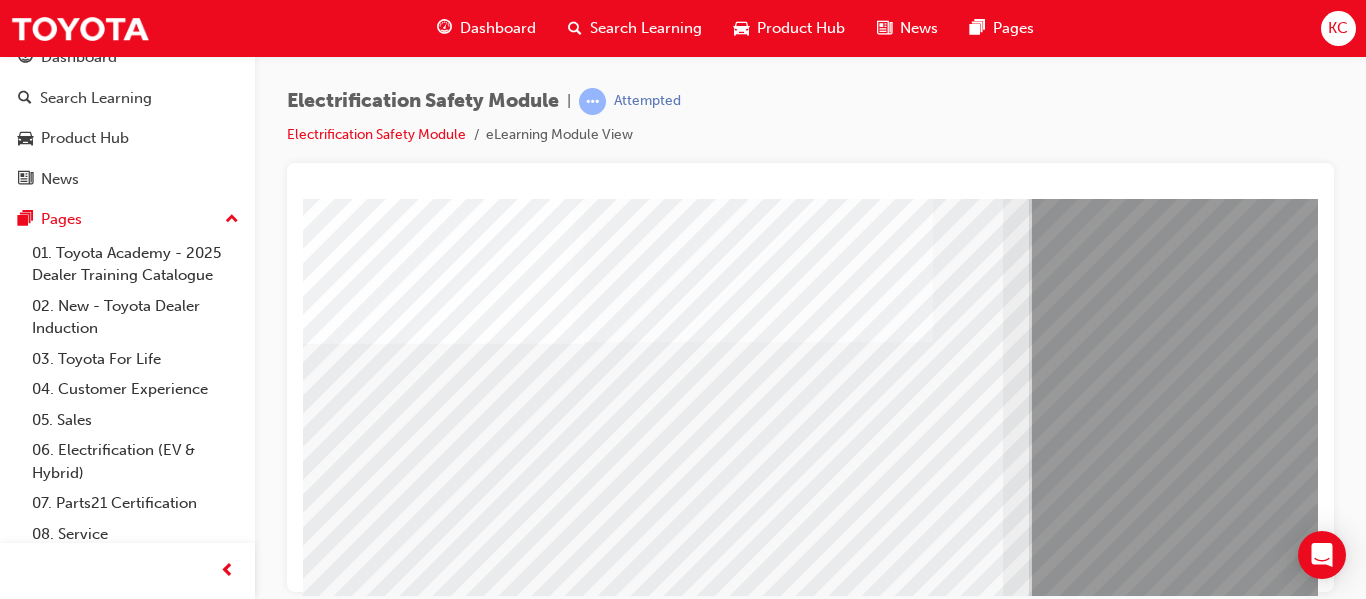 click at bounding box center [343, 10829] 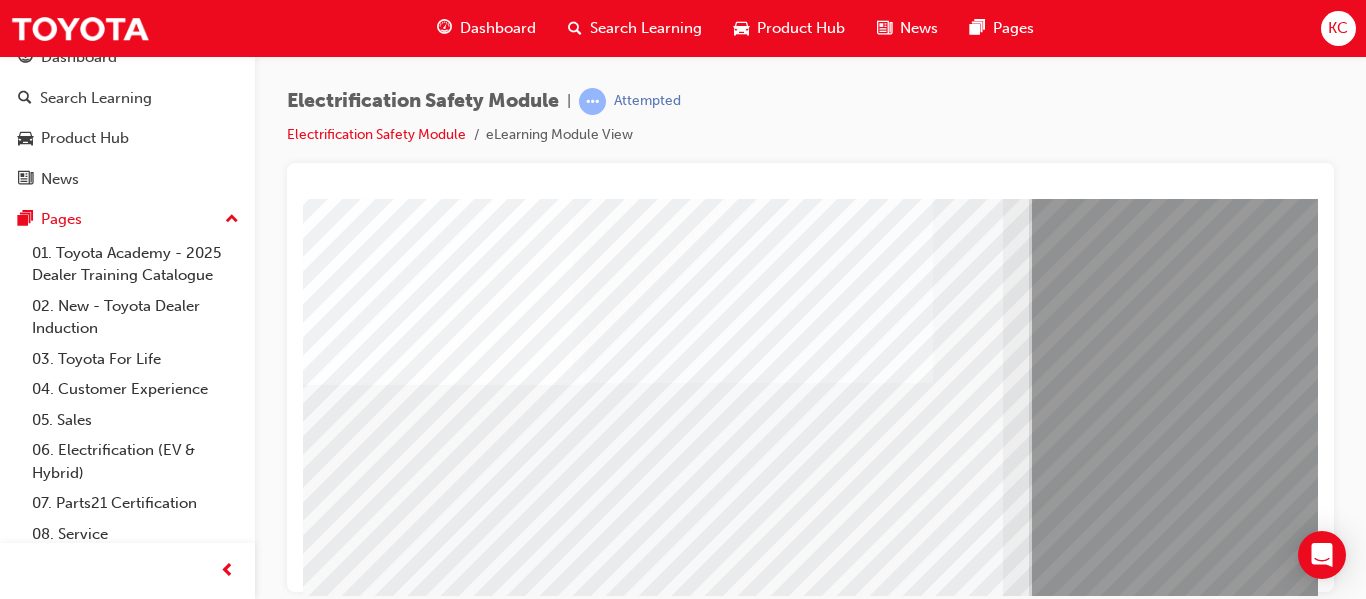 scroll, scrollTop: 200, scrollLeft: 0, axis: vertical 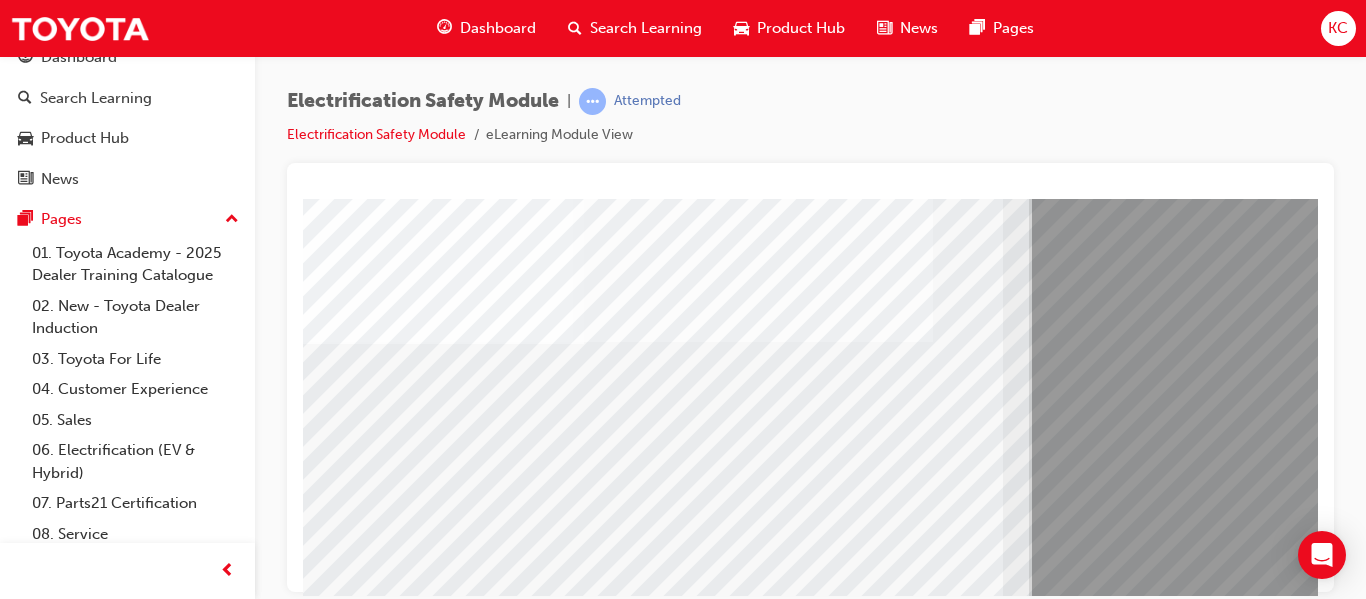 click at bounding box center [343, 10909] 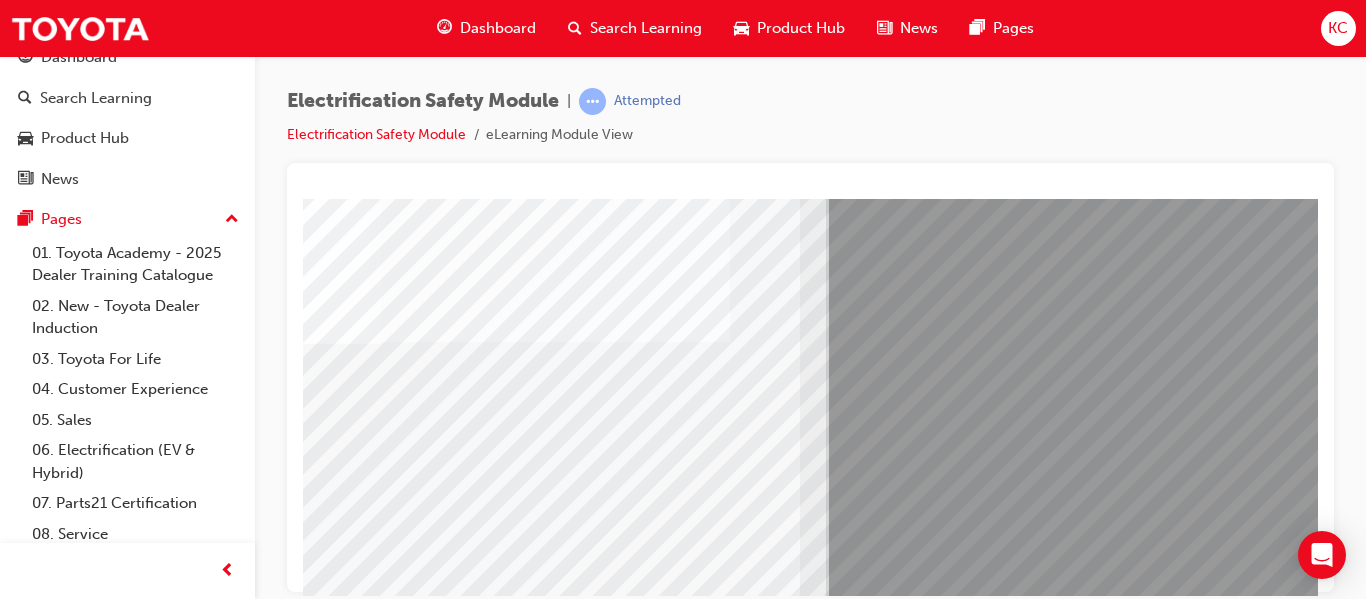 scroll, scrollTop: 200, scrollLeft: 158, axis: both 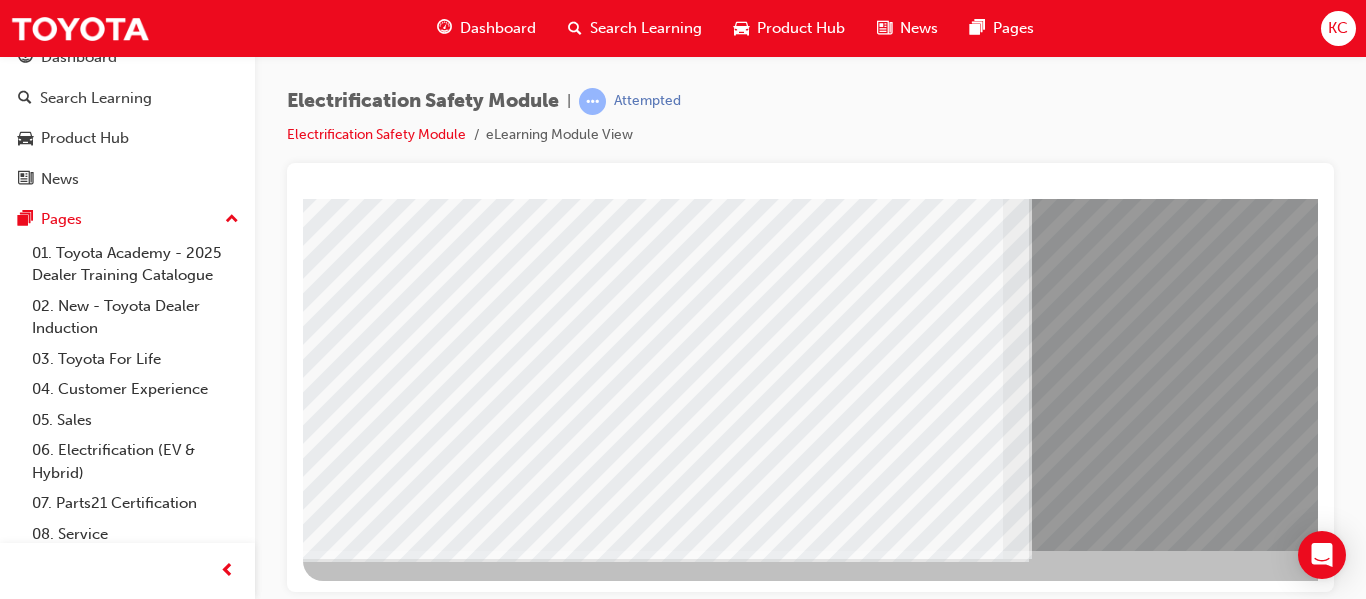 click at bounding box center (343, 10821) 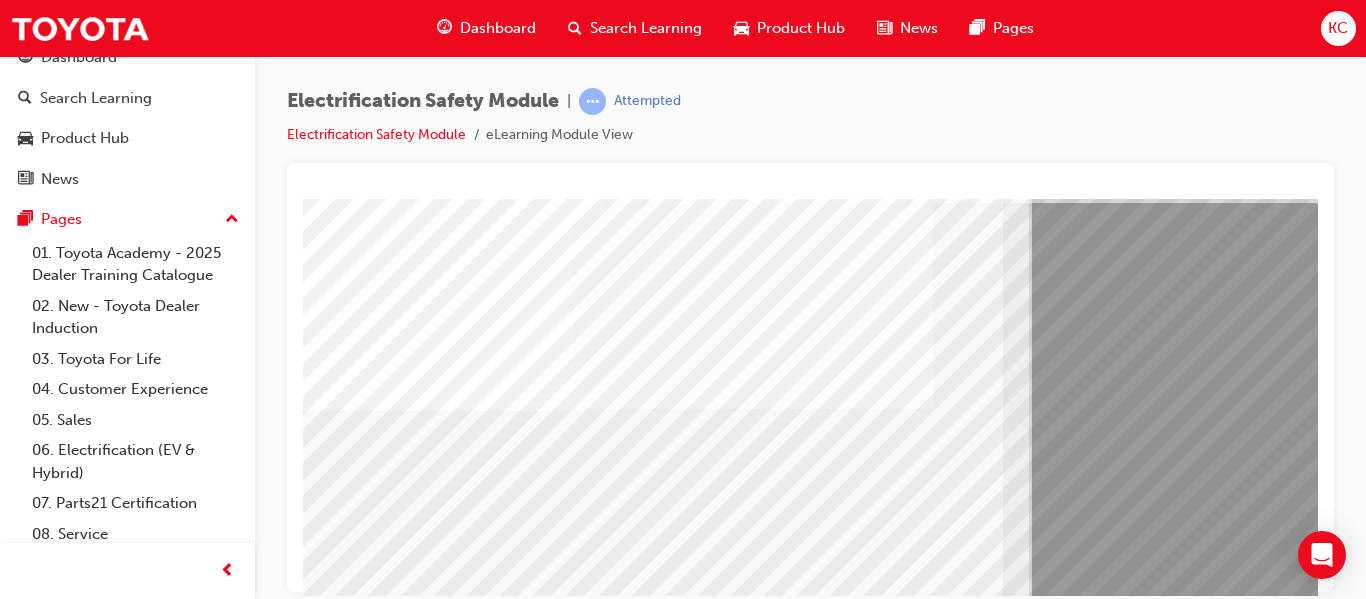 scroll, scrollTop: 168, scrollLeft: 0, axis: vertical 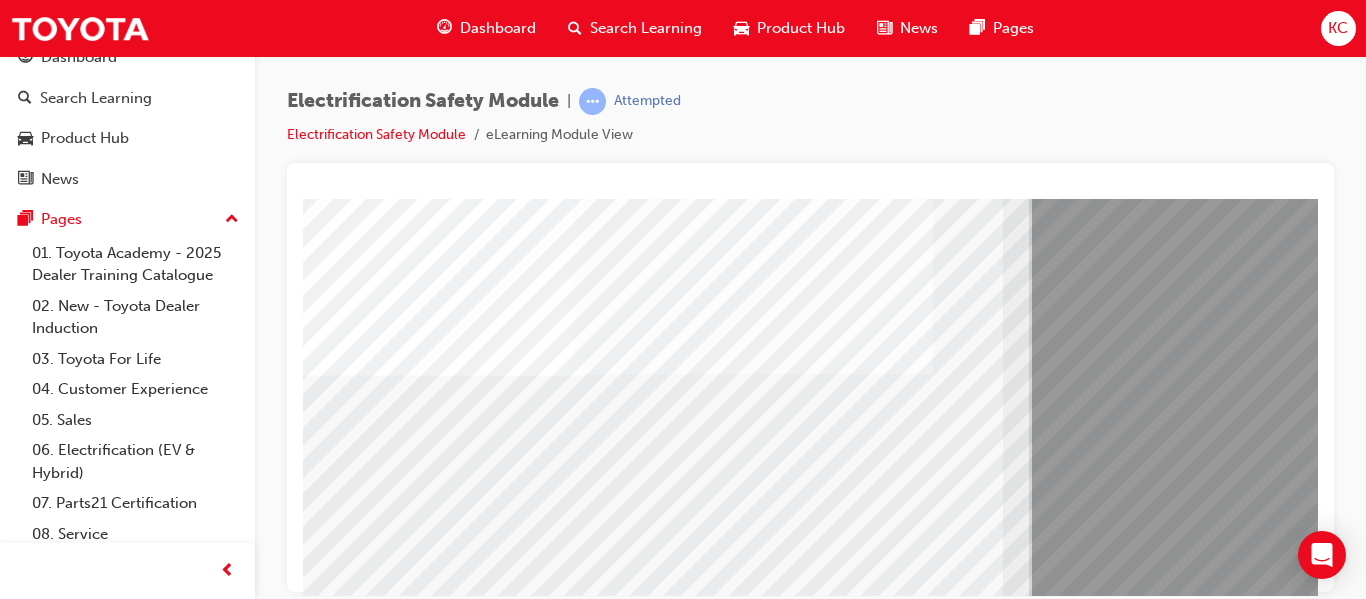 click at bounding box center [343, 11101] 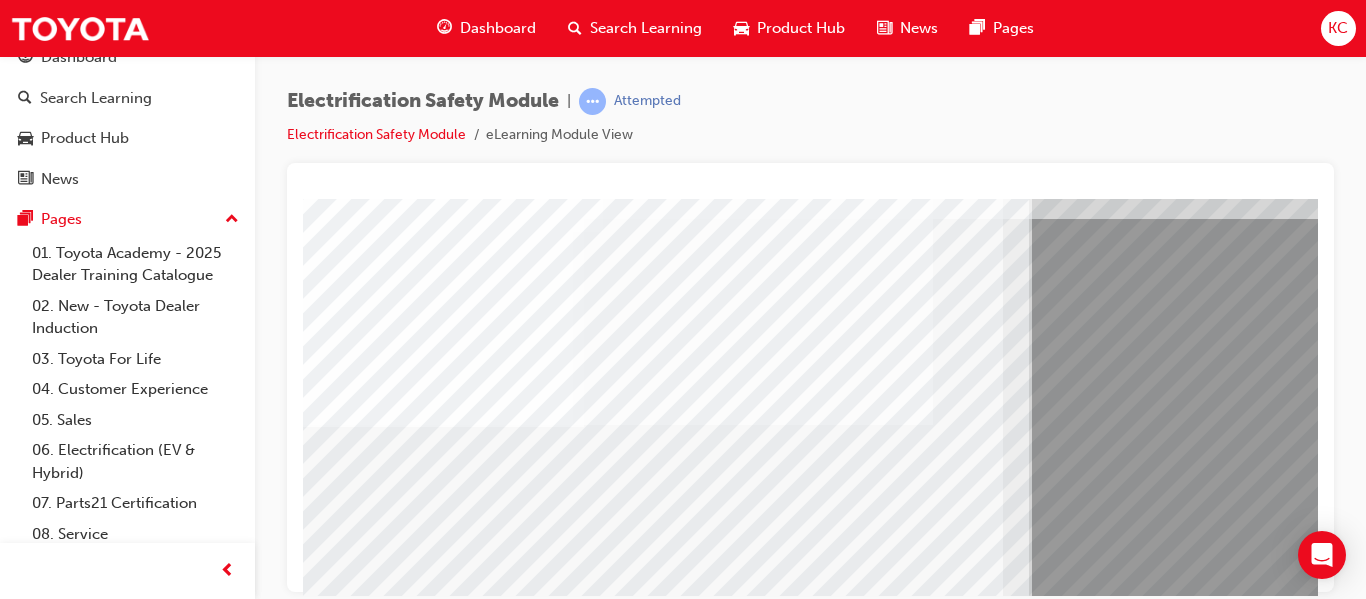 scroll, scrollTop: 200, scrollLeft: 0, axis: vertical 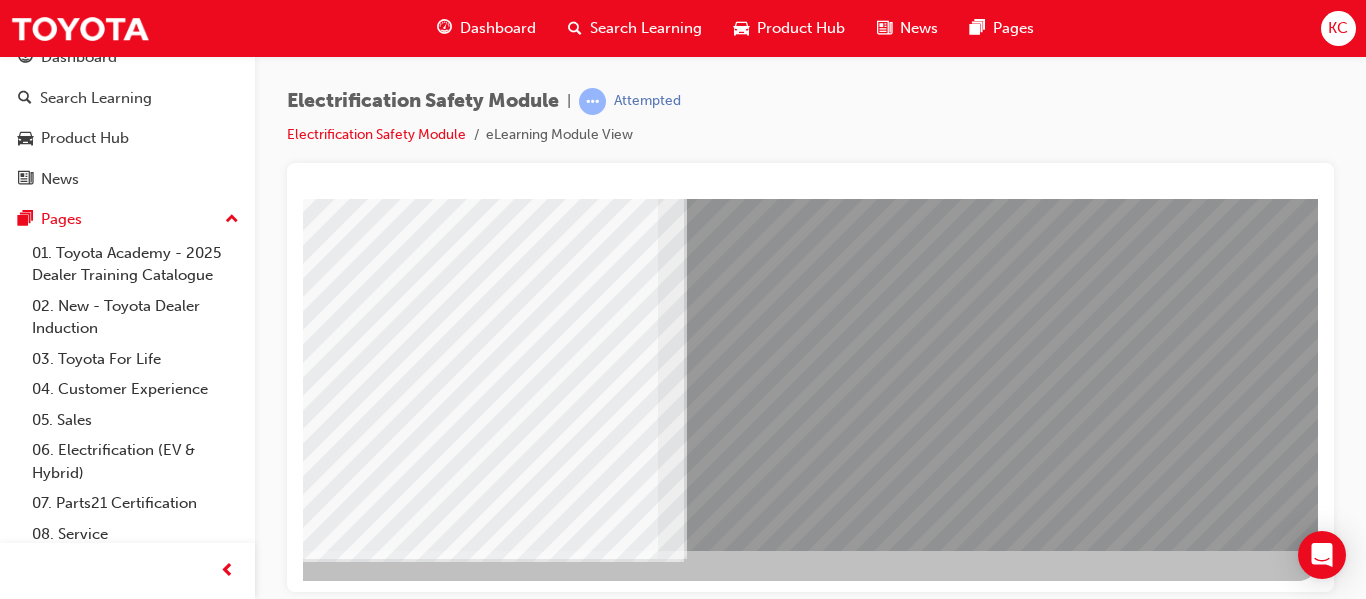 click at bounding box center [21, 10959] 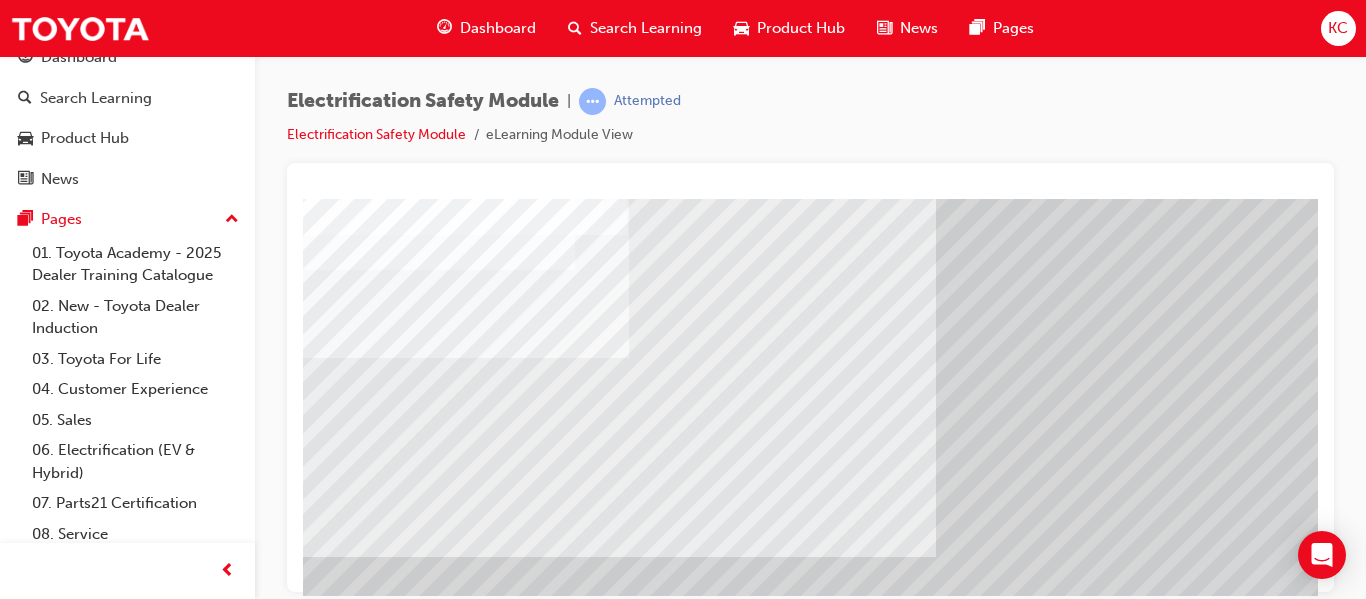 scroll, scrollTop: 200, scrollLeft: 0, axis: vertical 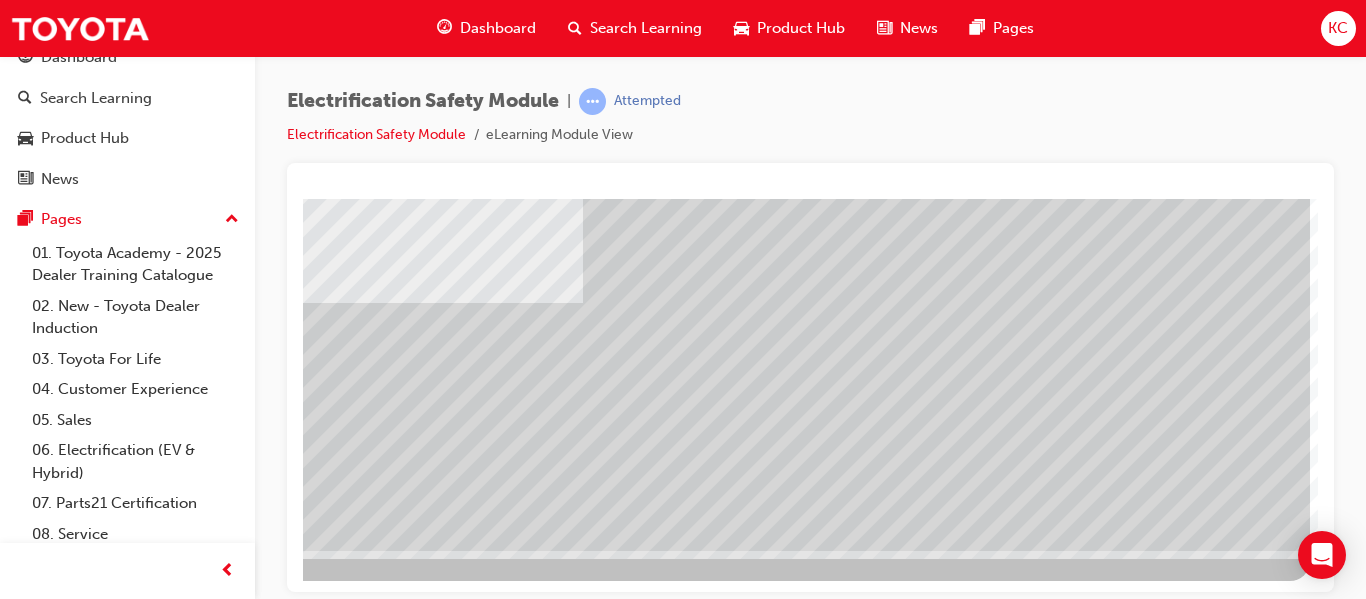 click at bounding box center [13, 2142] 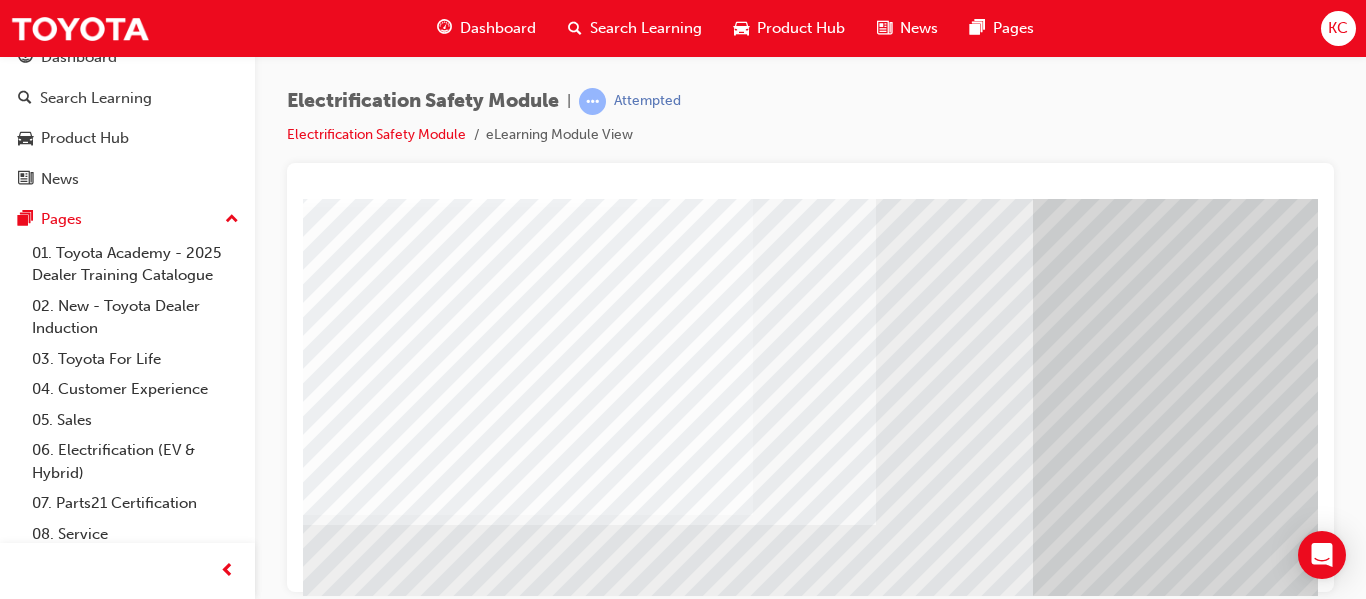 scroll, scrollTop: 100, scrollLeft: 0, axis: vertical 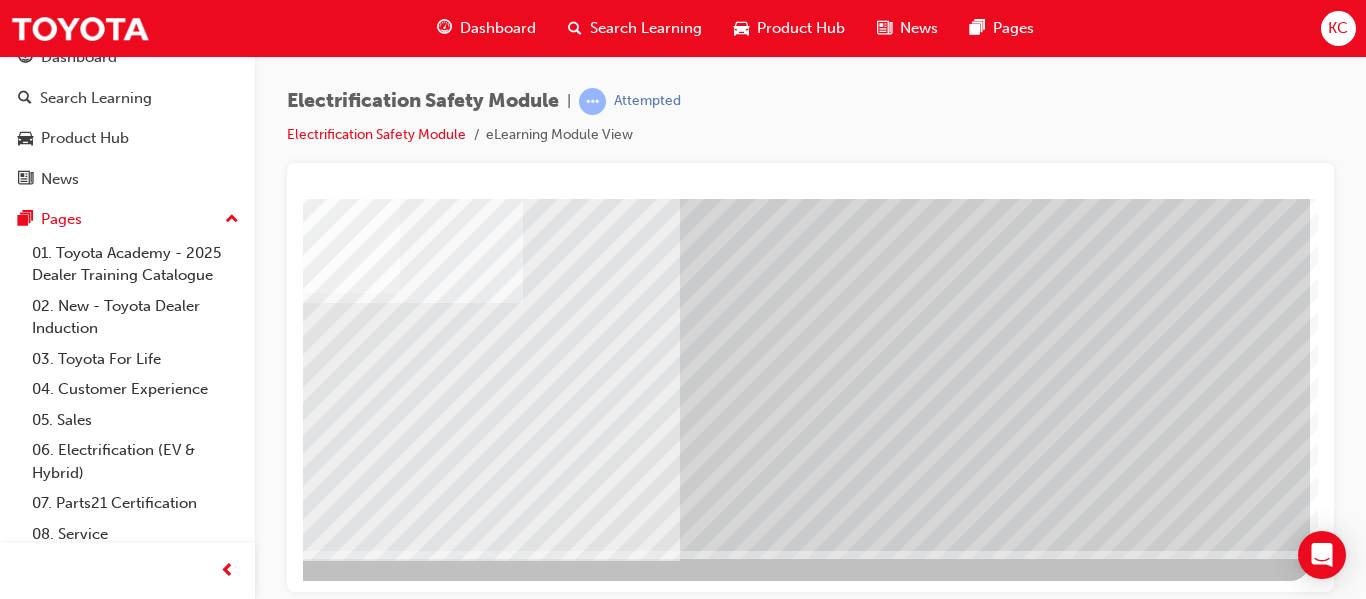 click at bounding box center [13, 2864] 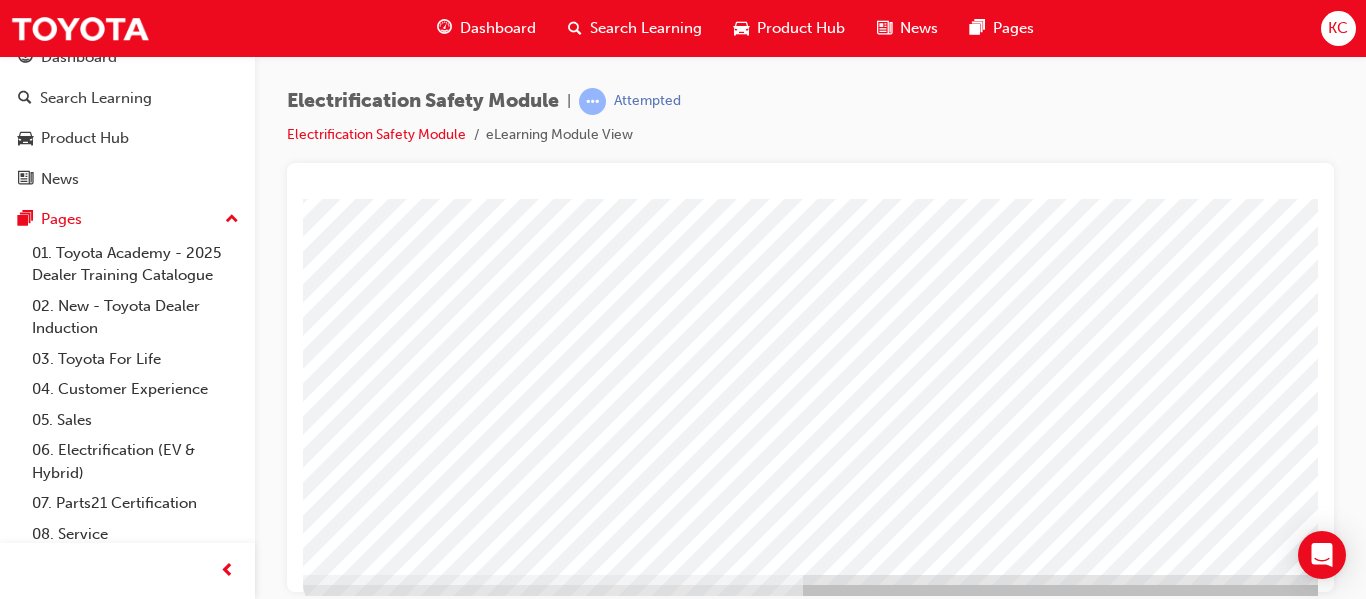 scroll, scrollTop: 368, scrollLeft: 0, axis: vertical 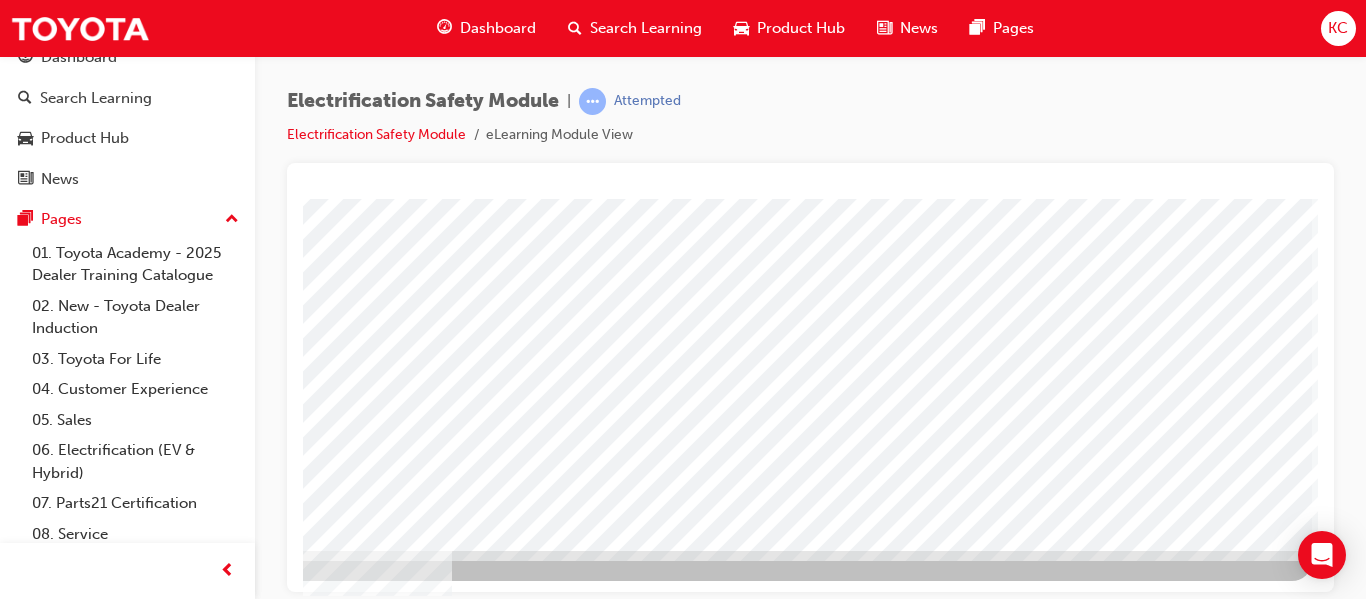 click at bounding box center (15, 2864) 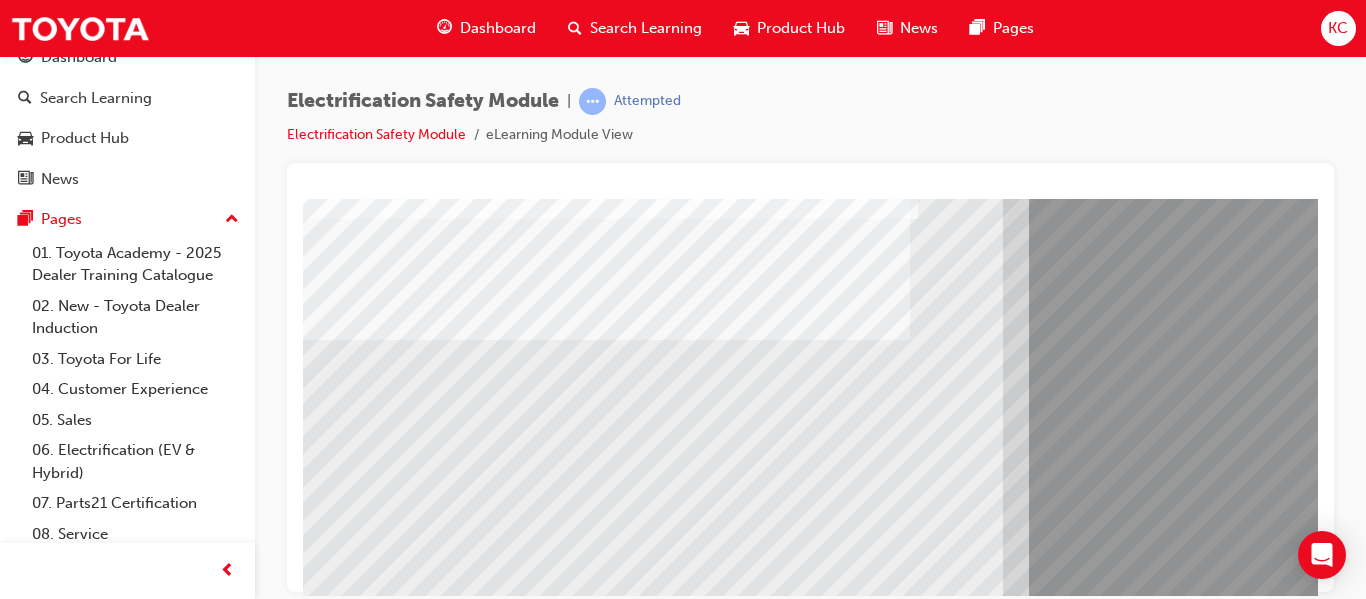 scroll, scrollTop: 200, scrollLeft: 0, axis: vertical 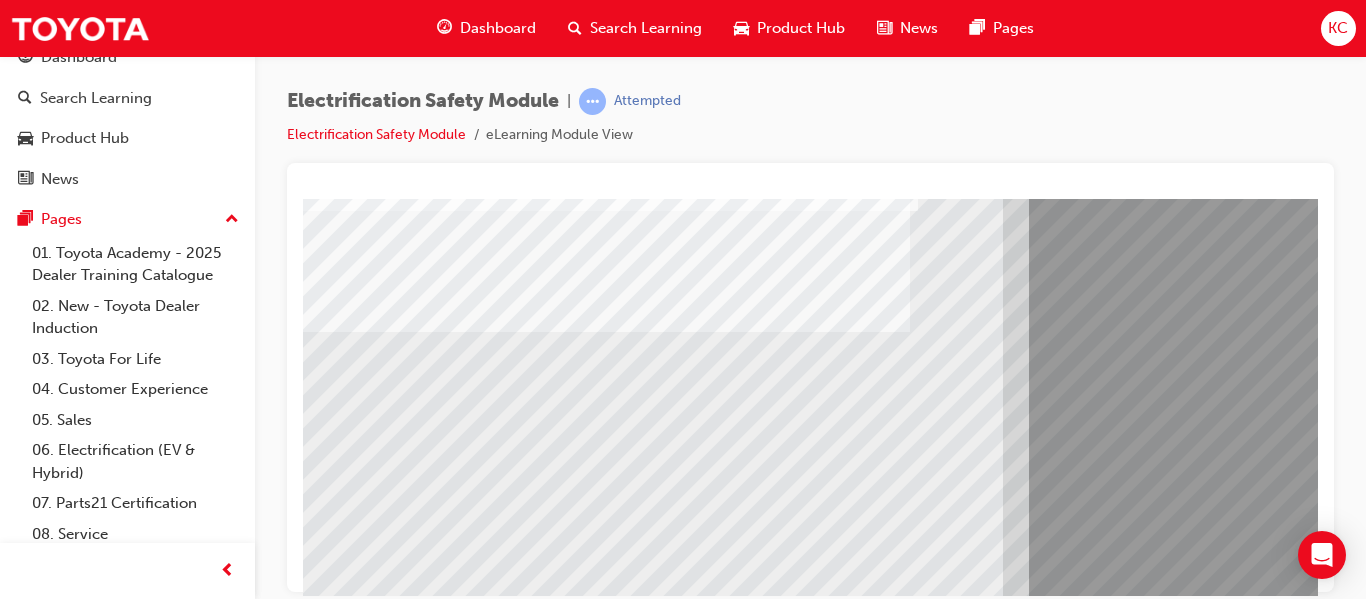 click at bounding box center [368, 7949] 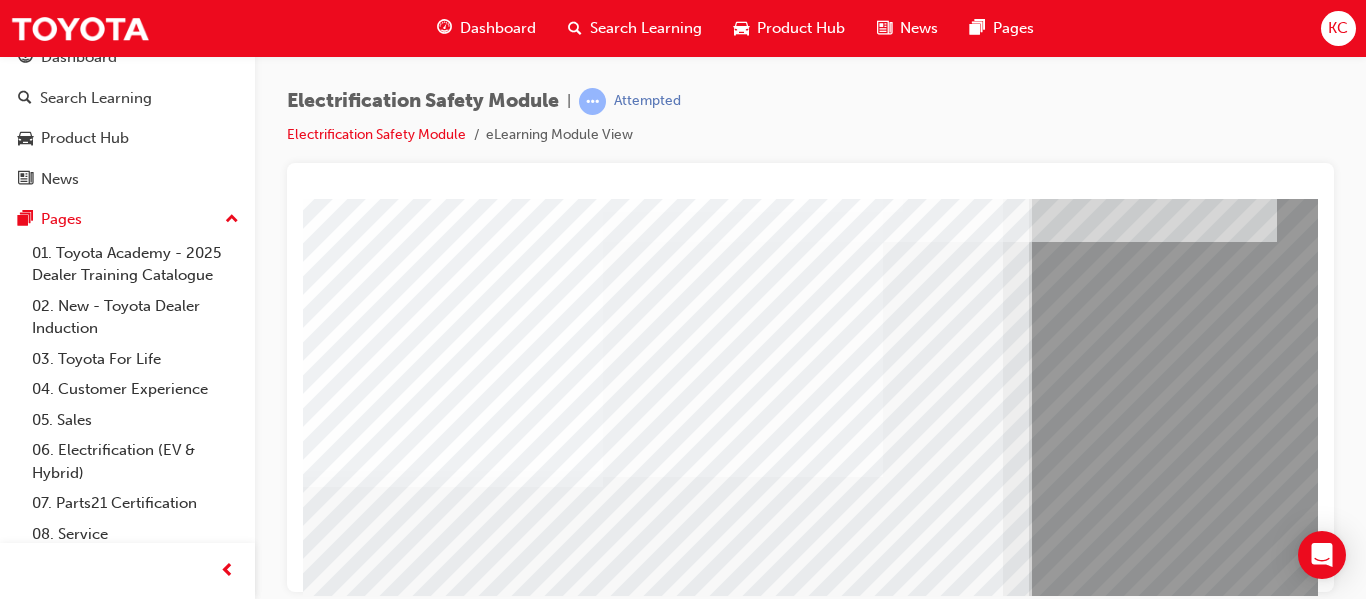 scroll, scrollTop: 100, scrollLeft: 0, axis: vertical 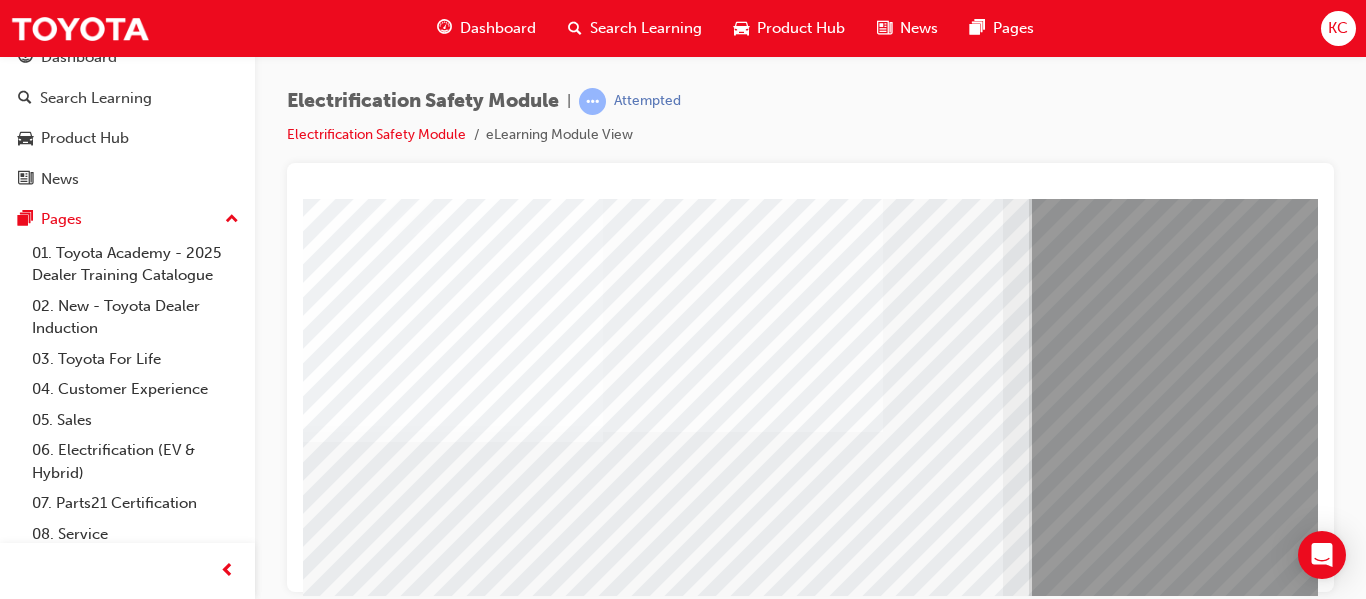 click at bounding box center [368, 8179] 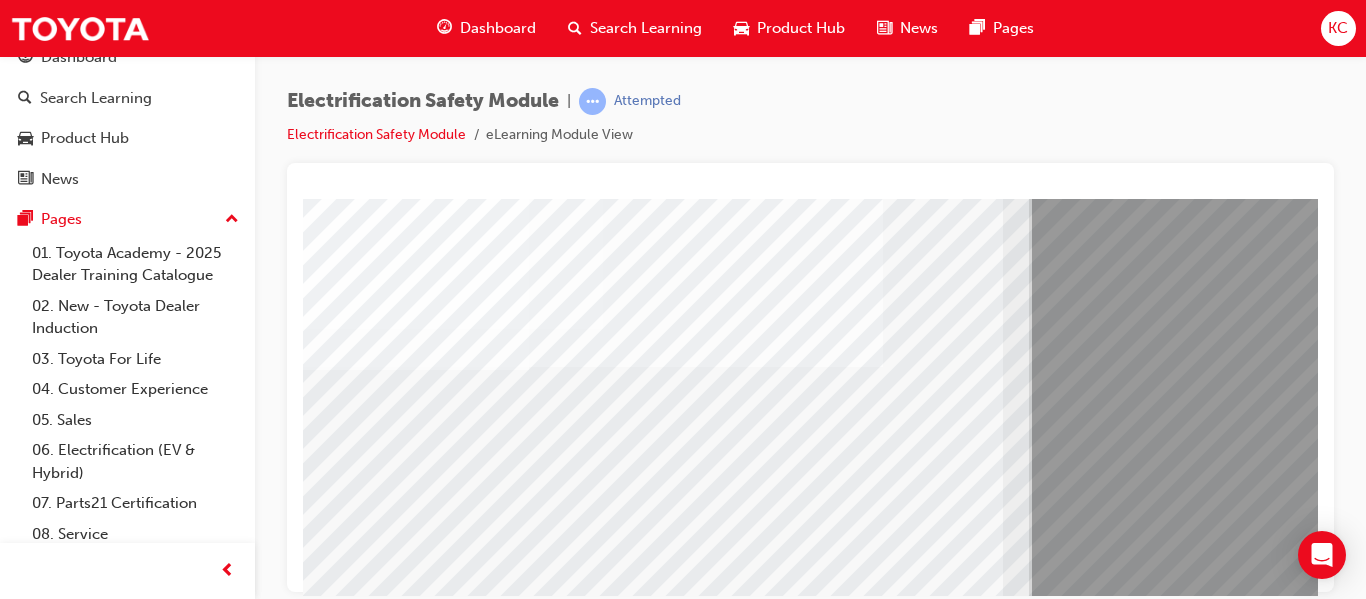 scroll, scrollTop: 200, scrollLeft: 0, axis: vertical 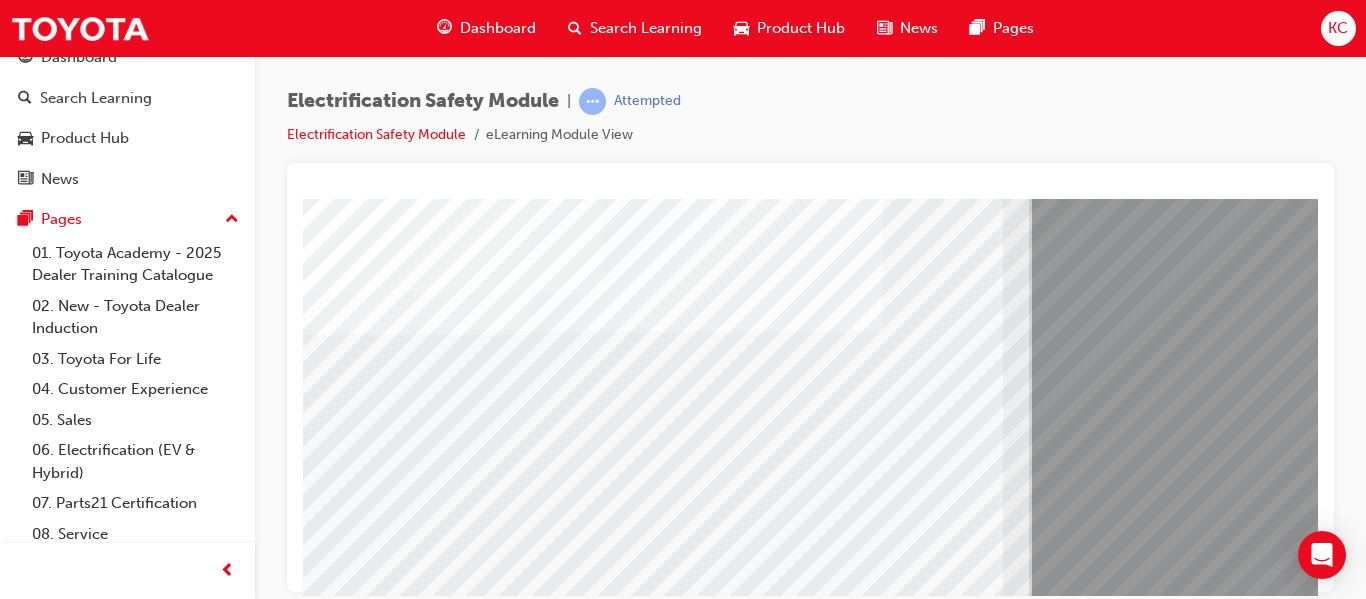 click at bounding box center [368, 8209] 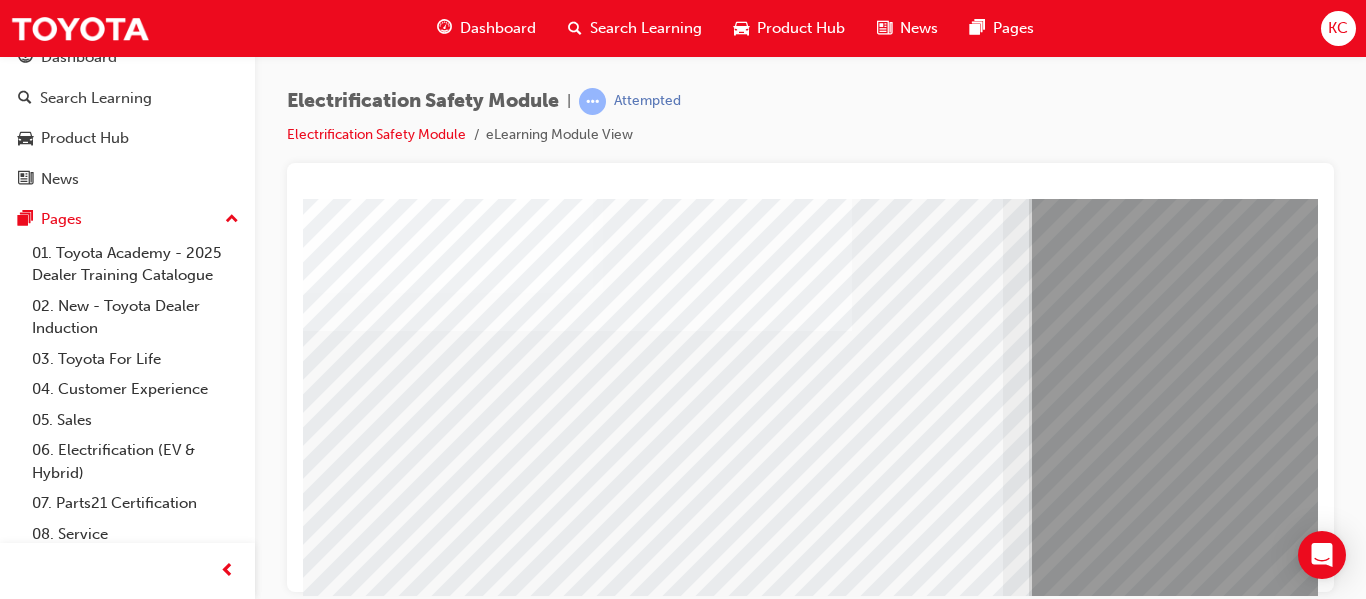 scroll, scrollTop: 368, scrollLeft: 0, axis: vertical 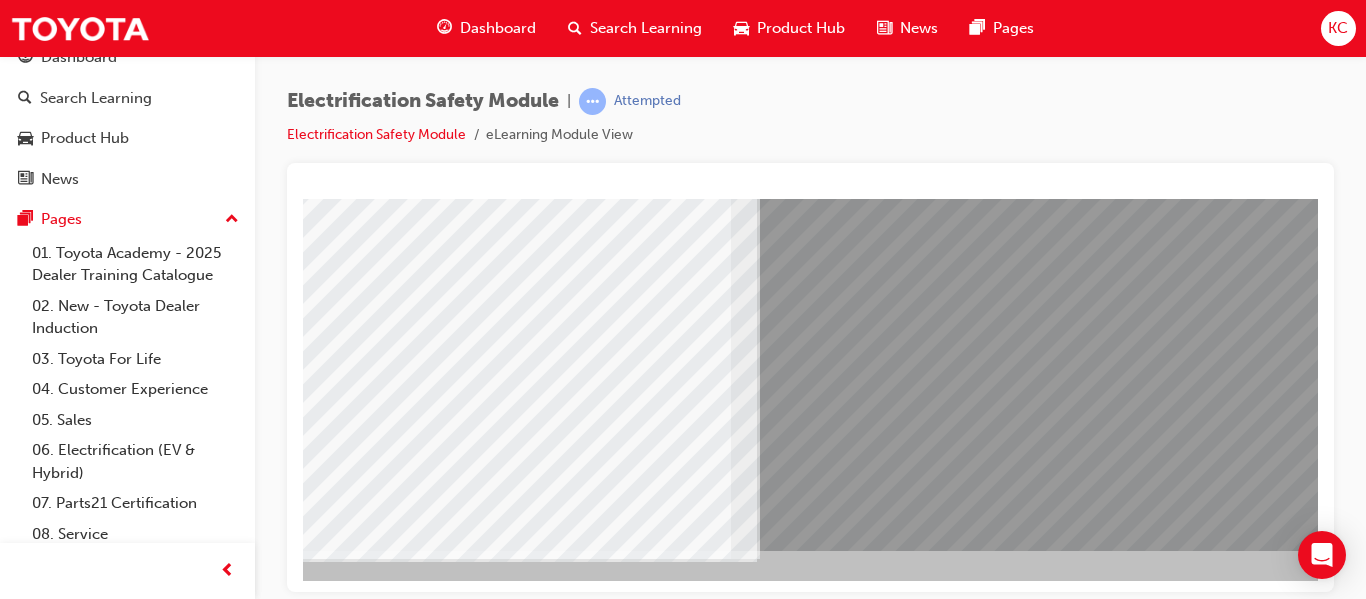 click at bounding box center [94, 7698] 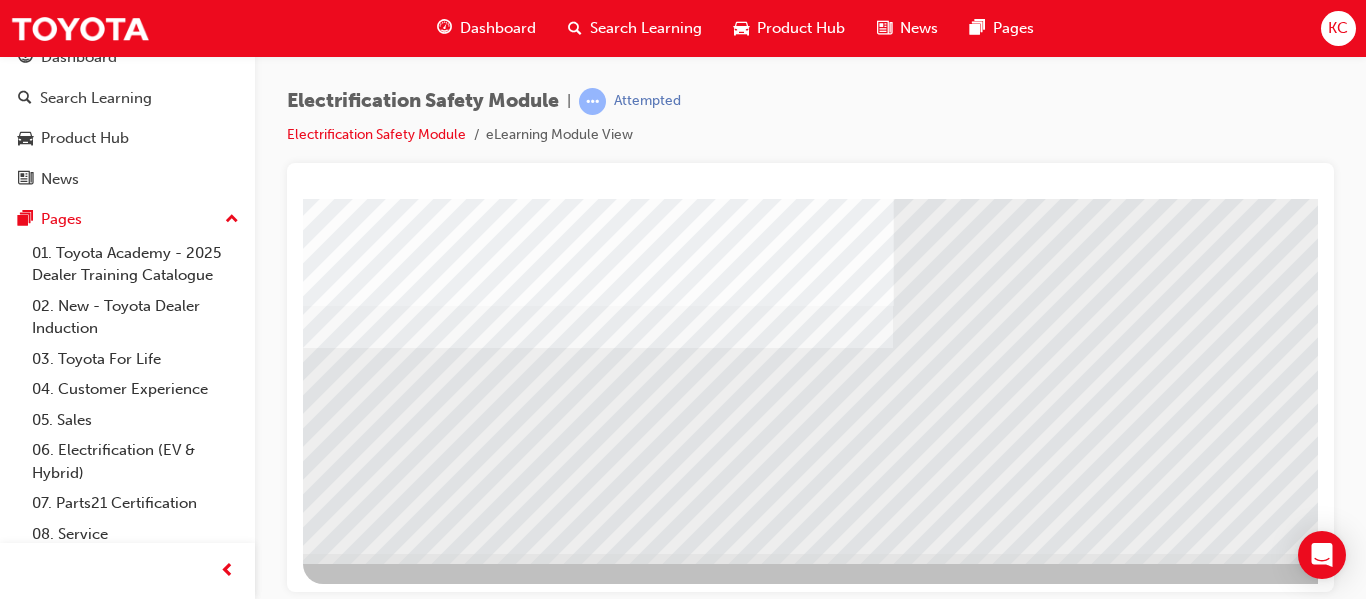 scroll, scrollTop: 368, scrollLeft: 0, axis: vertical 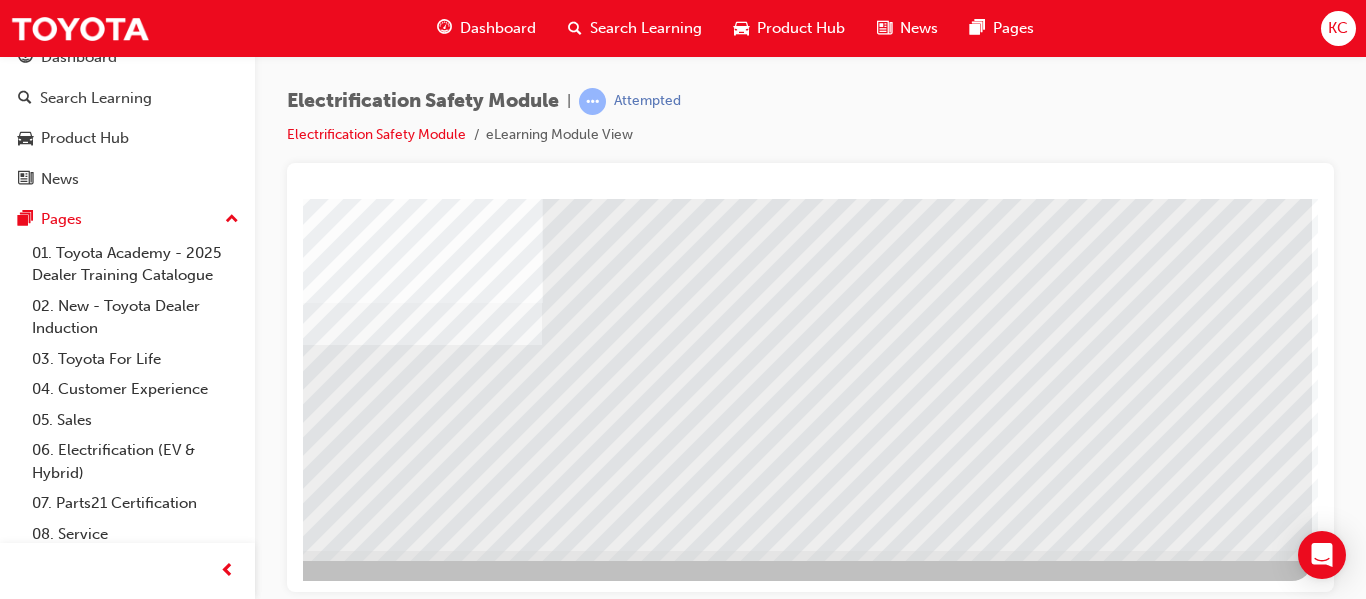 click at bounding box center [15, 3850] 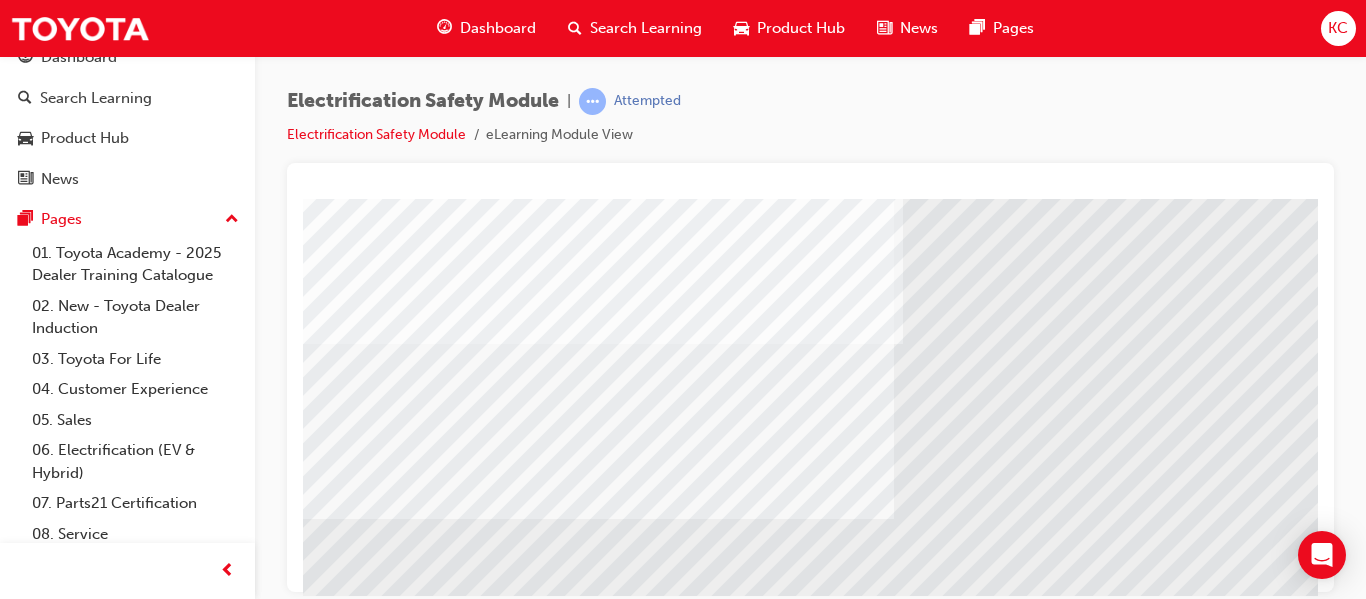 scroll, scrollTop: 200, scrollLeft: 0, axis: vertical 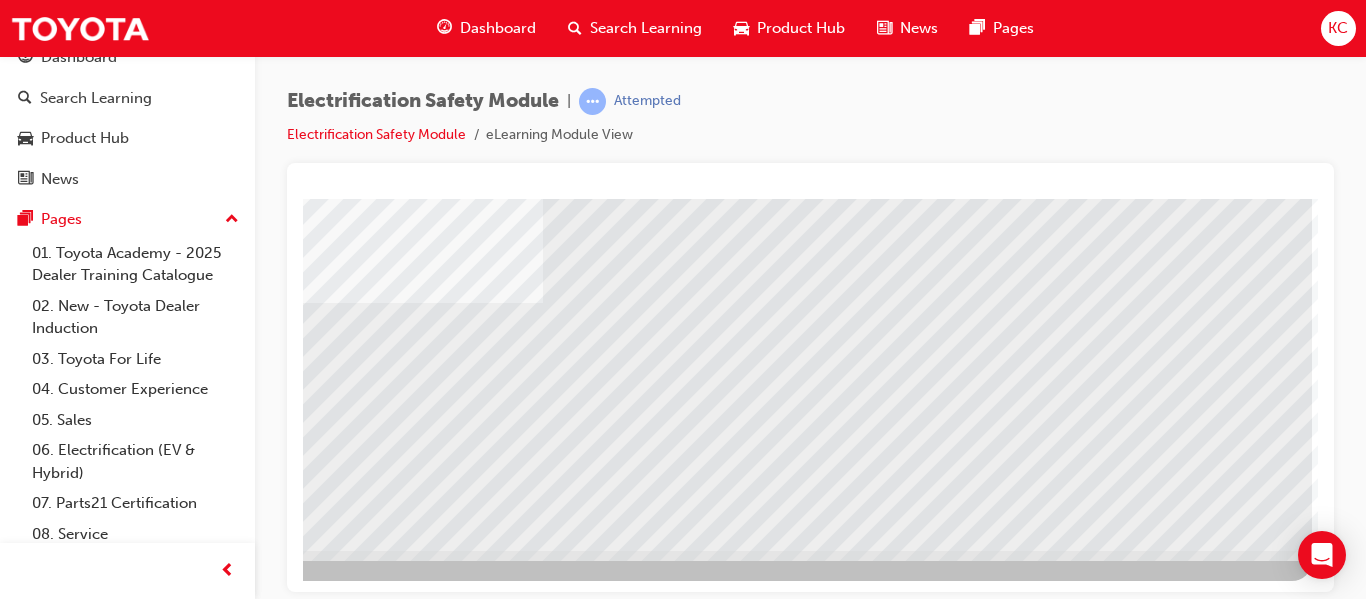 click at bounding box center [15, 3633] 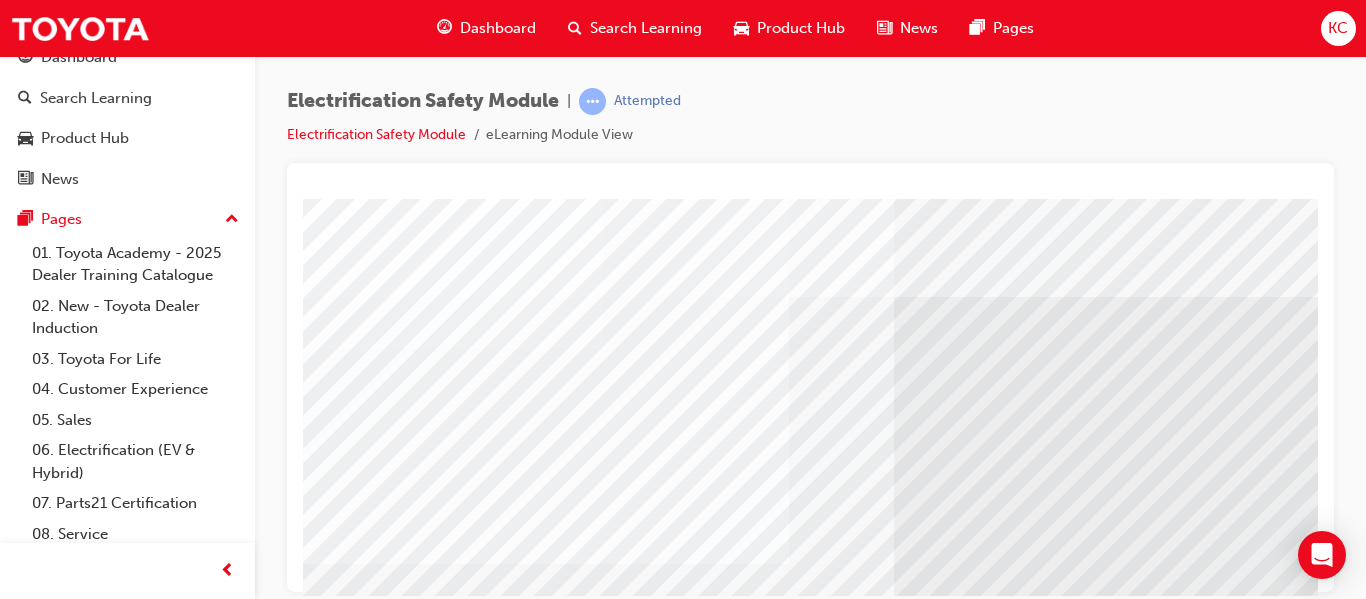 scroll, scrollTop: 100, scrollLeft: 0, axis: vertical 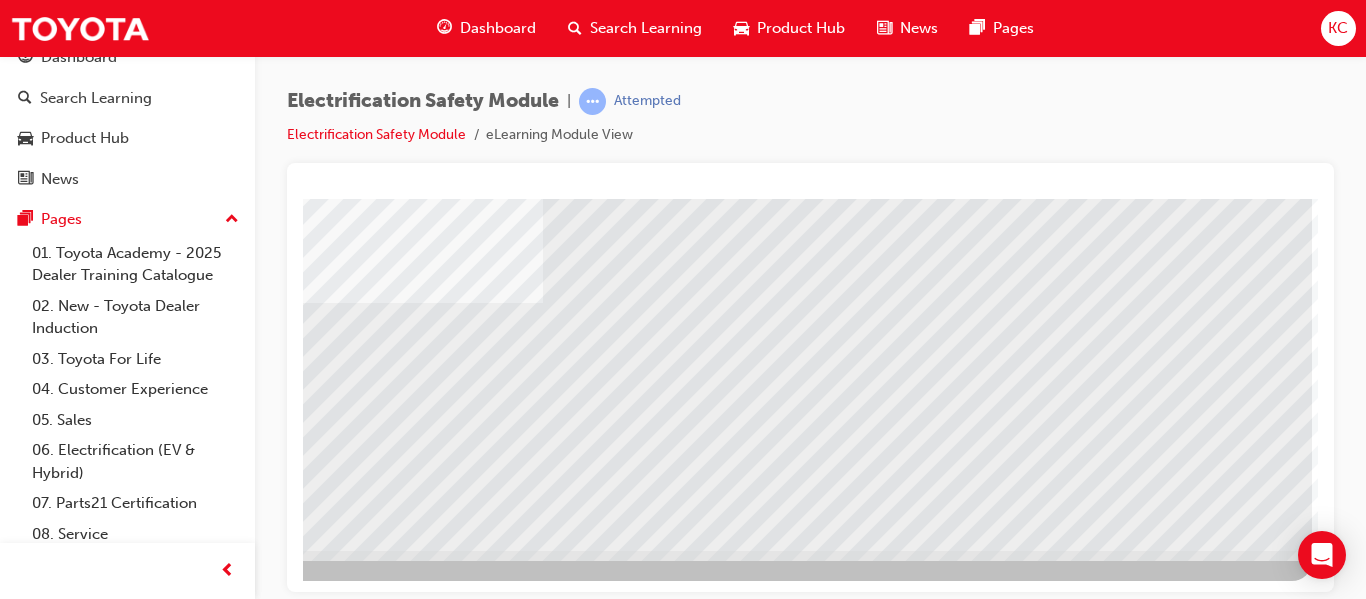 click at bounding box center [15, 3701] 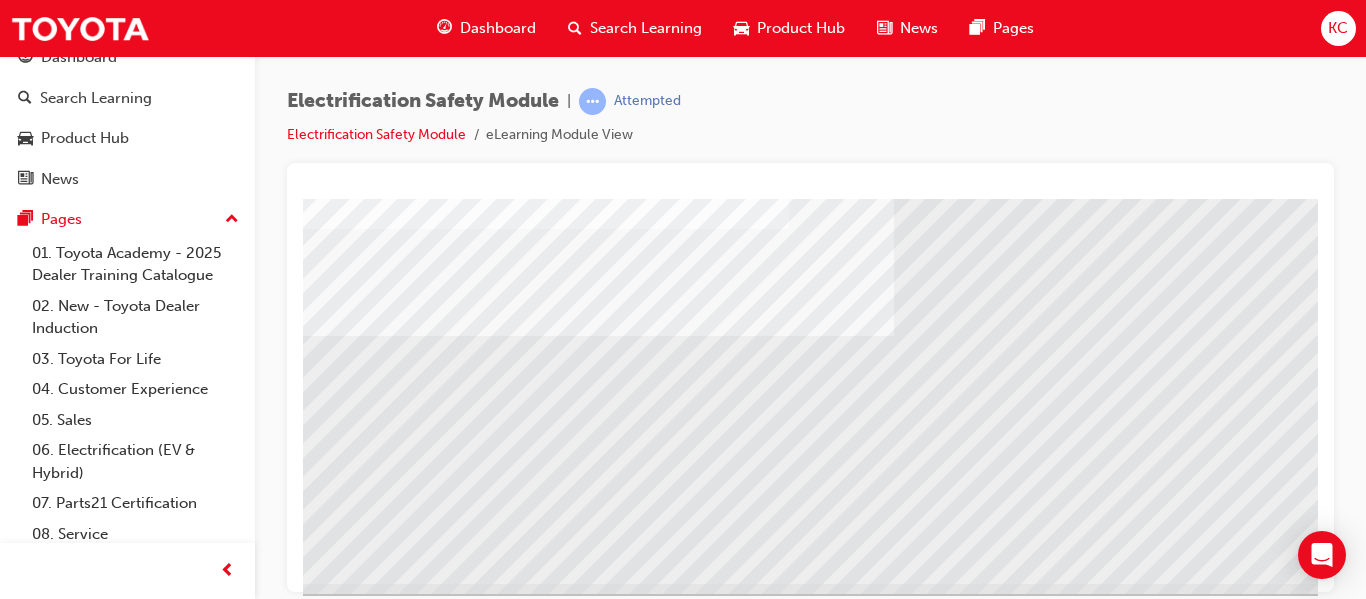 scroll, scrollTop: 368, scrollLeft: 0, axis: vertical 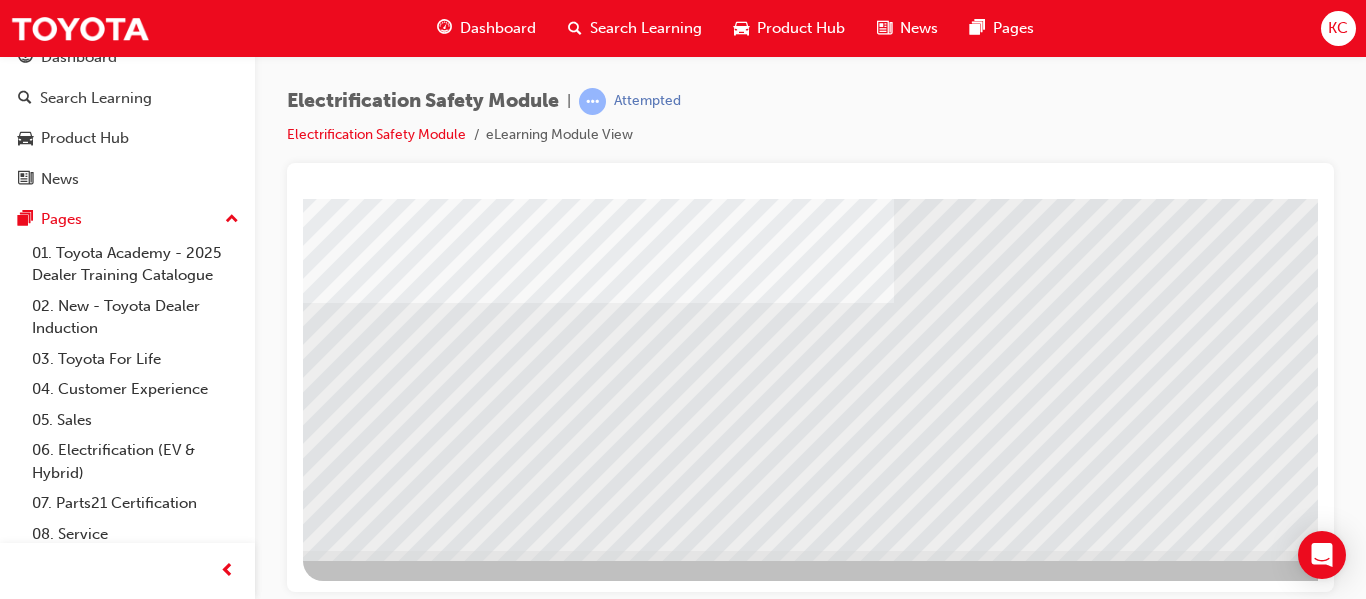 drag, startPoint x: 568, startPoint y: 577, endPoint x: 691, endPoint y: 599, distance: 124.95199 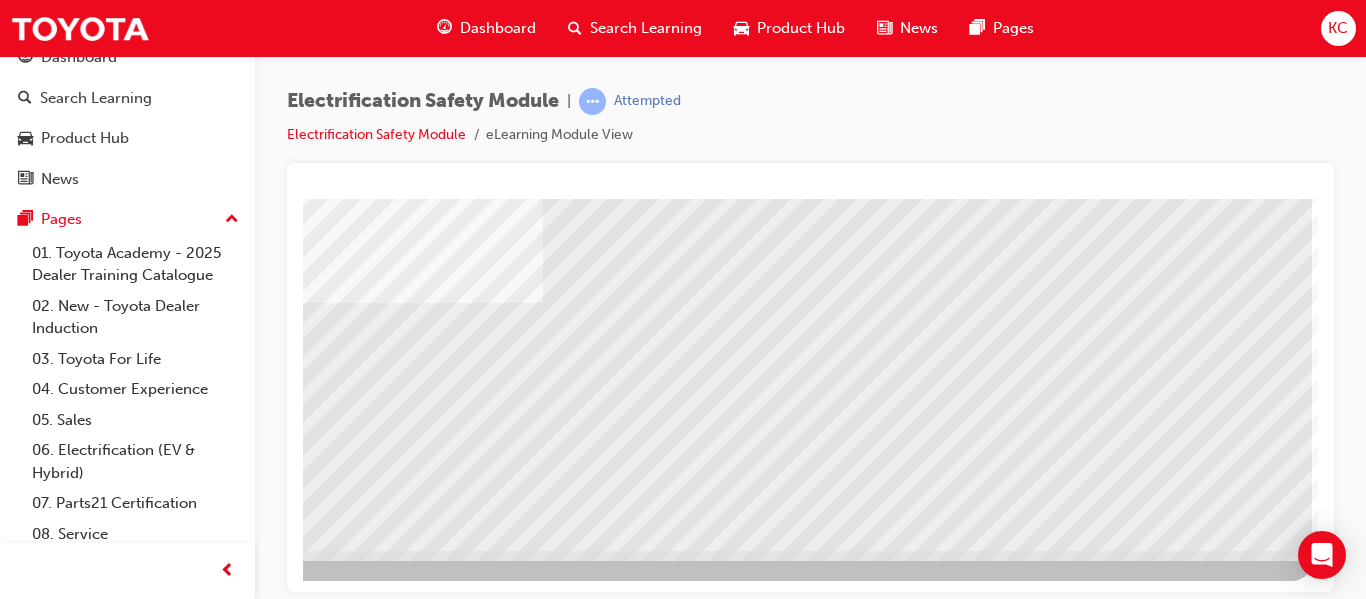 click at bounding box center [15, 3701] 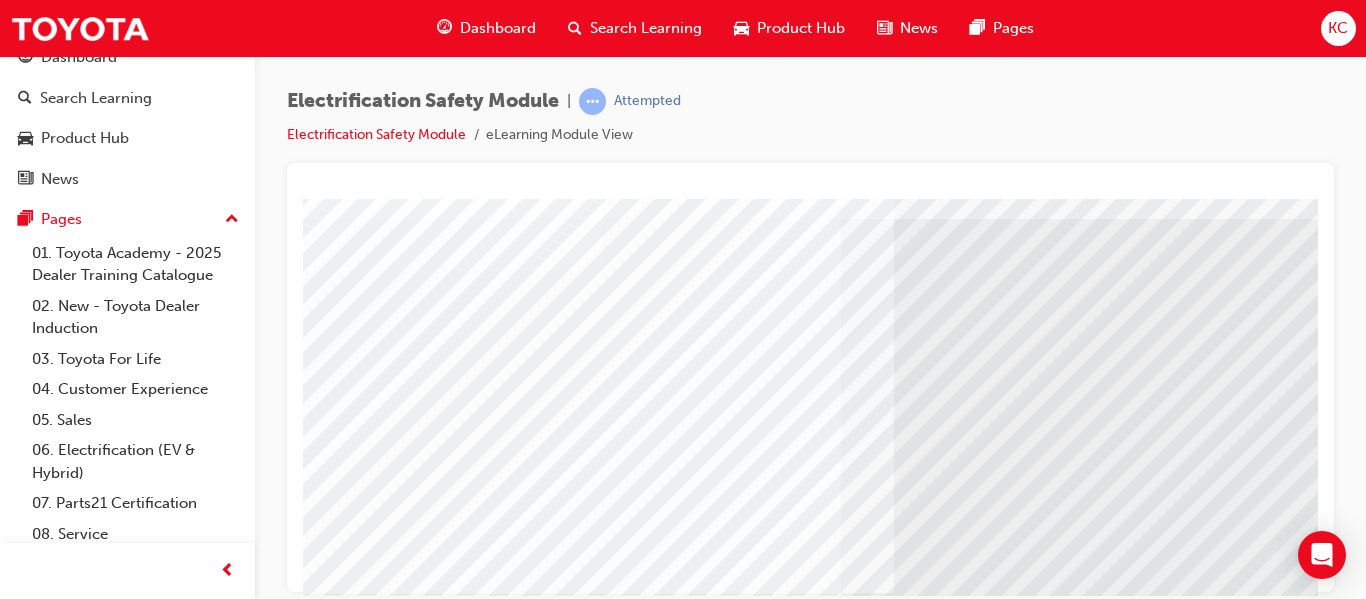 scroll, scrollTop: 200, scrollLeft: 0, axis: vertical 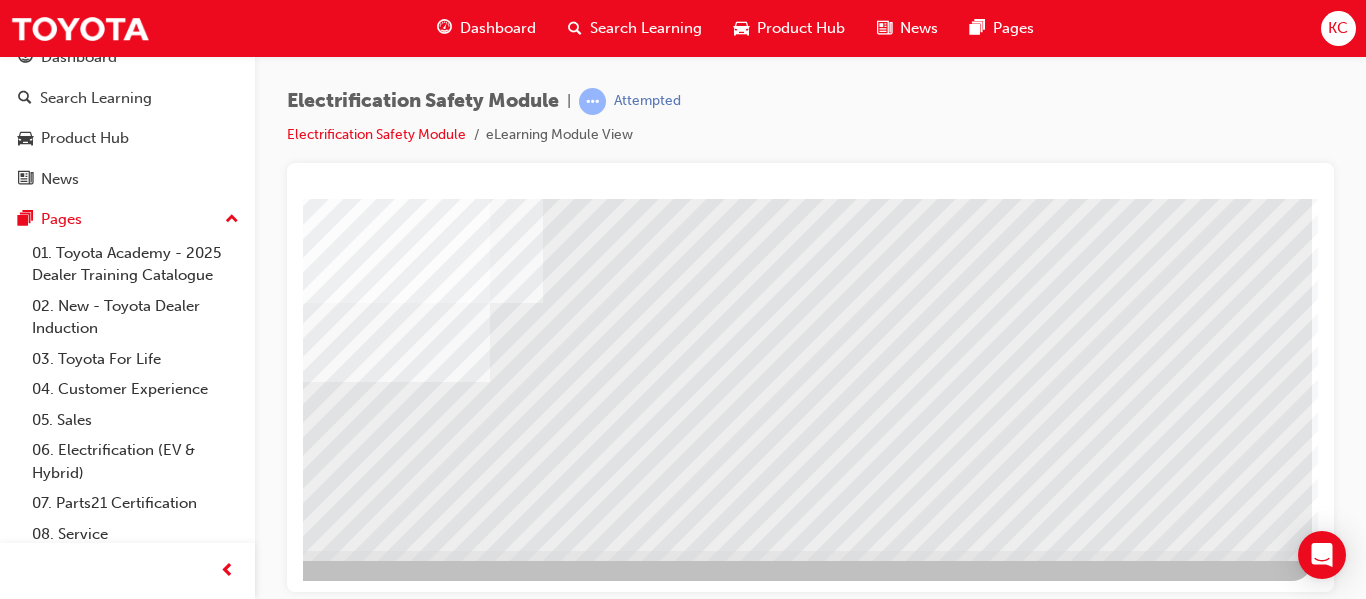 click at bounding box center (221, 3665) 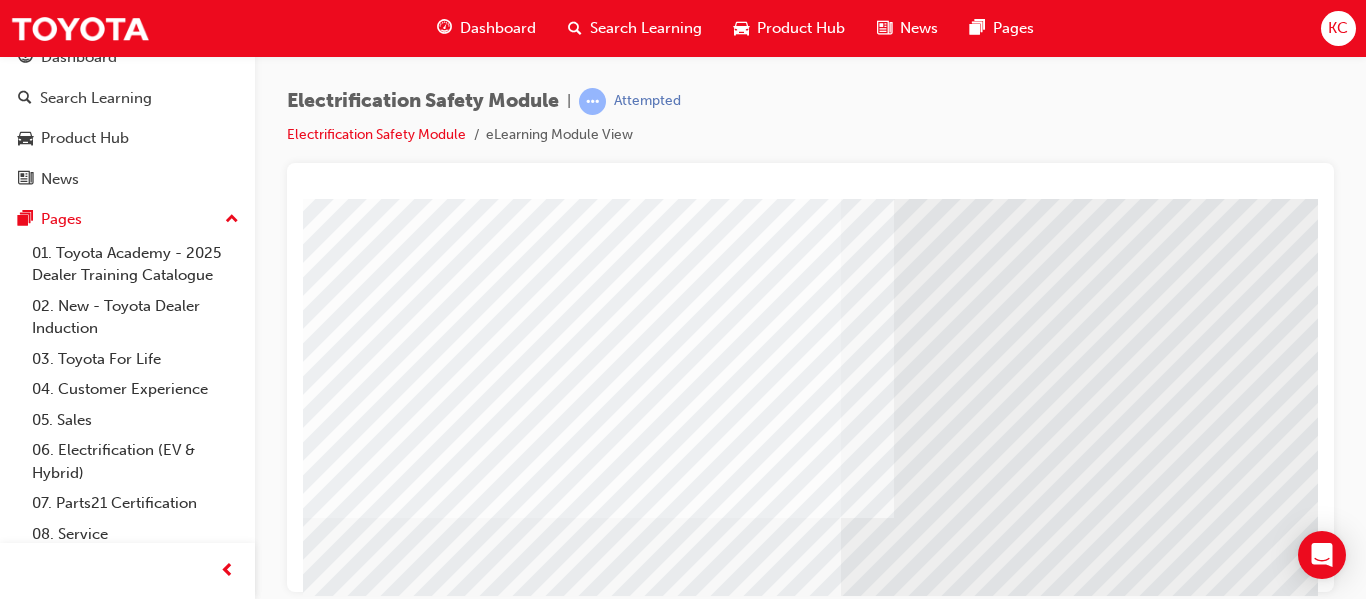 scroll, scrollTop: 200, scrollLeft: 0, axis: vertical 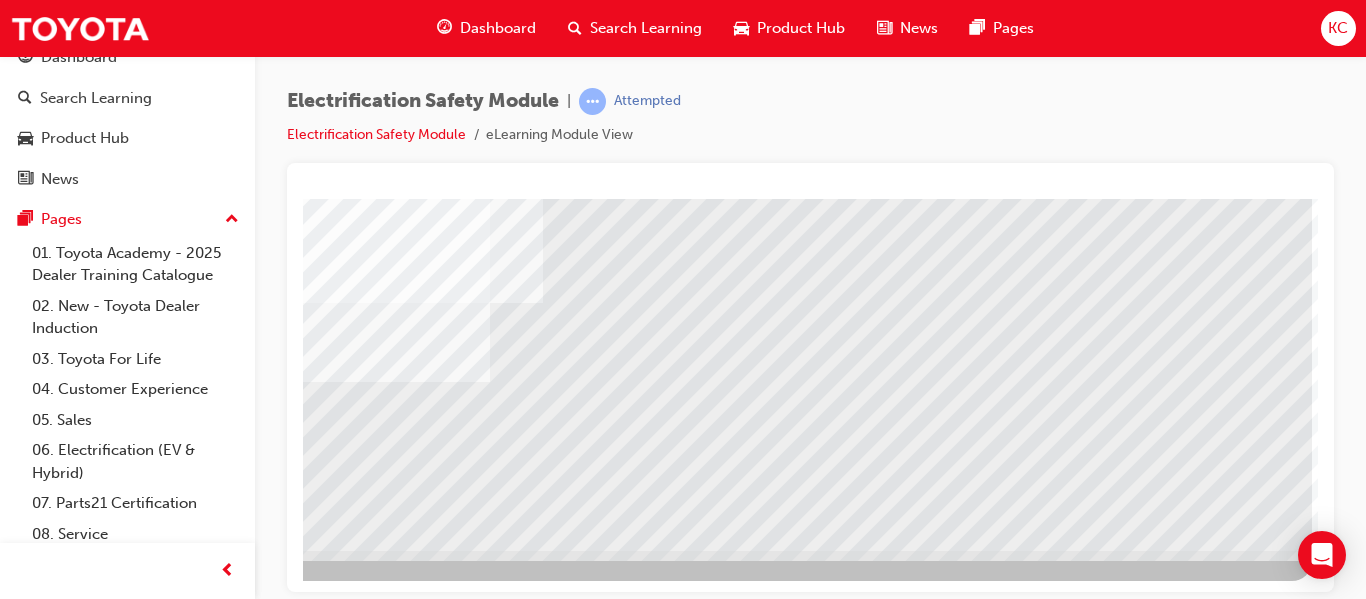 click at bounding box center [221, 3665] 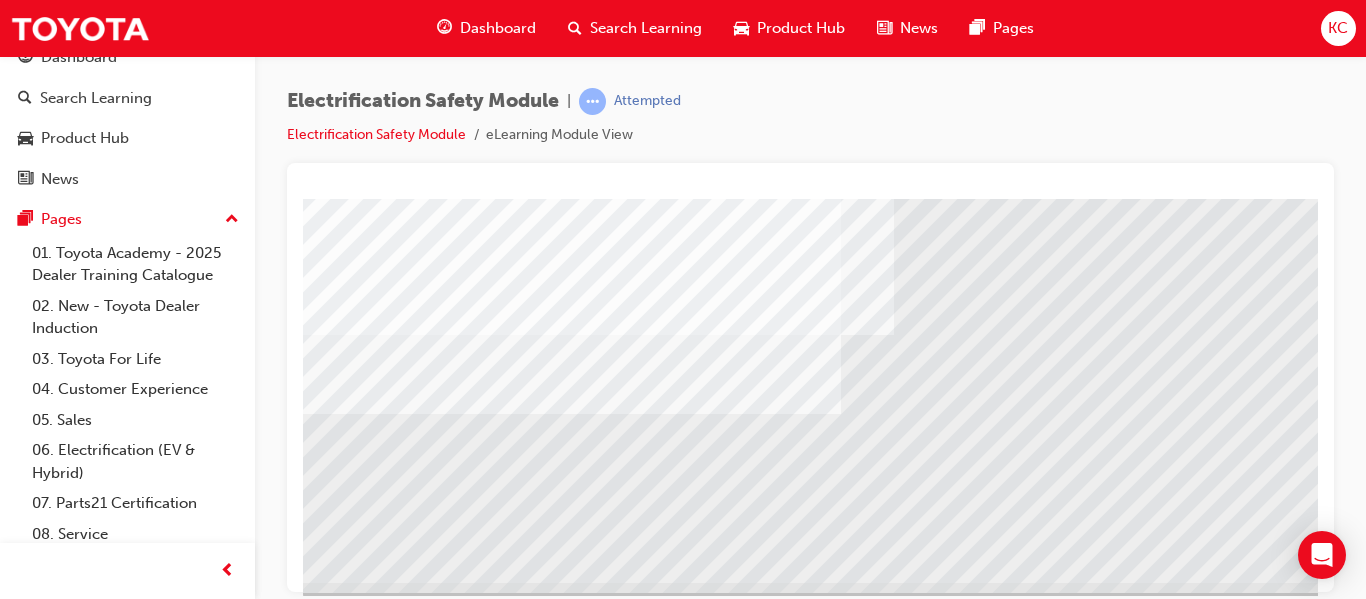 scroll, scrollTop: 368, scrollLeft: 0, axis: vertical 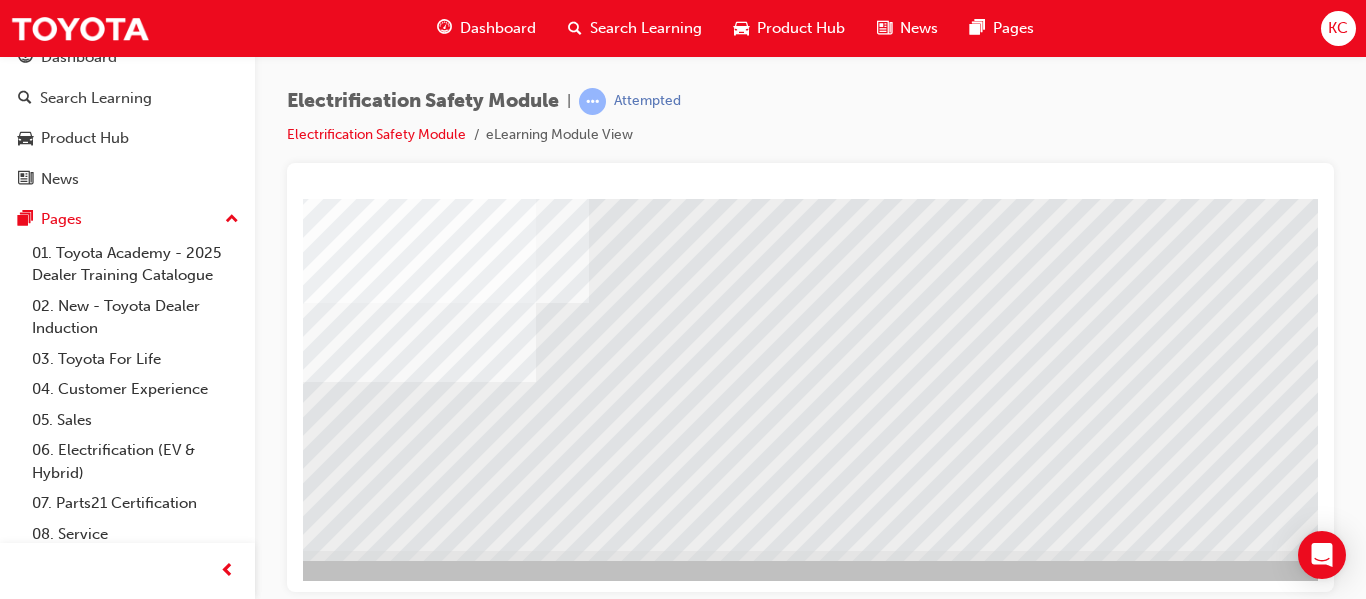 click at bounding box center [267, 3665] 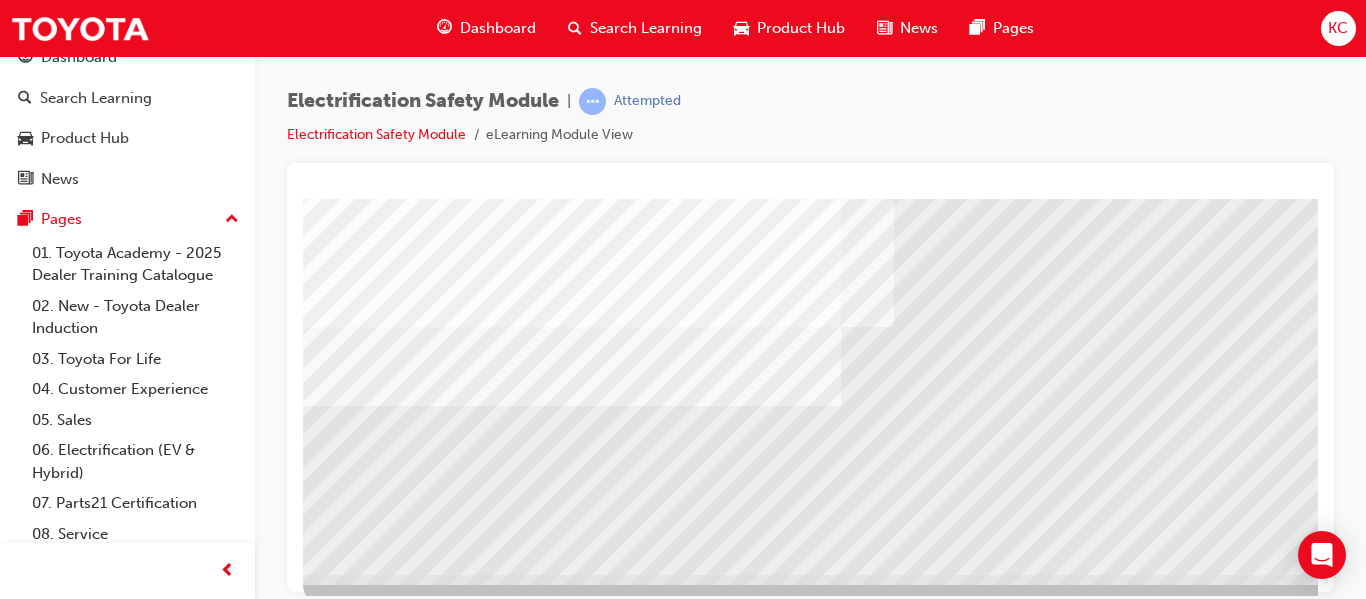 scroll, scrollTop: 368, scrollLeft: 0, axis: vertical 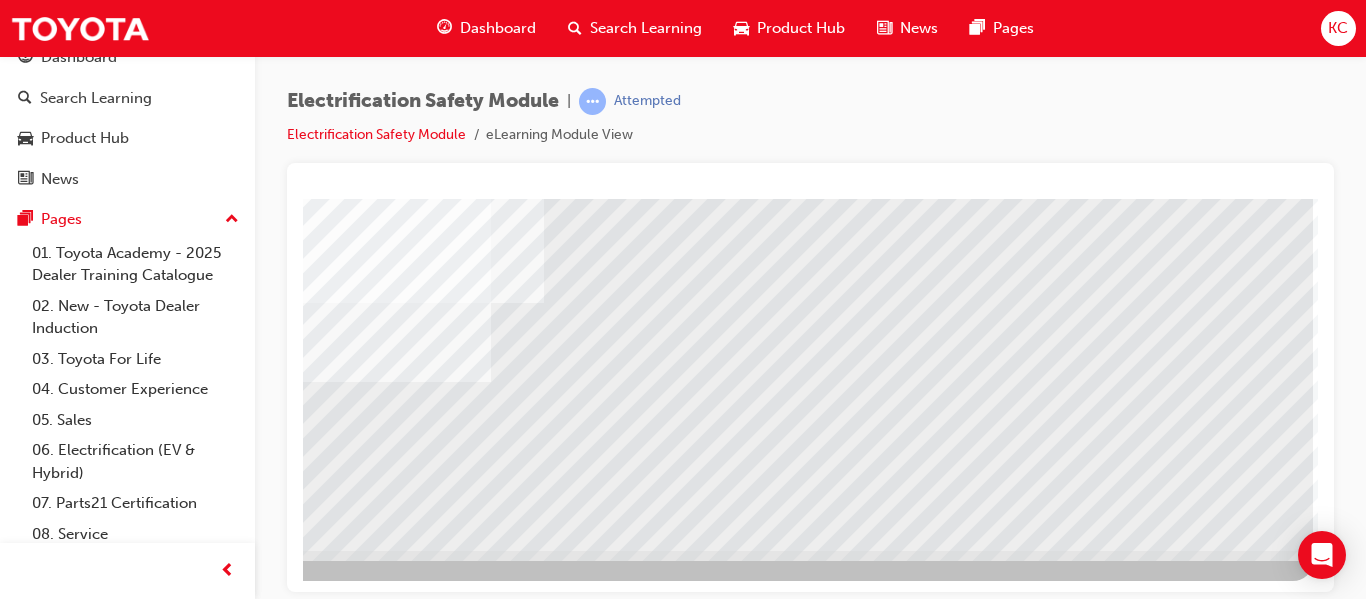 click at bounding box center (222, 3665) 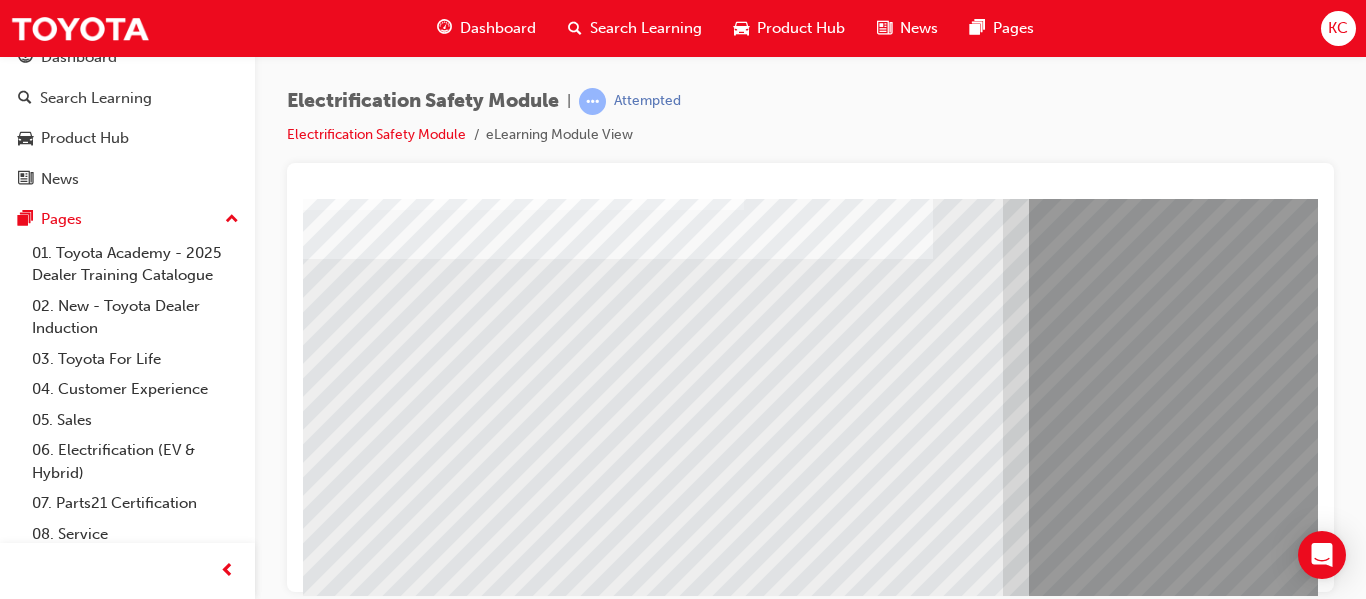 scroll, scrollTop: 368, scrollLeft: 0, axis: vertical 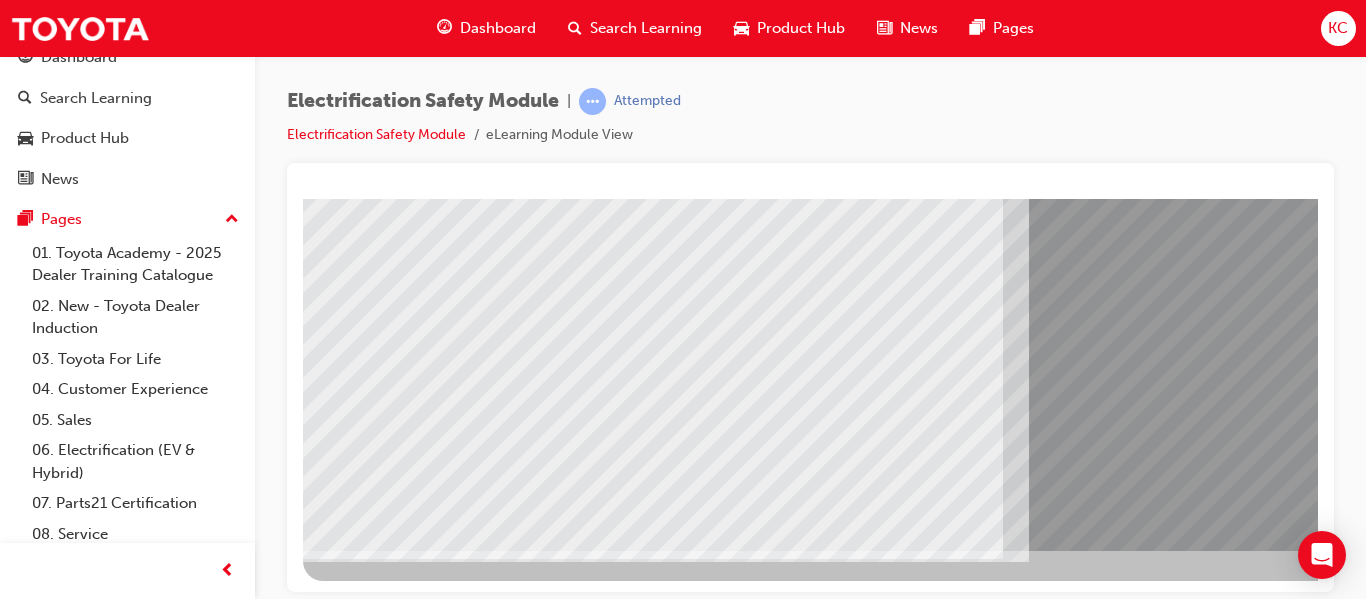 click at bounding box center [383, 7152] 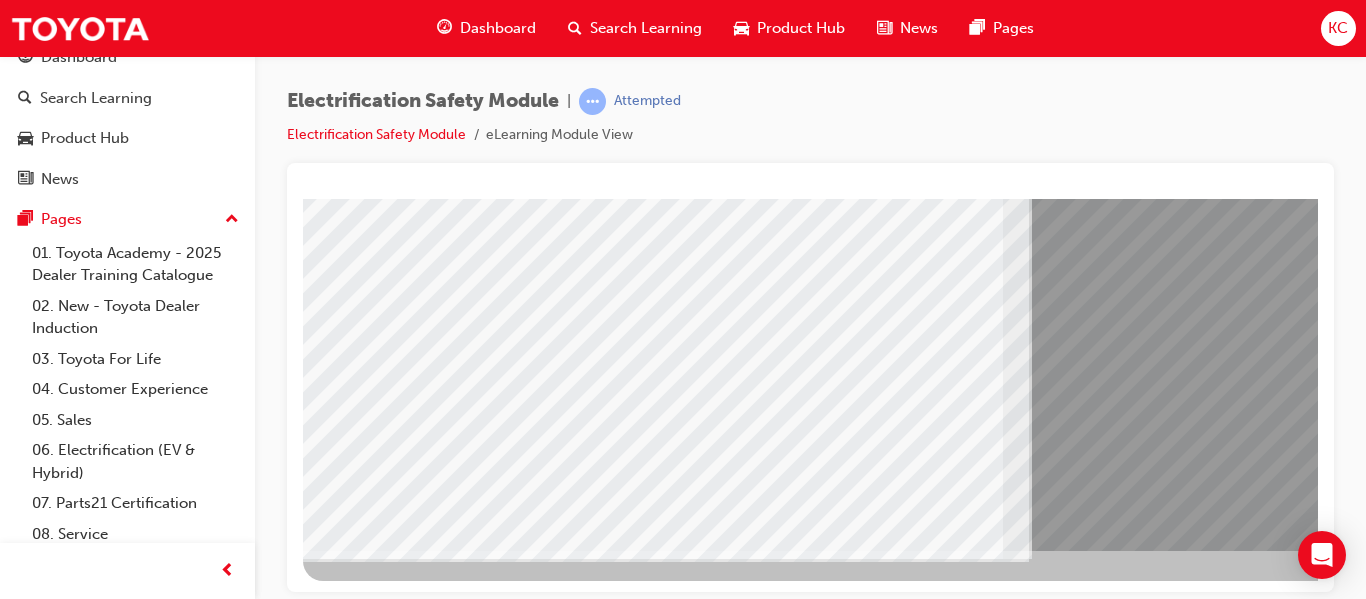 click at bounding box center [383, 7198] 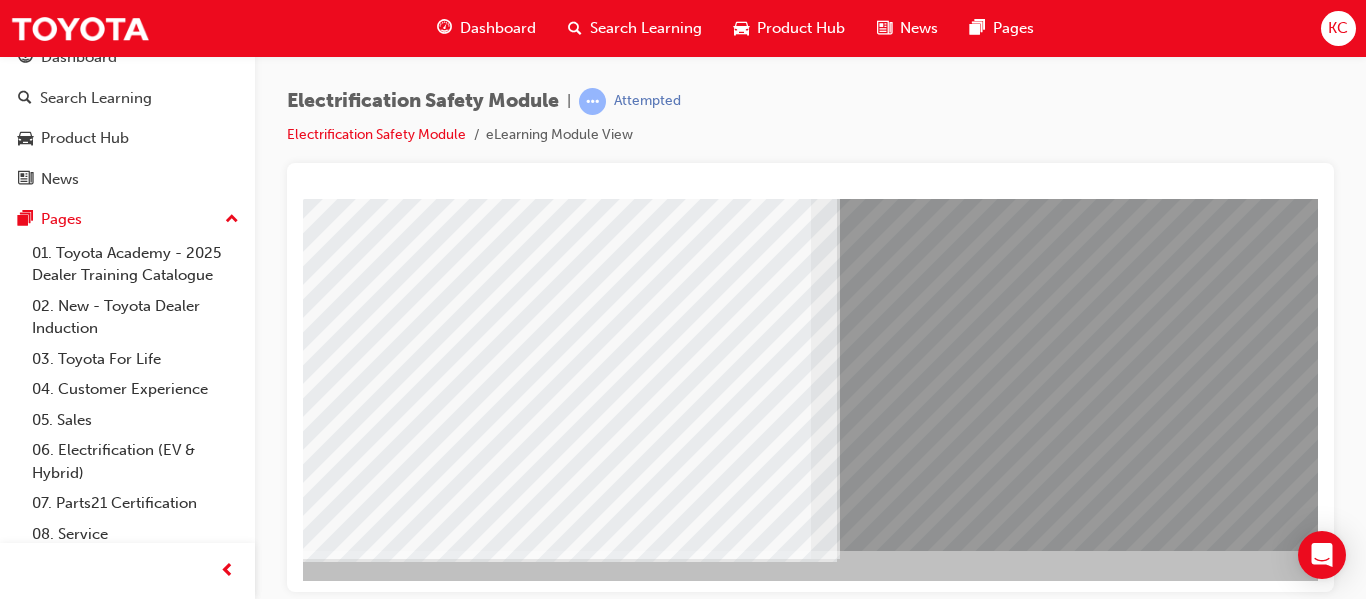 scroll, scrollTop: 368, scrollLeft: 254, axis: both 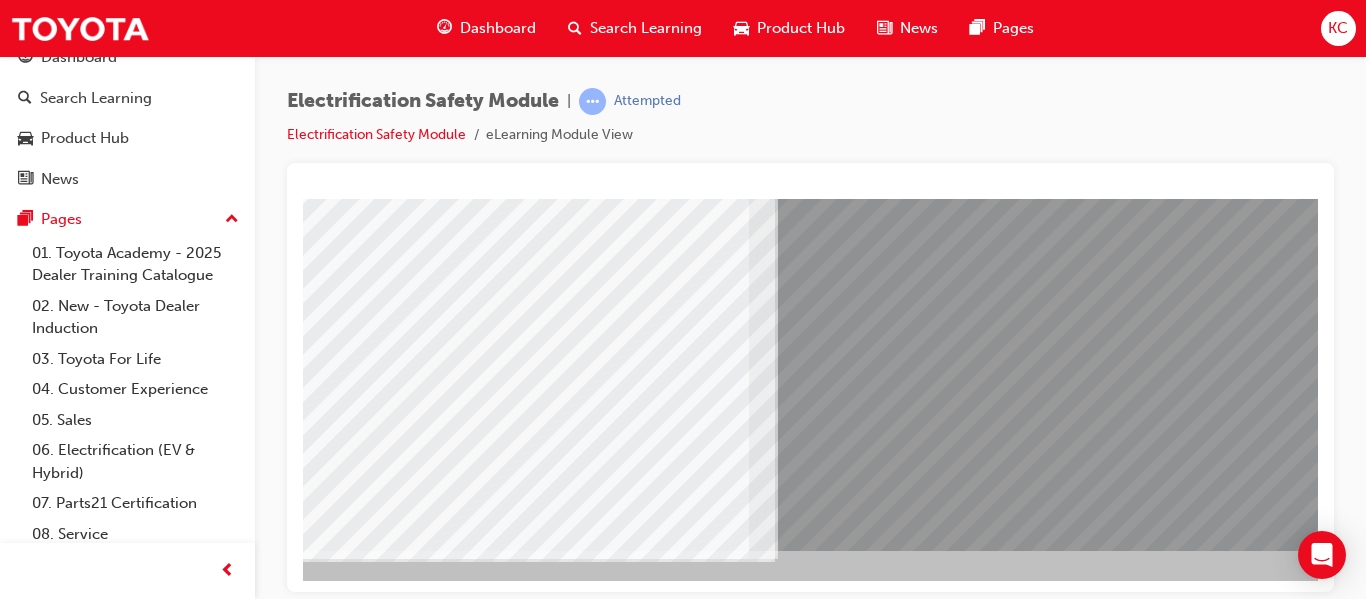 click at bounding box center [112, 7111] 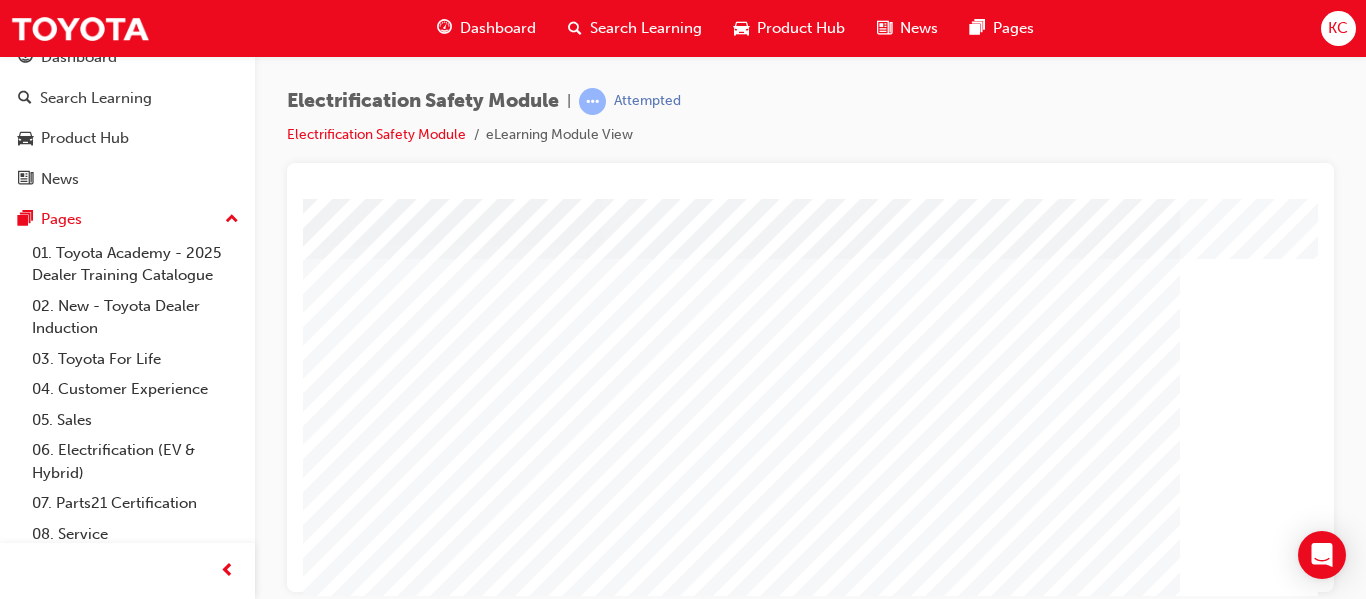 scroll, scrollTop: 200, scrollLeft: 0, axis: vertical 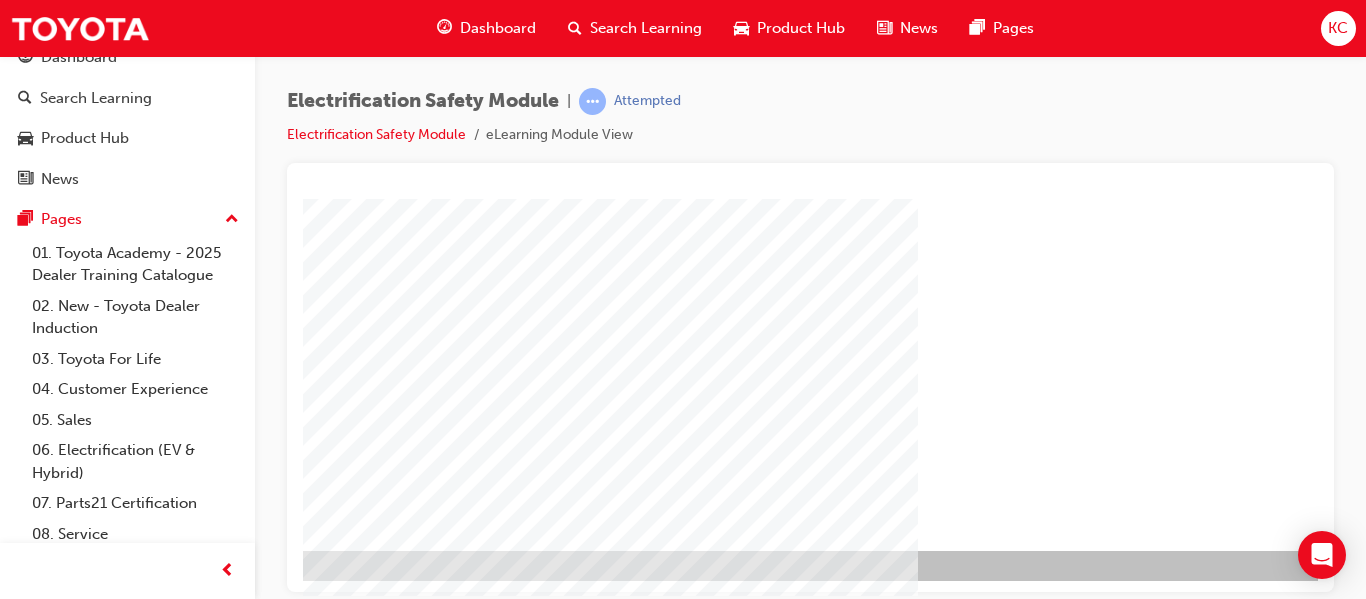 click at bounding box center (104, 1182) 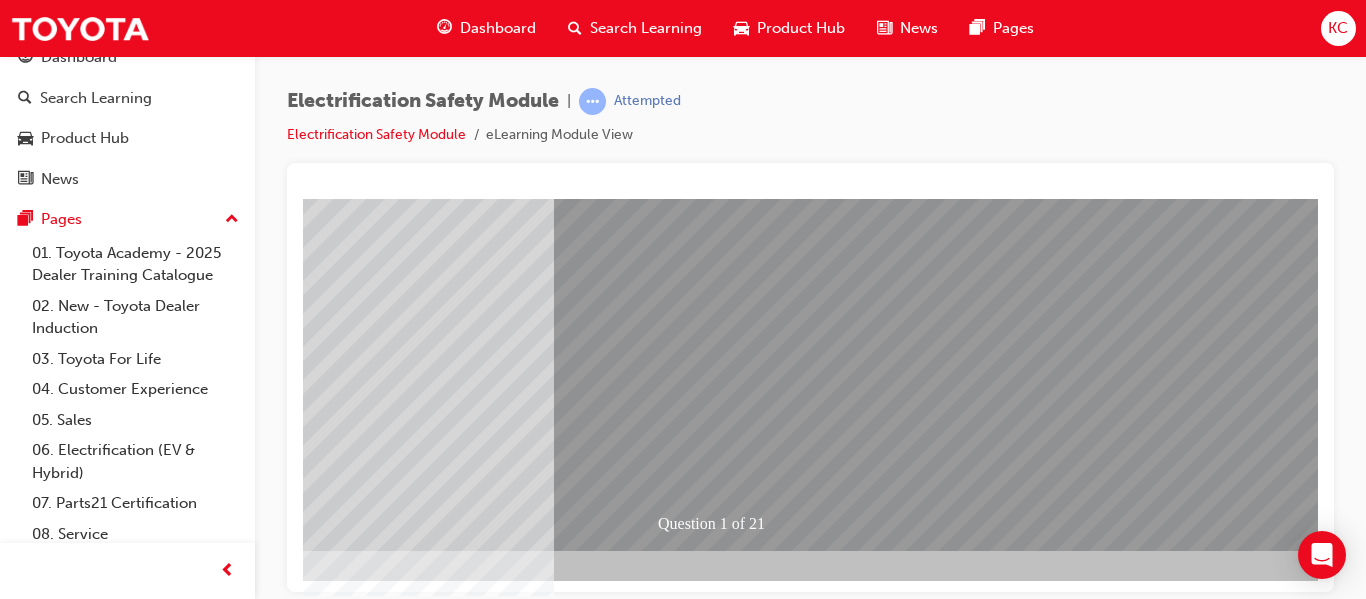 scroll, scrollTop: 0, scrollLeft: 0, axis: both 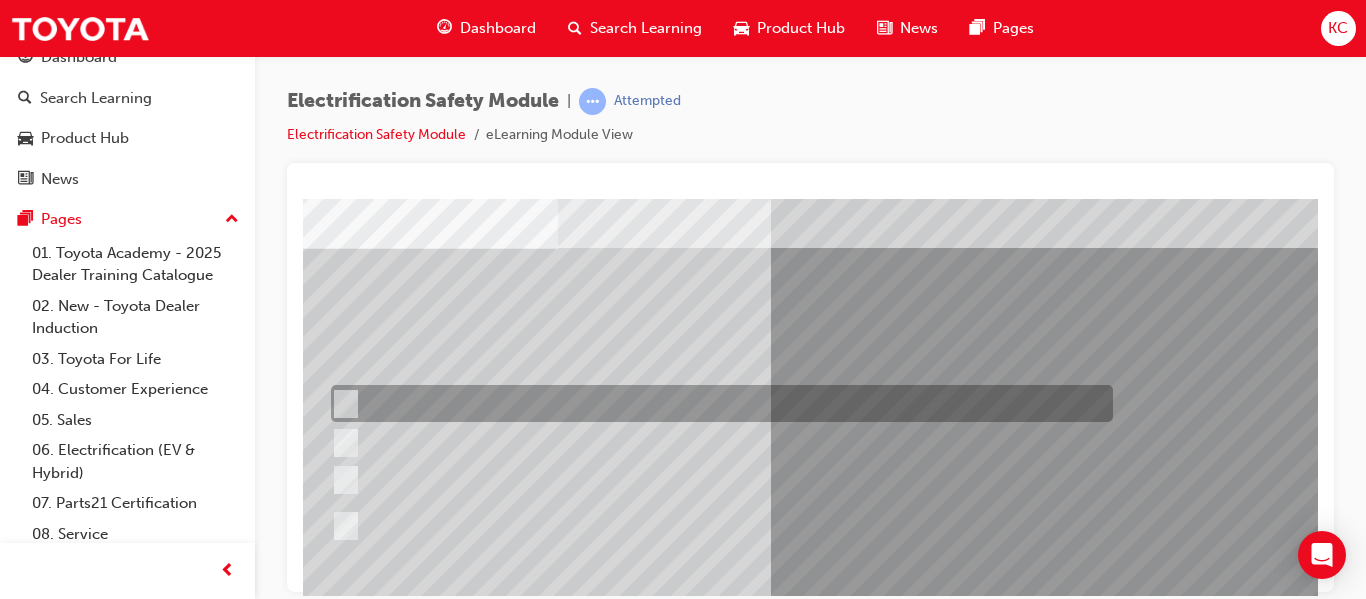click at bounding box center (717, 403) 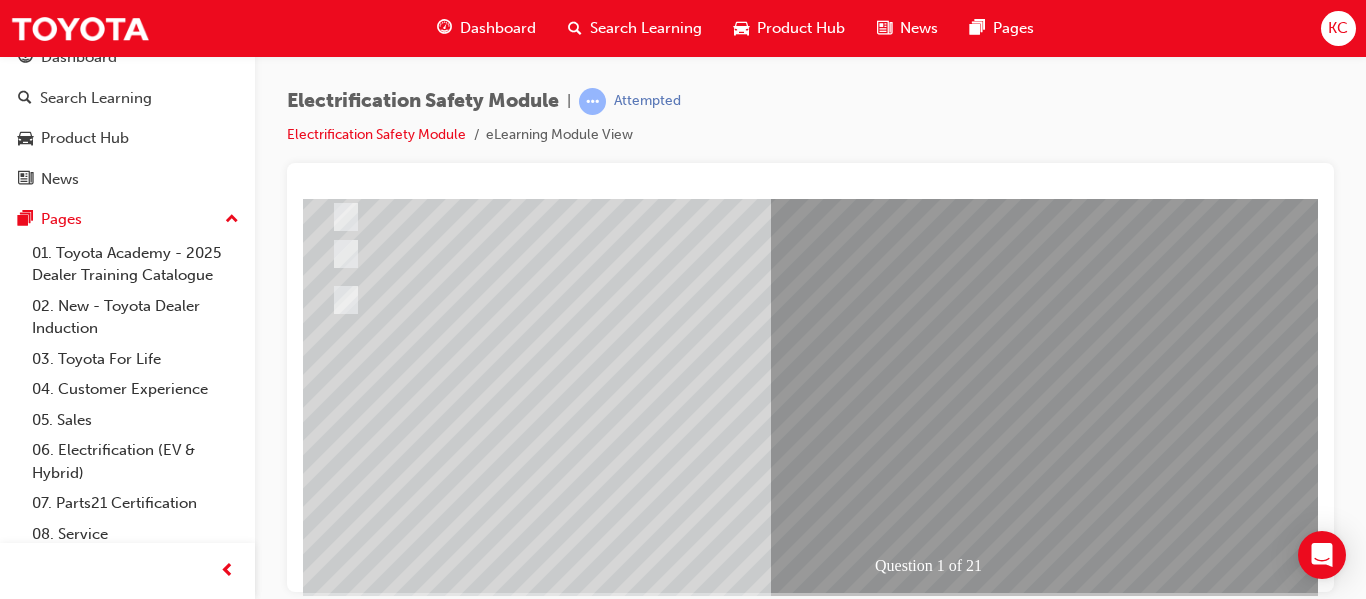 scroll, scrollTop: 368, scrollLeft: 45, axis: both 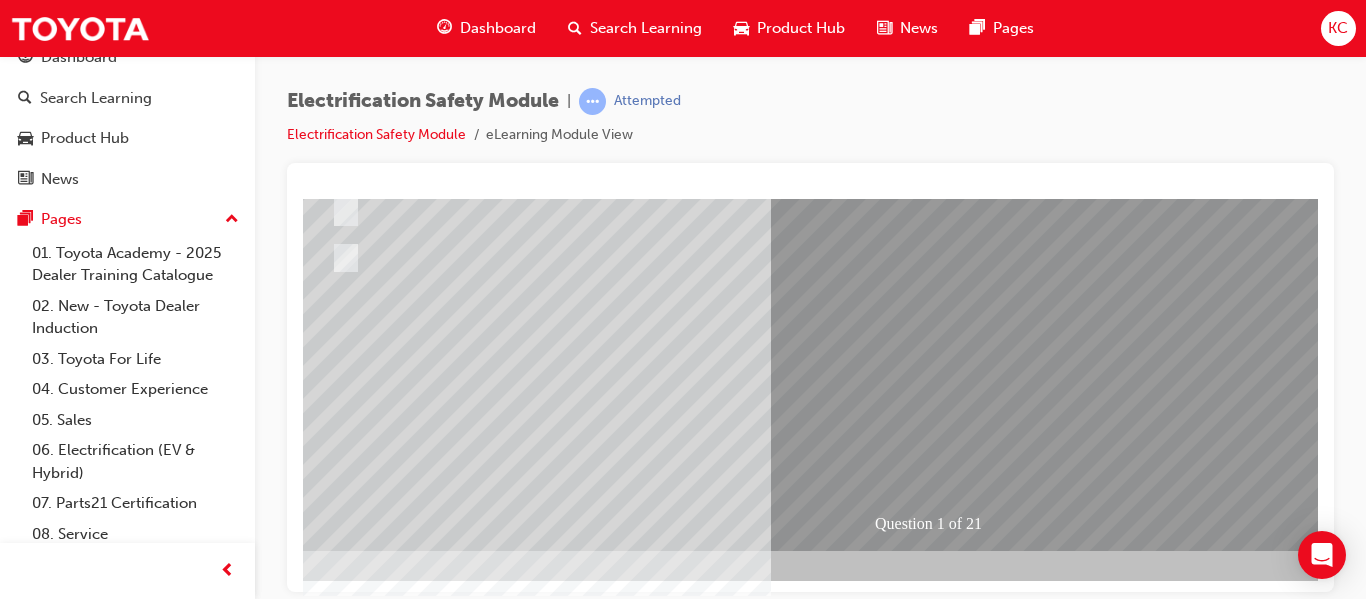 click at bounding box center (330, 2619) 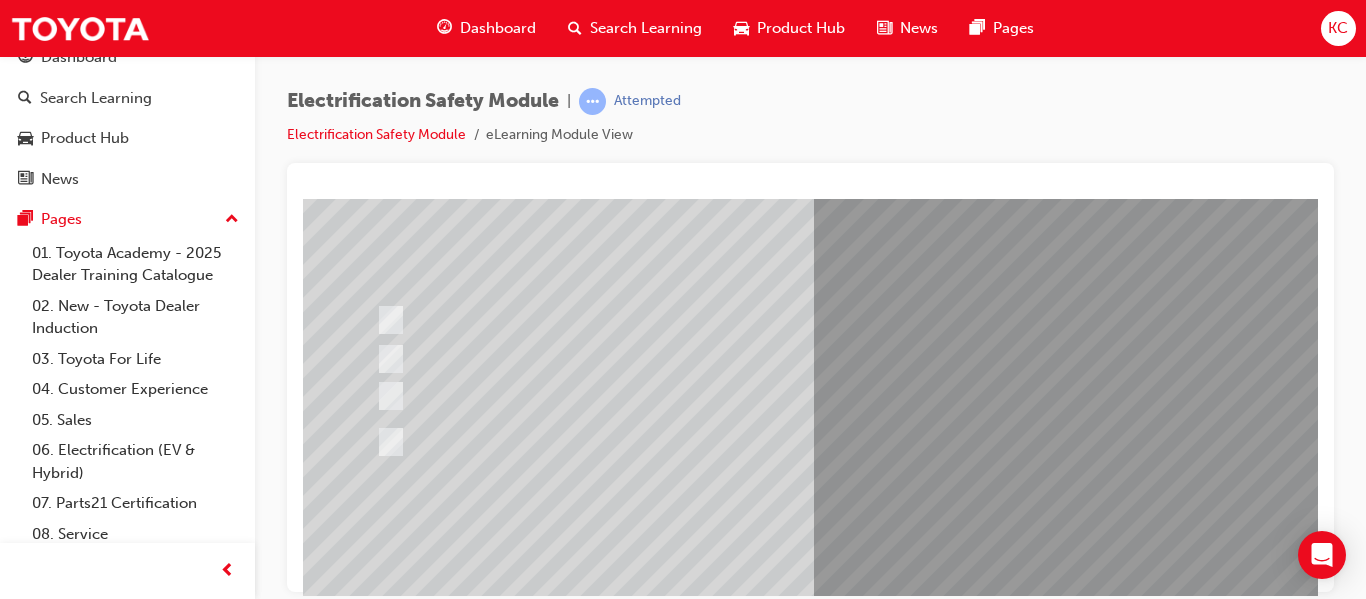 scroll, scrollTop: 200, scrollLeft: 0, axis: vertical 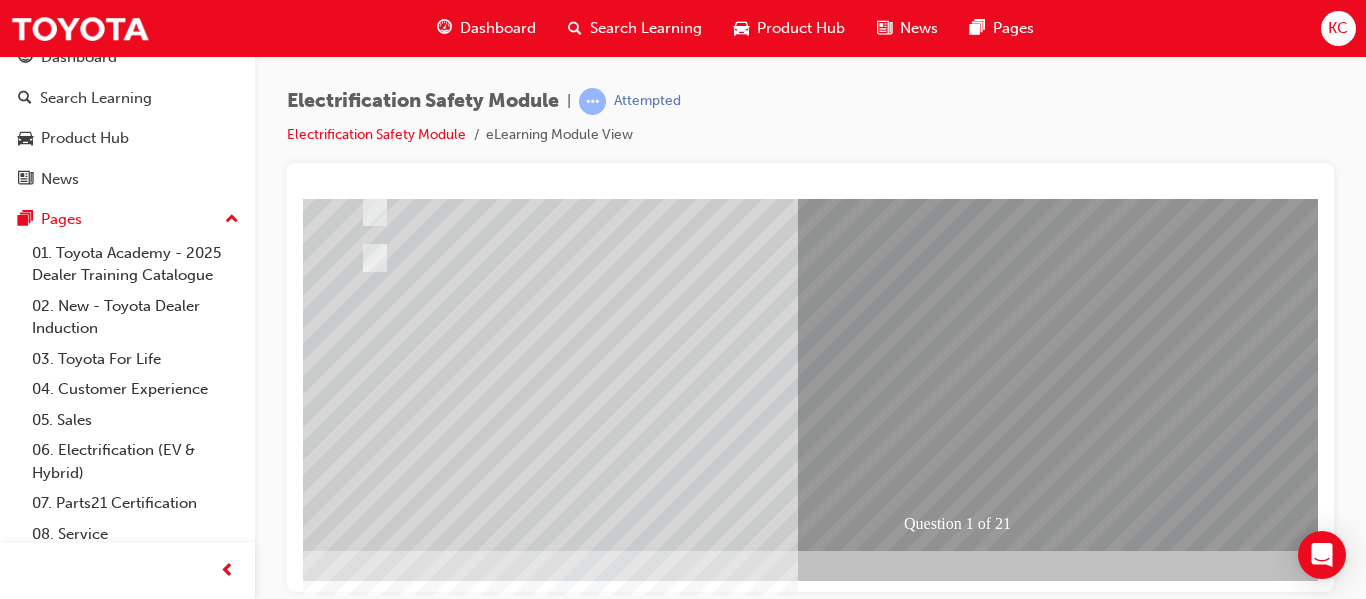 click at bounding box center (619, 2324) 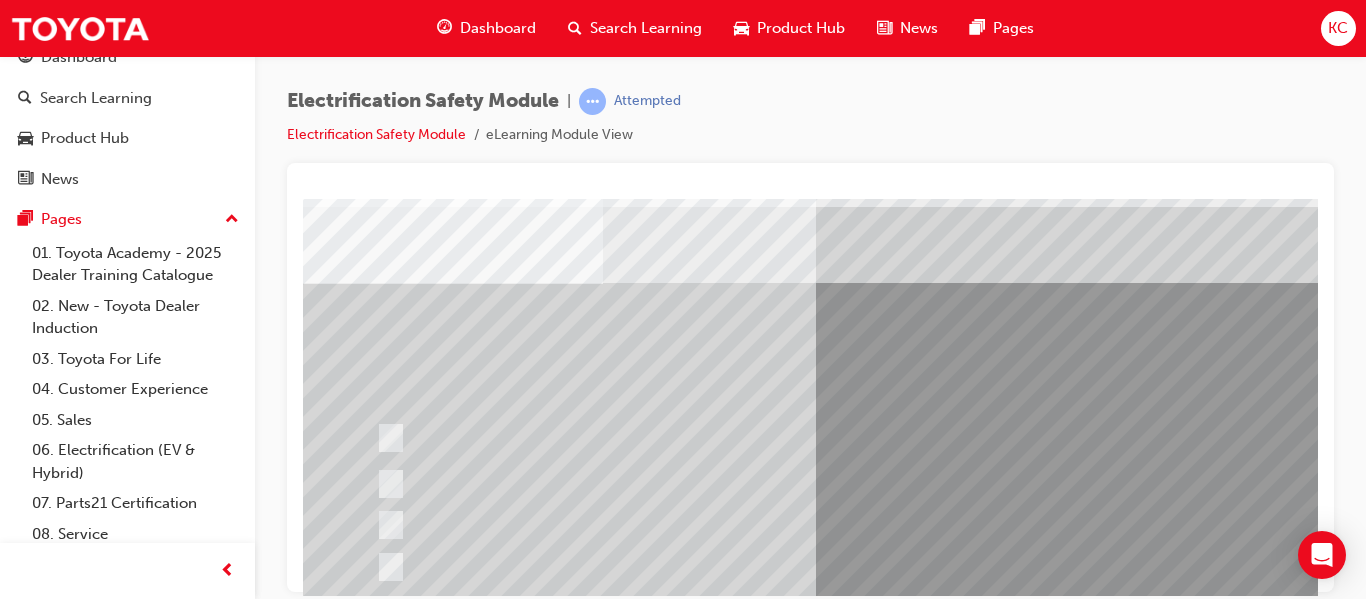 scroll, scrollTop: 100, scrollLeft: 0, axis: vertical 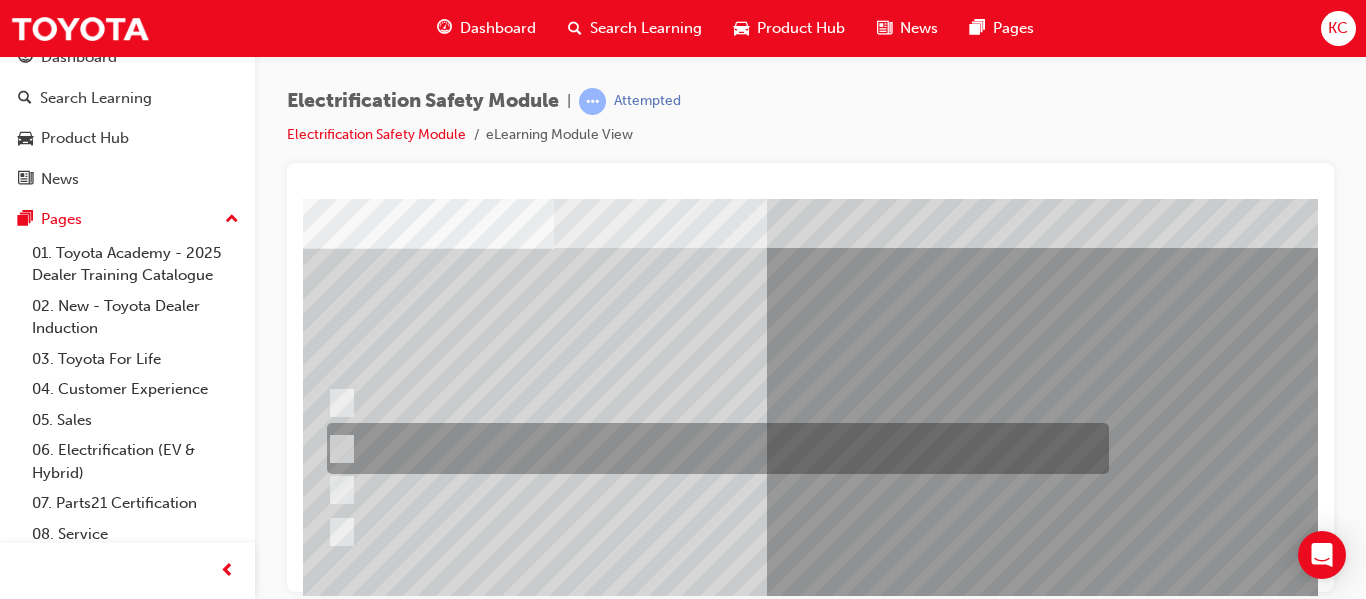 click at bounding box center [713, 448] 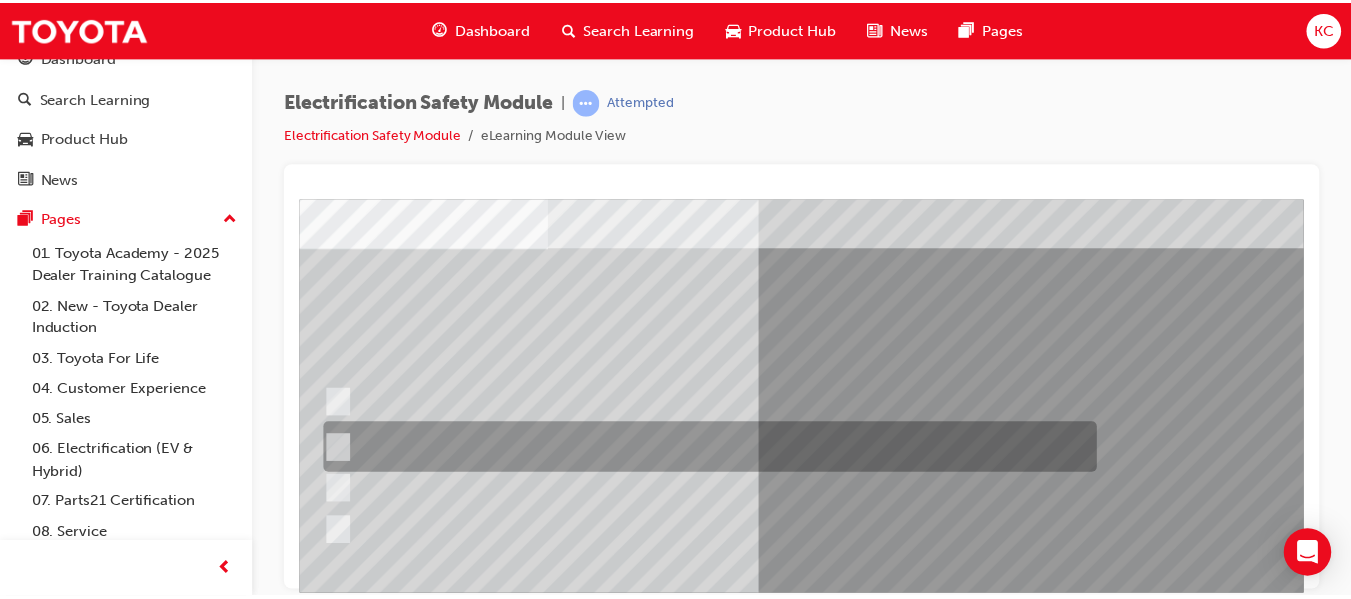 scroll, scrollTop: 300, scrollLeft: 49, axis: both 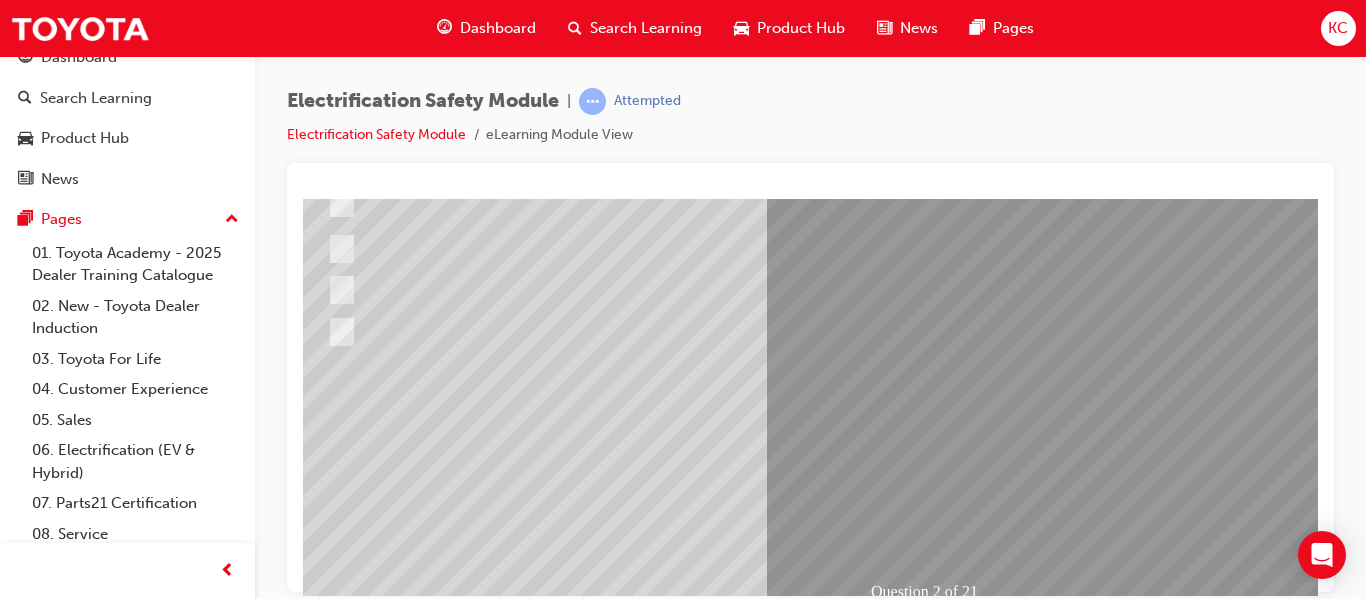 click at bounding box center (326, 2687) 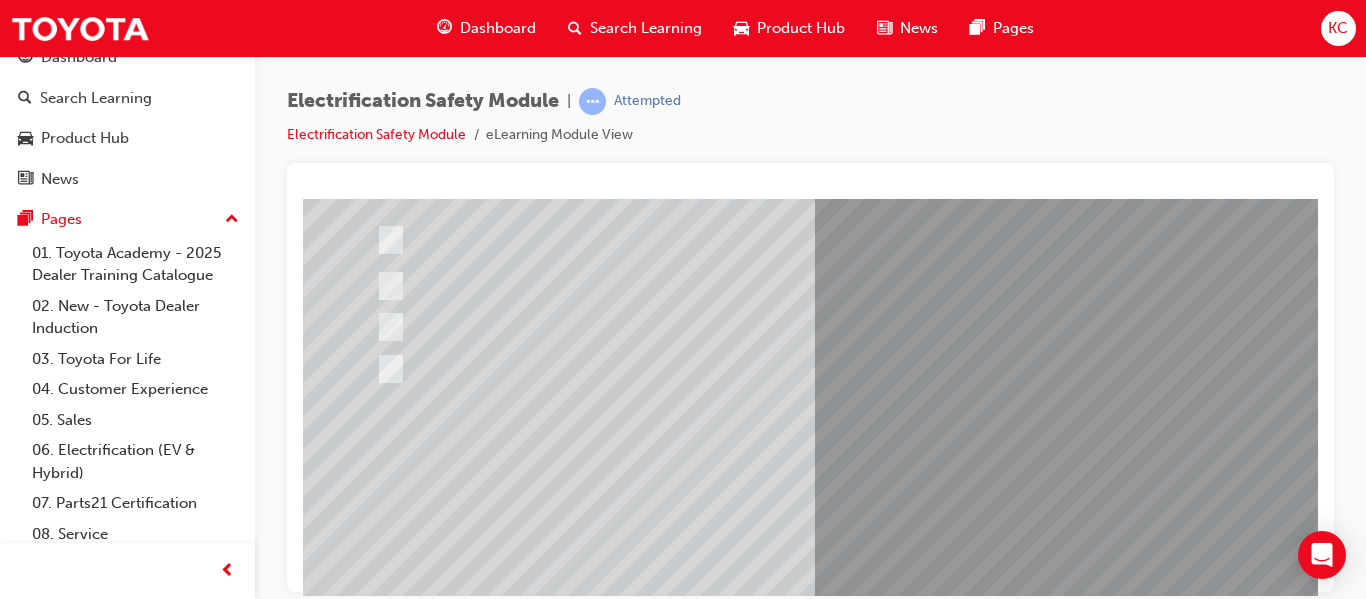 scroll, scrollTop: 68, scrollLeft: 0, axis: vertical 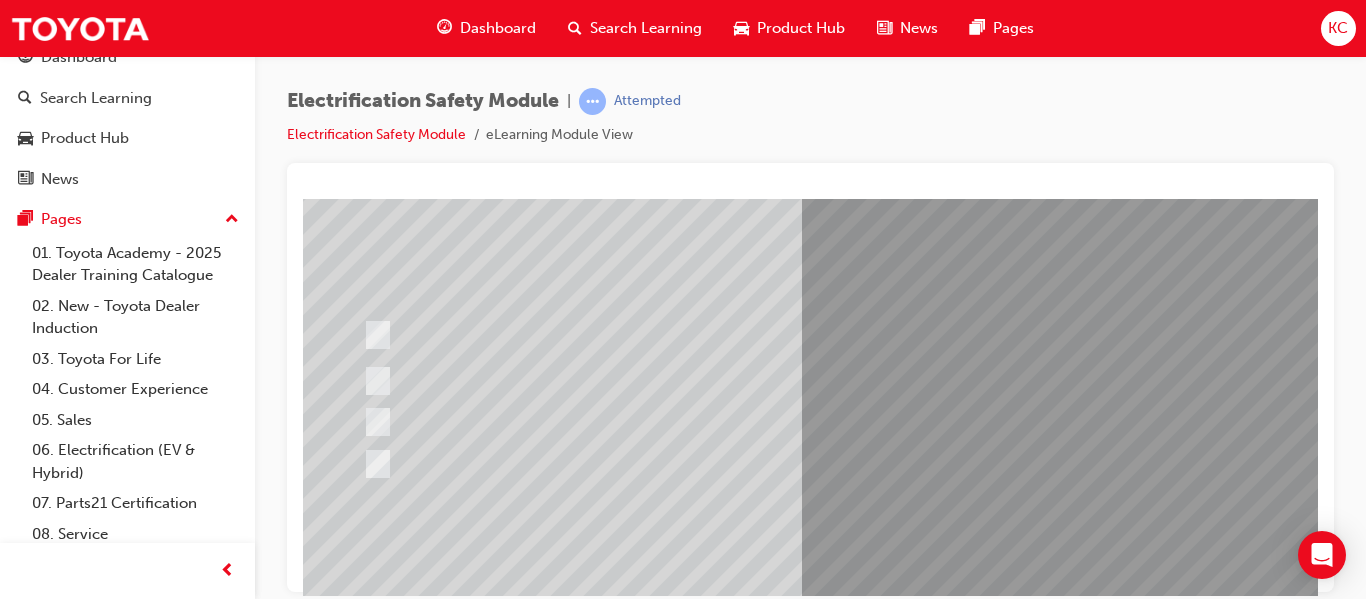 click at bounding box center (749, 380) 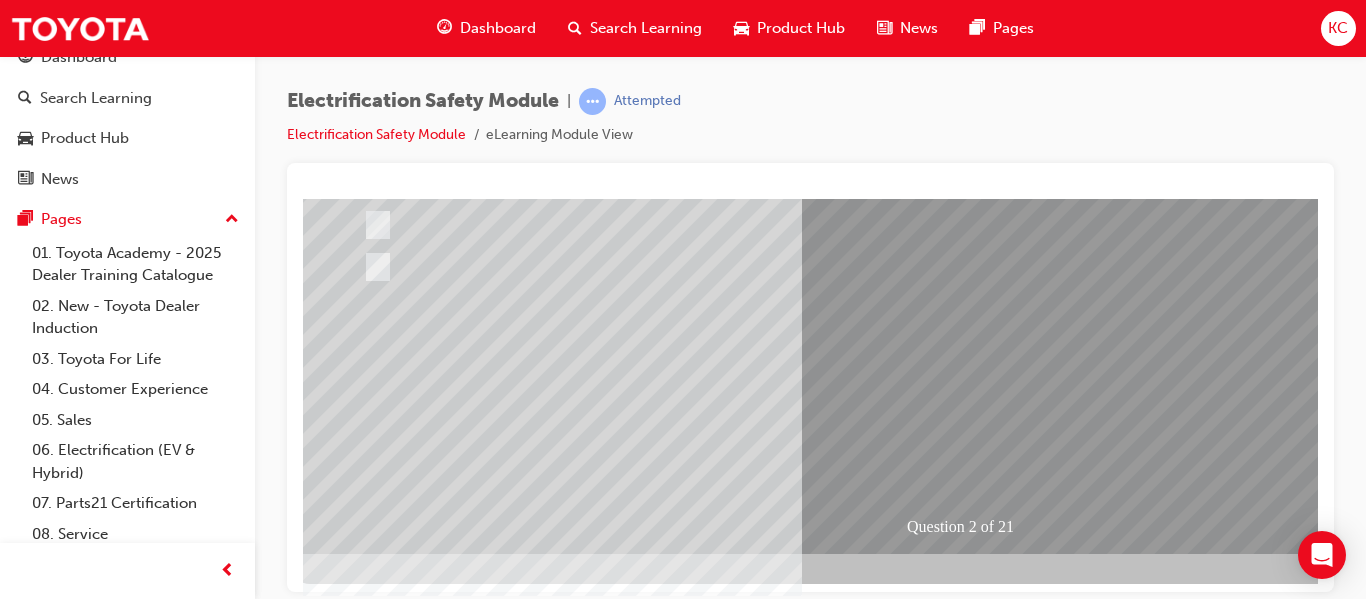 scroll, scrollTop: 368, scrollLeft: 13, axis: both 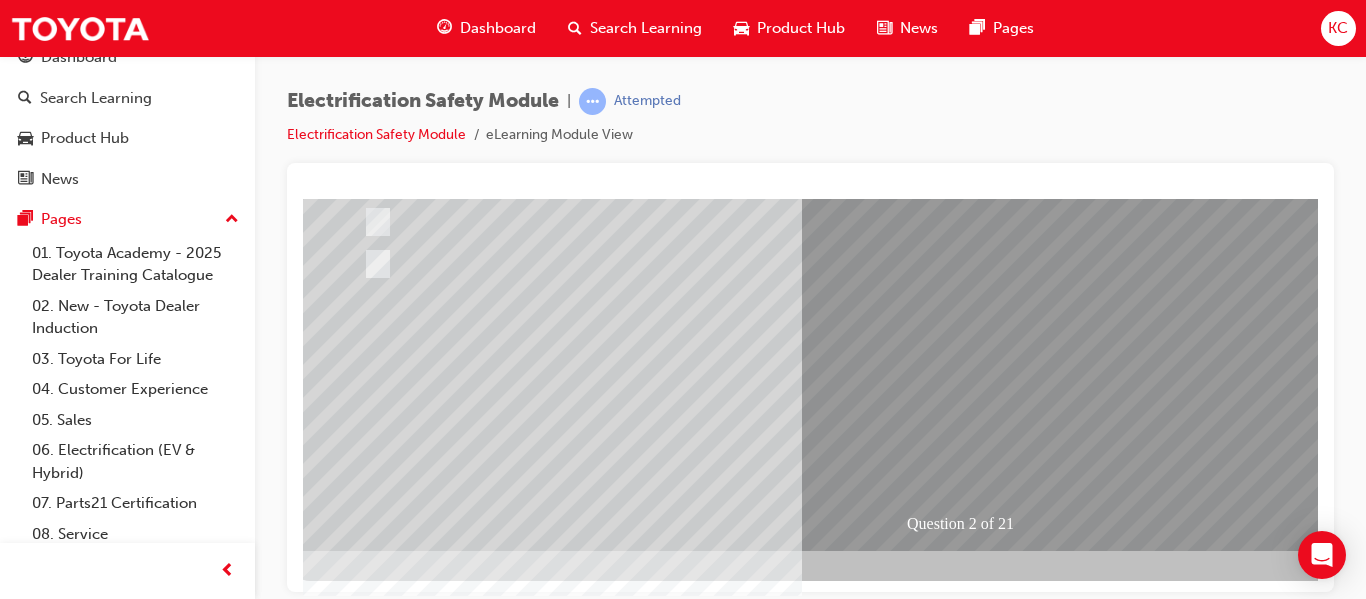 click at bounding box center [362, 2619] 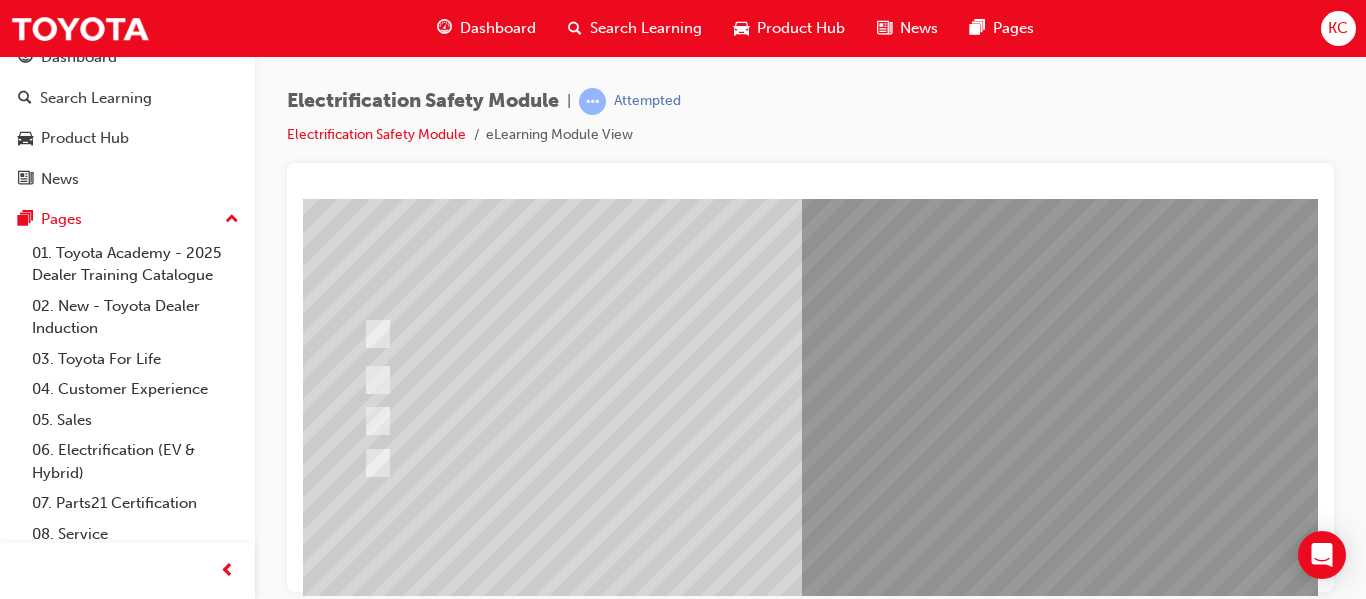 scroll, scrollTop: 168, scrollLeft: 13, axis: both 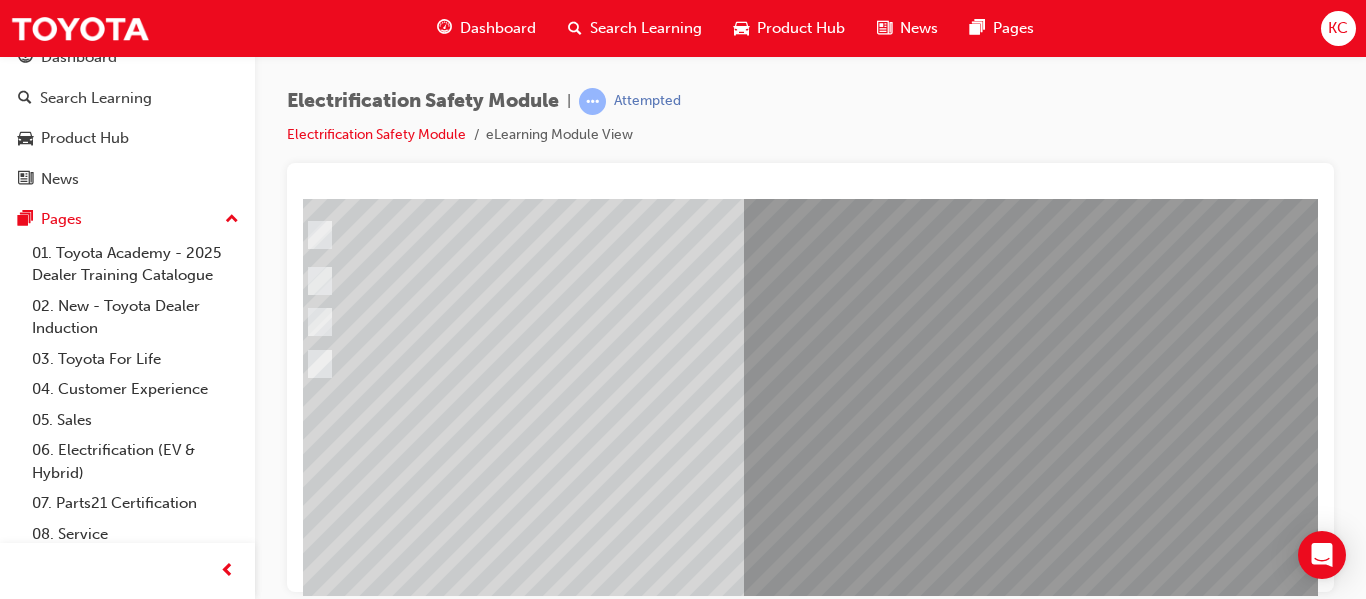 click at bounding box center [304, 2719] 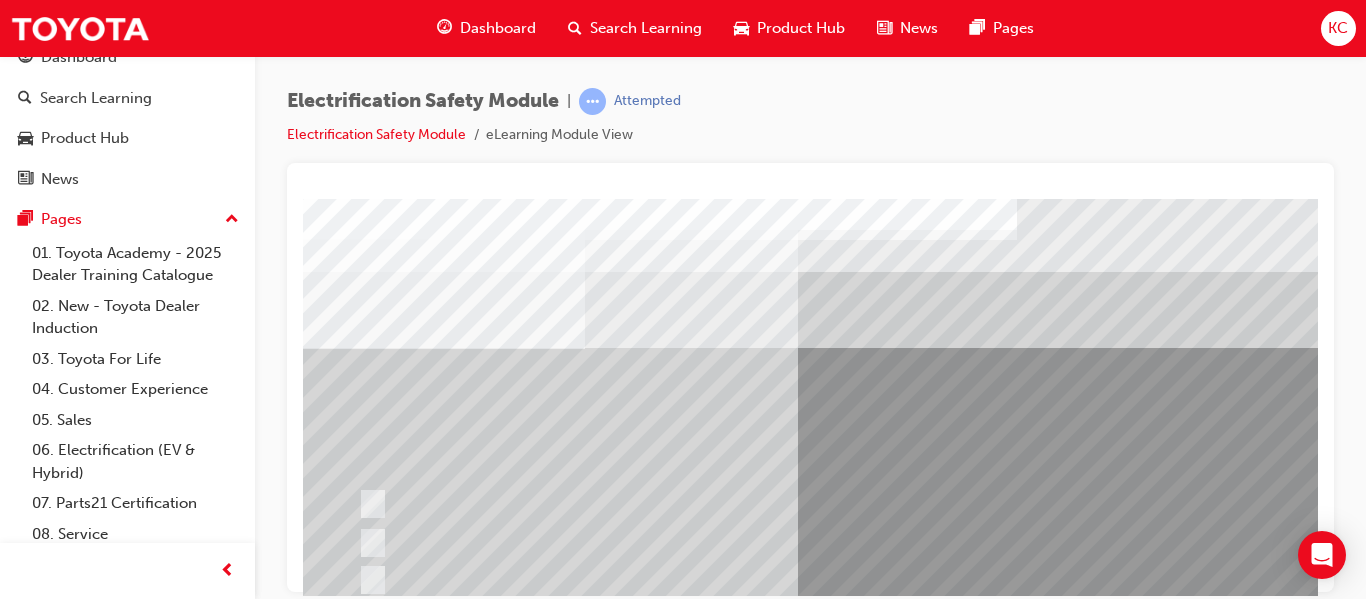 scroll, scrollTop: 0, scrollLeft: 28, axis: horizontal 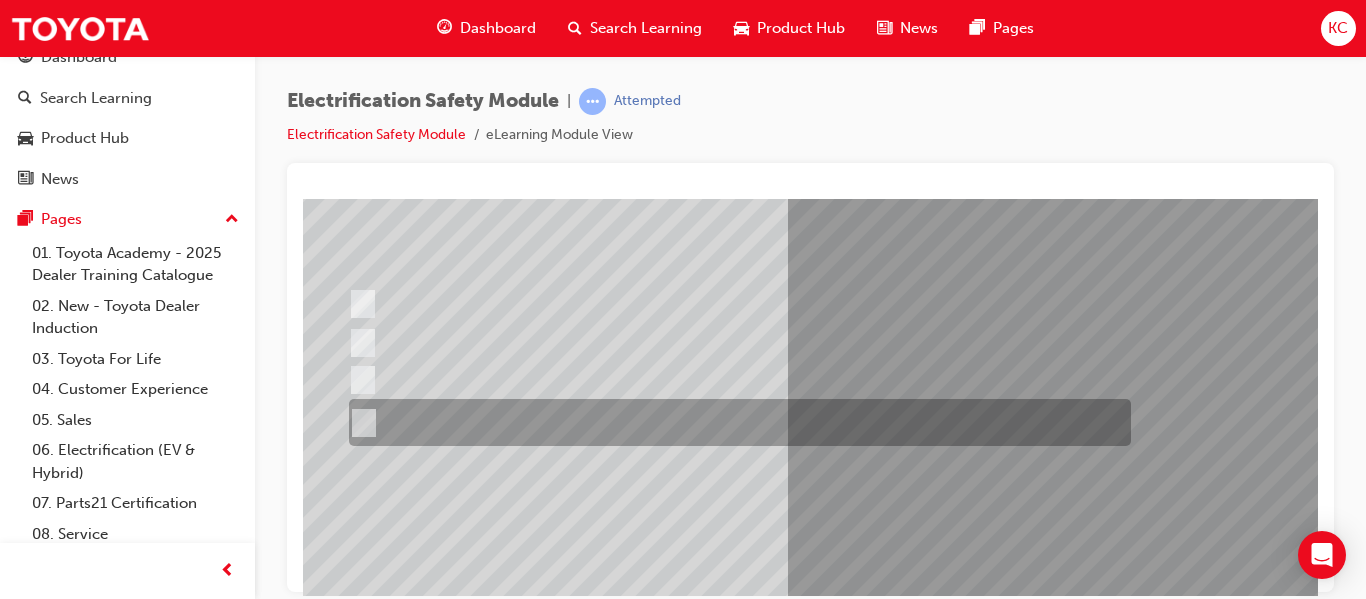 click at bounding box center (735, 422) 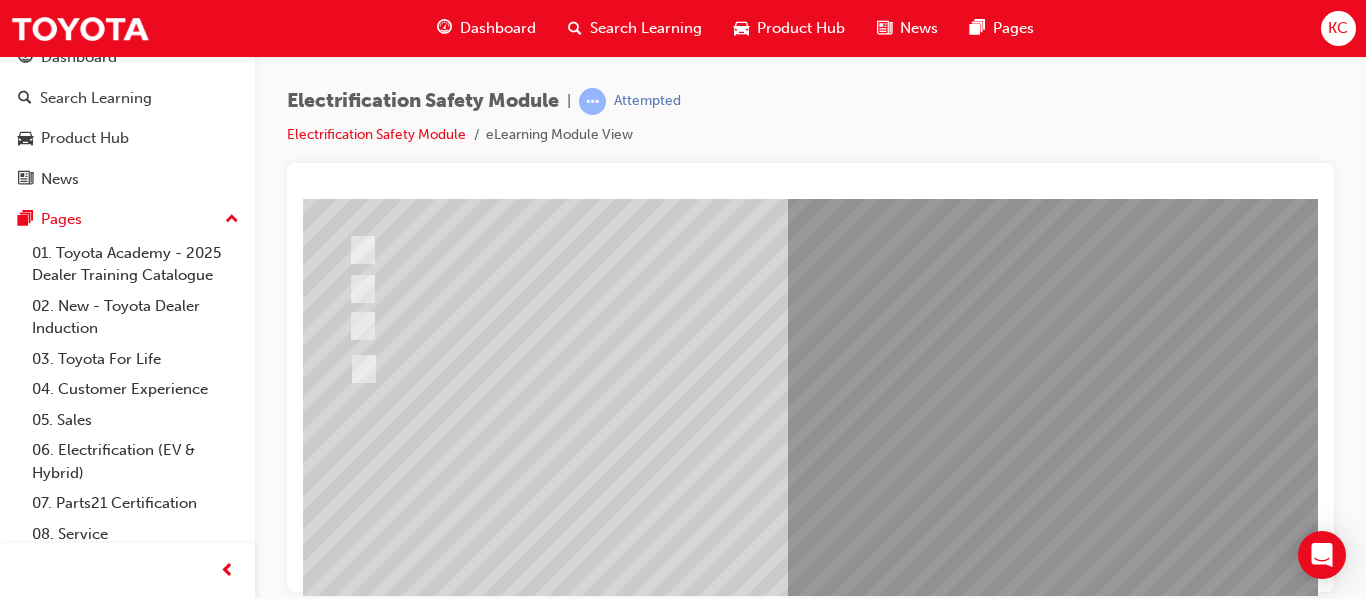 scroll, scrollTop: 300, scrollLeft: 28, axis: both 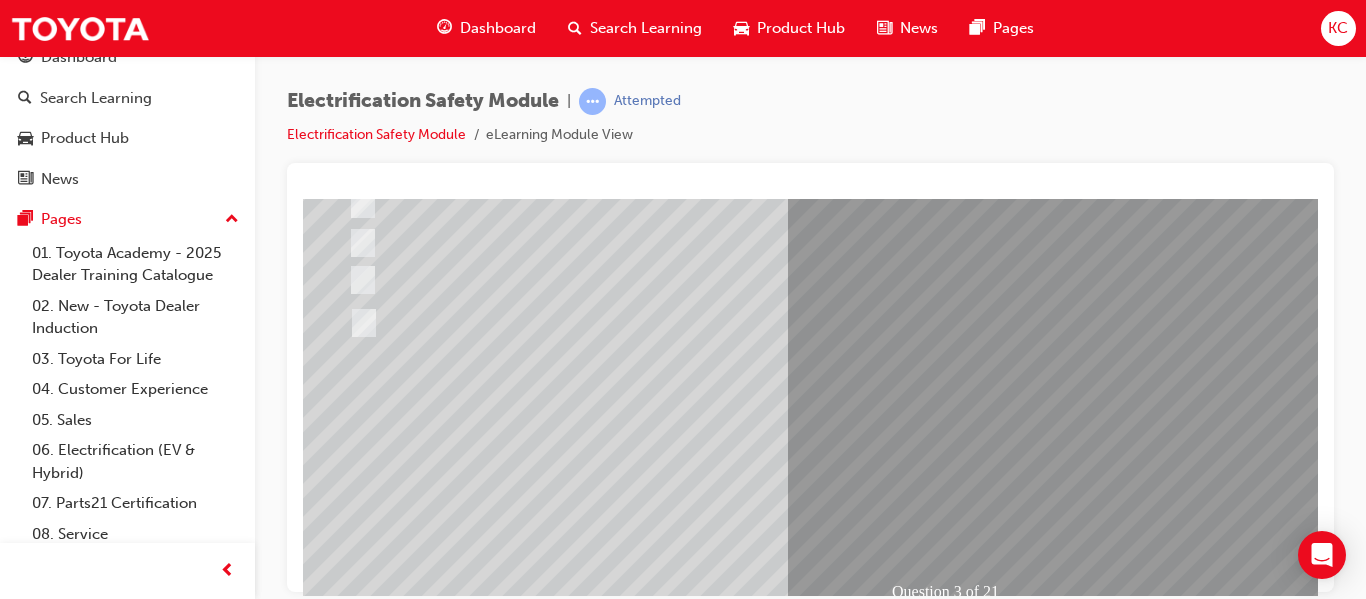 click at bounding box center [347, 2687] 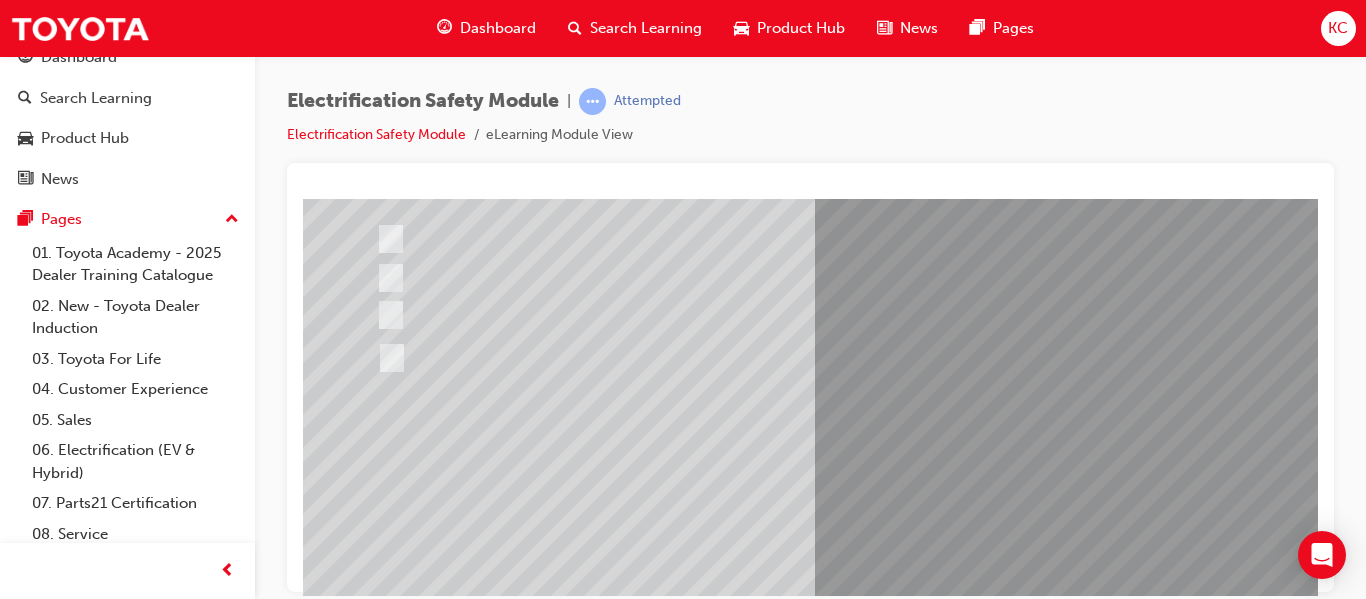 scroll, scrollTop: 300, scrollLeft: 0, axis: vertical 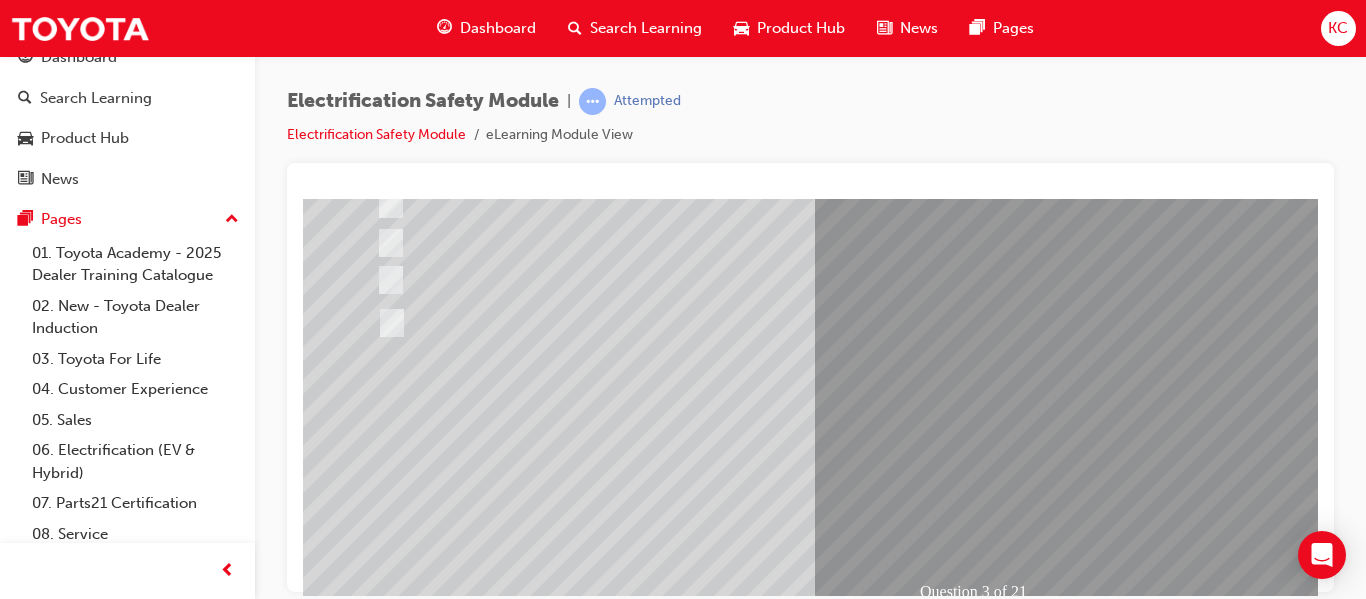 click at bounding box center (635, 2394) 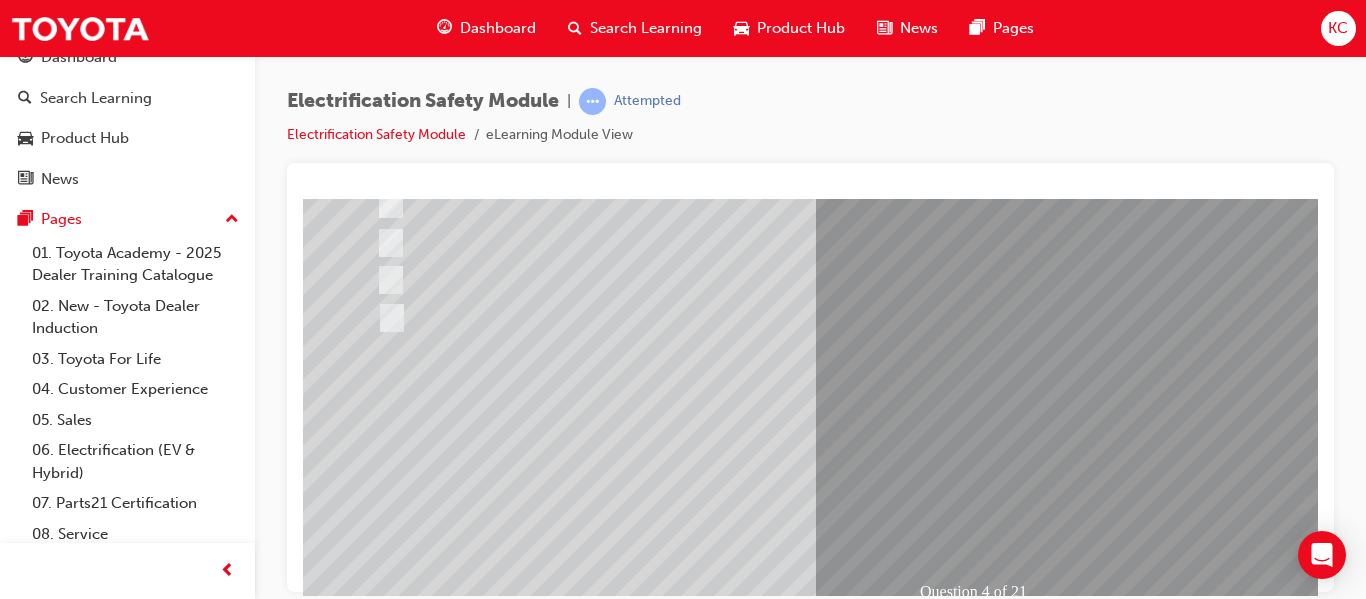scroll, scrollTop: 0, scrollLeft: 0, axis: both 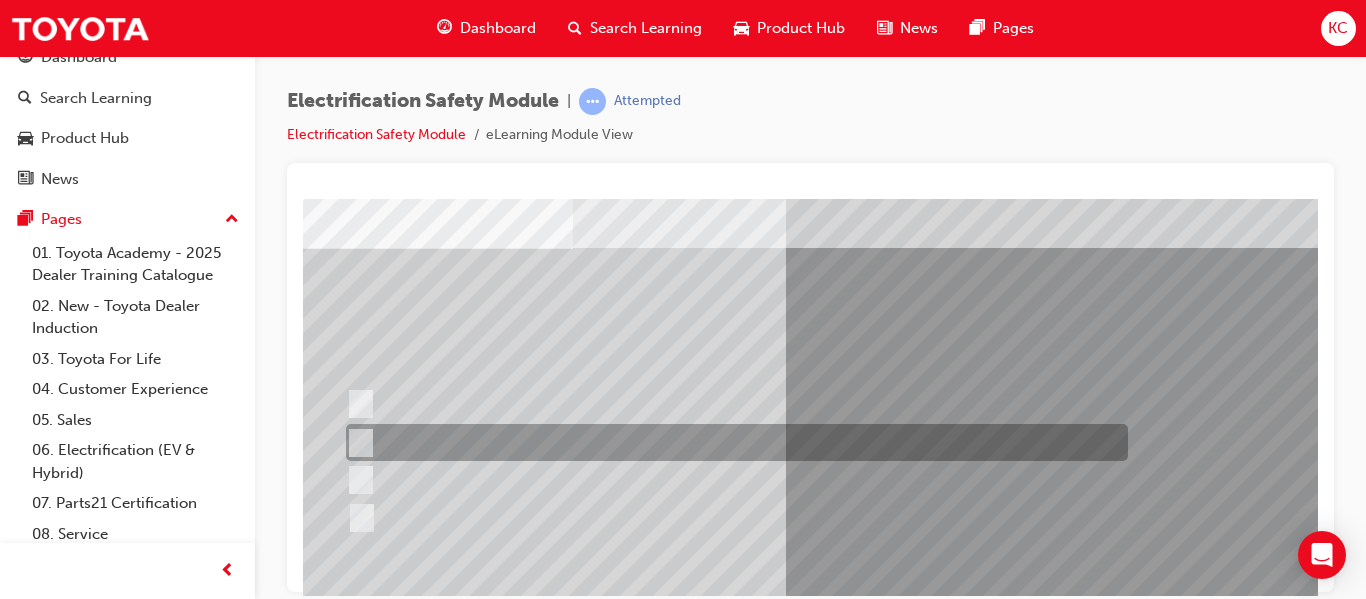 click at bounding box center (356, 443) 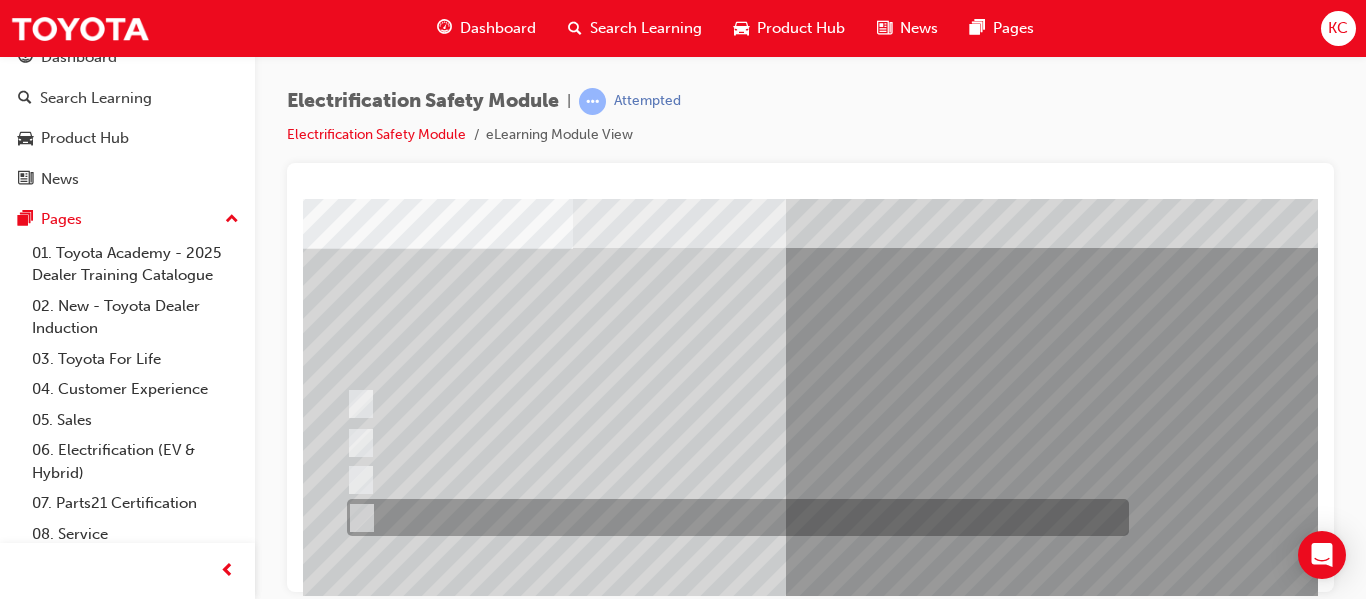 click at bounding box center (357, 518) 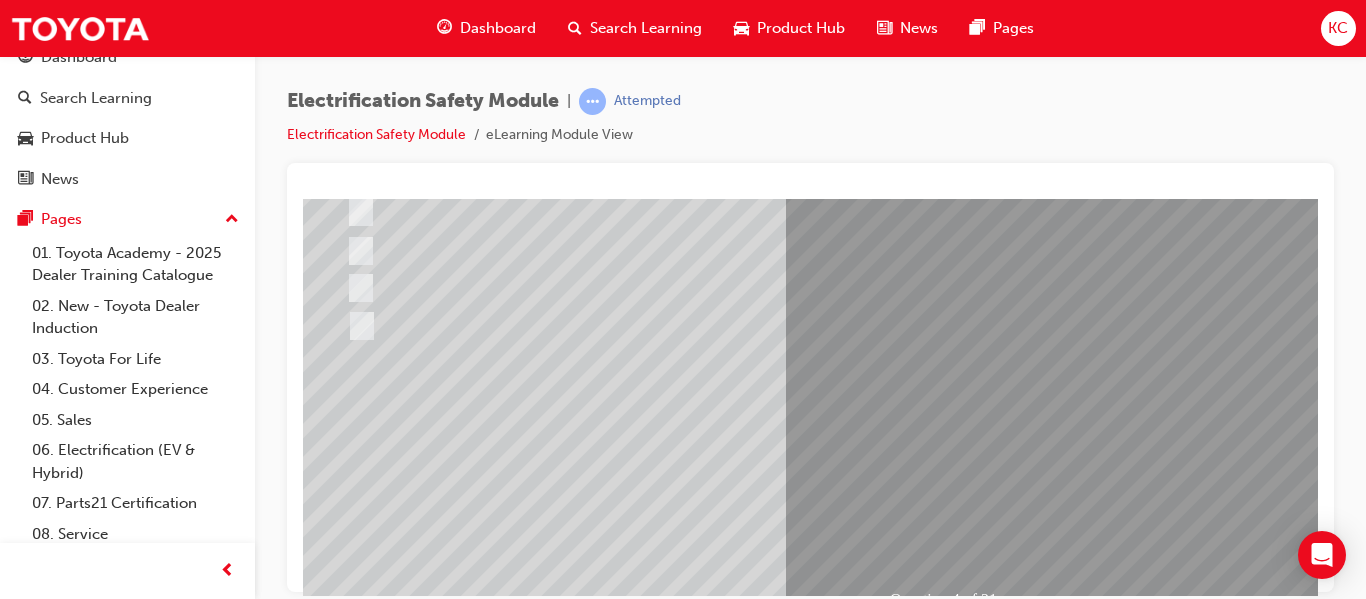 scroll, scrollTop: 300, scrollLeft: 30, axis: both 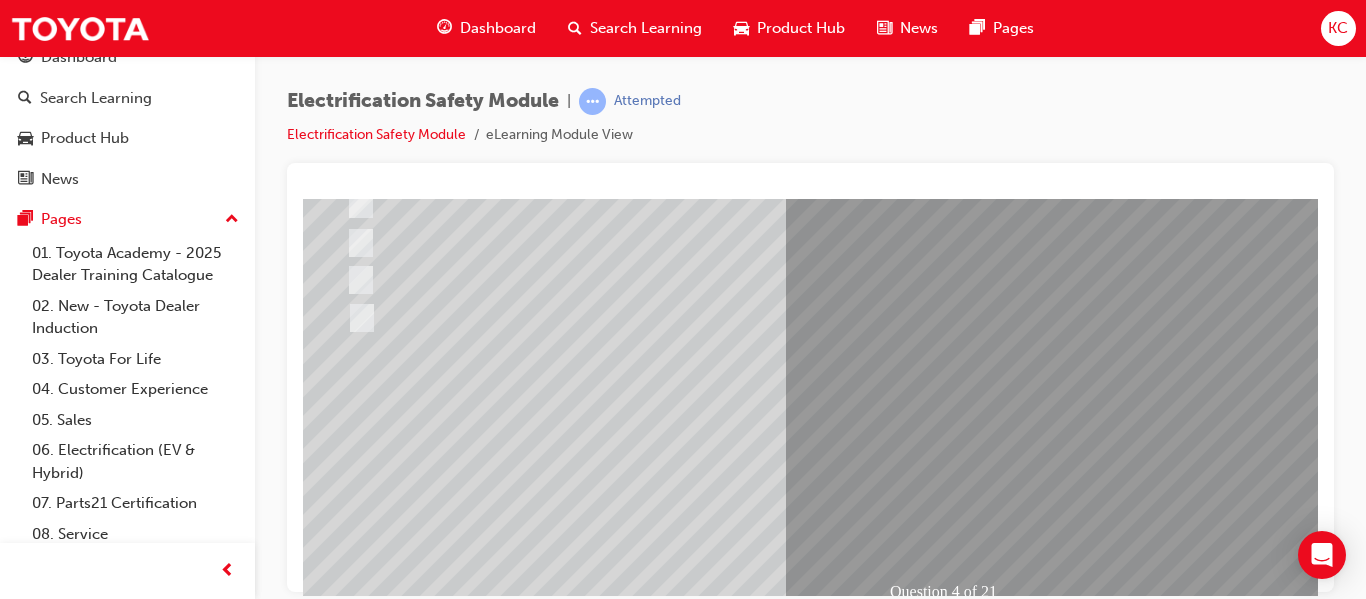 click at bounding box center (345, 2687) 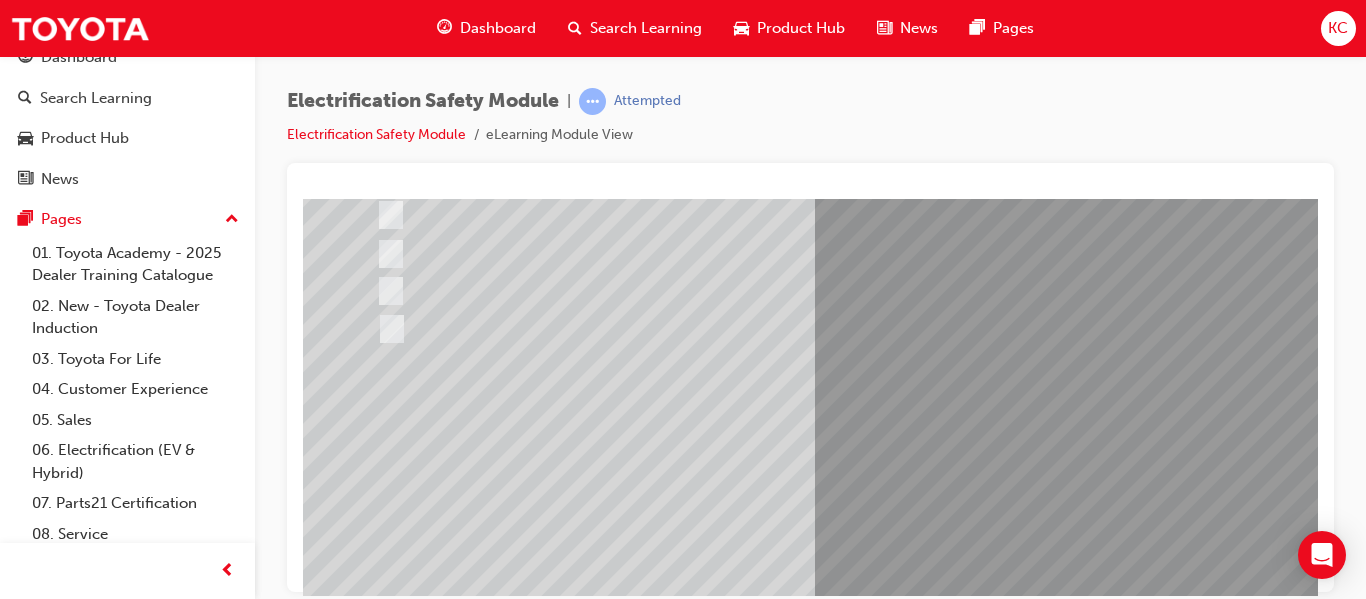 scroll, scrollTop: 300, scrollLeft: 0, axis: vertical 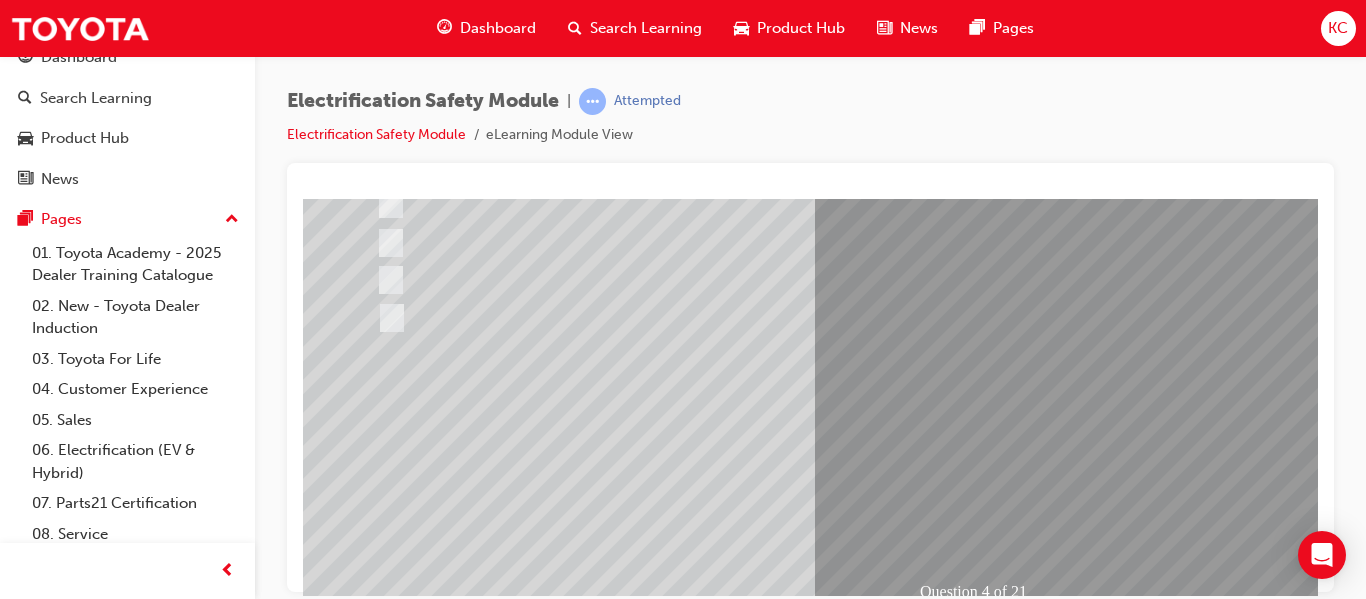 click at bounding box center [375, 2687] 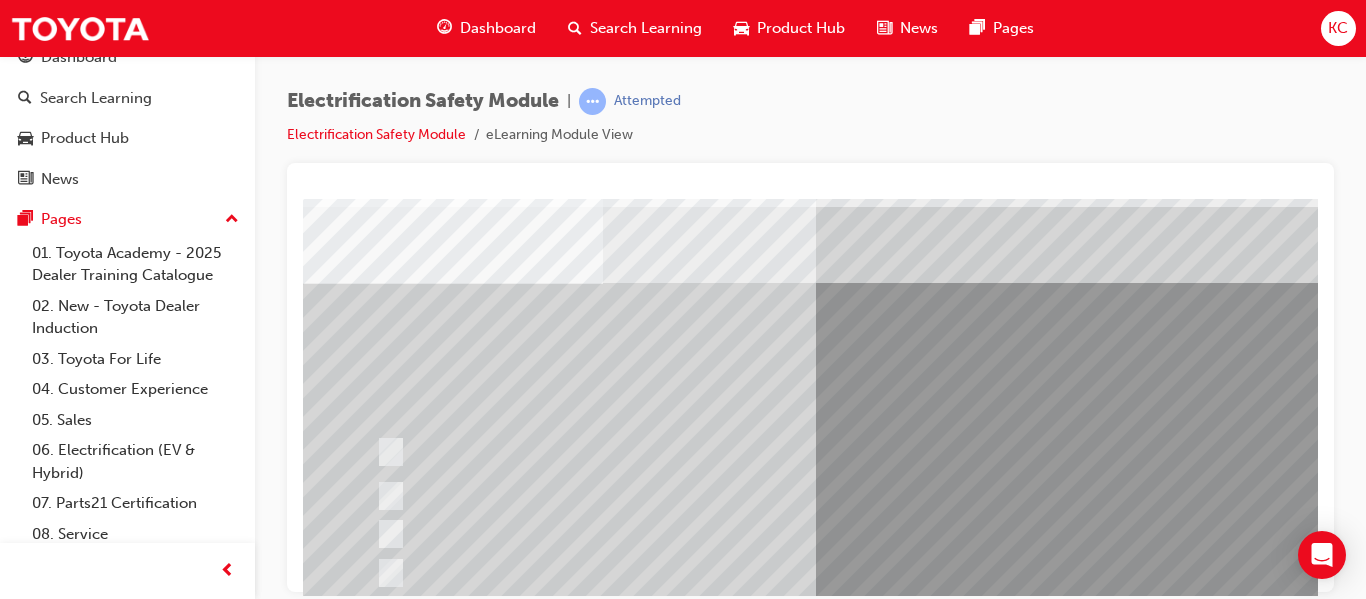 scroll, scrollTop: 100, scrollLeft: 0, axis: vertical 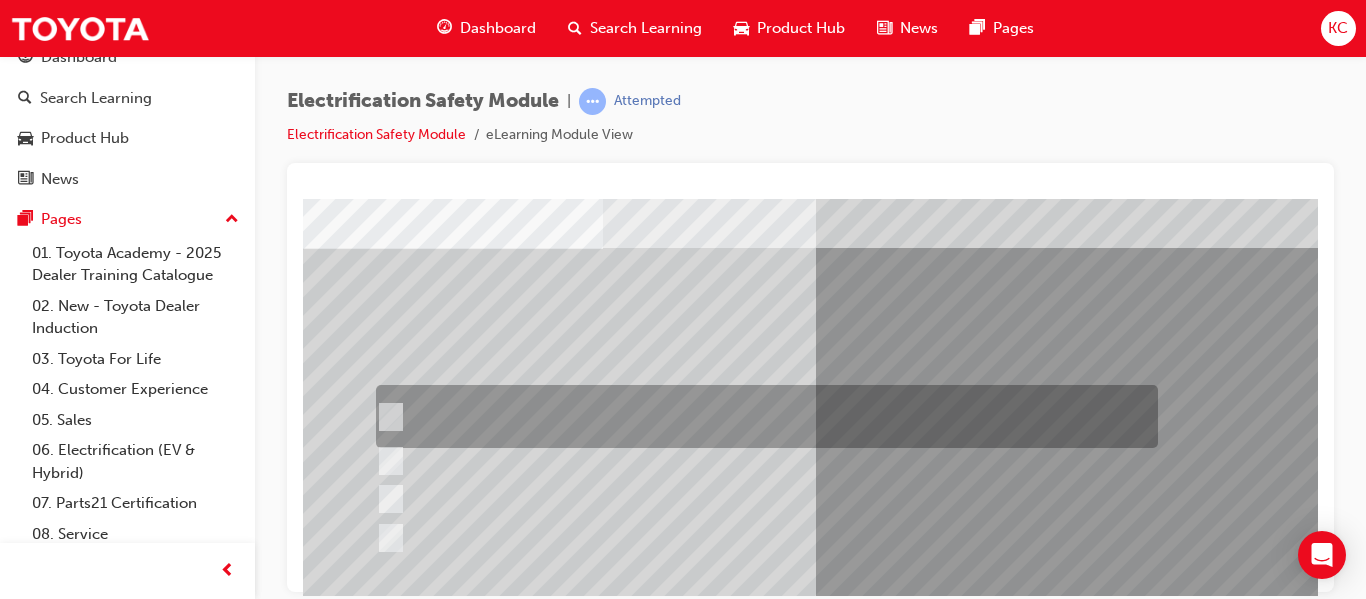 click at bounding box center [762, 416] 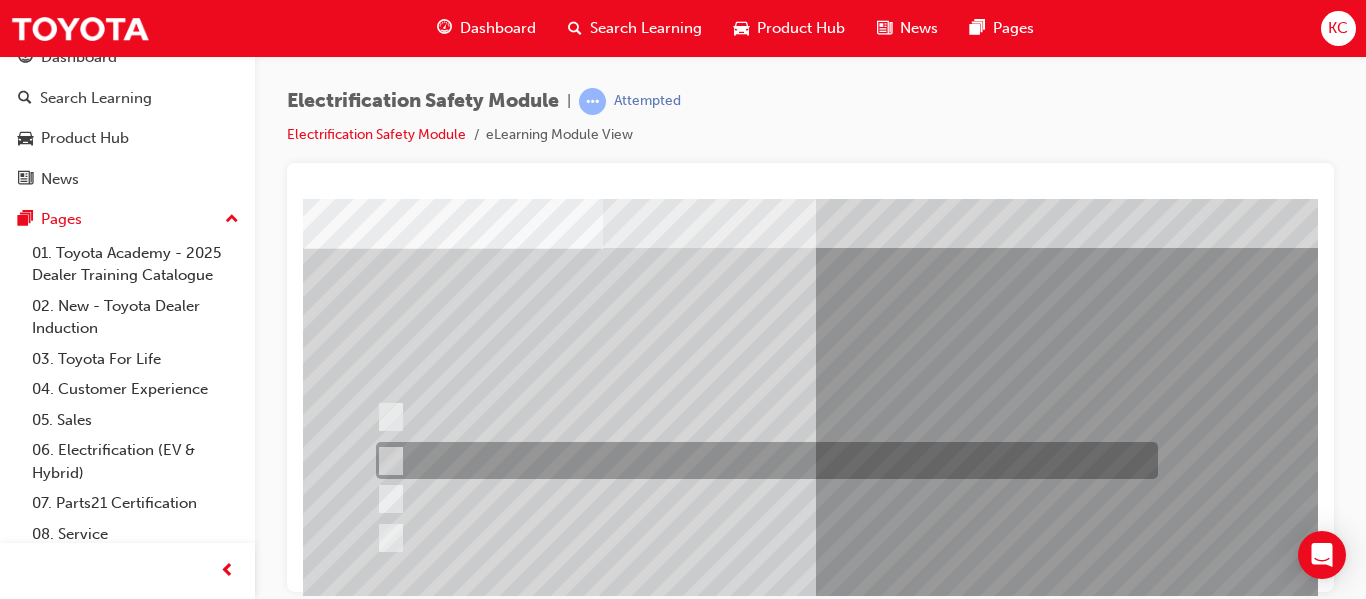 click at bounding box center [762, 460] 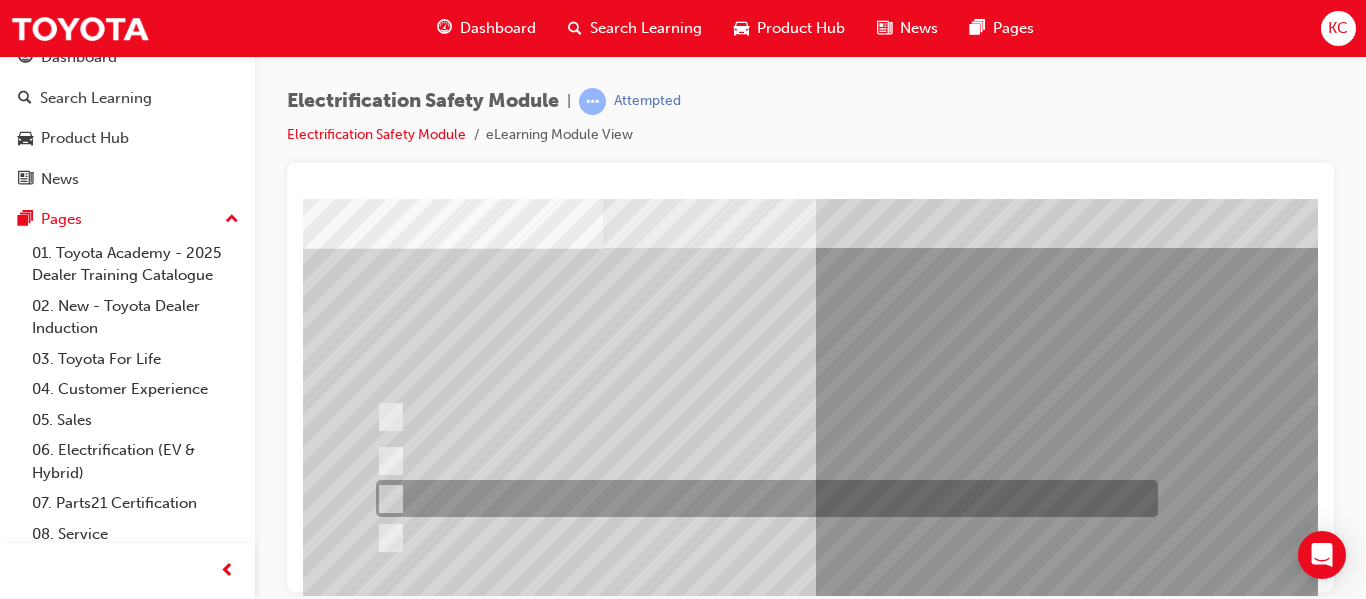 click at bounding box center (762, 498) 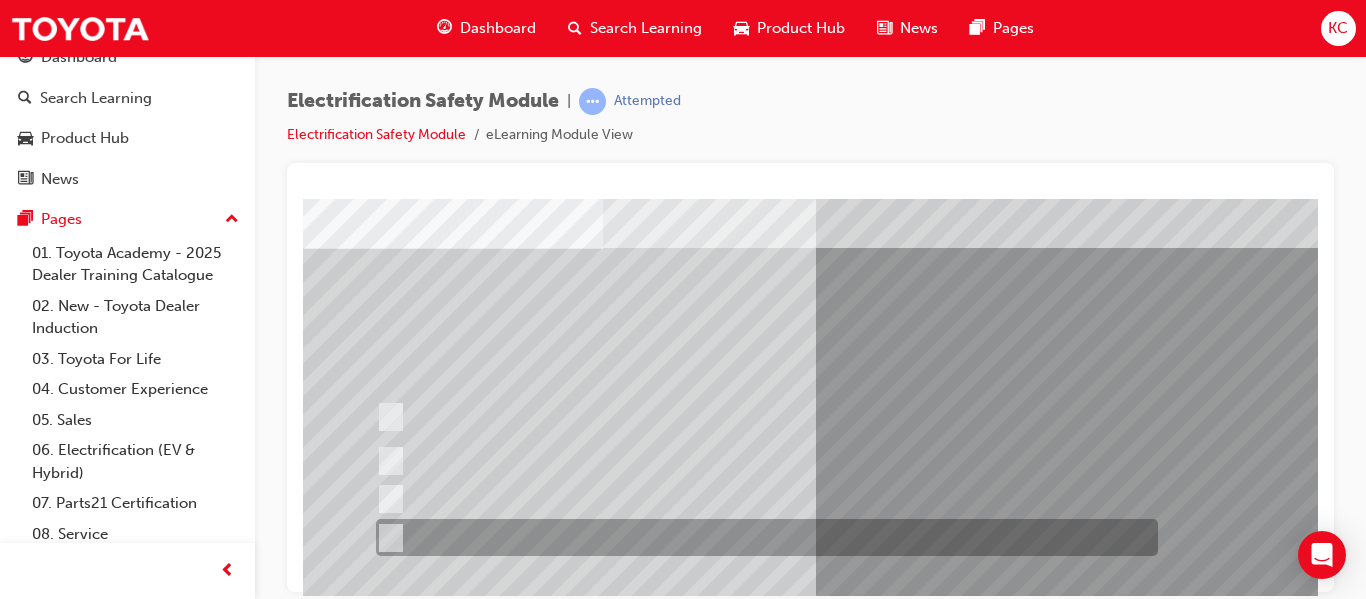 click at bounding box center [762, 537] 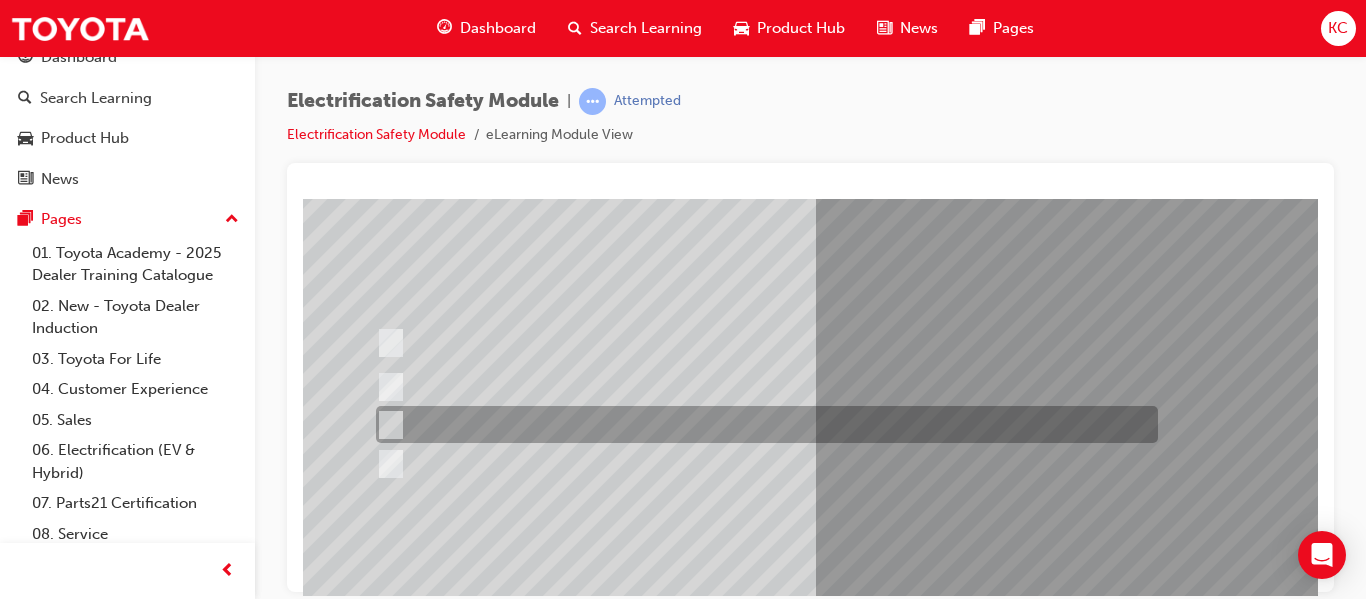 scroll, scrollTop: 300, scrollLeft: 0, axis: vertical 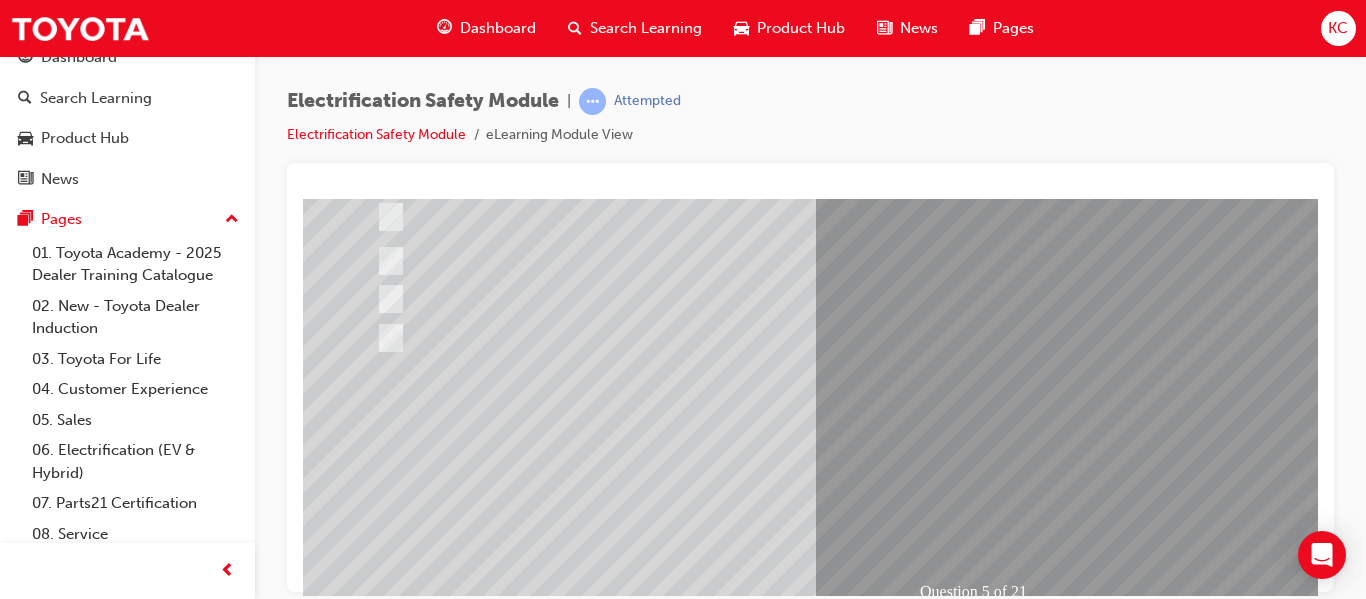 click at bounding box center [375, 2687] 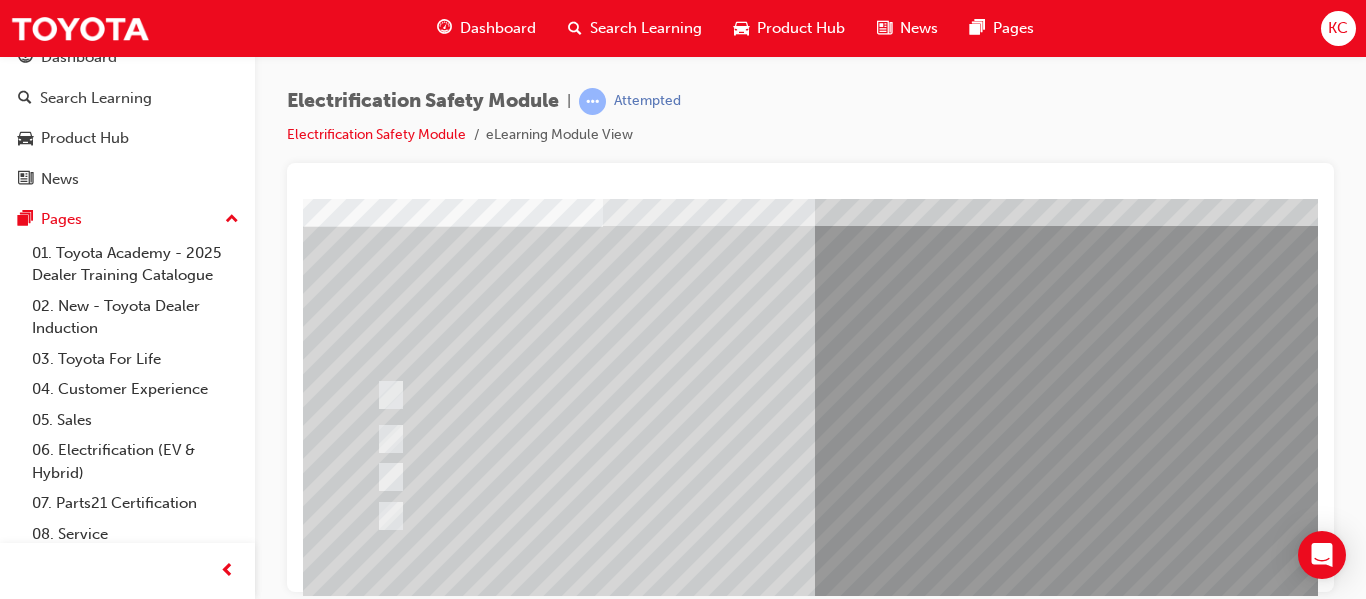 scroll, scrollTop: 200, scrollLeft: 0, axis: vertical 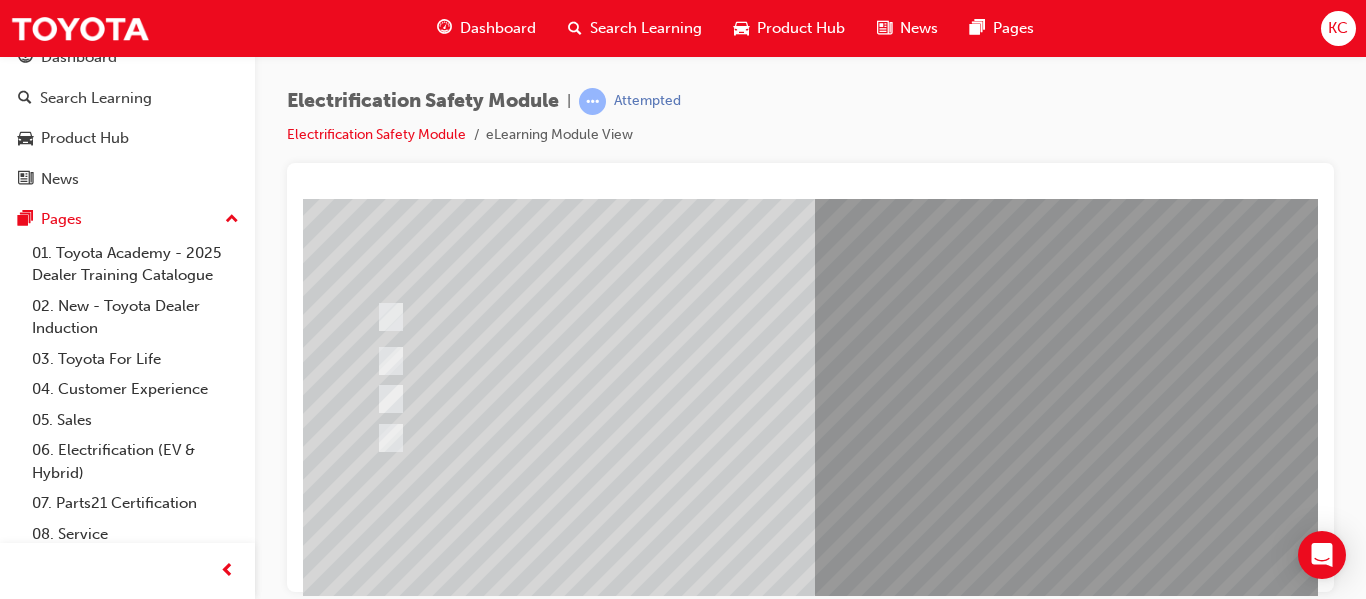 click at bounding box center (635, 2494) 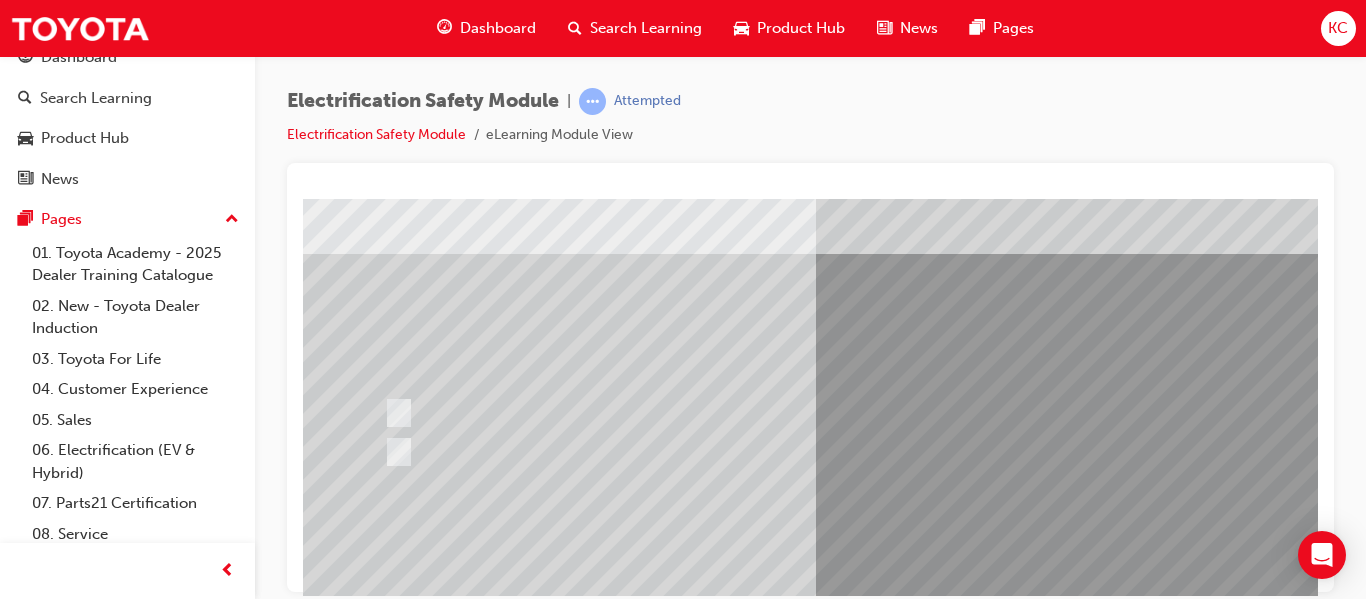 scroll, scrollTop: 0, scrollLeft: 0, axis: both 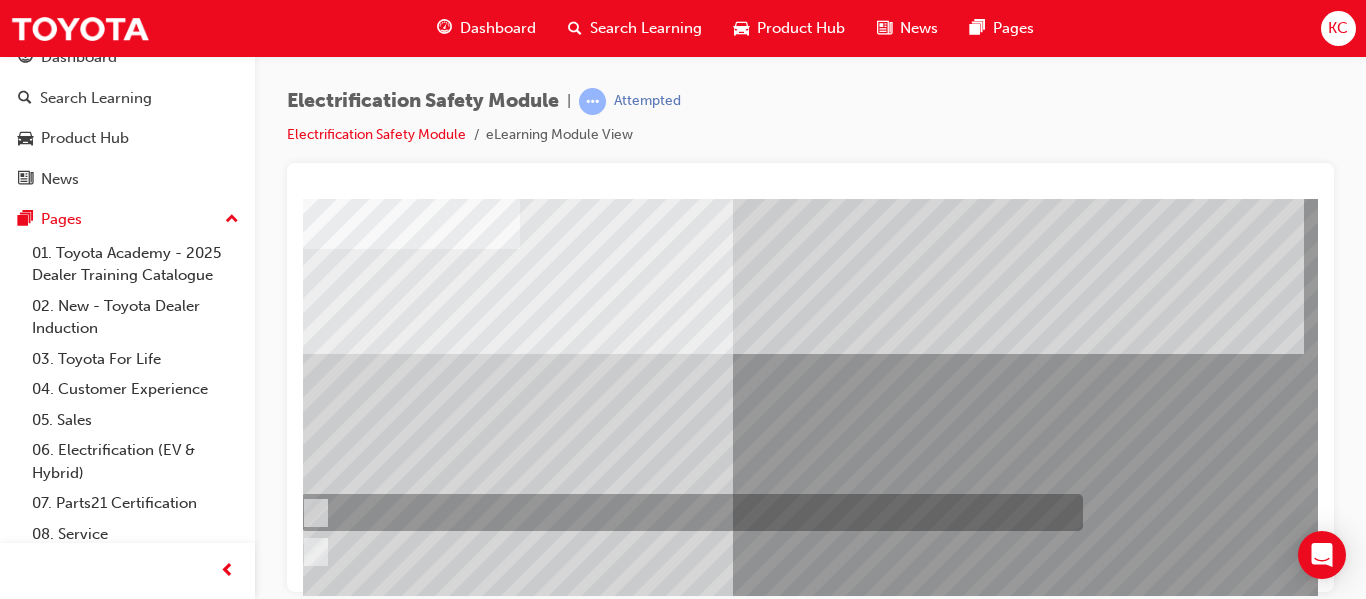 click at bounding box center (687, 512) 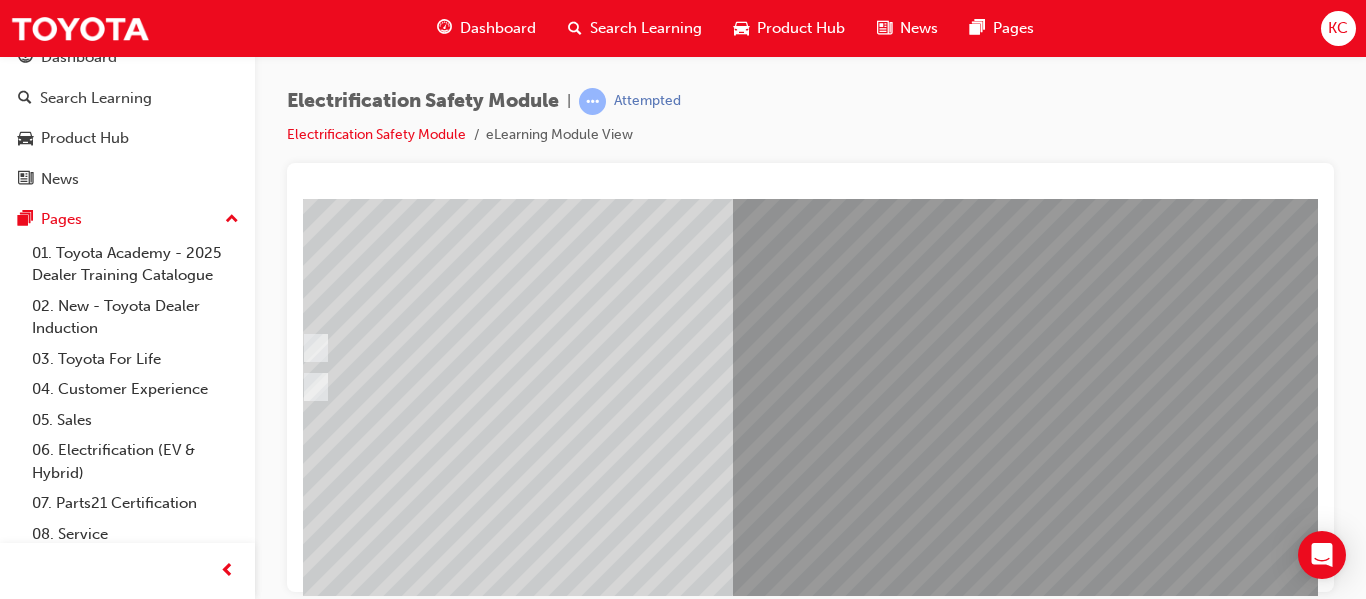 scroll, scrollTop: 300, scrollLeft: 83, axis: both 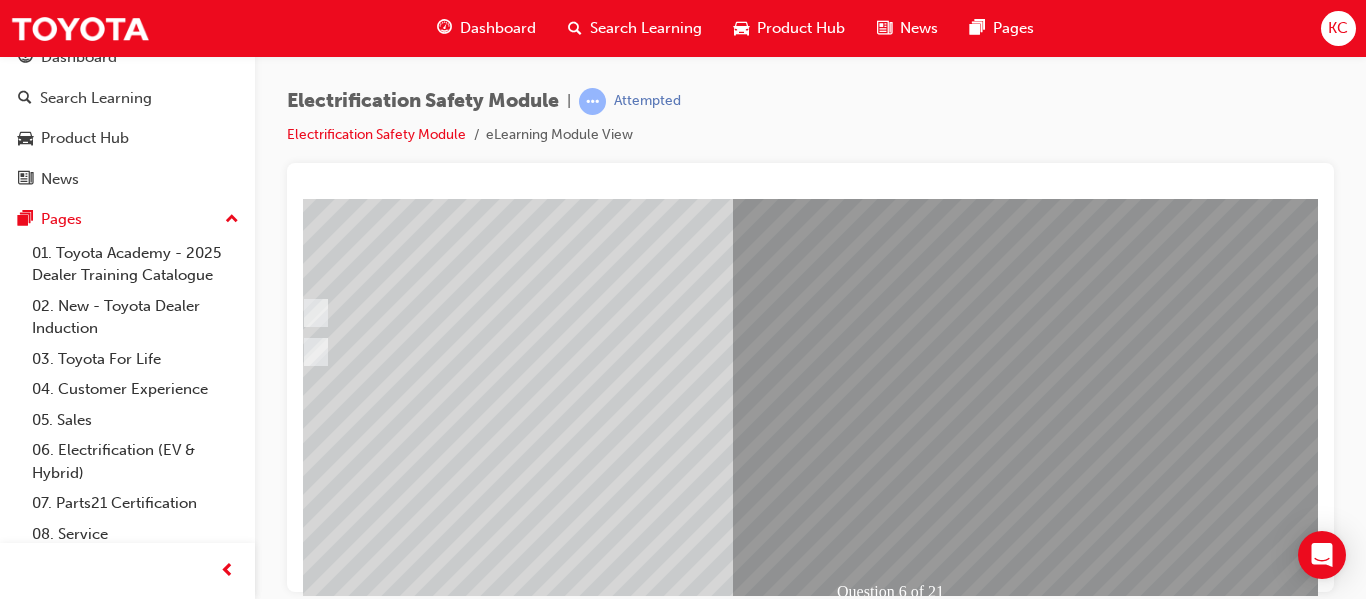 click at bounding box center [292, 2749] 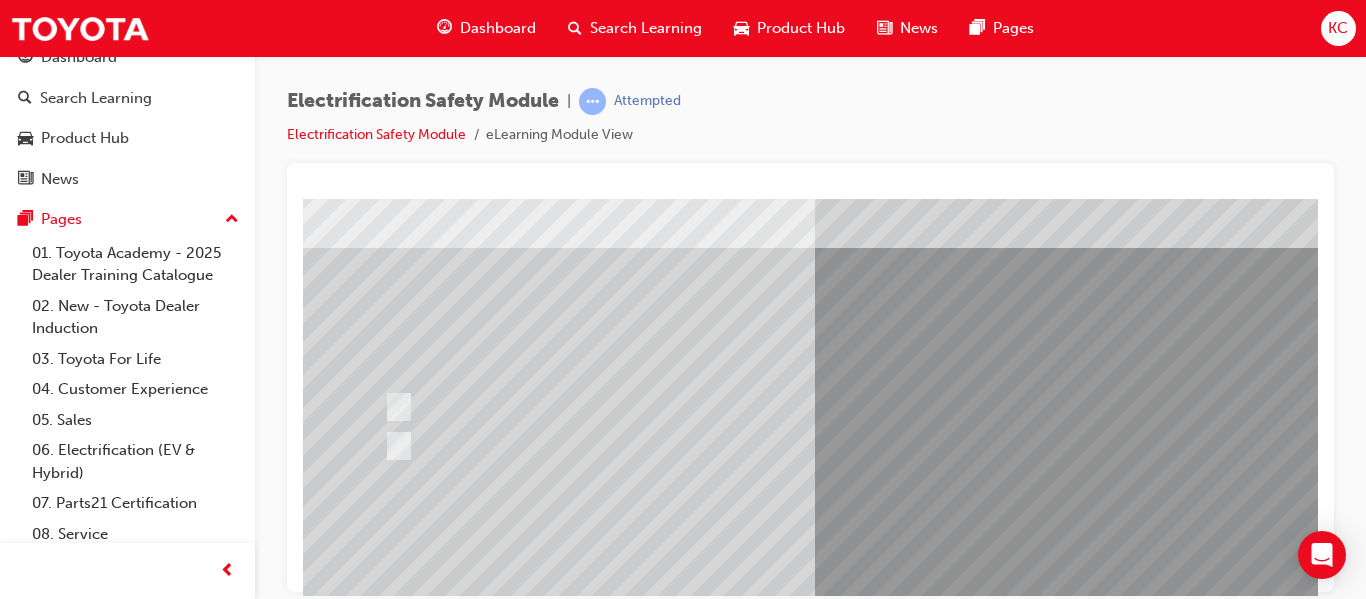 scroll, scrollTop: 300, scrollLeft: 0, axis: vertical 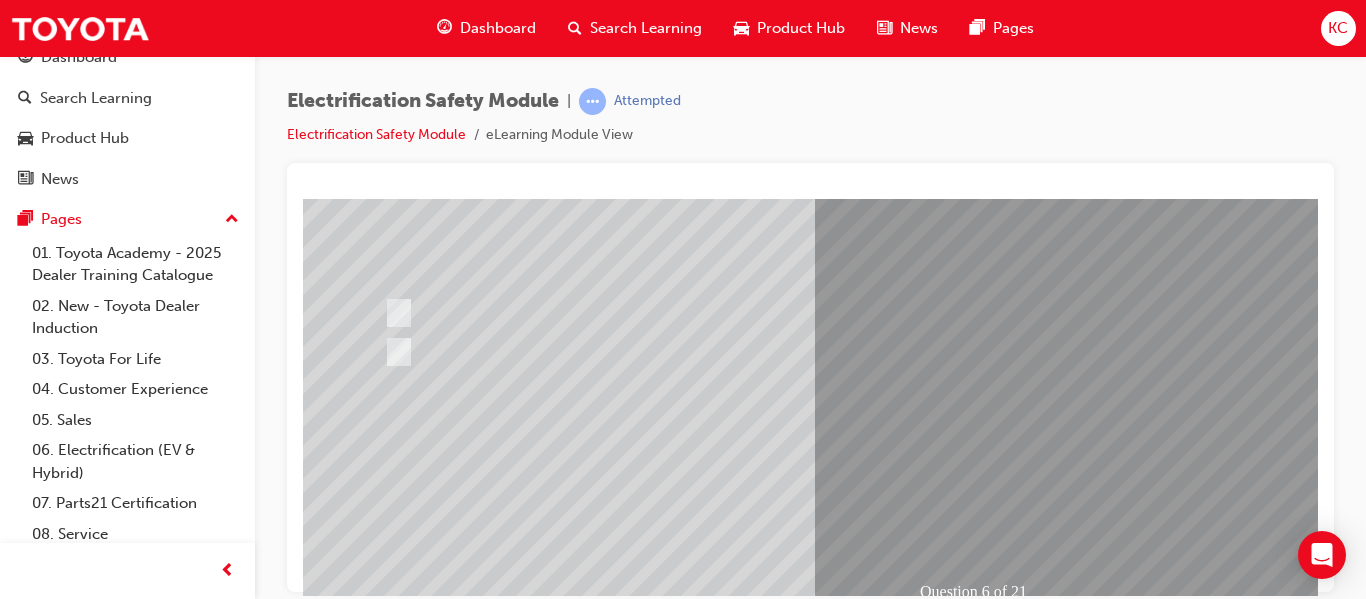 click at bounding box center [635, 2394] 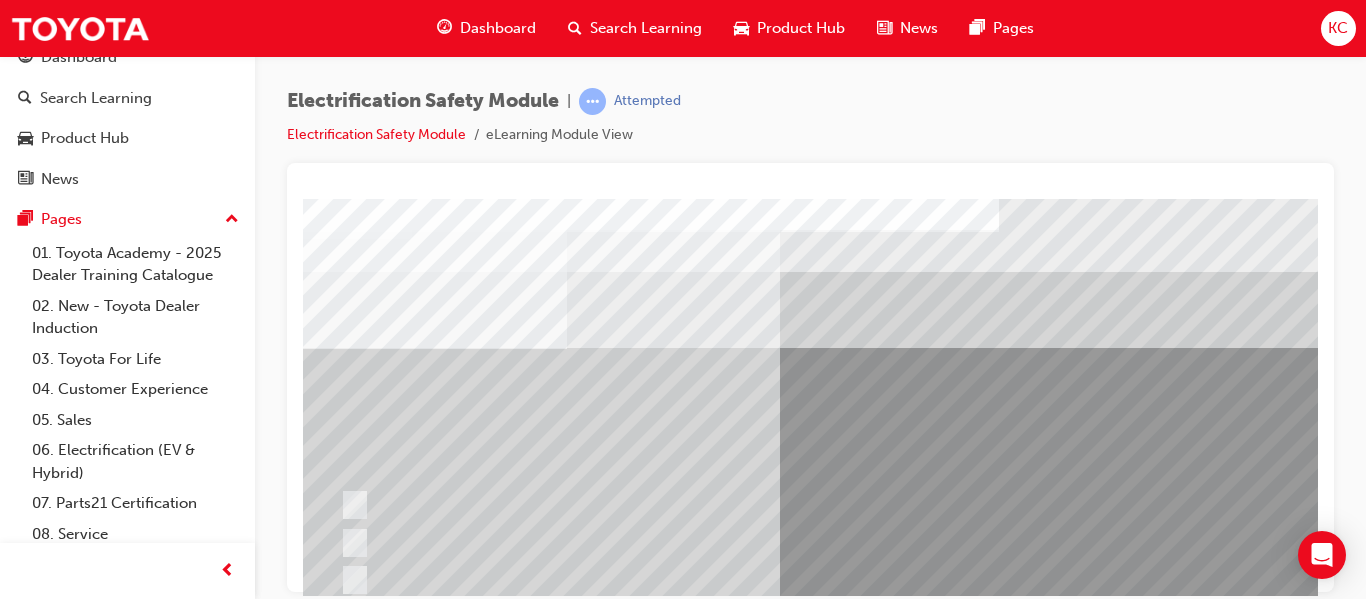 scroll, scrollTop: 0, scrollLeft: 38, axis: horizontal 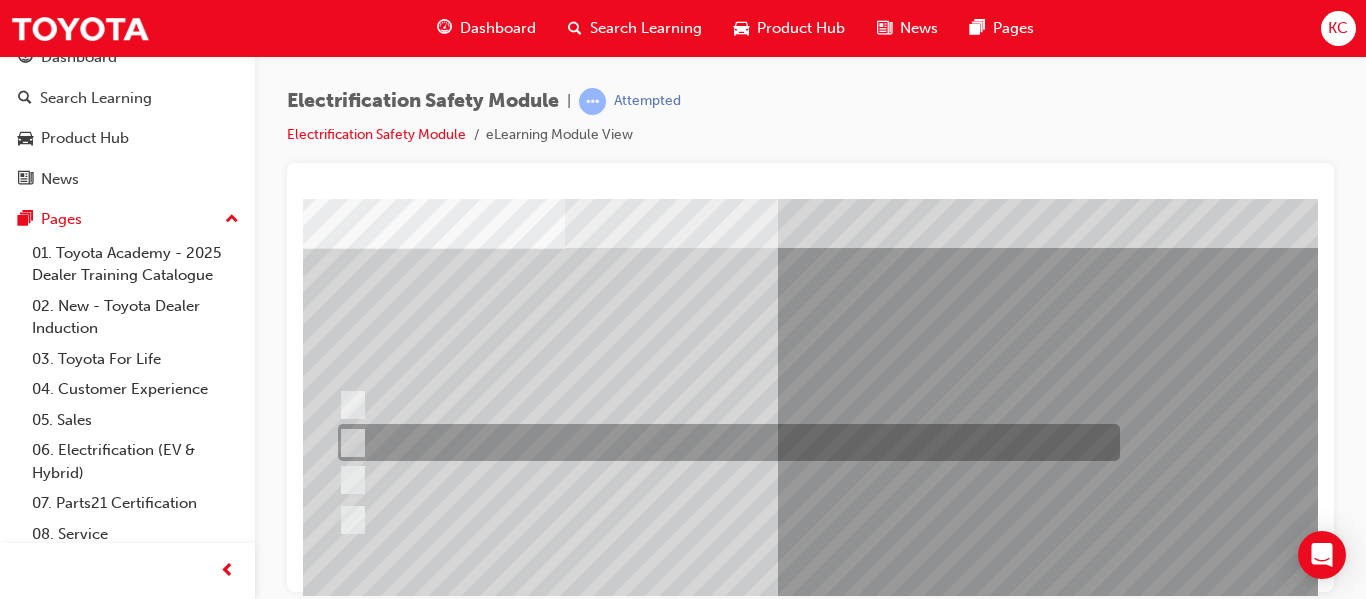 click at bounding box center [724, 442] 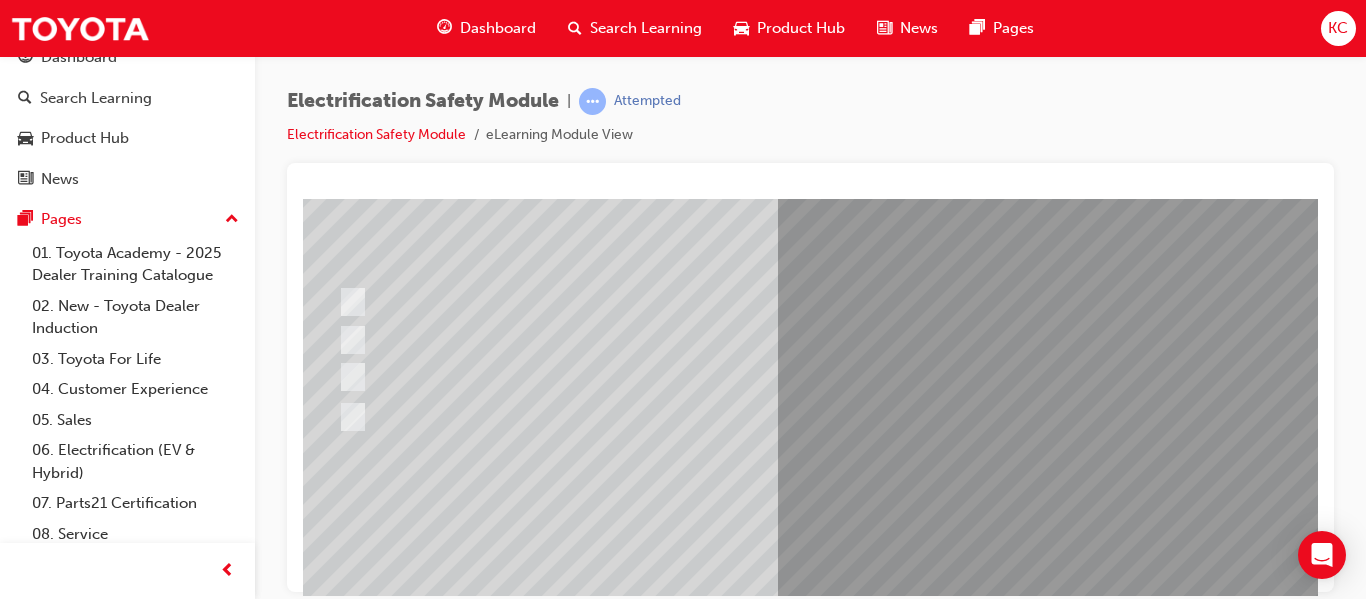 scroll, scrollTop: 300, scrollLeft: 38, axis: both 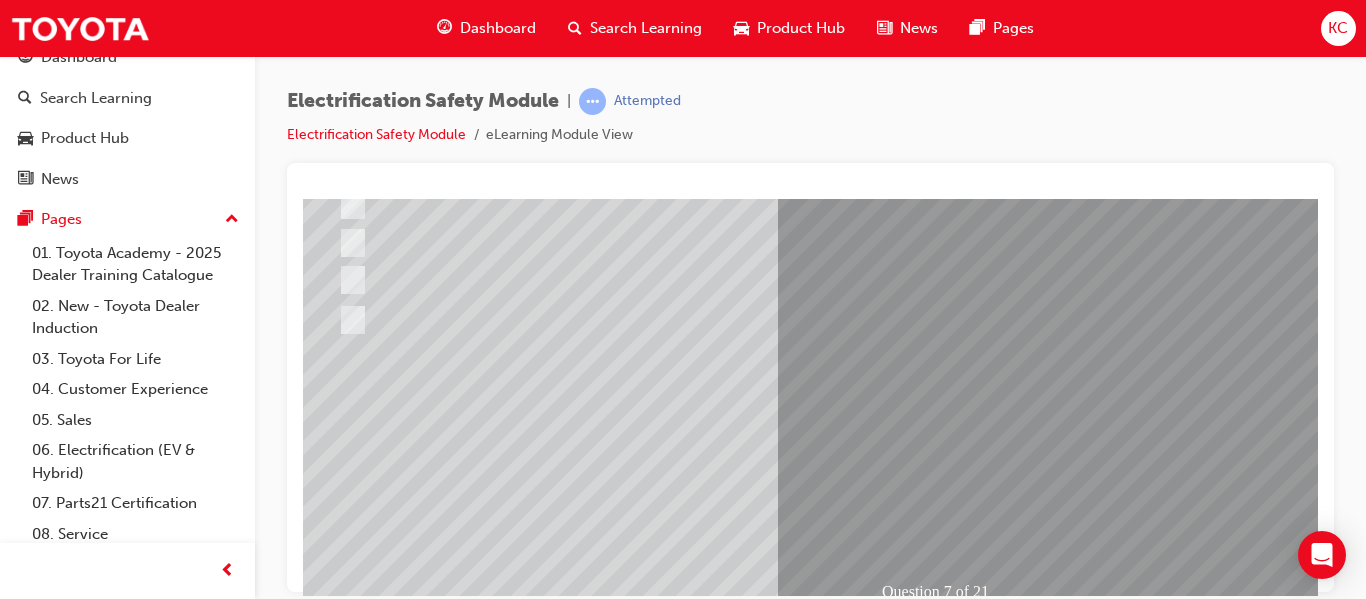 click at bounding box center [337, 2687] 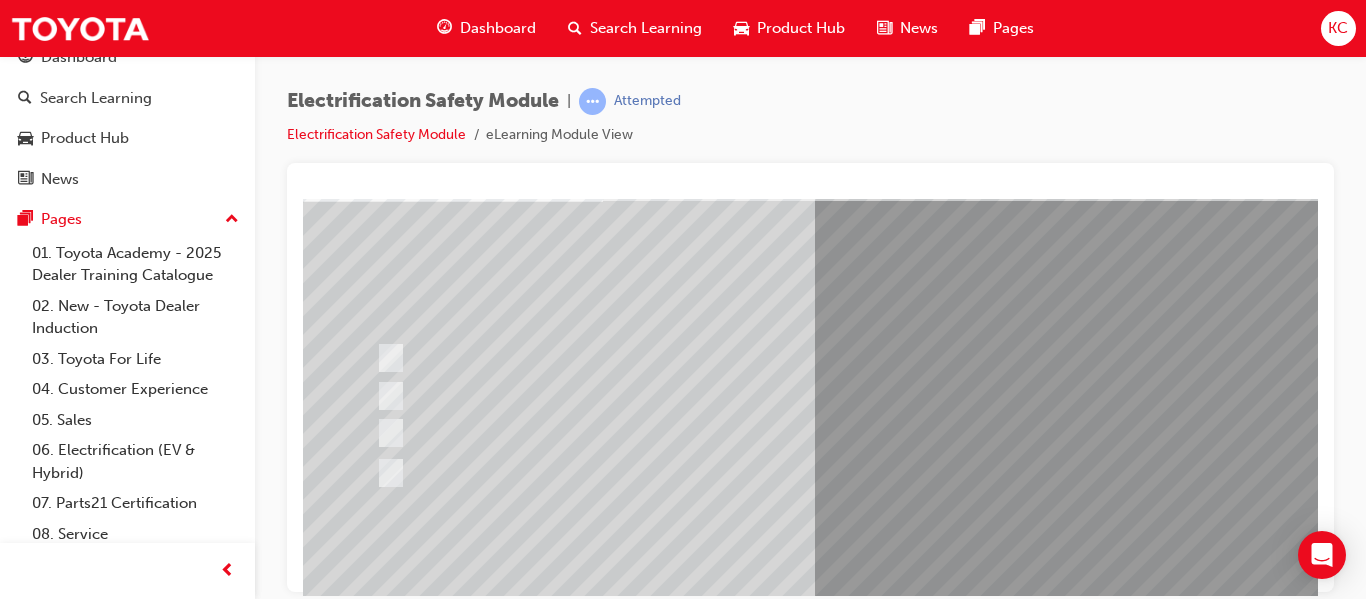 scroll, scrollTop: 200, scrollLeft: 0, axis: vertical 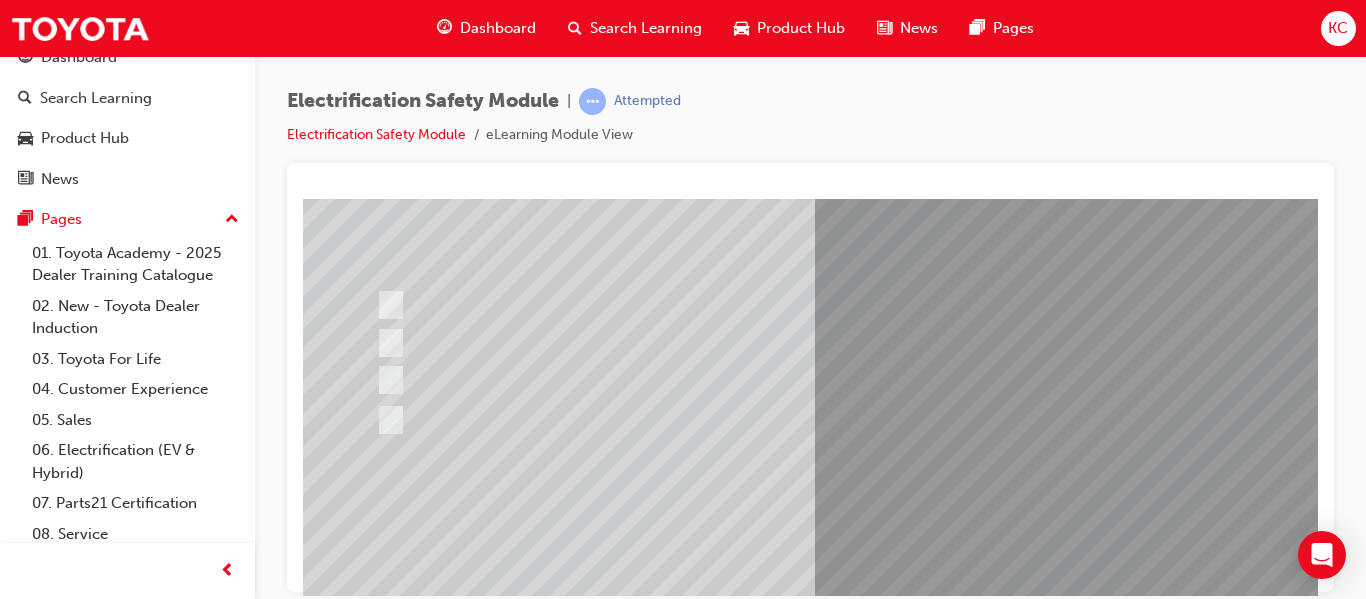 click at bounding box center [635, 2494] 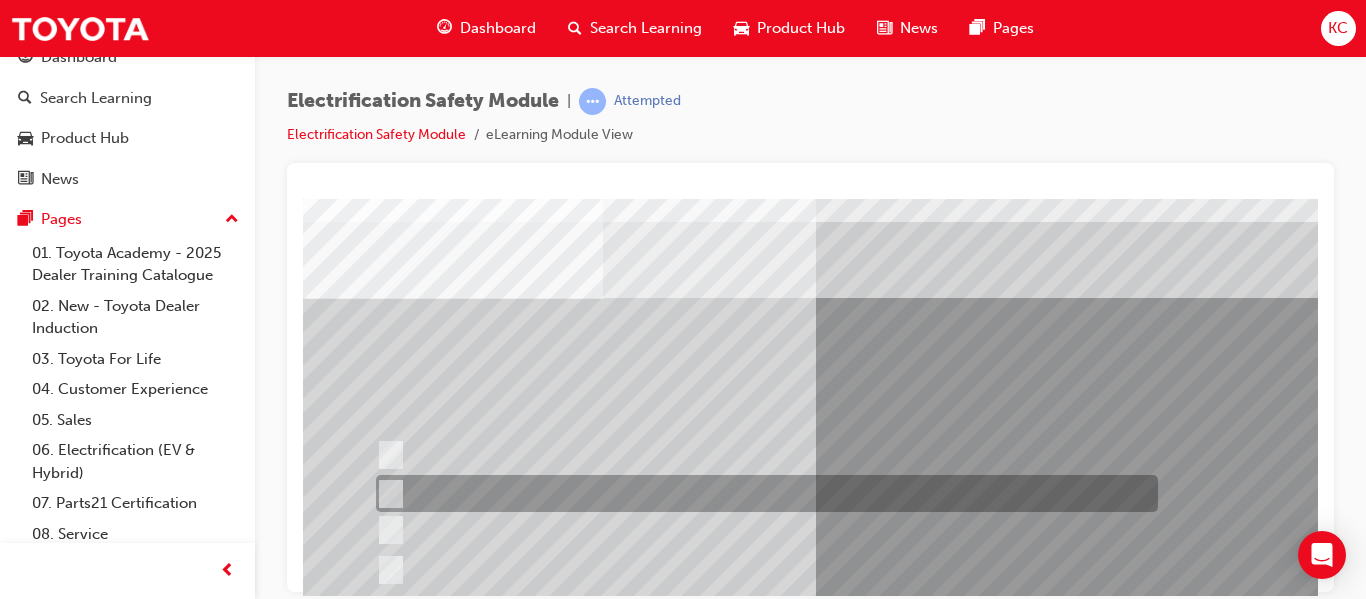 scroll, scrollTop: 100, scrollLeft: 0, axis: vertical 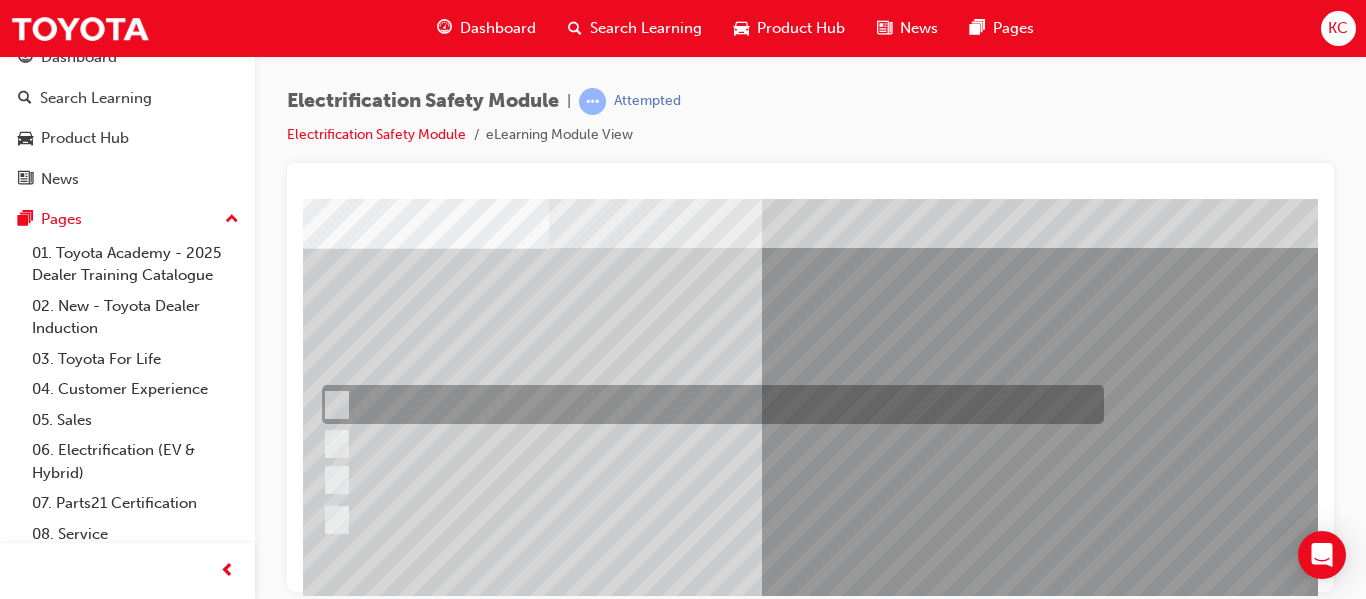 click at bounding box center (708, 404) 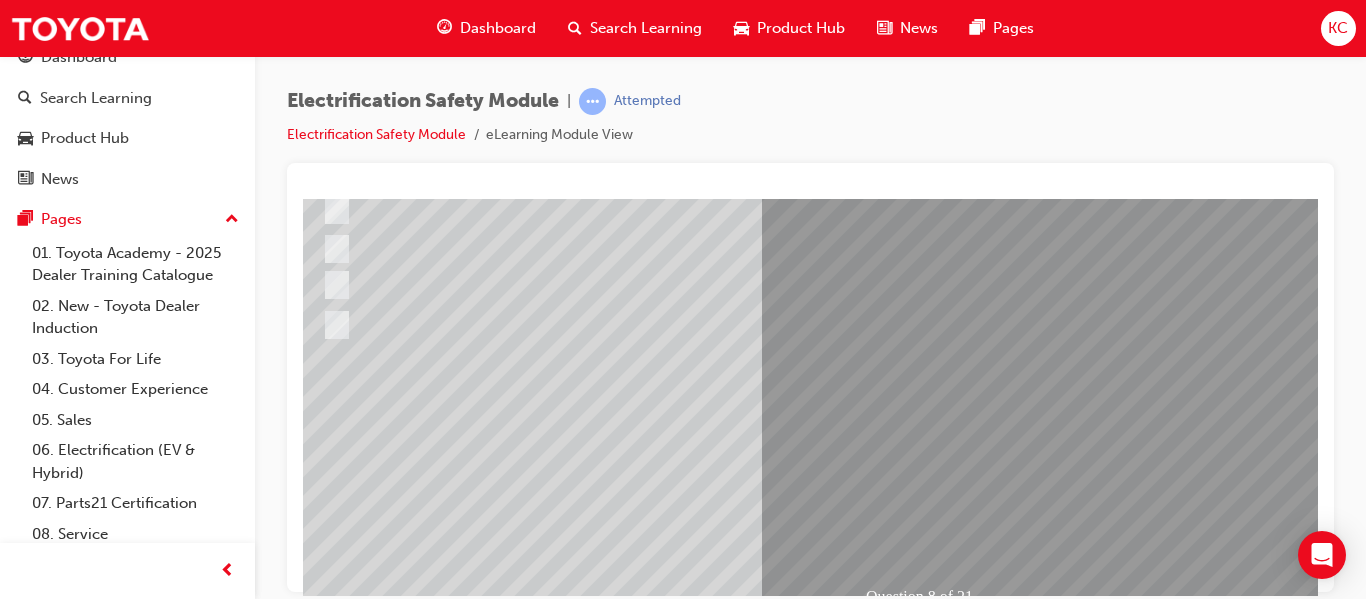 scroll, scrollTop: 368, scrollLeft: 54, axis: both 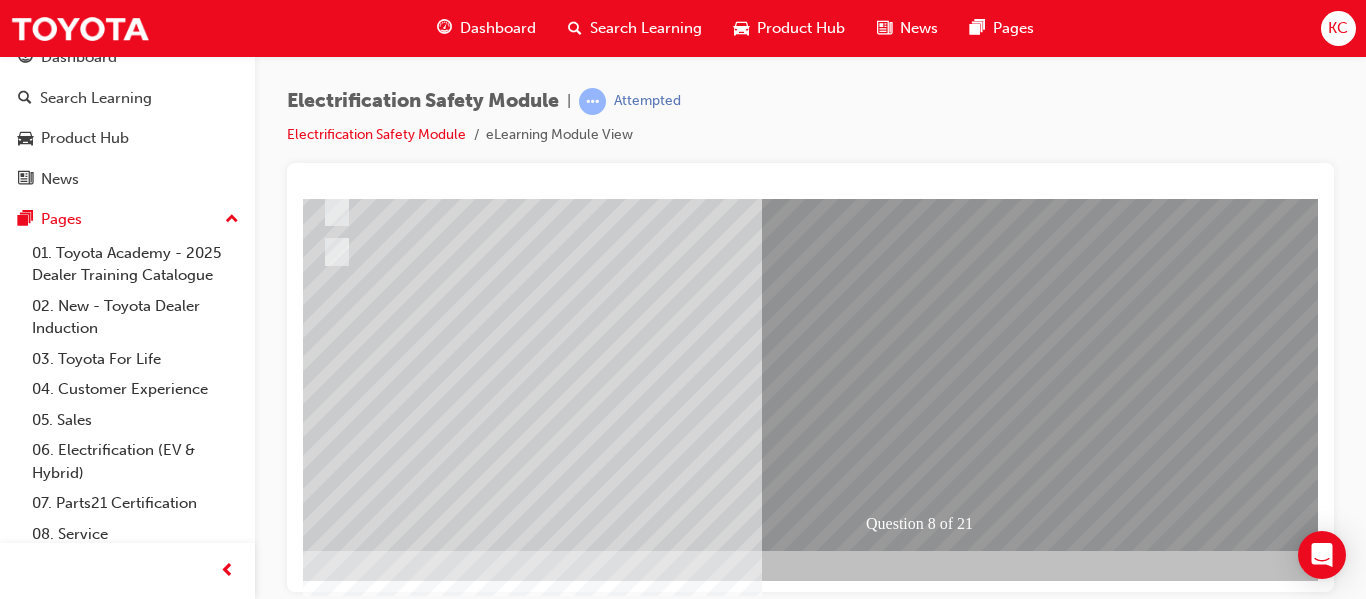 click at bounding box center (321, 2619) 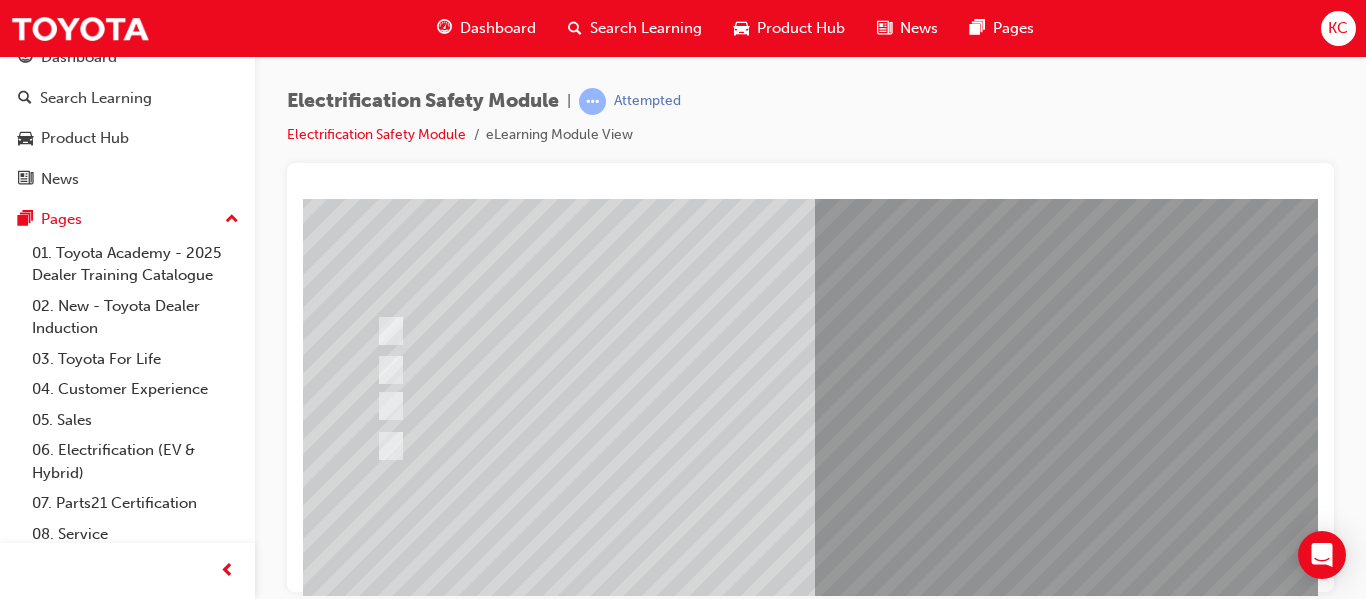 scroll, scrollTop: 300, scrollLeft: 0, axis: vertical 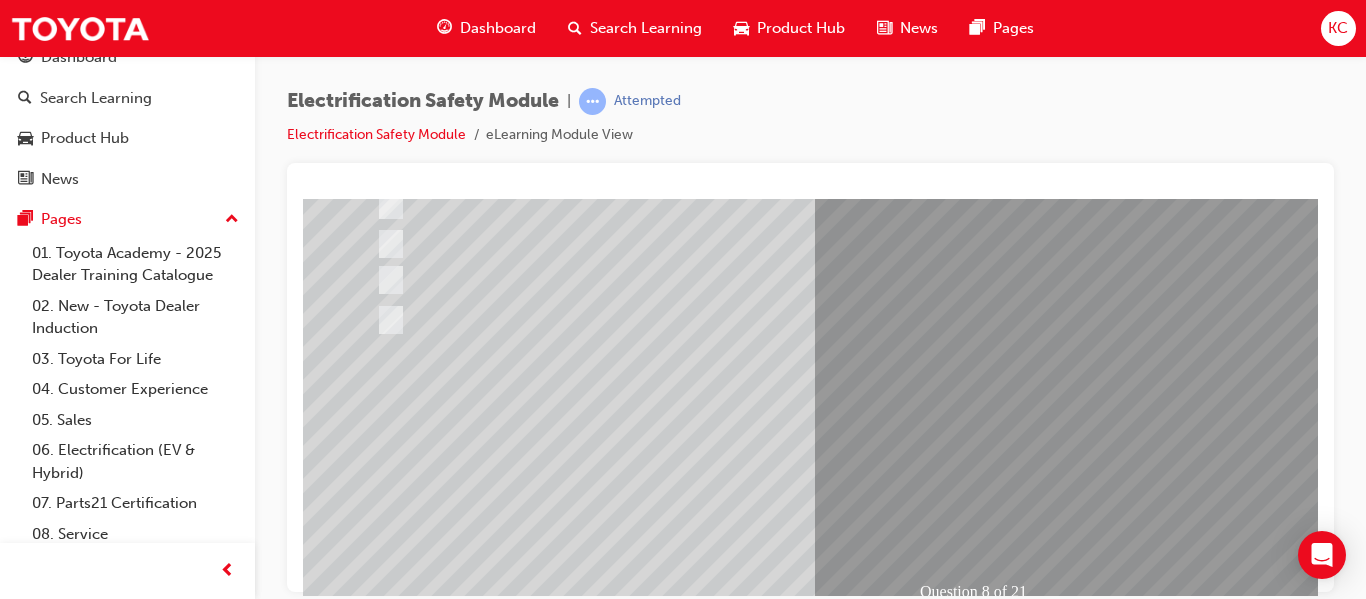 click at bounding box center [635, 2394] 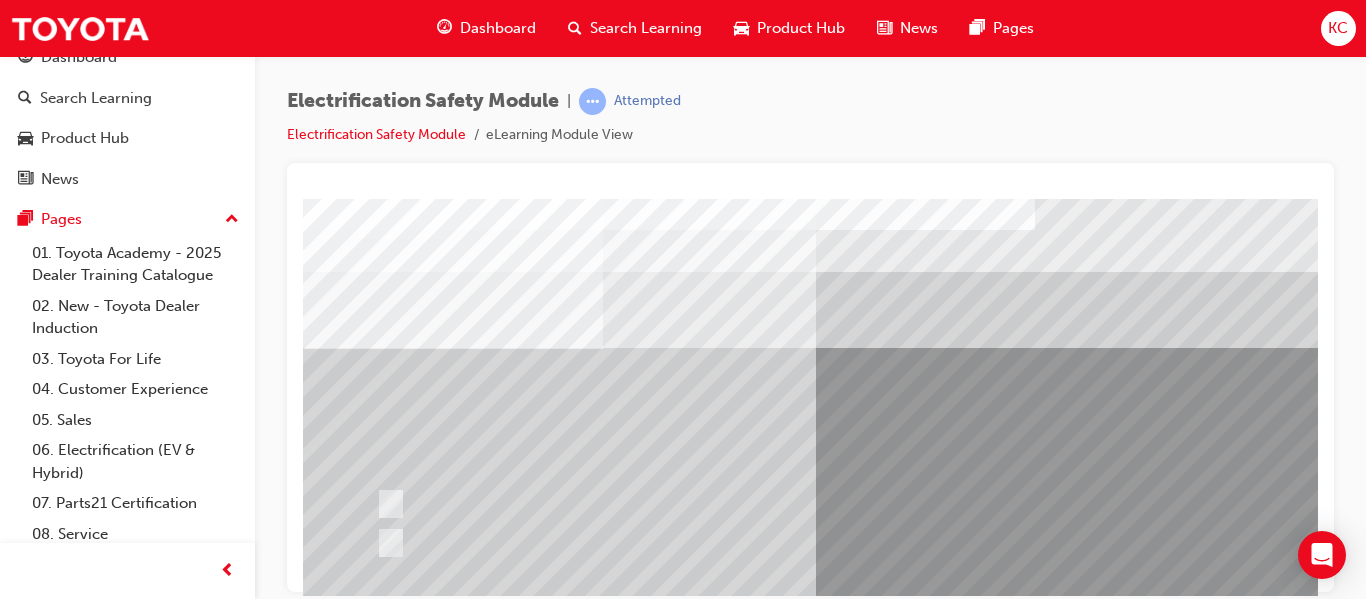 scroll, scrollTop: 100, scrollLeft: 0, axis: vertical 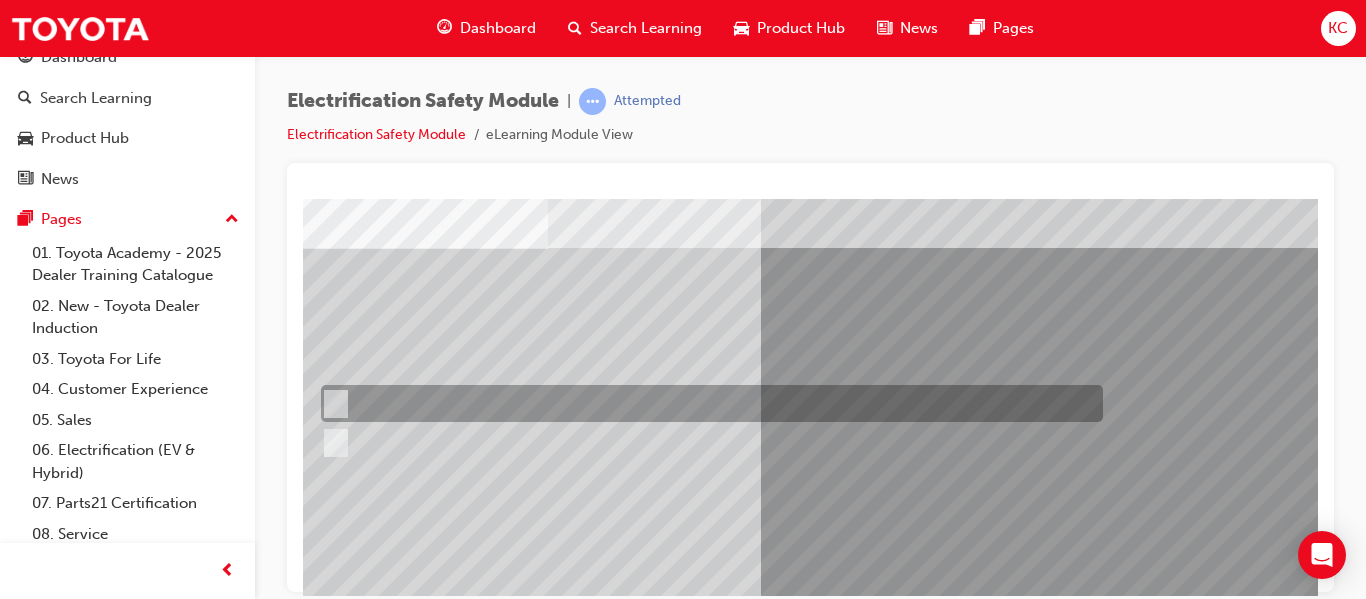 click at bounding box center [707, 403] 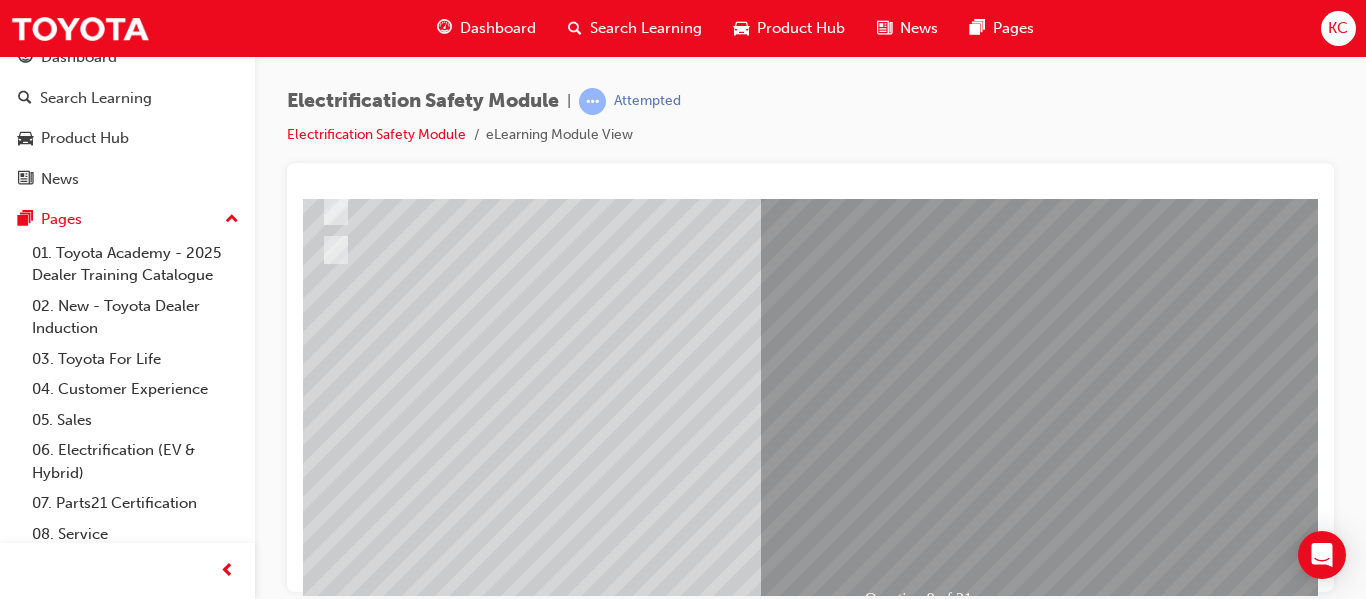 scroll, scrollTop: 300, scrollLeft: 55, axis: both 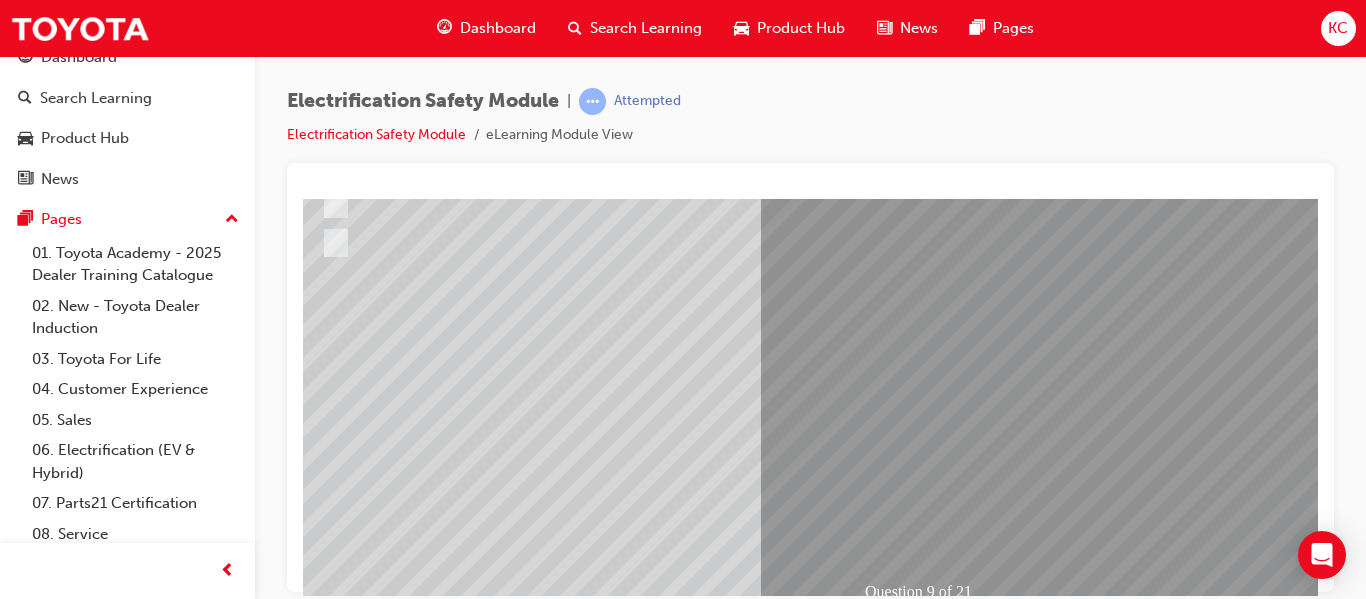 click at bounding box center (320, 2643) 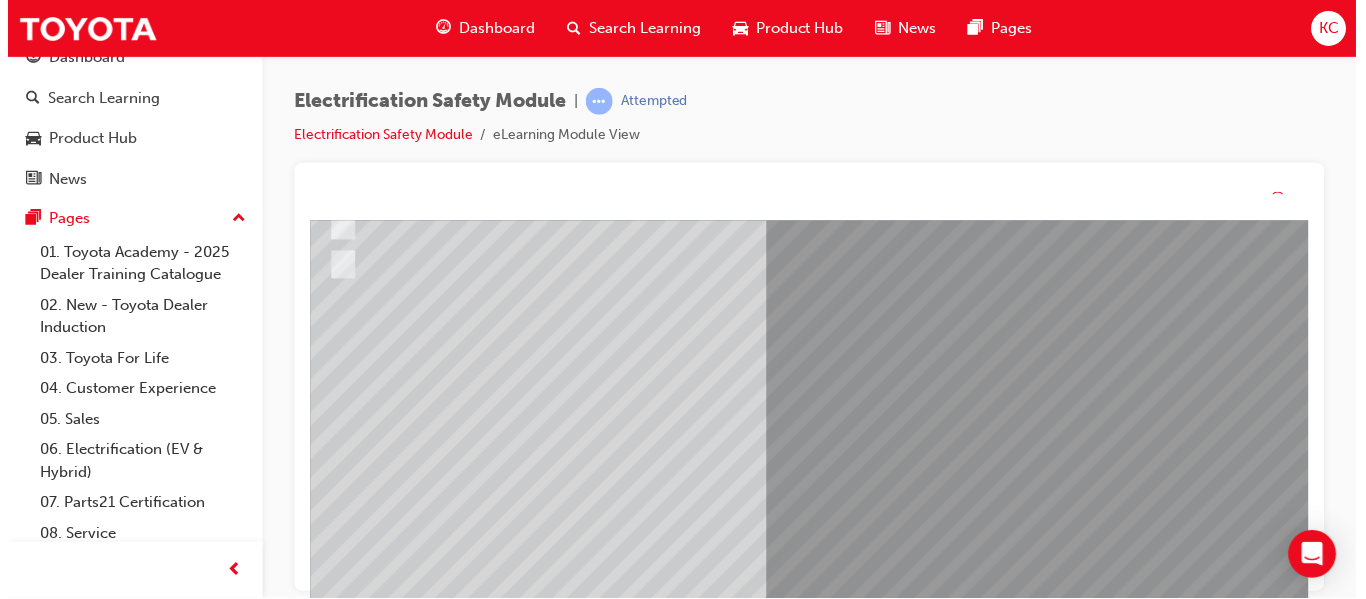 scroll, scrollTop: 0, scrollLeft: 0, axis: both 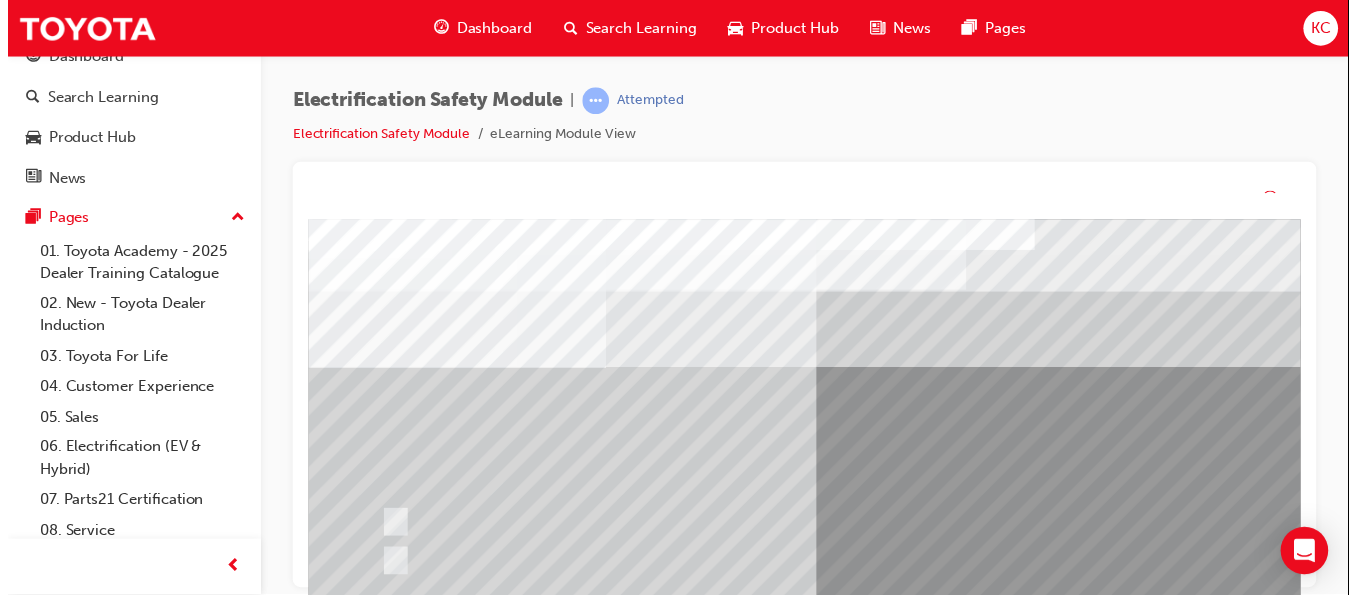 click on "Question 9 of 21" at bounding box center (988, 579) 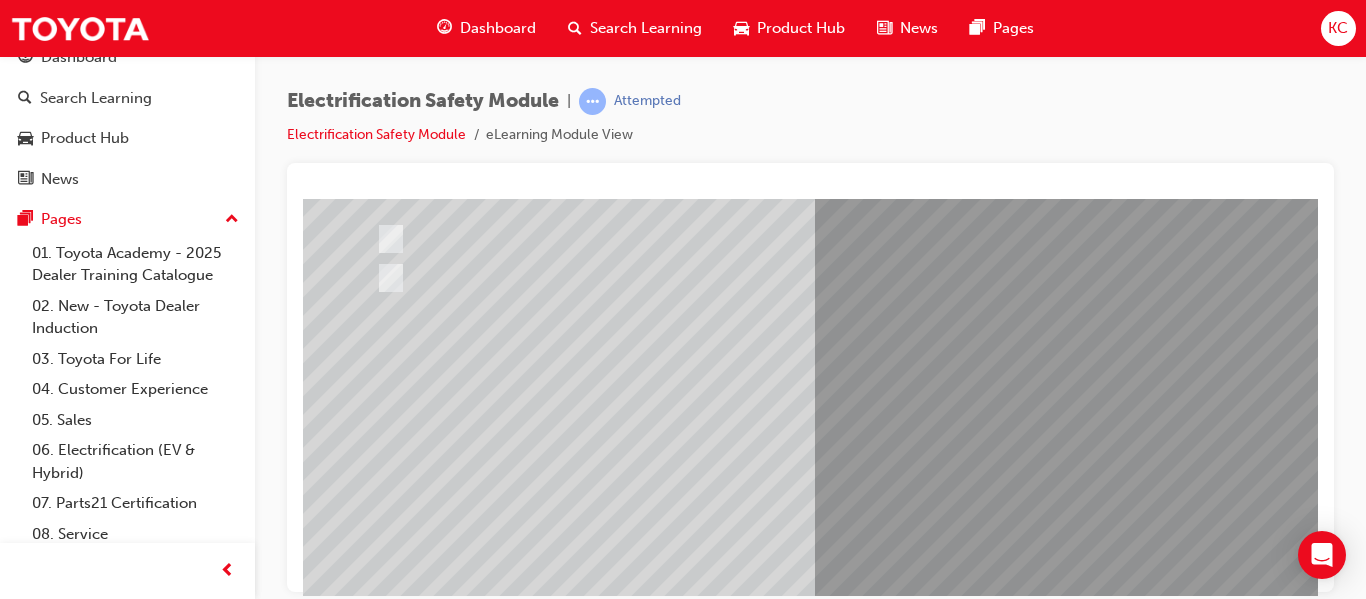 scroll, scrollTop: 300, scrollLeft: 0, axis: vertical 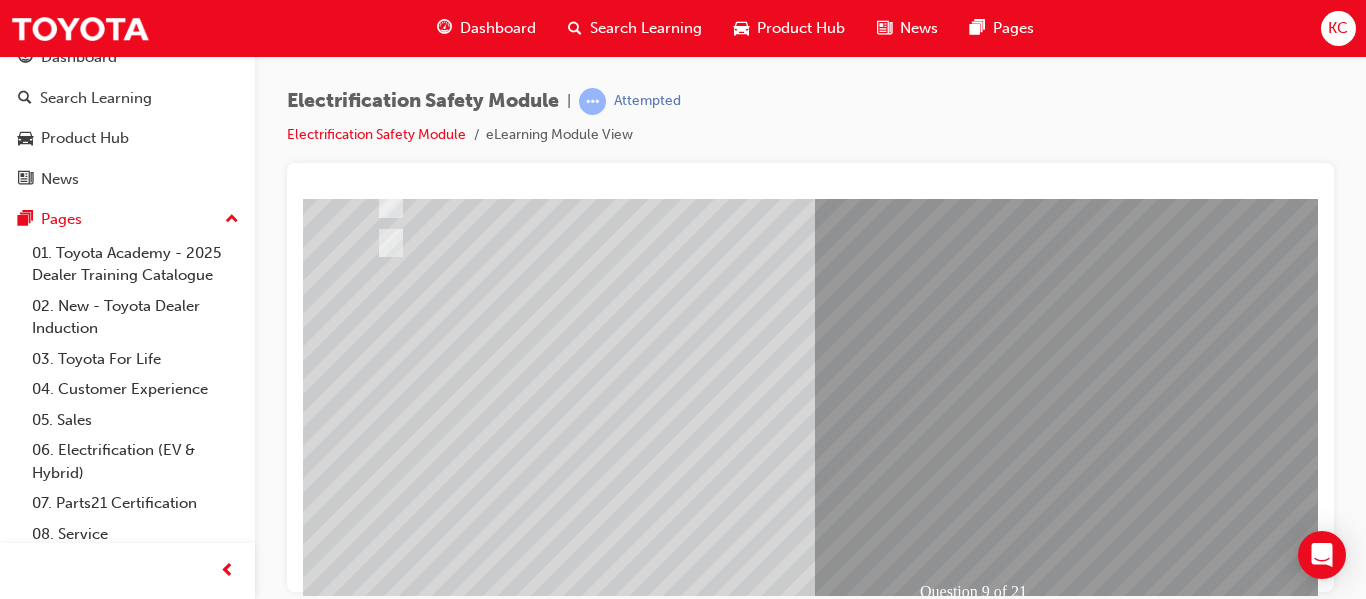 click at bounding box center (635, 2394) 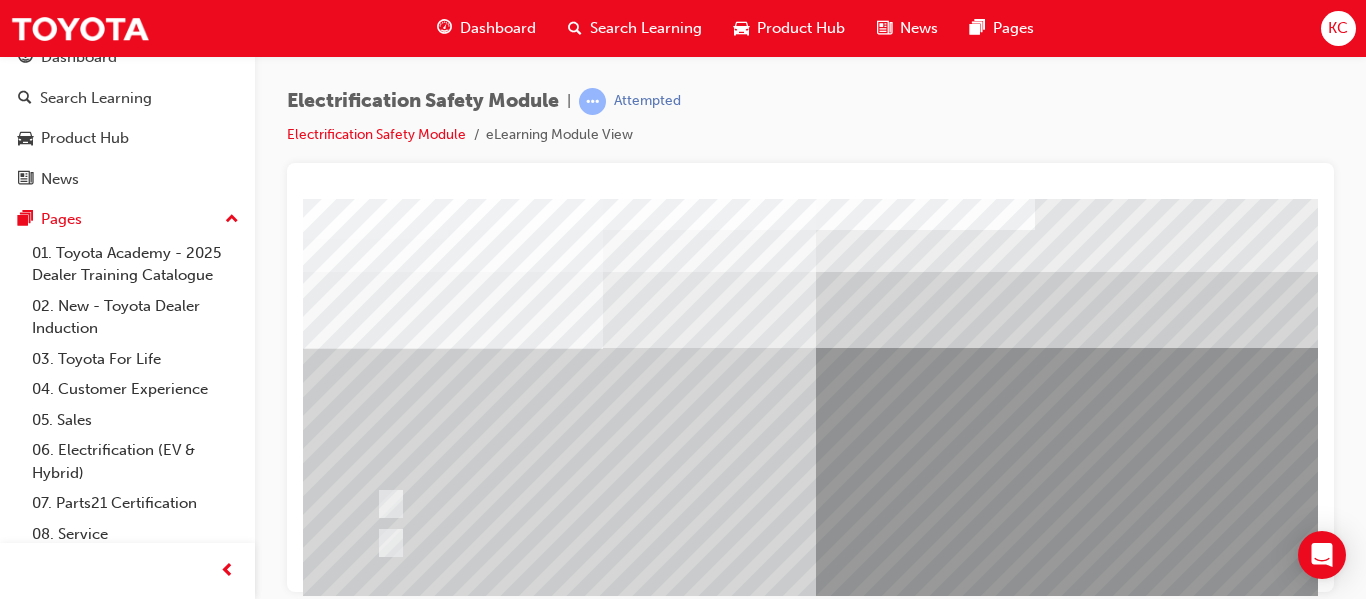 scroll, scrollTop: 100, scrollLeft: 0, axis: vertical 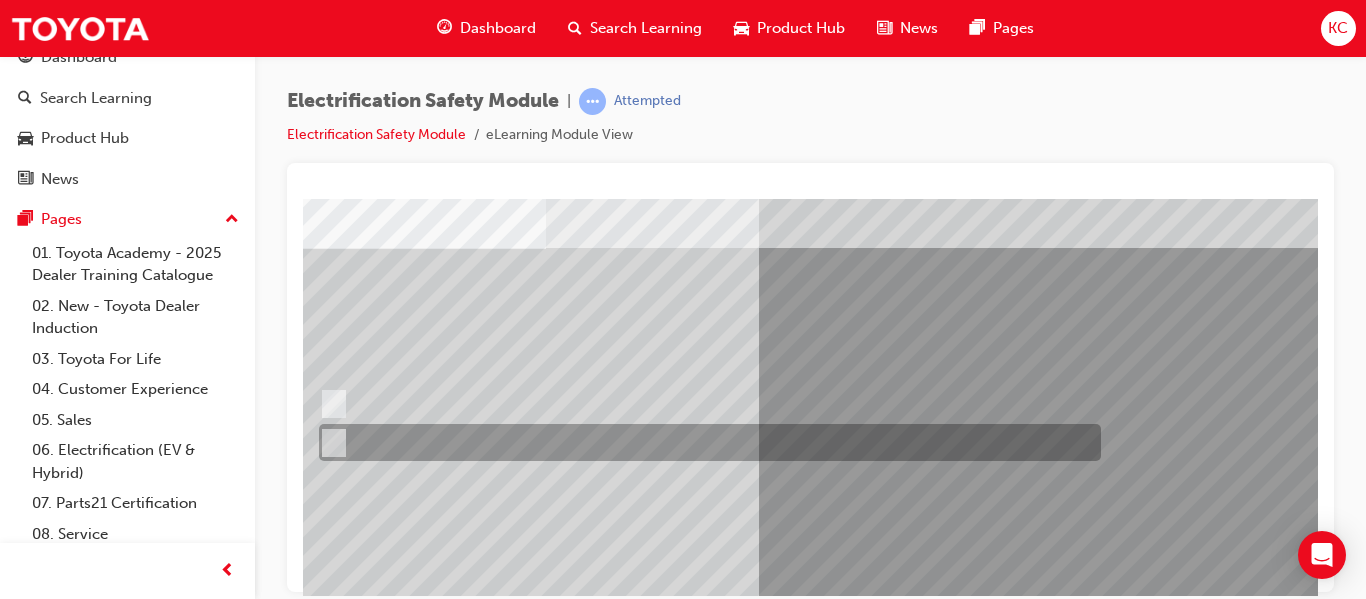 click at bounding box center (705, 442) 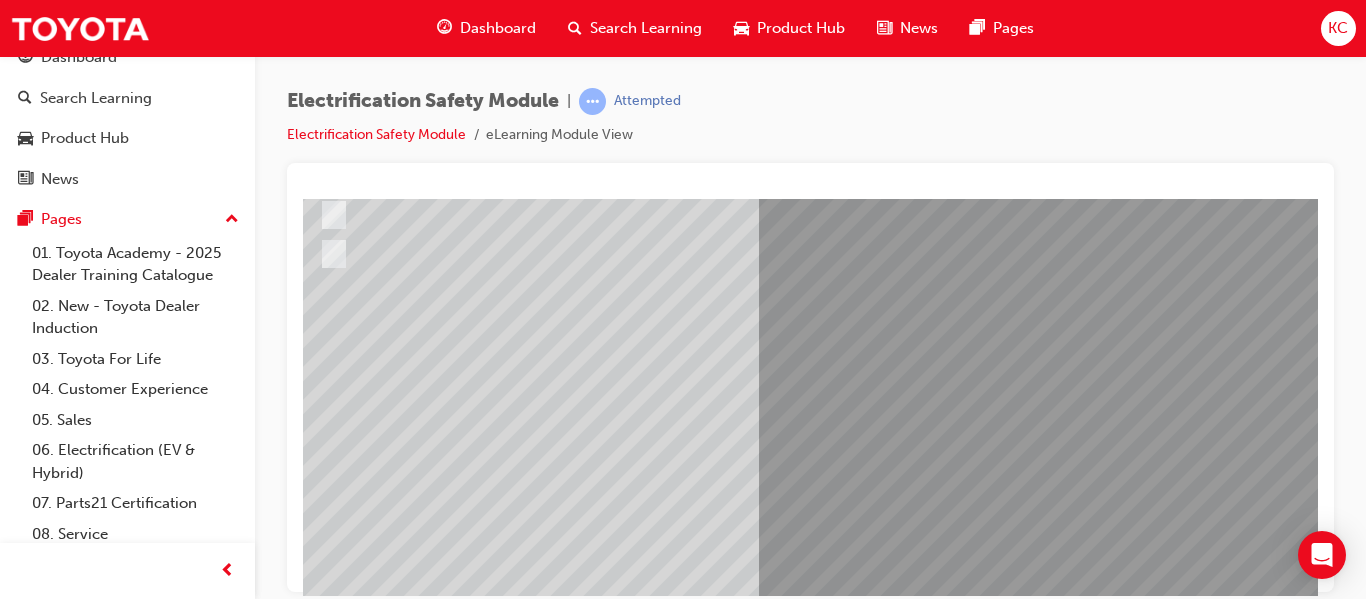 scroll, scrollTop: 300, scrollLeft: 57, axis: both 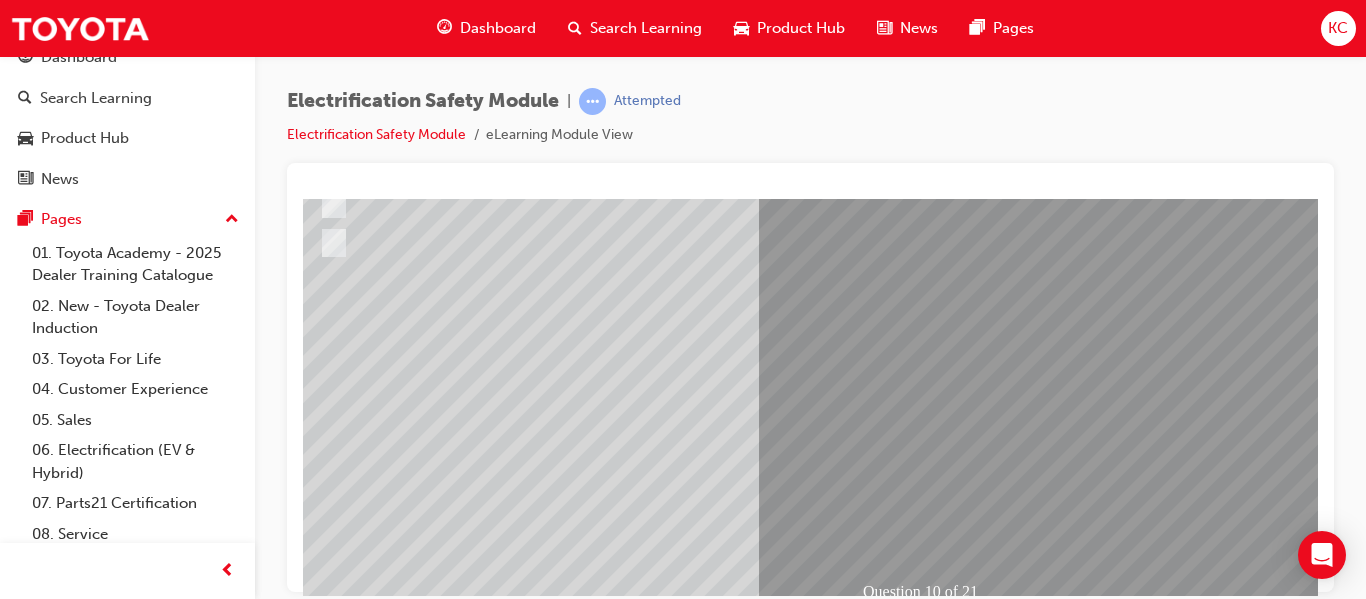 click at bounding box center [318, 2643] 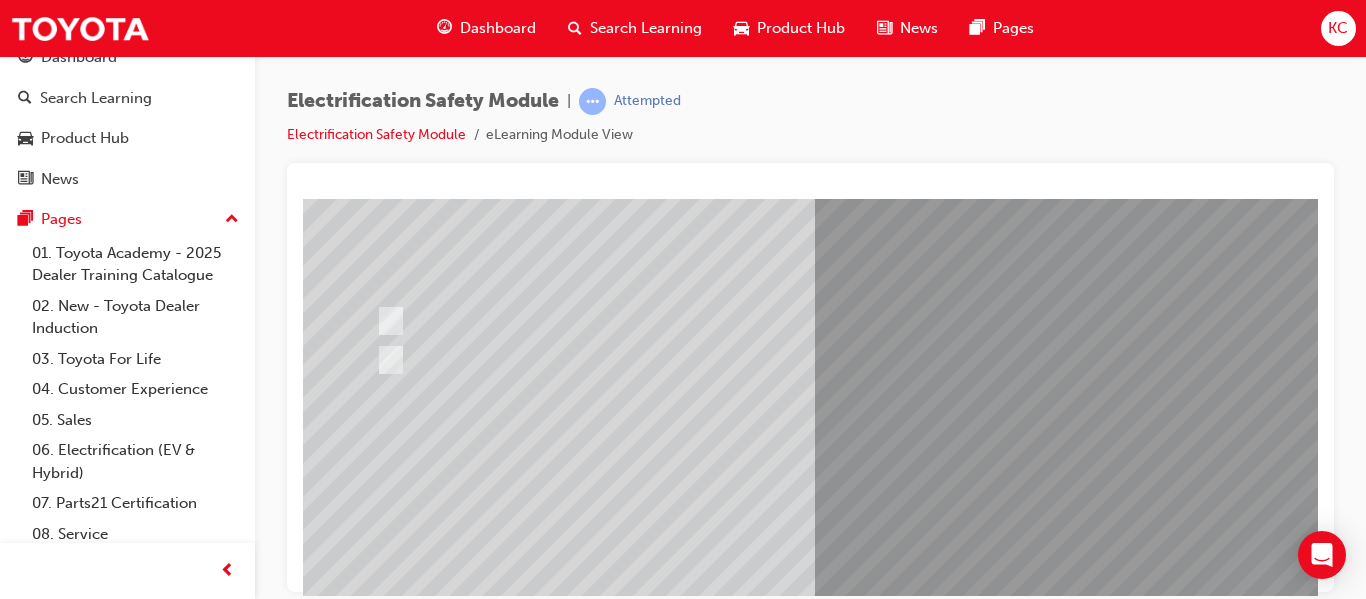 scroll, scrollTop: 200, scrollLeft: 0, axis: vertical 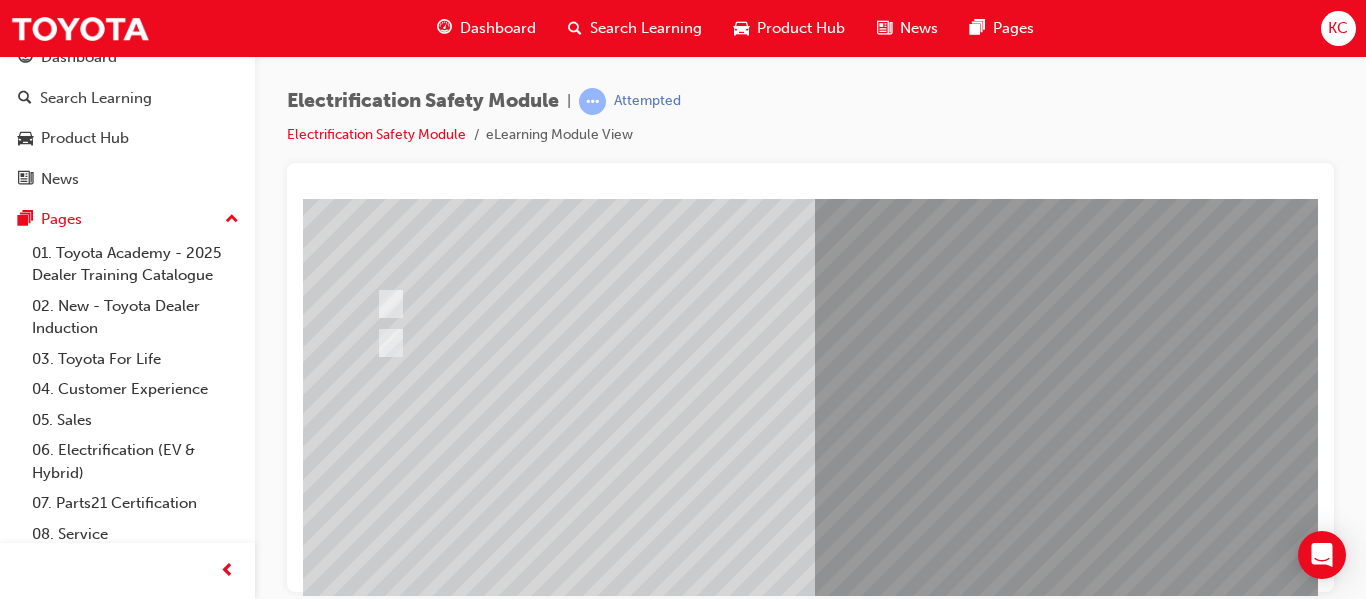click at bounding box center [635, 2494] 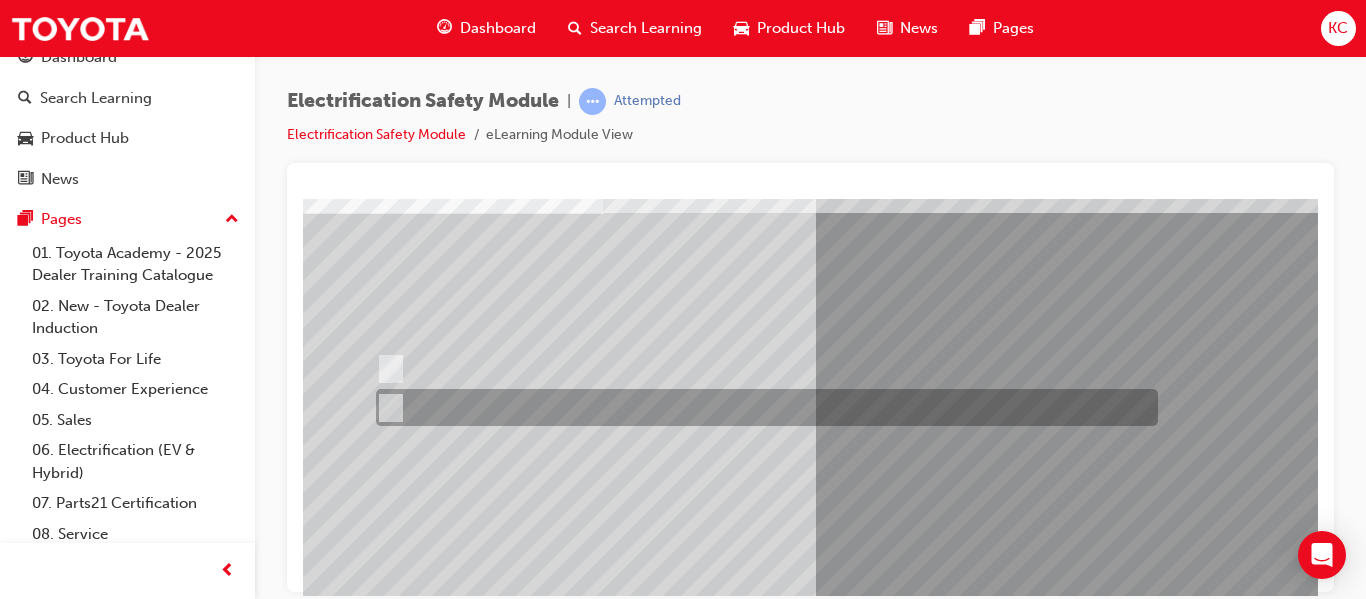 scroll, scrollTop: 100, scrollLeft: 0, axis: vertical 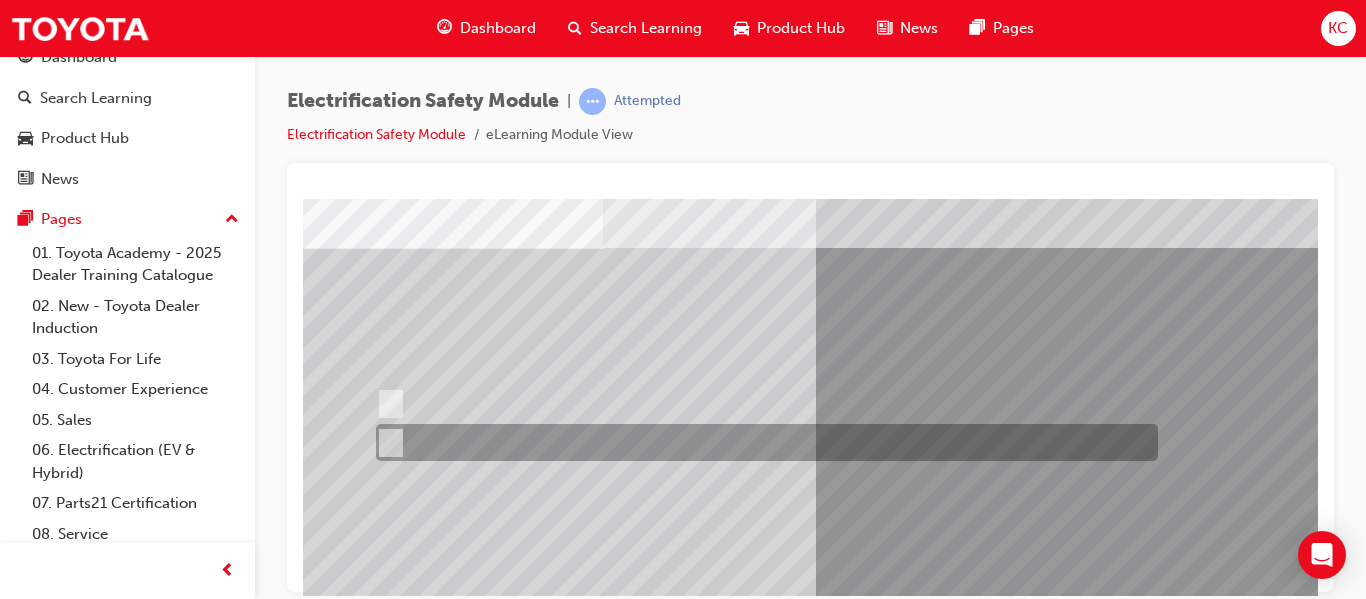click at bounding box center (762, 442) 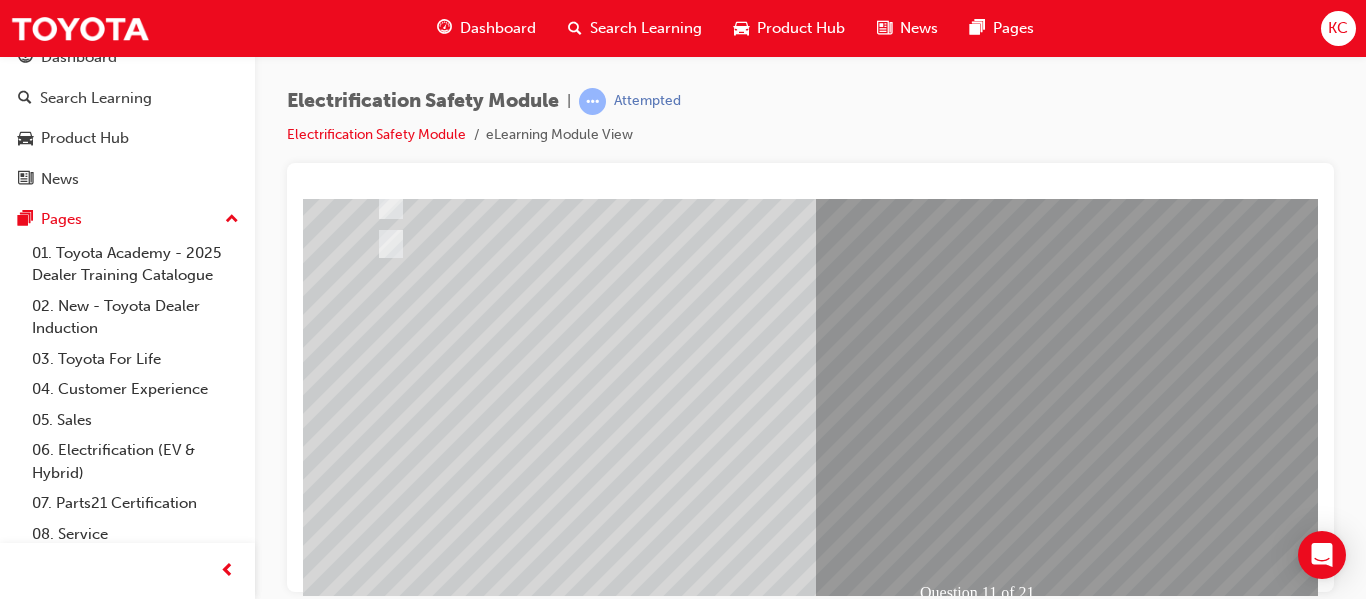 scroll, scrollTop: 300, scrollLeft: 0, axis: vertical 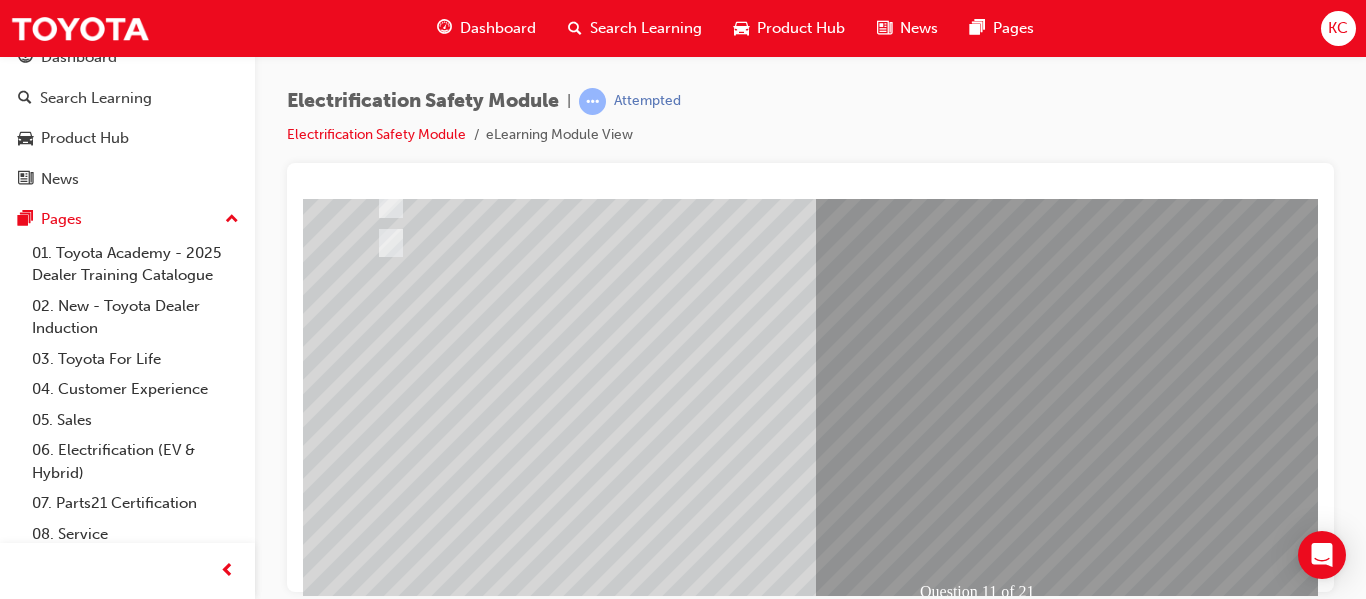 click at bounding box center (375, 2643) 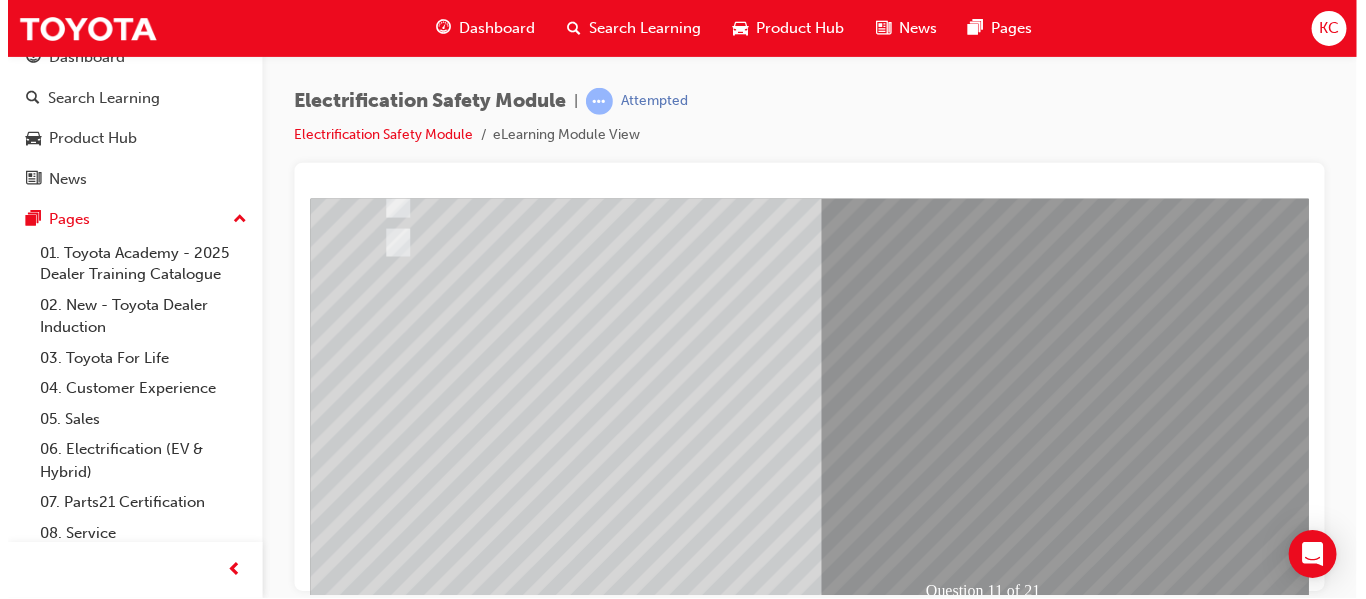scroll, scrollTop: 0, scrollLeft: 0, axis: both 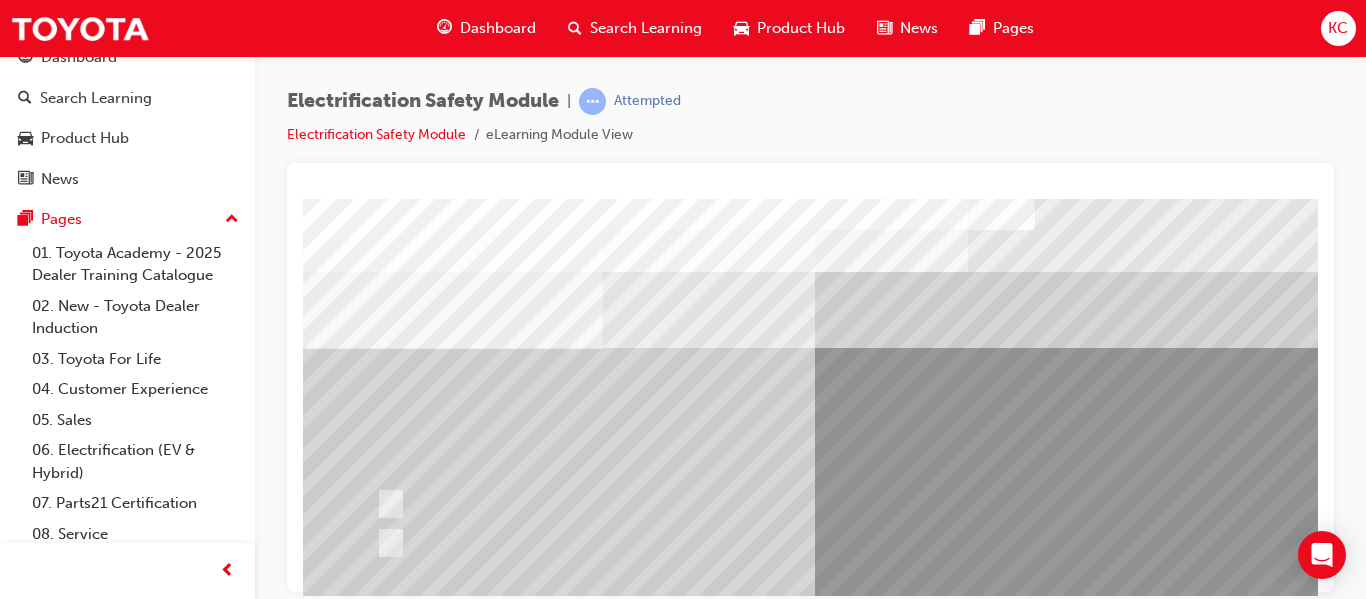 click at bounding box center [844, 2805] 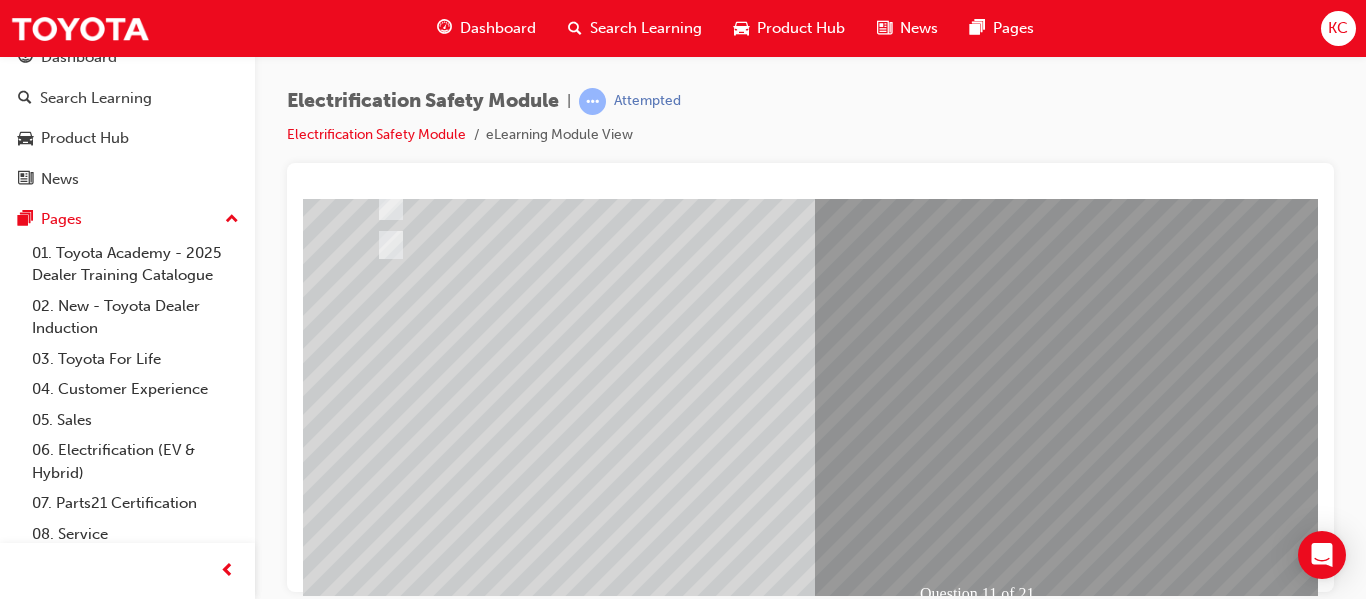 scroll, scrollTop: 368, scrollLeft: 0, axis: vertical 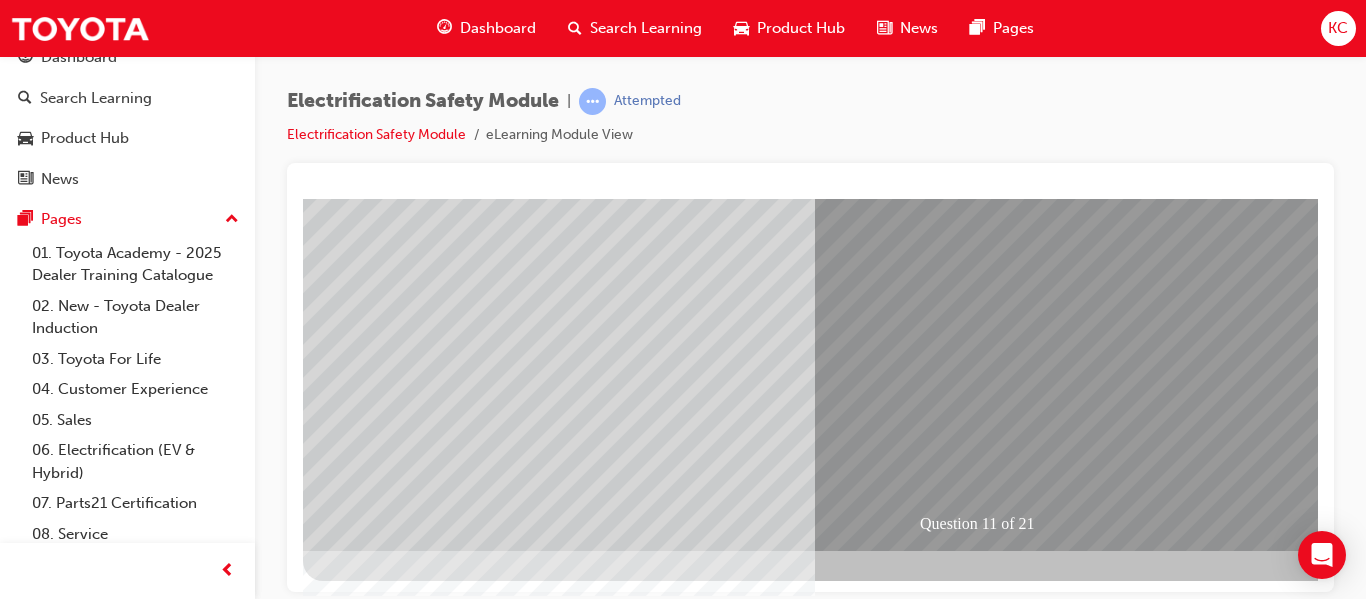 click at bounding box center [635, 2326] 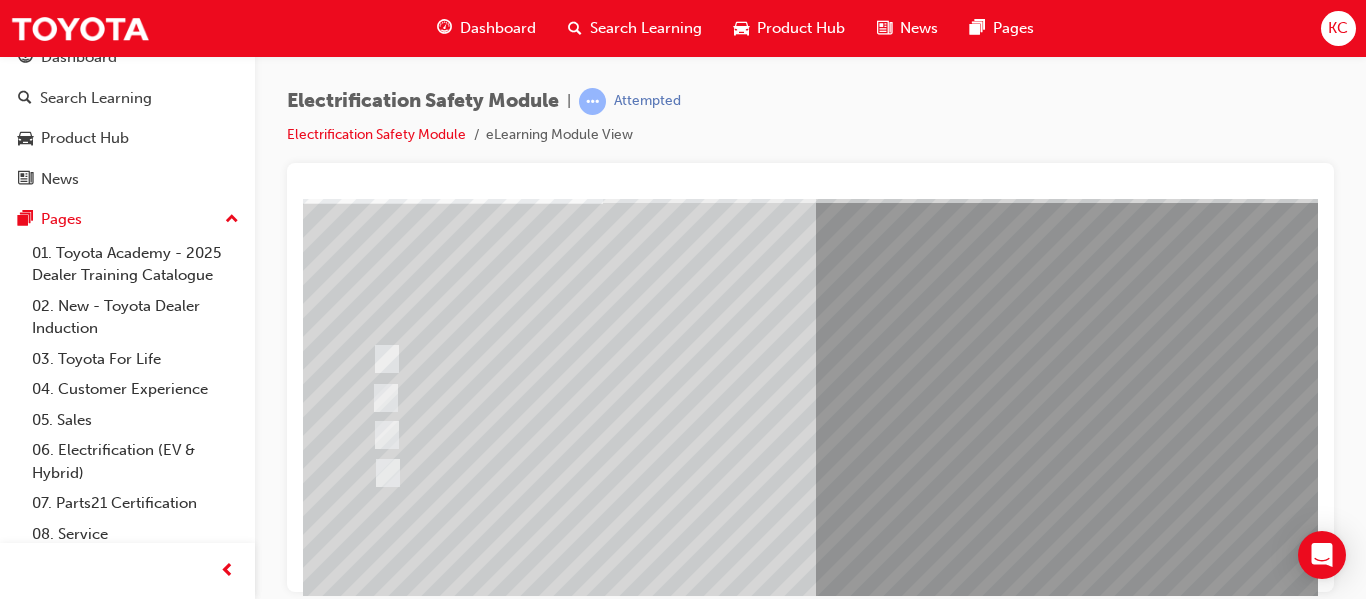 scroll, scrollTop: 68, scrollLeft: 0, axis: vertical 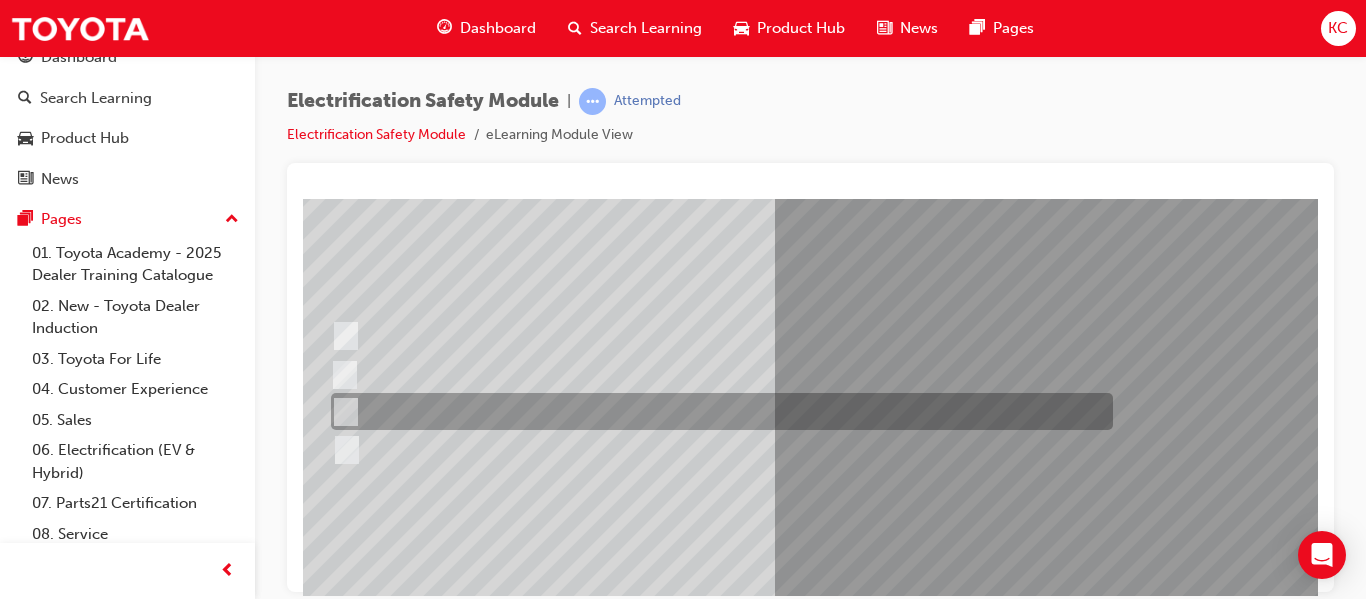 click at bounding box center [717, 411] 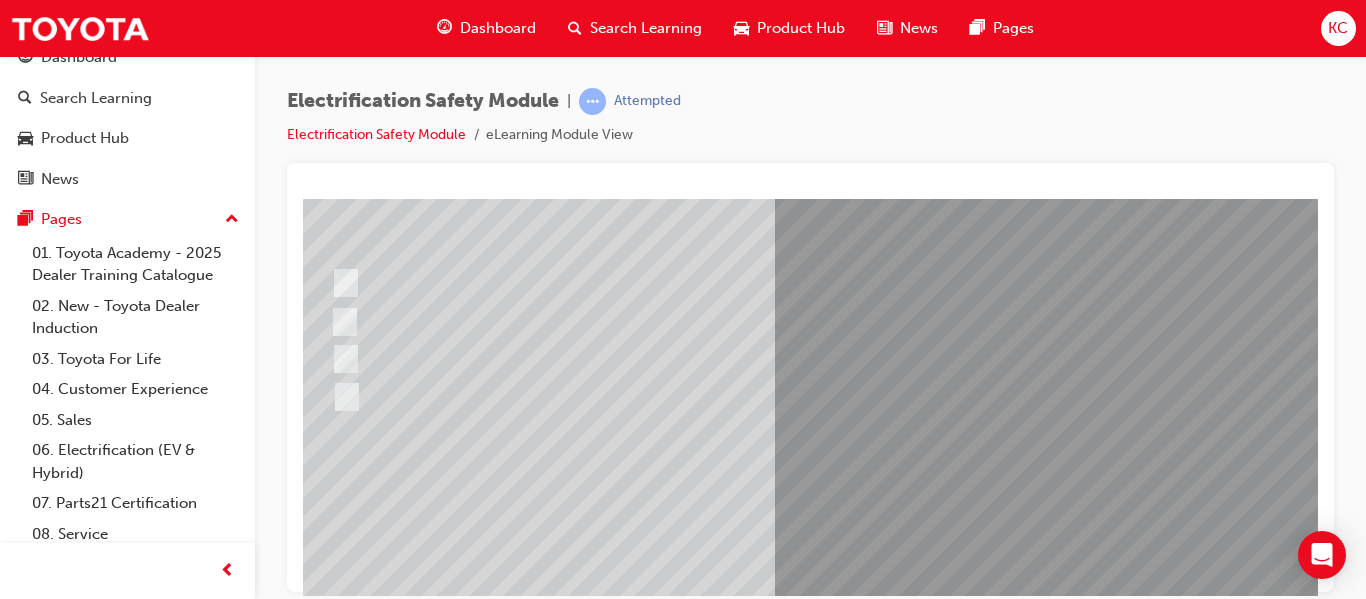 scroll, scrollTop: 268, scrollLeft: 41, axis: both 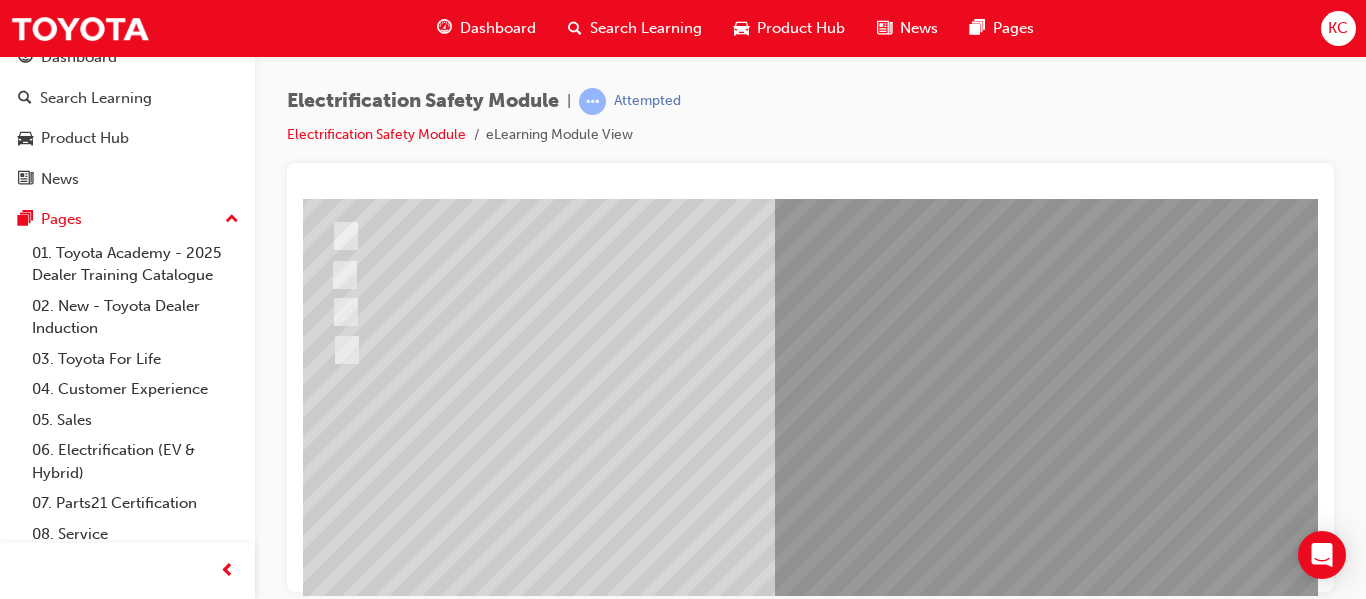 click at bounding box center (334, 2719) 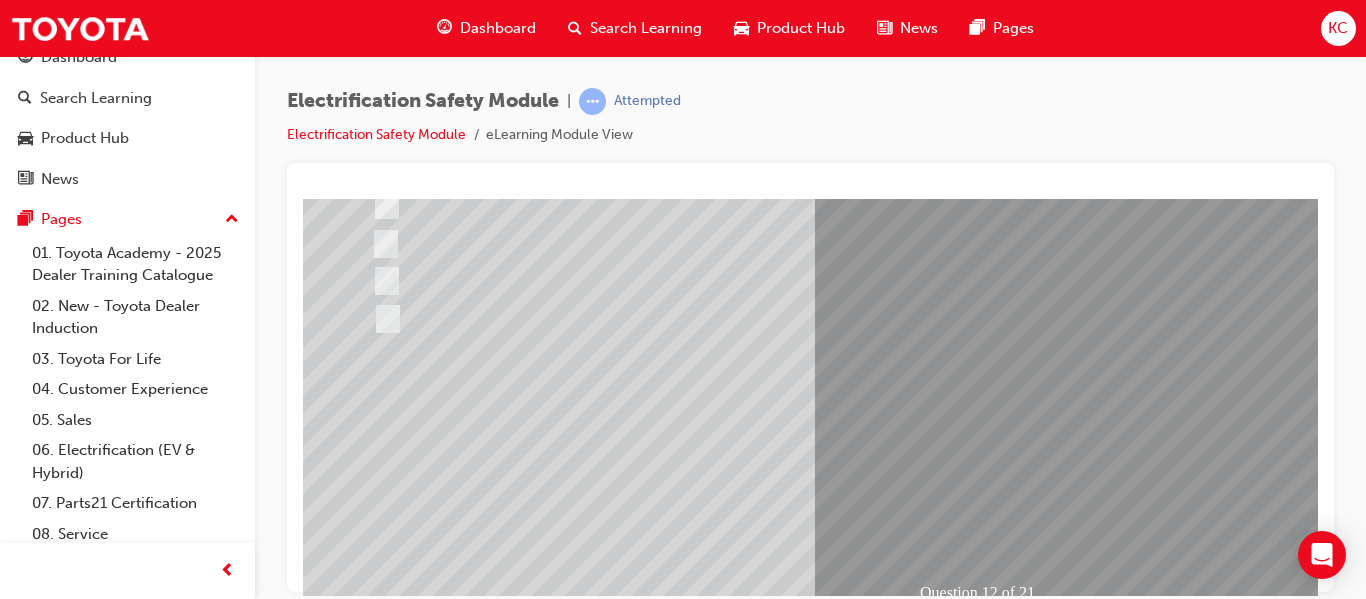 scroll, scrollTop: 300, scrollLeft: 0, axis: vertical 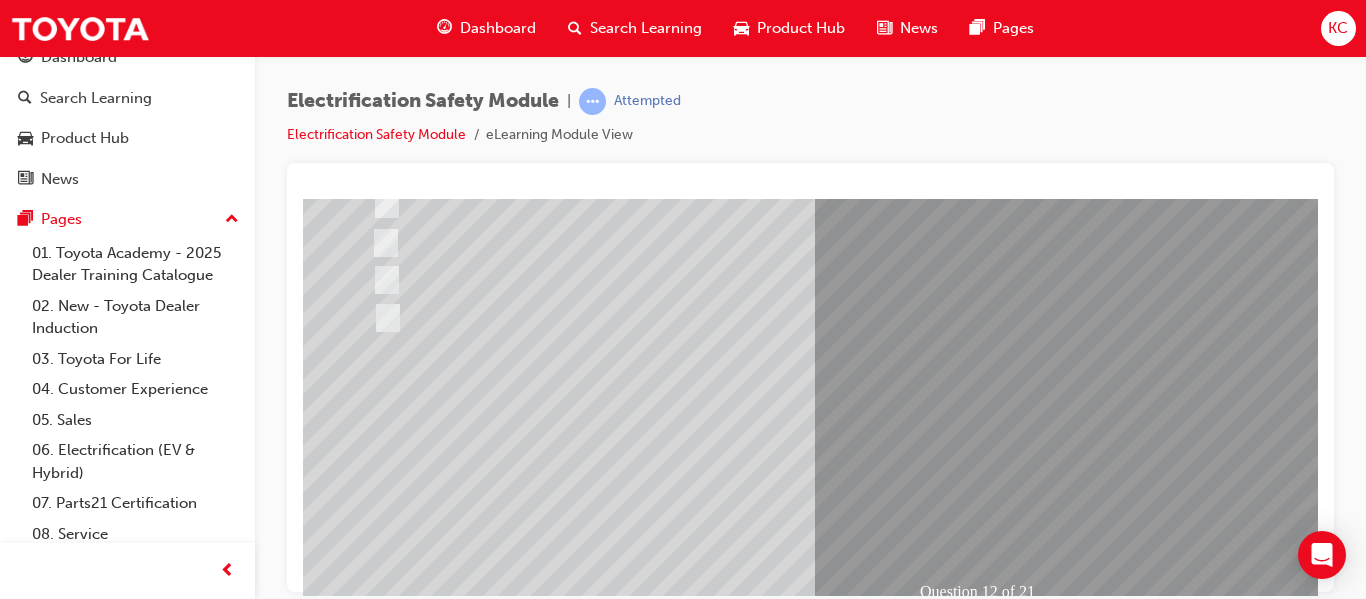click at bounding box center [635, 2394] 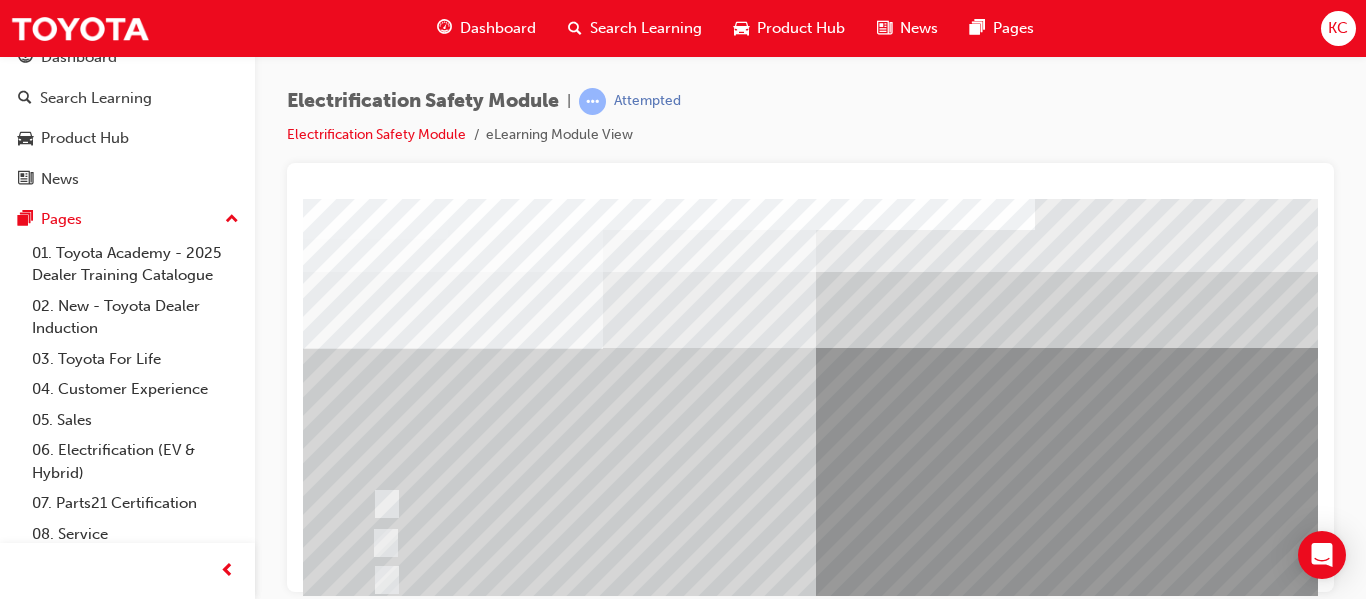 scroll, scrollTop: 100, scrollLeft: 0, axis: vertical 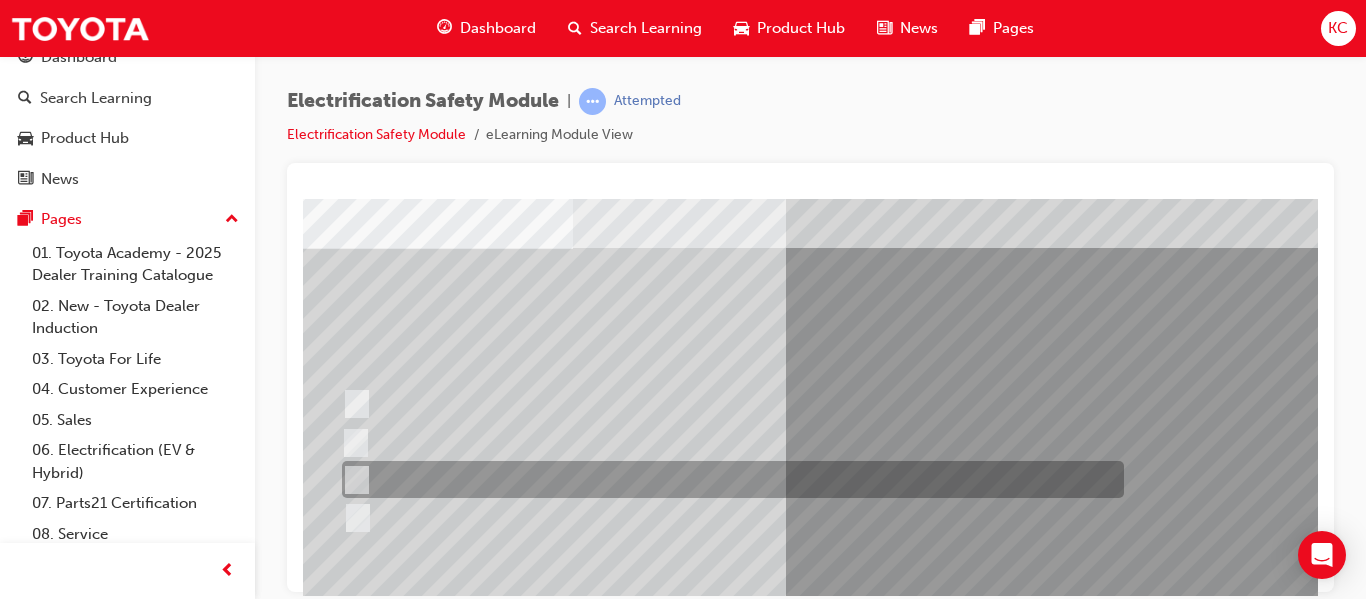 click at bounding box center [728, 479] 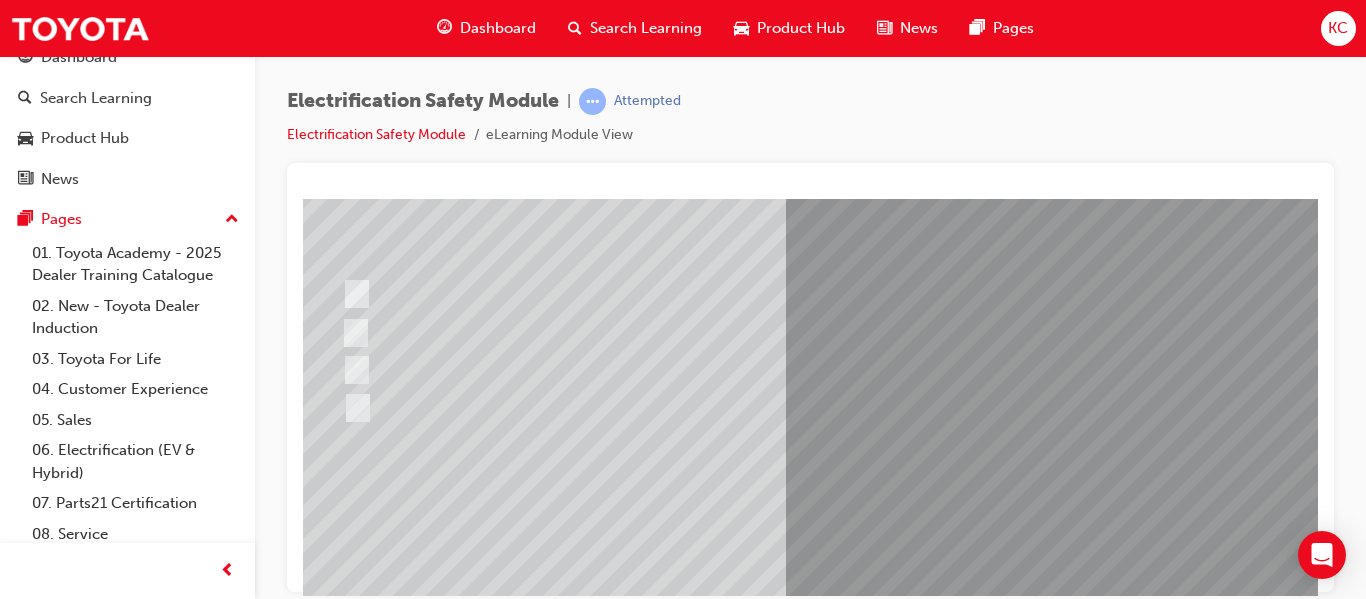 scroll, scrollTop: 300, scrollLeft: 30, axis: both 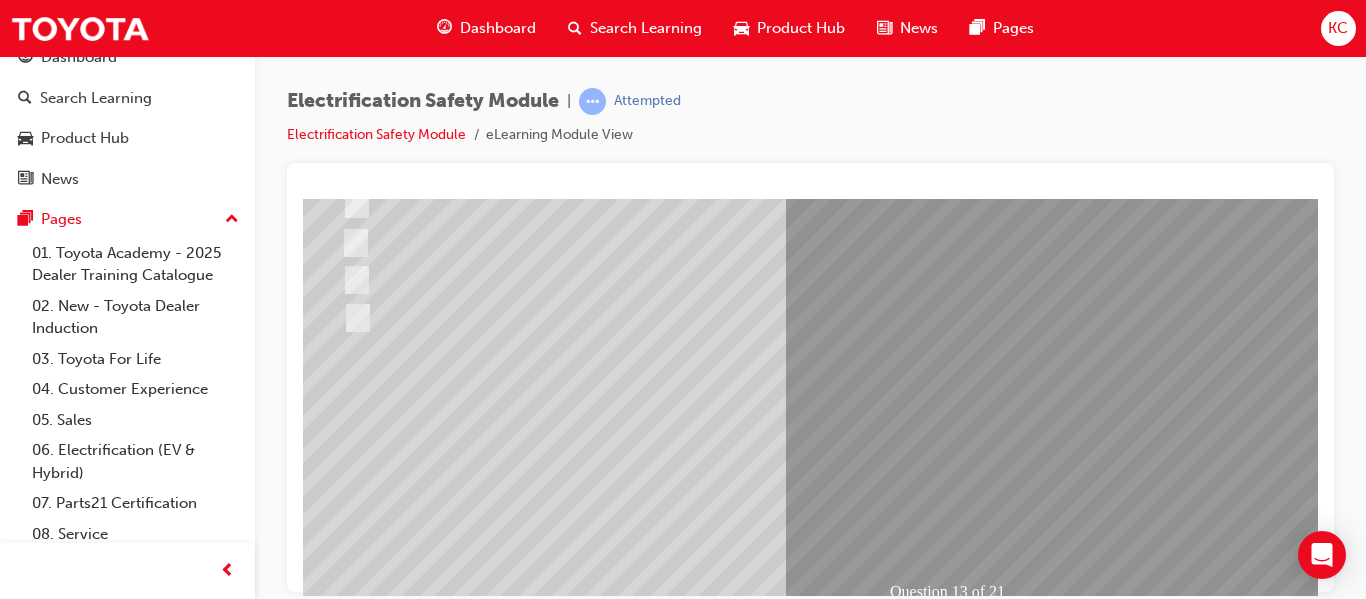 click at bounding box center (345, 2687) 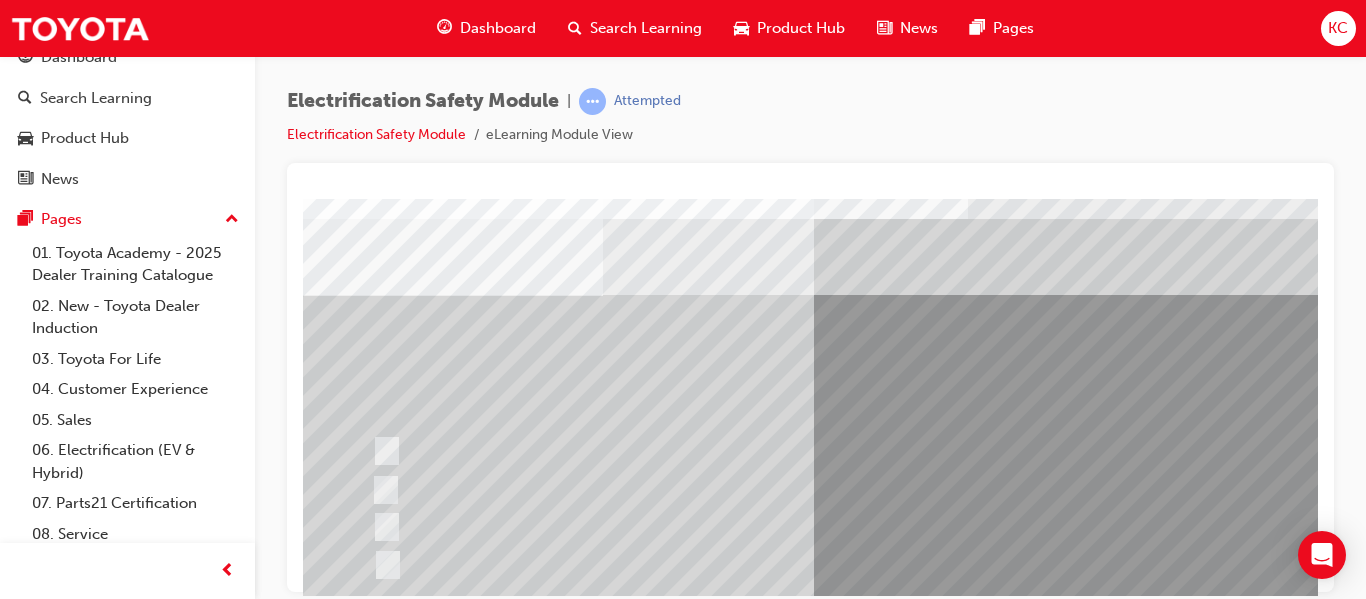 scroll, scrollTop: 100, scrollLeft: 0, axis: vertical 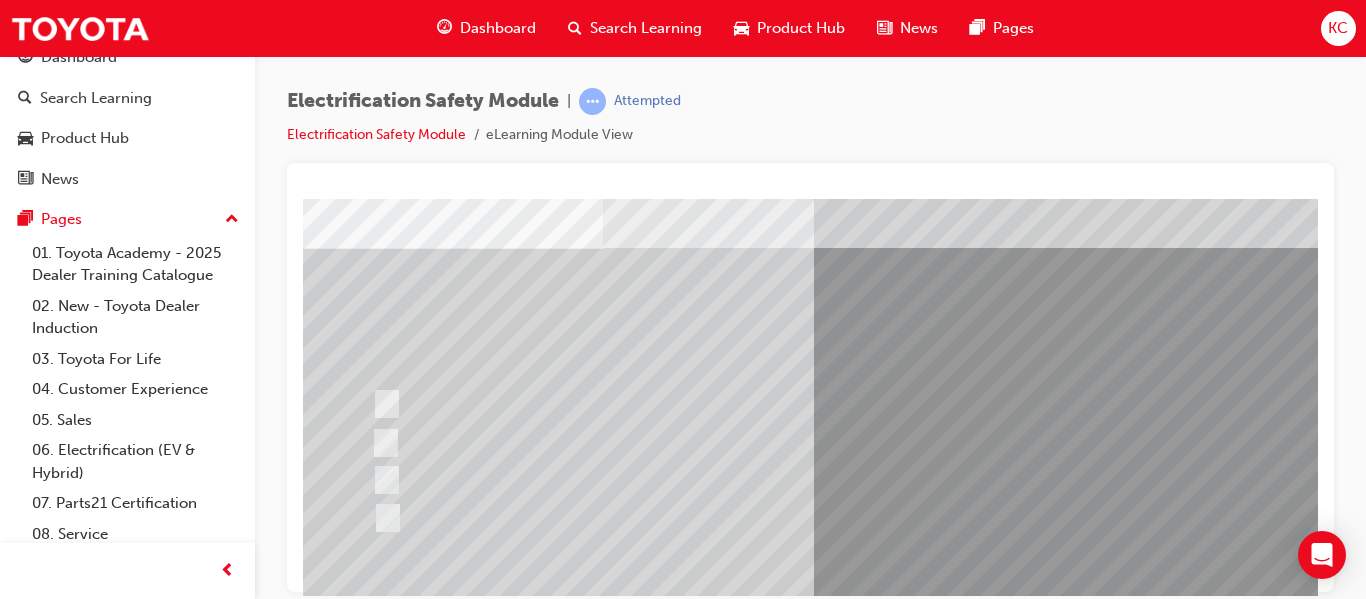 click at bounding box center (758, 403) 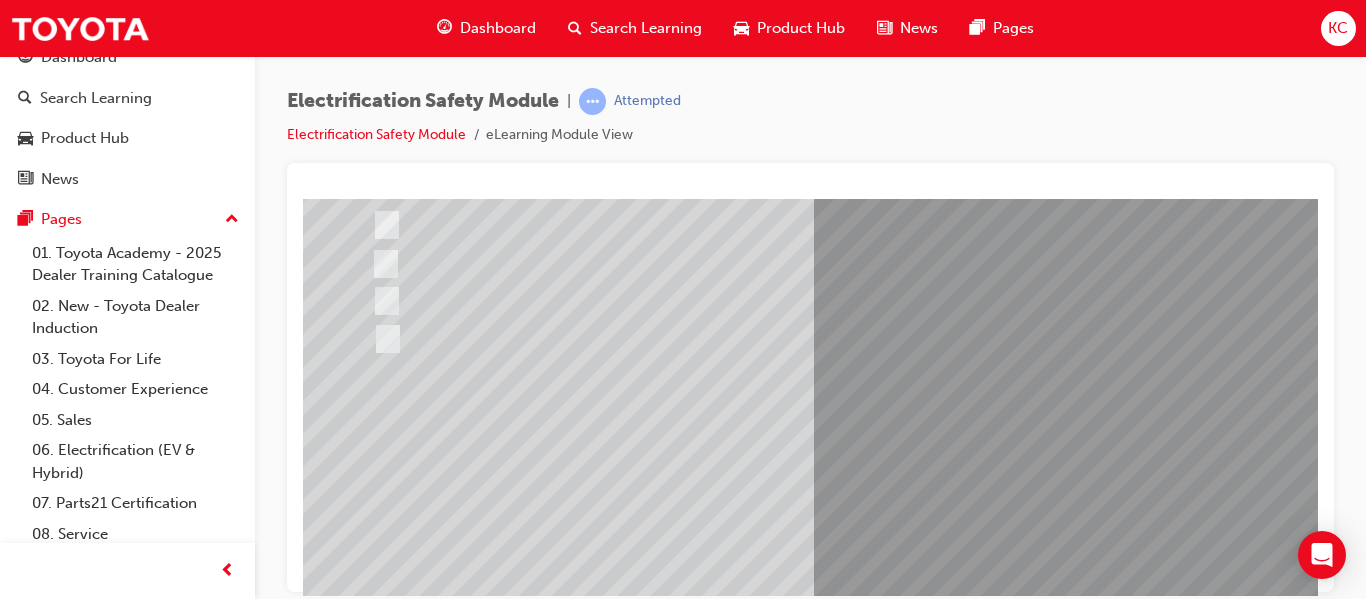 scroll, scrollTop: 300, scrollLeft: 0, axis: vertical 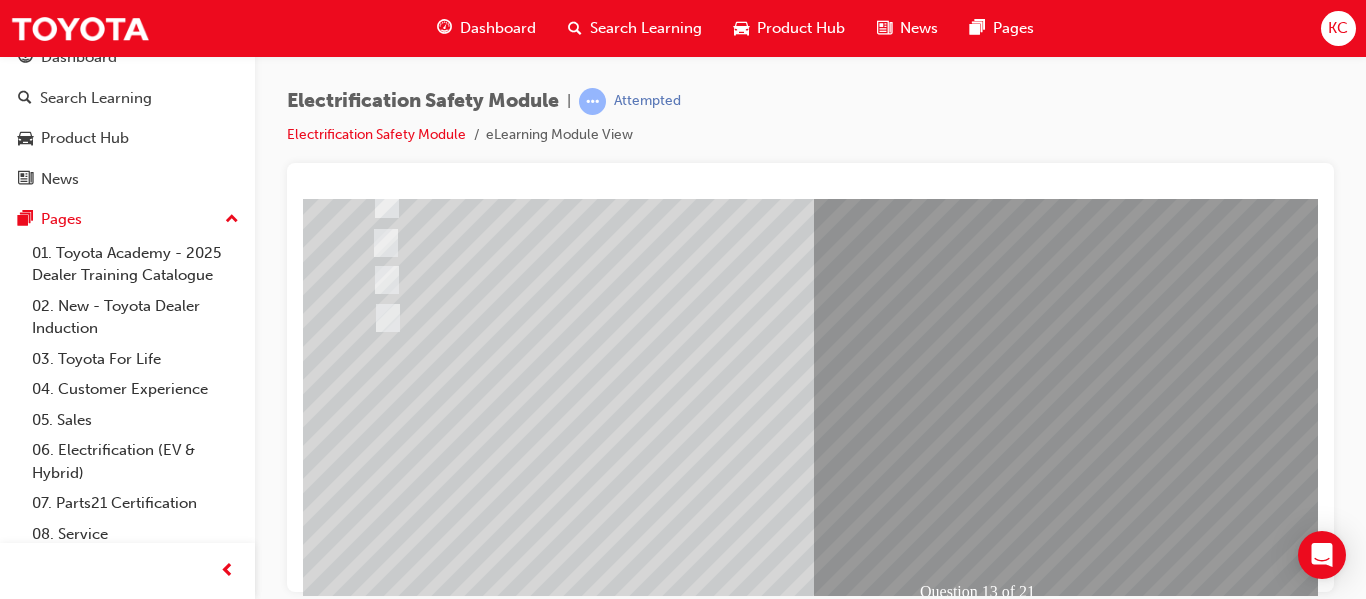 click at bounding box center (635, 2392) 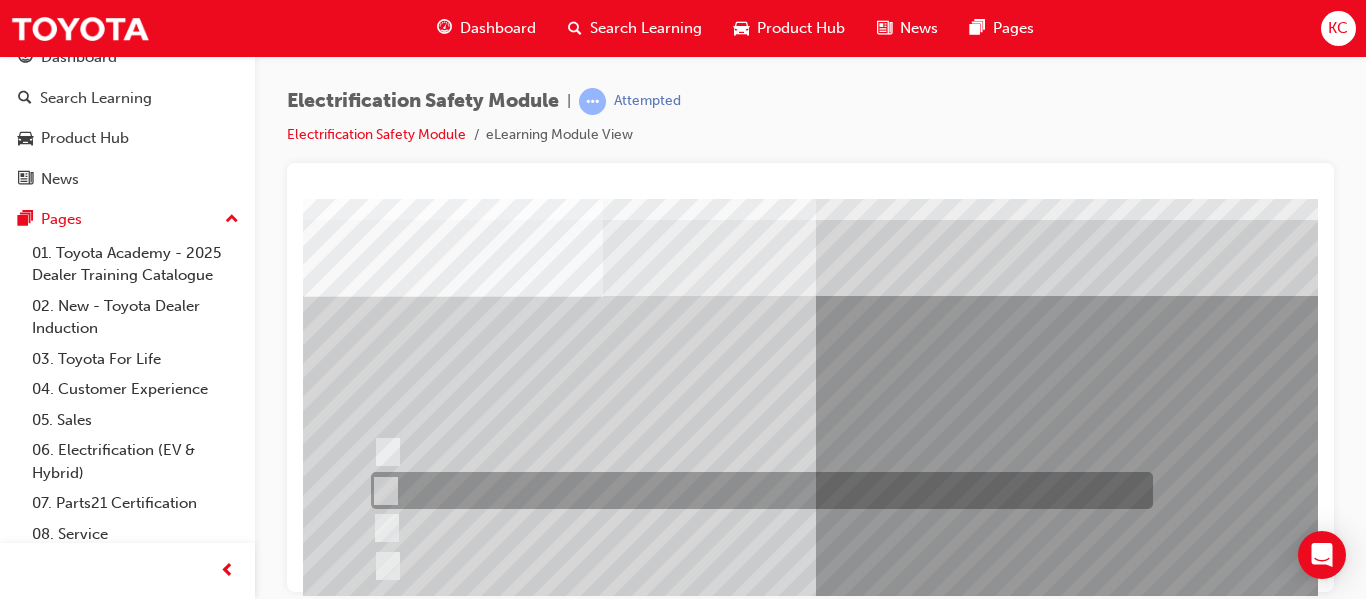 scroll, scrollTop: 100, scrollLeft: 0, axis: vertical 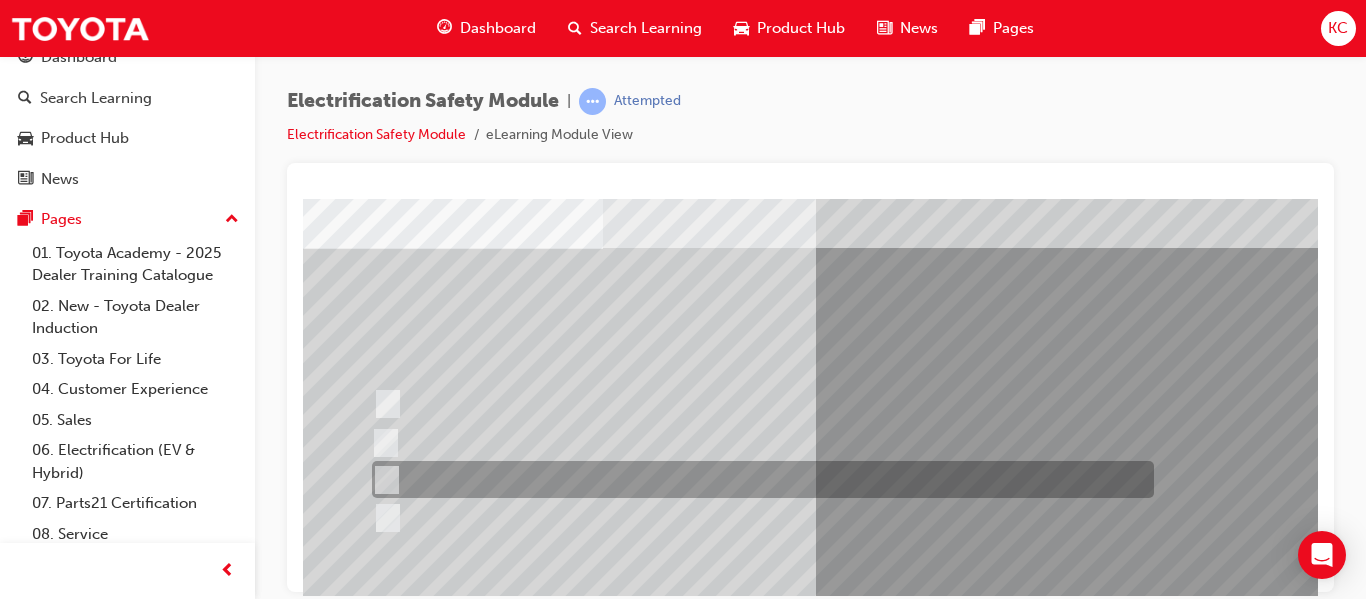 click at bounding box center [758, 479] 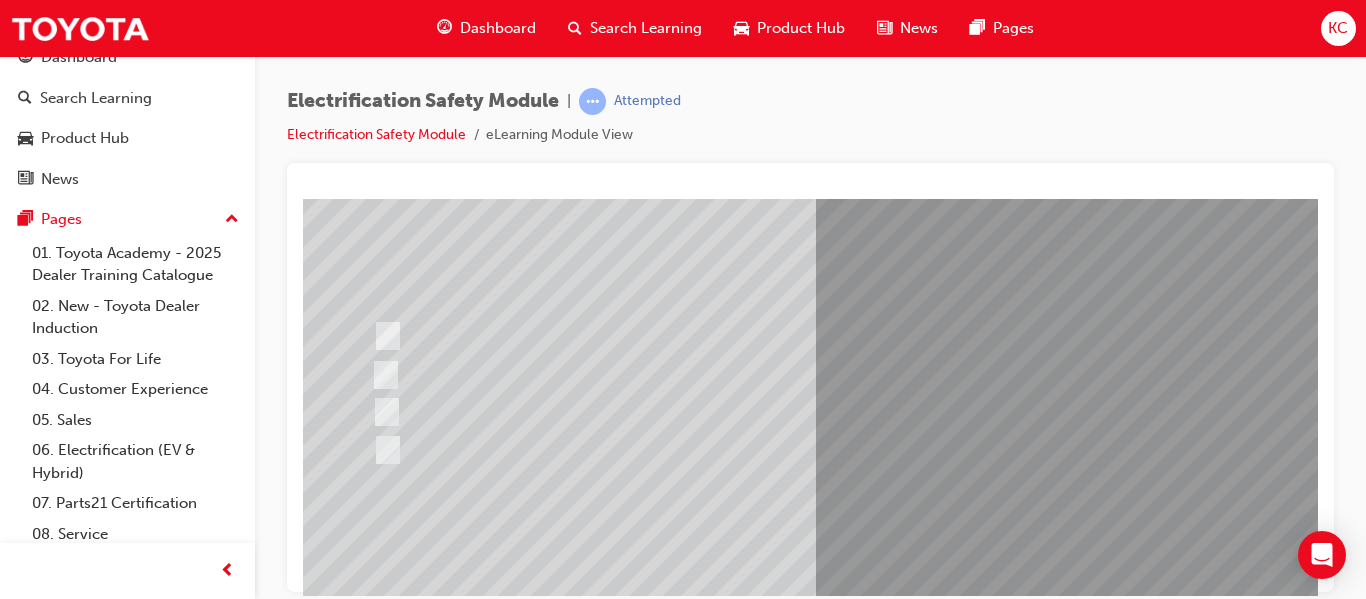 scroll, scrollTop: 300, scrollLeft: 0, axis: vertical 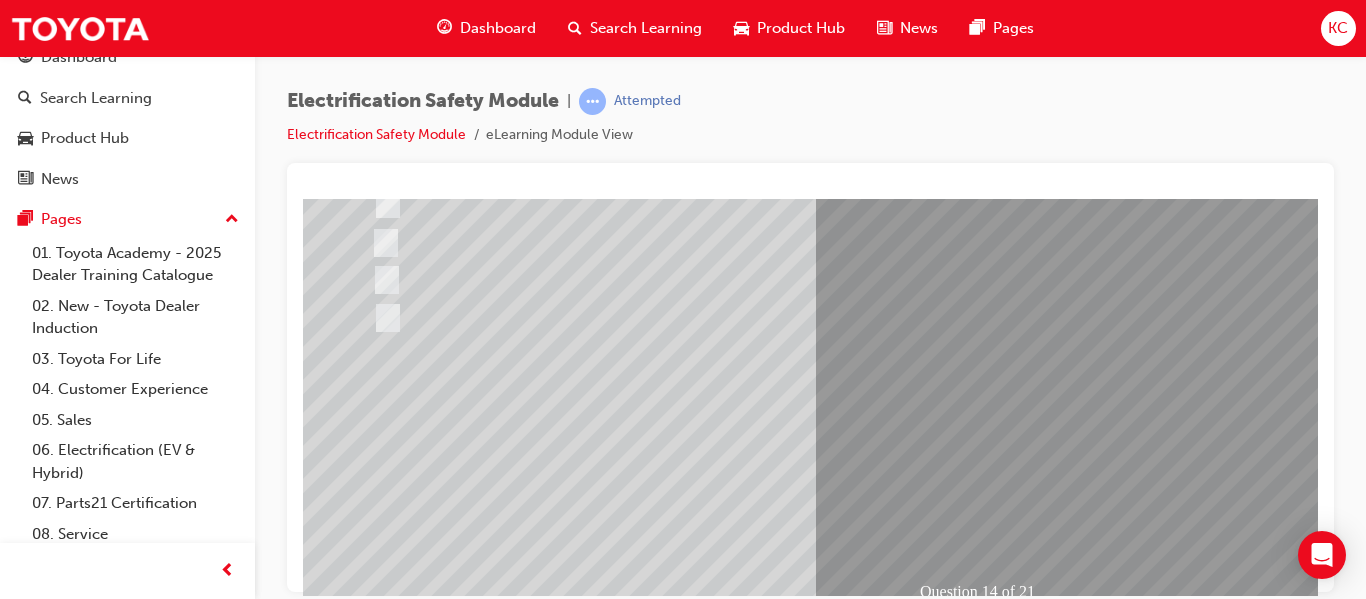 click at bounding box center (375, 2687) 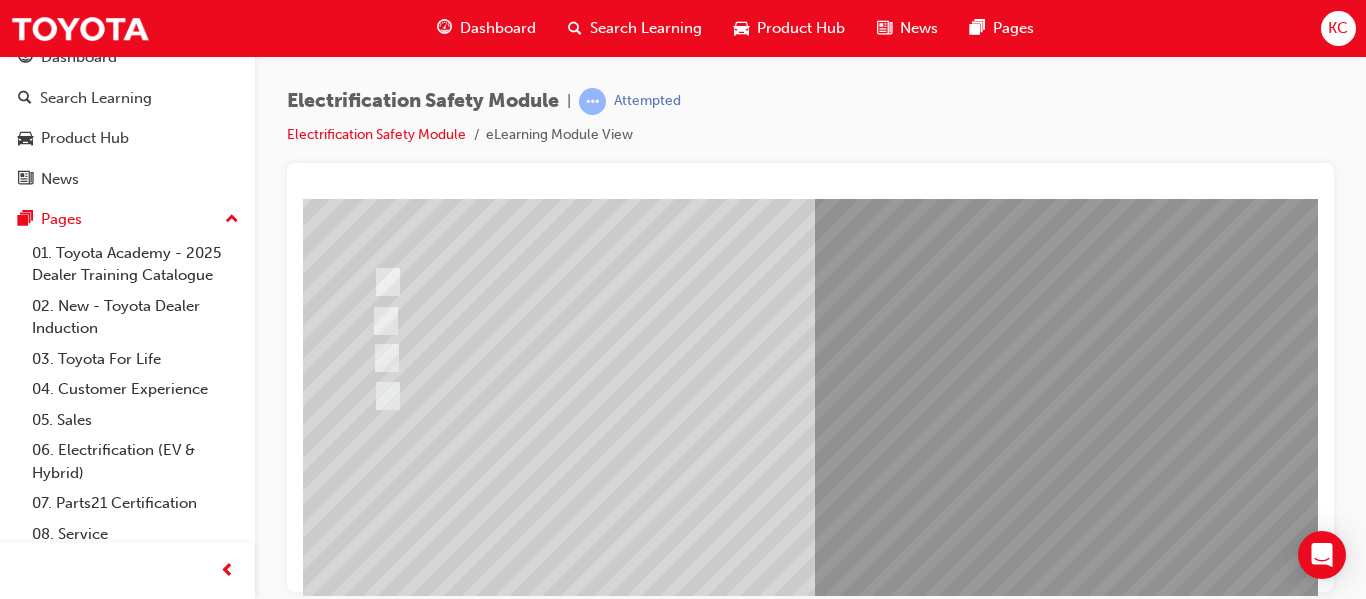 scroll, scrollTop: 300, scrollLeft: 0, axis: vertical 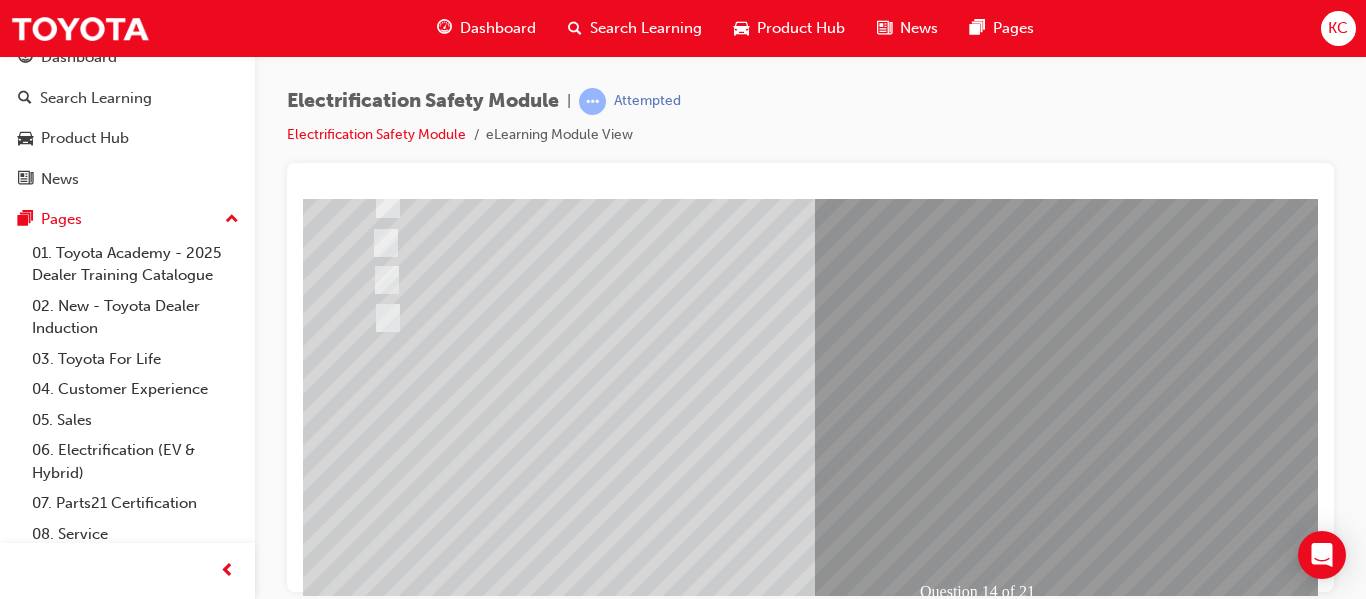 click at bounding box center (635, 2394) 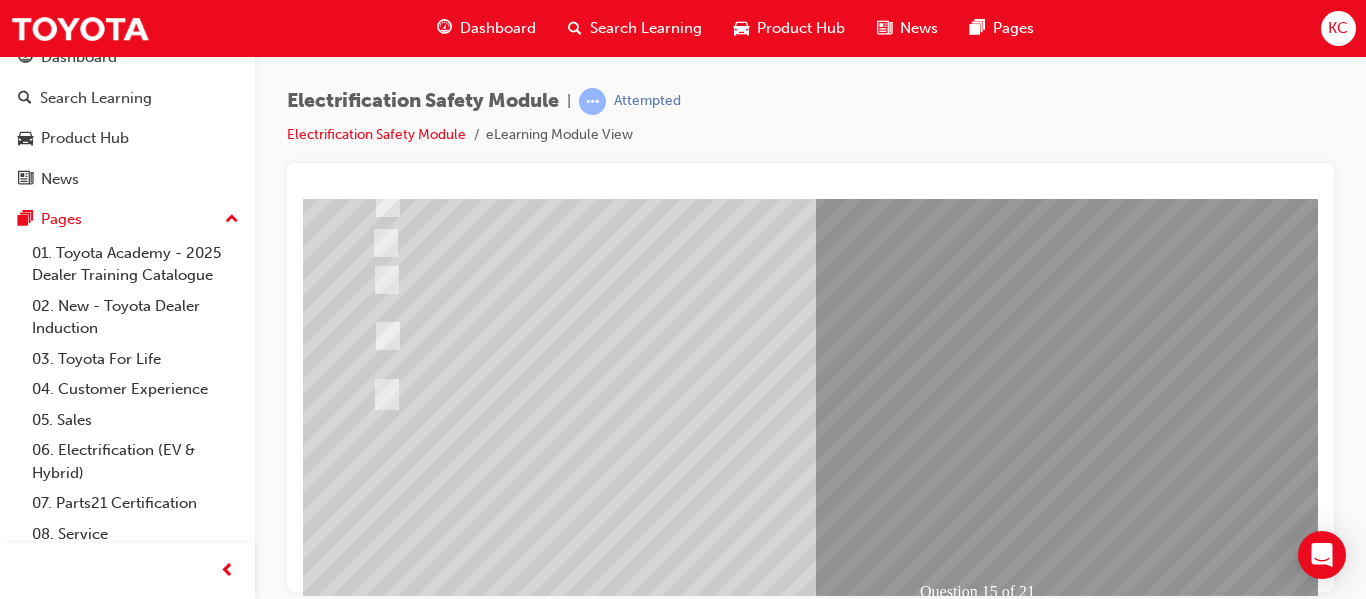 scroll, scrollTop: 0, scrollLeft: 0, axis: both 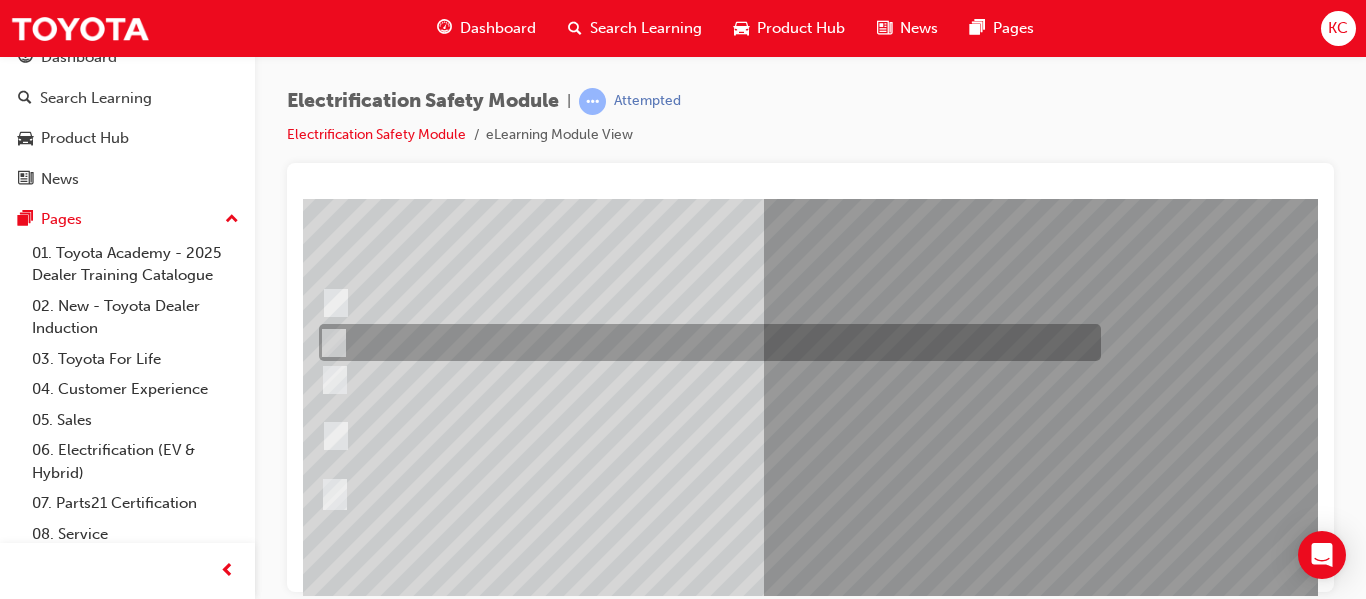 click at bounding box center [705, 342] 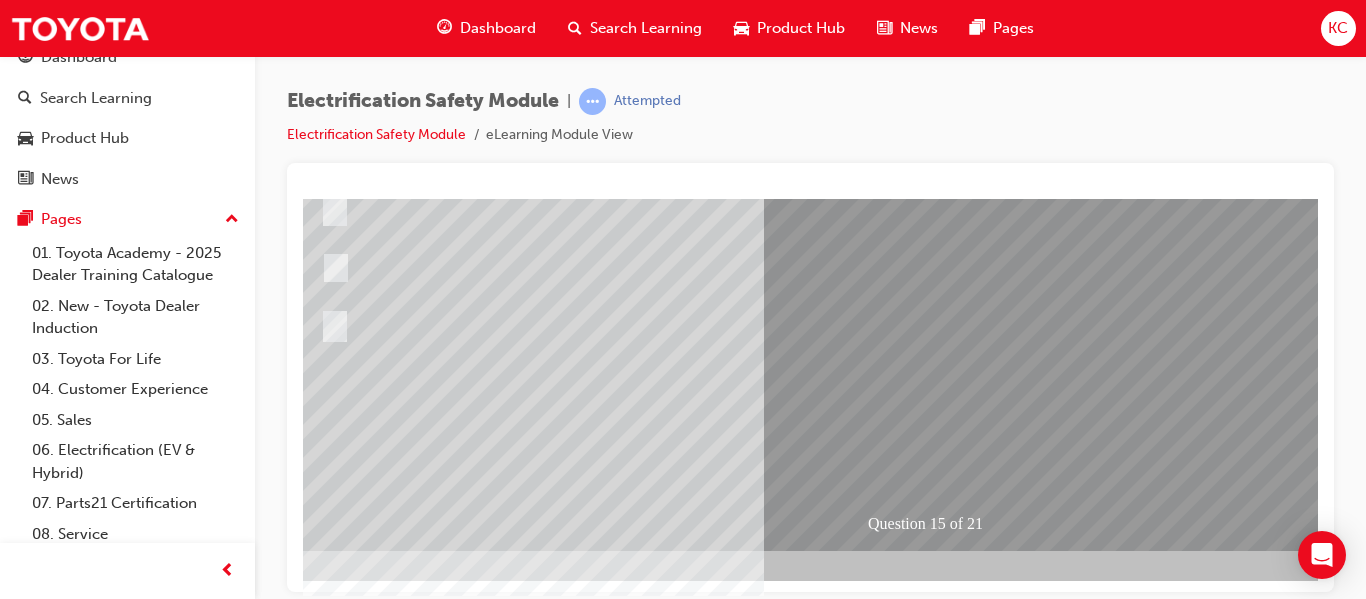 scroll, scrollTop: 268, scrollLeft: 52, axis: both 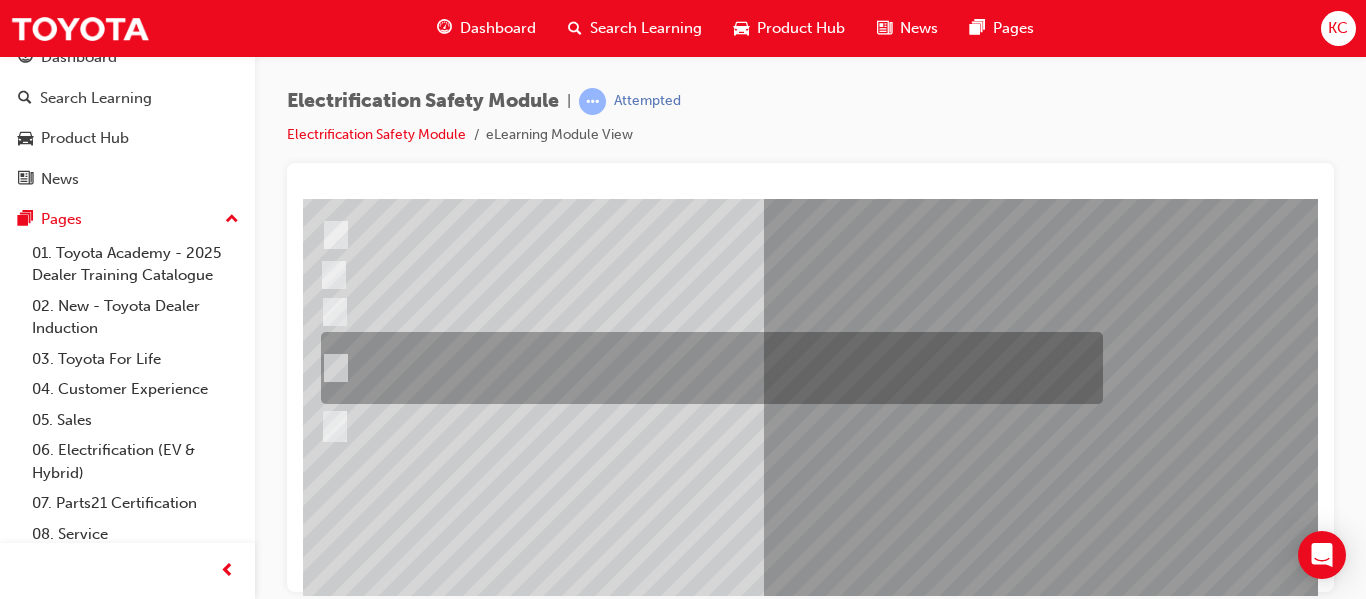 click at bounding box center [707, 368] 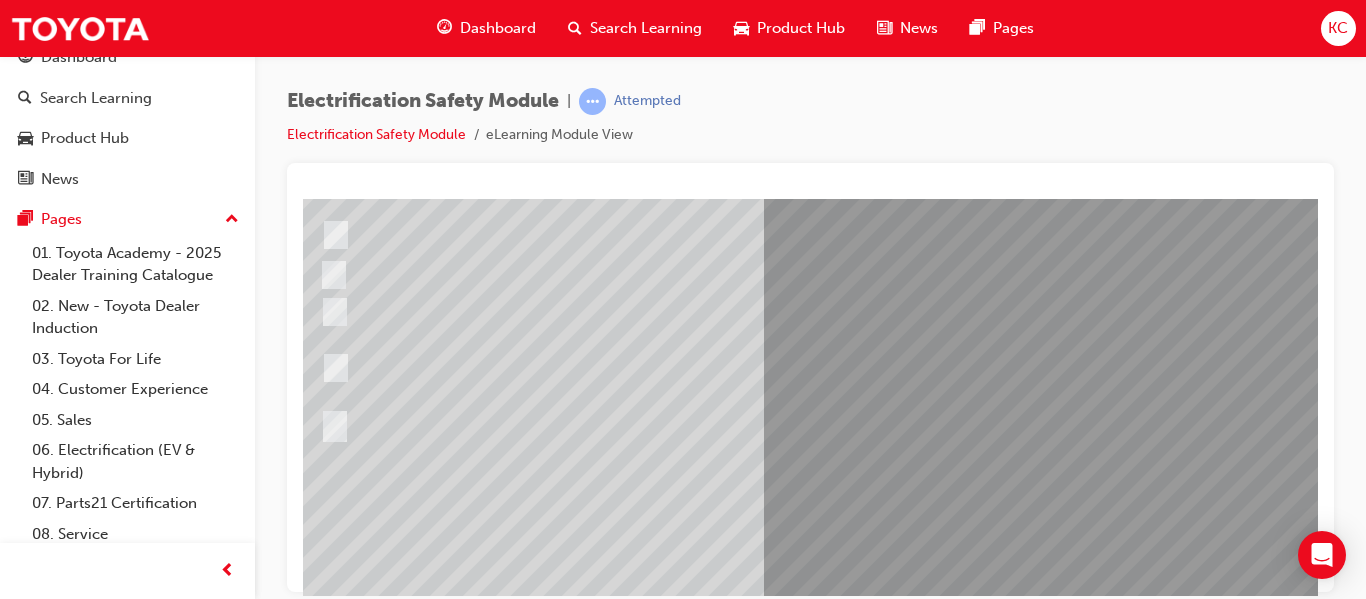 click at bounding box center (323, 2746) 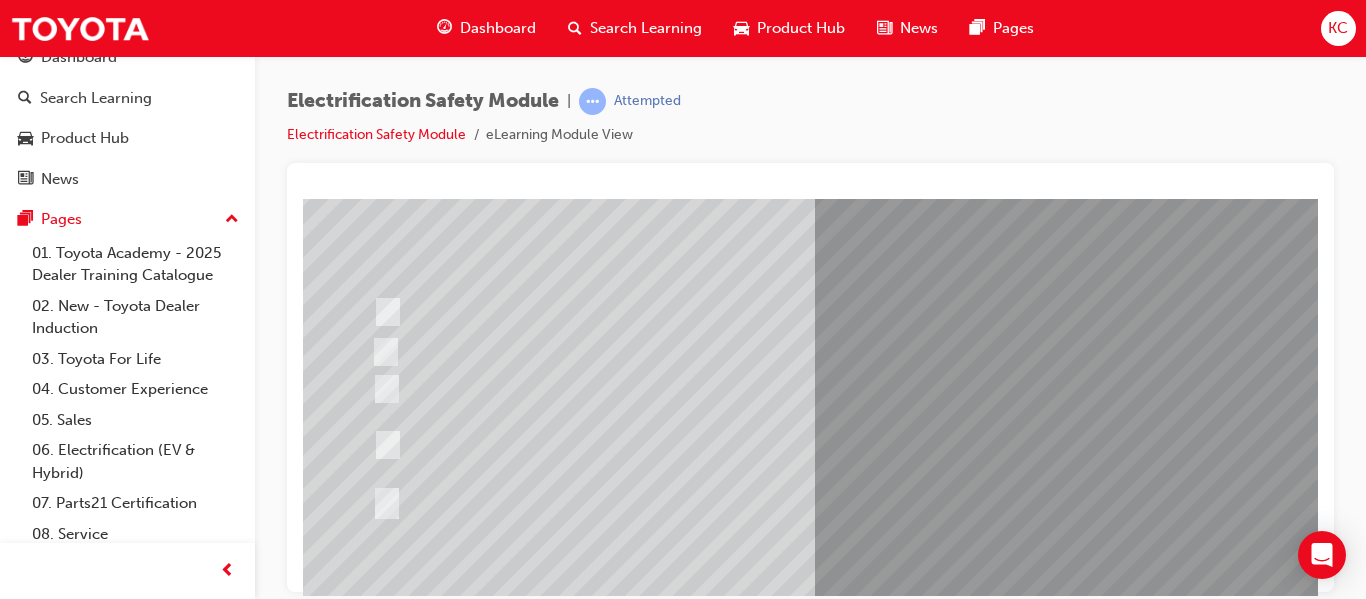 scroll, scrollTop: 300, scrollLeft: 0, axis: vertical 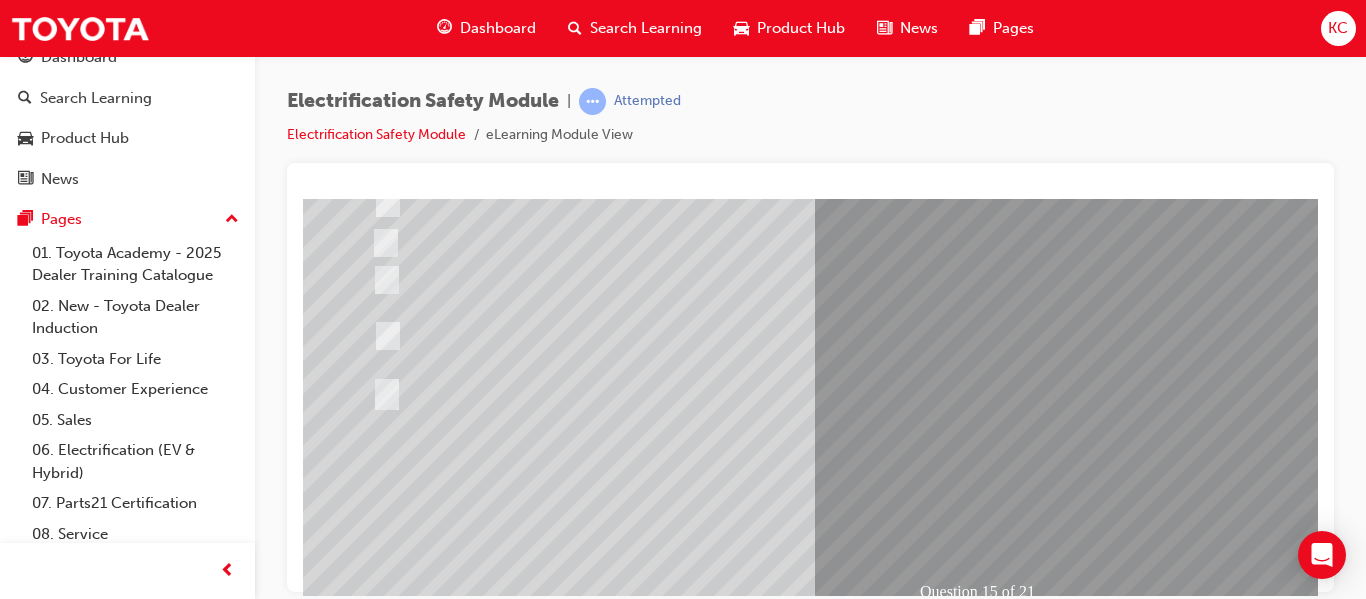 click at bounding box center [635, 2394] 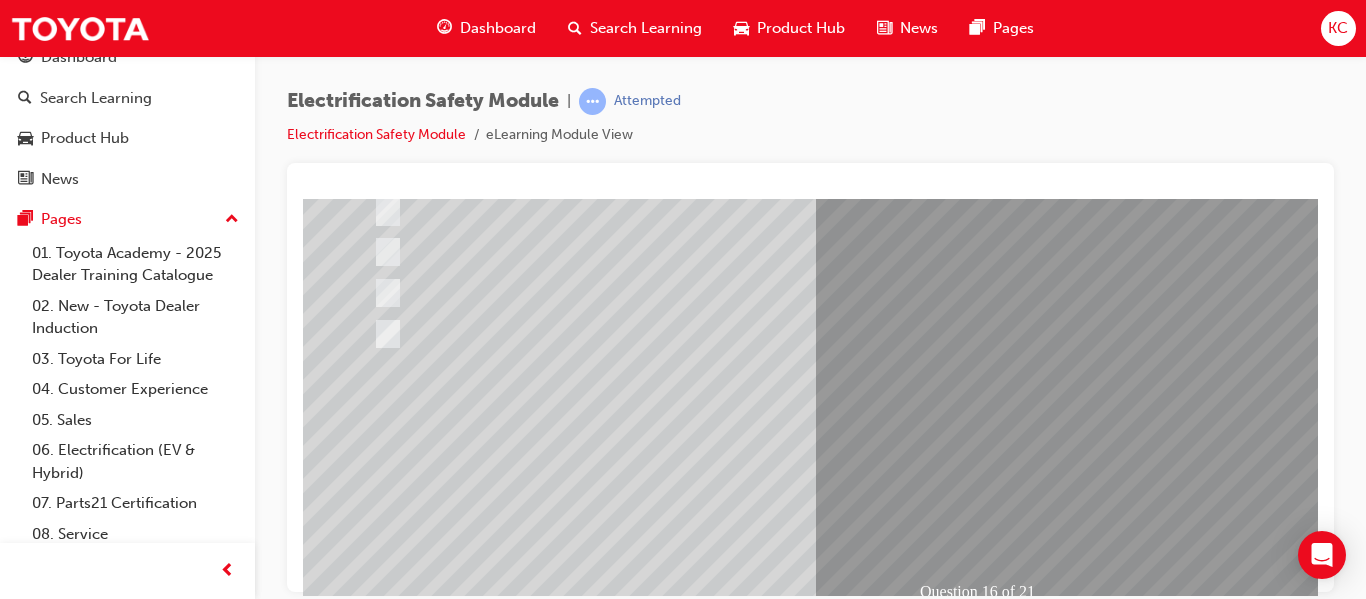 scroll, scrollTop: 0, scrollLeft: 0, axis: both 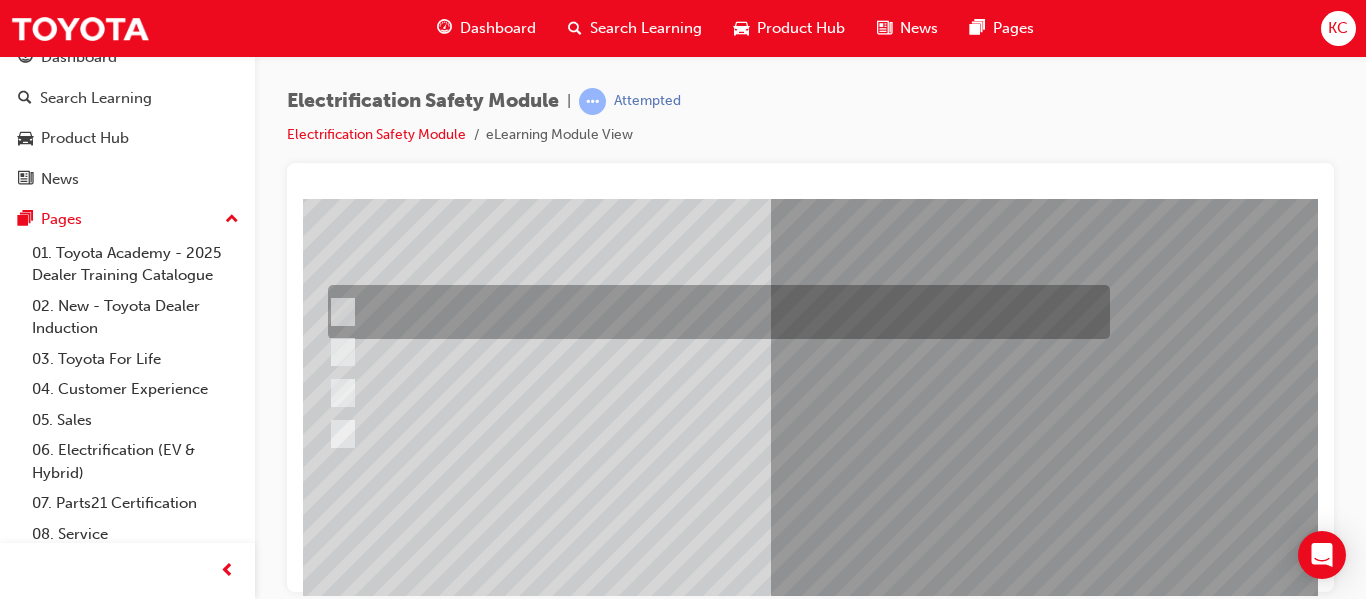 click at bounding box center [714, 312] 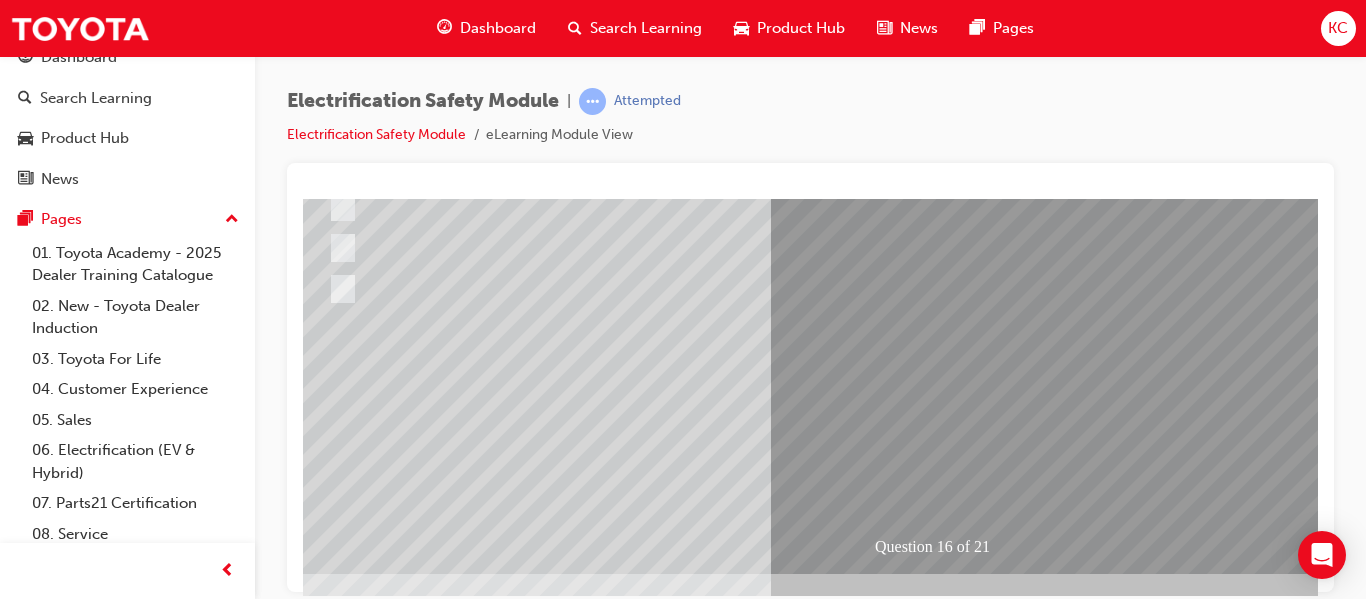 scroll, scrollTop: 368, scrollLeft: 45, axis: both 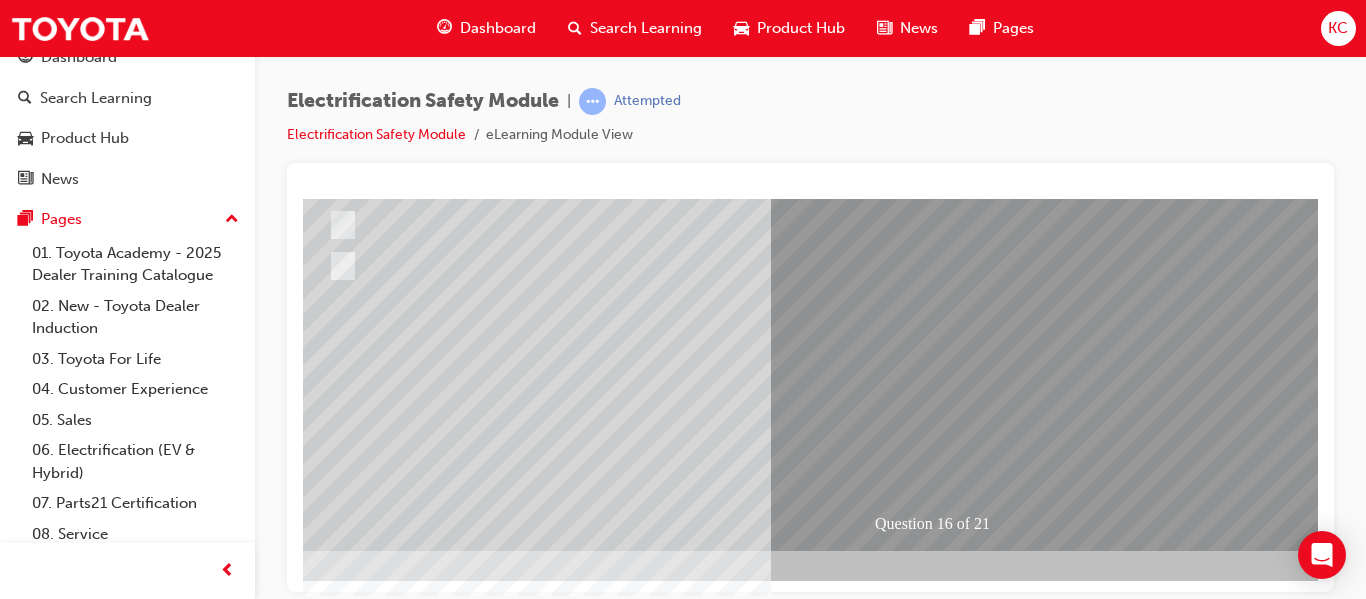 click at bounding box center [330, 2619] 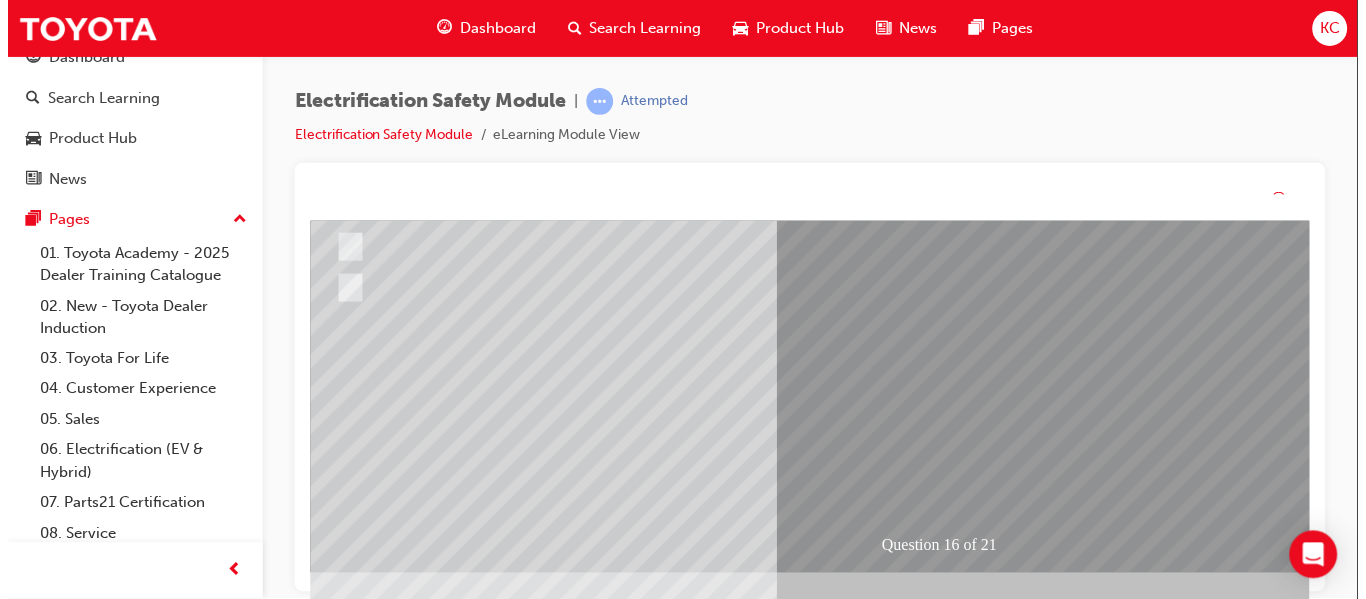 scroll, scrollTop: 0, scrollLeft: 0, axis: both 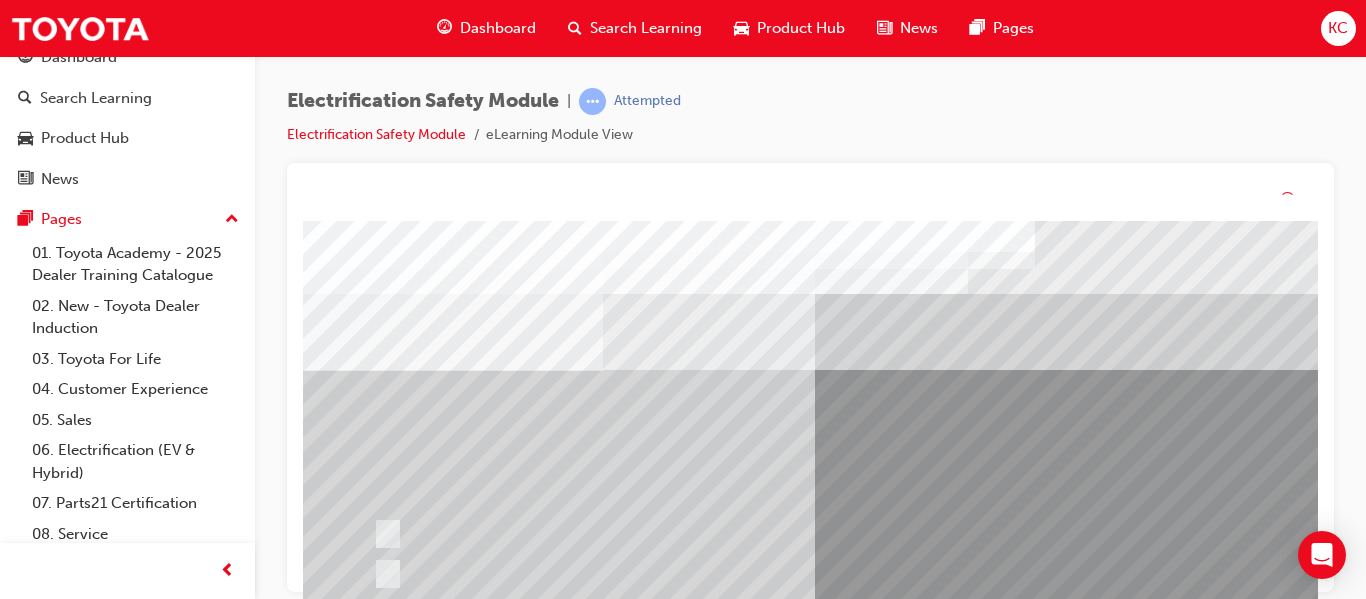 click at bounding box center [844, 2828] 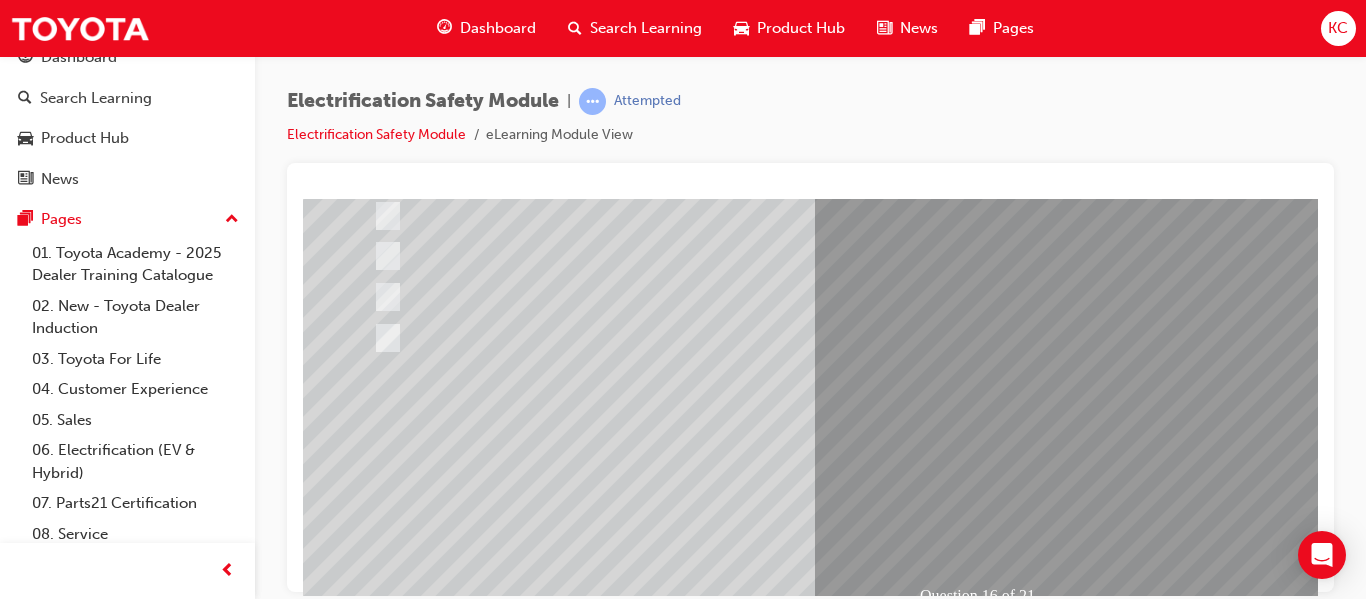 scroll, scrollTop: 300, scrollLeft: 0, axis: vertical 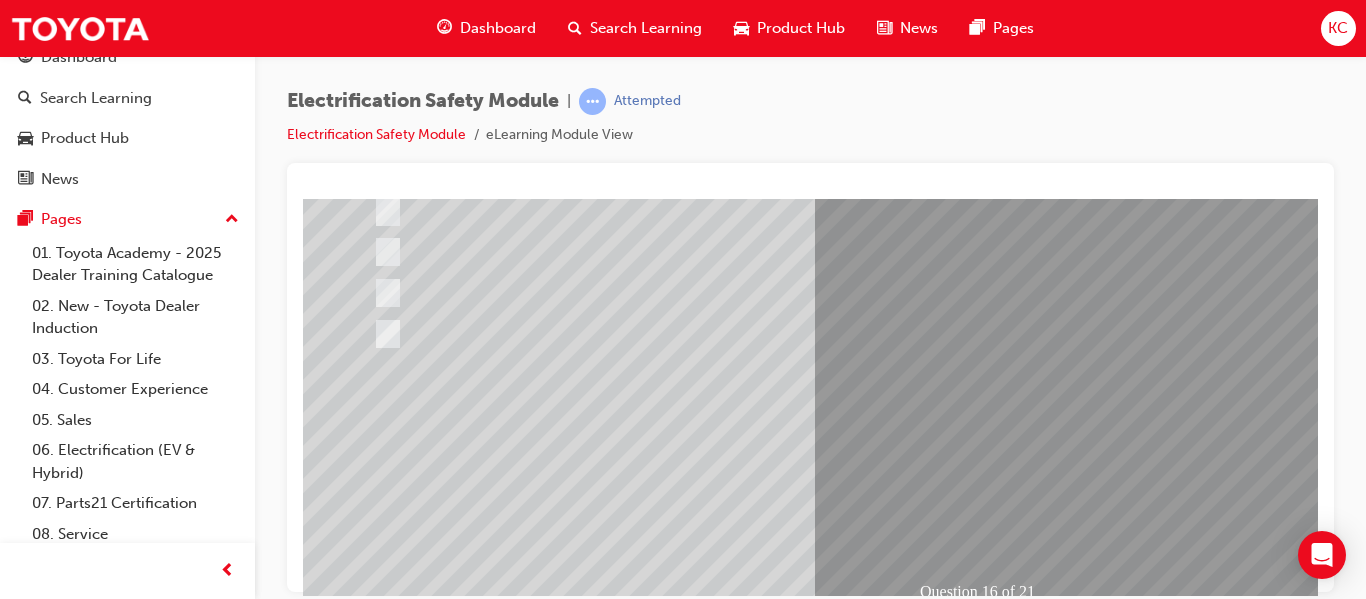 click at bounding box center [635, 2394] 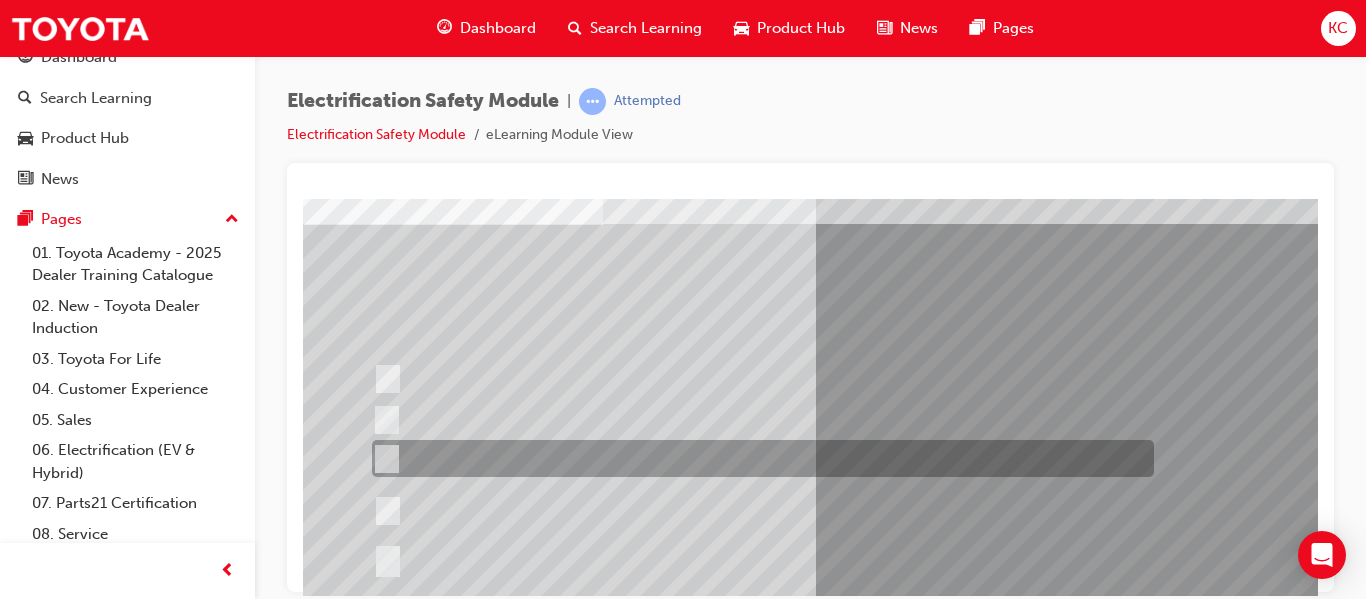scroll, scrollTop: 0, scrollLeft: 0, axis: both 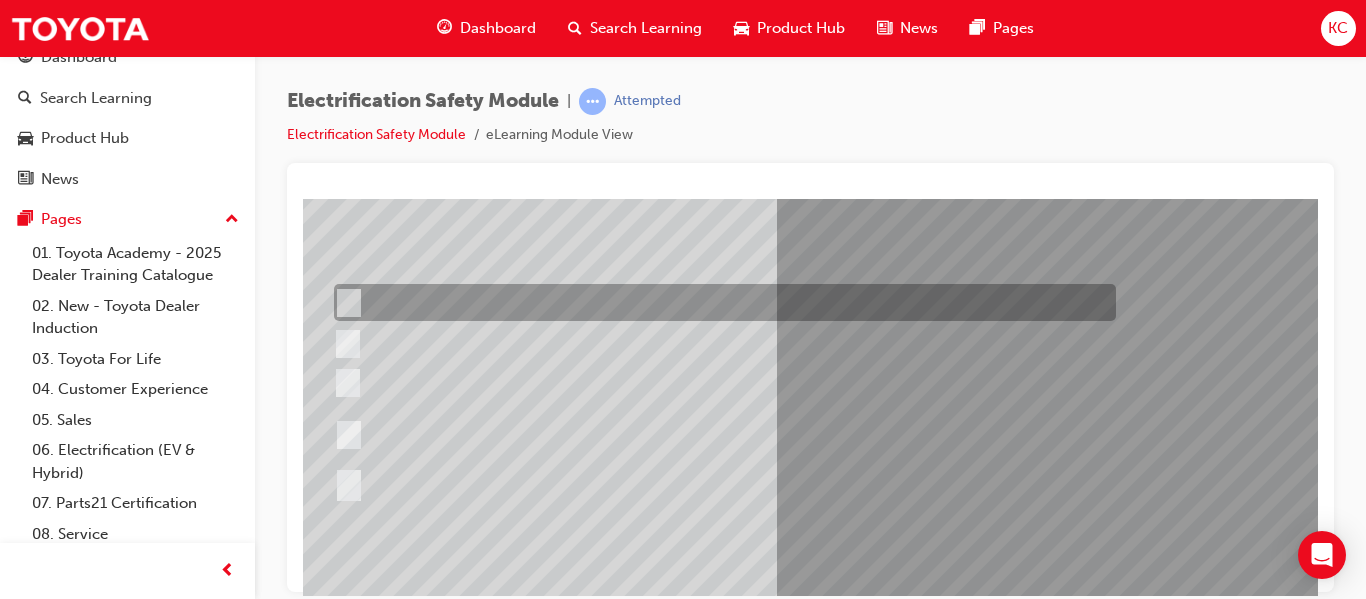 click at bounding box center (720, 302) 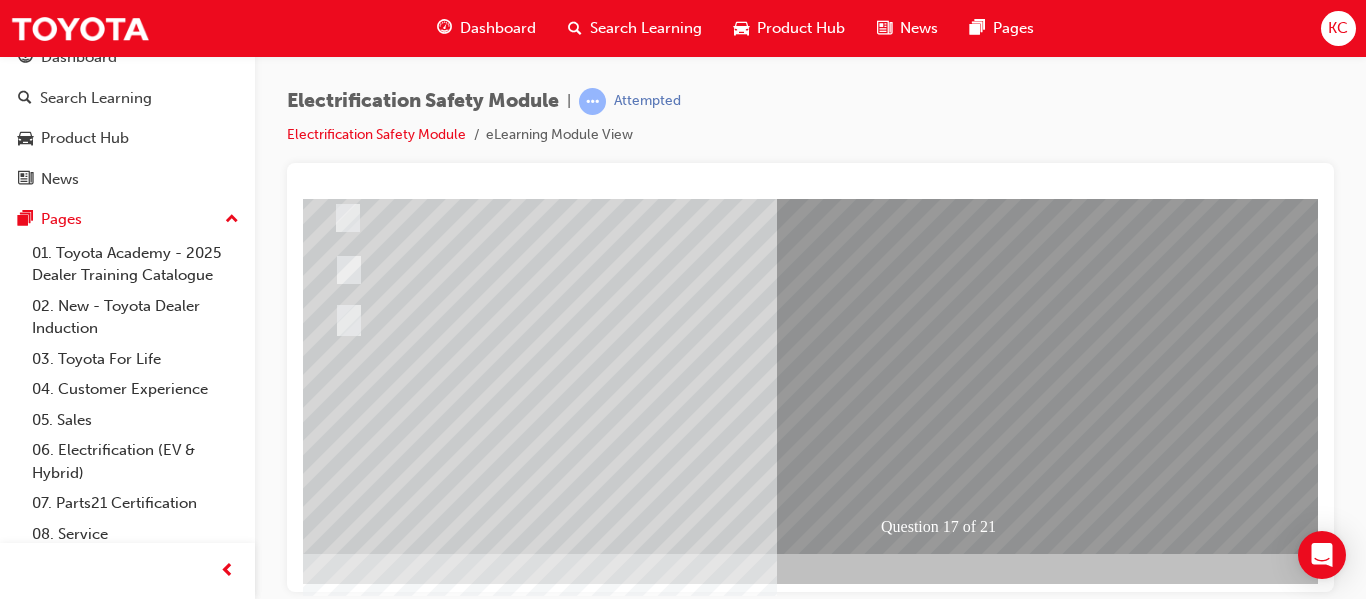 scroll, scrollTop: 368, scrollLeft: 39, axis: both 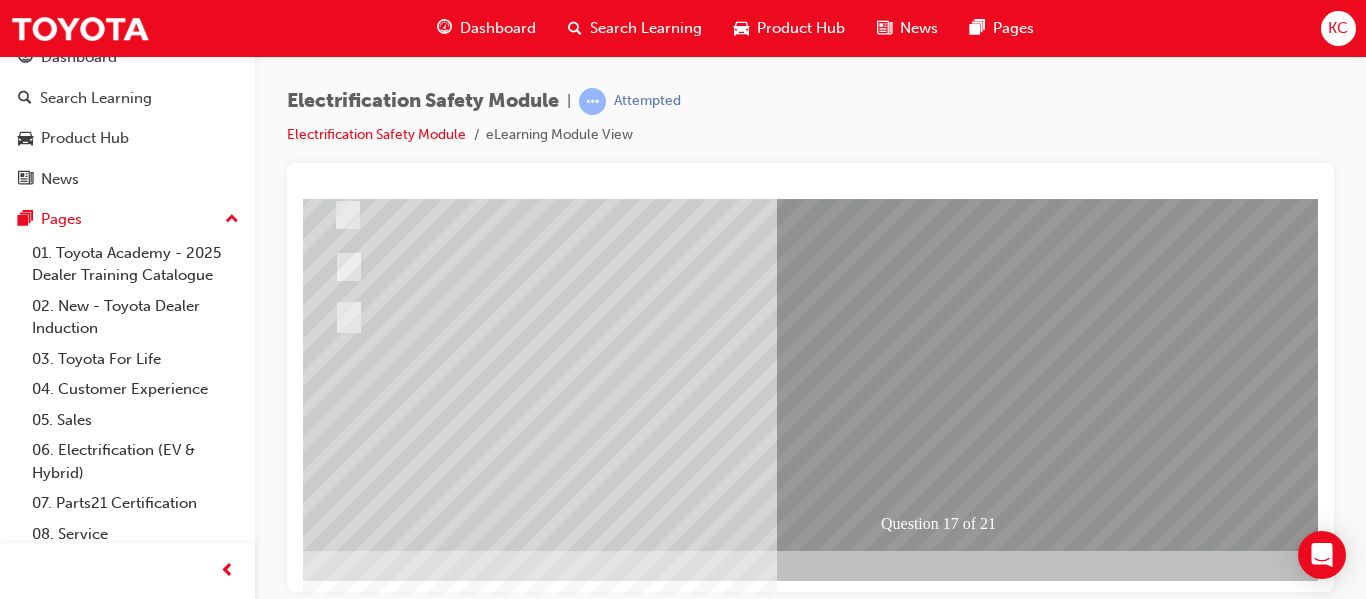 click at bounding box center [336, 2646] 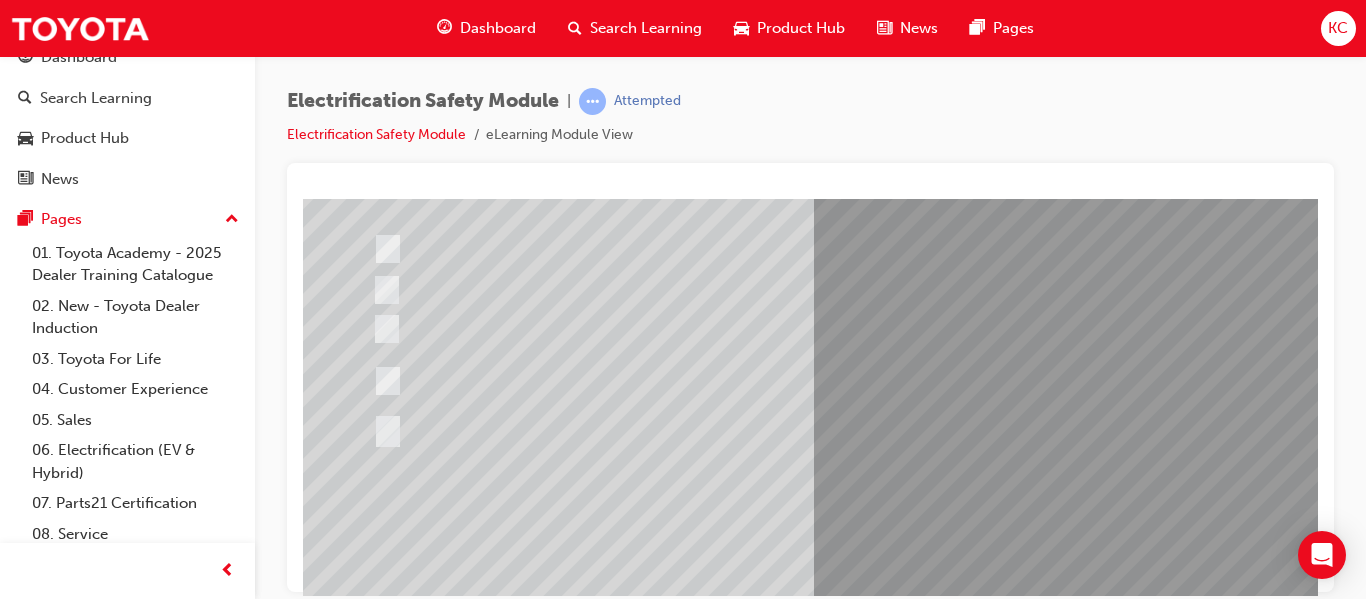 scroll, scrollTop: 300, scrollLeft: 0, axis: vertical 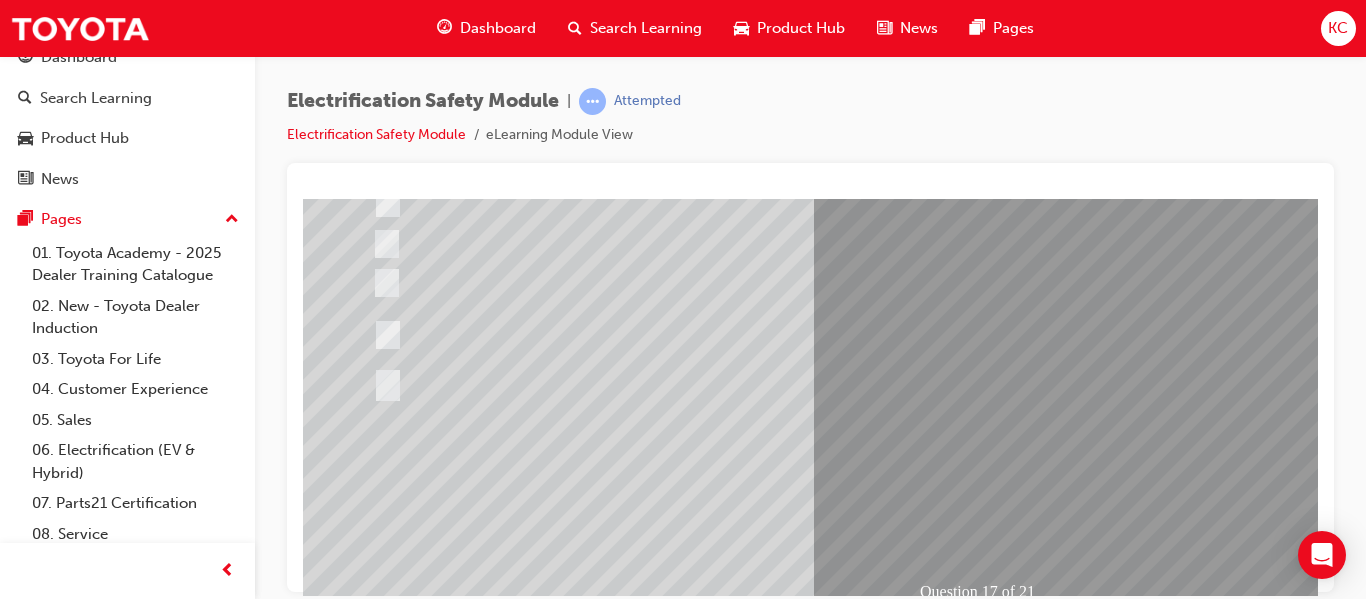 click at bounding box center (635, 2392) 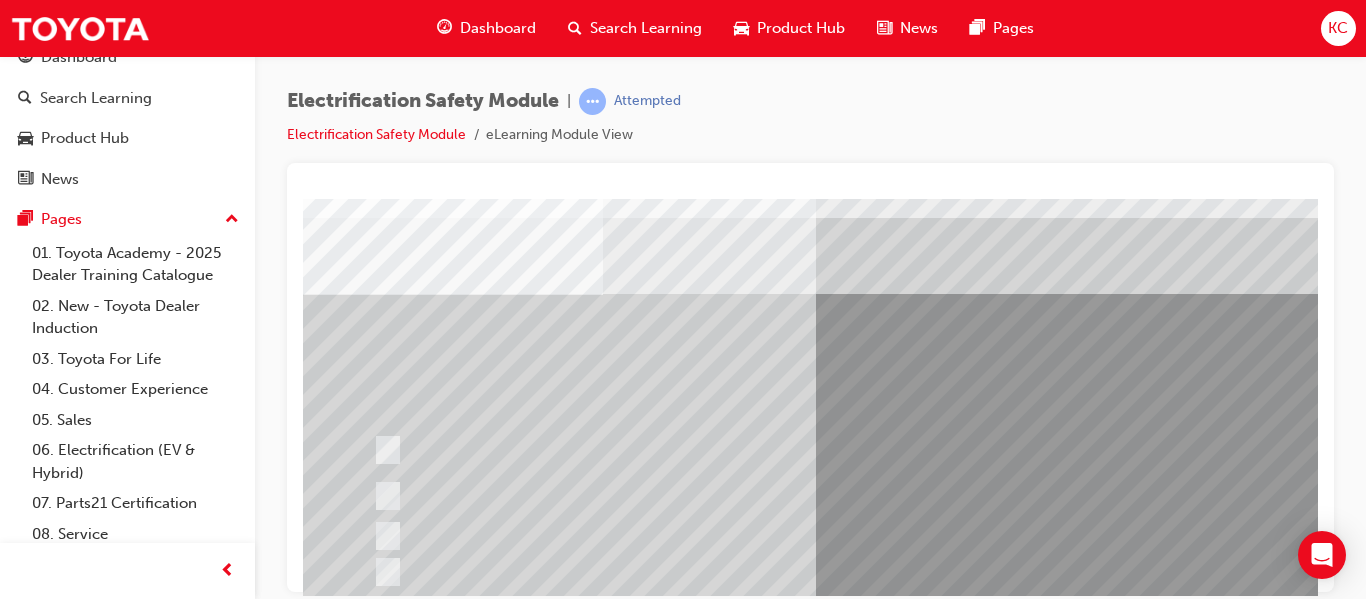 scroll, scrollTop: 100, scrollLeft: 0, axis: vertical 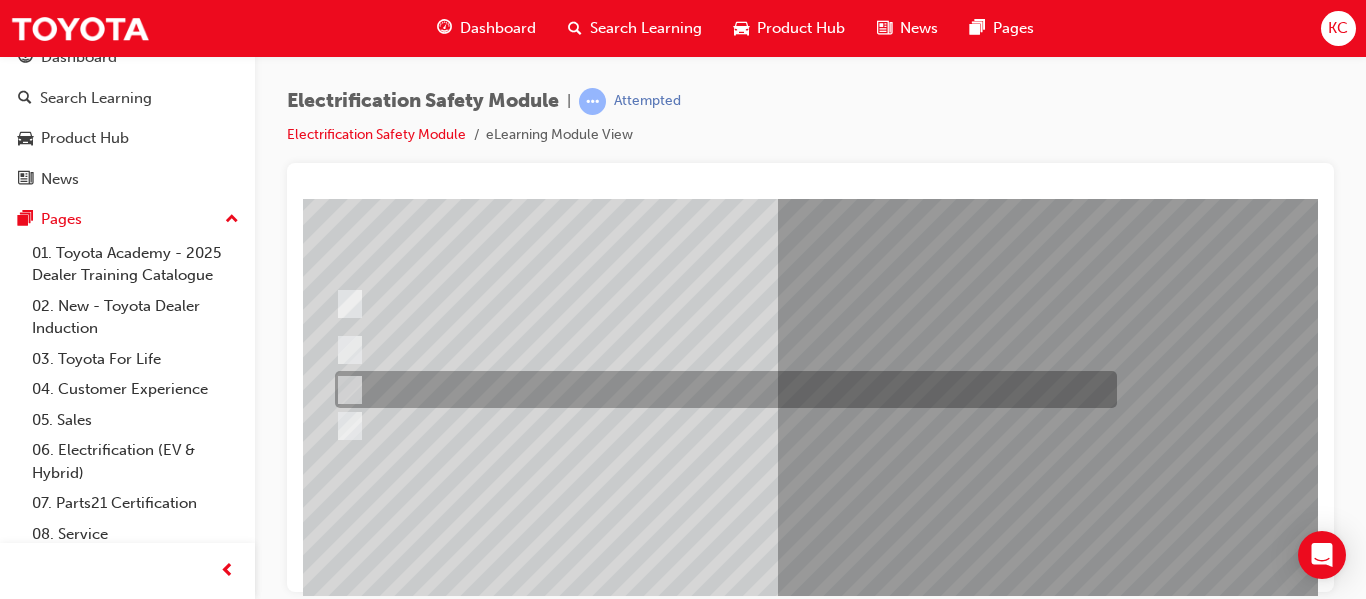click at bounding box center [721, 389] 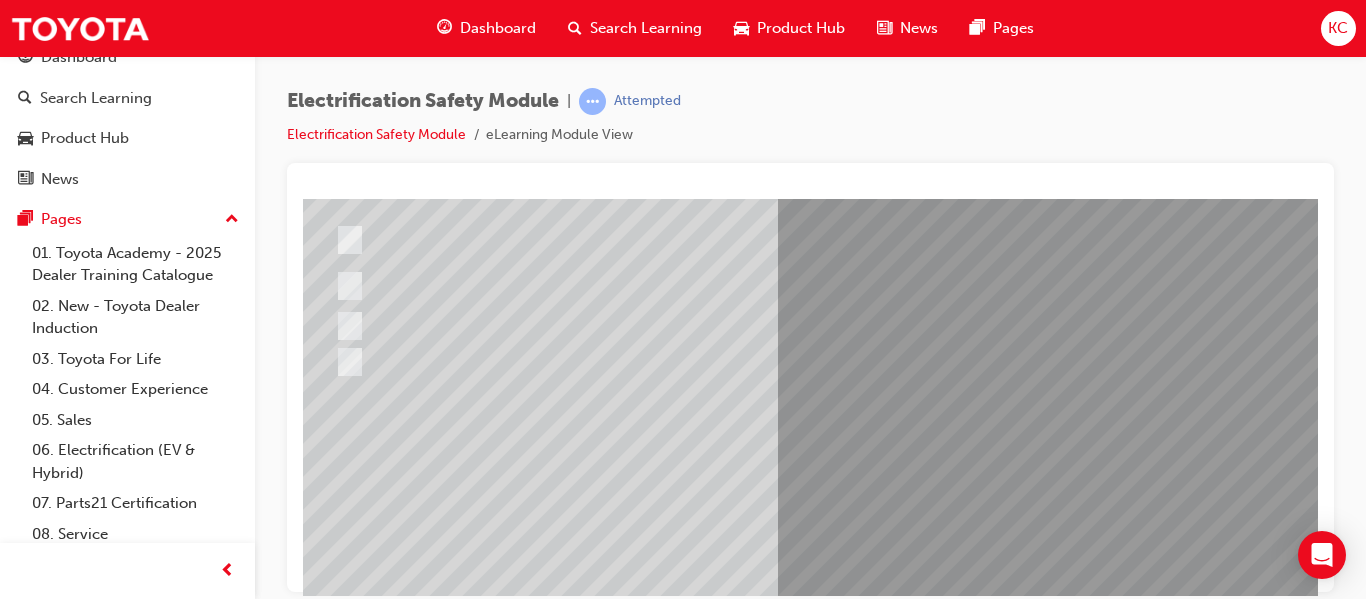 scroll, scrollTop: 300, scrollLeft: 38, axis: both 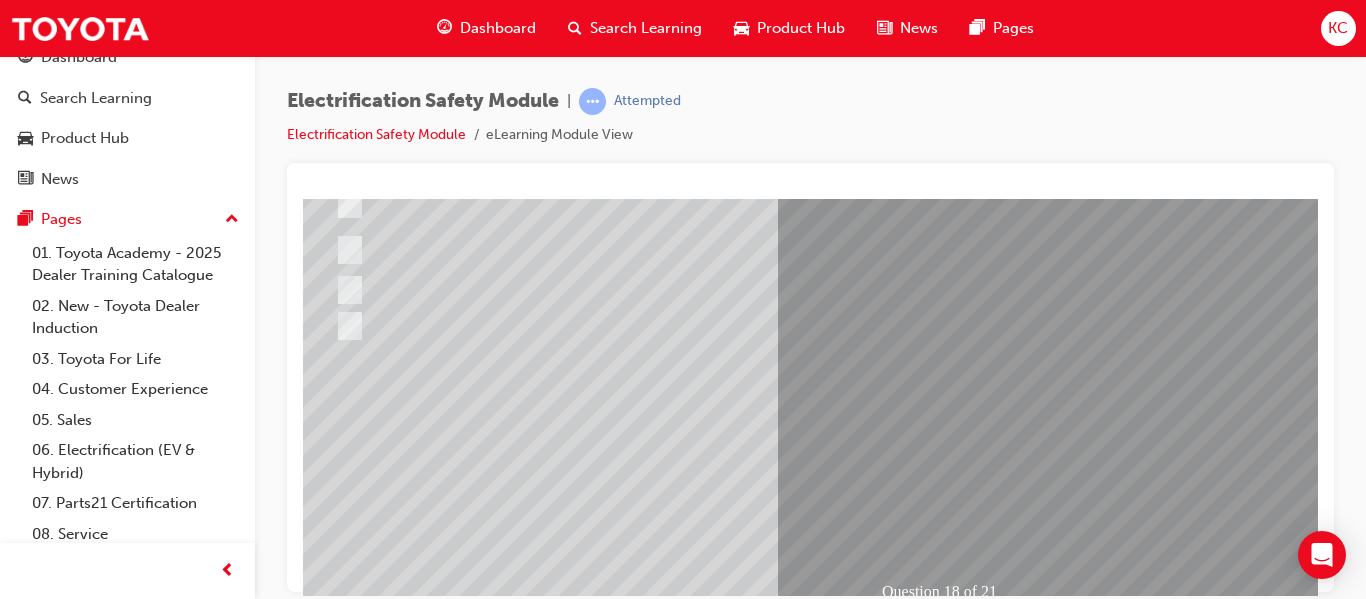 click at bounding box center (337, 2687) 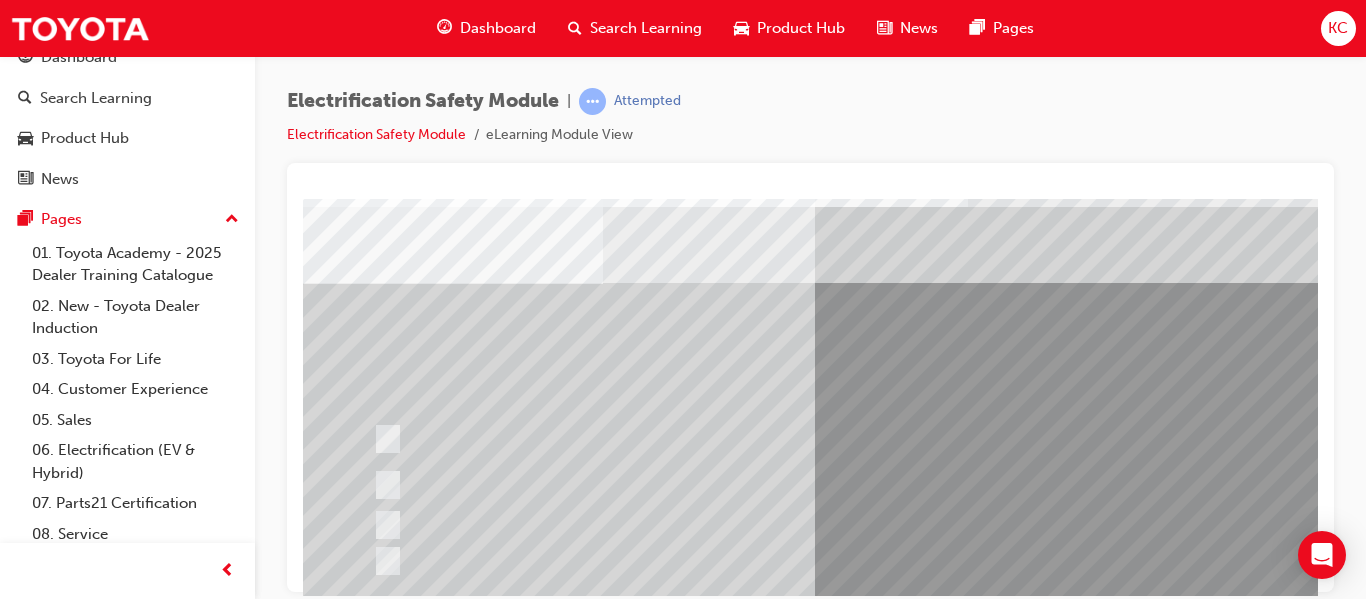 scroll, scrollTop: 100, scrollLeft: 0, axis: vertical 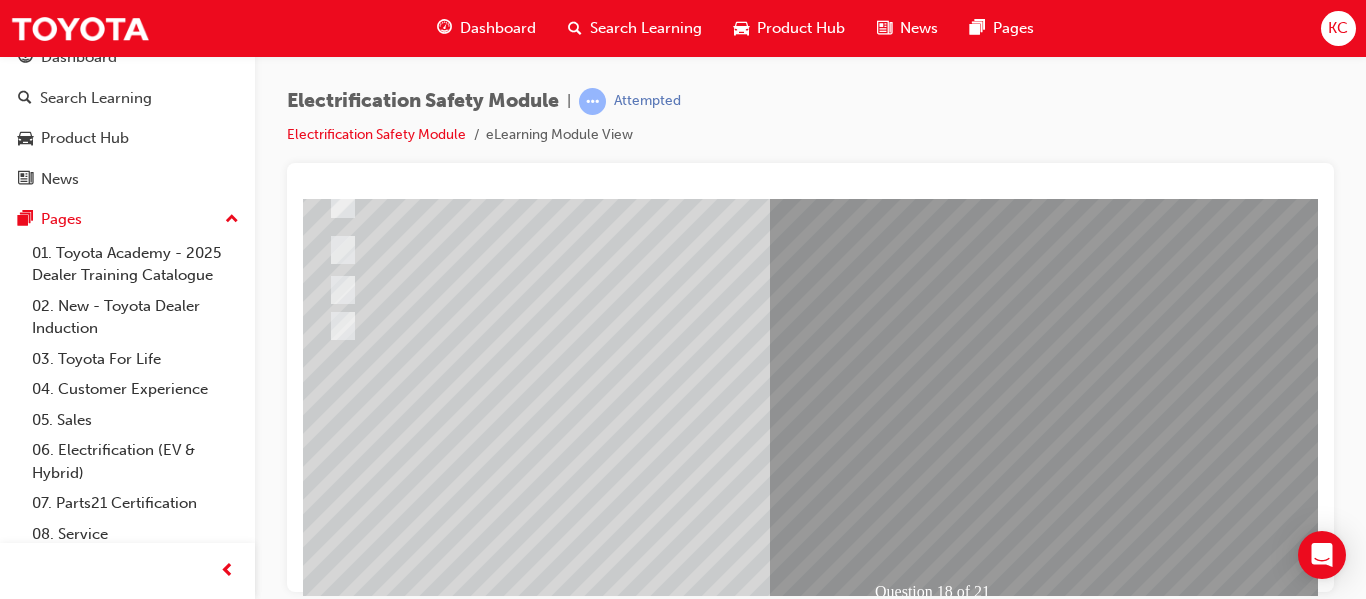click at bounding box center [590, 2394] 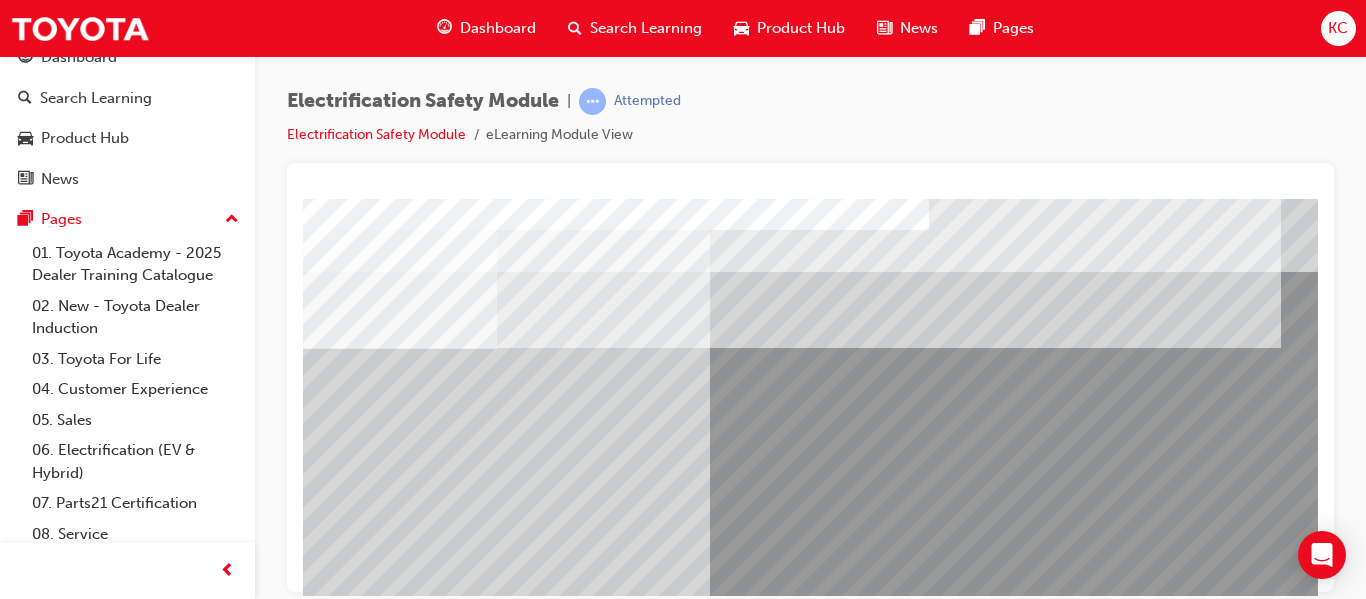 scroll, scrollTop: 0, scrollLeft: 92, axis: horizontal 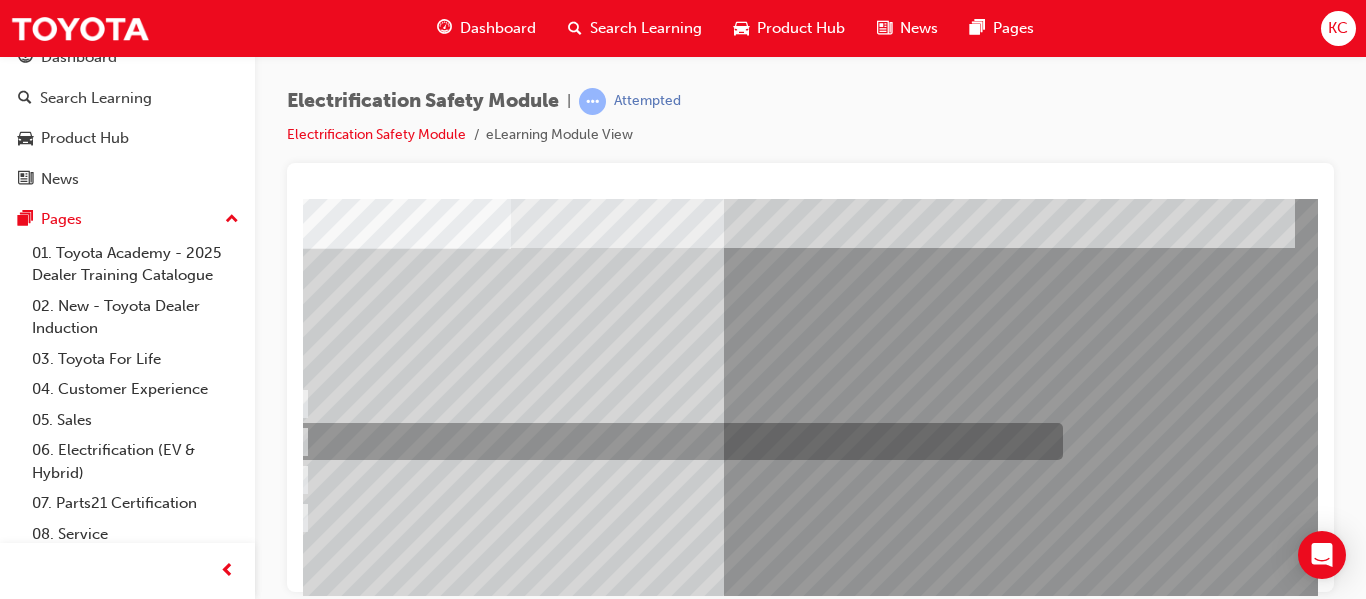 click at bounding box center [667, 441] 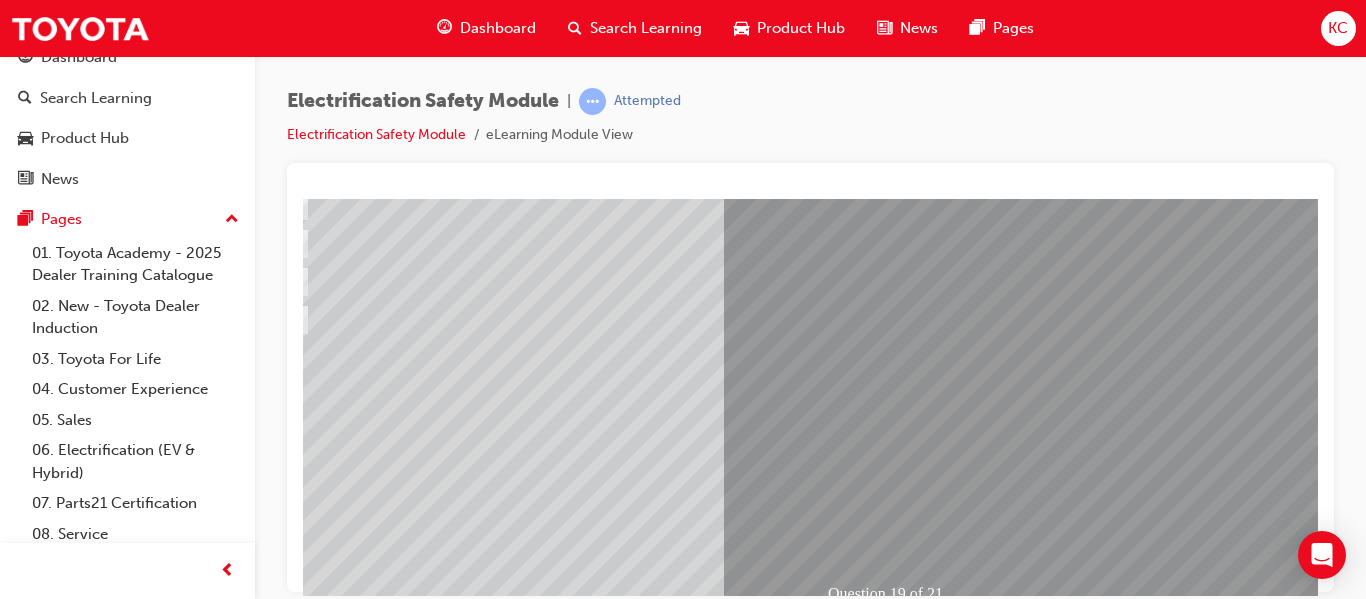 scroll, scrollTop: 368, scrollLeft: 92, axis: both 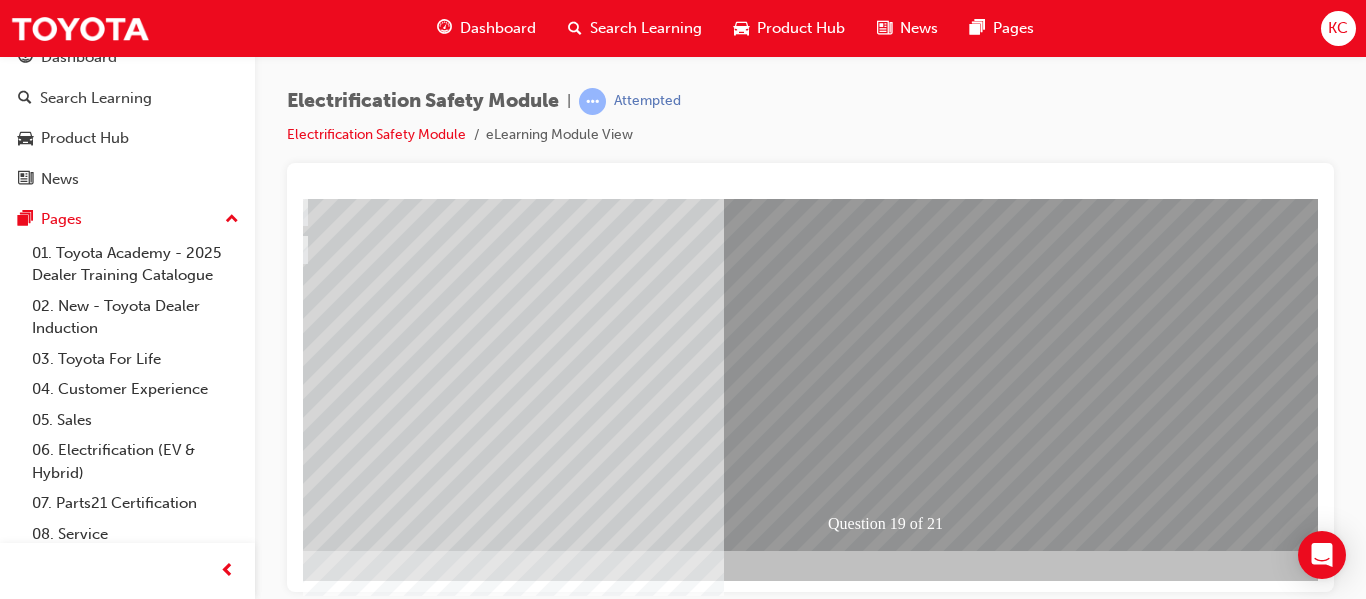 click at bounding box center (283, 2619) 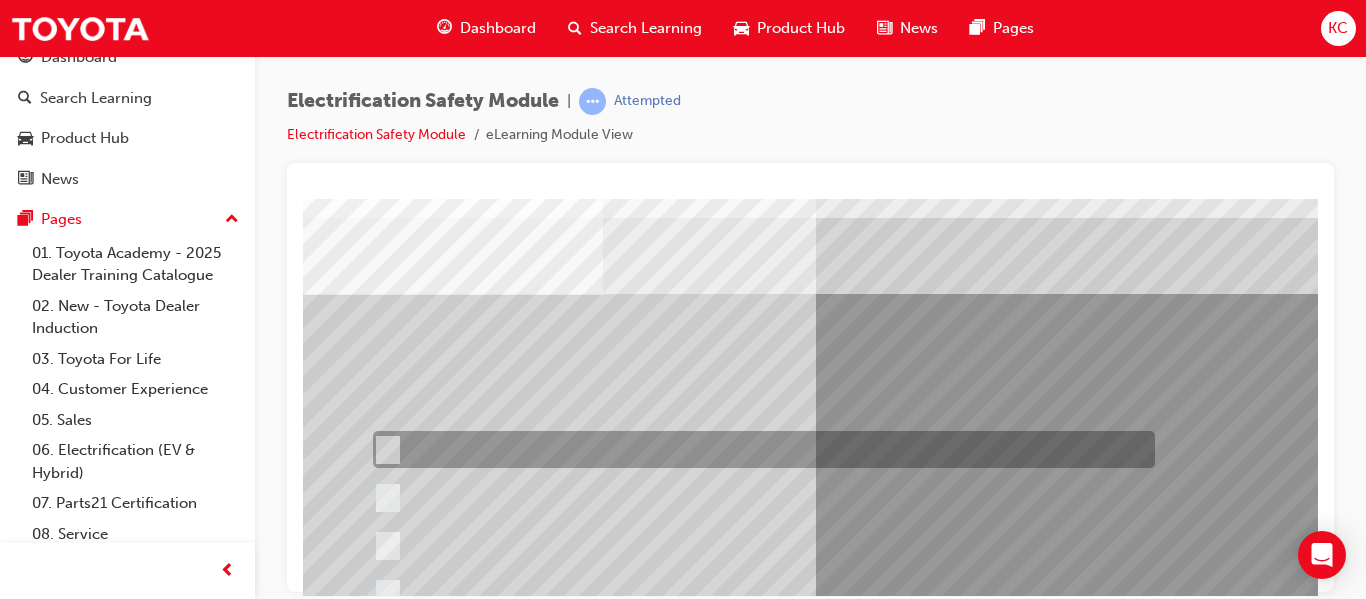 scroll, scrollTop: 100, scrollLeft: 0, axis: vertical 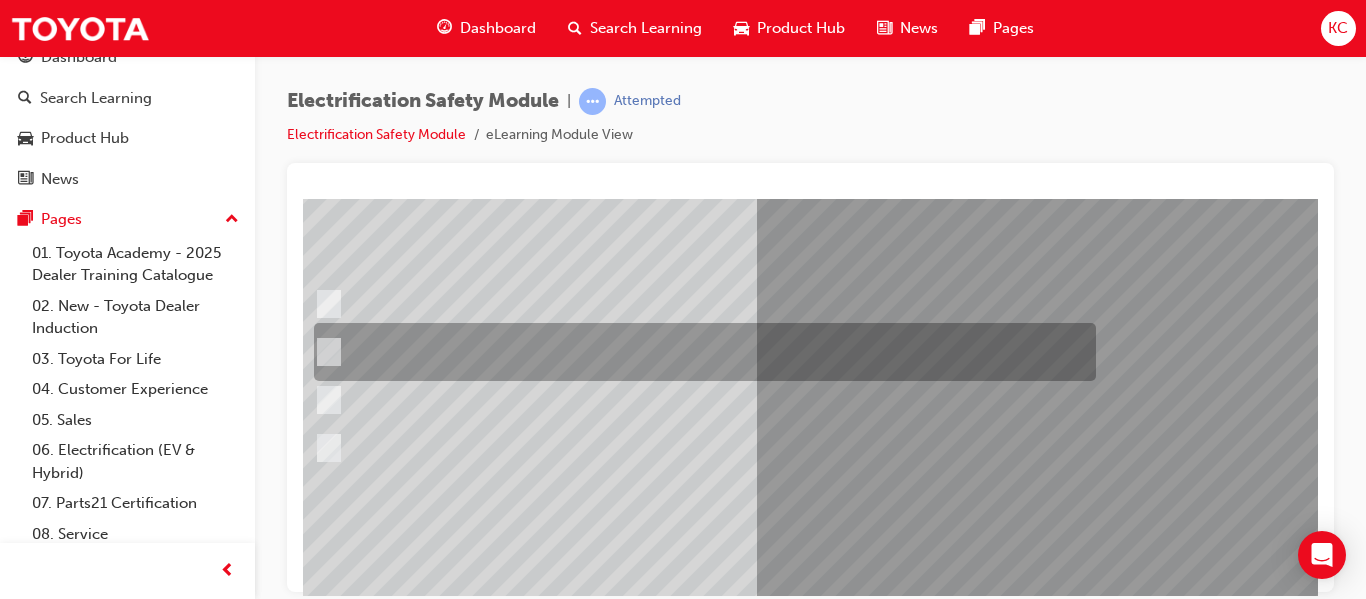 click at bounding box center (700, 352) 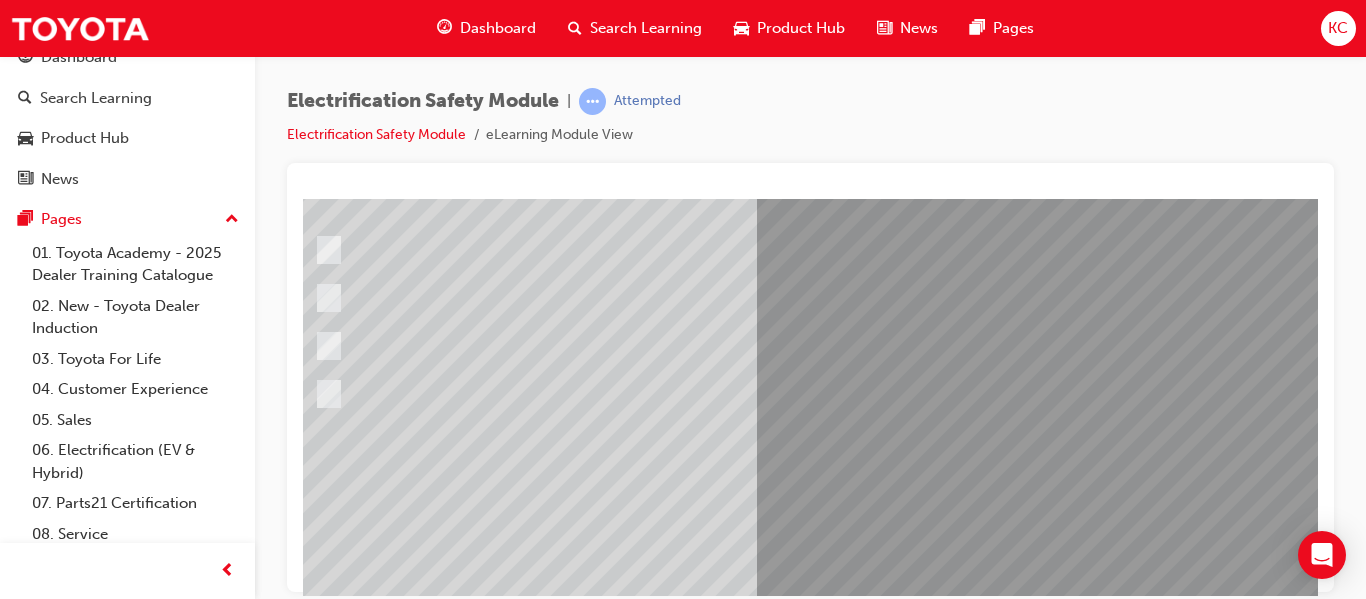 scroll, scrollTop: 300, scrollLeft: 59, axis: both 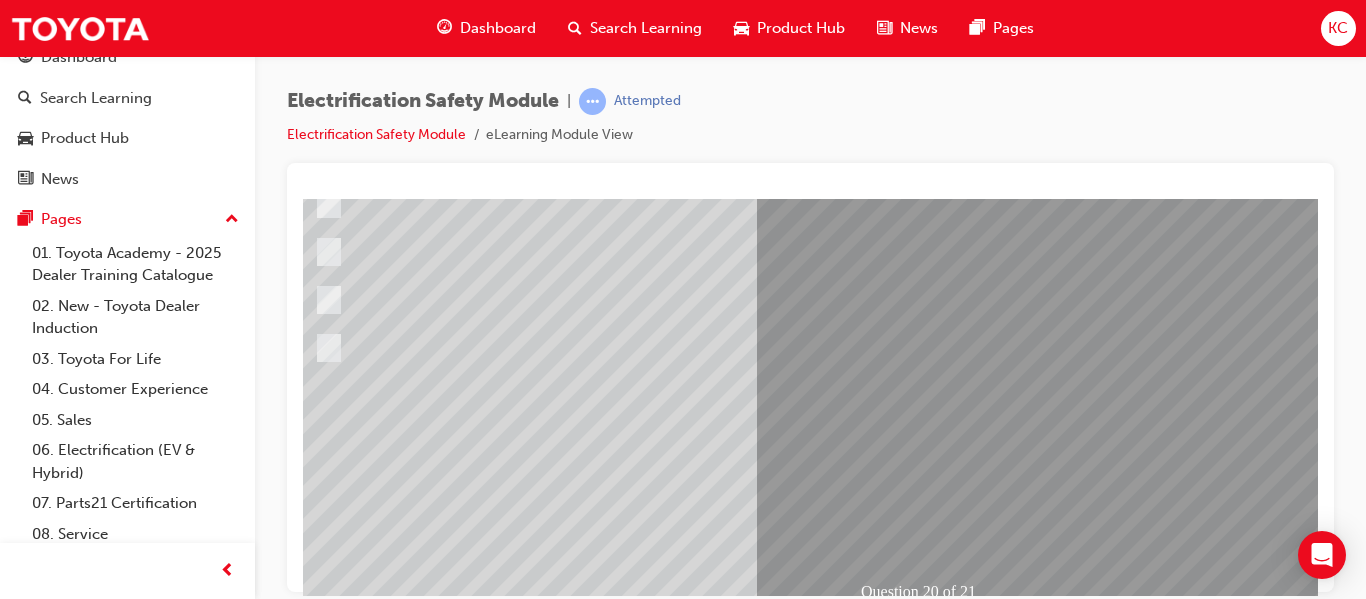 click at bounding box center [316, 2687] 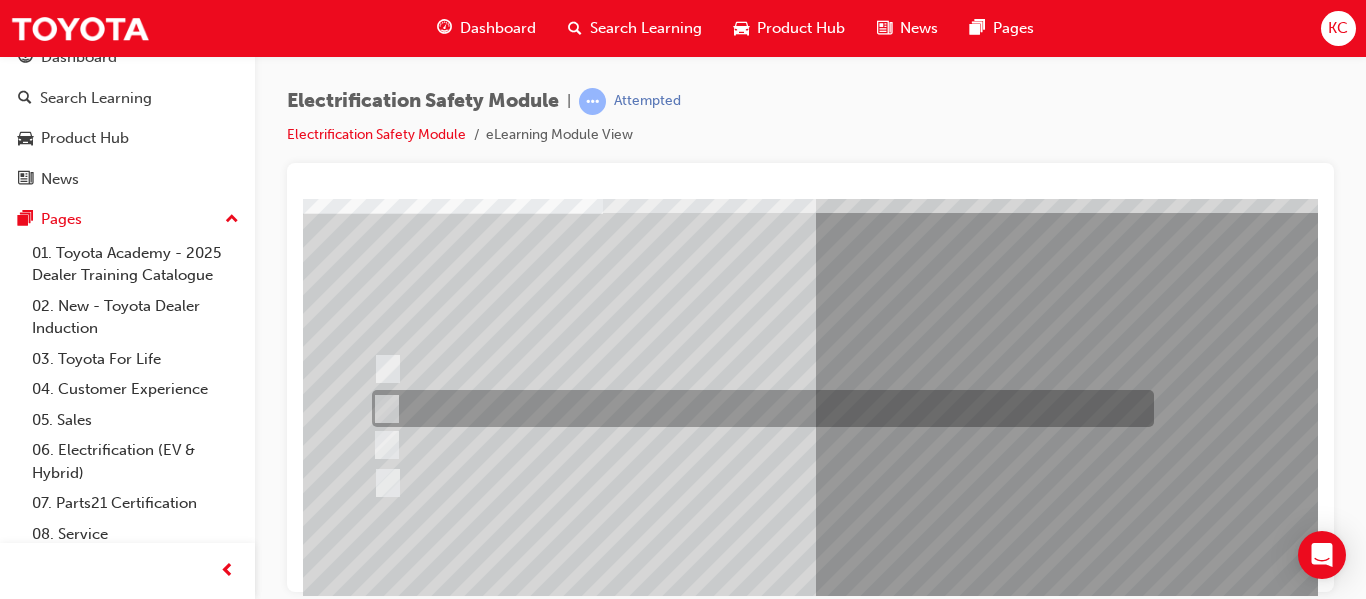scroll, scrollTop: 100, scrollLeft: 0, axis: vertical 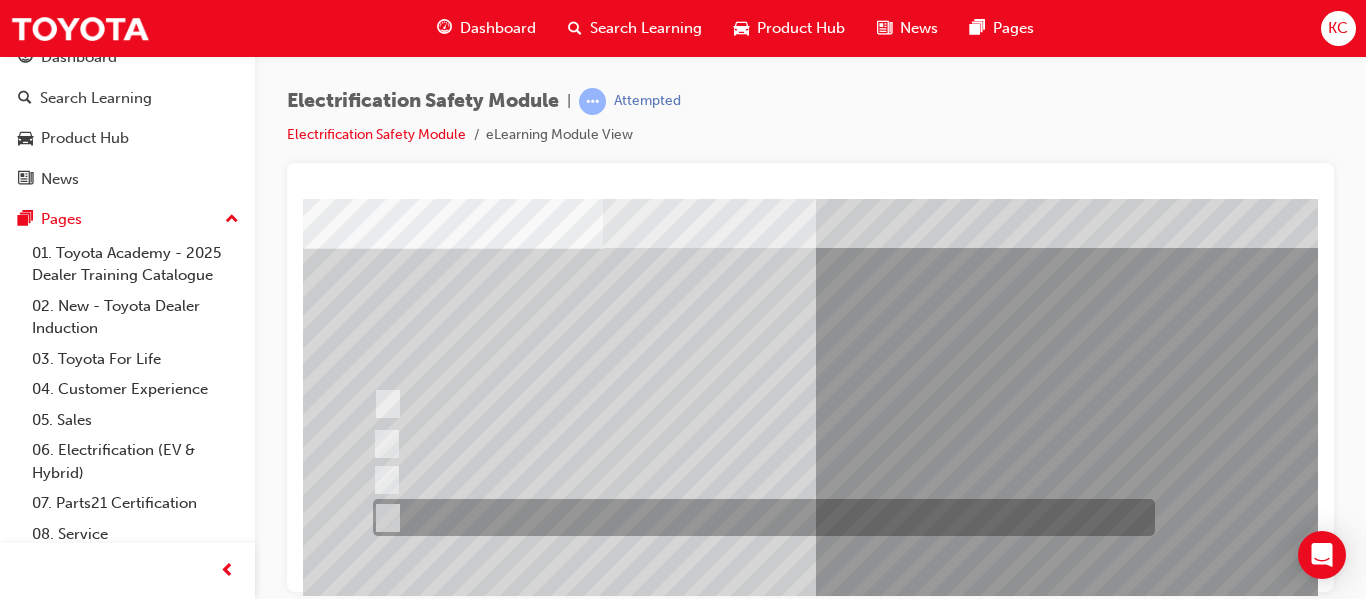 click at bounding box center (759, 517) 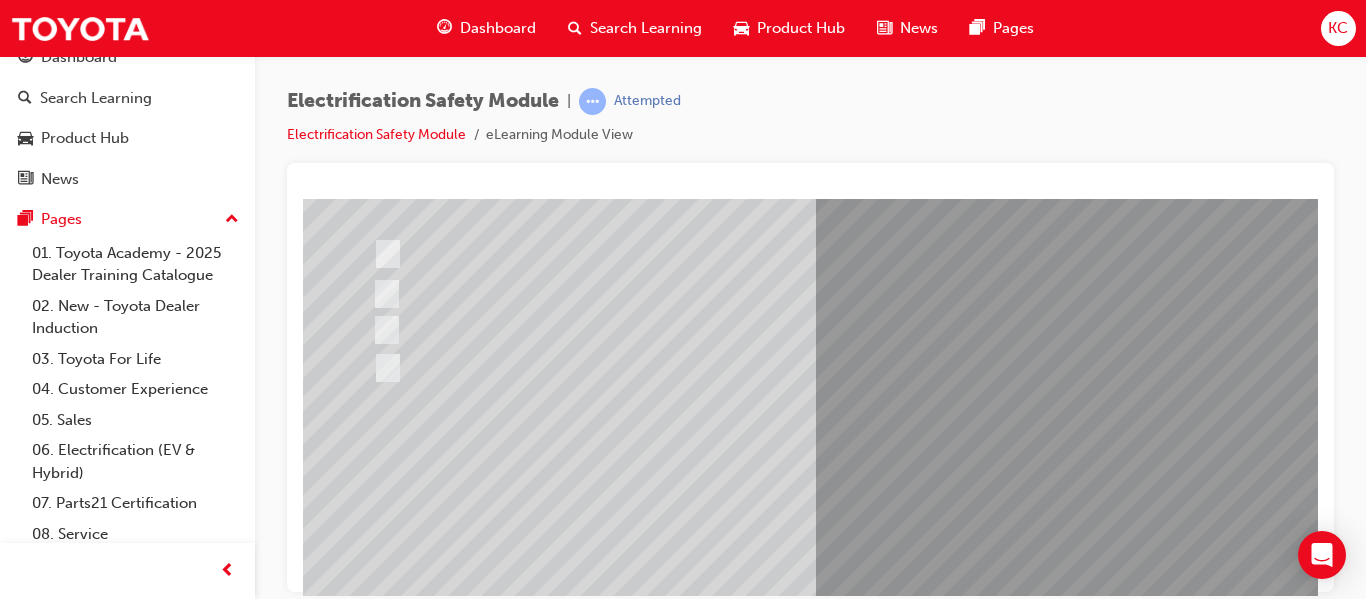 scroll, scrollTop: 300, scrollLeft: 0, axis: vertical 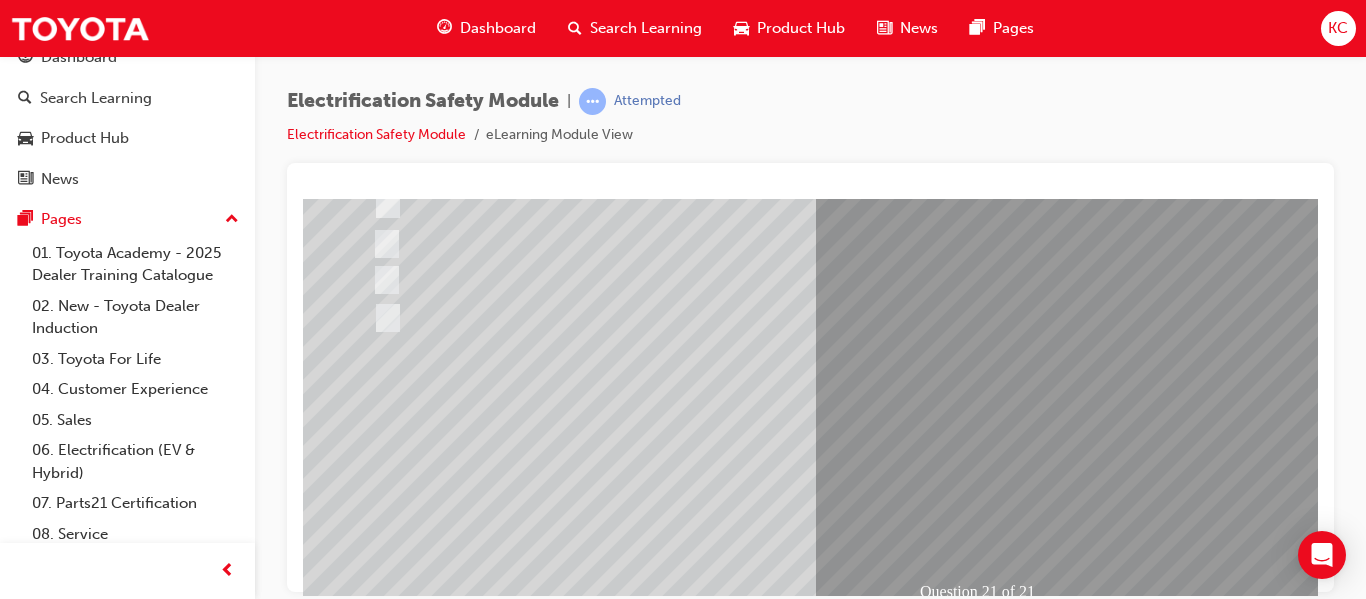 click at bounding box center (375, 2687) 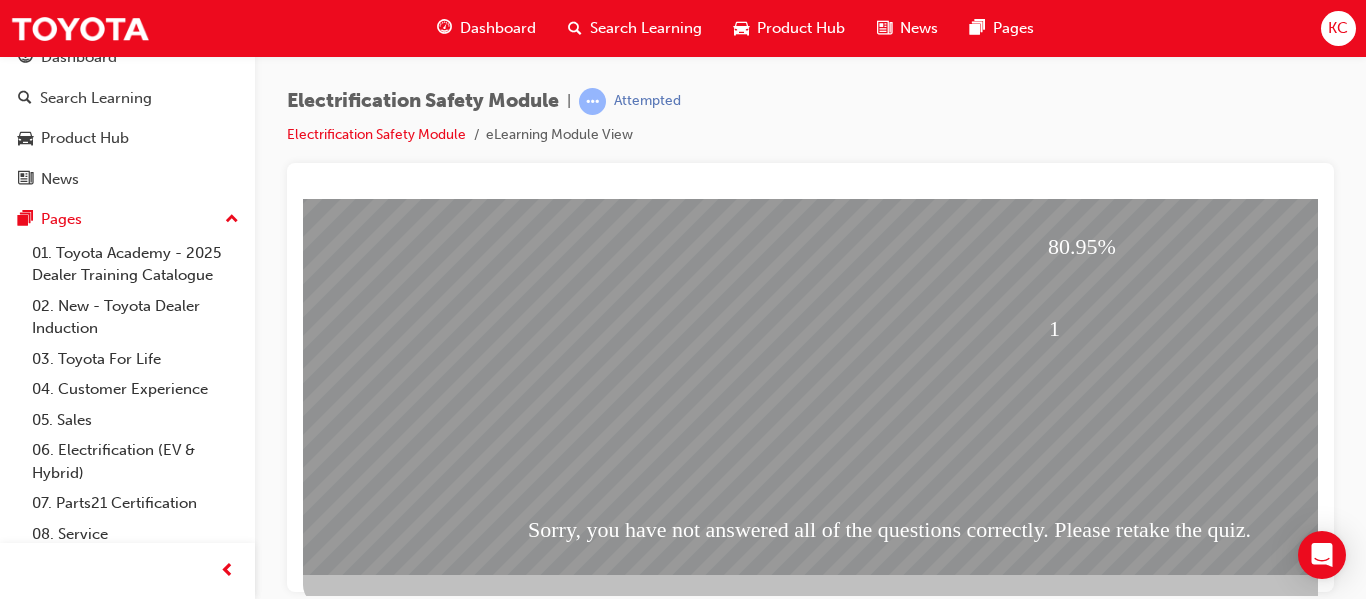 scroll, scrollTop: 368, scrollLeft: 0, axis: vertical 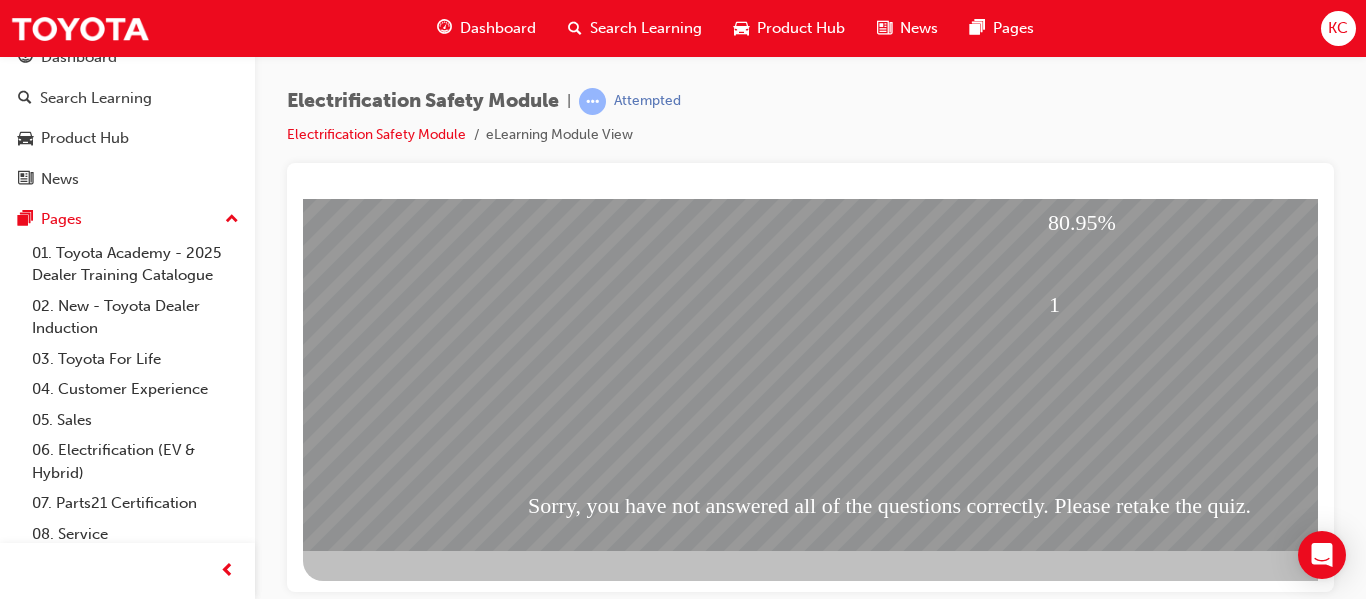 click at bounding box center (375, 1645) 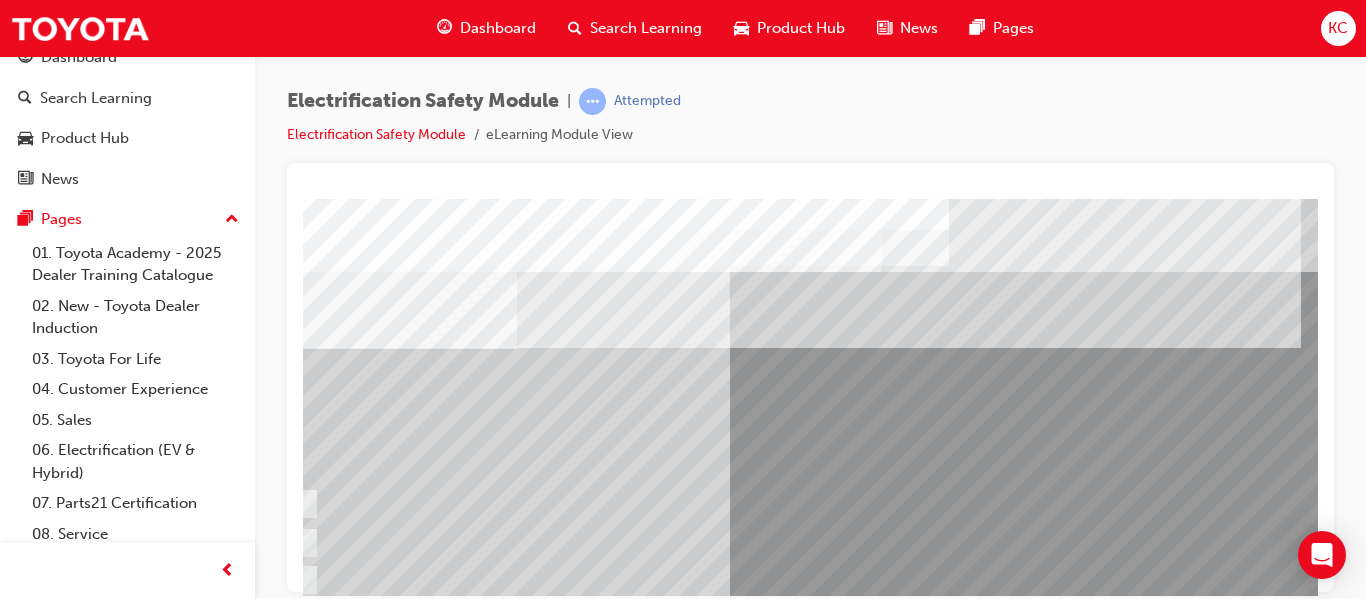 scroll, scrollTop: 0, scrollLeft: 75, axis: horizontal 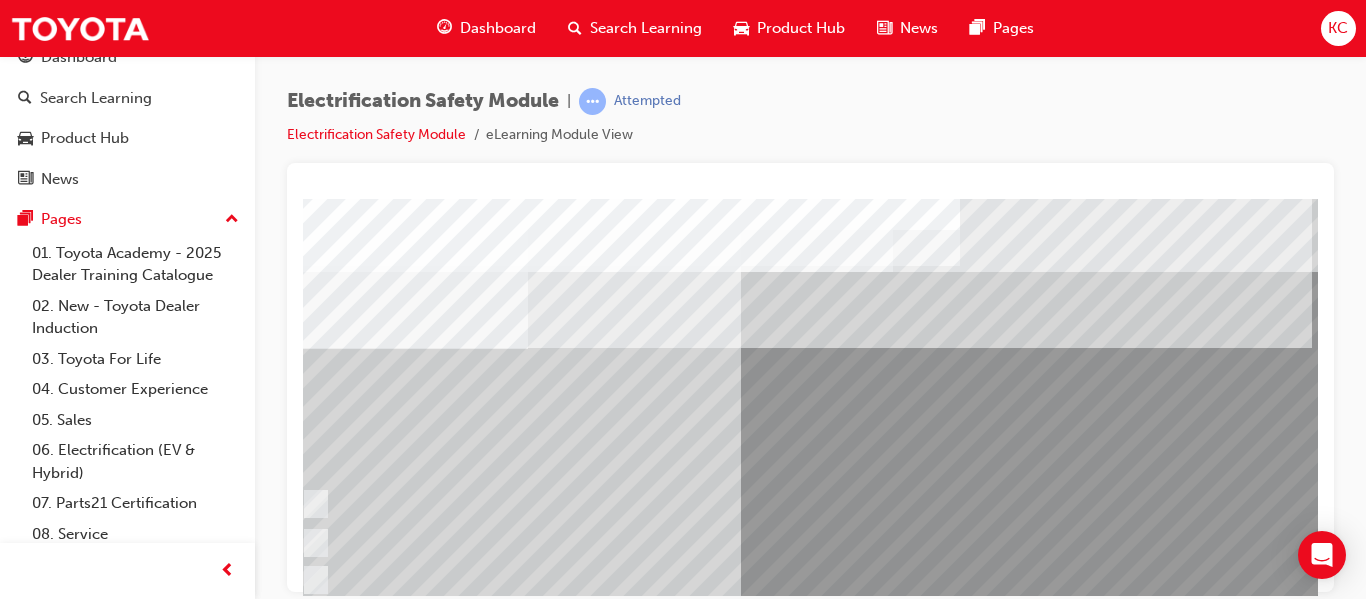 drag, startPoint x: 708, startPoint y: 585, endPoint x: 1063, endPoint y: 794, distance: 411.9539 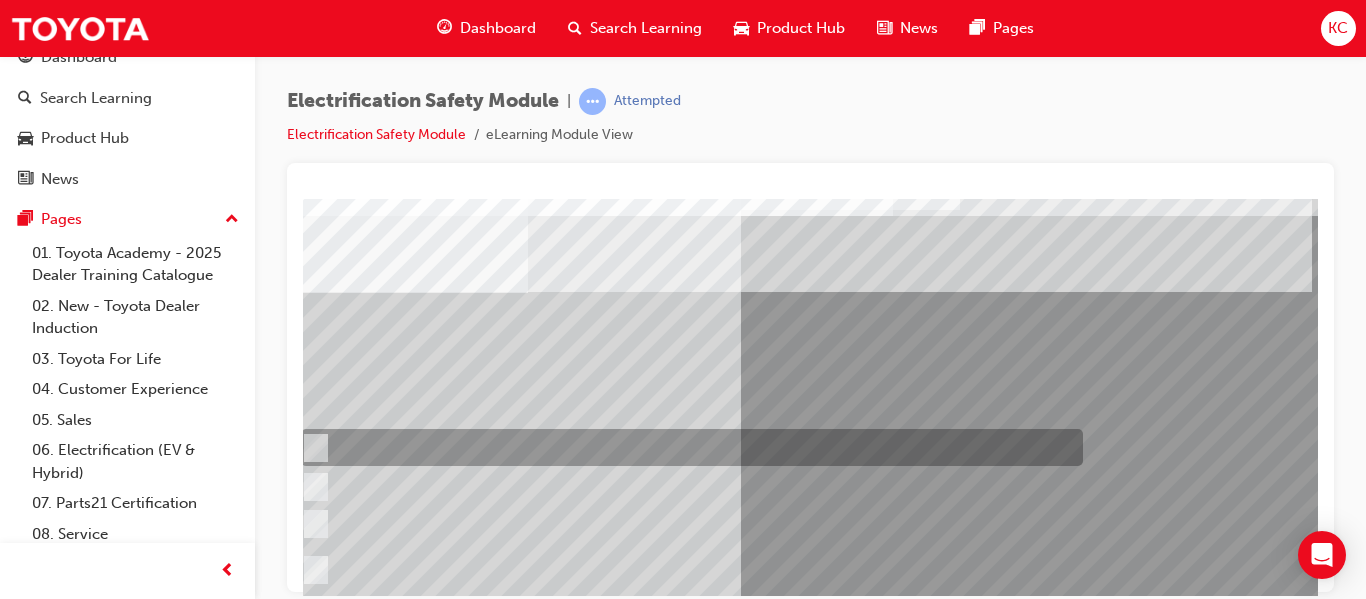 scroll, scrollTop: 100, scrollLeft: 75, axis: both 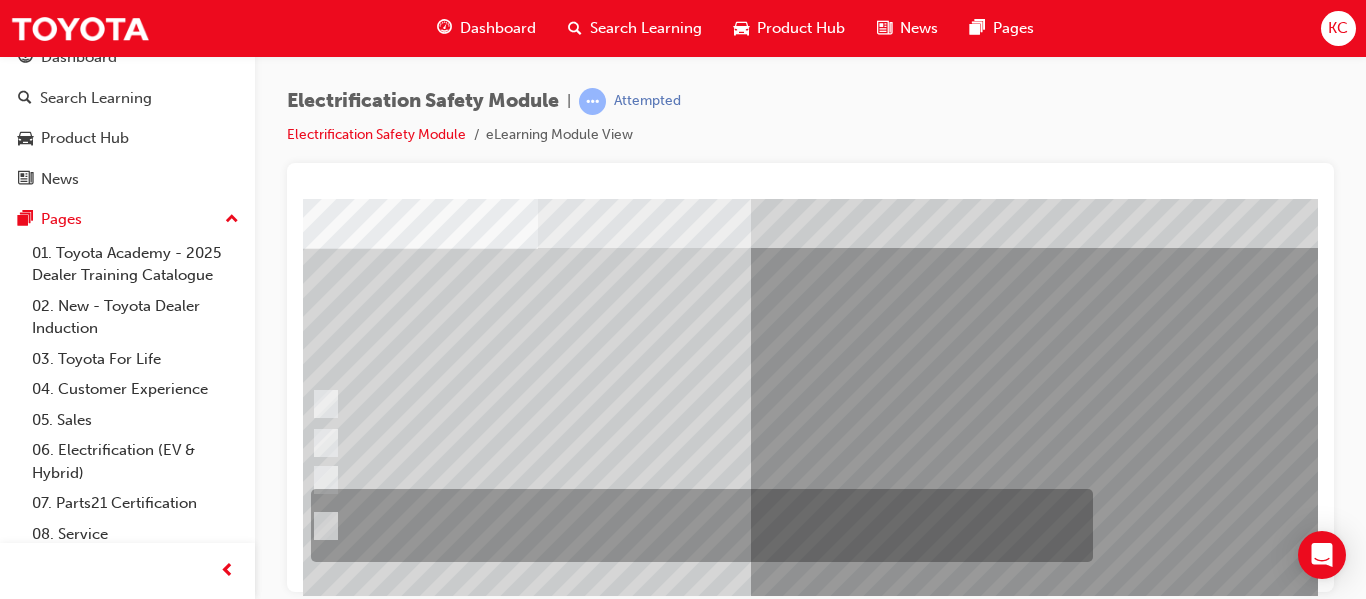 click at bounding box center [697, 525] 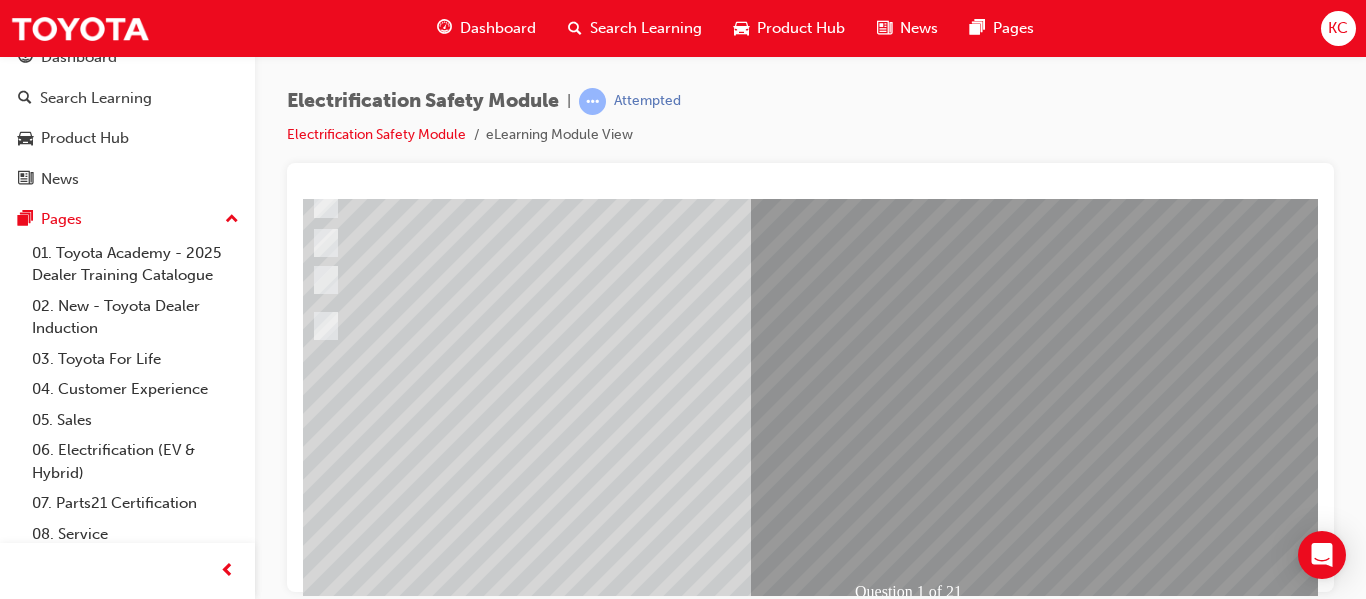 click at bounding box center (310, 2687) 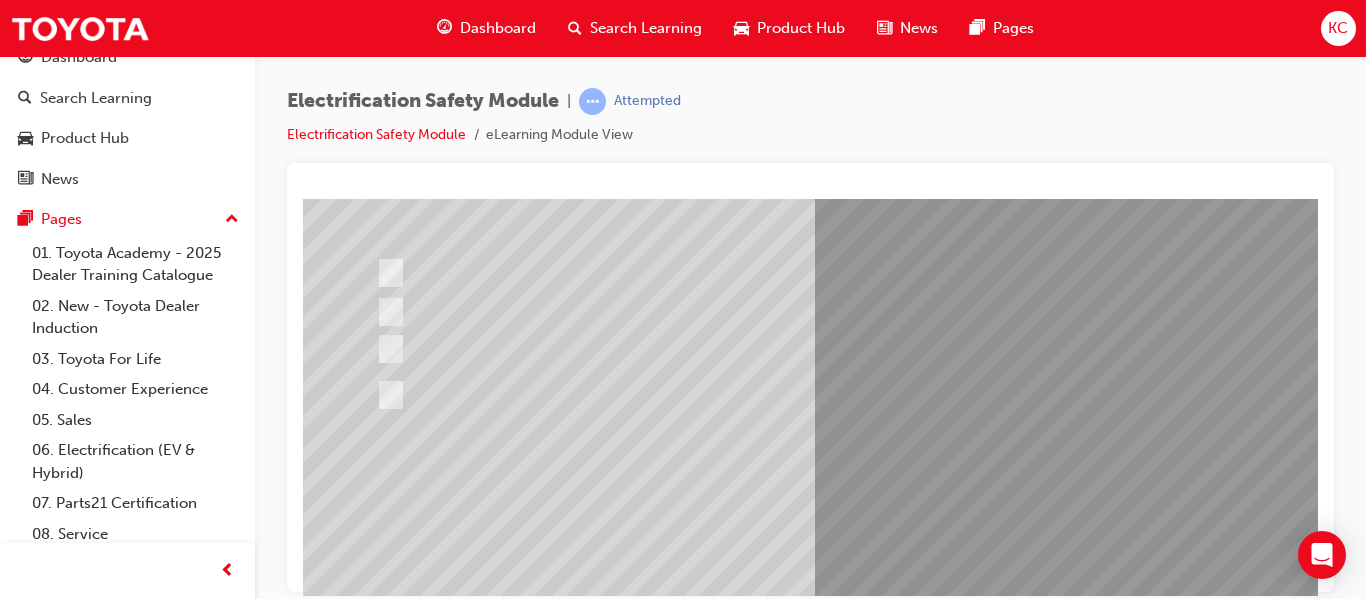 scroll, scrollTop: 300, scrollLeft: 0, axis: vertical 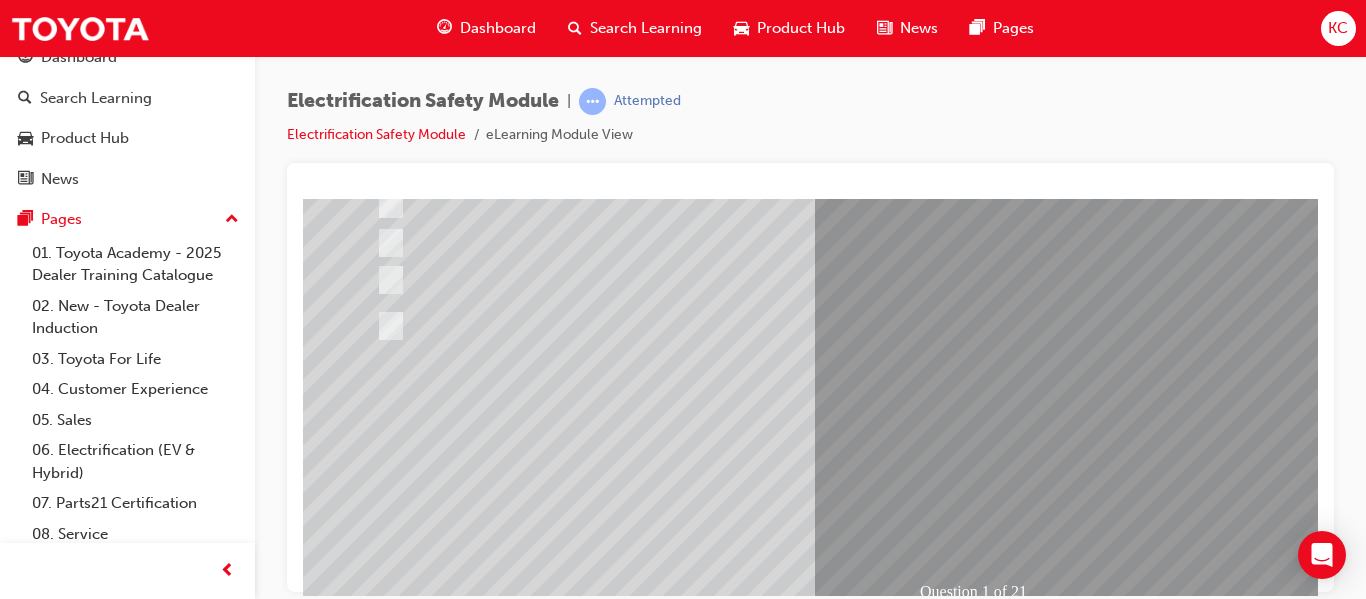 click at bounding box center [635, 2394] 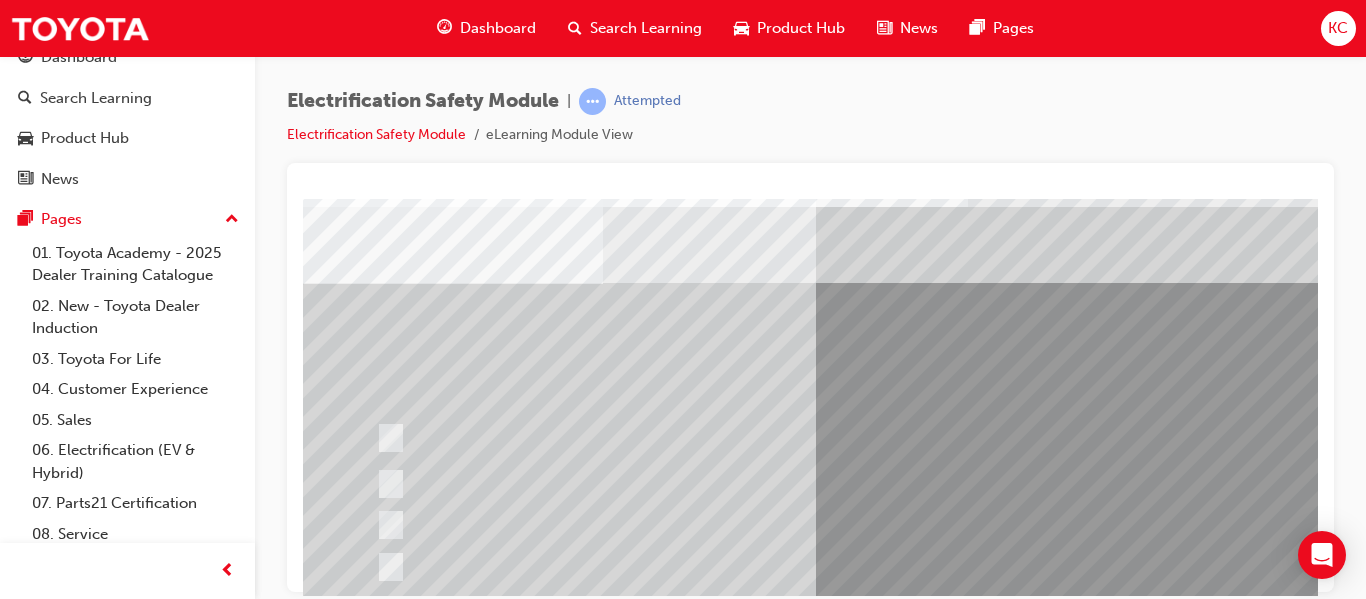 scroll, scrollTop: 100, scrollLeft: 0, axis: vertical 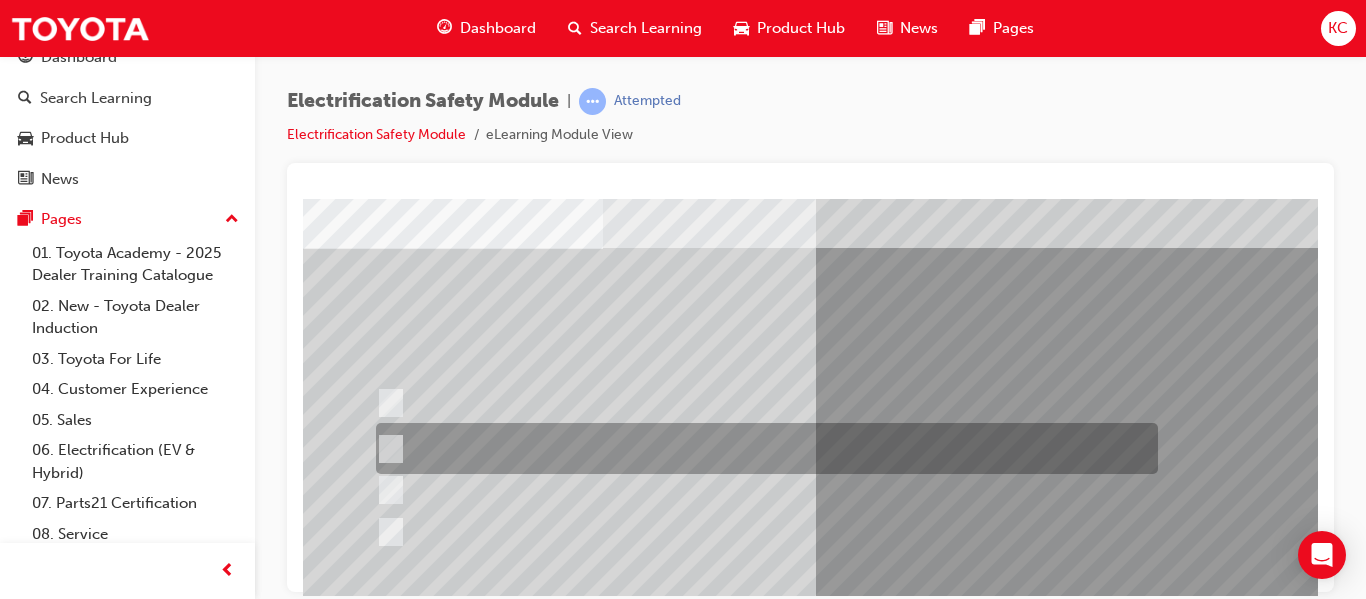 click at bounding box center (762, 448) 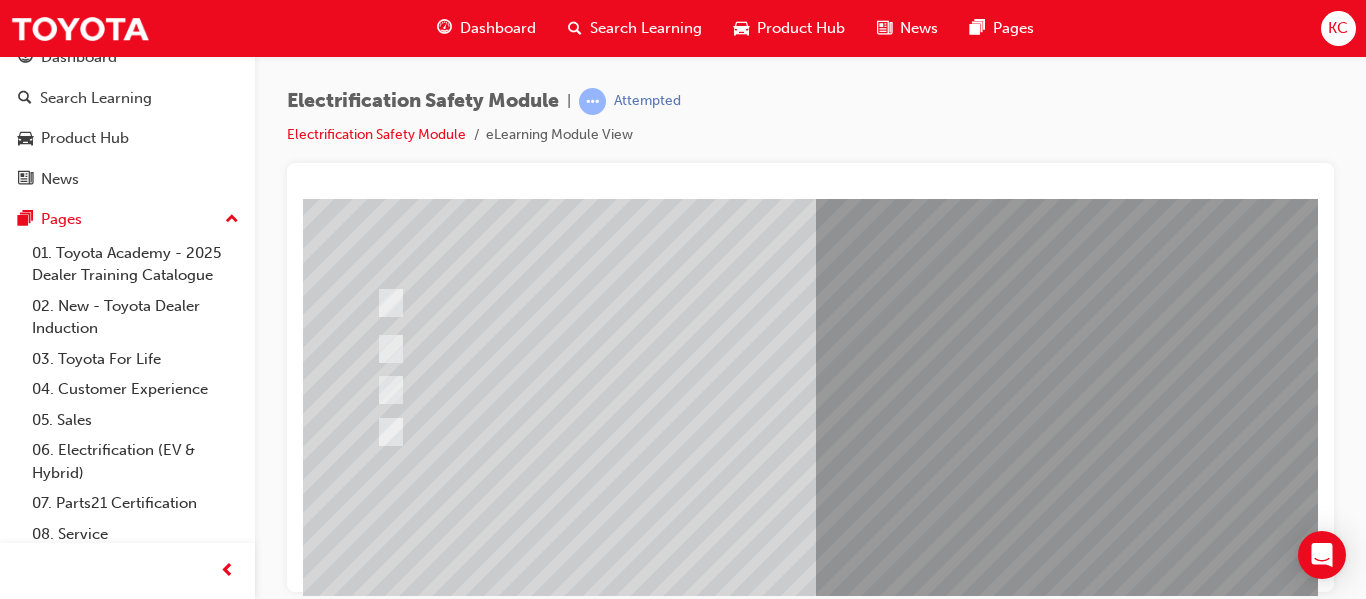 scroll, scrollTop: 300, scrollLeft: 0, axis: vertical 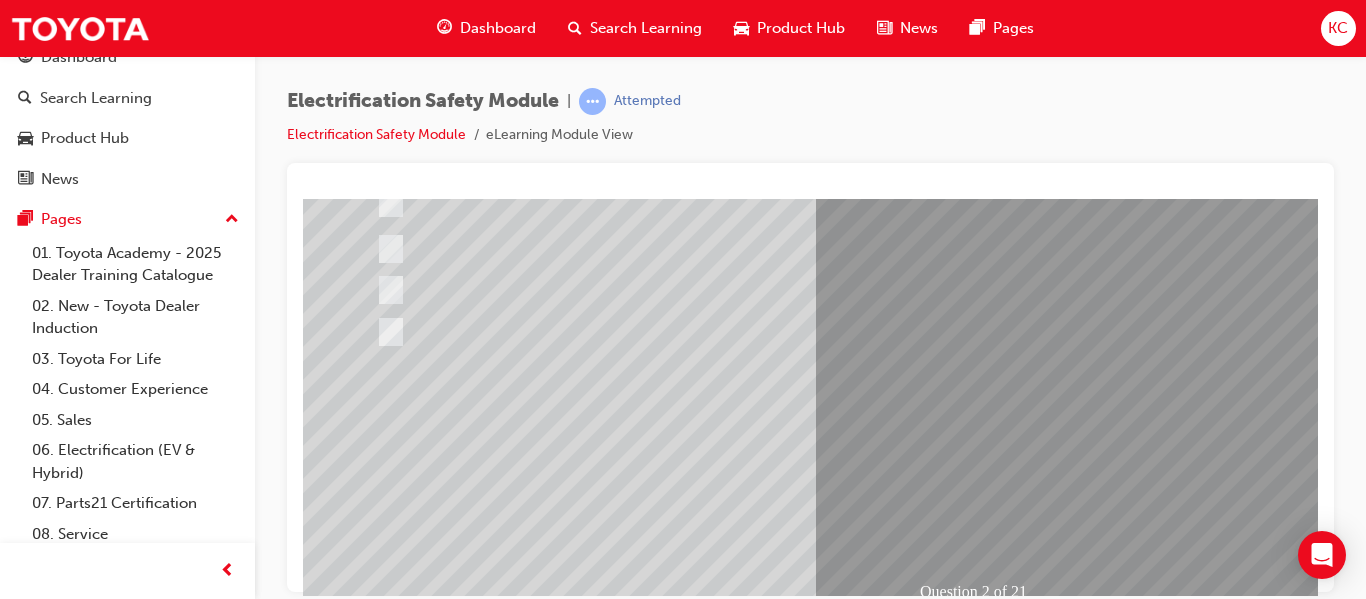 click at bounding box center (375, 2687) 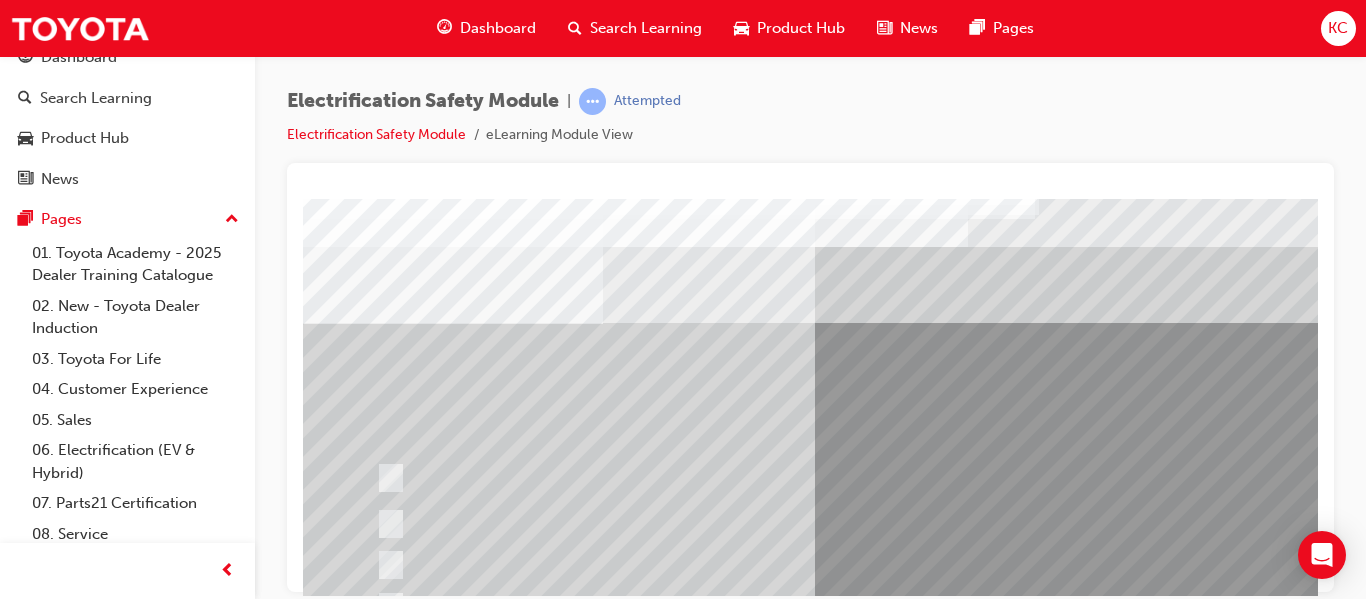 scroll, scrollTop: 100, scrollLeft: 0, axis: vertical 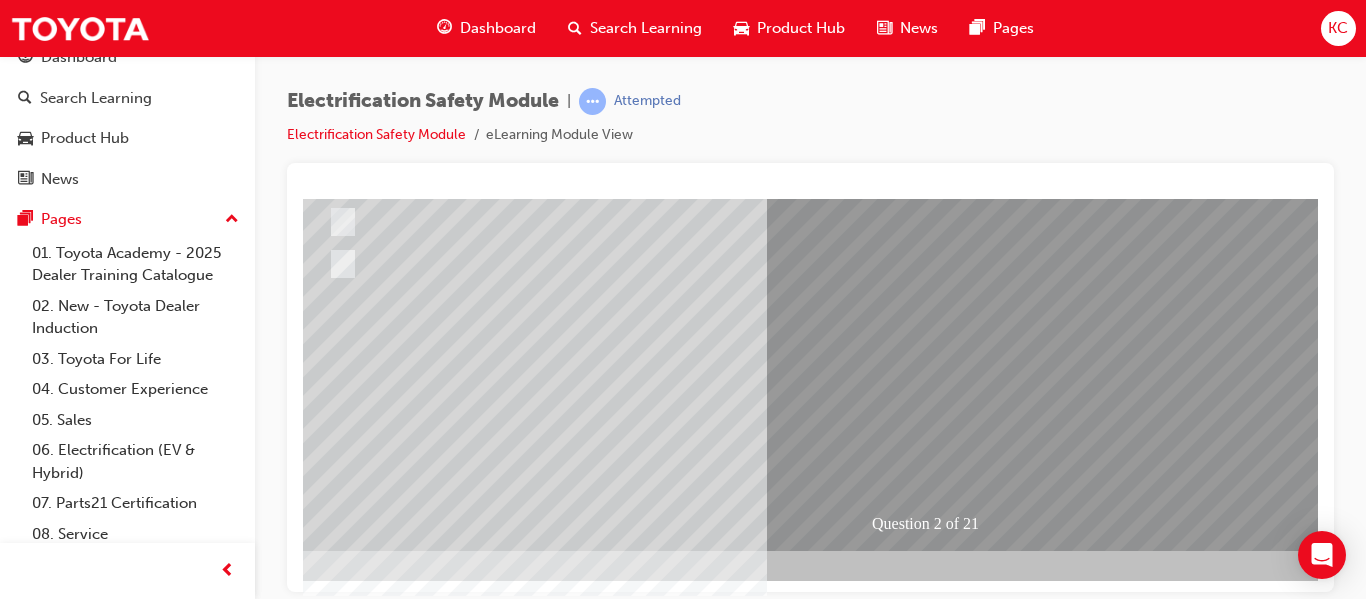 click at bounding box center [587, 2326] 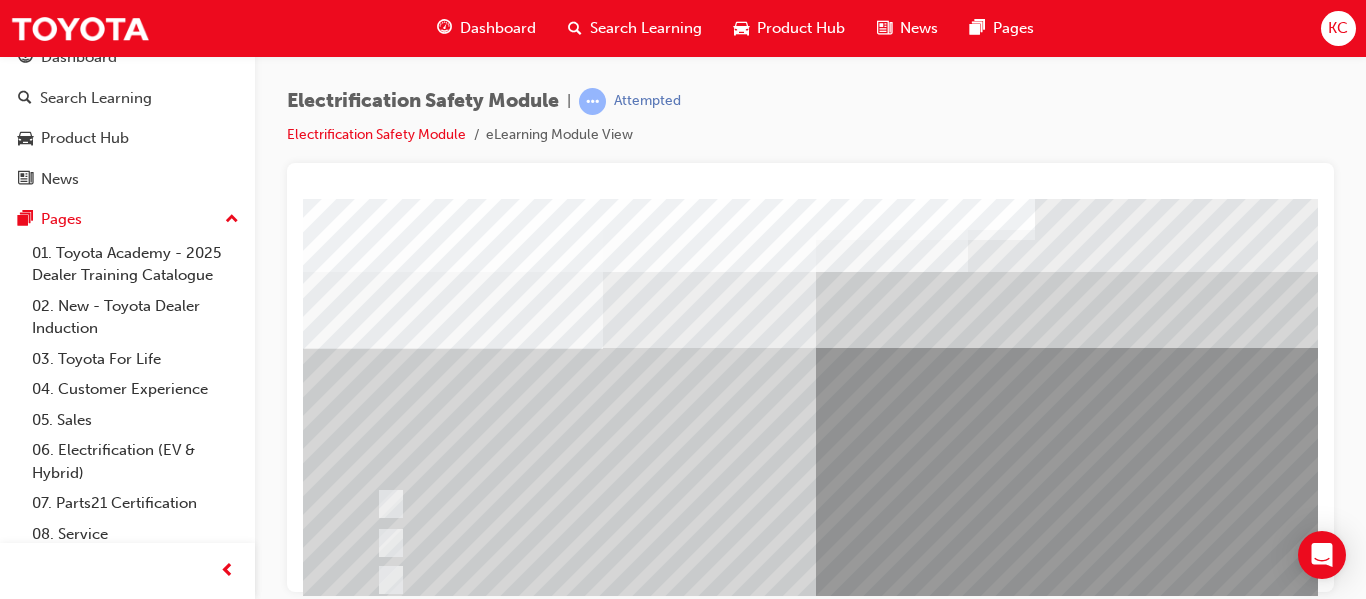 scroll, scrollTop: 100, scrollLeft: 0, axis: vertical 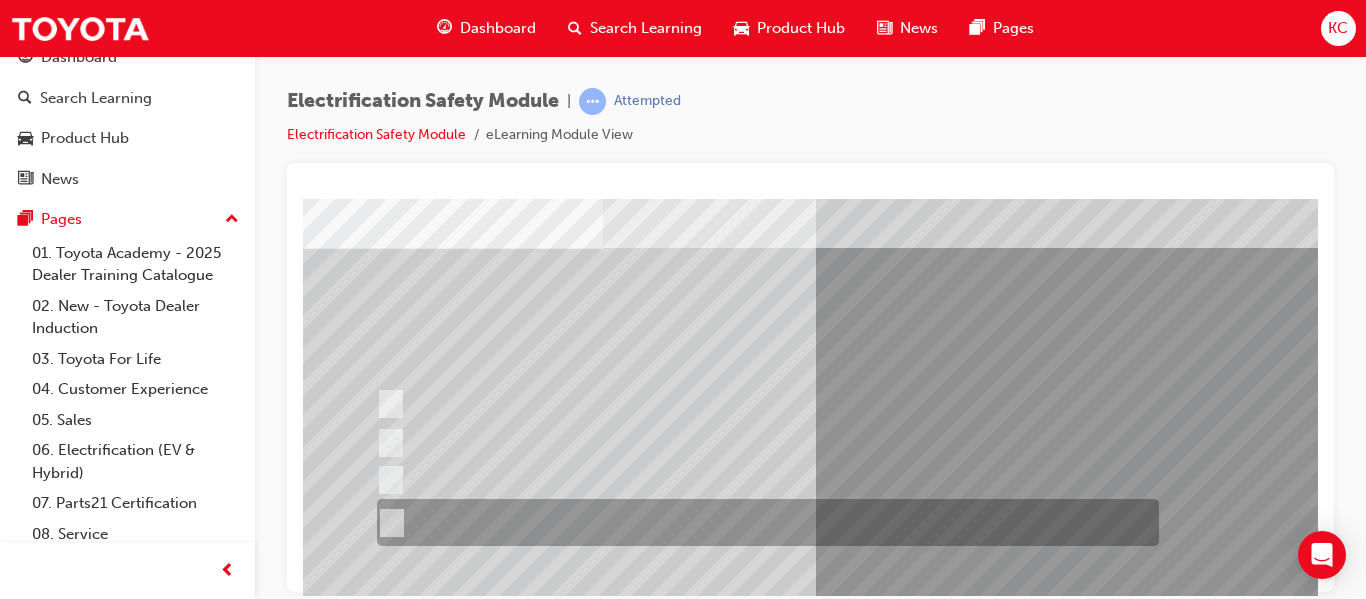 click at bounding box center [763, 522] 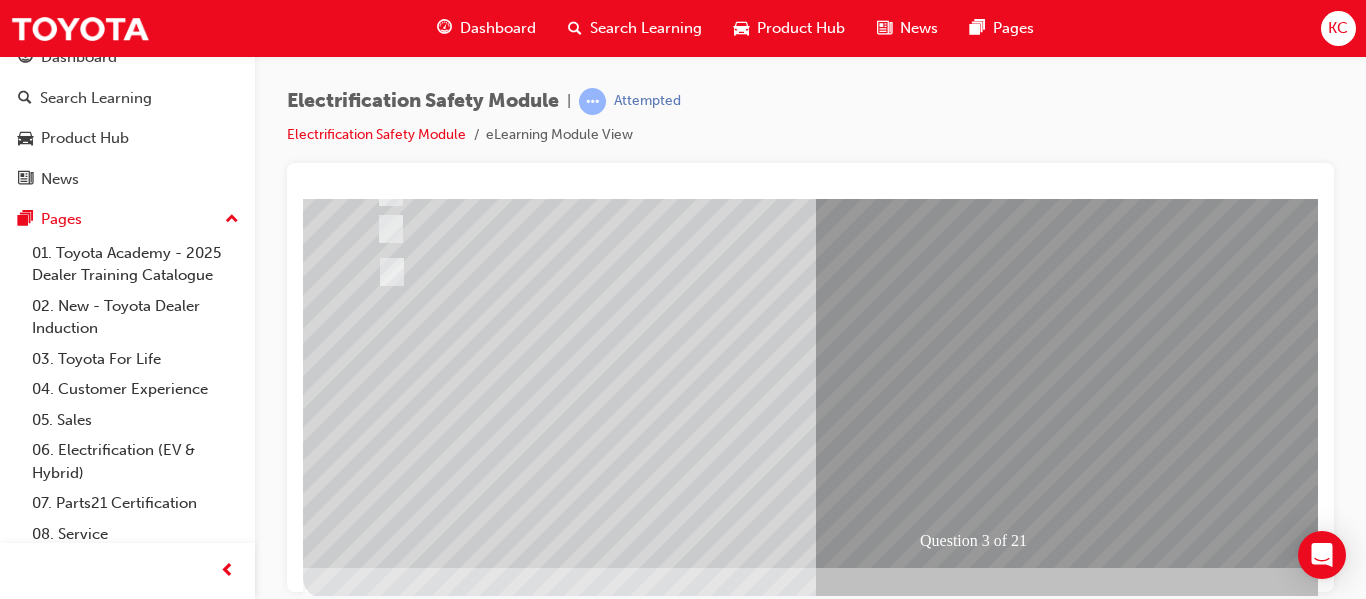 scroll, scrollTop: 368, scrollLeft: 0, axis: vertical 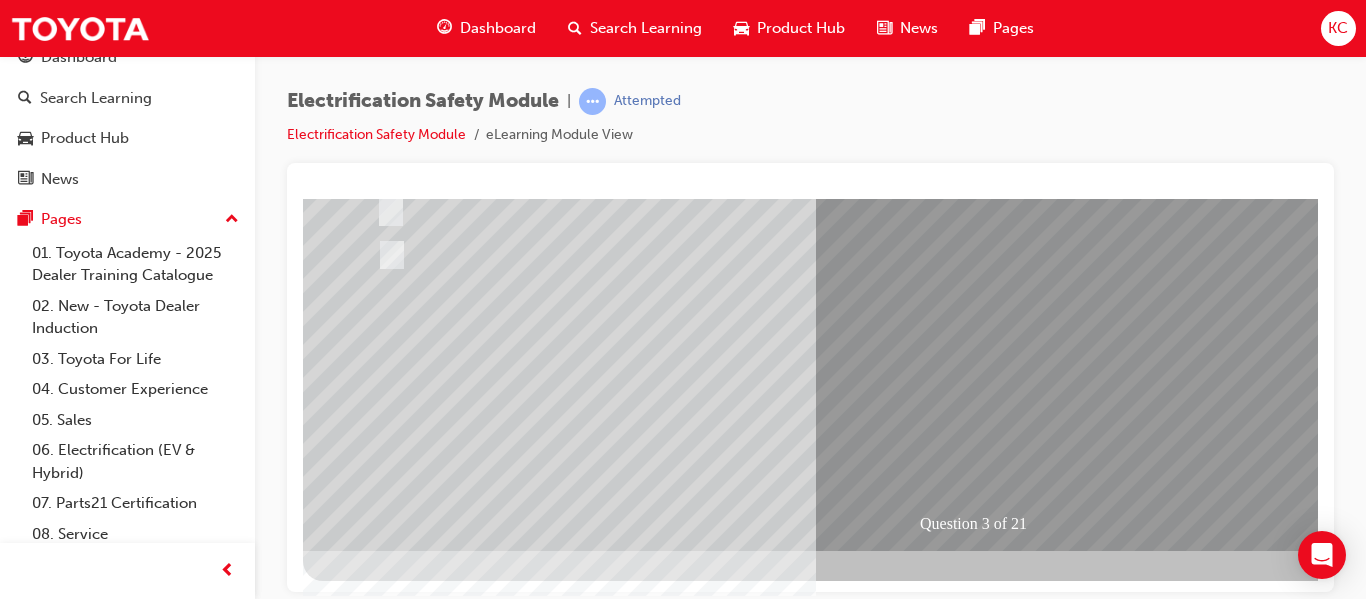 click at bounding box center [375, 2619] 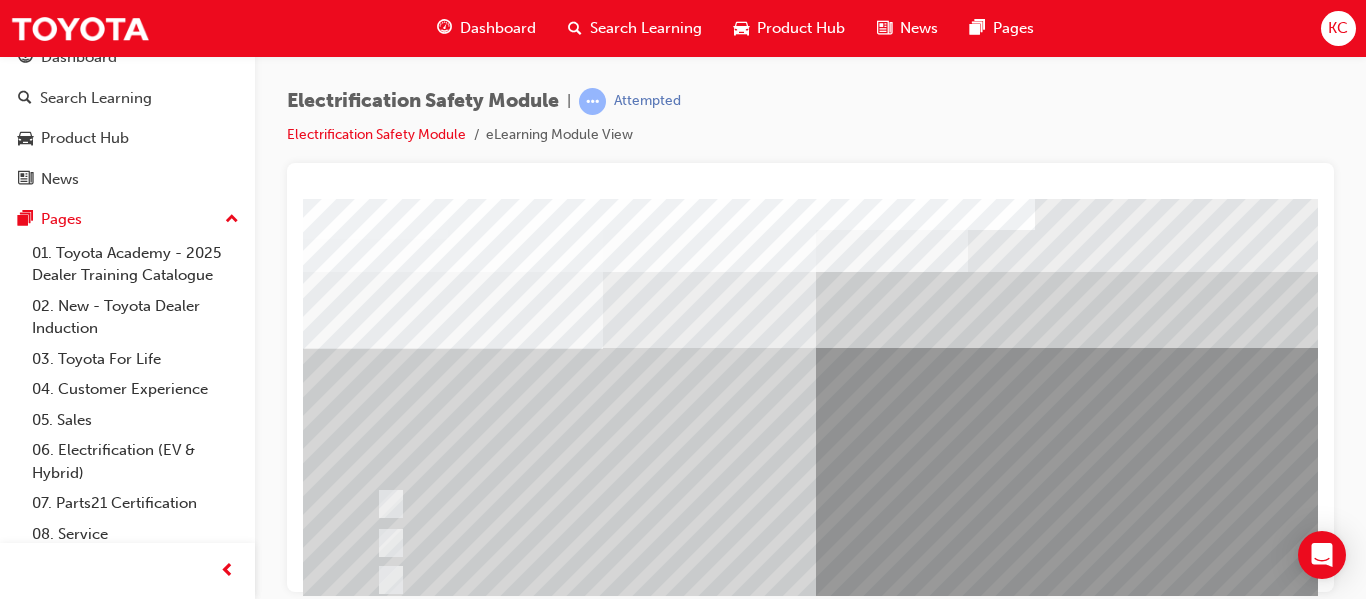 scroll, scrollTop: 100, scrollLeft: 0, axis: vertical 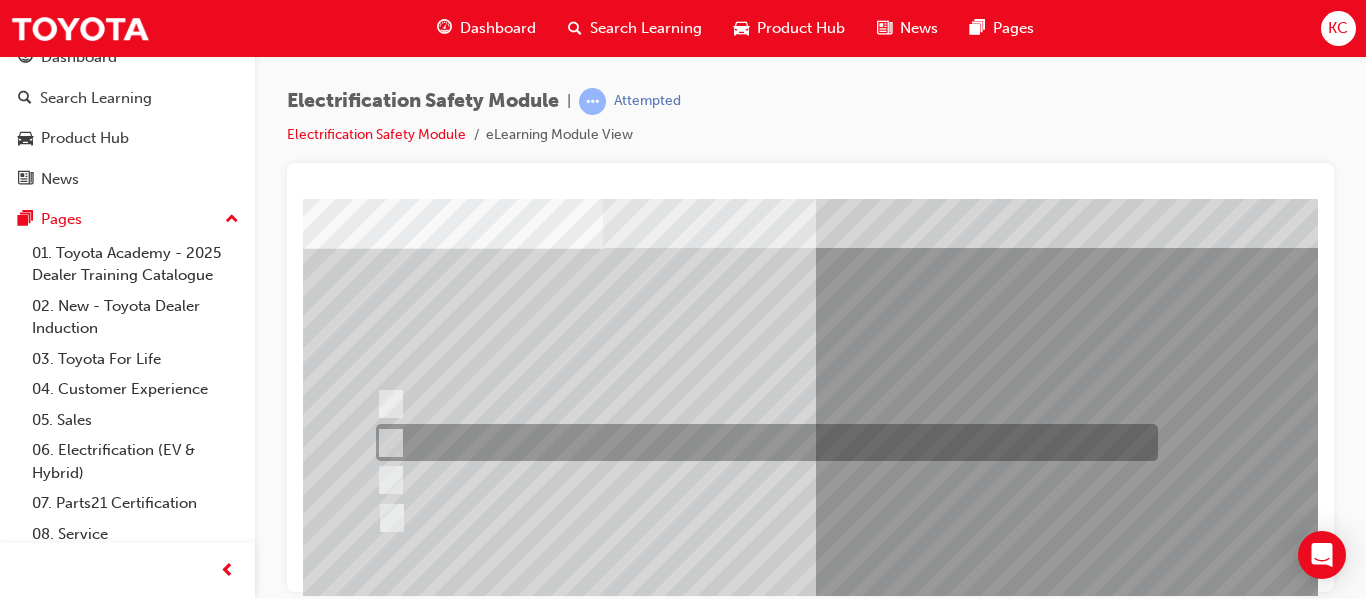 click at bounding box center [762, 442] 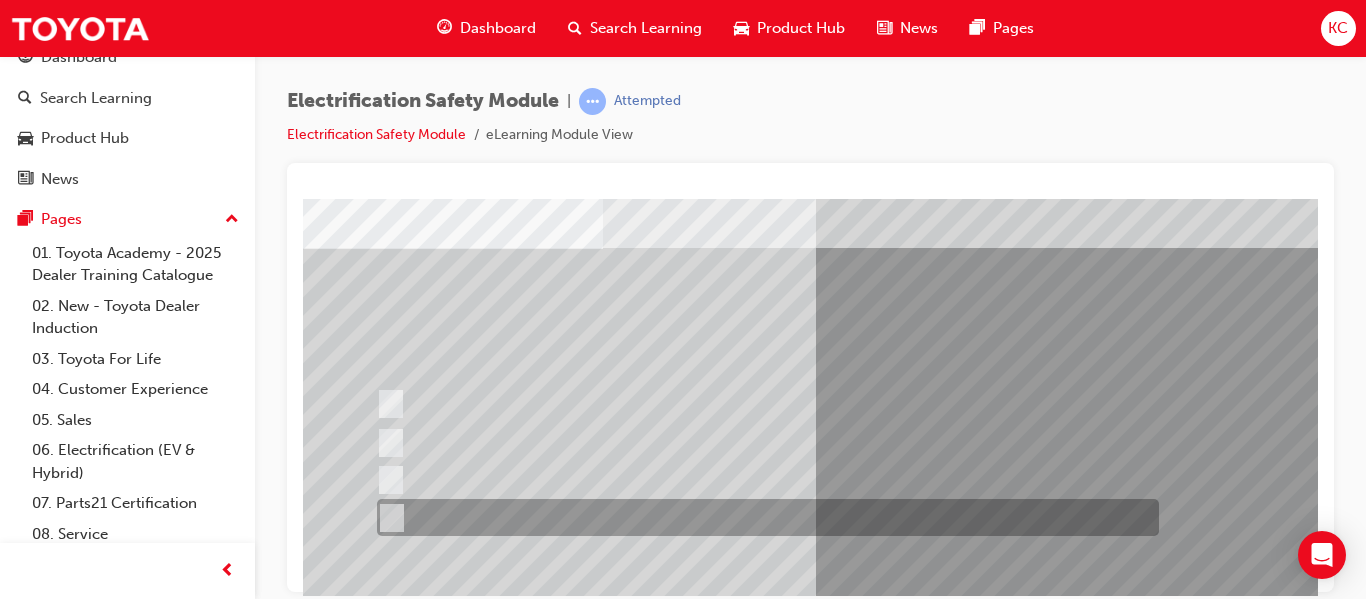 click at bounding box center (763, 517) 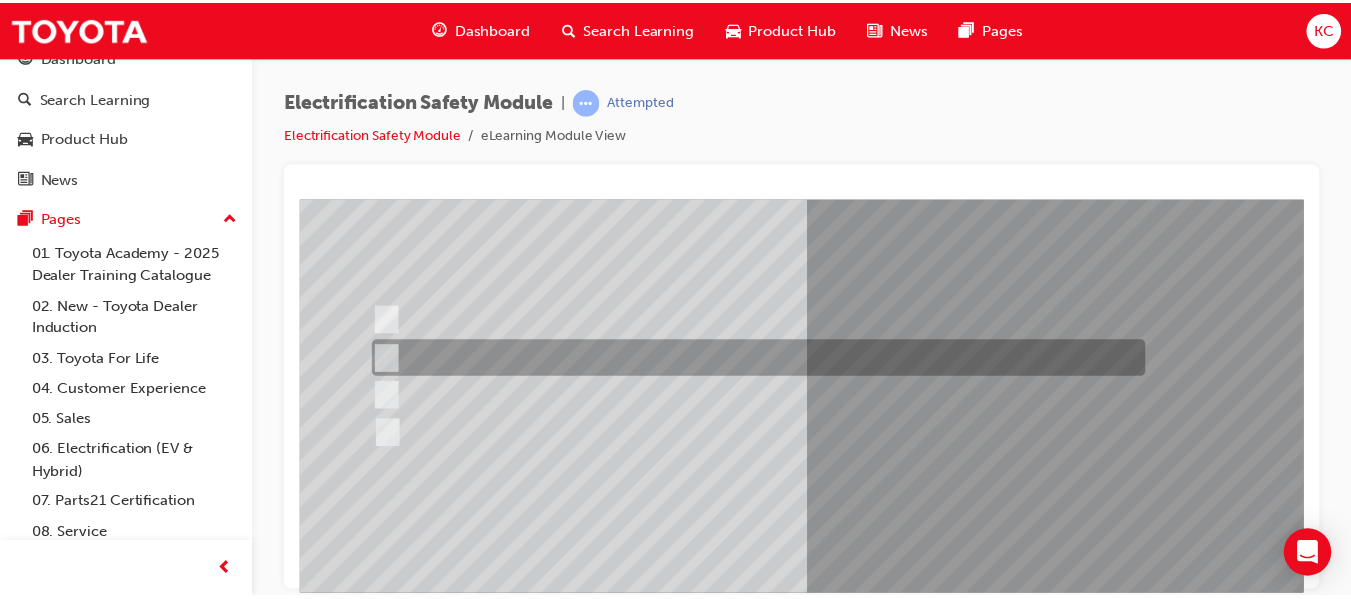 scroll, scrollTop: 300, scrollLeft: 0, axis: vertical 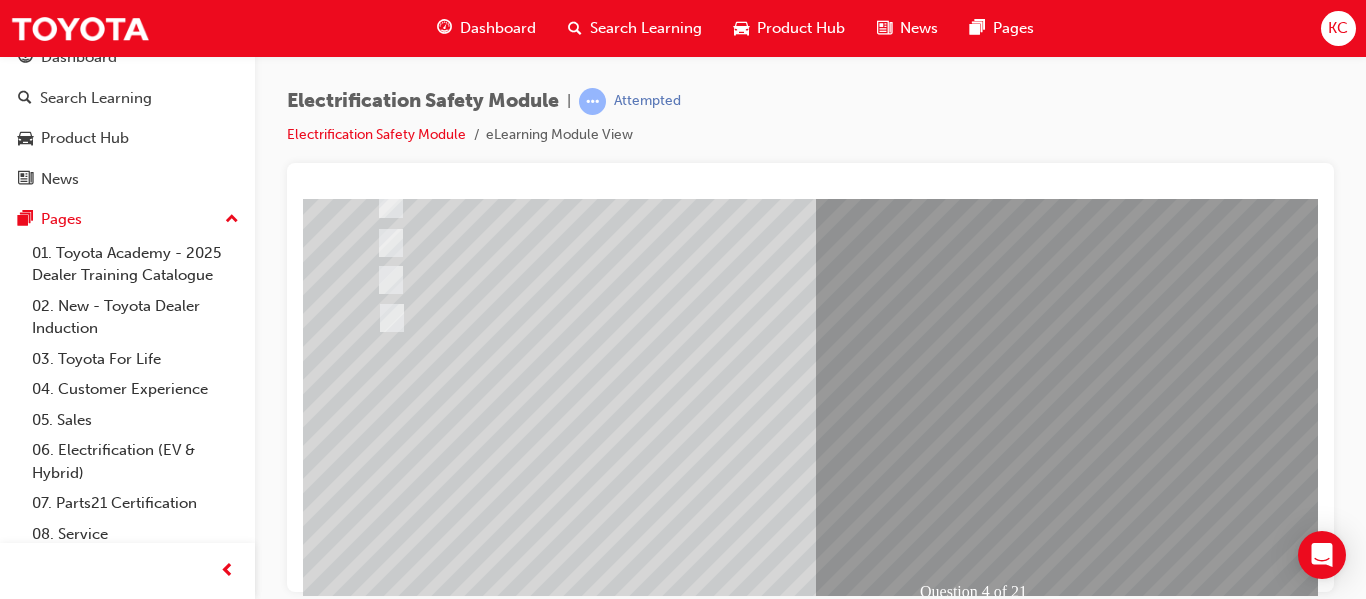 click at bounding box center (375, 2687) 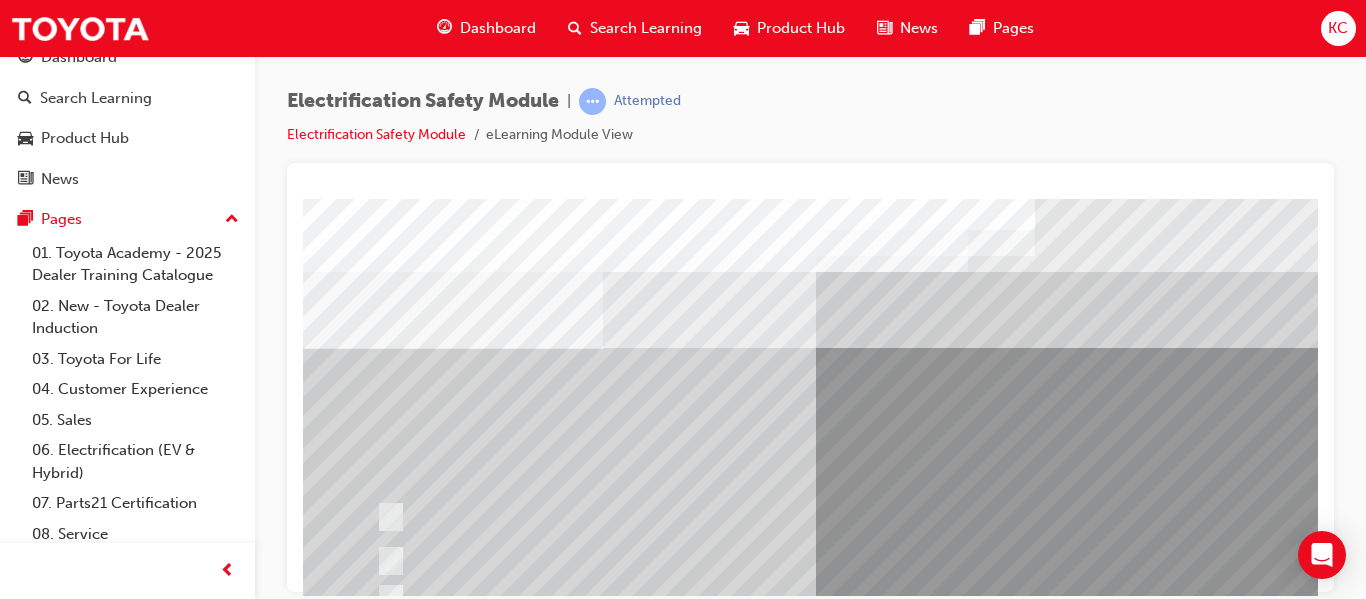 scroll, scrollTop: 100, scrollLeft: 0, axis: vertical 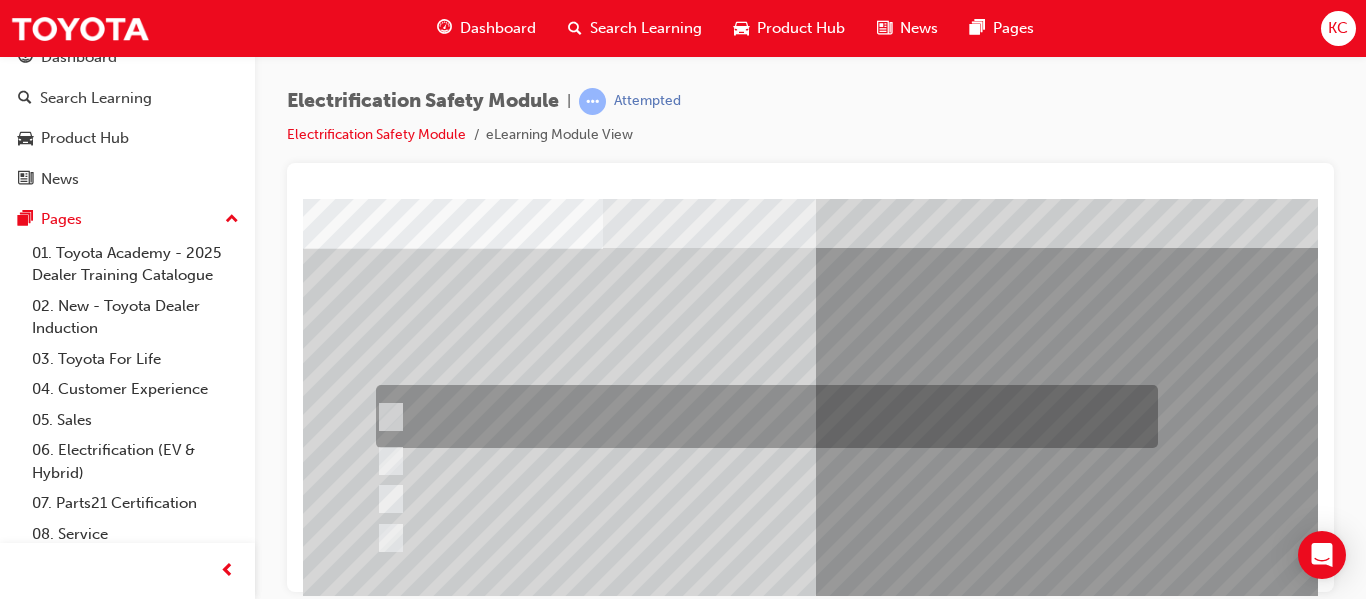 click at bounding box center [762, 416] 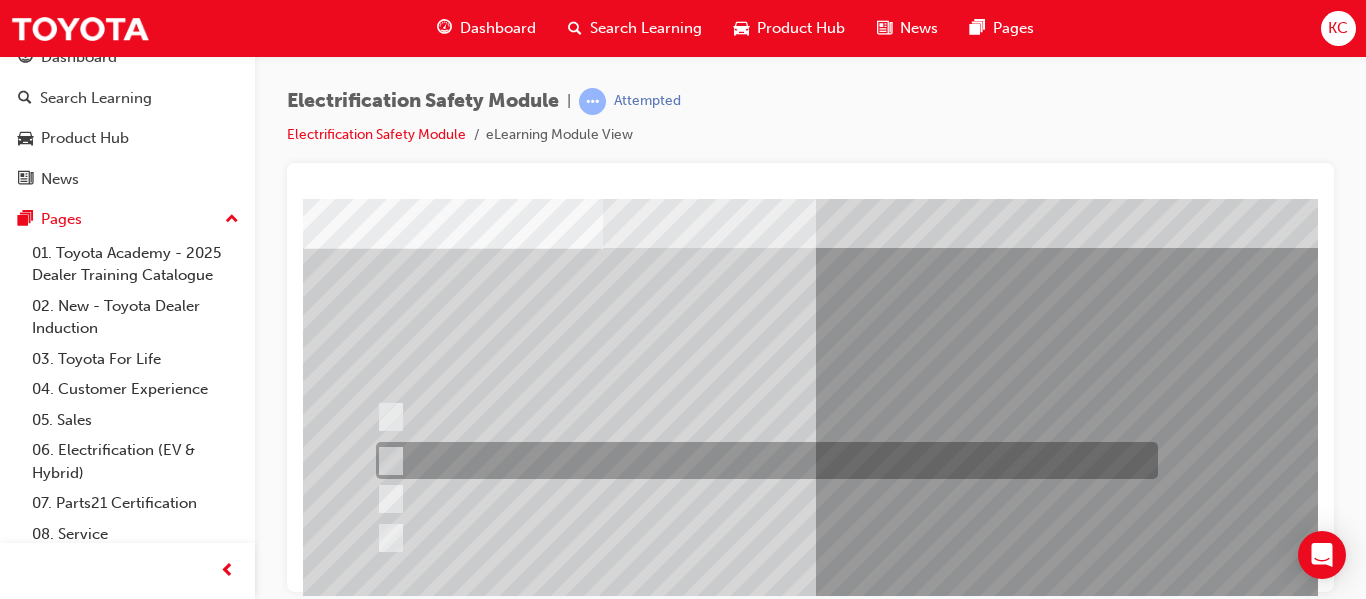 click at bounding box center [762, 460] 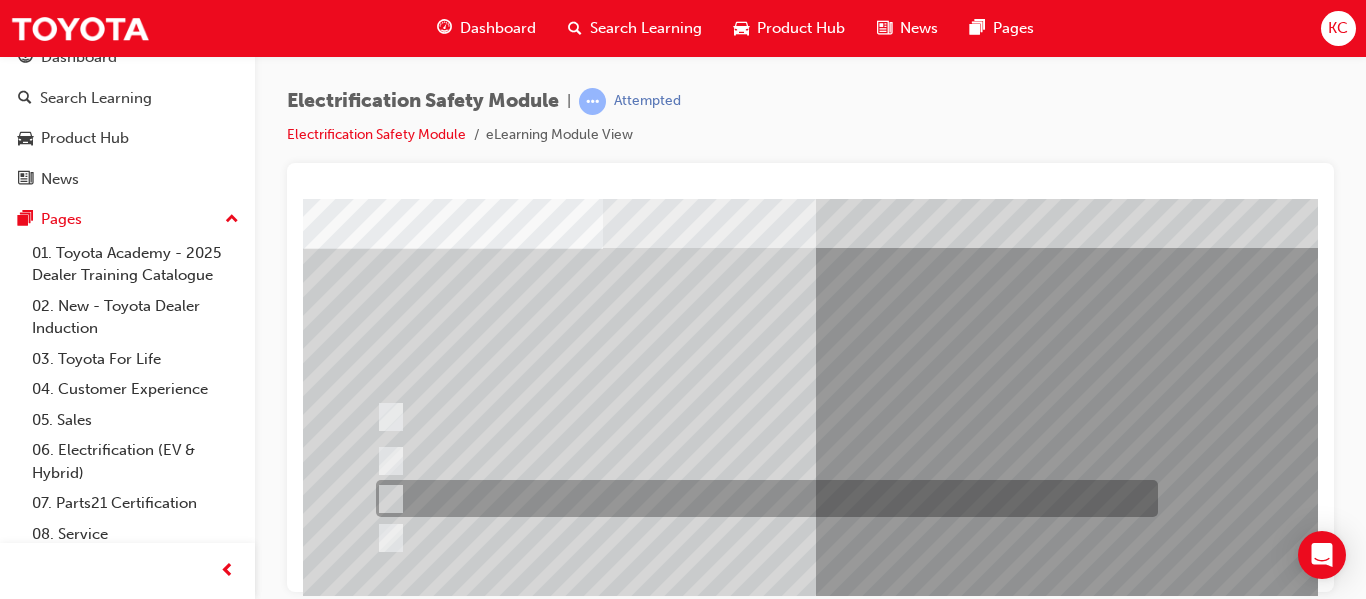 click at bounding box center [762, 498] 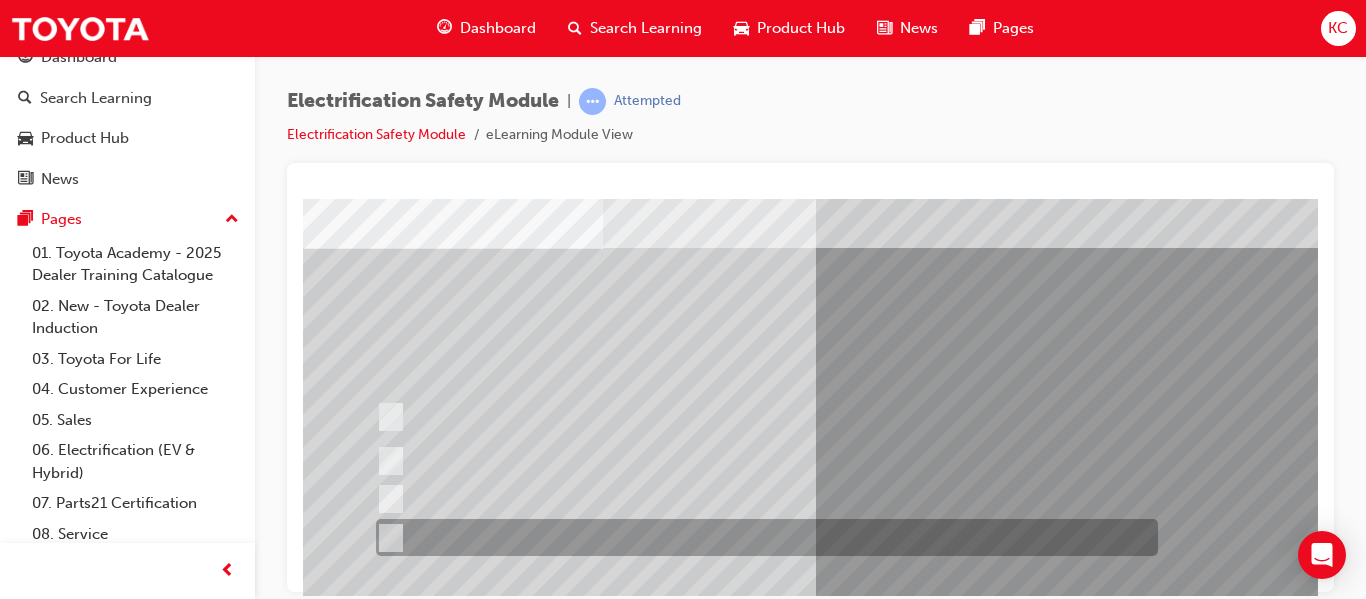 click at bounding box center (762, 537) 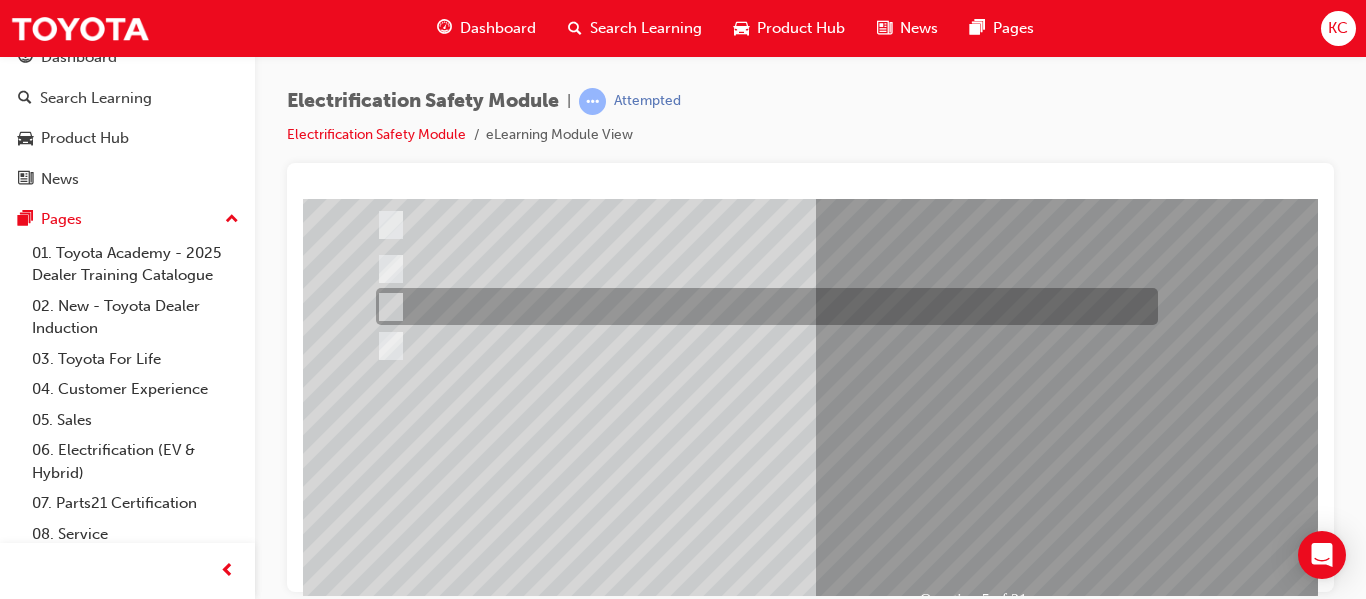 scroll, scrollTop: 300, scrollLeft: 0, axis: vertical 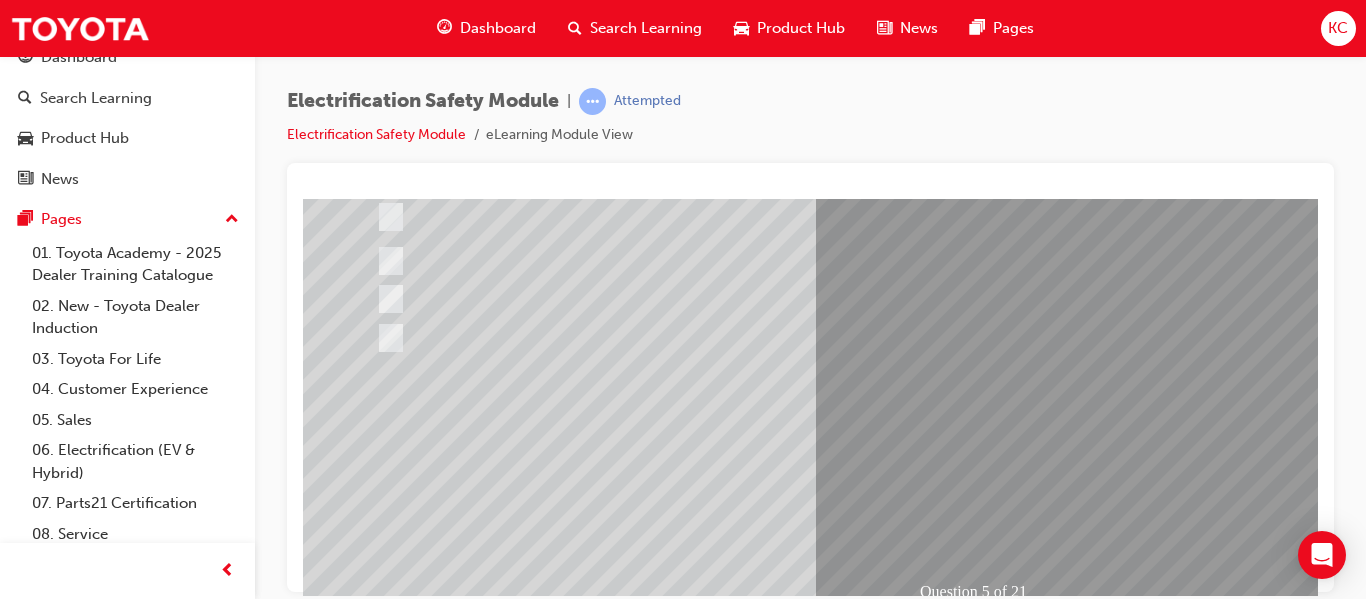 click at bounding box center [375, 2687] 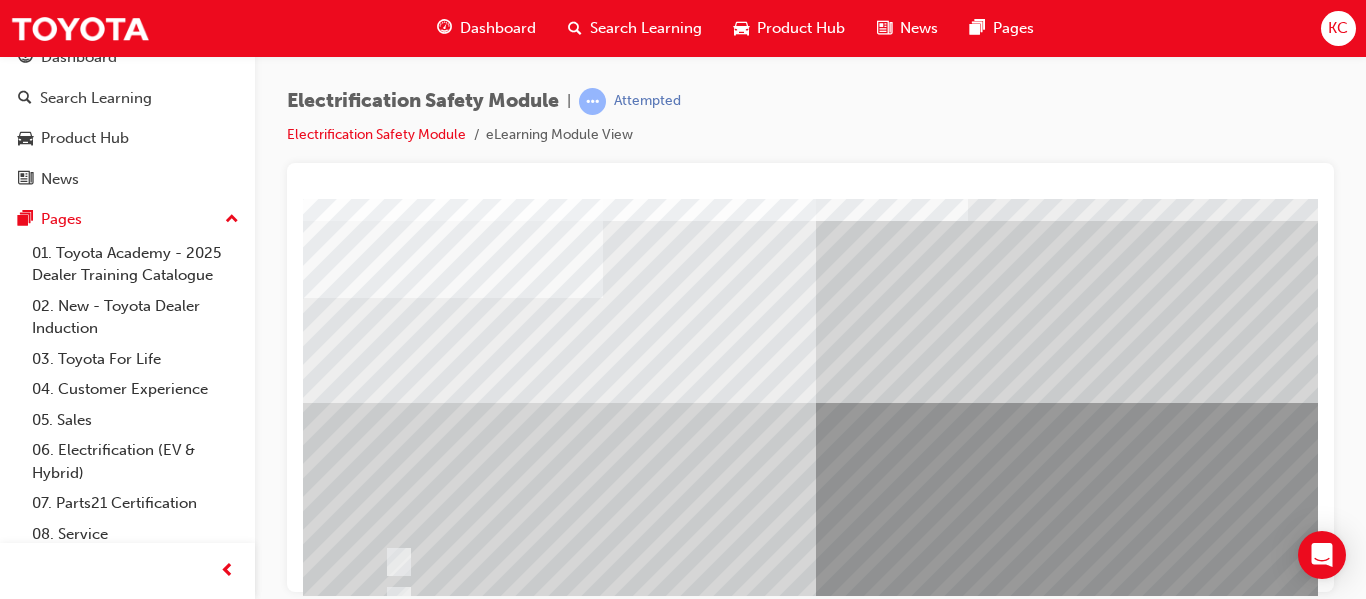 scroll, scrollTop: 100, scrollLeft: 0, axis: vertical 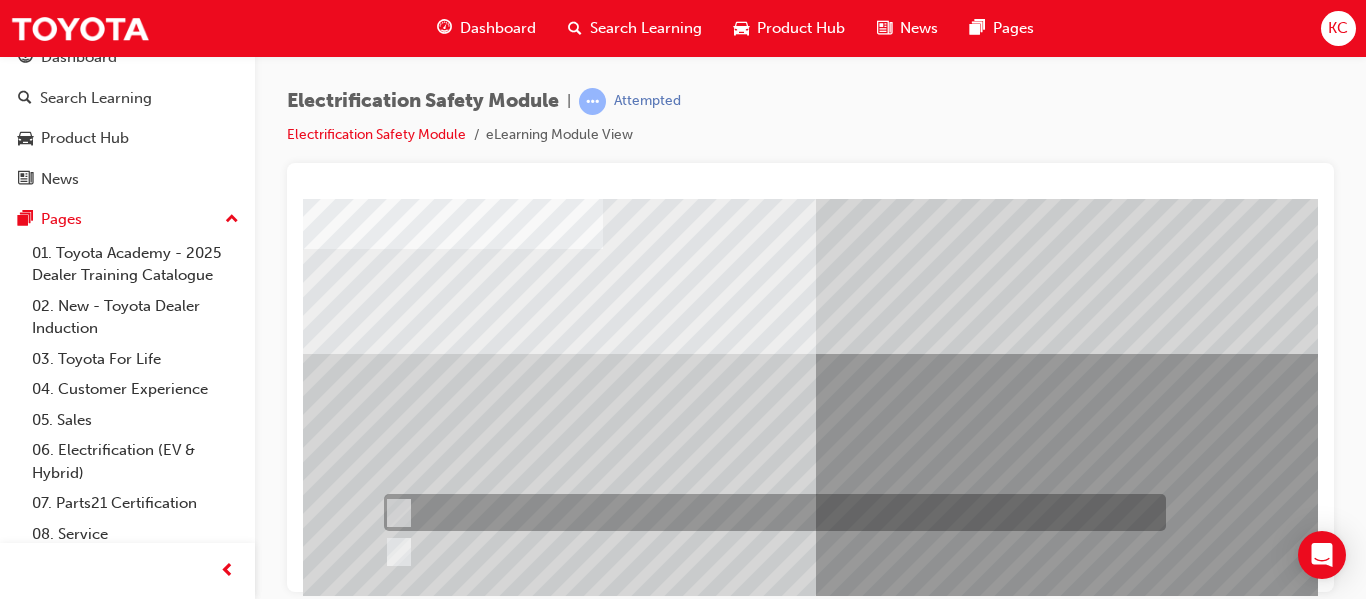 click at bounding box center (770, 512) 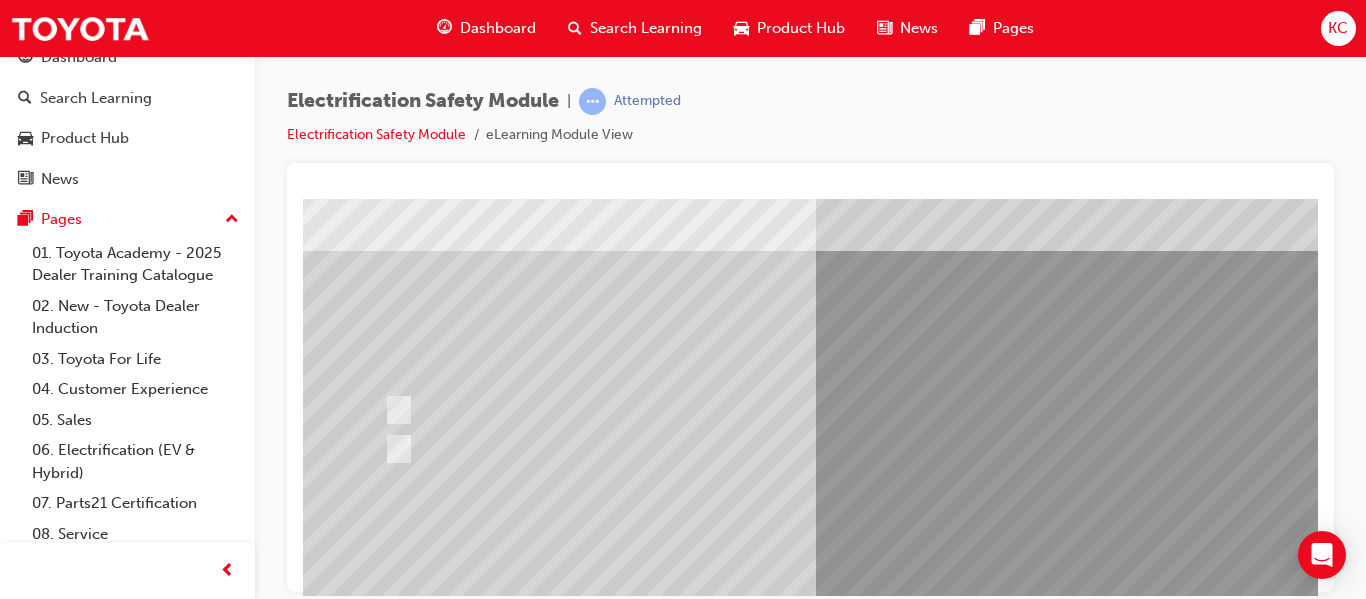 scroll, scrollTop: 300, scrollLeft: 0, axis: vertical 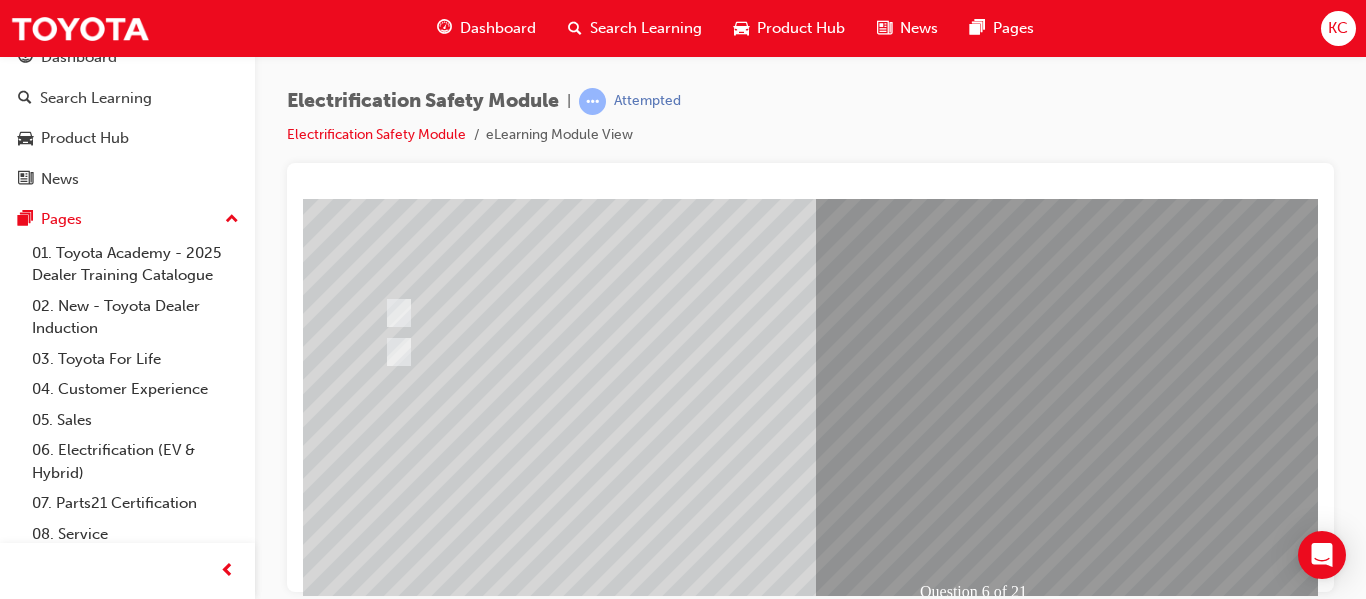 click at bounding box center (375, 2749) 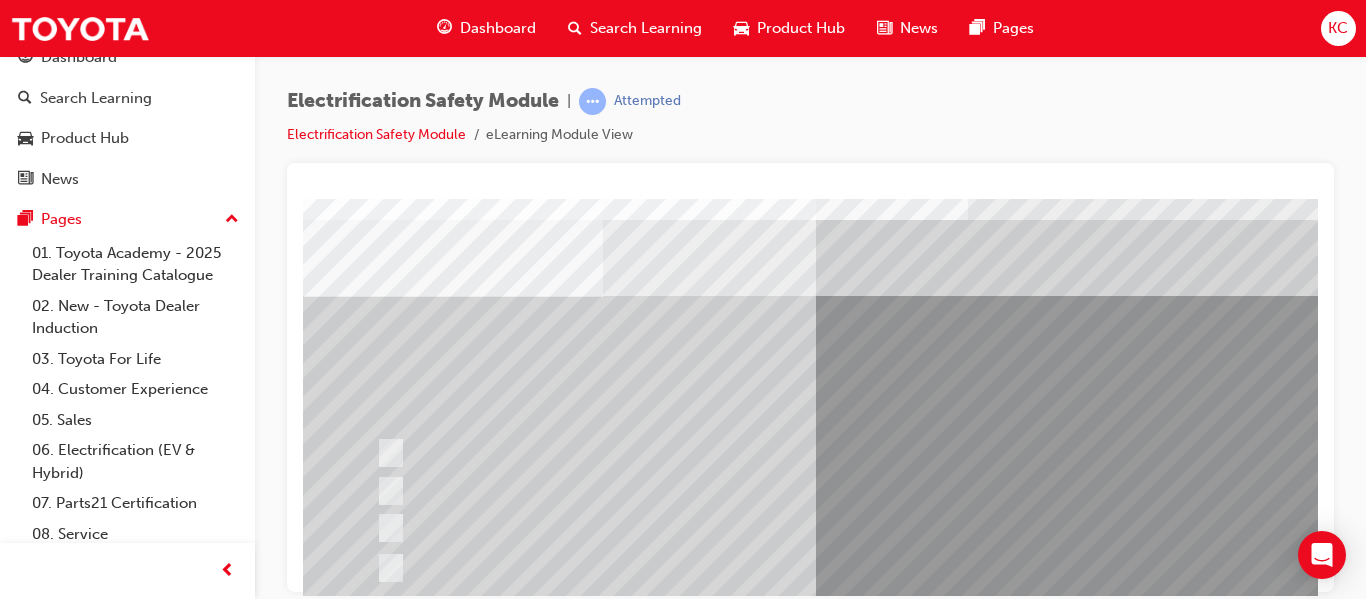 scroll, scrollTop: 100, scrollLeft: 0, axis: vertical 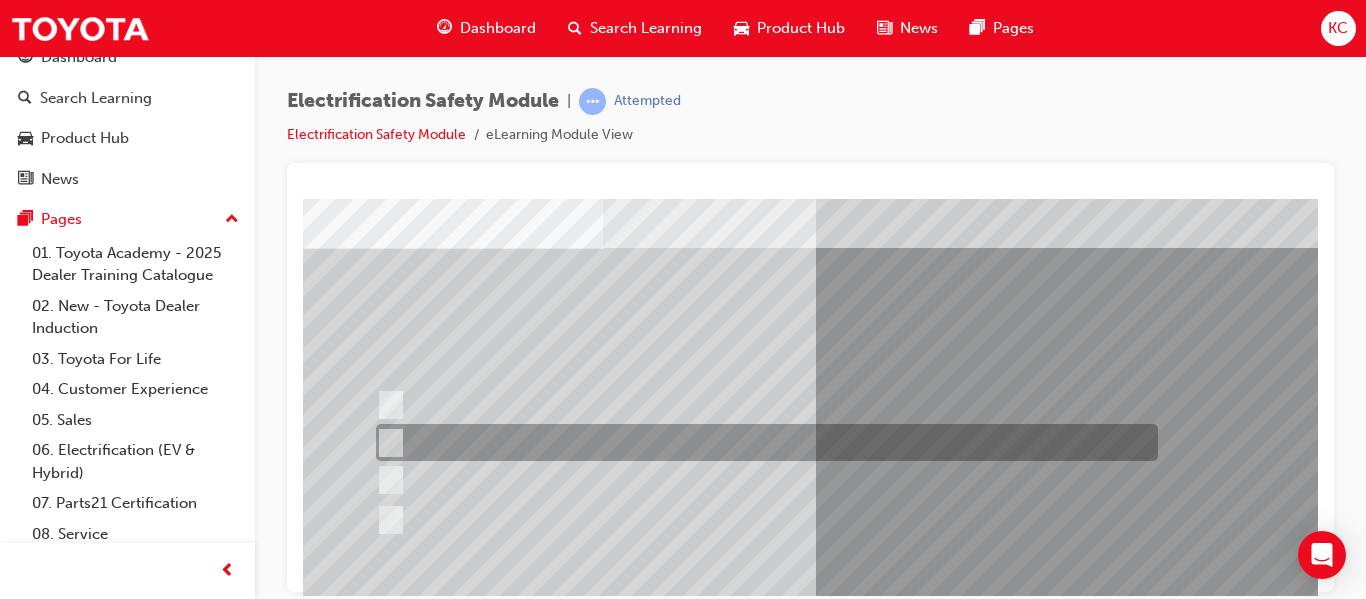 click at bounding box center (762, 442) 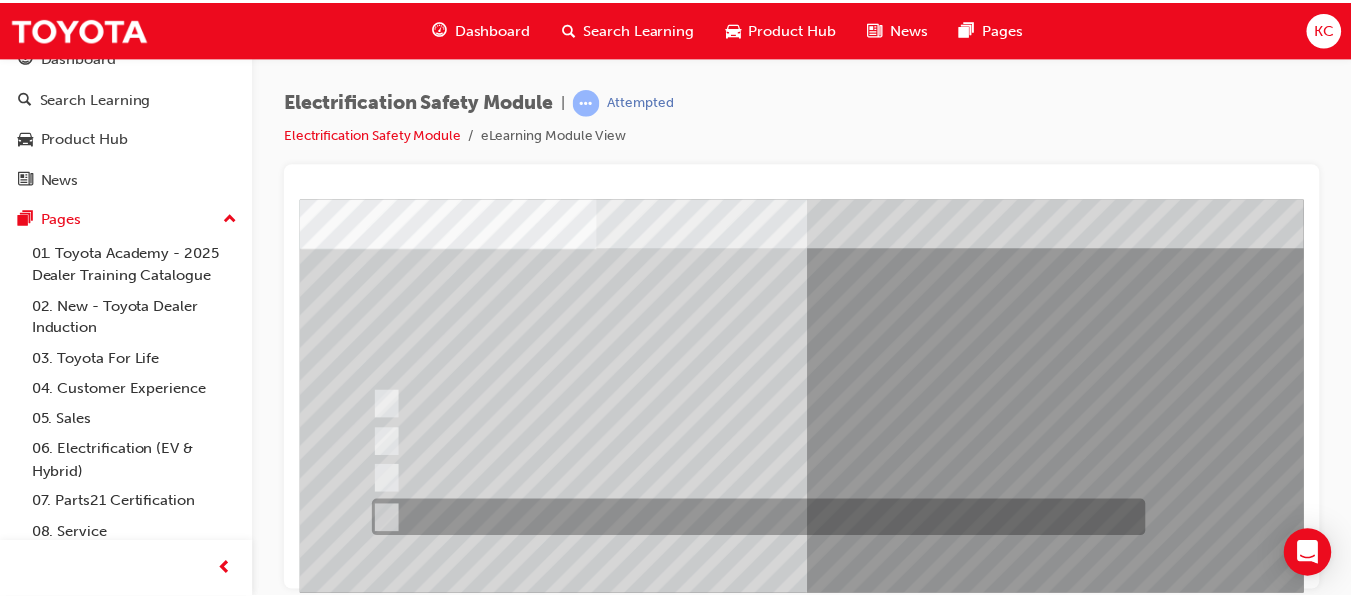 scroll, scrollTop: 300, scrollLeft: 0, axis: vertical 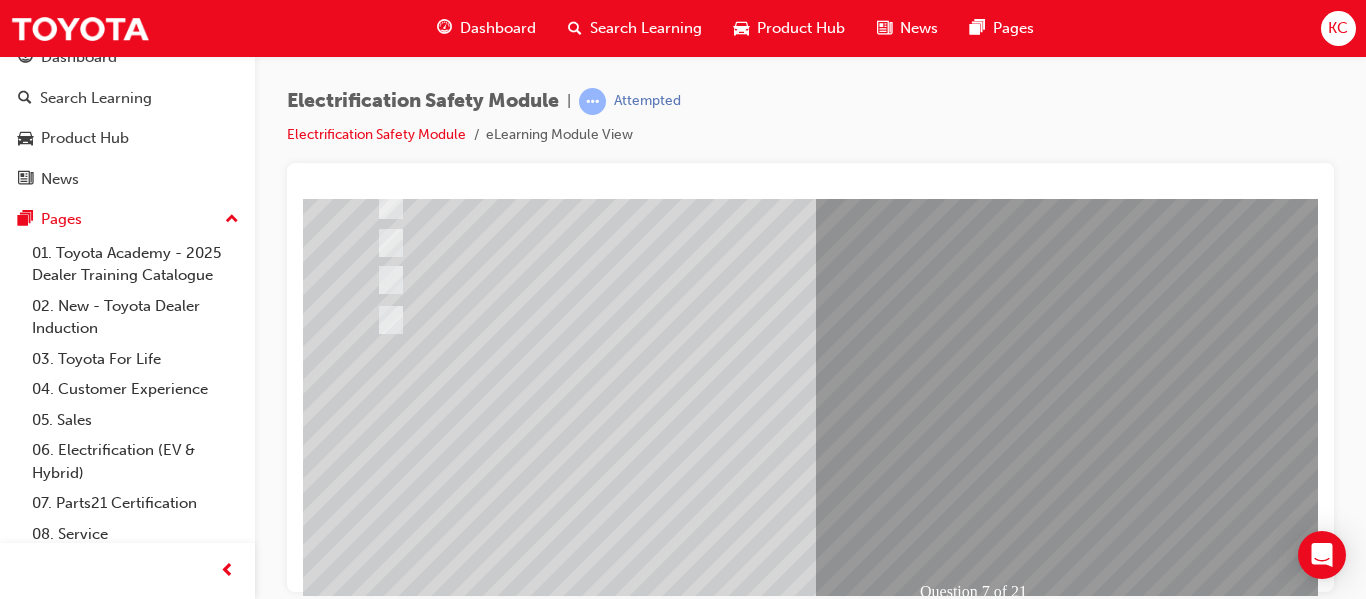 click at bounding box center [375, 2687] 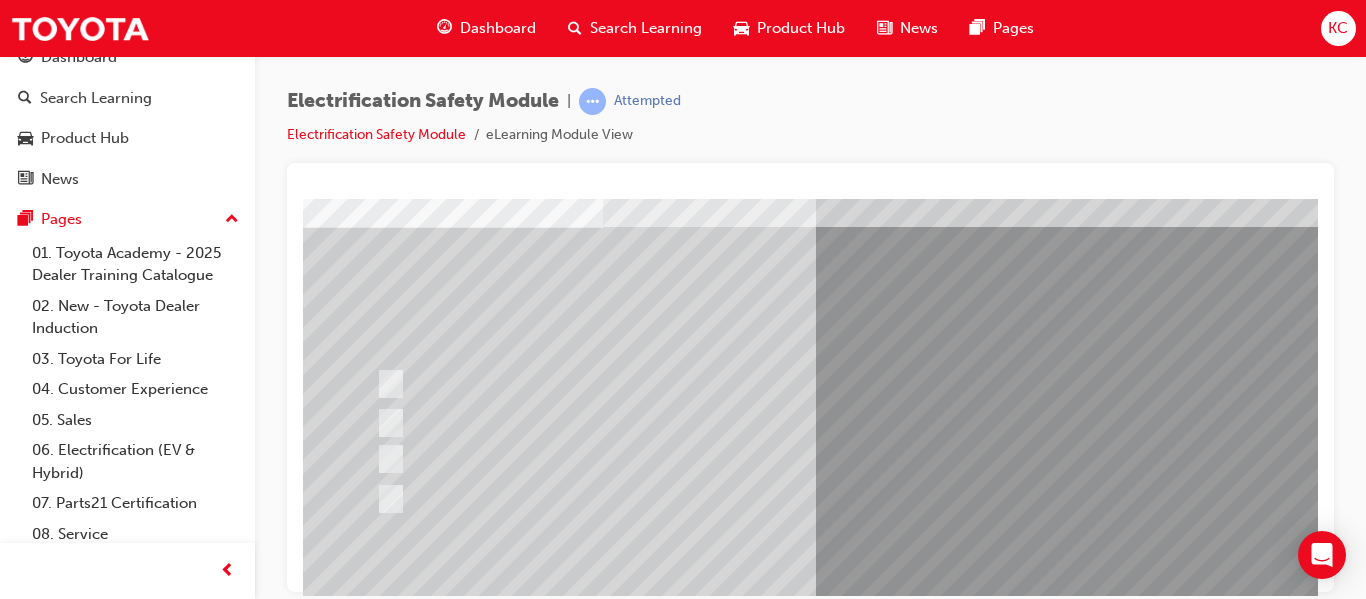 scroll, scrollTop: 200, scrollLeft: 0, axis: vertical 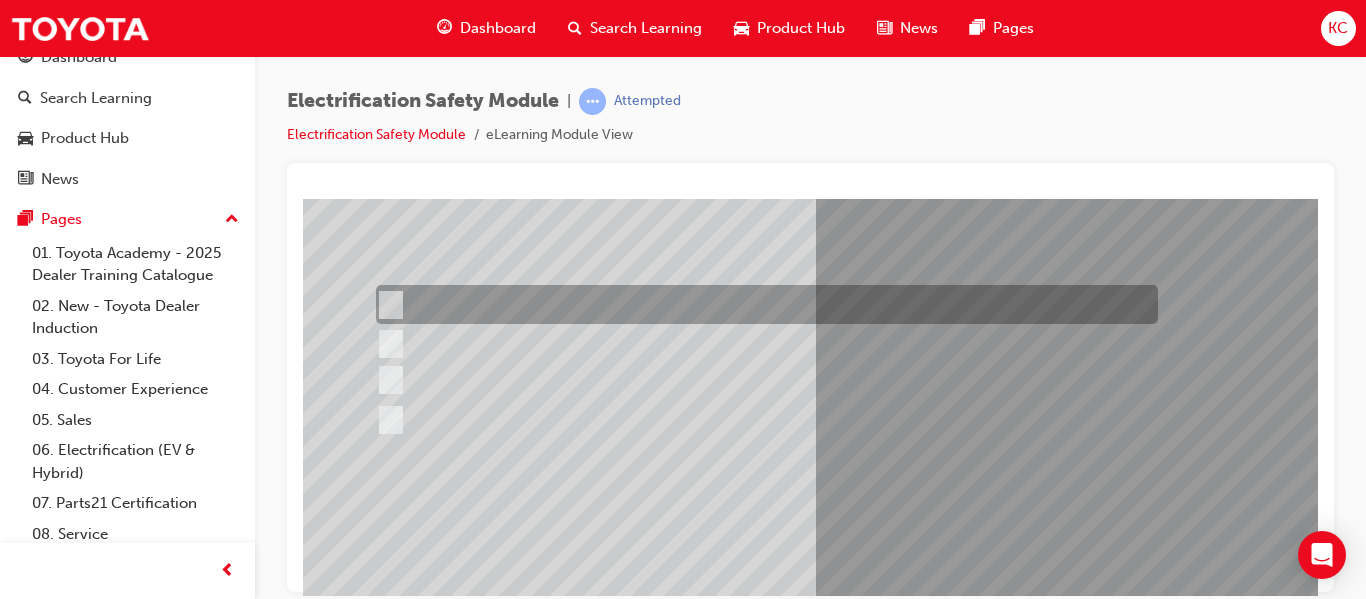 click at bounding box center (762, 304) 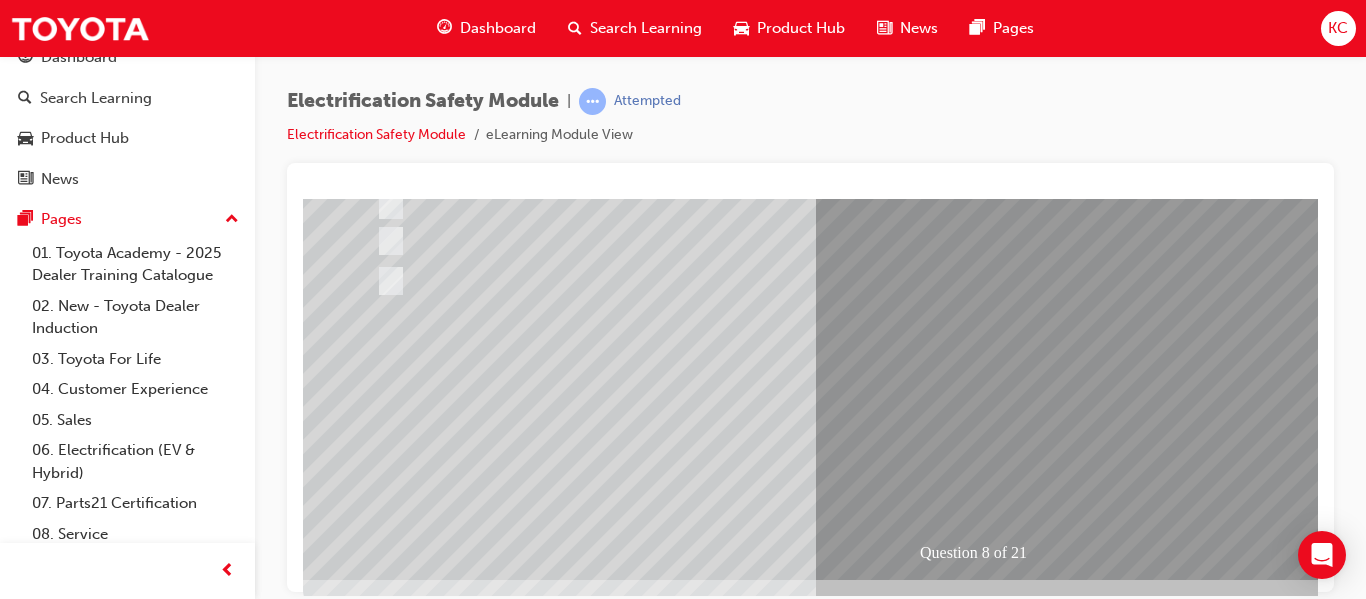 scroll, scrollTop: 368, scrollLeft: 0, axis: vertical 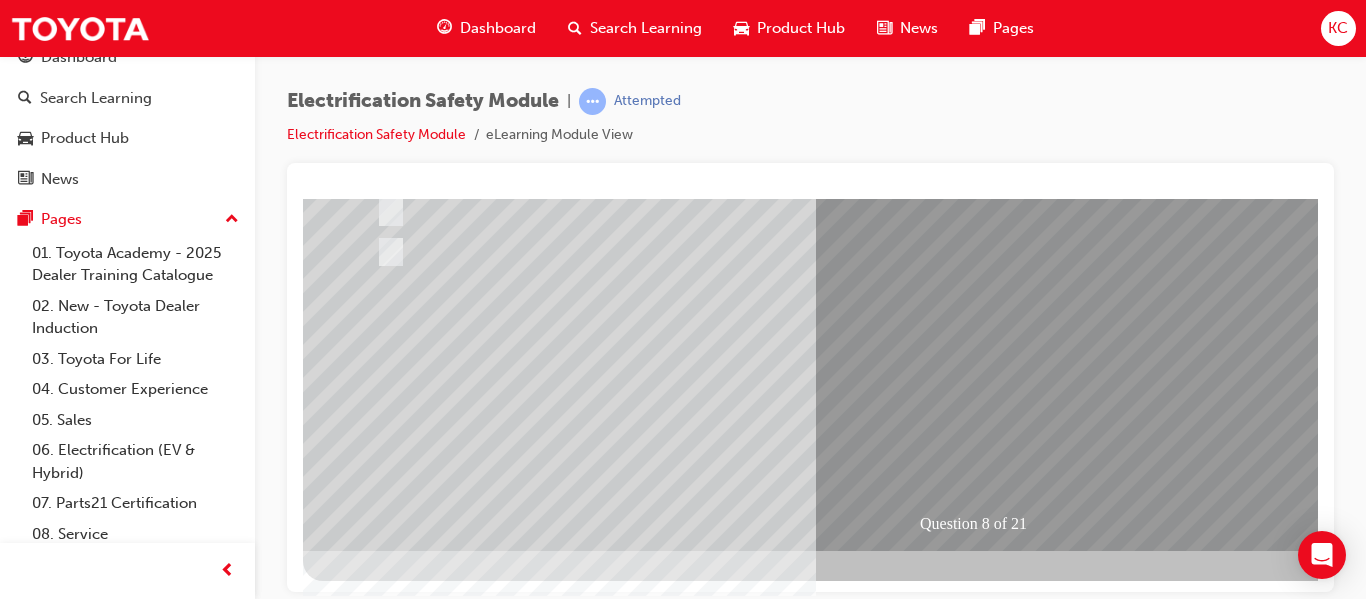 click at bounding box center (375, 2619) 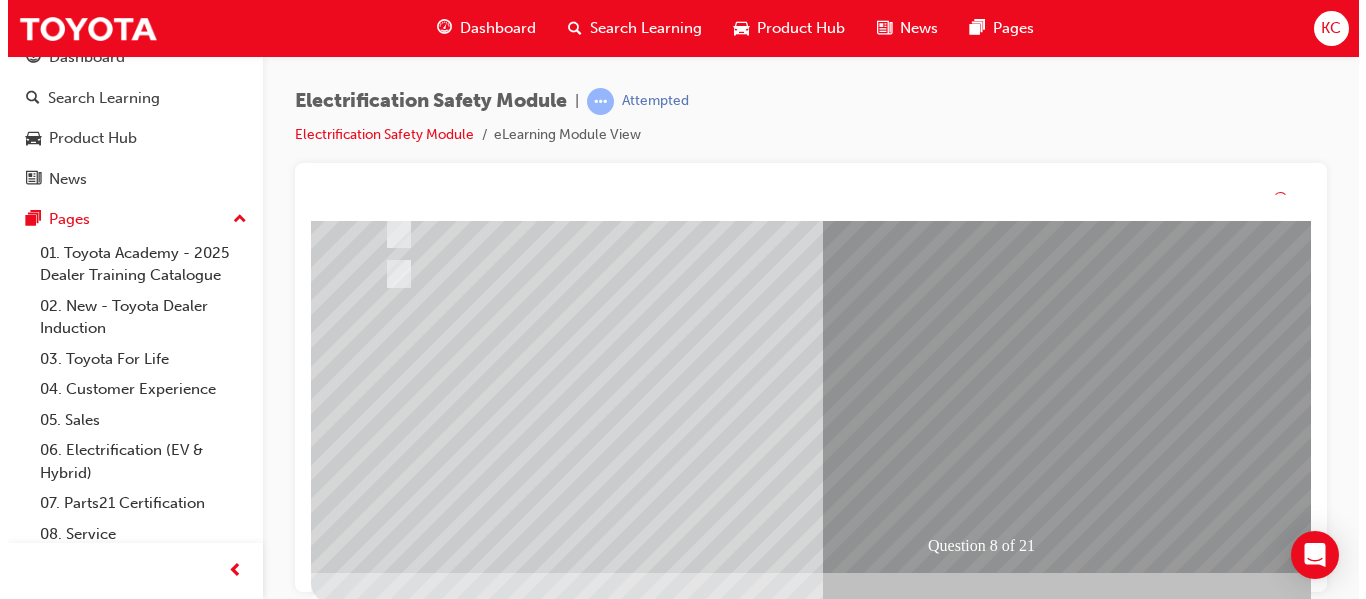 scroll, scrollTop: 0, scrollLeft: 0, axis: both 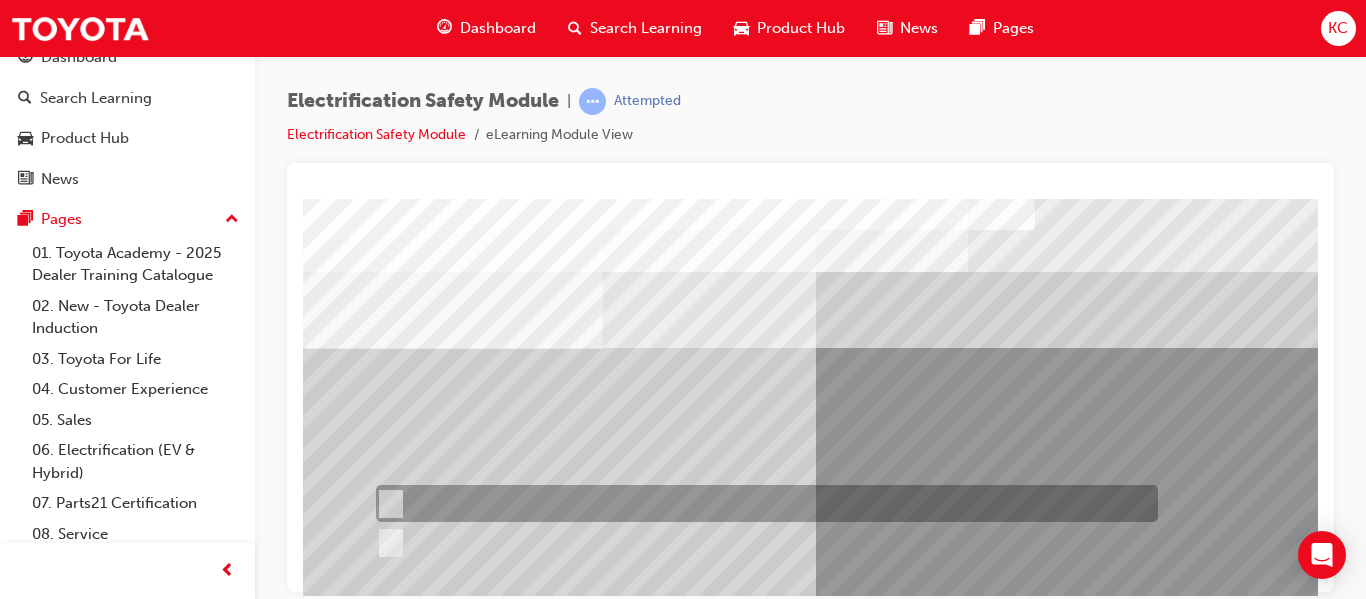 click at bounding box center [762, 503] 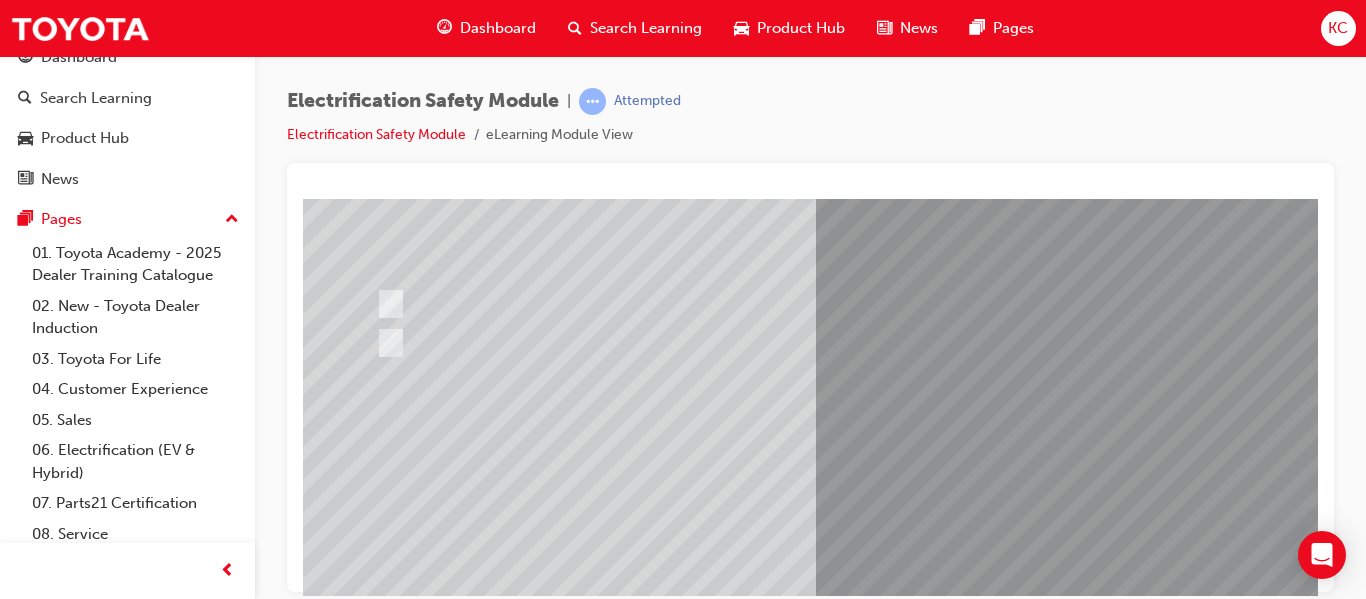 scroll, scrollTop: 300, scrollLeft: 0, axis: vertical 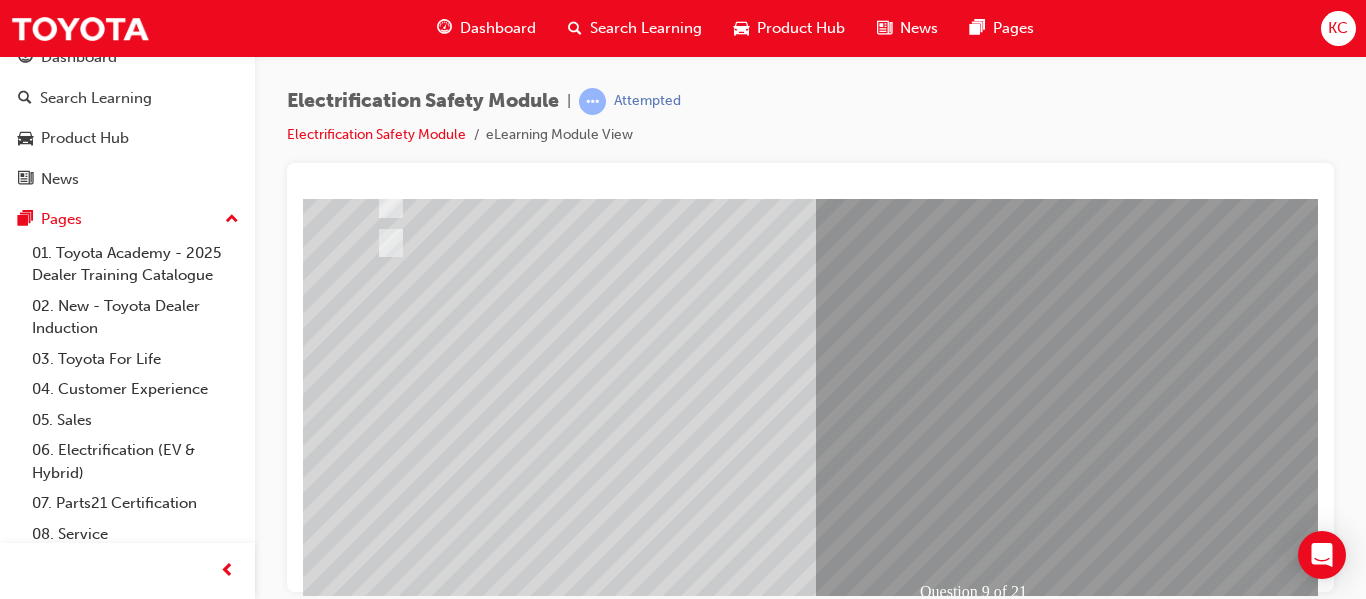 click at bounding box center [375, 2643] 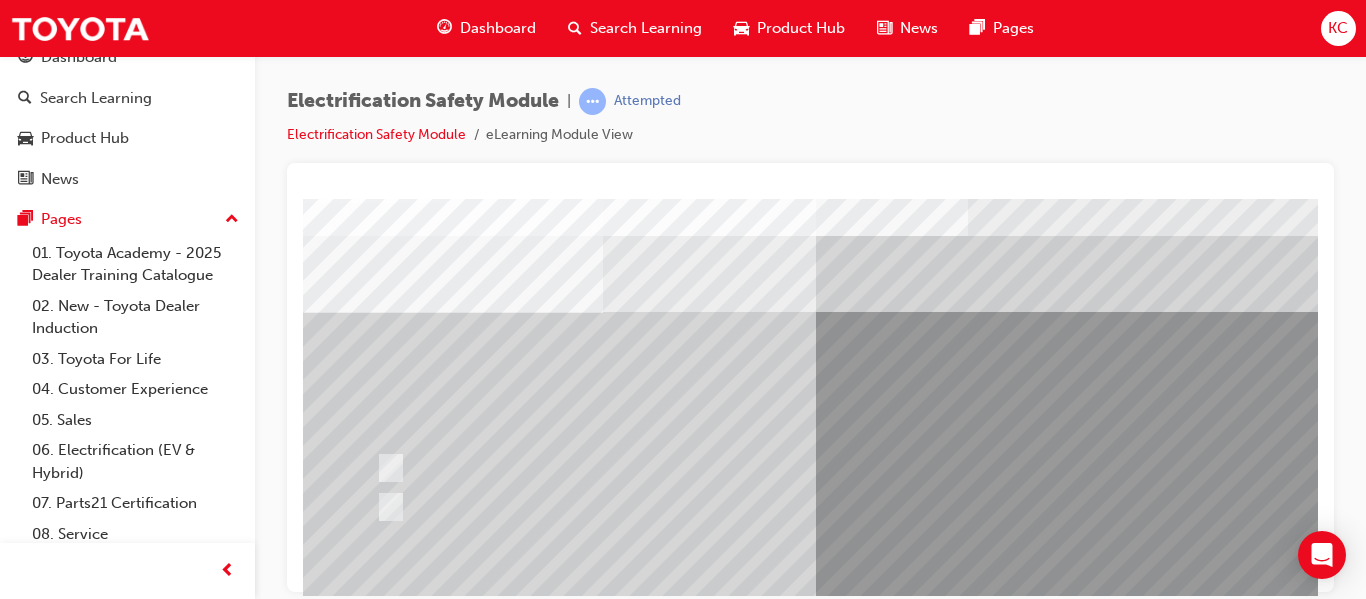 scroll, scrollTop: 100, scrollLeft: 0, axis: vertical 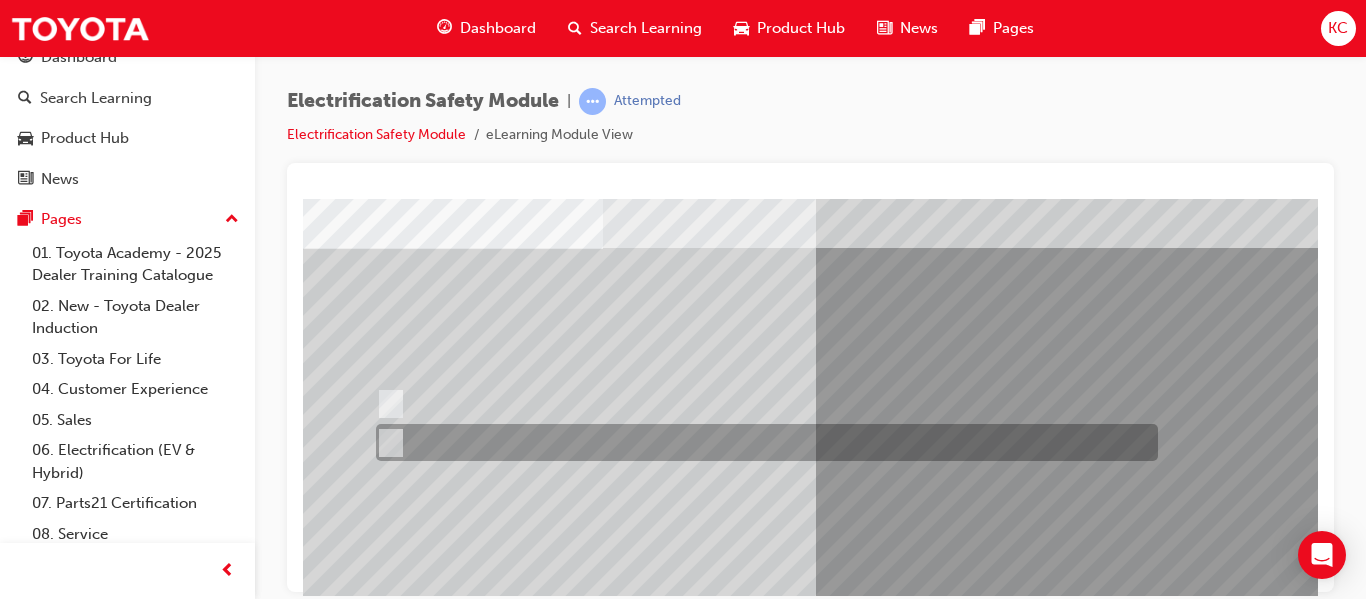 click at bounding box center (762, 442) 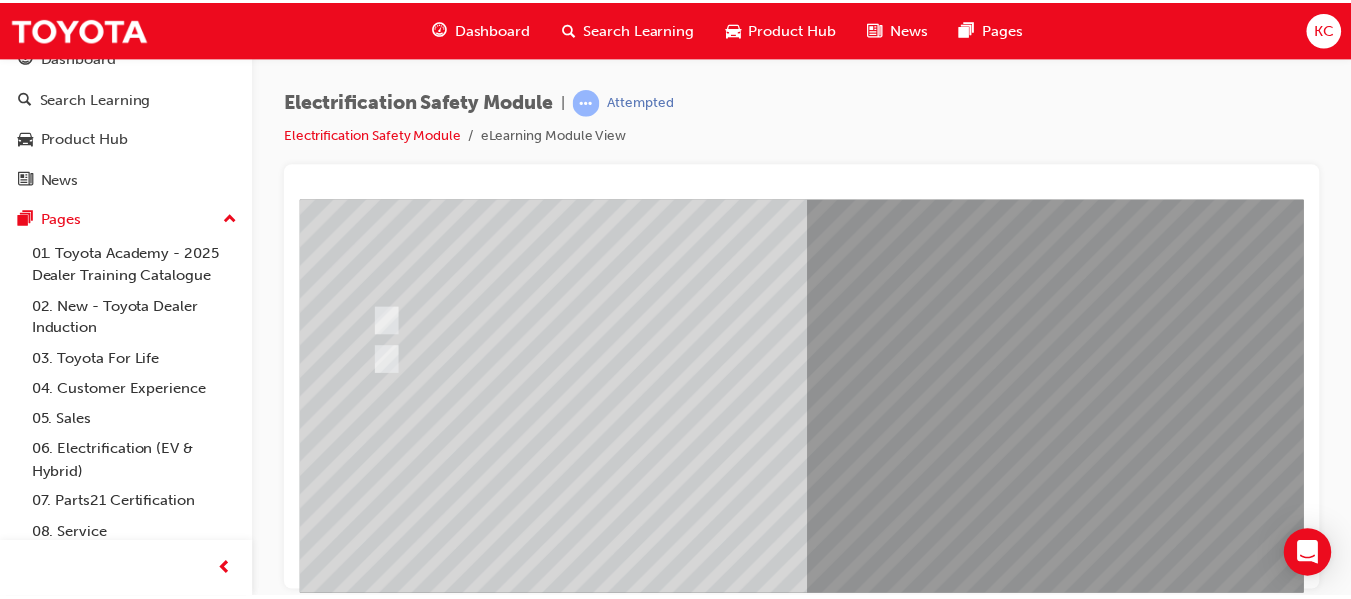scroll, scrollTop: 300, scrollLeft: 0, axis: vertical 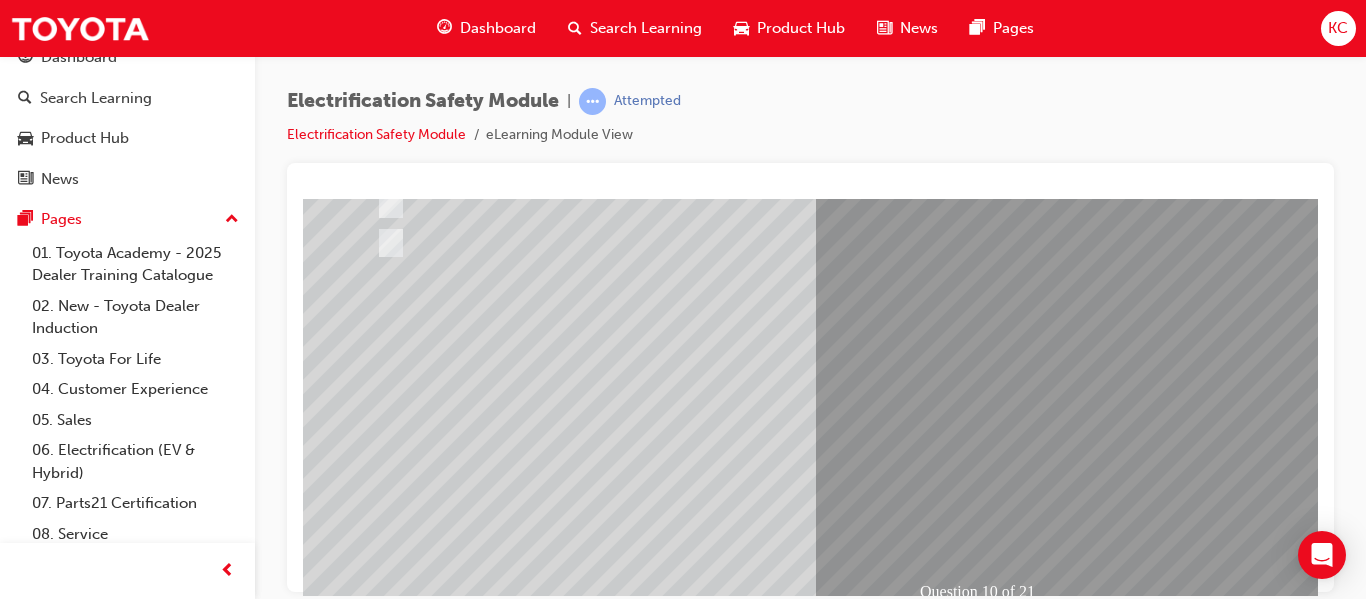 click at bounding box center (375, 2643) 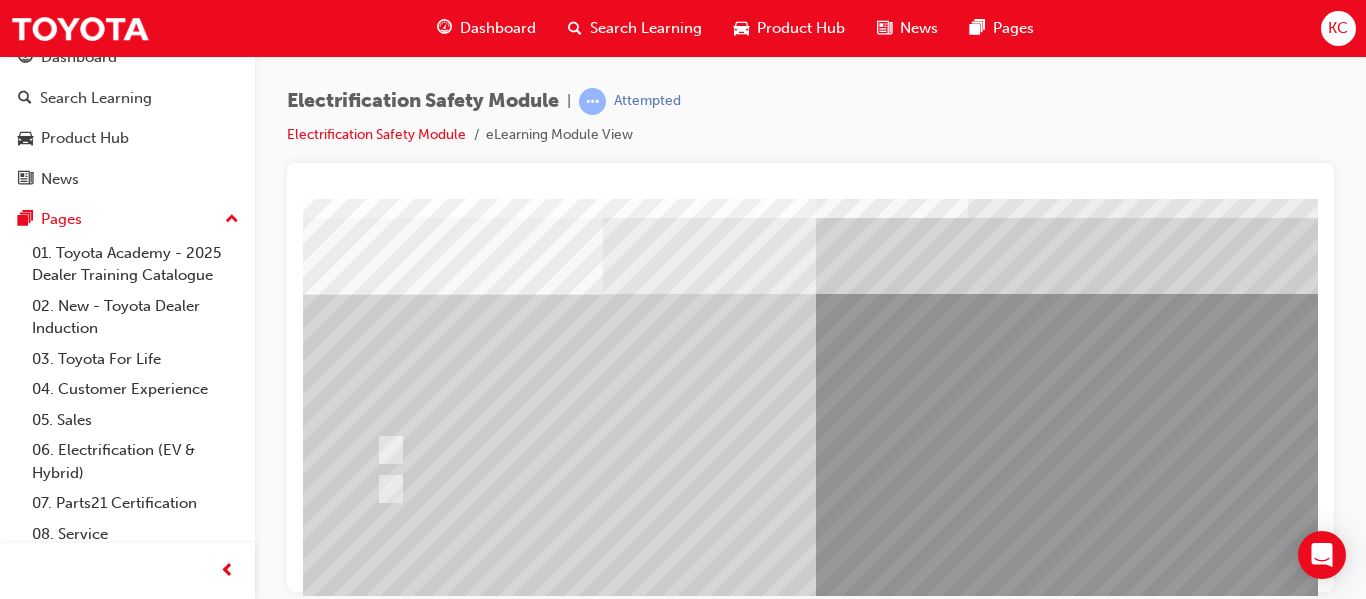 scroll, scrollTop: 100, scrollLeft: 0, axis: vertical 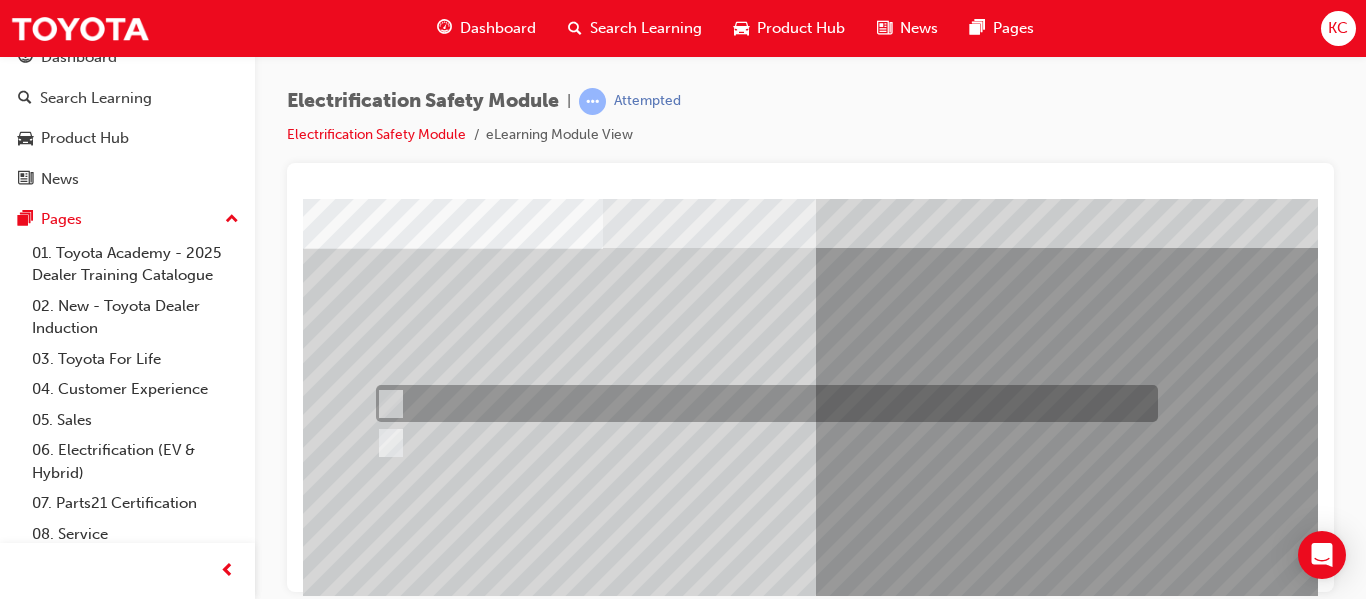 click at bounding box center (762, 403) 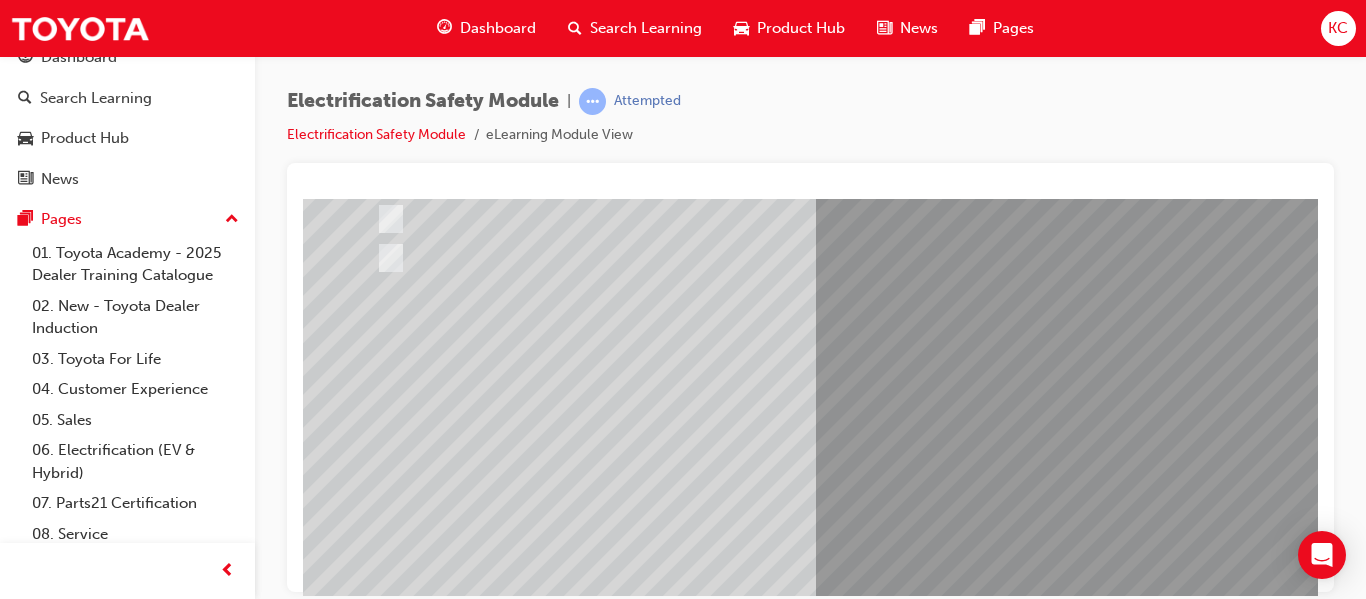 scroll, scrollTop: 300, scrollLeft: 0, axis: vertical 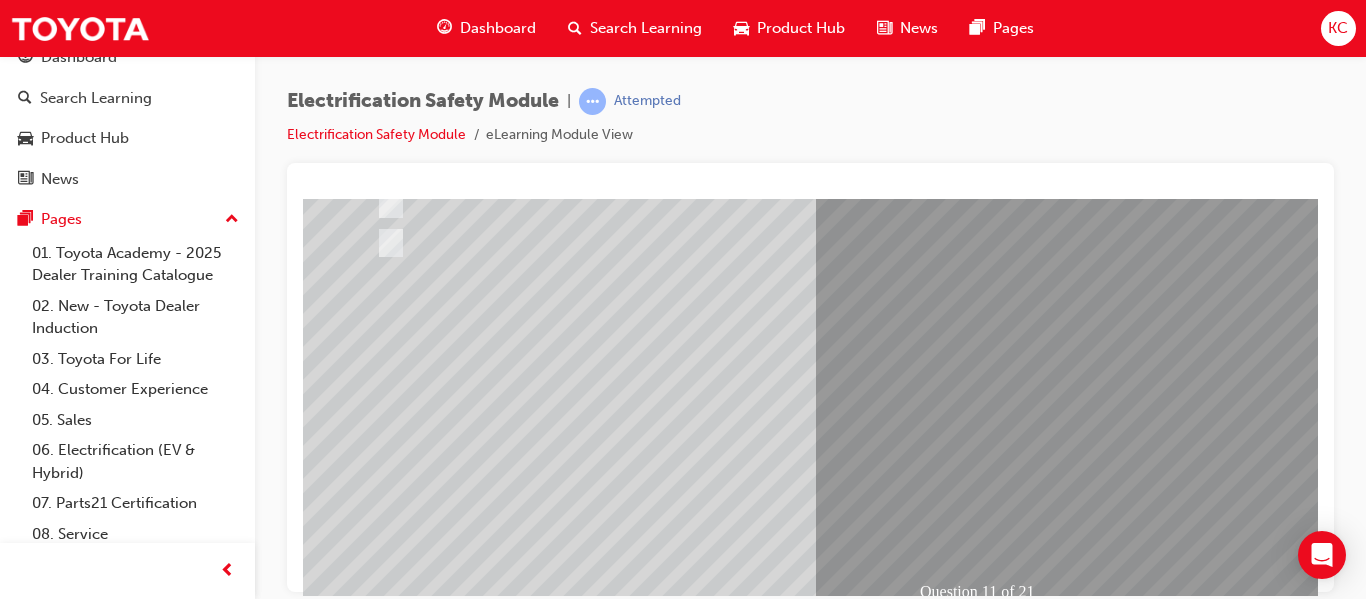 click at bounding box center [375, 2643] 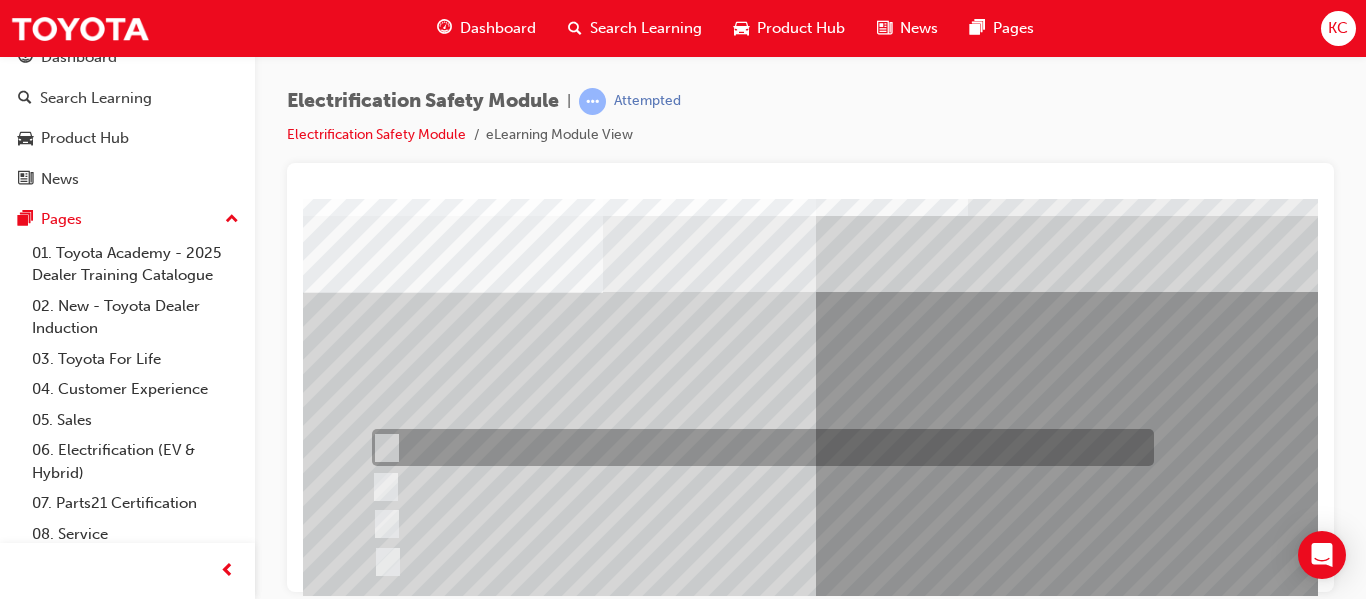 scroll, scrollTop: 100, scrollLeft: 0, axis: vertical 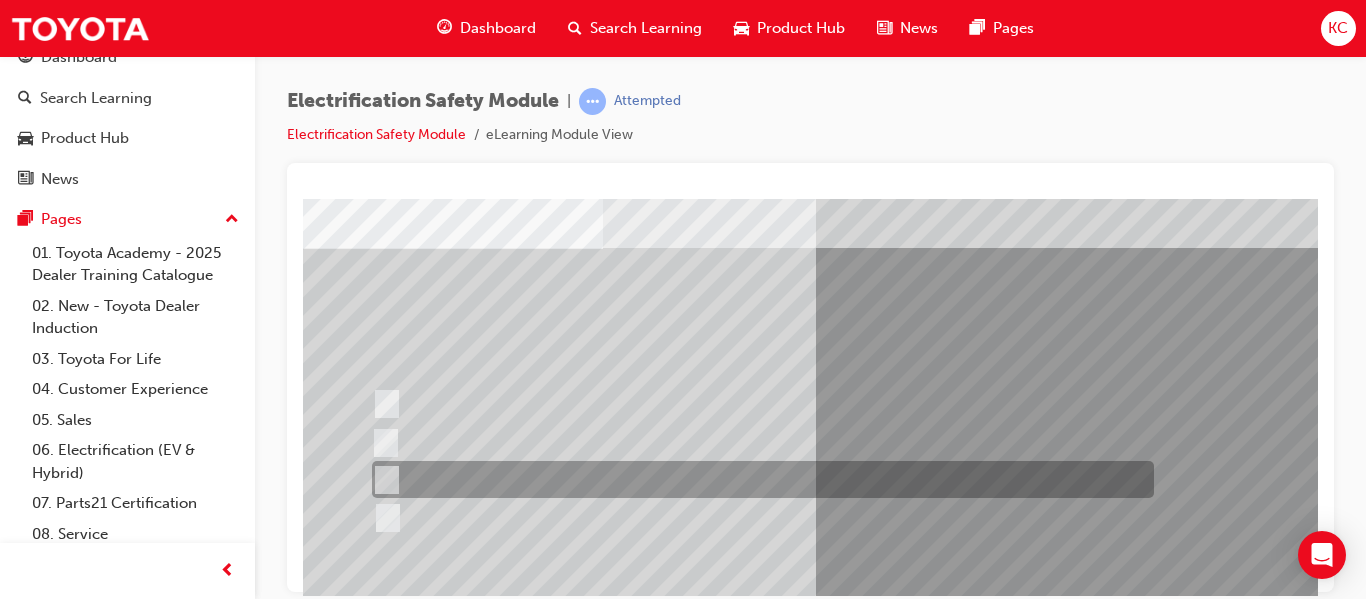 click at bounding box center [758, 479] 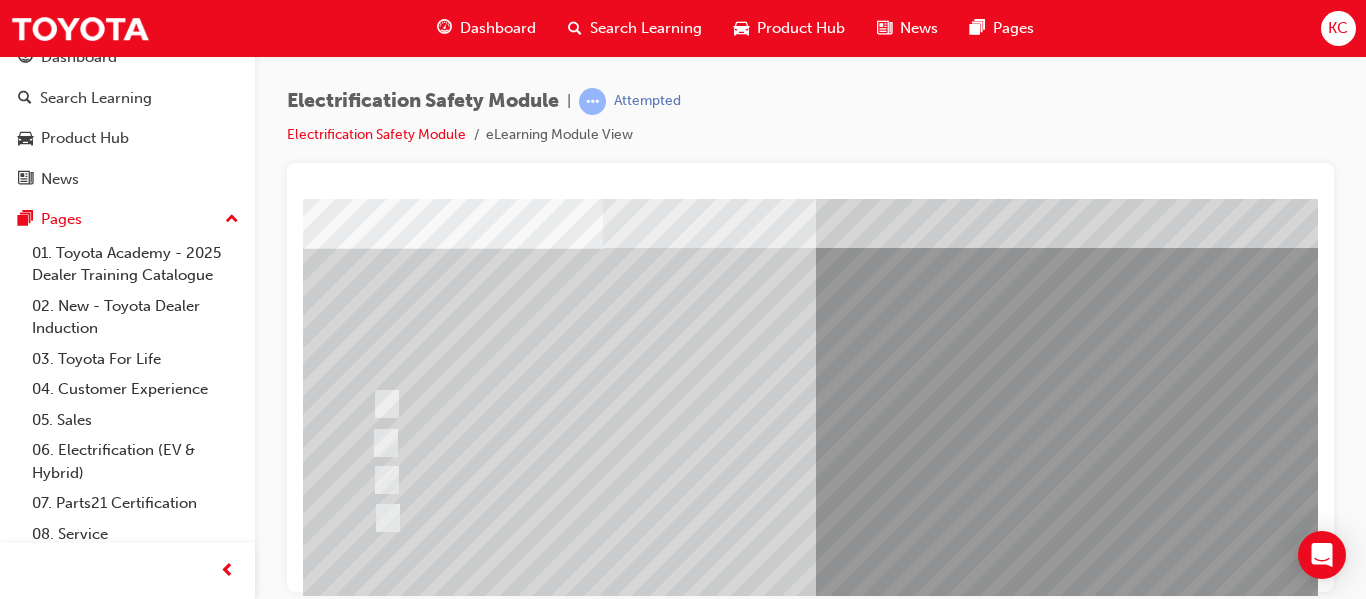 scroll, scrollTop: 300, scrollLeft: 0, axis: vertical 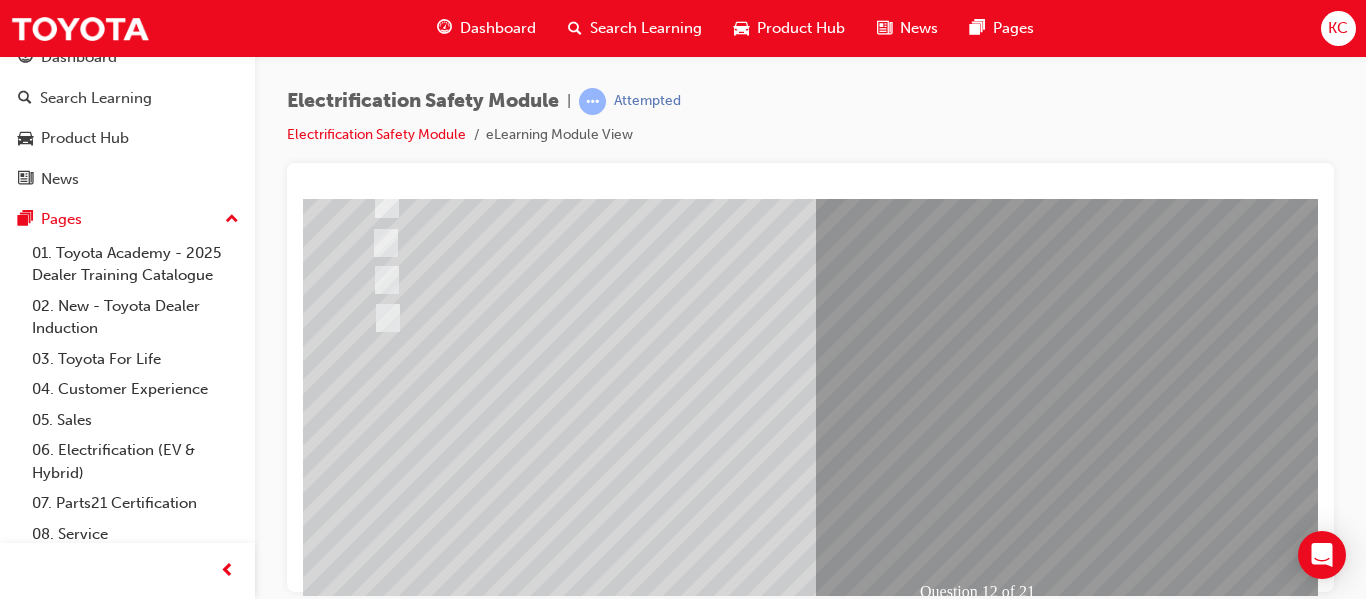 click at bounding box center (375, 2687) 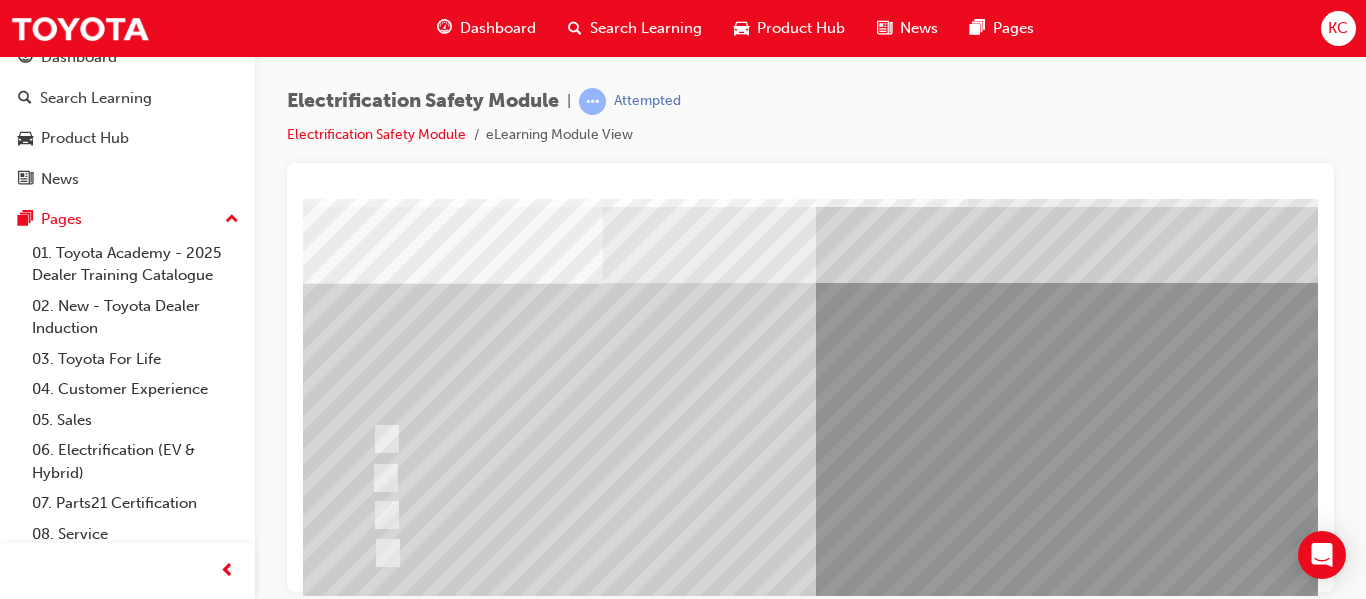 scroll, scrollTop: 100, scrollLeft: 0, axis: vertical 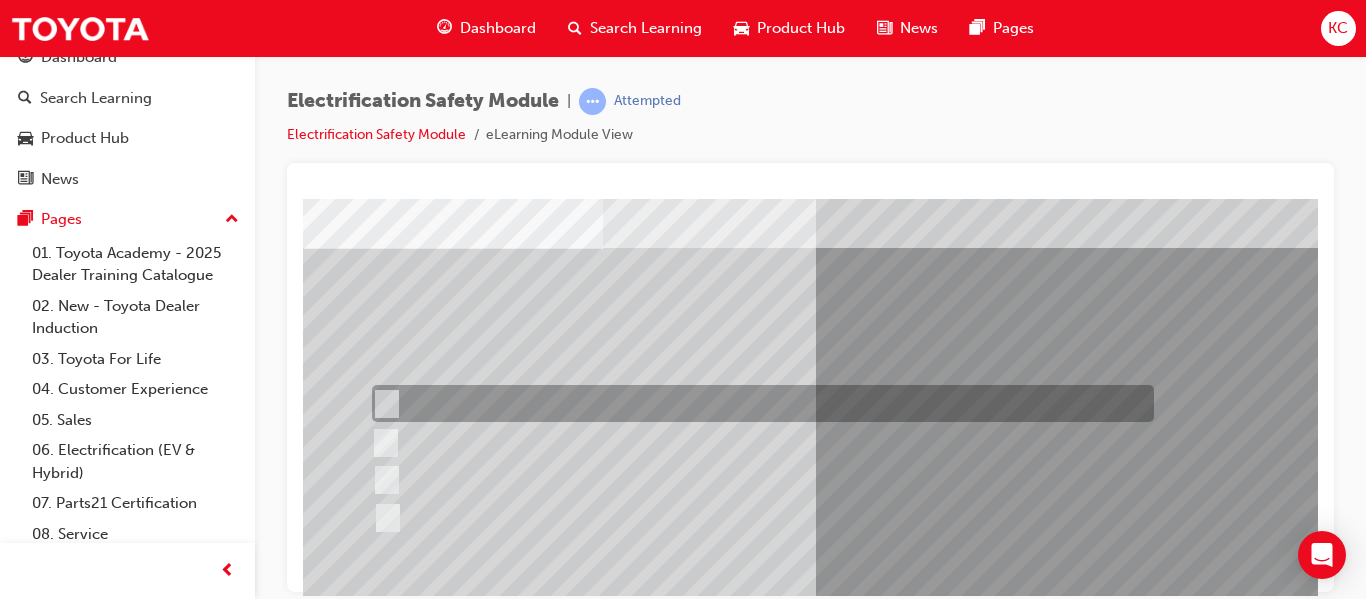 click at bounding box center (758, 403) 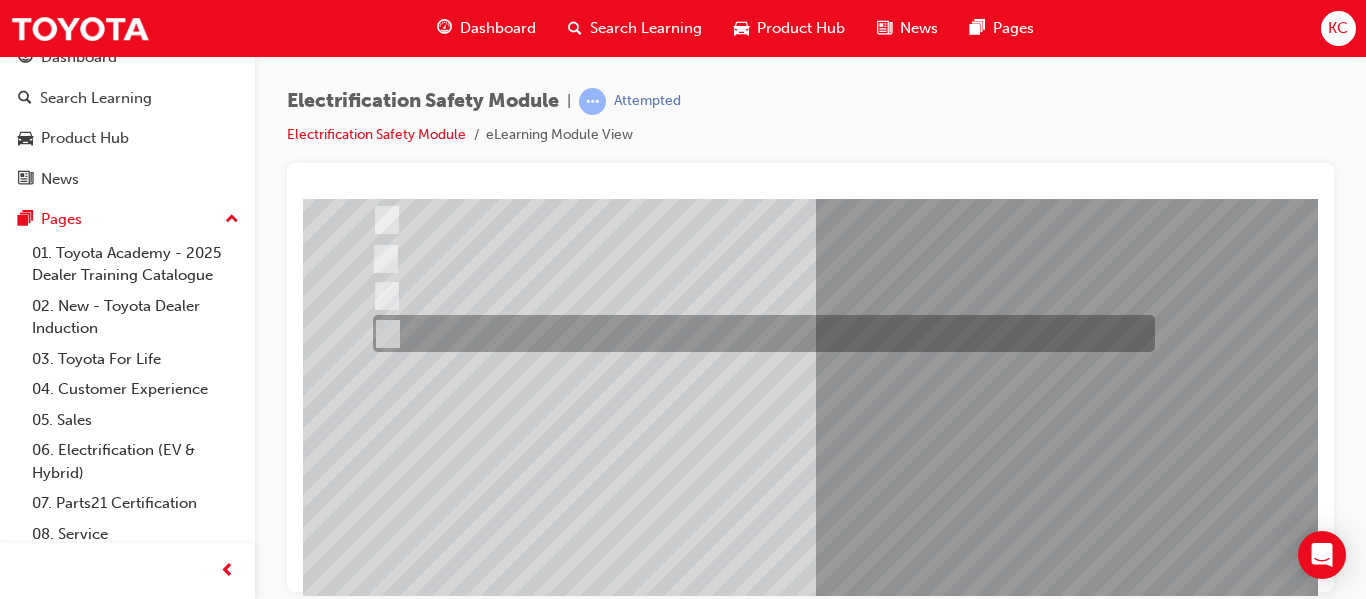 scroll, scrollTop: 300, scrollLeft: 0, axis: vertical 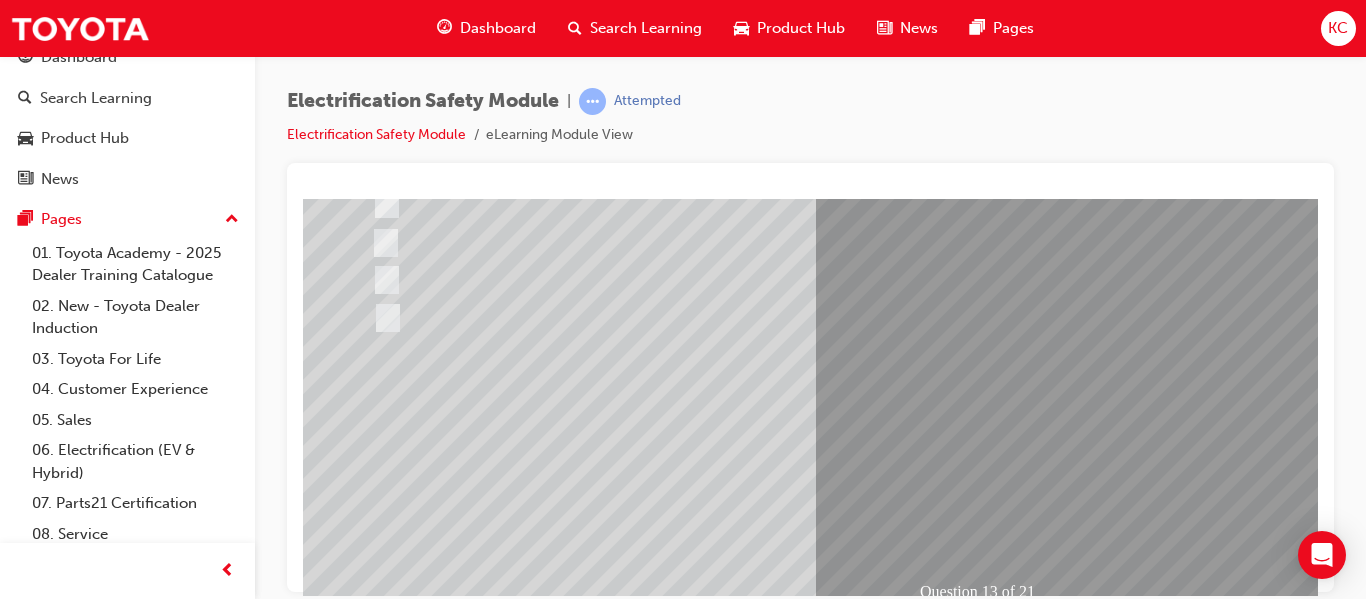 click at bounding box center (375, 2687) 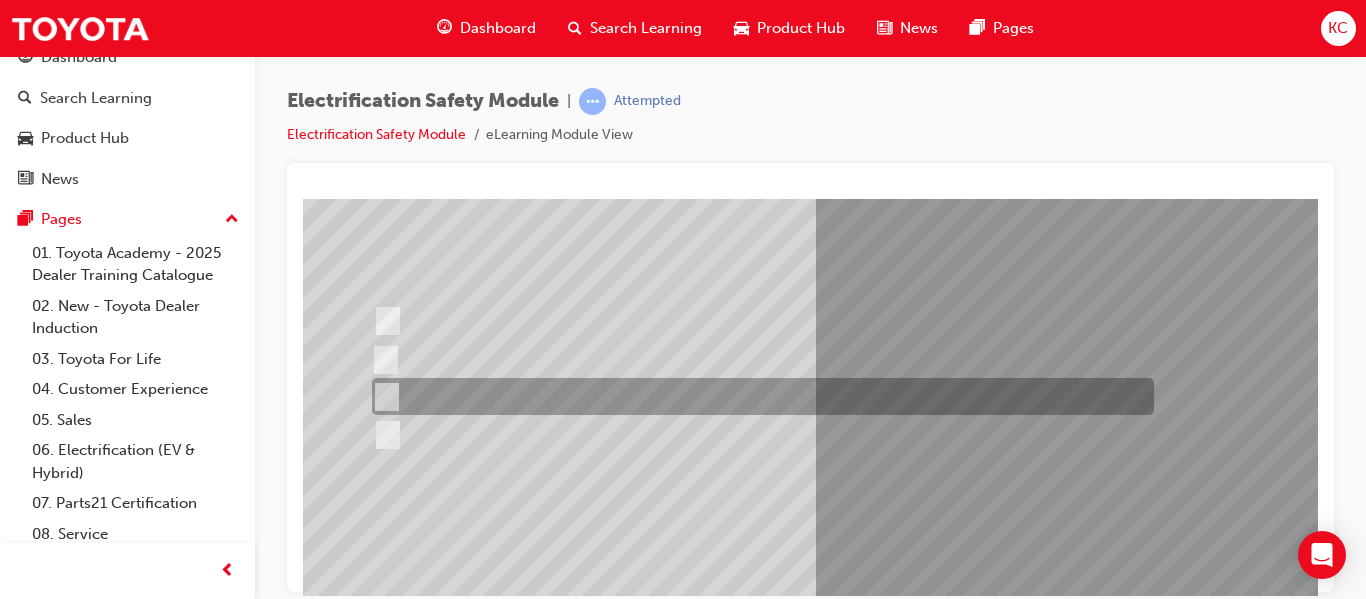 scroll, scrollTop: 200, scrollLeft: 0, axis: vertical 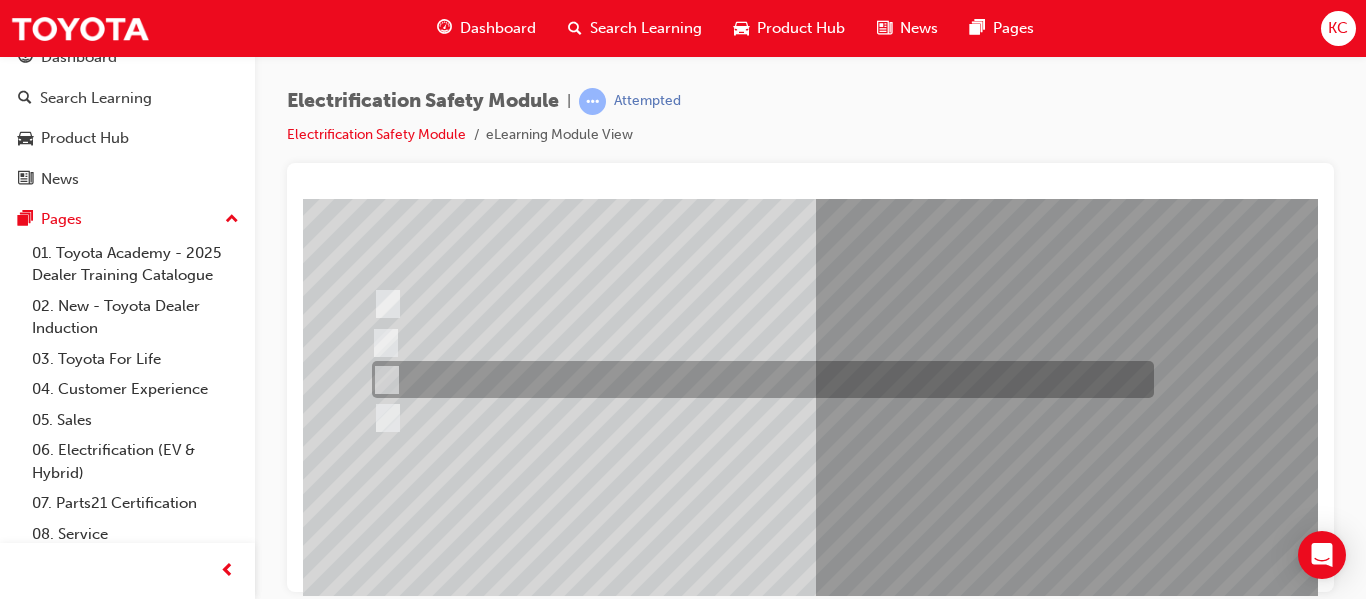 click at bounding box center [758, 379] 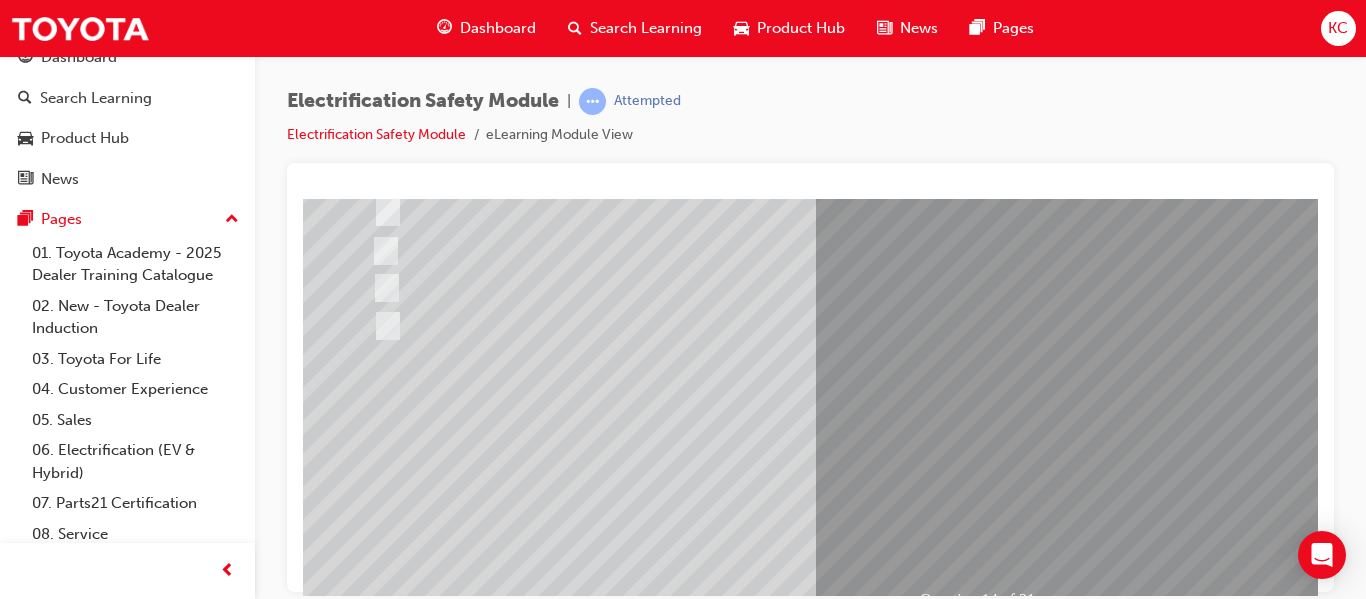scroll, scrollTop: 368, scrollLeft: 0, axis: vertical 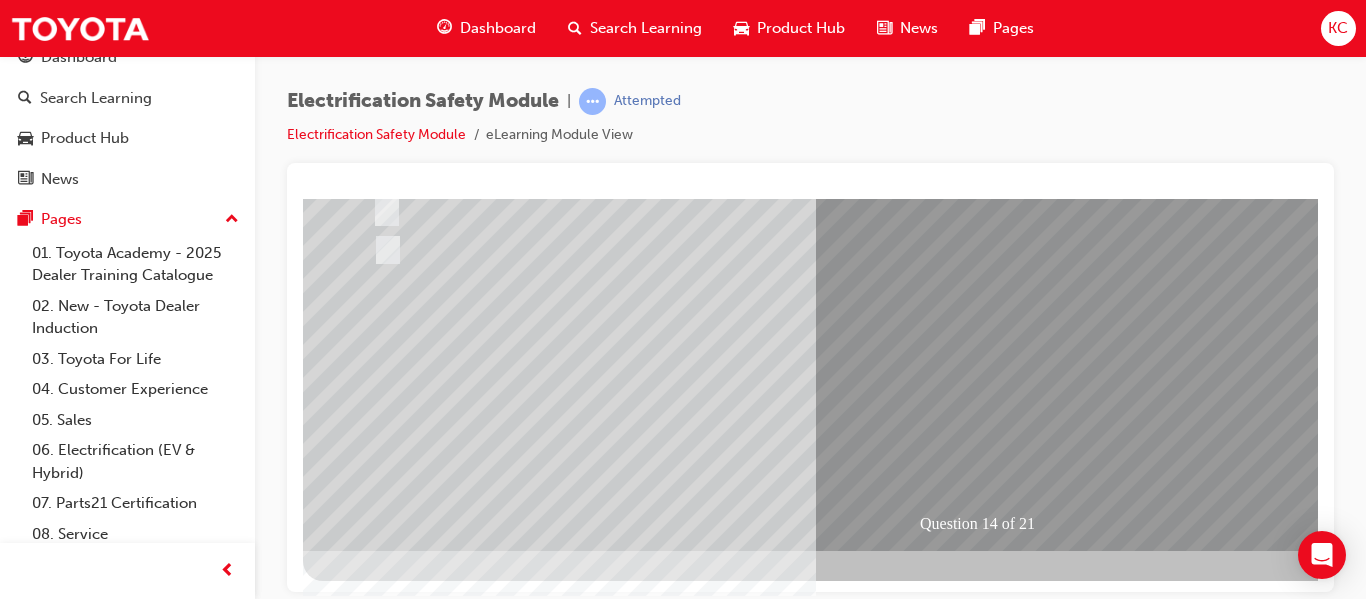 click at bounding box center (375, 2619) 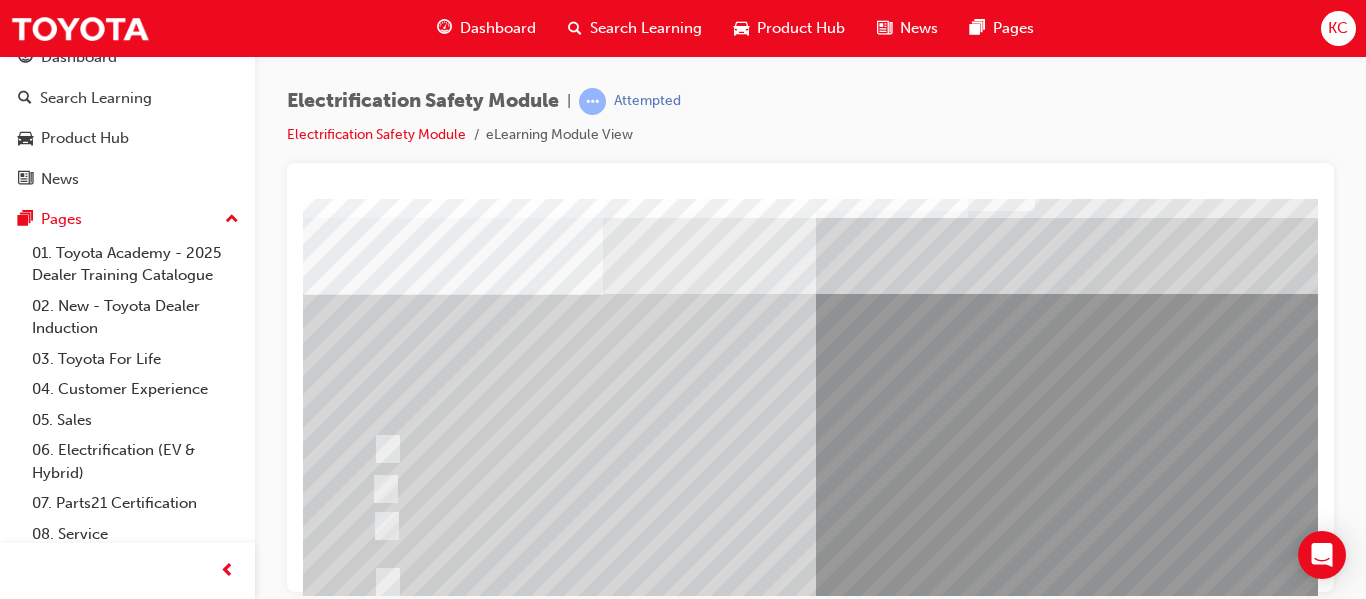 scroll, scrollTop: 100, scrollLeft: 0, axis: vertical 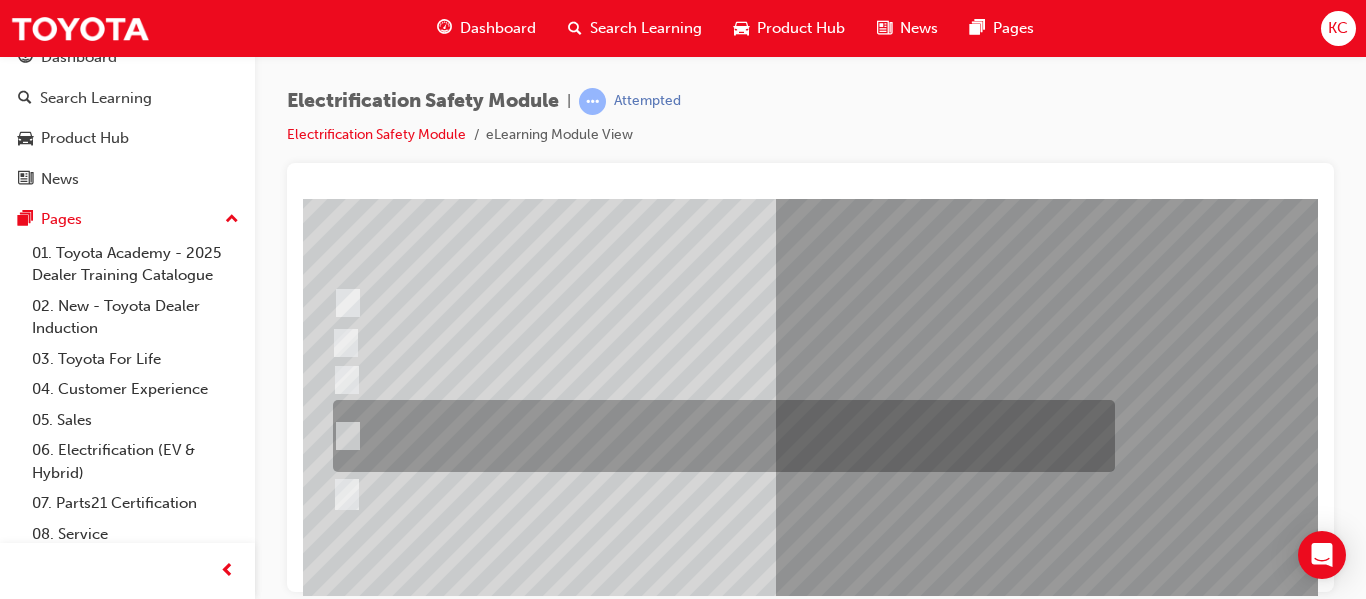 click at bounding box center (719, 436) 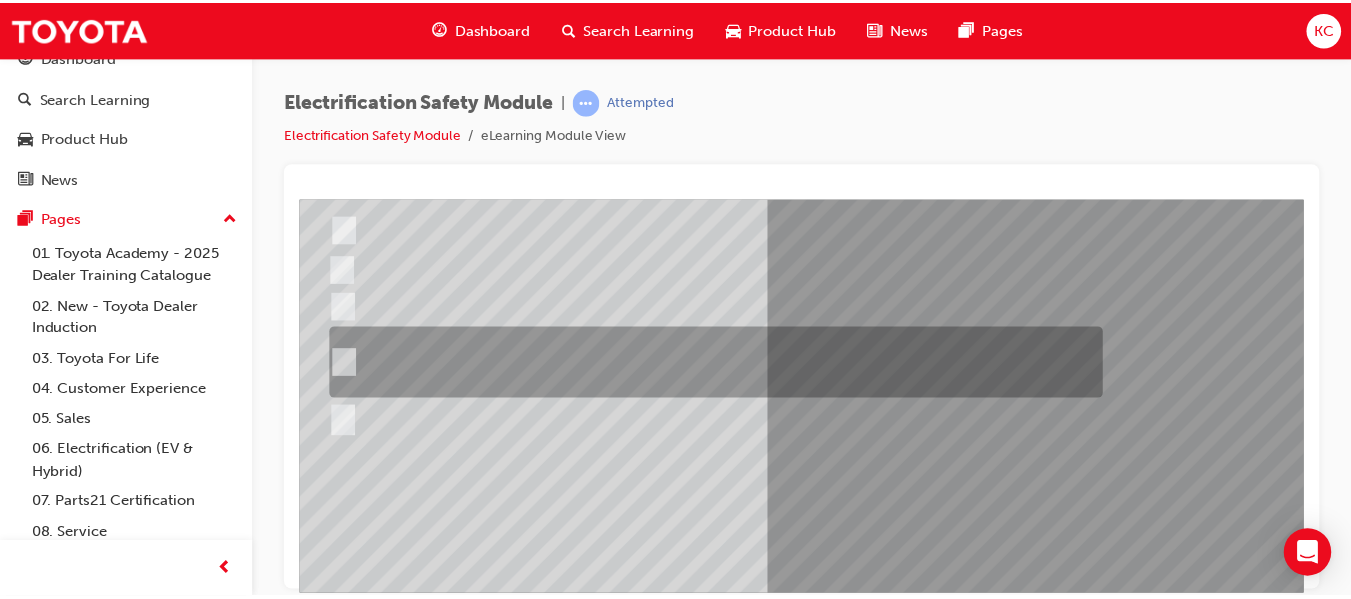 scroll, scrollTop: 368, scrollLeft: 40, axis: both 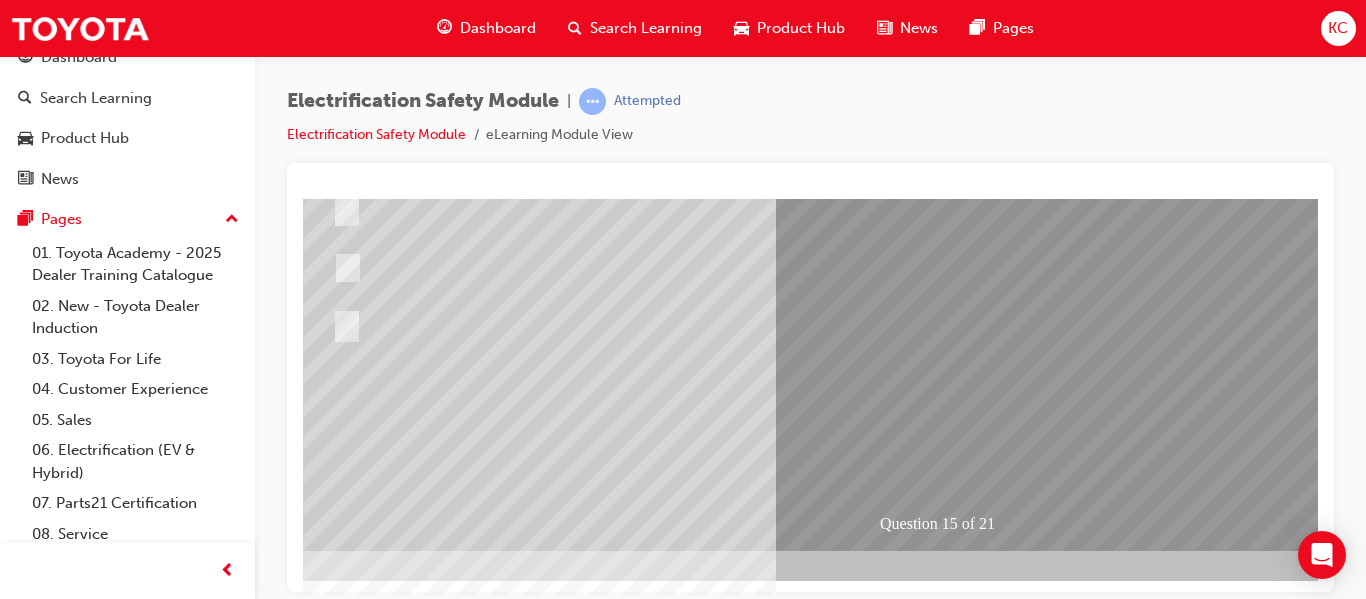 click at bounding box center (335, 2646) 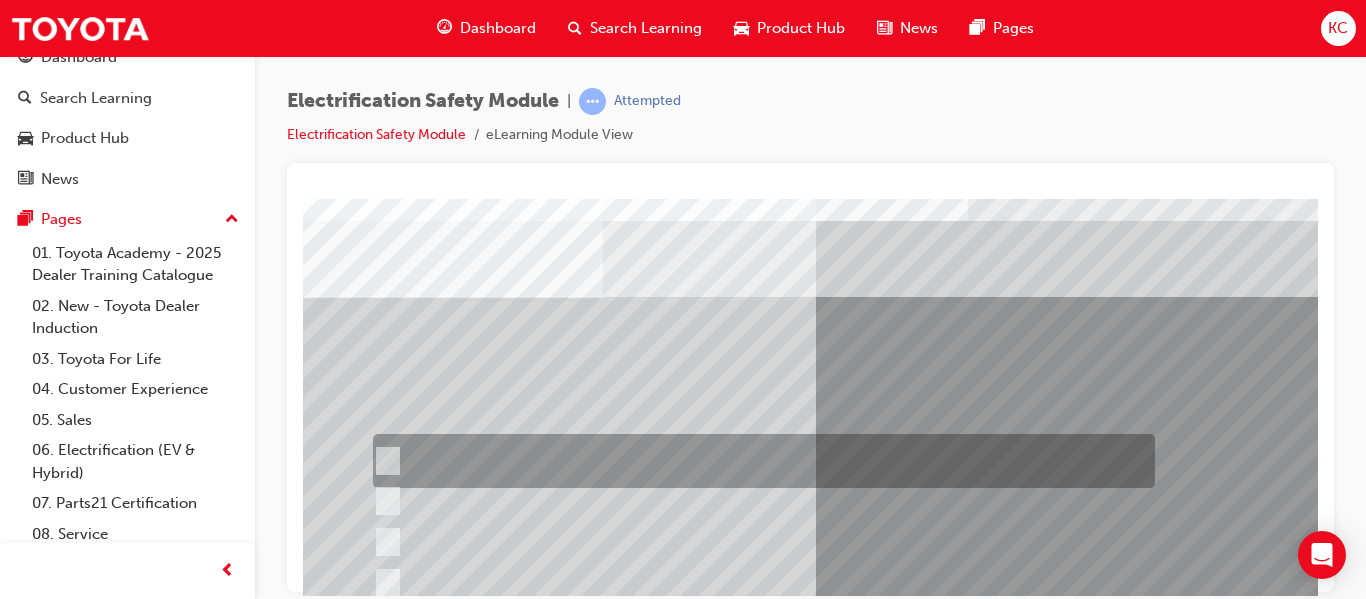 scroll, scrollTop: 100, scrollLeft: 0, axis: vertical 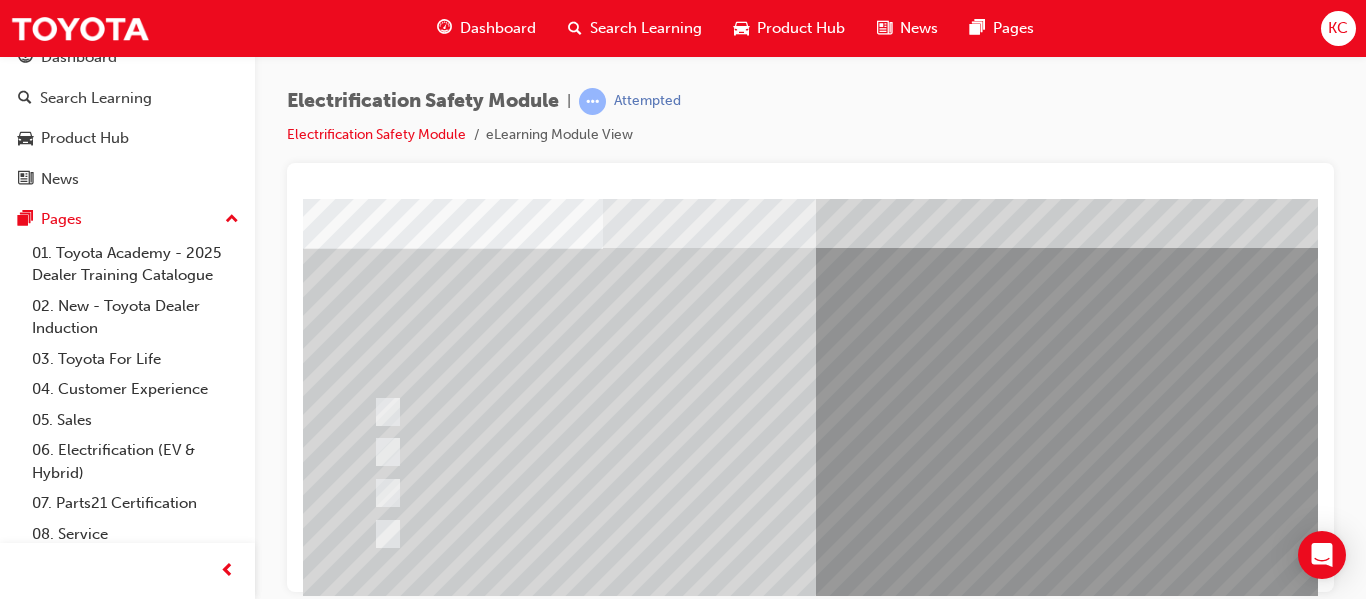 drag, startPoint x: 918, startPoint y: 589, endPoint x: 1200, endPoint y: 795, distance: 349.22772 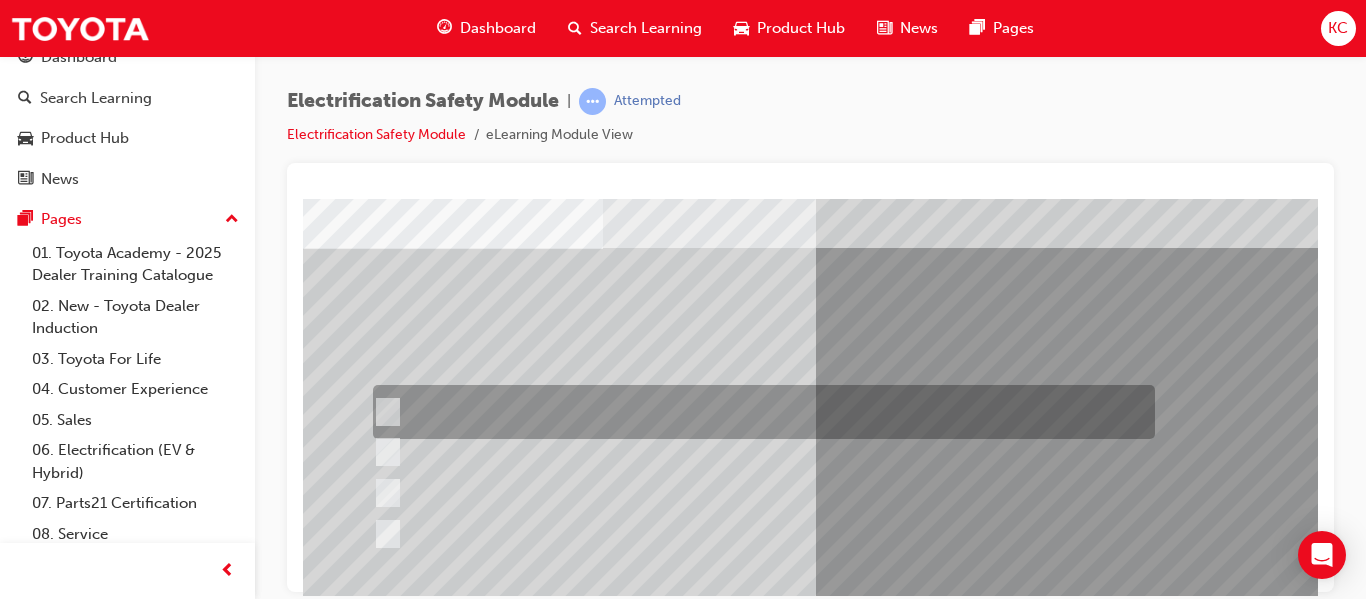 click at bounding box center [759, 412] 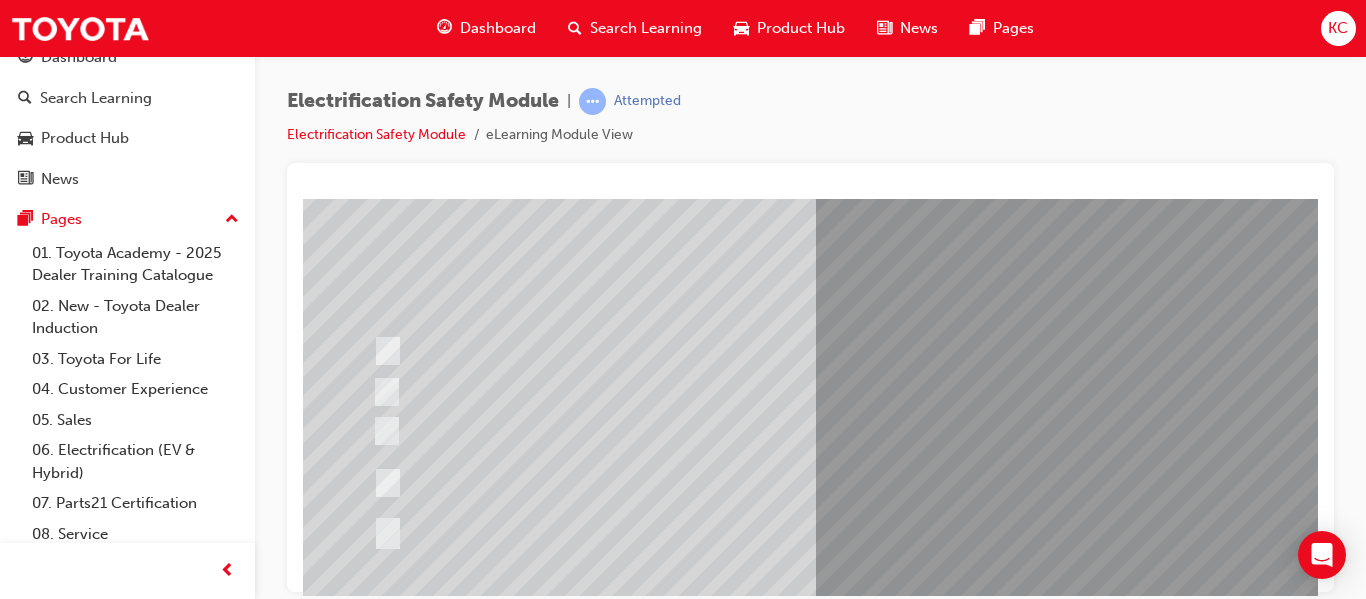 scroll, scrollTop: 200, scrollLeft: 0, axis: vertical 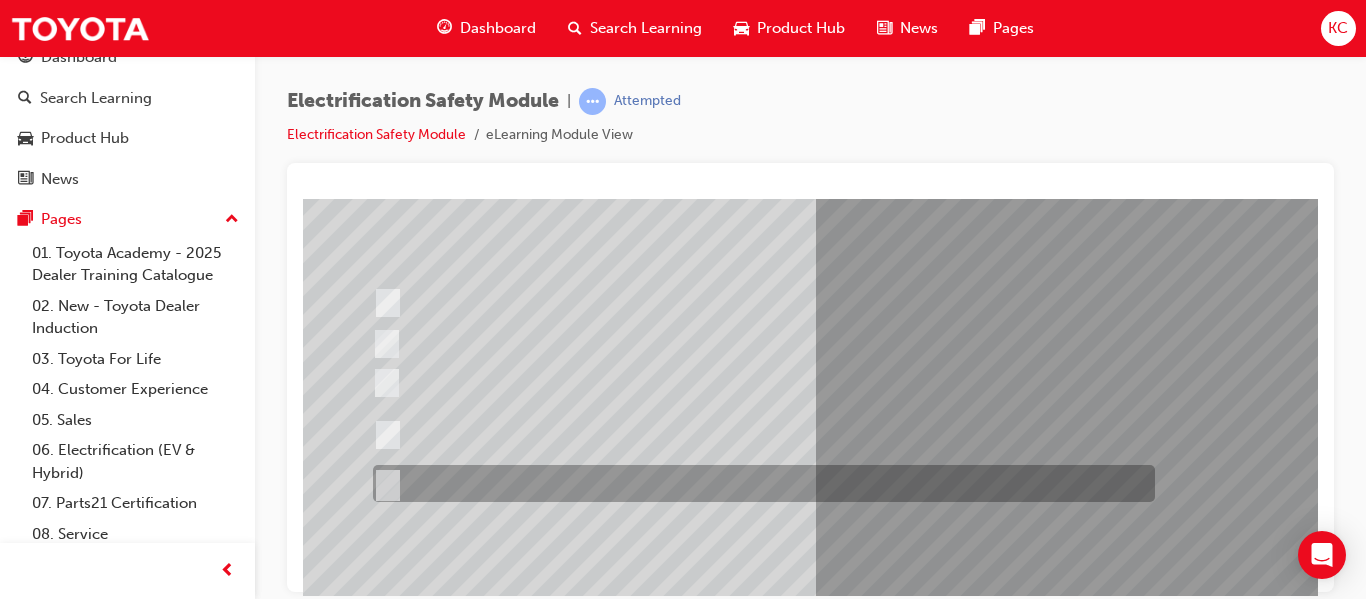 click at bounding box center [759, 483] 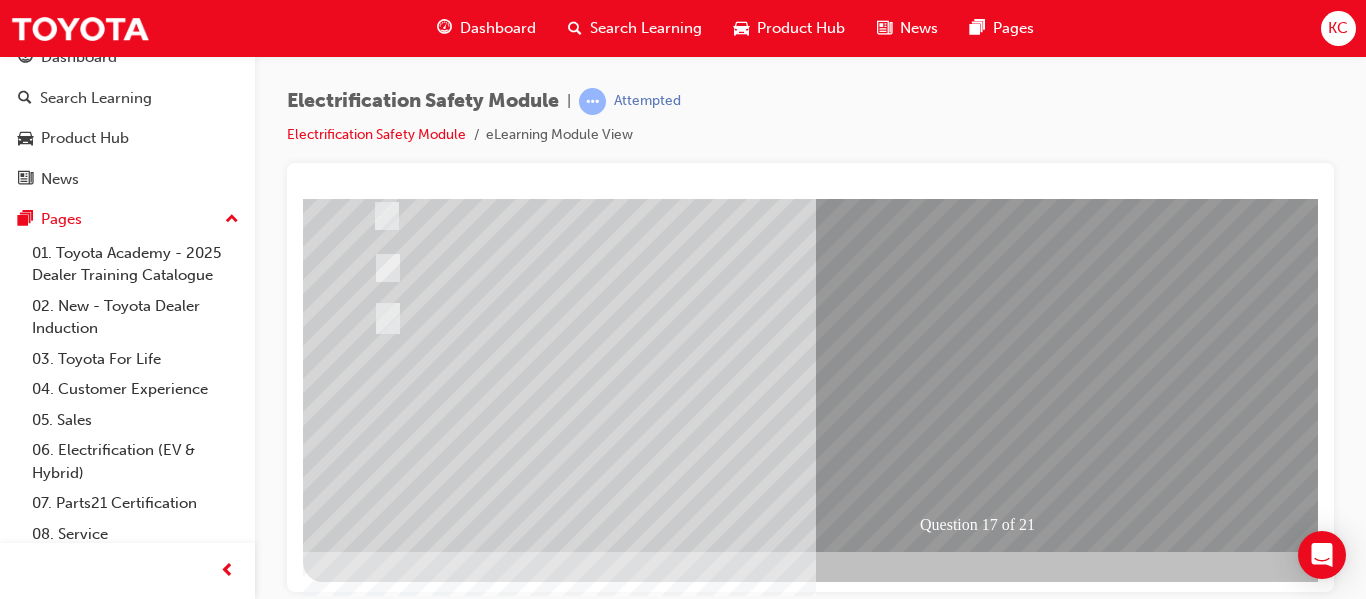 scroll, scrollTop: 368, scrollLeft: 0, axis: vertical 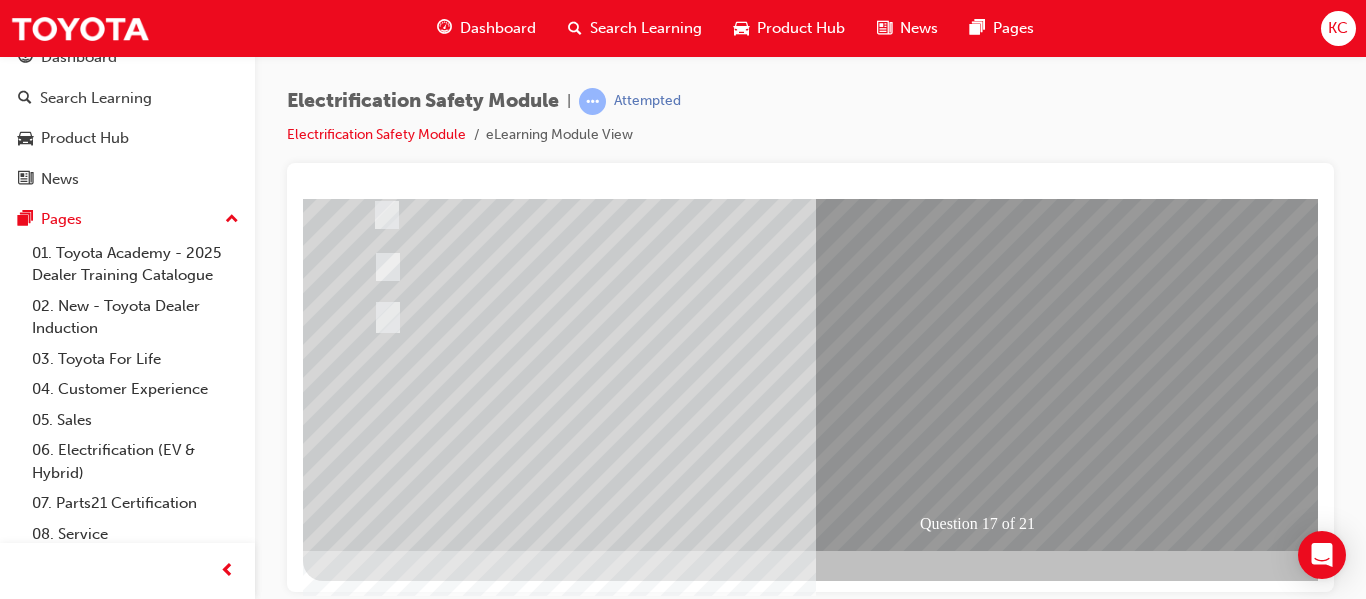 click at bounding box center (375, 2646) 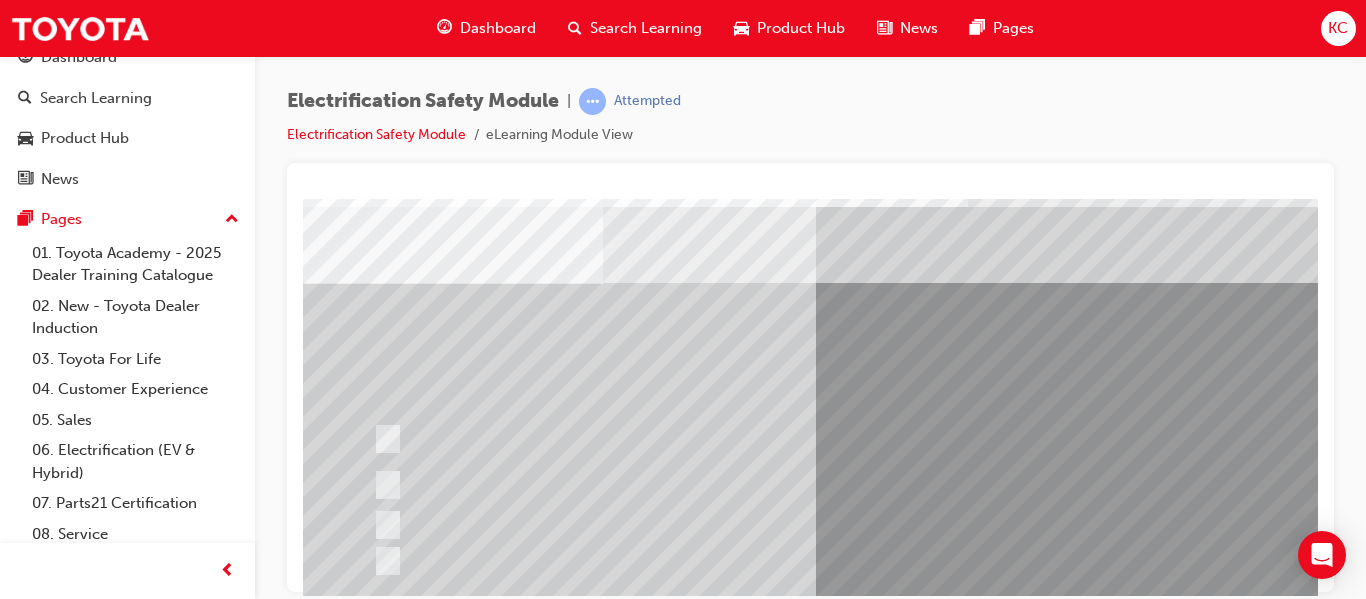 scroll, scrollTop: 100, scrollLeft: 0, axis: vertical 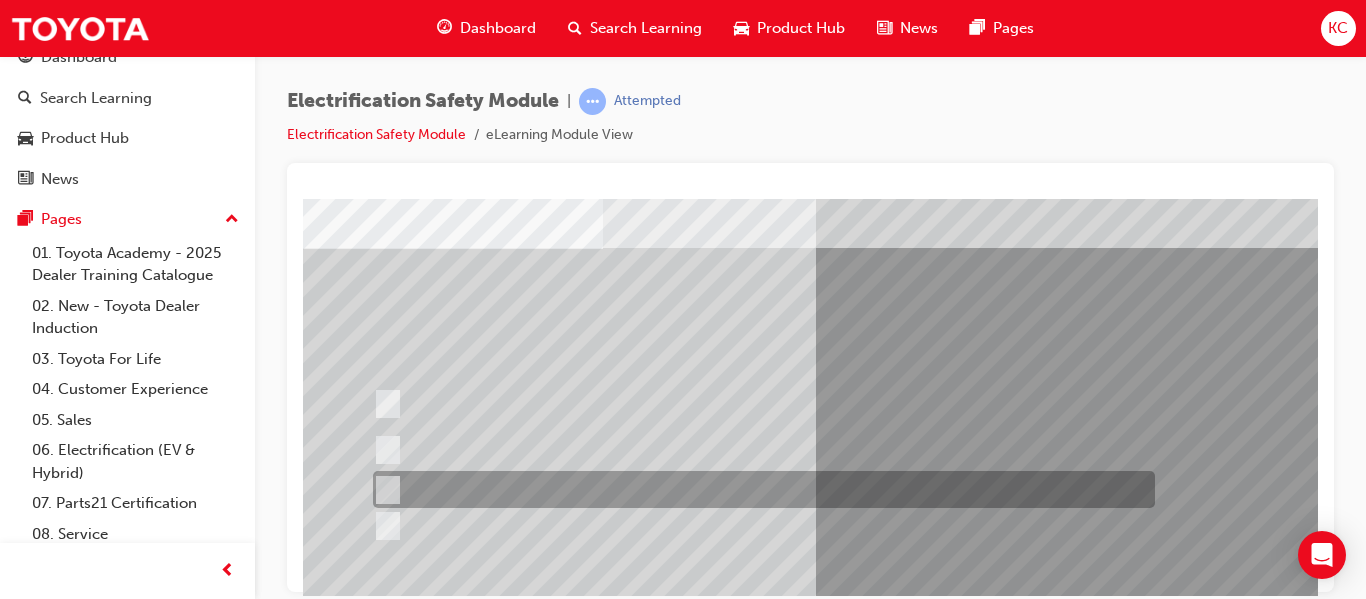 click at bounding box center [759, 489] 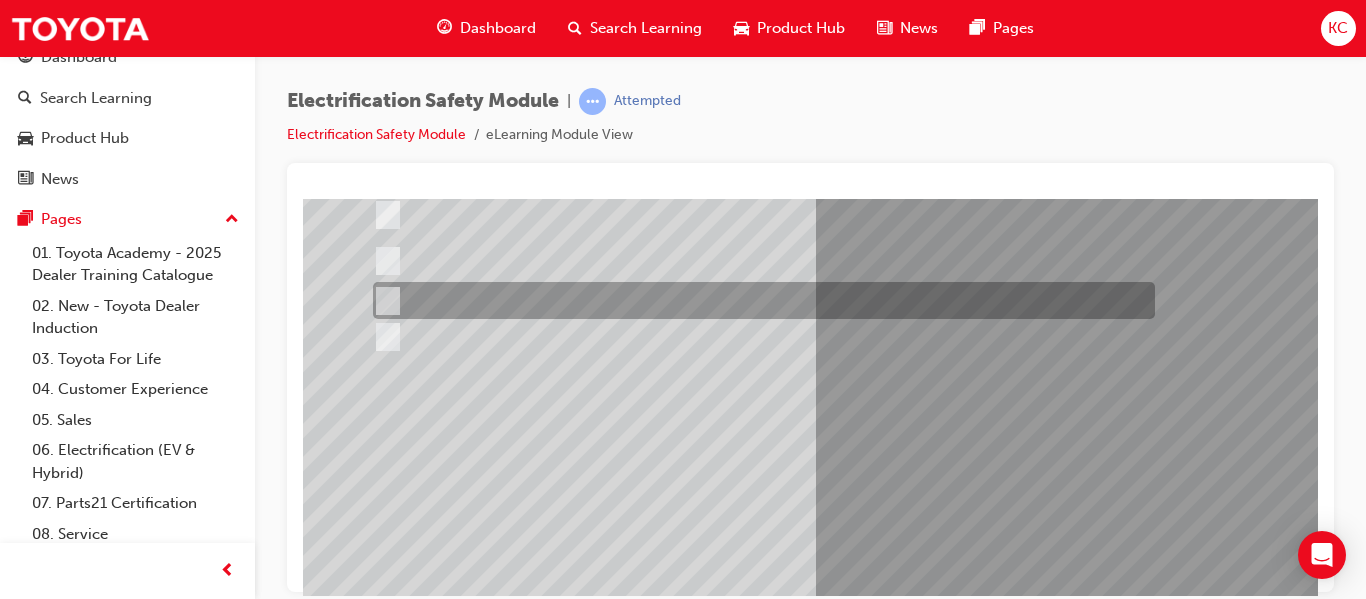 scroll, scrollTop: 300, scrollLeft: 0, axis: vertical 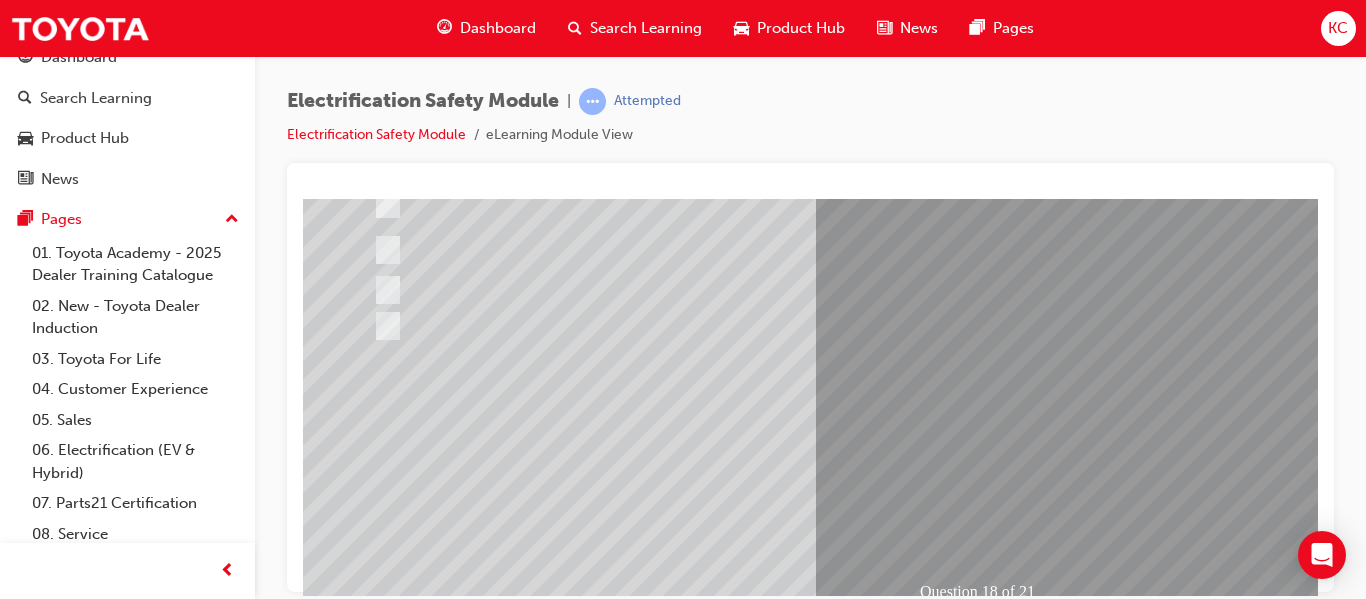 click at bounding box center [375, 2687] 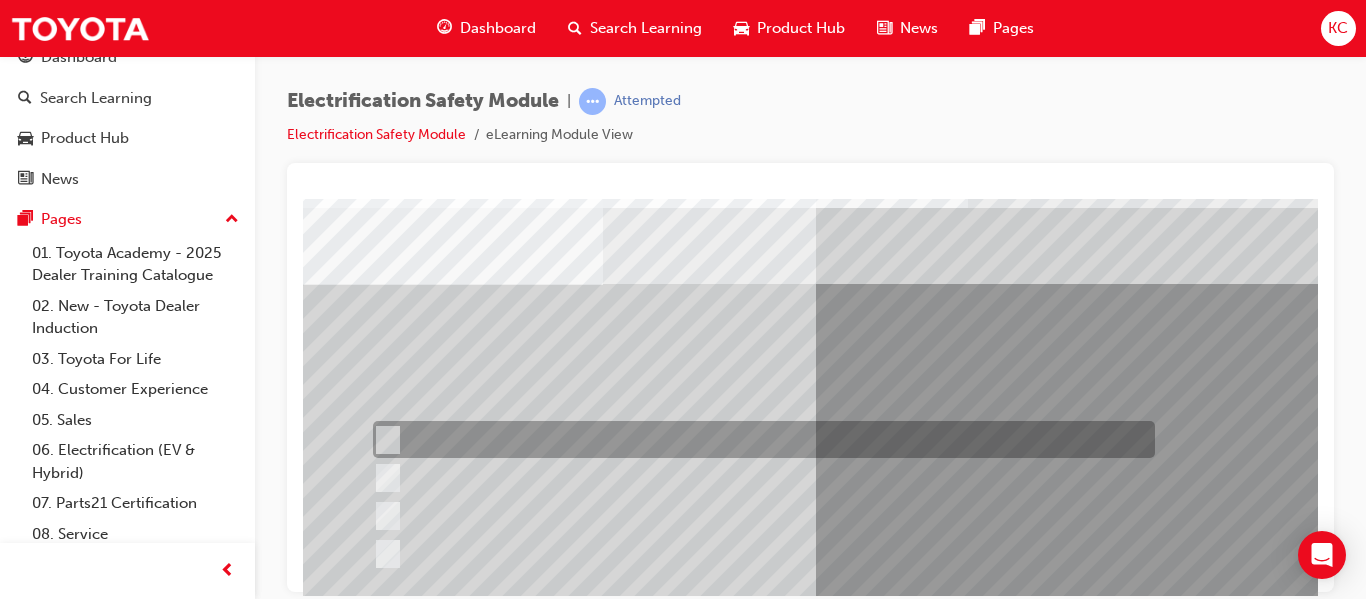 scroll, scrollTop: 100, scrollLeft: 0, axis: vertical 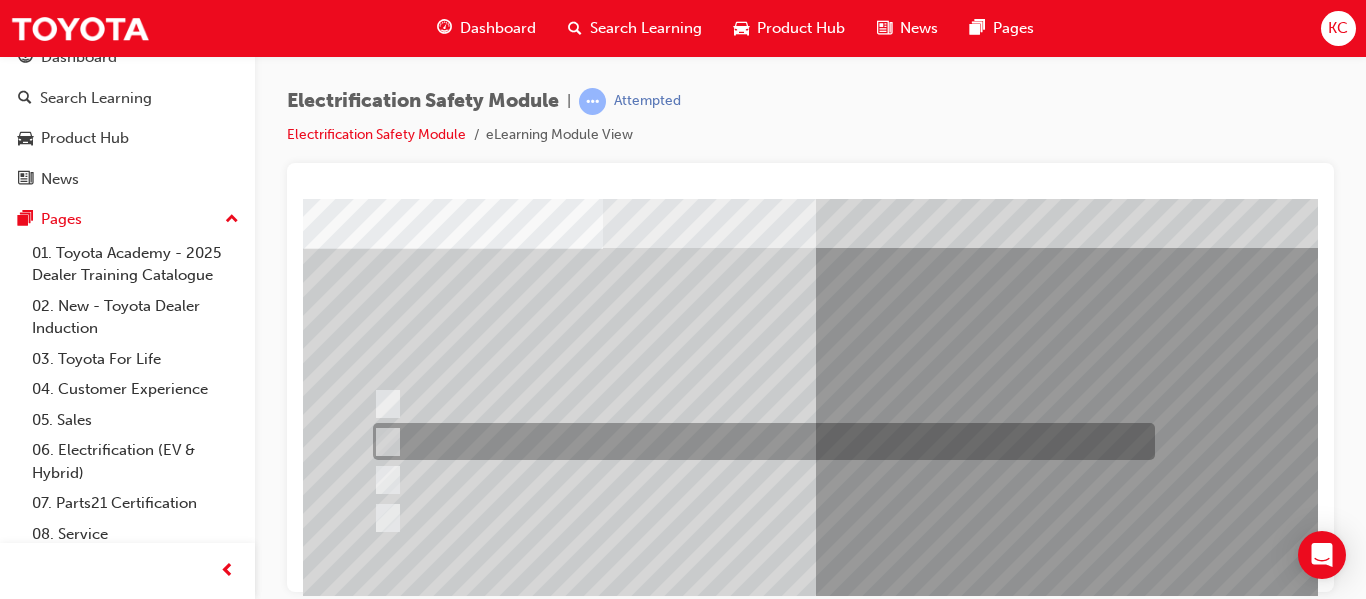 click at bounding box center (759, 441) 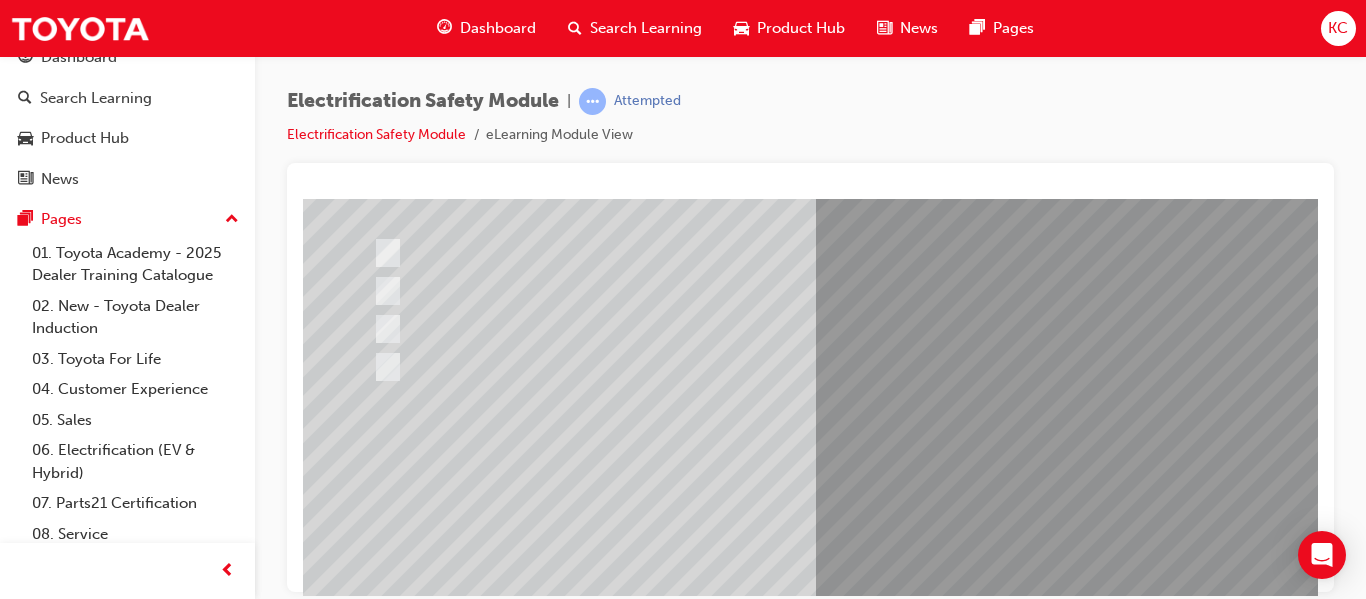 scroll, scrollTop: 300, scrollLeft: 0, axis: vertical 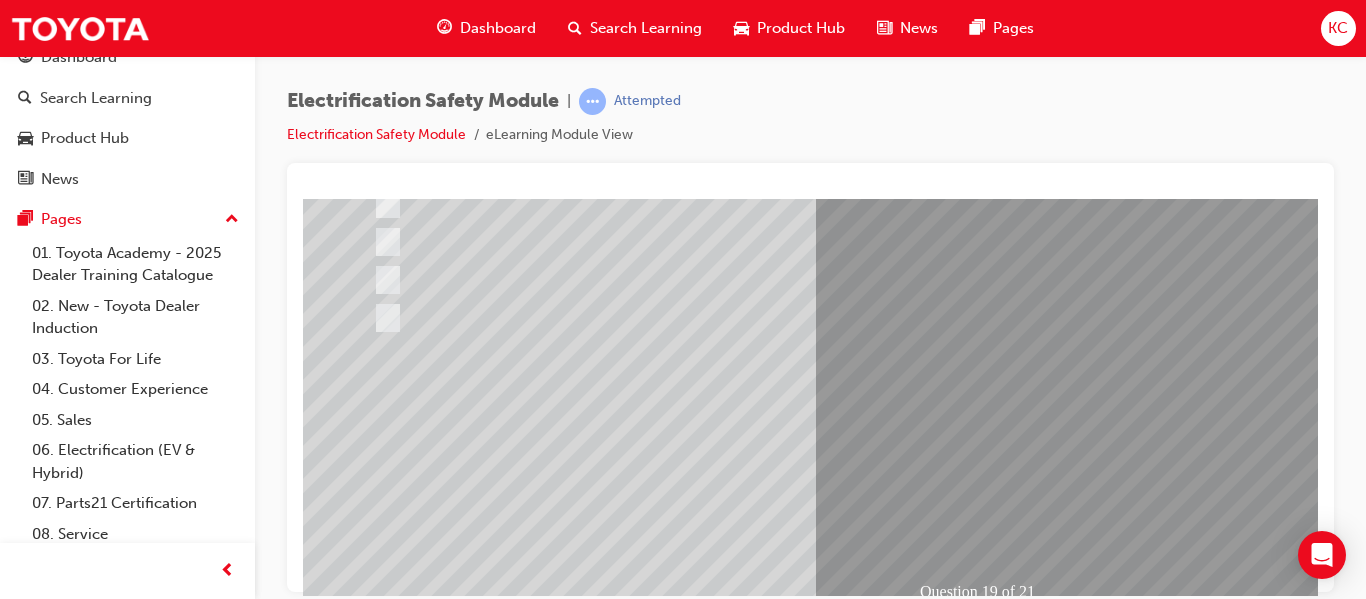 click at bounding box center [375, 2687] 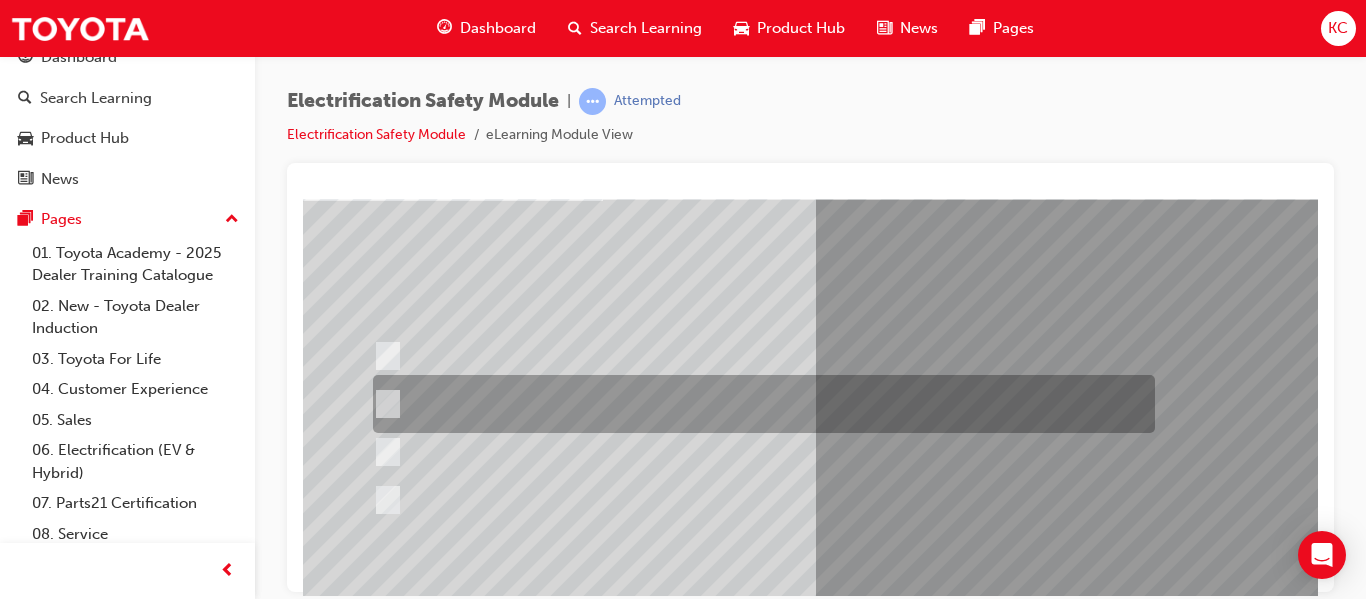 scroll, scrollTop: 200, scrollLeft: 0, axis: vertical 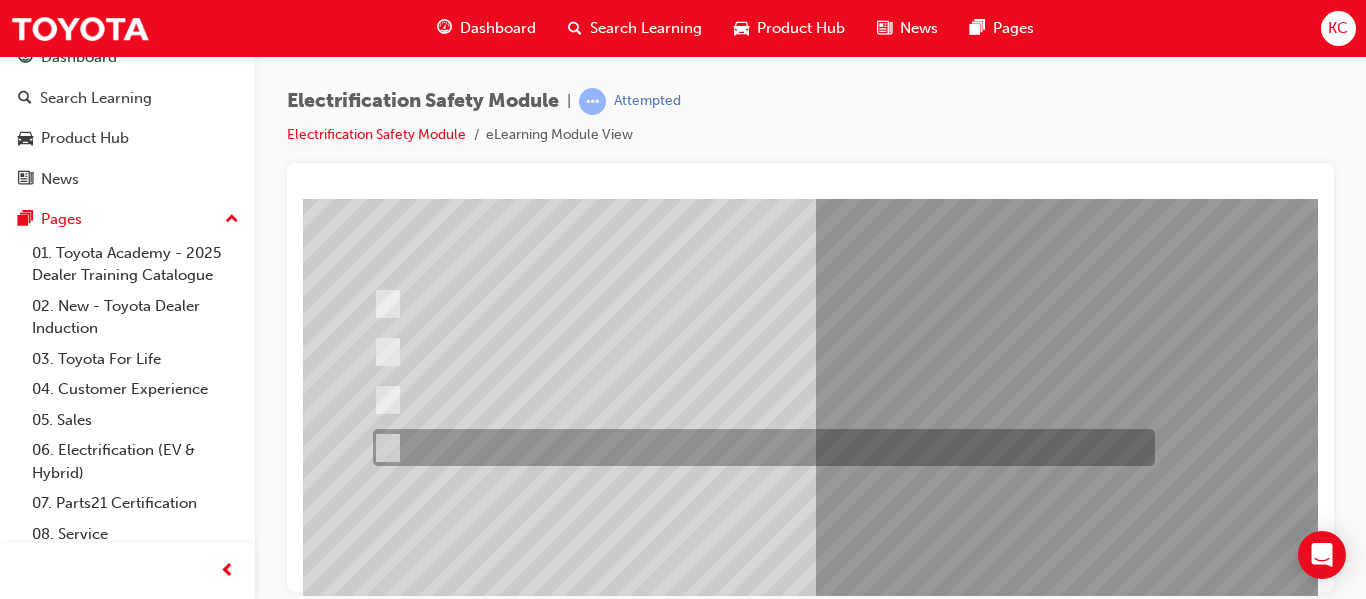 click at bounding box center [759, 447] 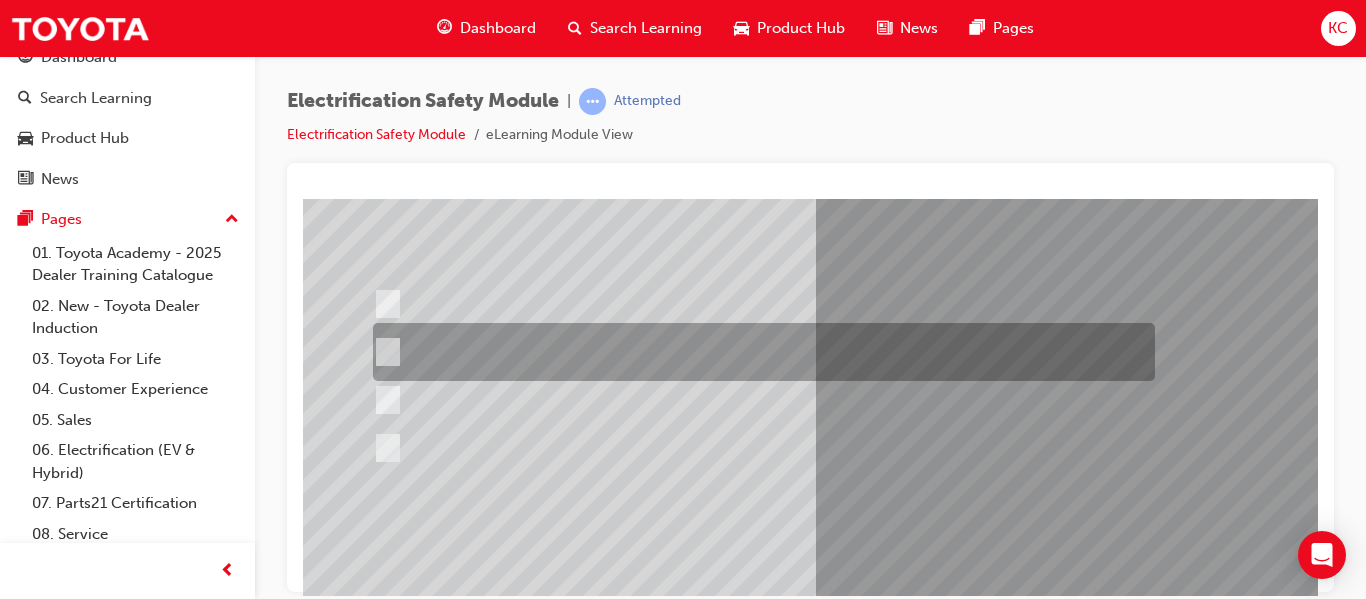 click at bounding box center [759, 352] 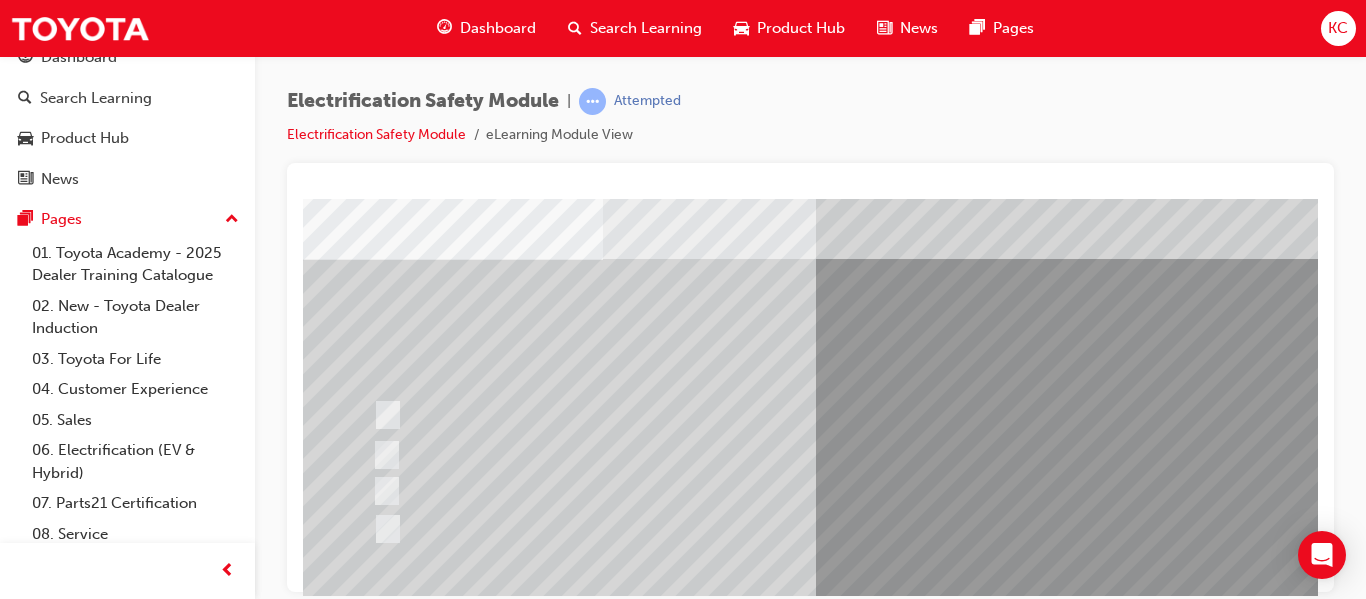 scroll, scrollTop: 200, scrollLeft: 0, axis: vertical 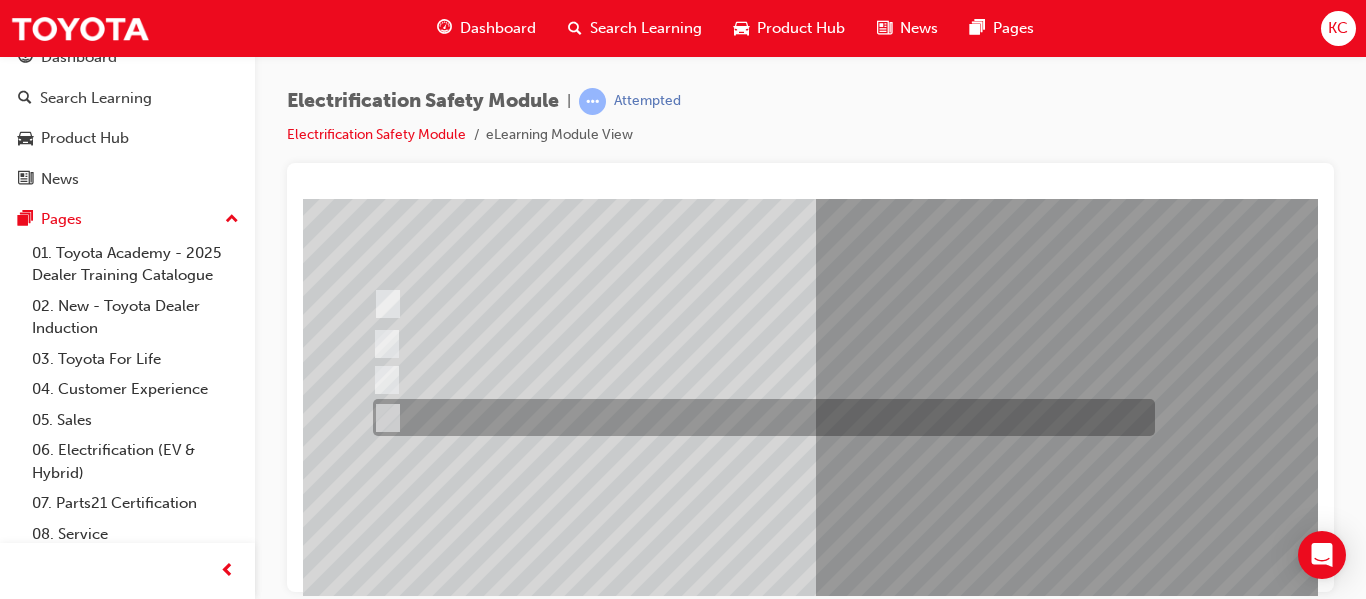 click at bounding box center [759, 417] 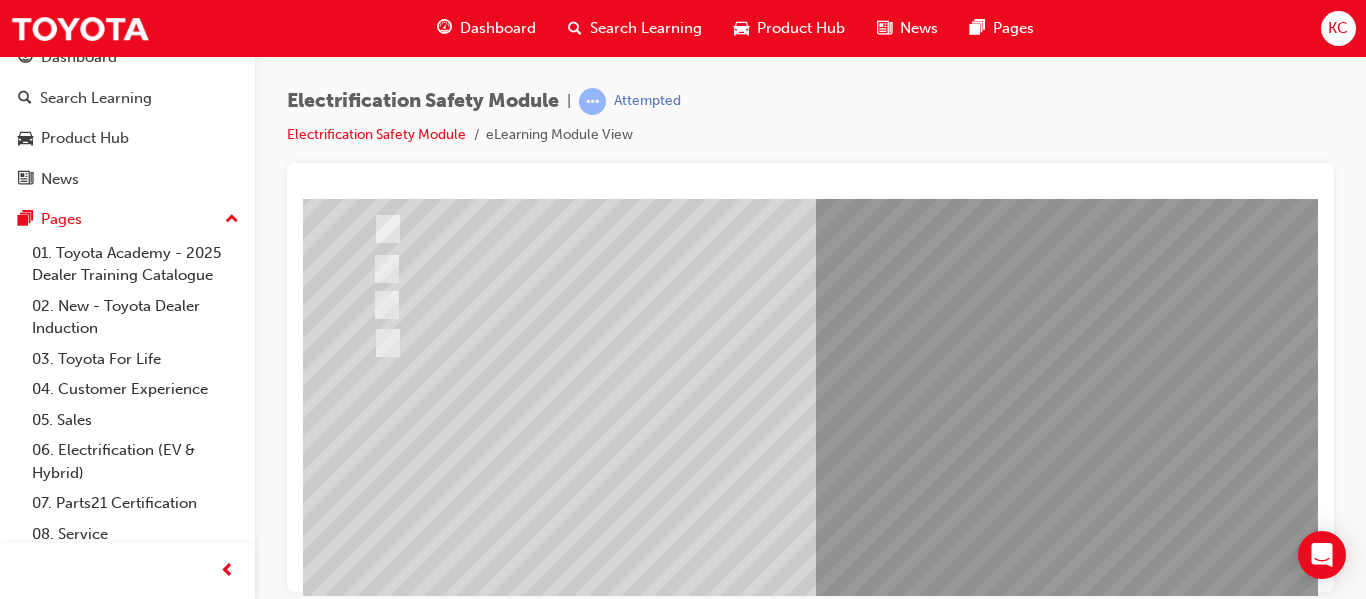 scroll, scrollTop: 368, scrollLeft: 0, axis: vertical 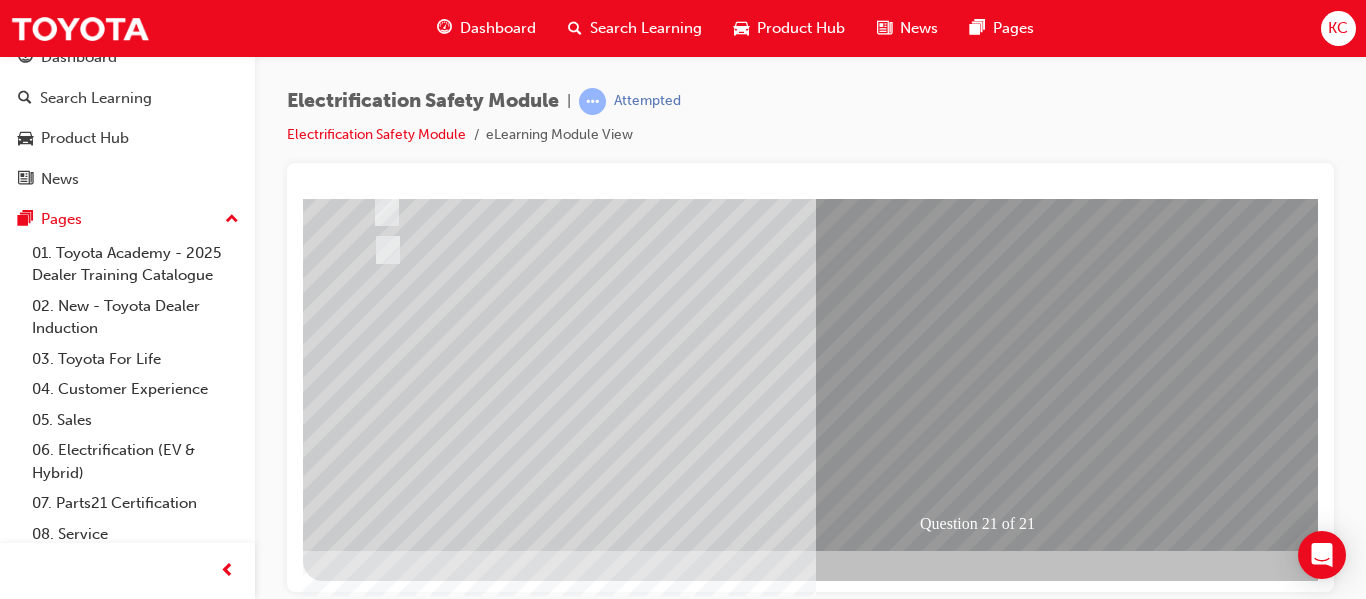 click at bounding box center [375, 2619] 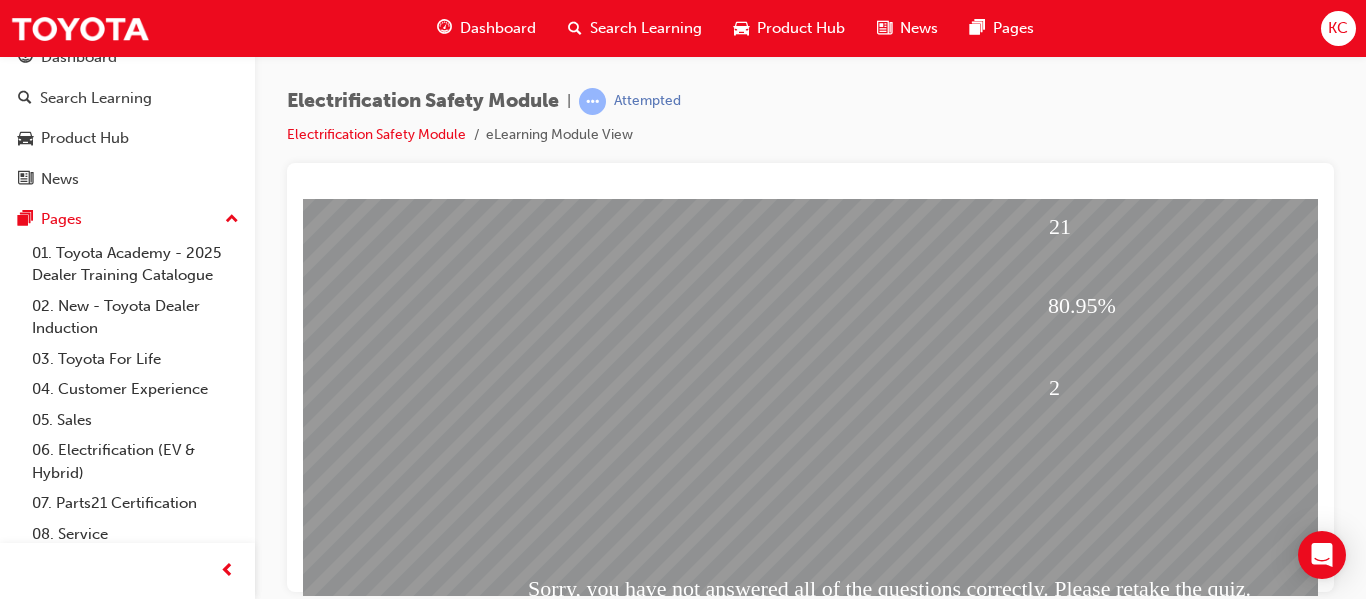 scroll, scrollTop: 368, scrollLeft: 0, axis: vertical 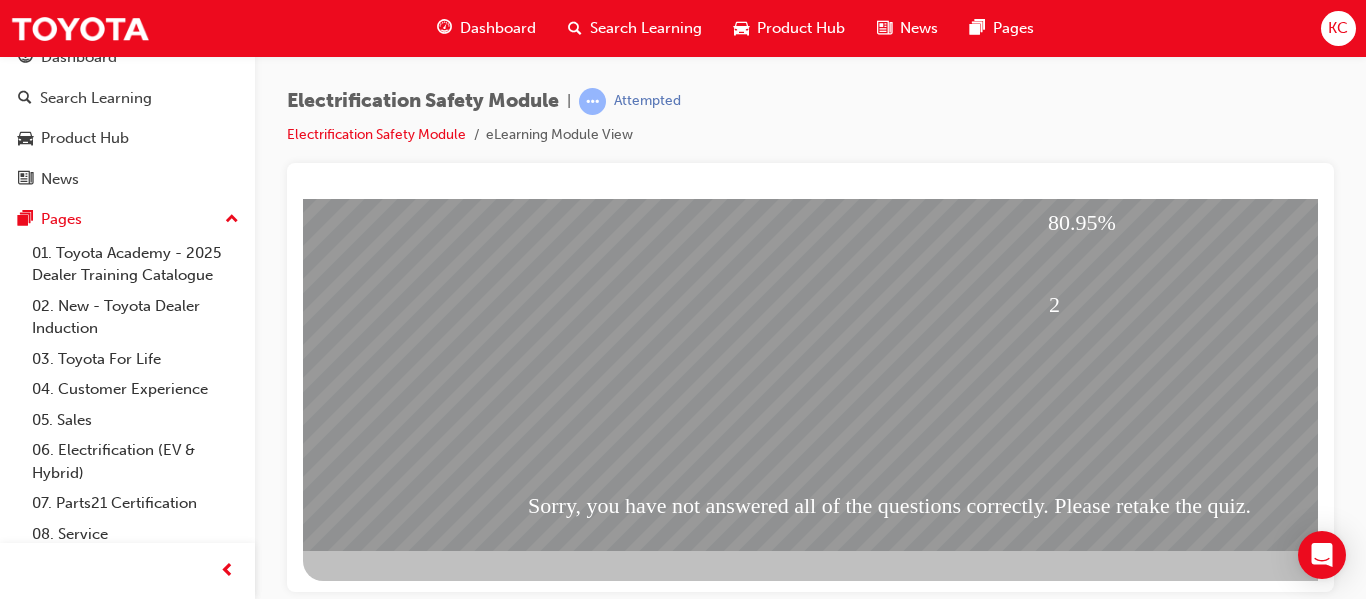 click at bounding box center [375, 1645] 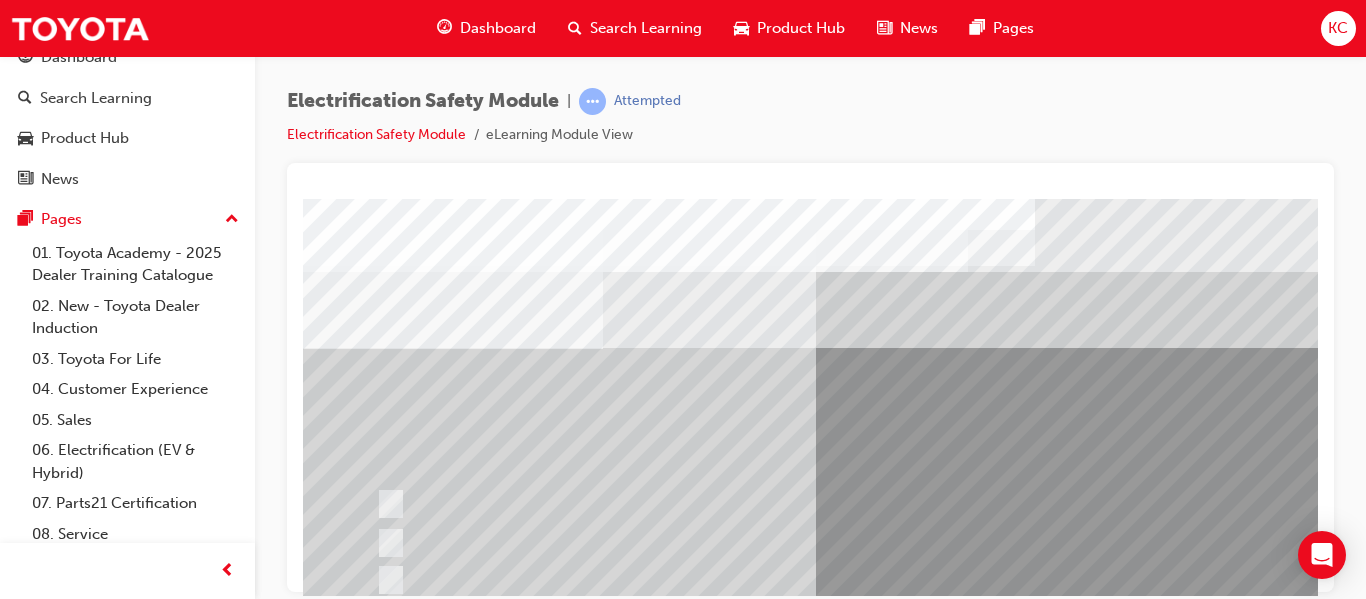 scroll, scrollTop: 100, scrollLeft: 0, axis: vertical 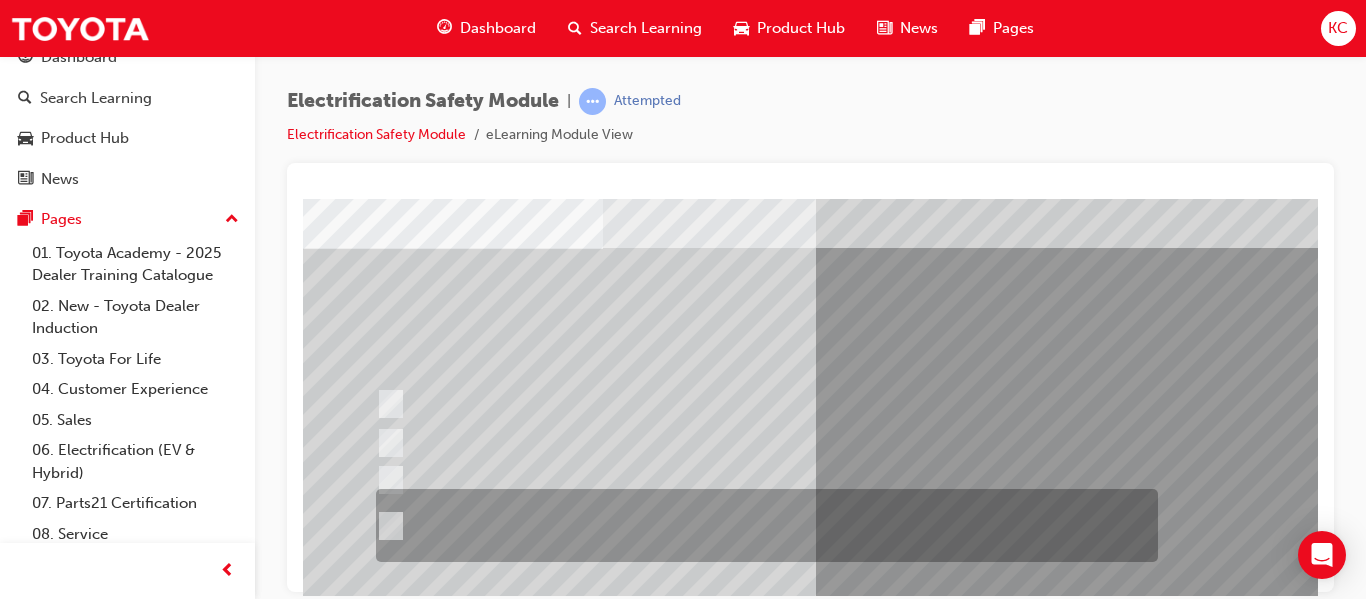 click at bounding box center (762, 525) 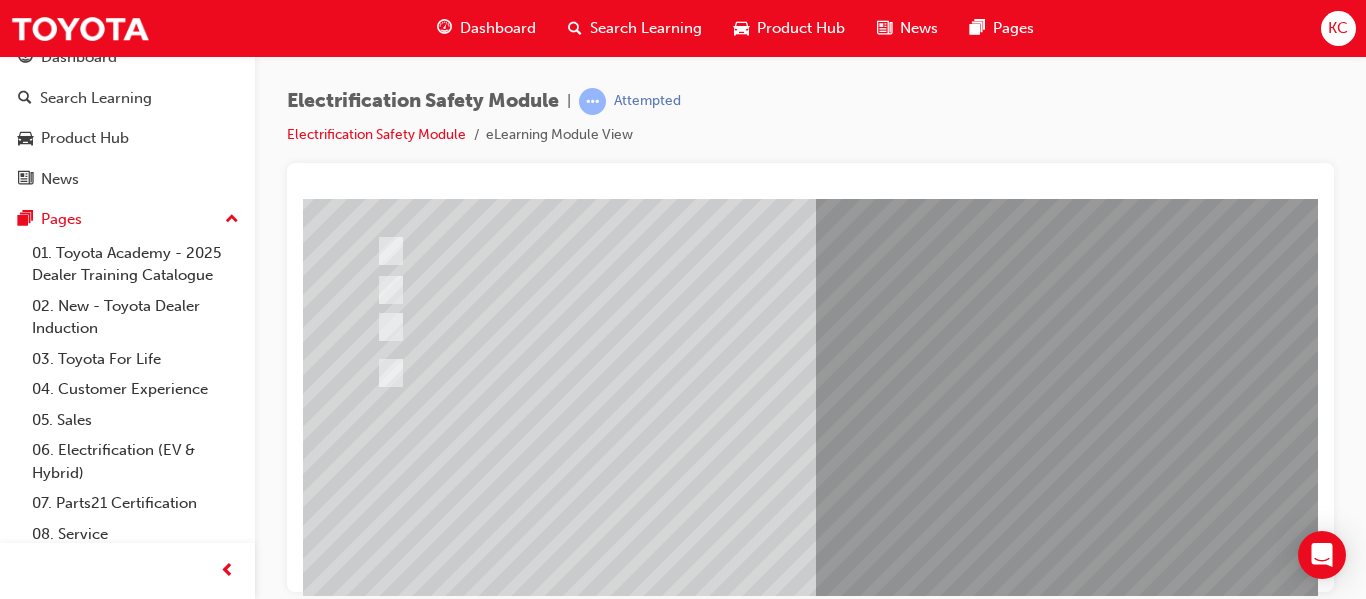 scroll, scrollTop: 300, scrollLeft: 0, axis: vertical 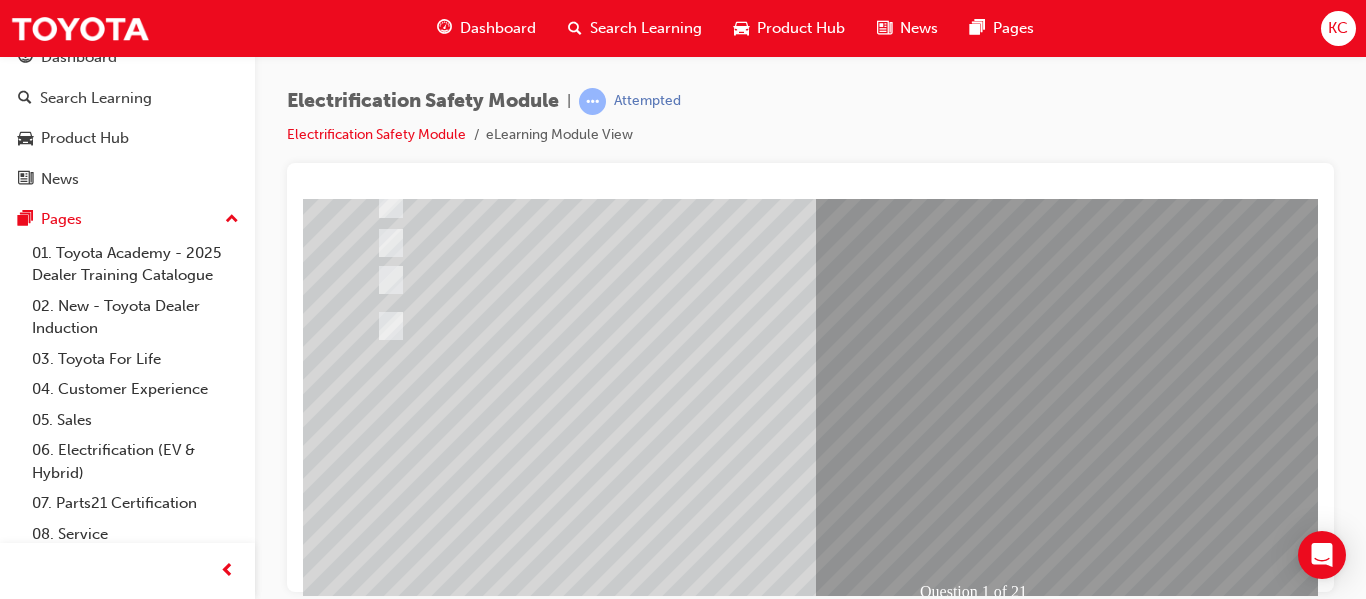 click at bounding box center [375, 2687] 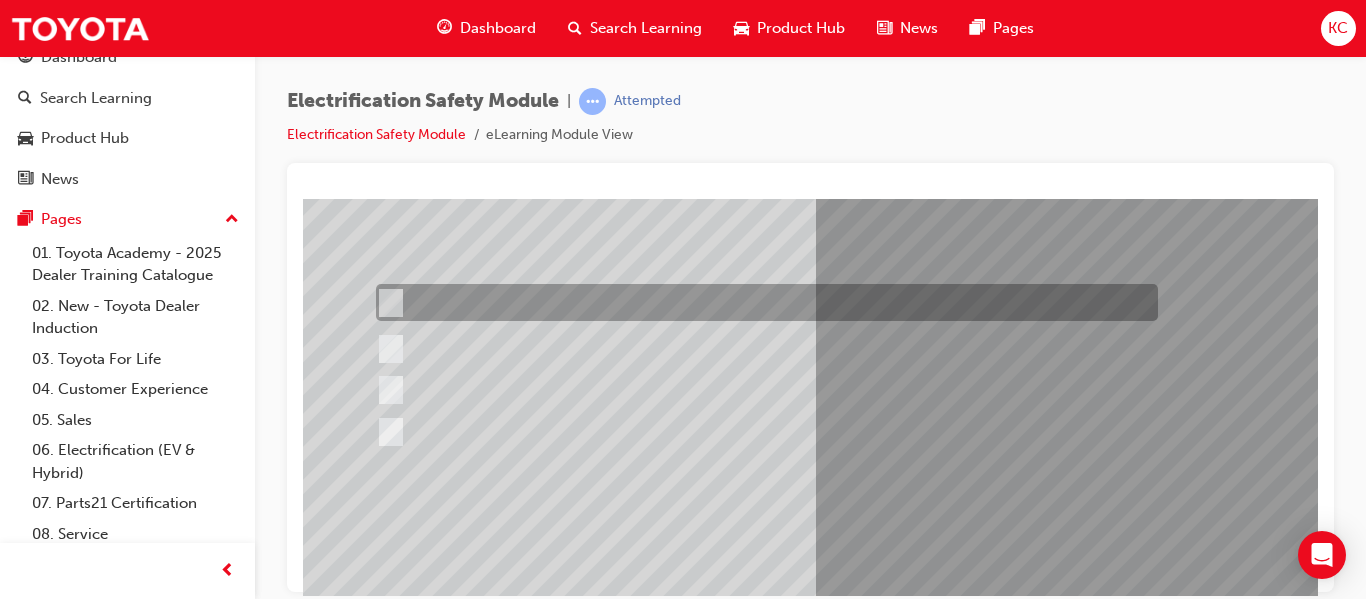 scroll, scrollTop: 100, scrollLeft: 0, axis: vertical 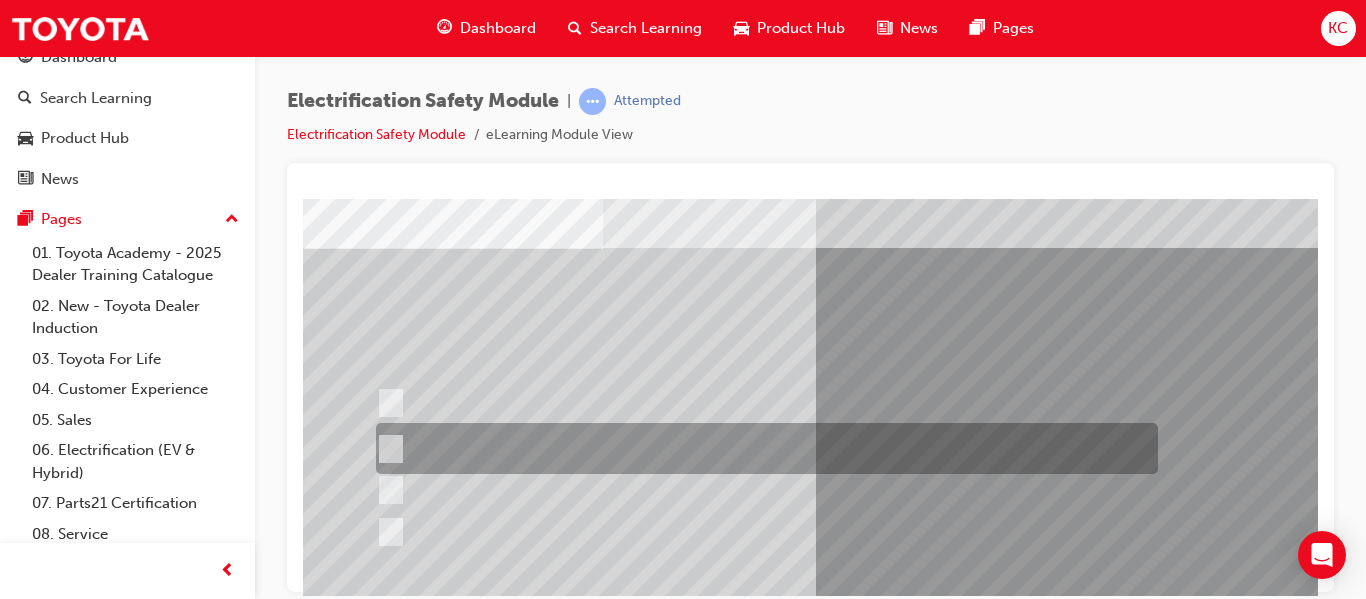 click at bounding box center [762, 448] 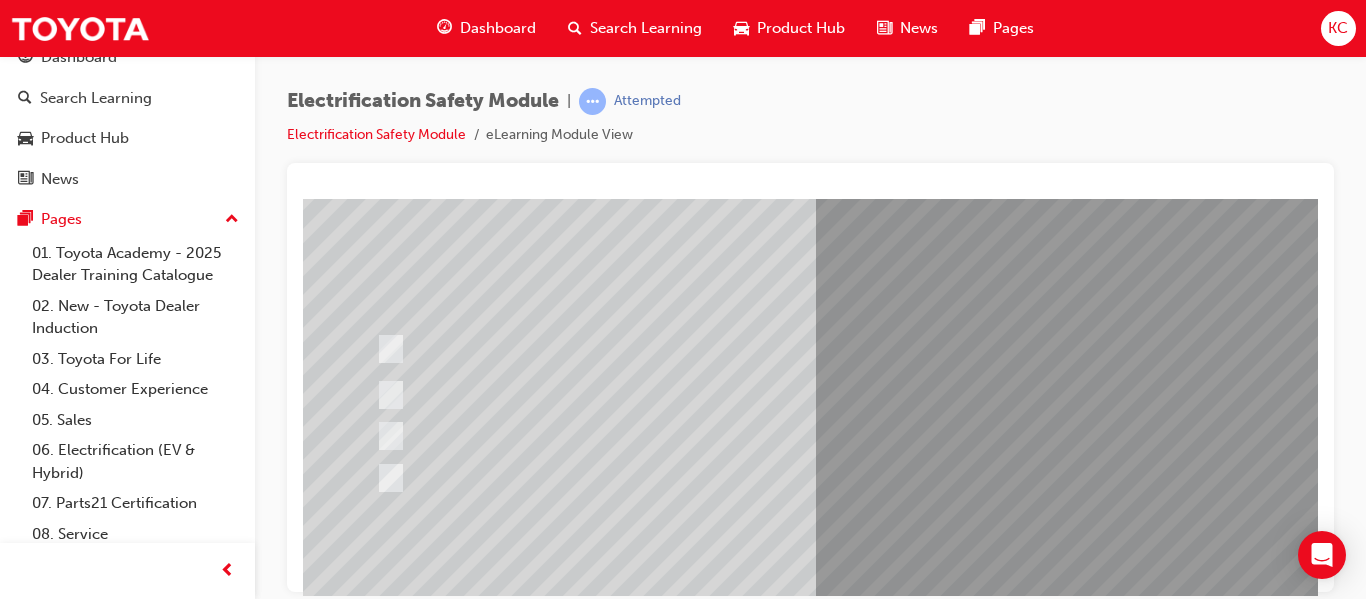scroll, scrollTop: 300, scrollLeft: 0, axis: vertical 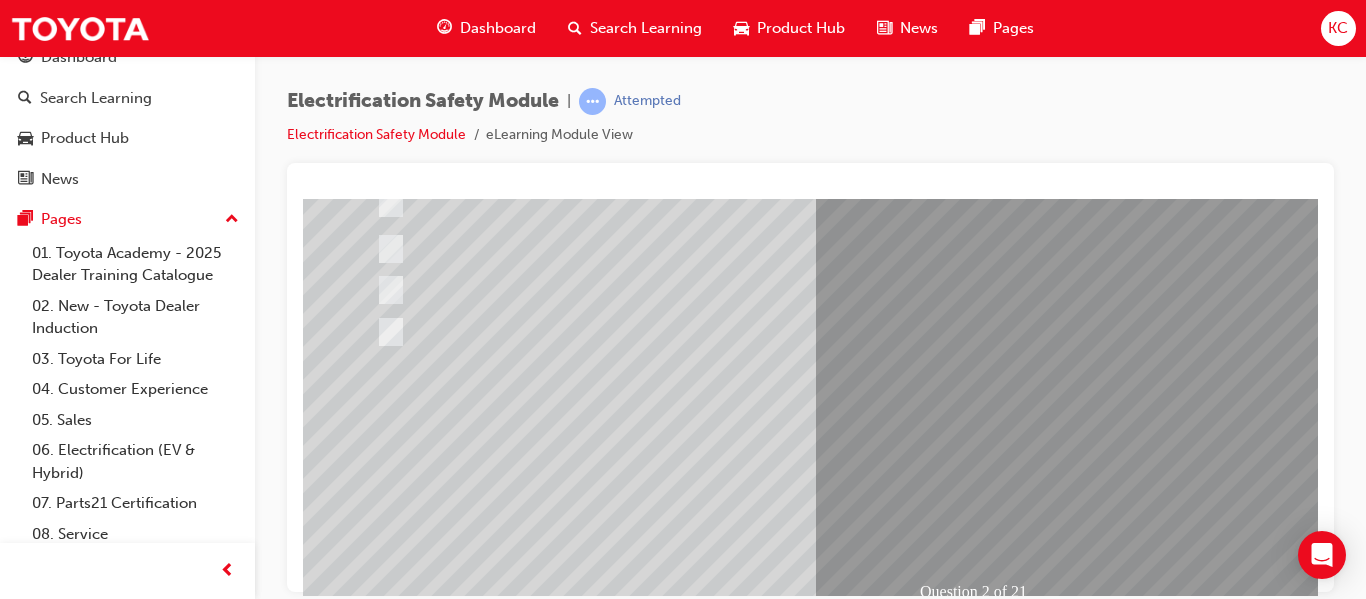 click at bounding box center (375, 2687) 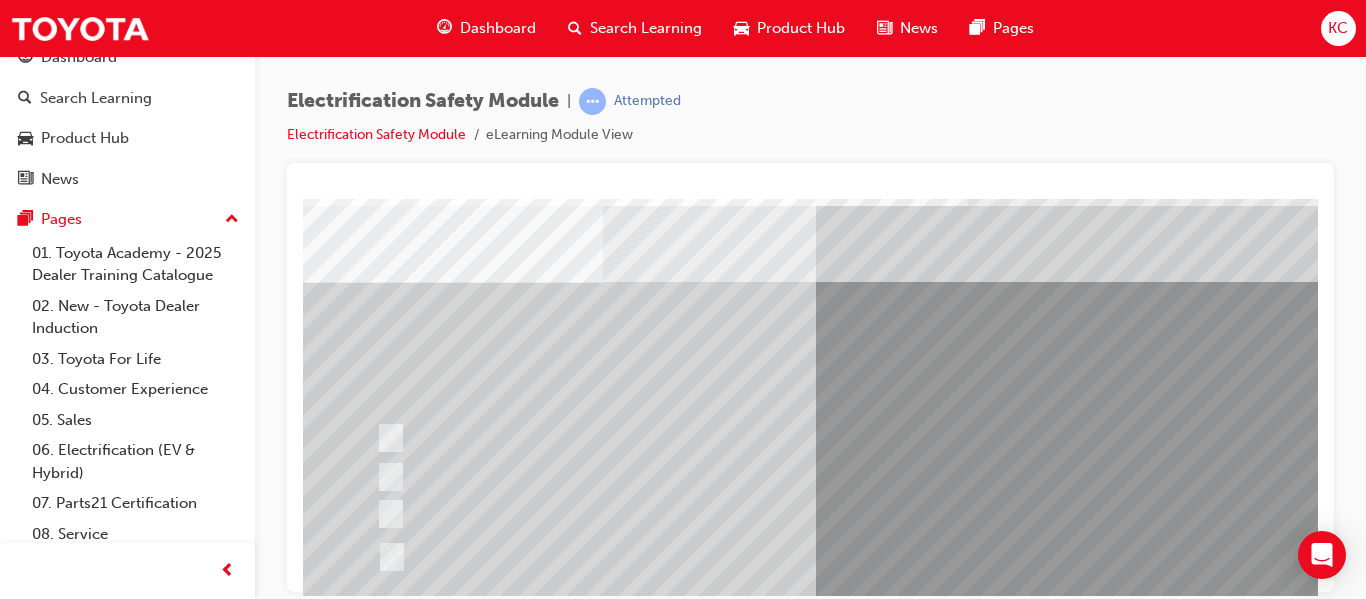 scroll, scrollTop: 100, scrollLeft: 0, axis: vertical 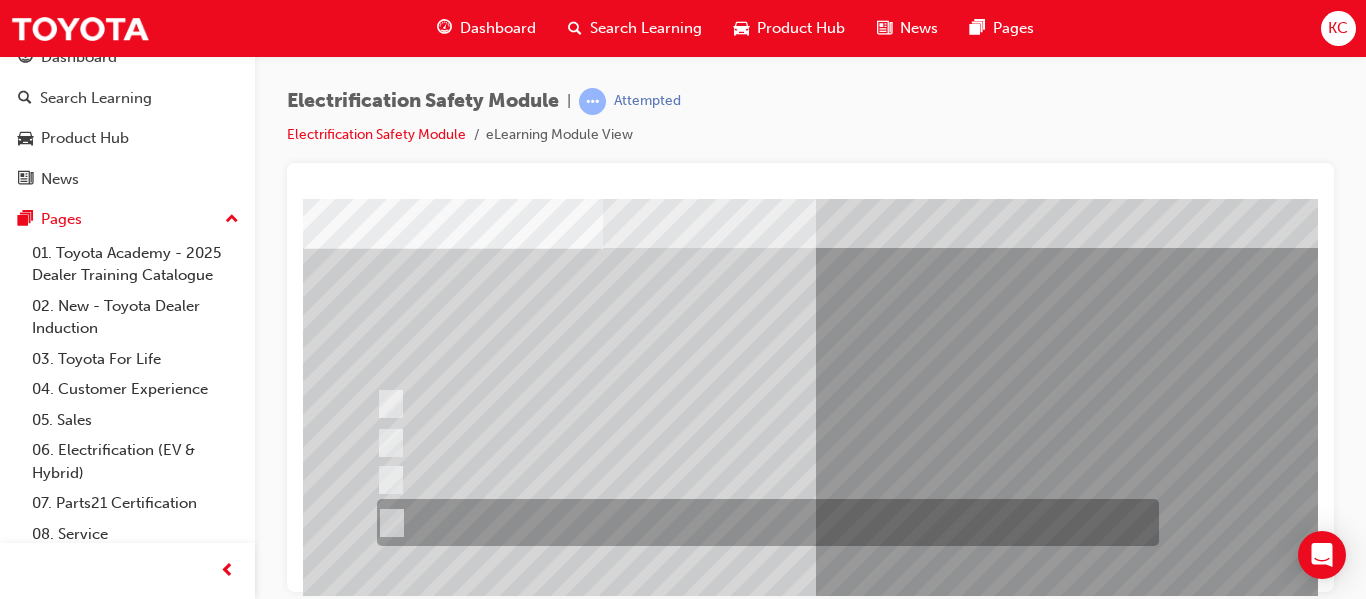 click at bounding box center (763, 522) 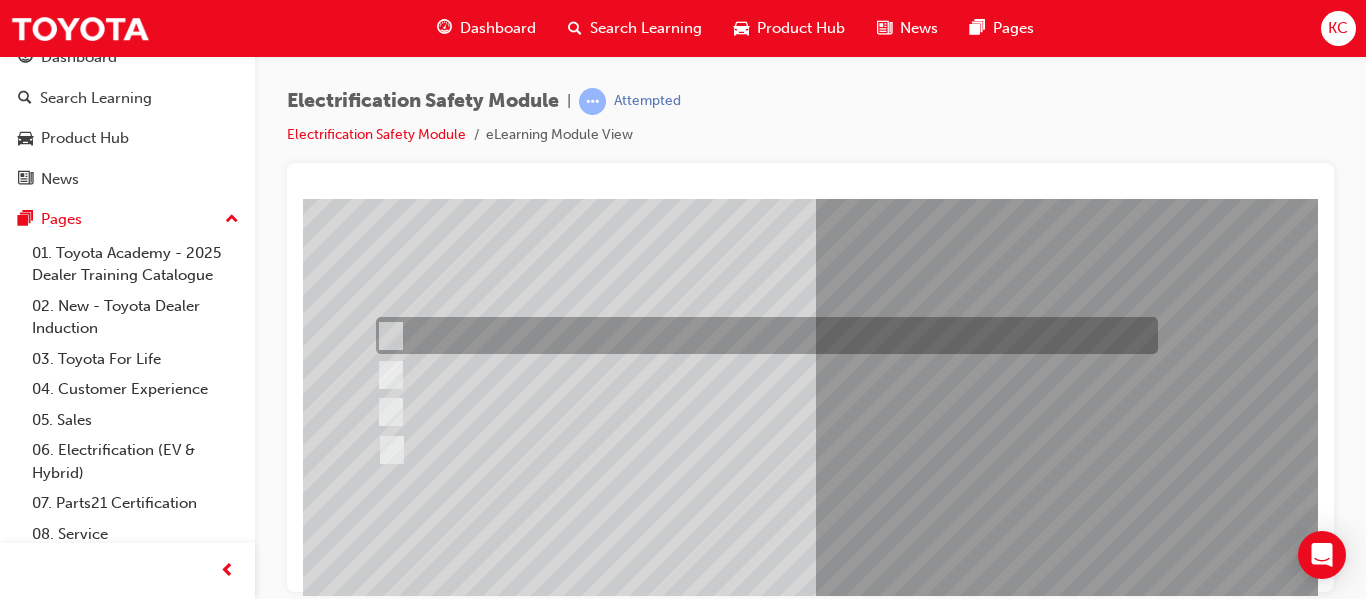 scroll, scrollTop: 68, scrollLeft: 0, axis: vertical 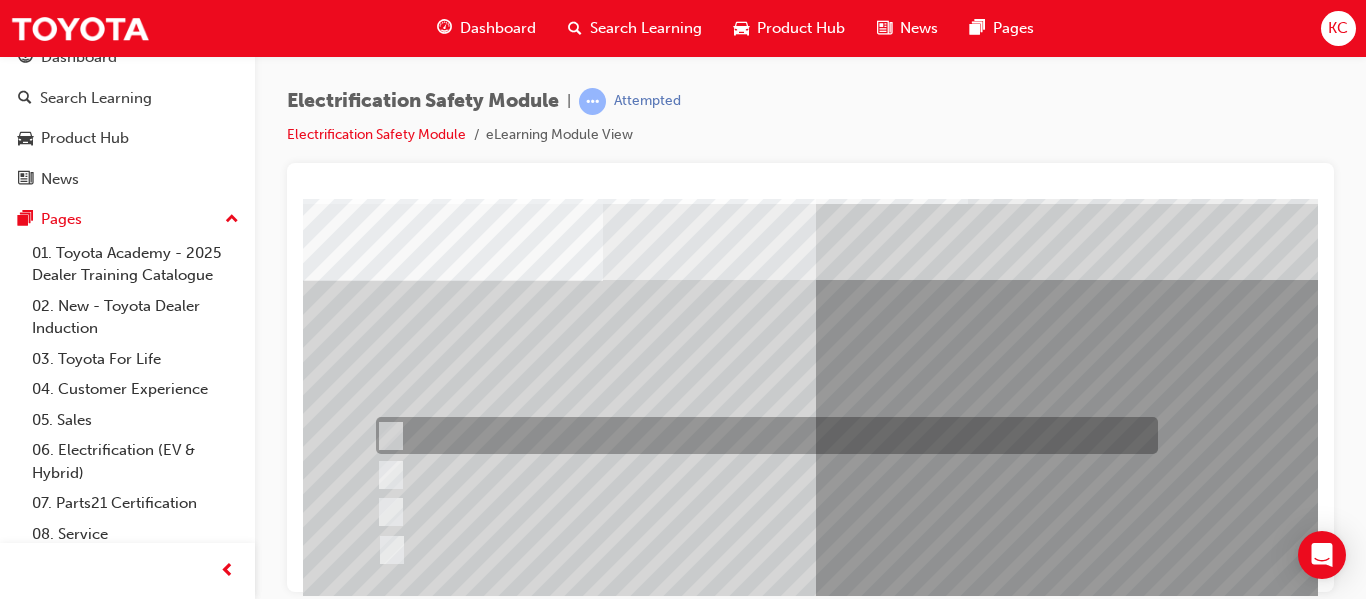 click at bounding box center [762, 435] 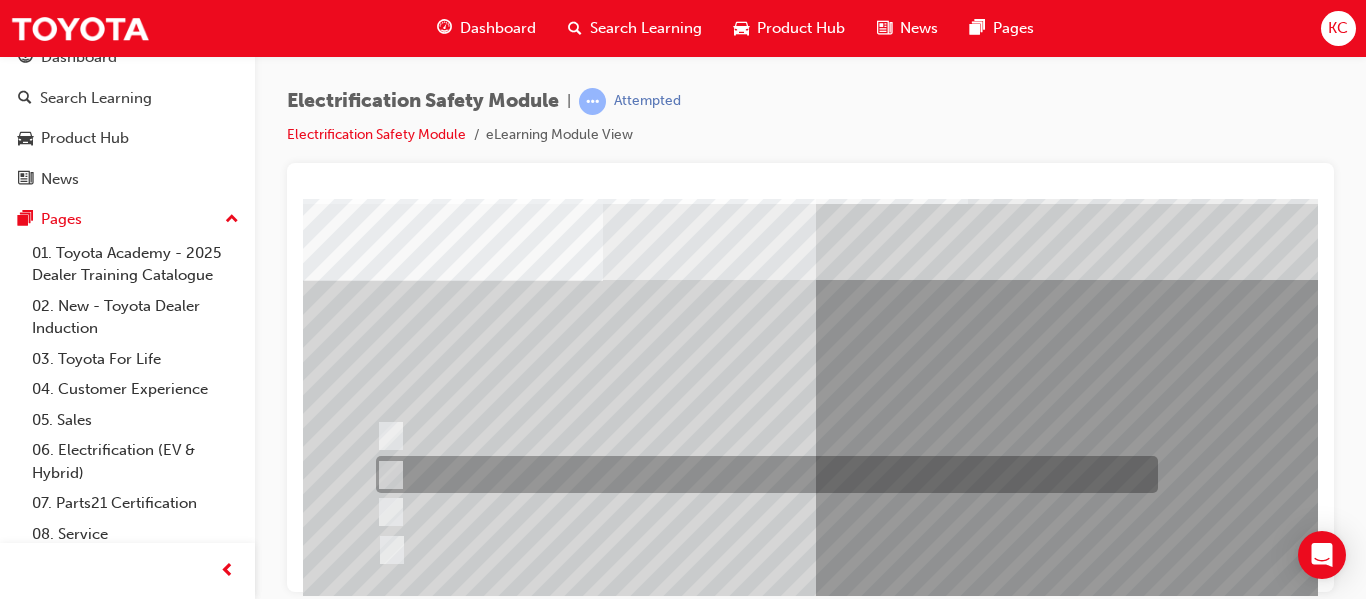 click at bounding box center (762, 474) 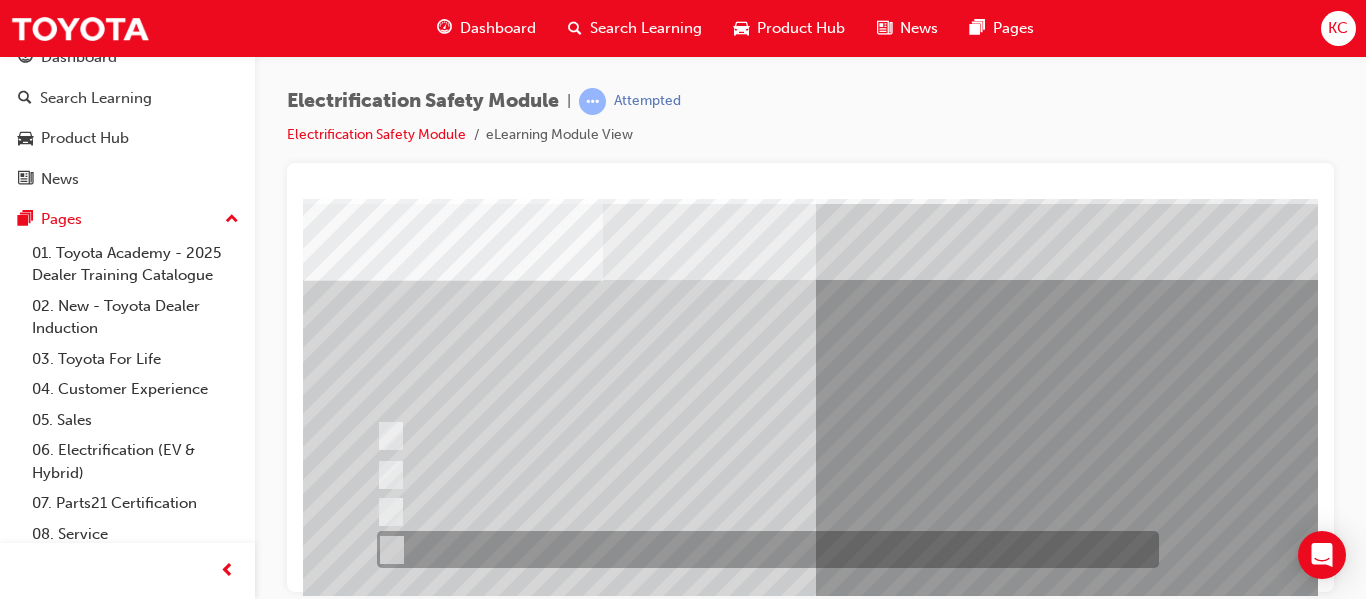 click at bounding box center [763, 549] 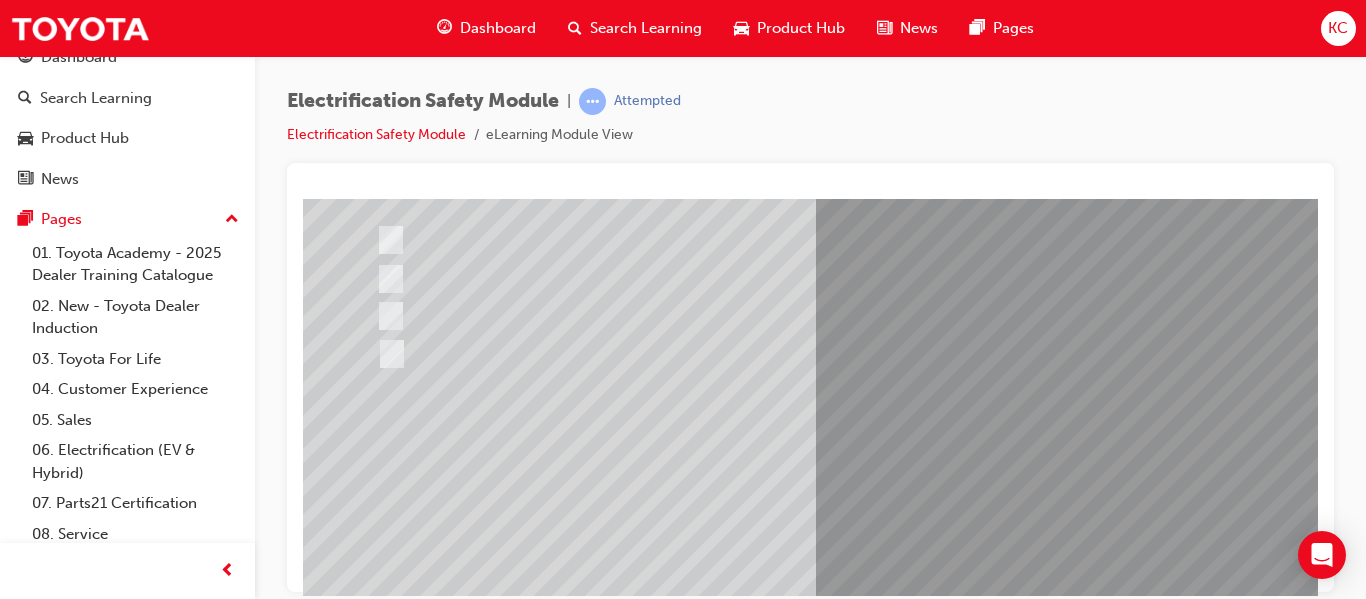 scroll, scrollTop: 268, scrollLeft: 0, axis: vertical 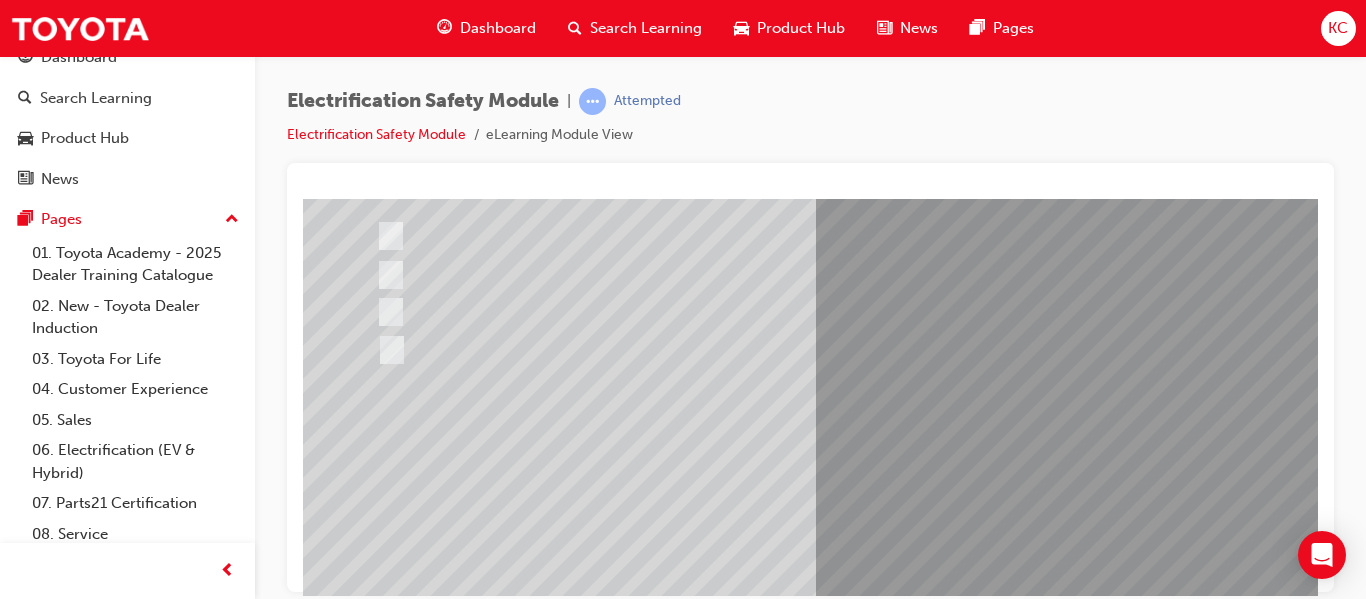 click at bounding box center [375, 2719] 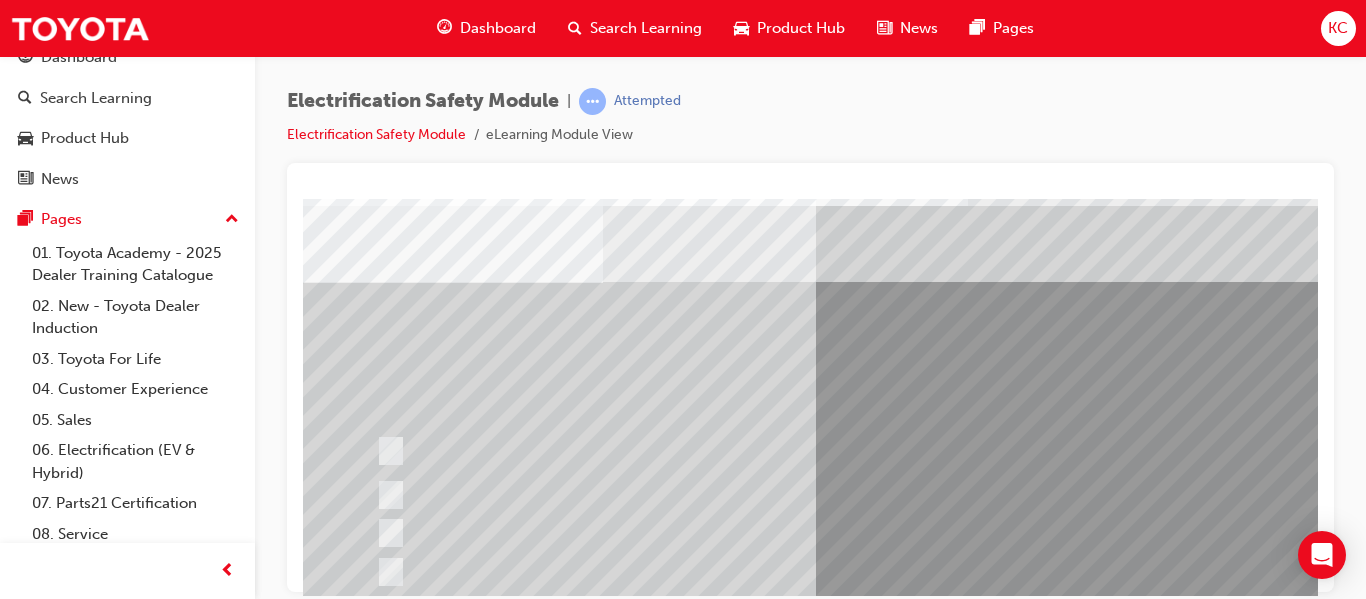 scroll, scrollTop: 100, scrollLeft: 0, axis: vertical 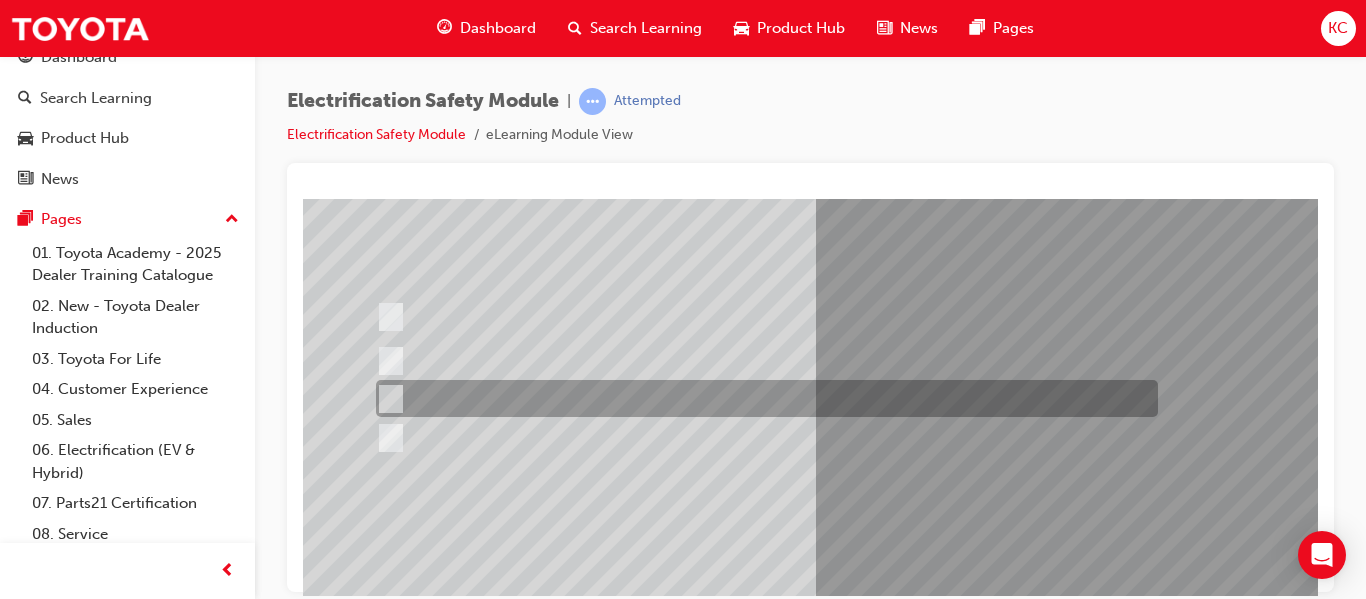 click at bounding box center (762, 398) 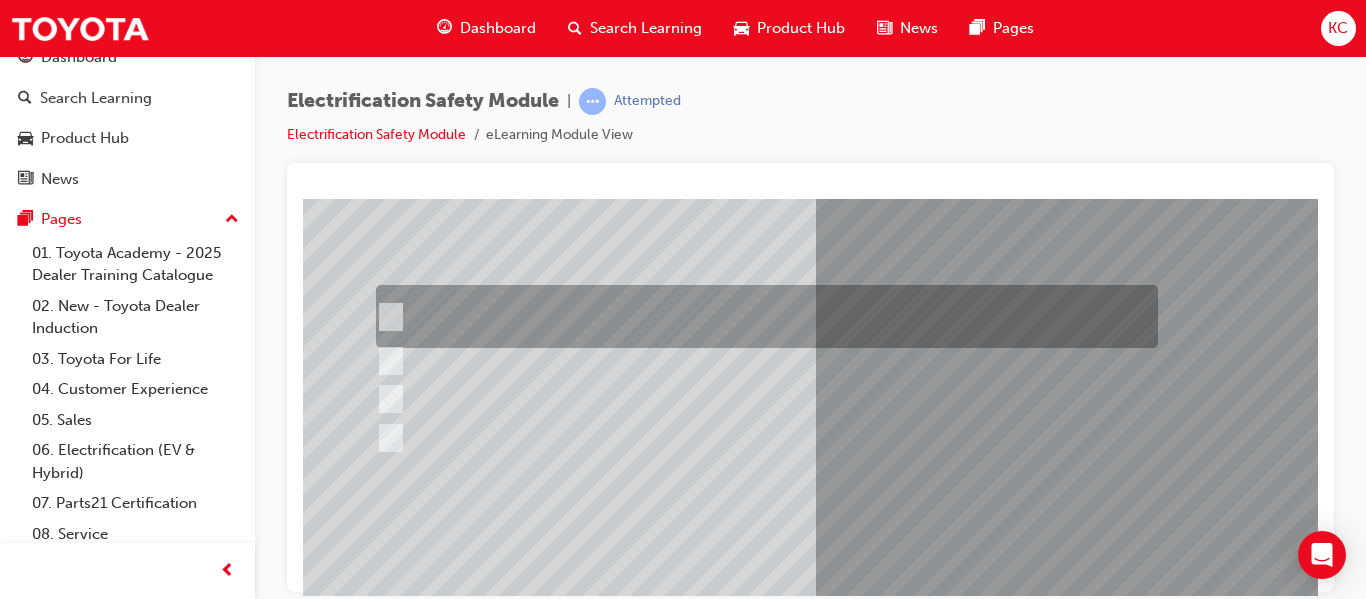 click at bounding box center (762, 316) 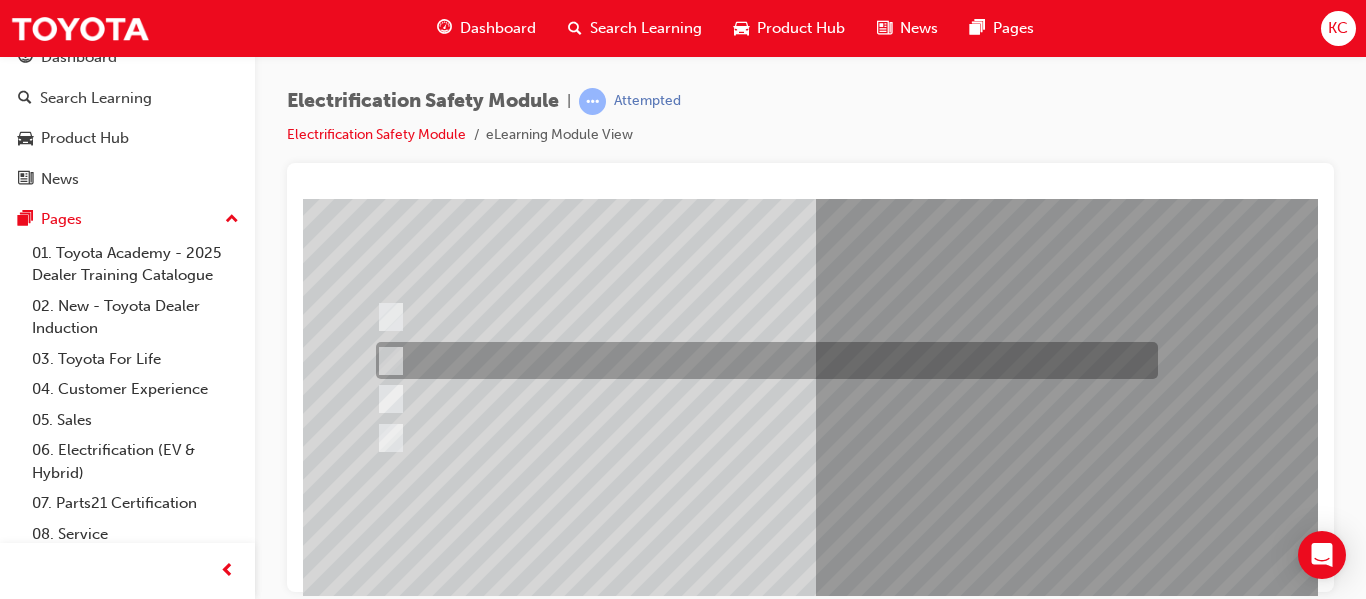 click at bounding box center (762, 360) 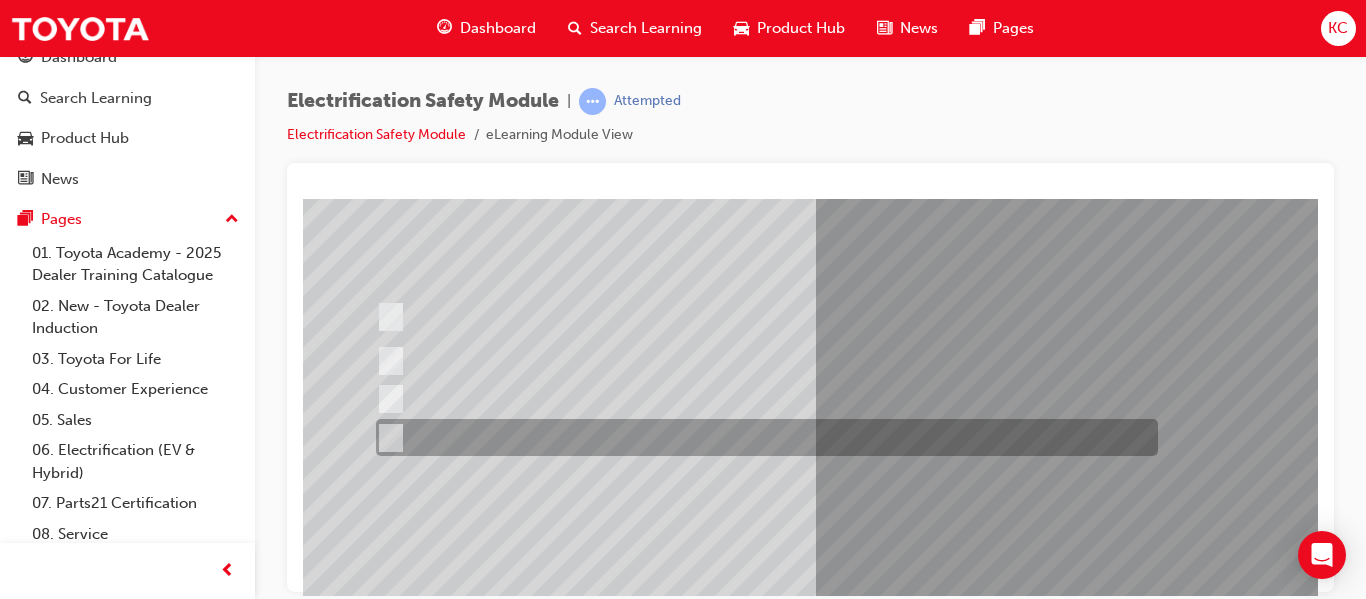 click at bounding box center (762, 437) 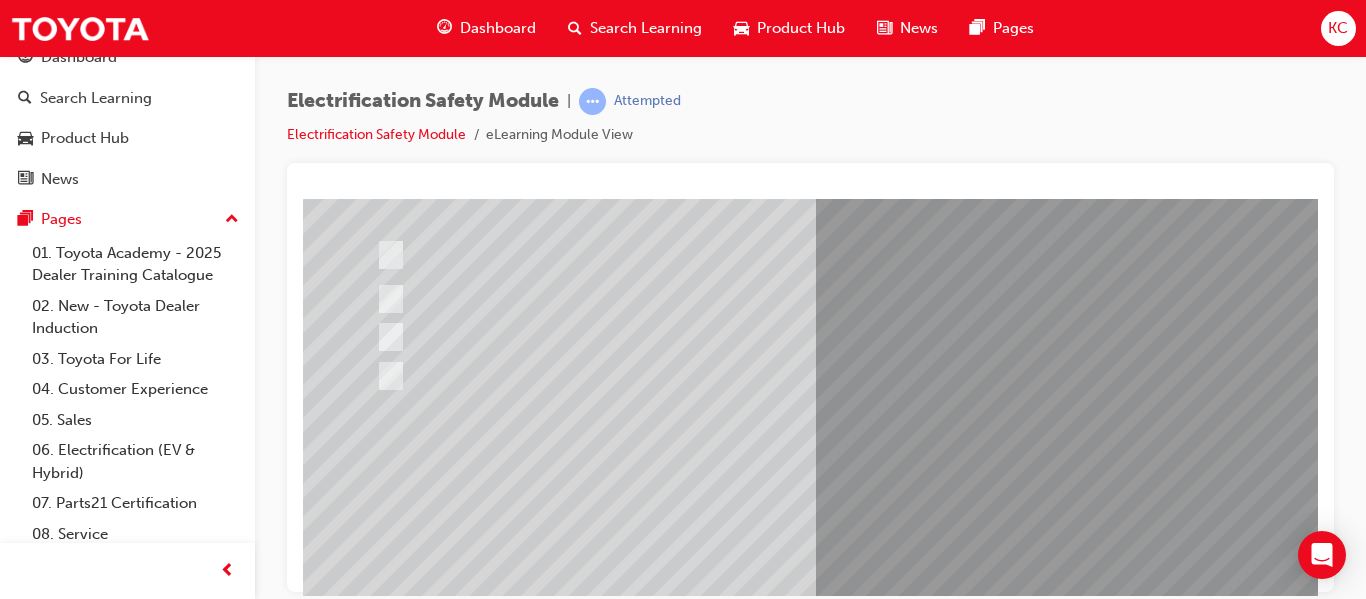scroll, scrollTop: 368, scrollLeft: 0, axis: vertical 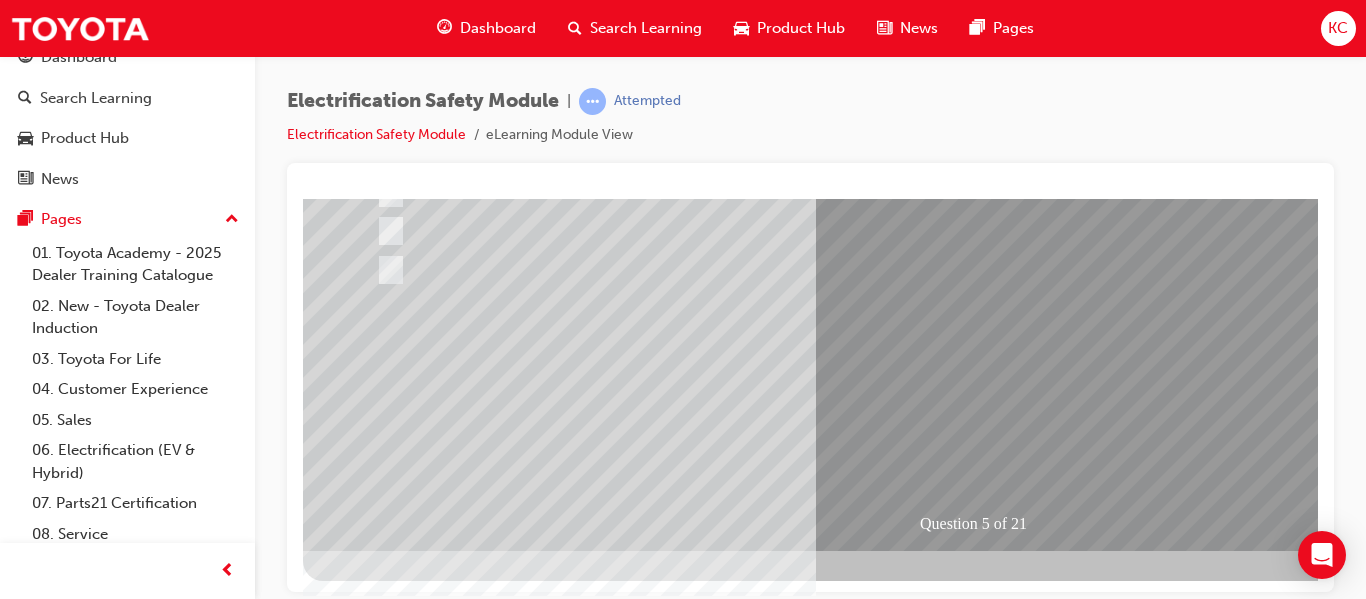 click at bounding box center (375, 2619) 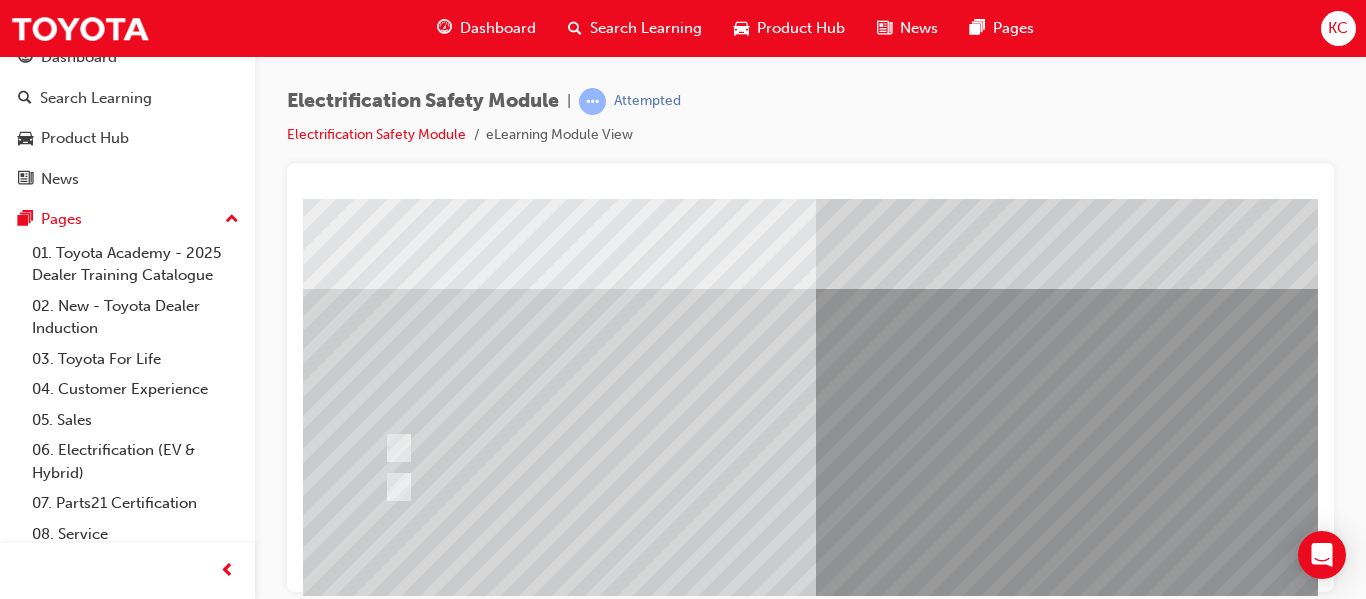 scroll, scrollTop: 200, scrollLeft: 0, axis: vertical 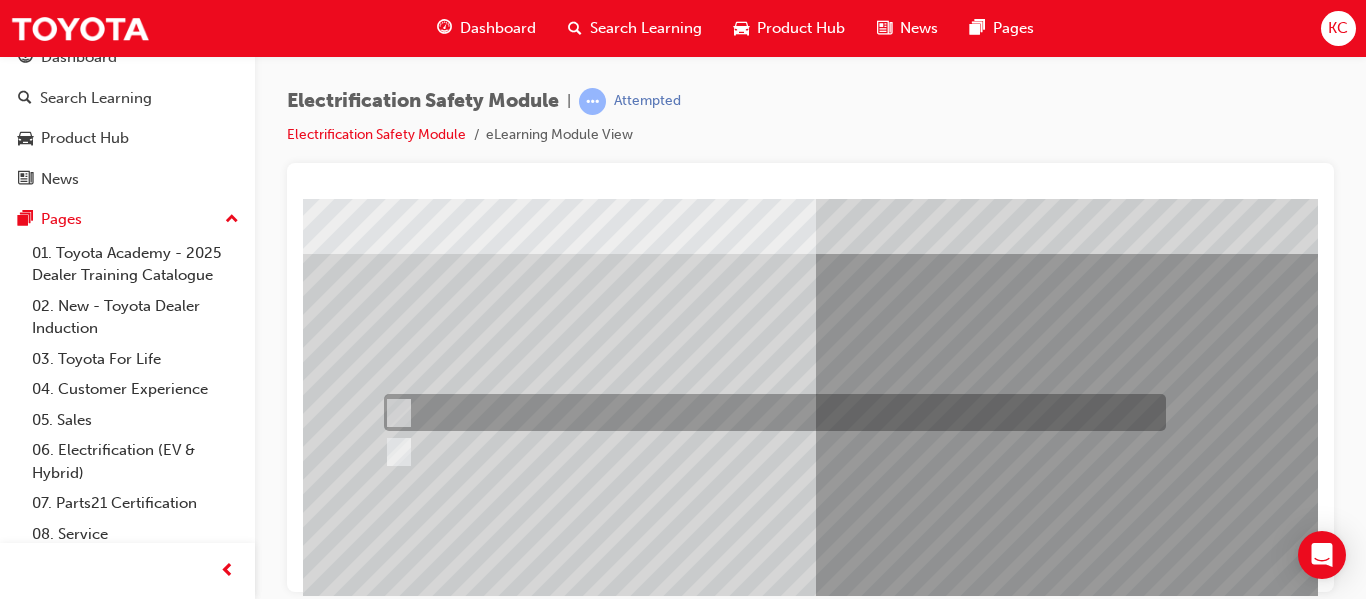 click at bounding box center [770, 412] 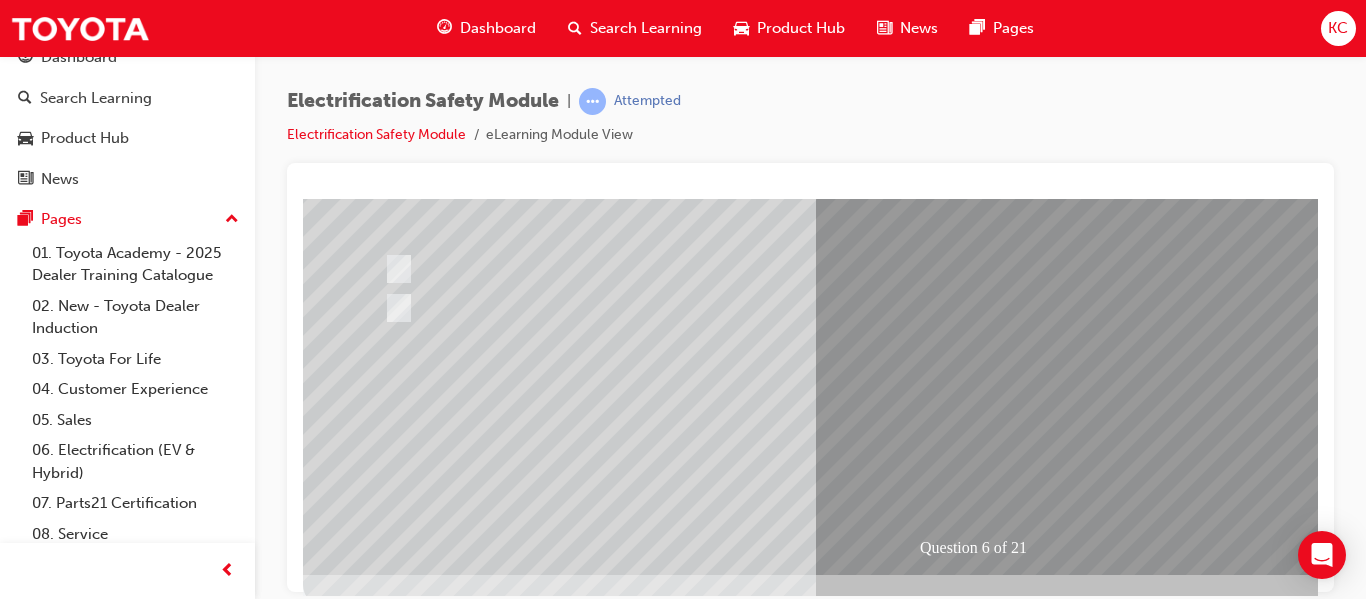 scroll, scrollTop: 368, scrollLeft: 0, axis: vertical 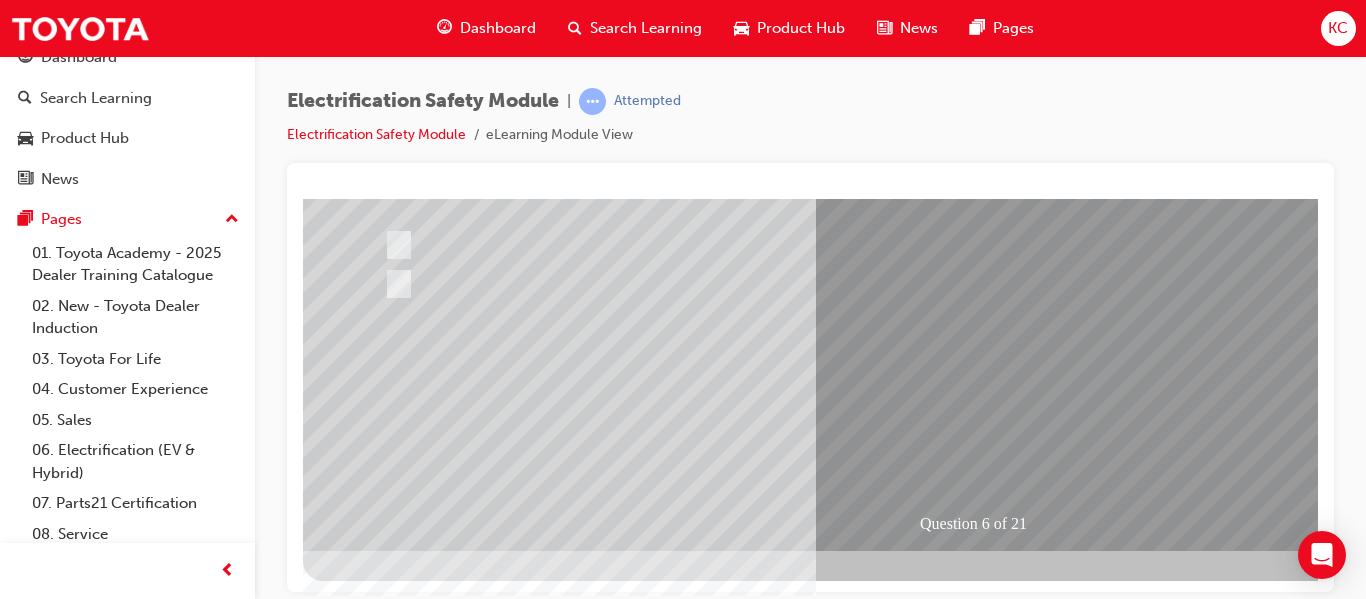 click at bounding box center (375, 2681) 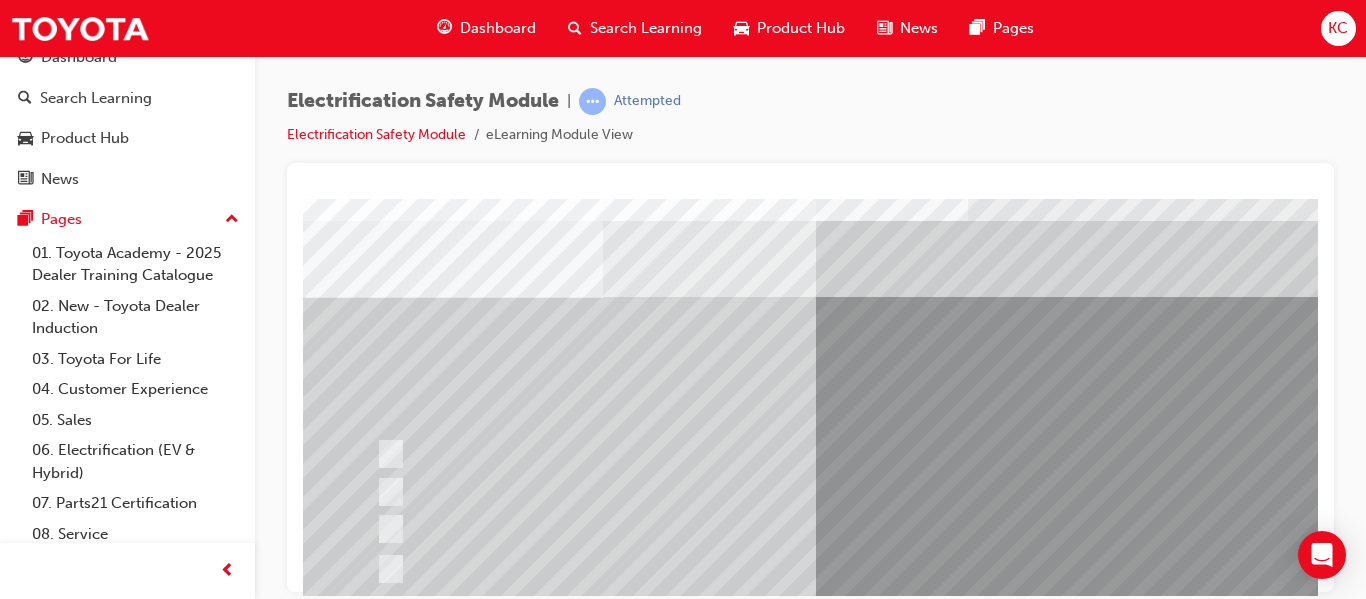 scroll, scrollTop: 100, scrollLeft: 0, axis: vertical 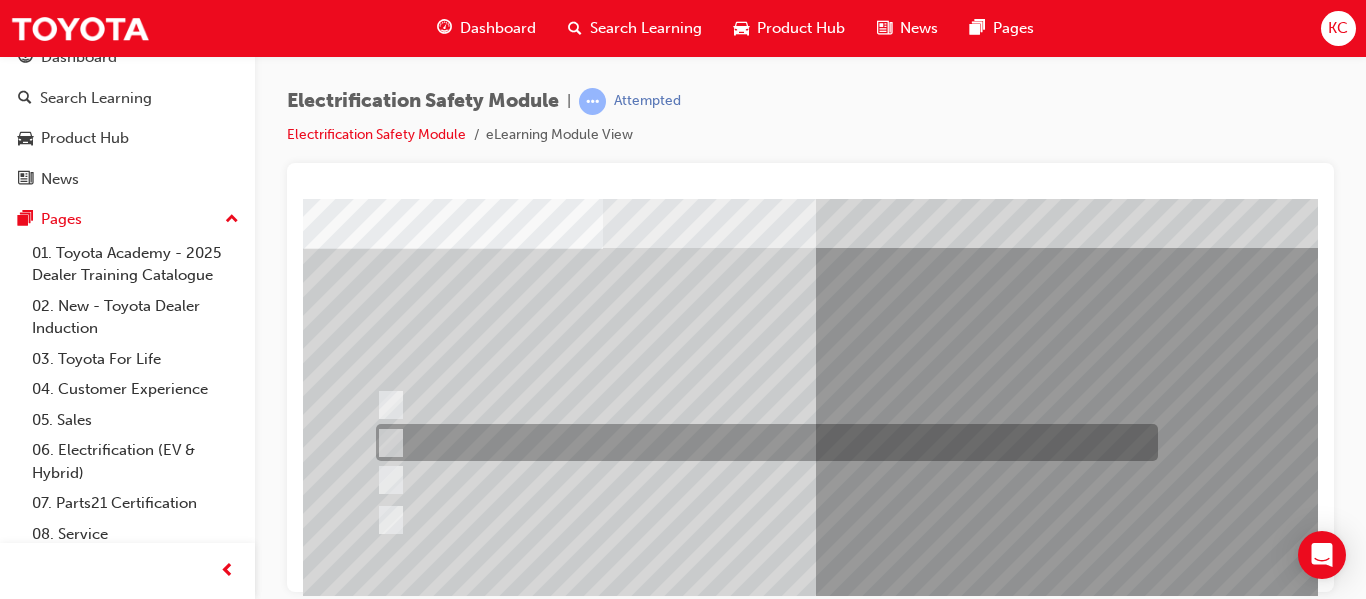click at bounding box center [762, 442] 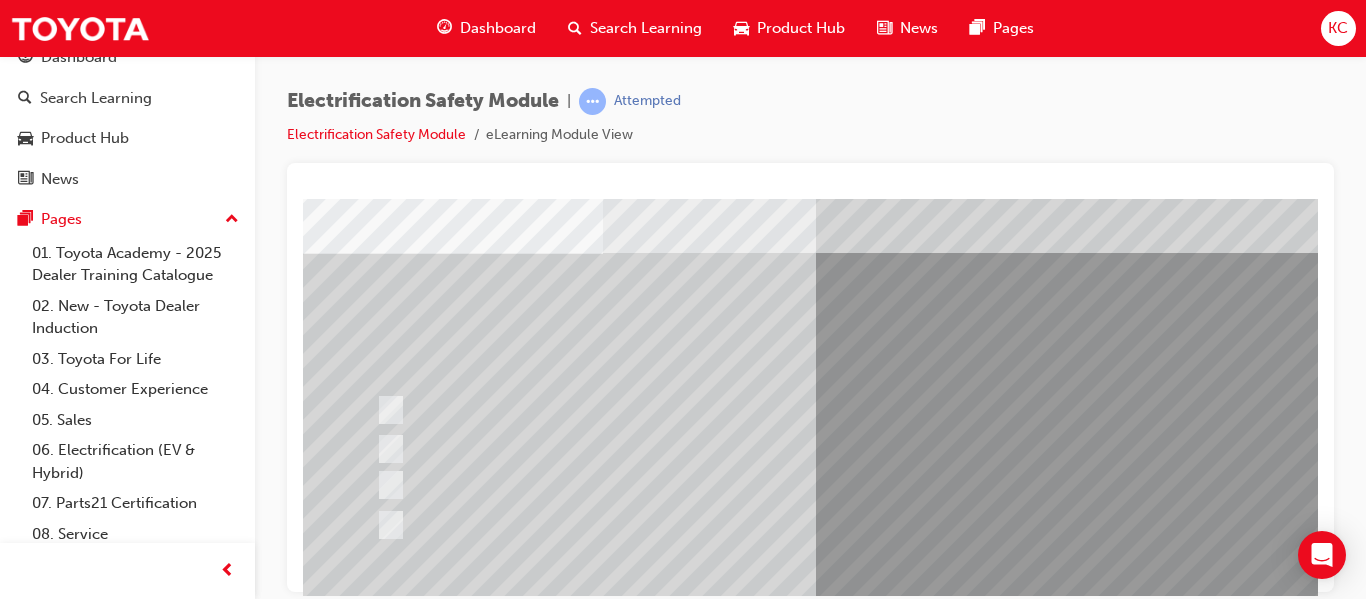 scroll, scrollTop: 100, scrollLeft: 0, axis: vertical 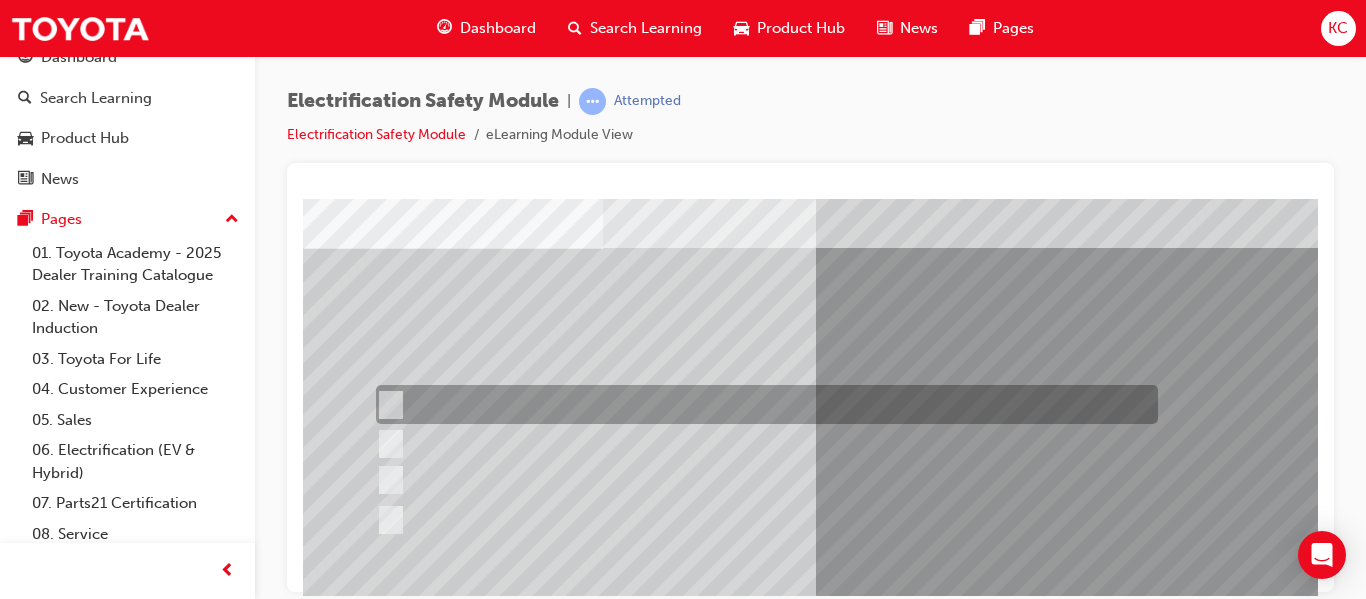 click at bounding box center [762, 404] 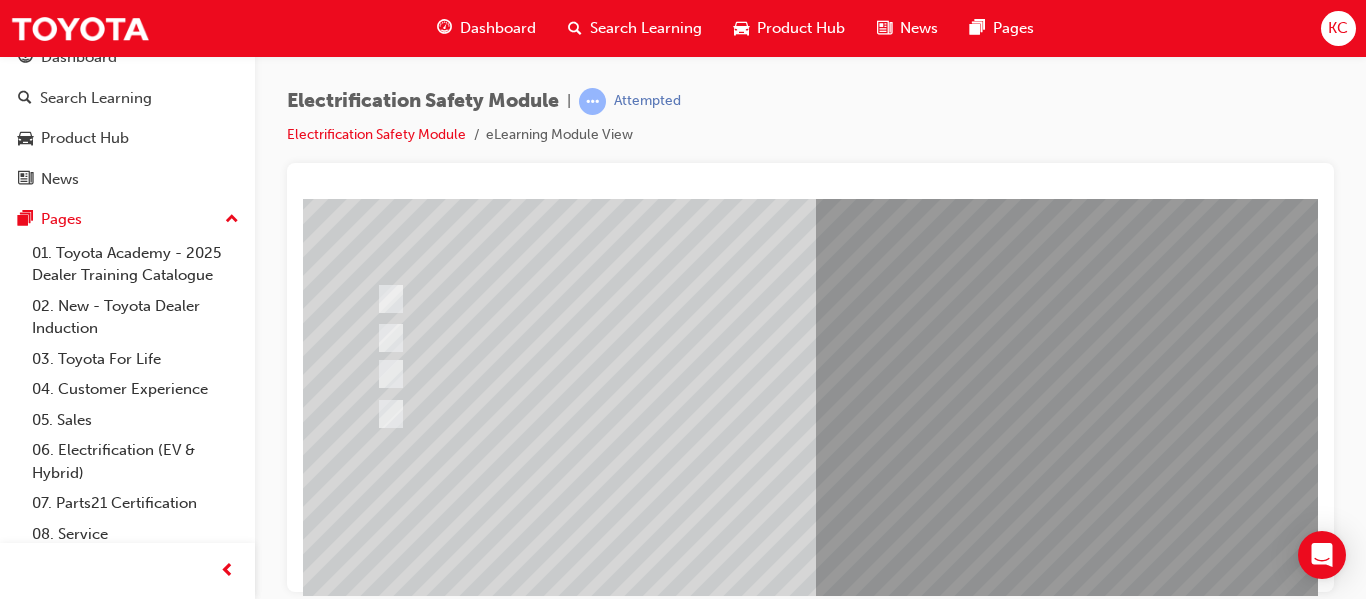 scroll, scrollTop: 300, scrollLeft: 0, axis: vertical 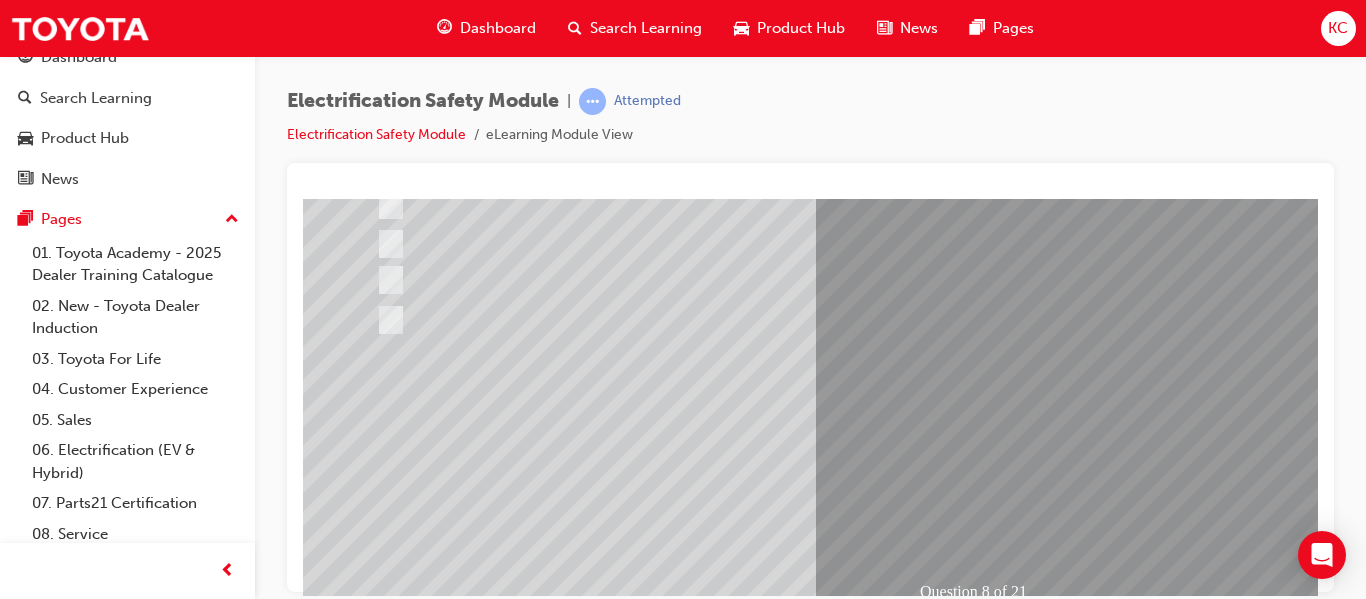 click at bounding box center [375, 2687] 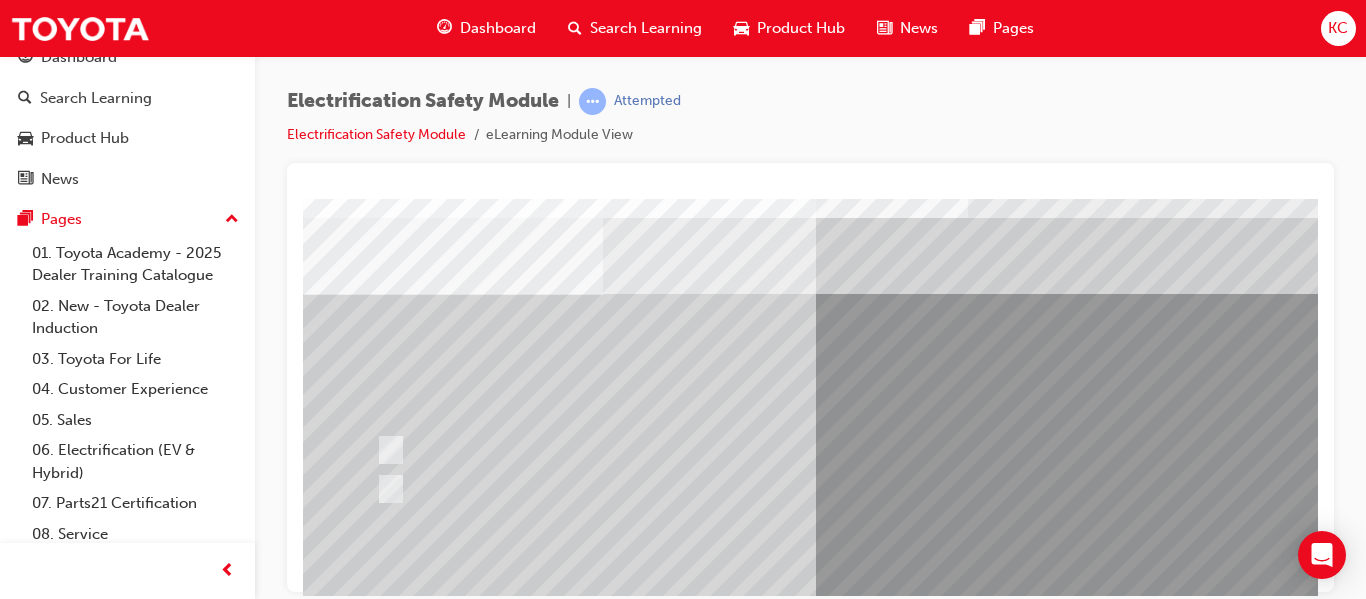 scroll, scrollTop: 100, scrollLeft: 0, axis: vertical 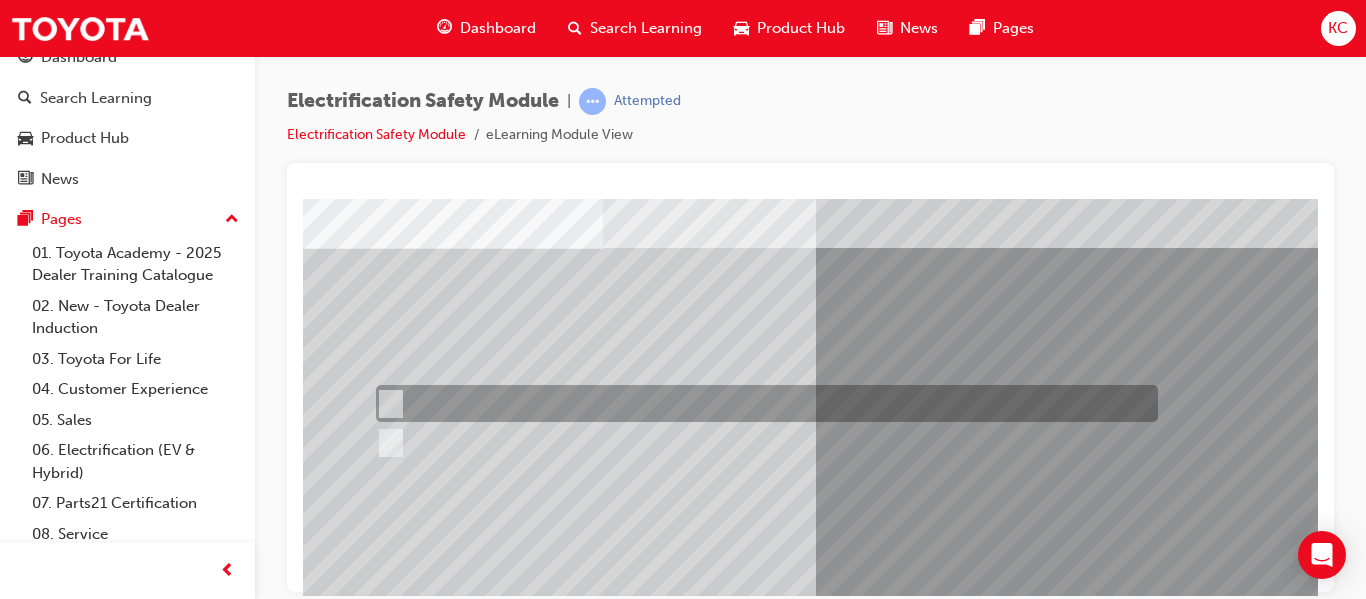 click at bounding box center (762, 403) 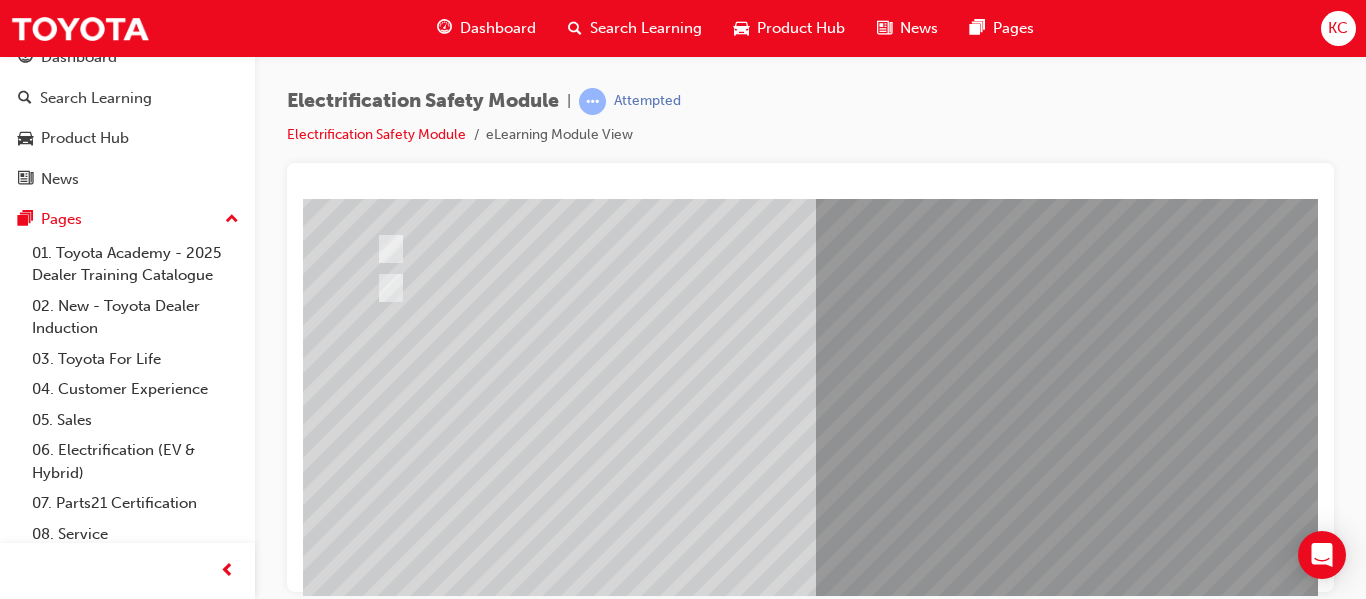 scroll, scrollTop: 300, scrollLeft: 0, axis: vertical 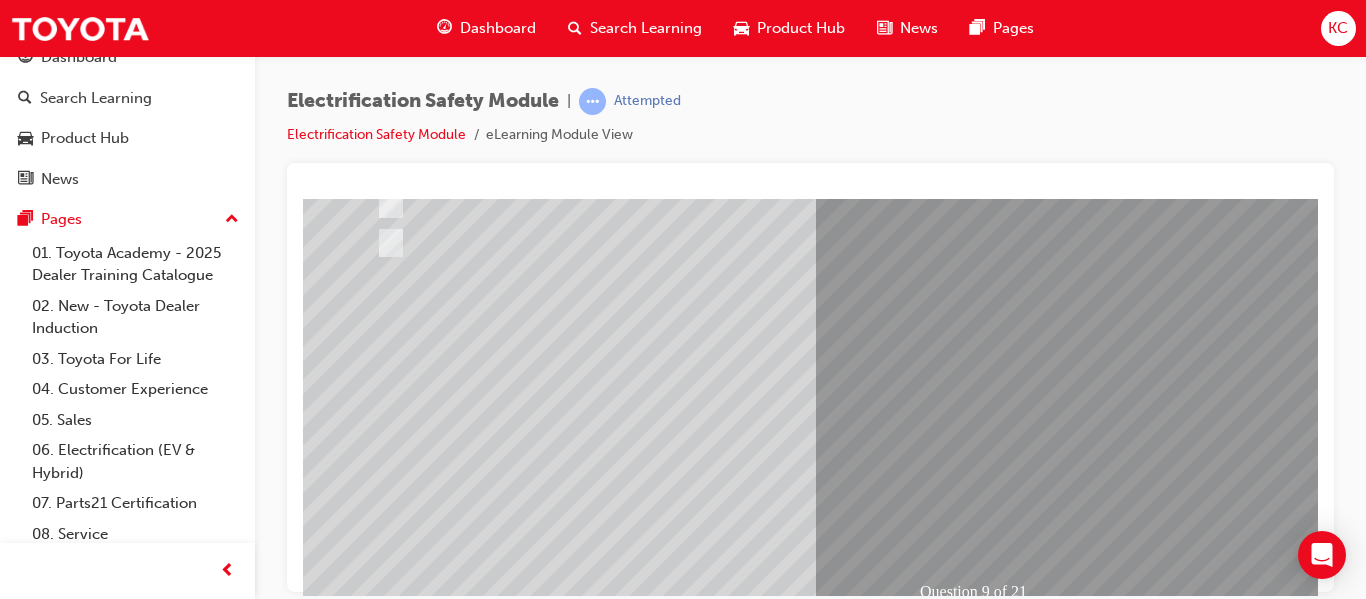 click at bounding box center (375, 2643) 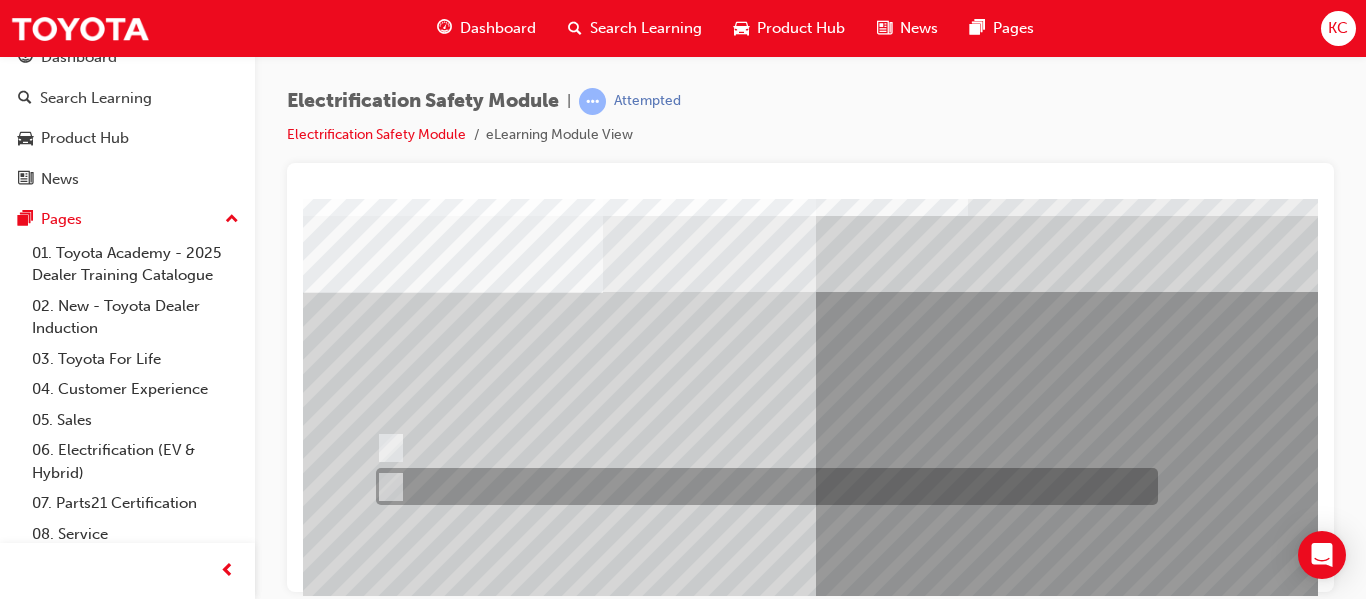 scroll, scrollTop: 100, scrollLeft: 0, axis: vertical 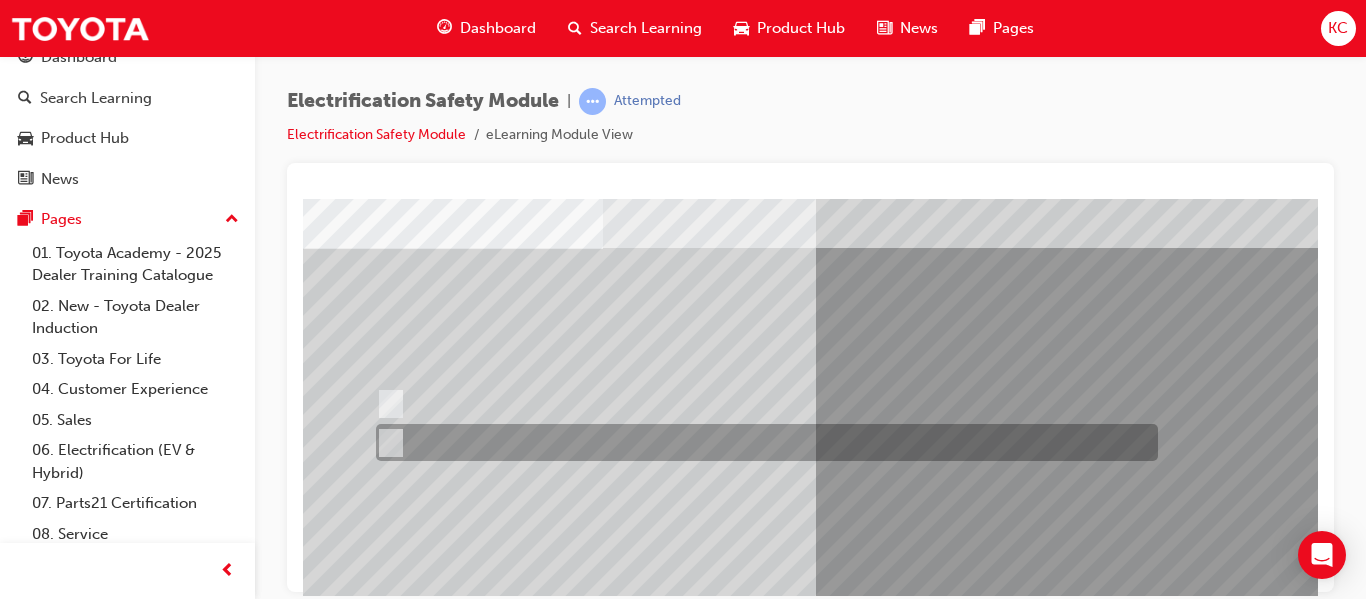 click at bounding box center (762, 442) 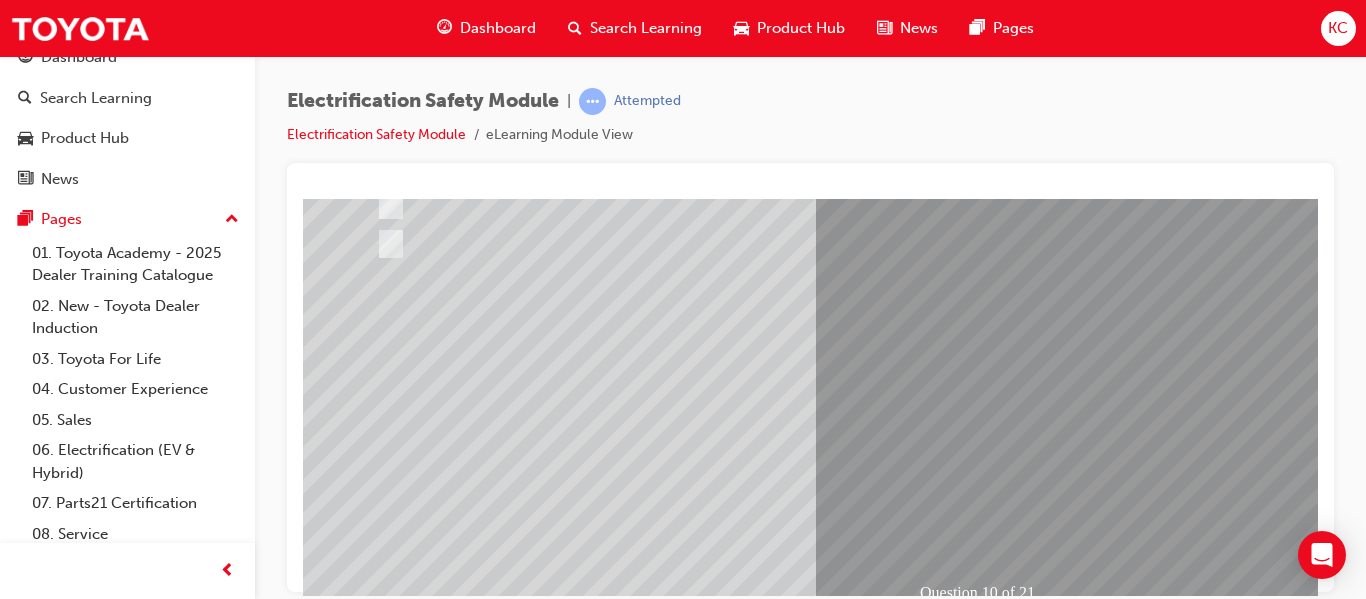 scroll, scrollTop: 300, scrollLeft: 0, axis: vertical 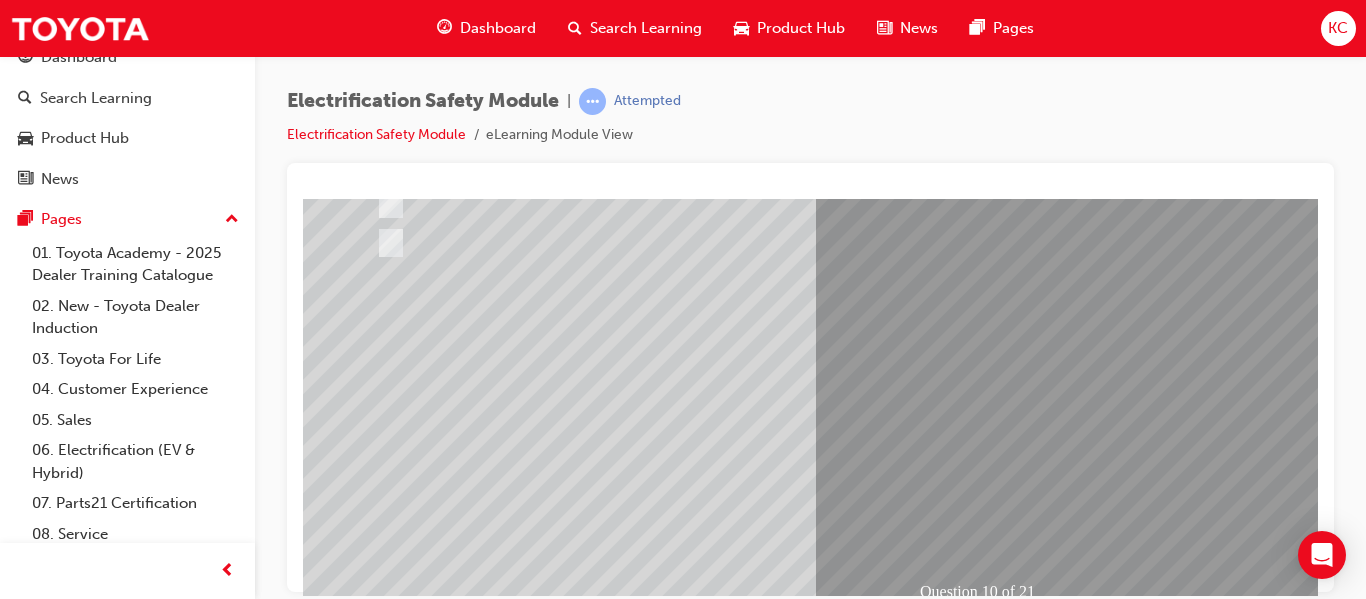click at bounding box center [375, 2643] 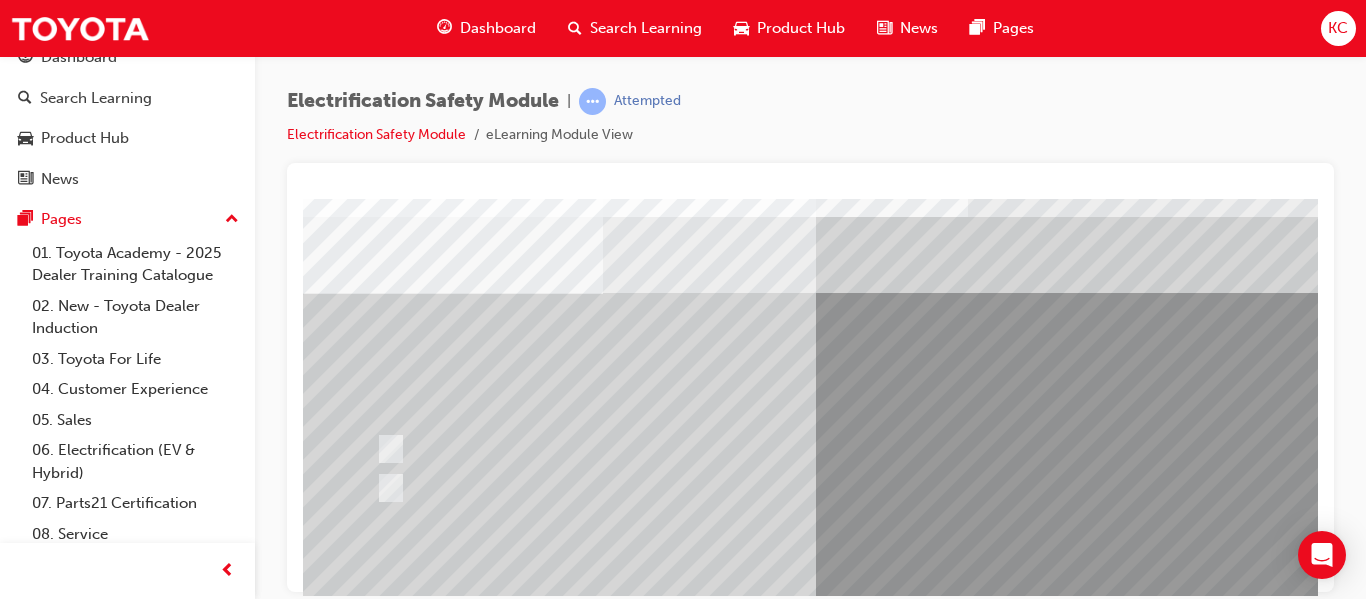 scroll, scrollTop: 100, scrollLeft: 0, axis: vertical 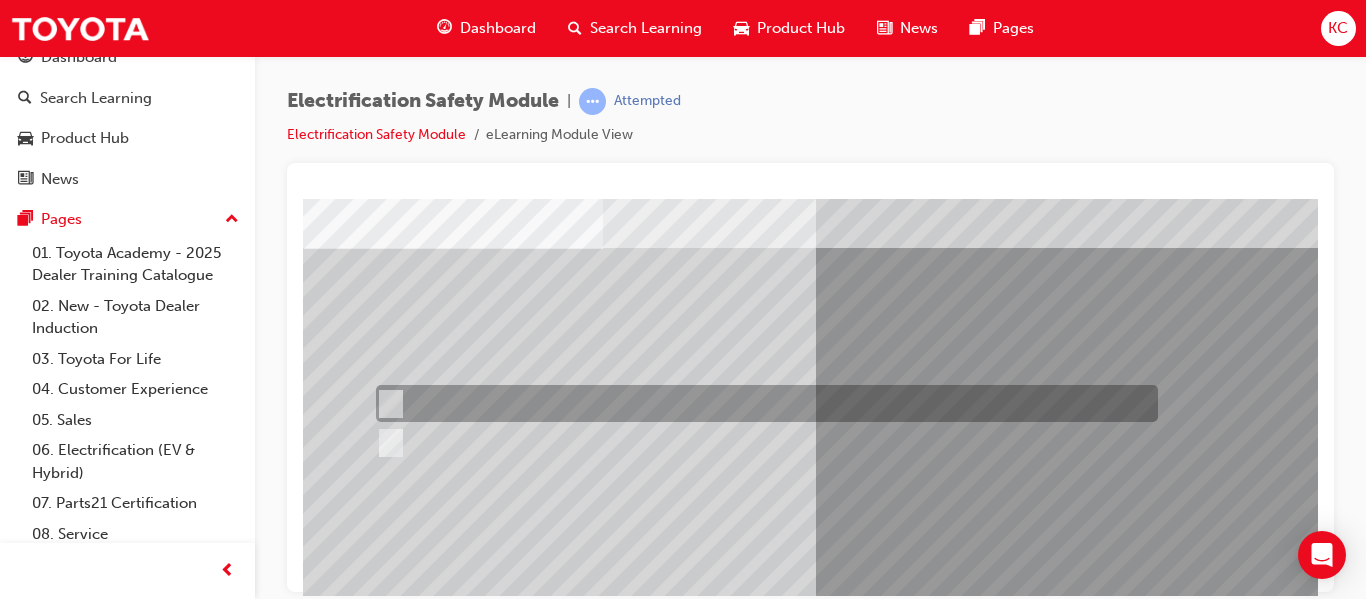 click at bounding box center (762, 403) 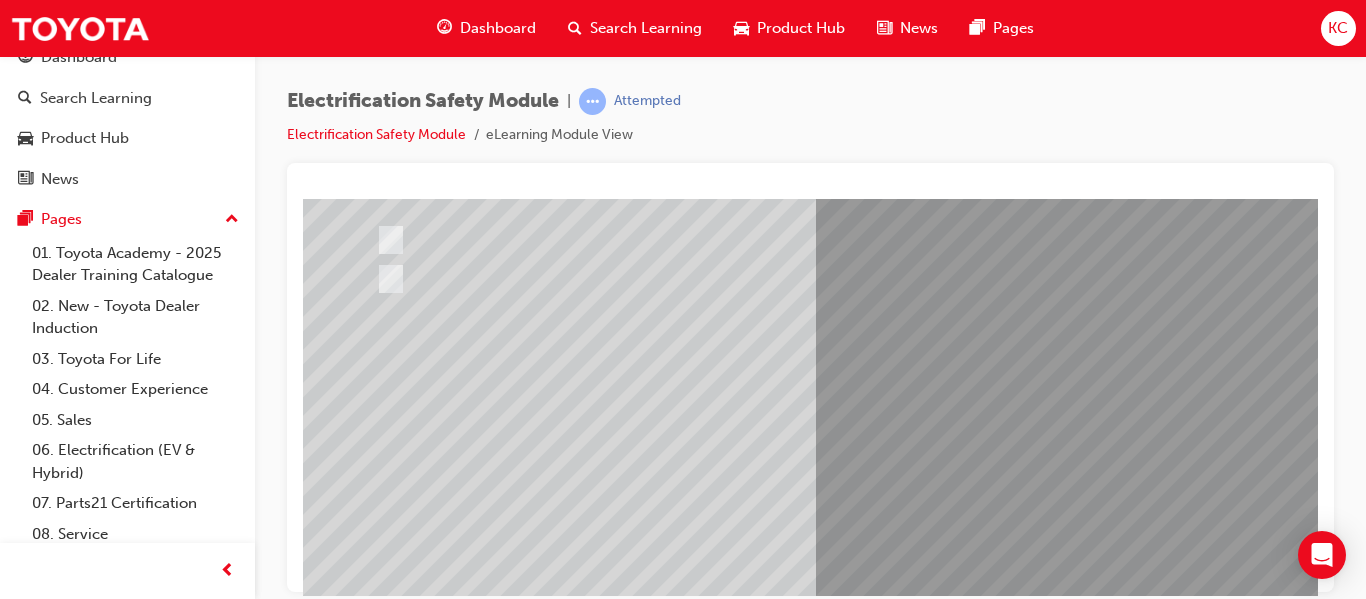 scroll, scrollTop: 300, scrollLeft: 0, axis: vertical 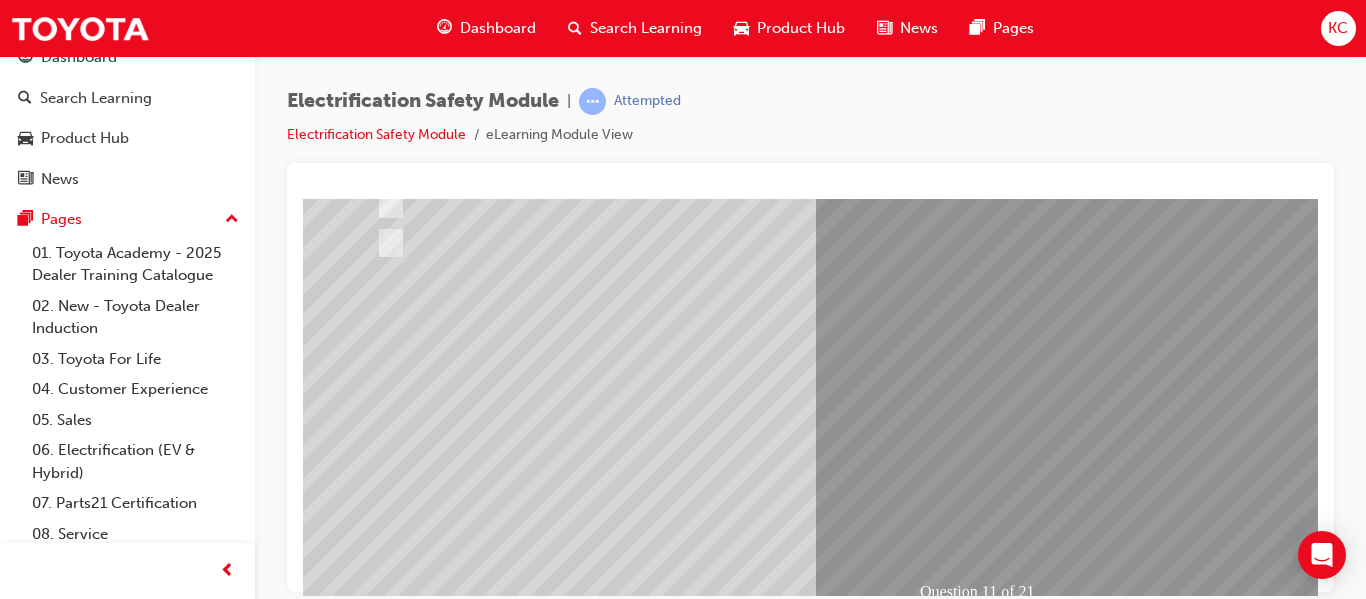 click at bounding box center [375, 2643] 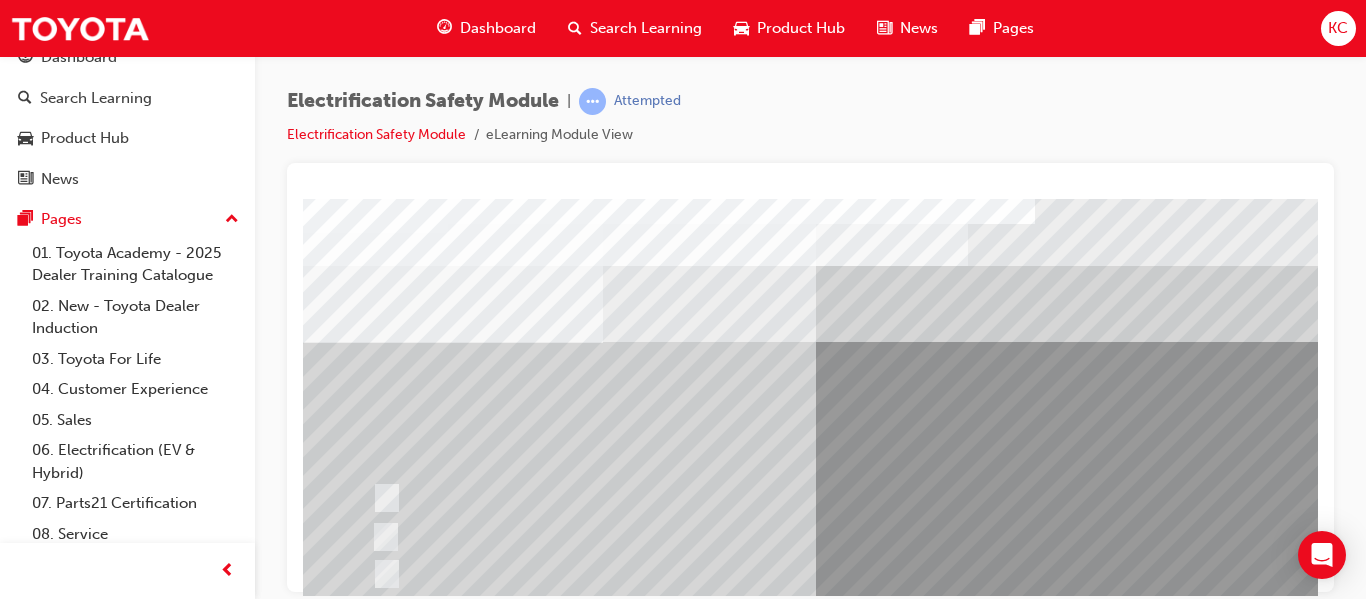 scroll, scrollTop: 100, scrollLeft: 0, axis: vertical 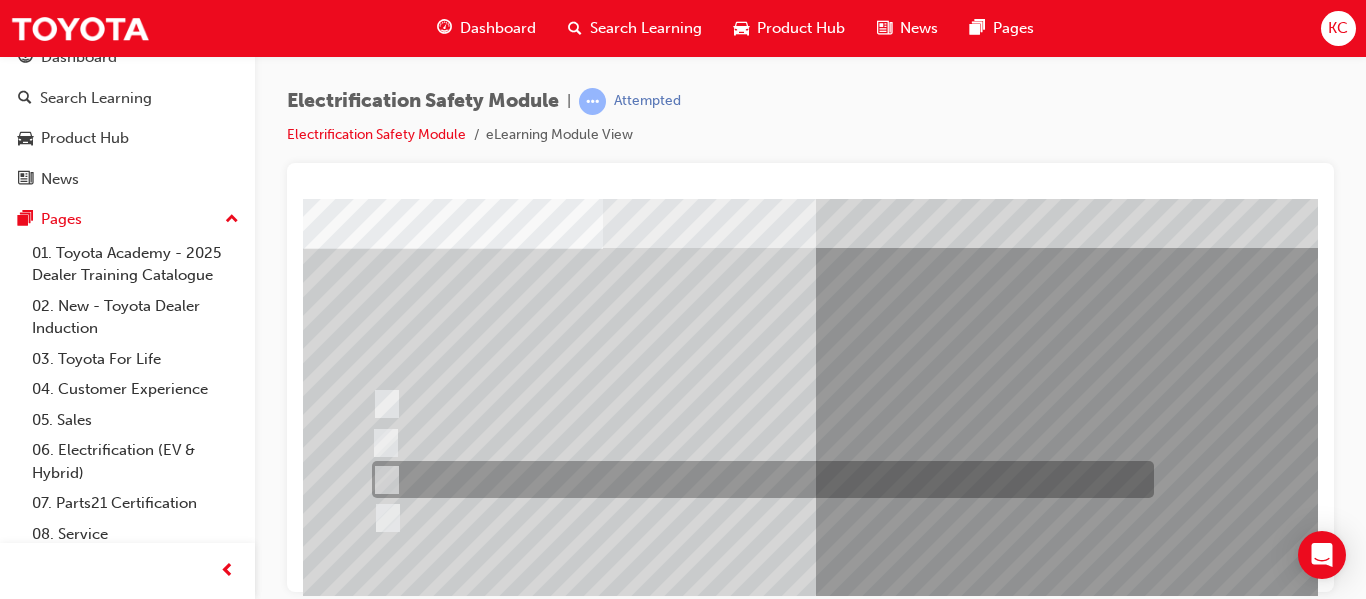 click at bounding box center (758, 479) 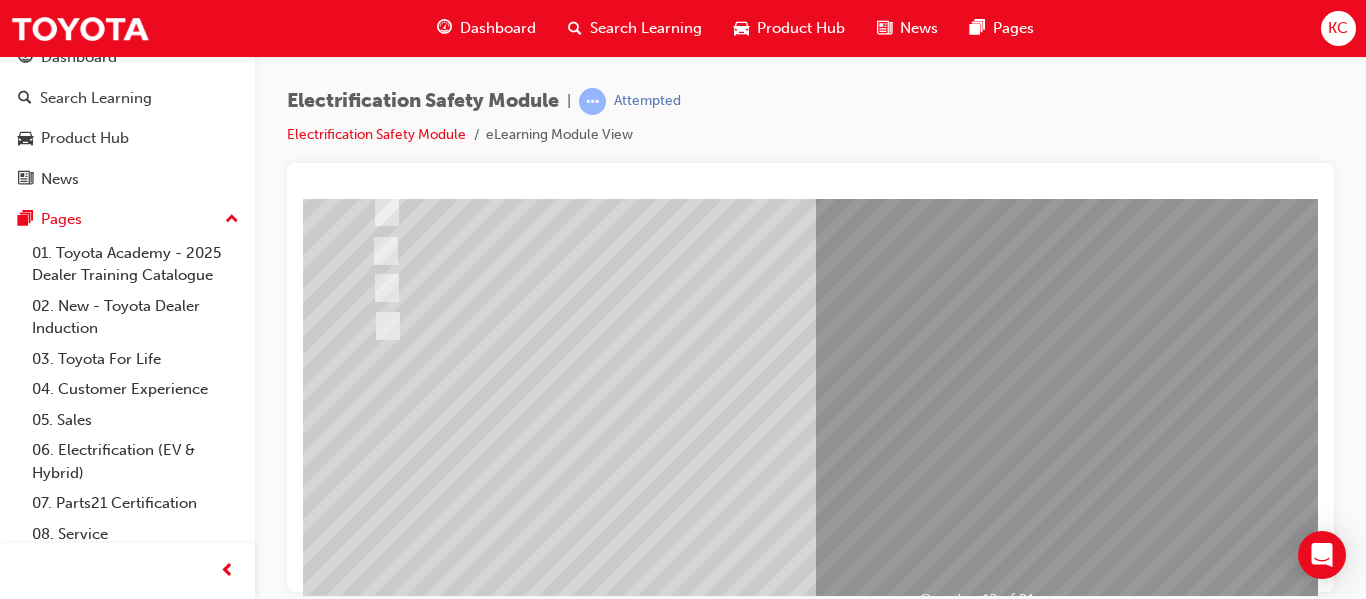 scroll, scrollTop: 300, scrollLeft: 0, axis: vertical 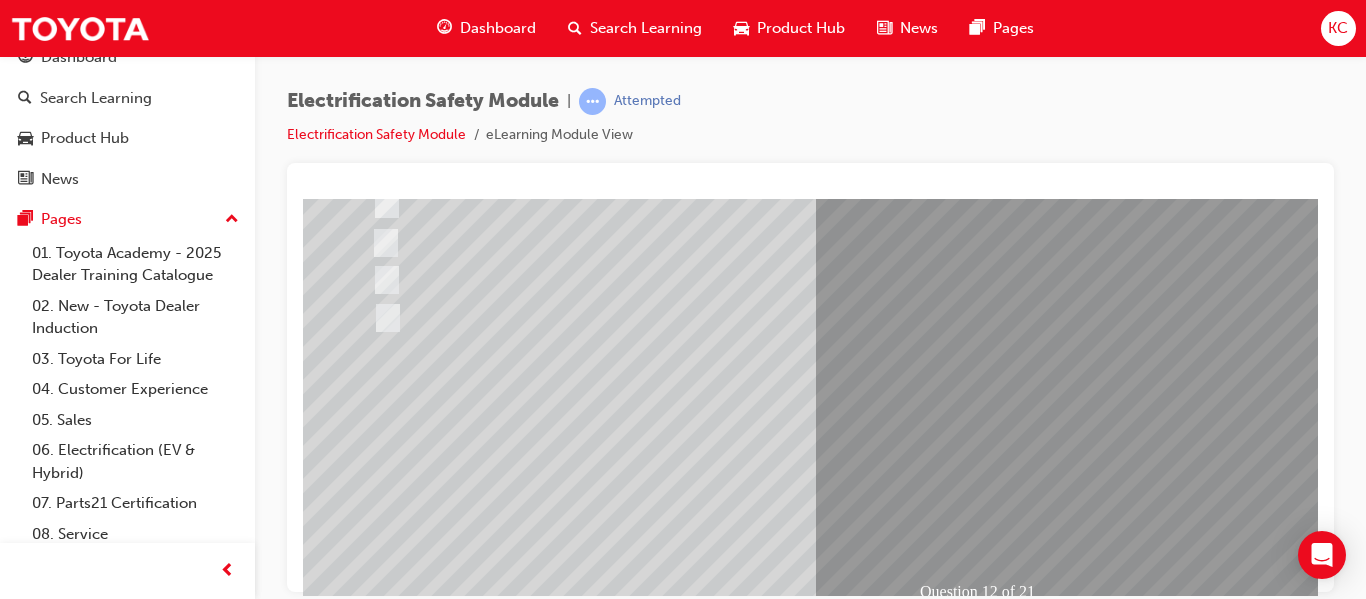 click at bounding box center (375, 2687) 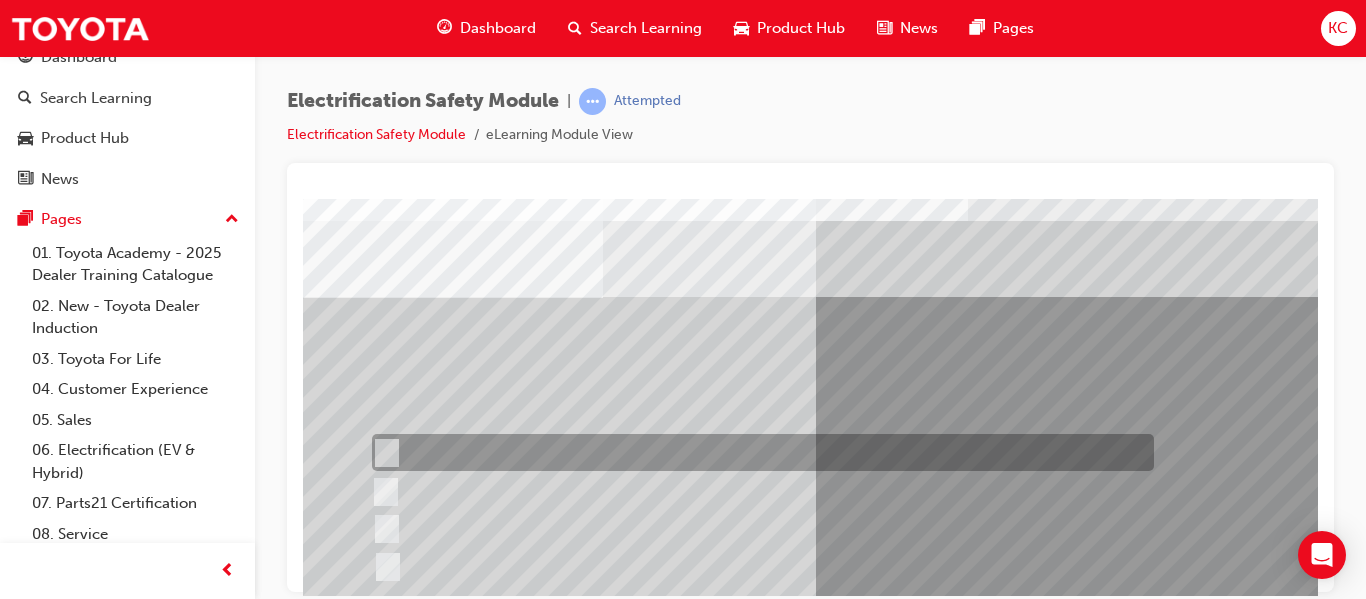 scroll, scrollTop: 100, scrollLeft: 0, axis: vertical 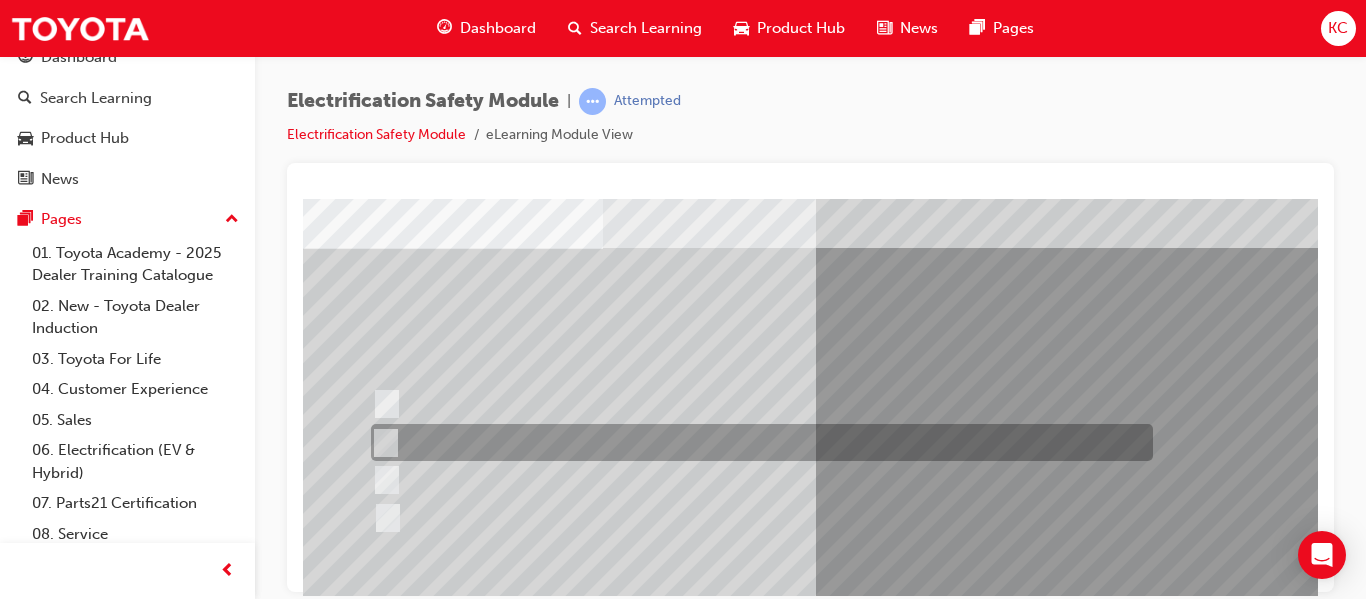 click at bounding box center (757, 442) 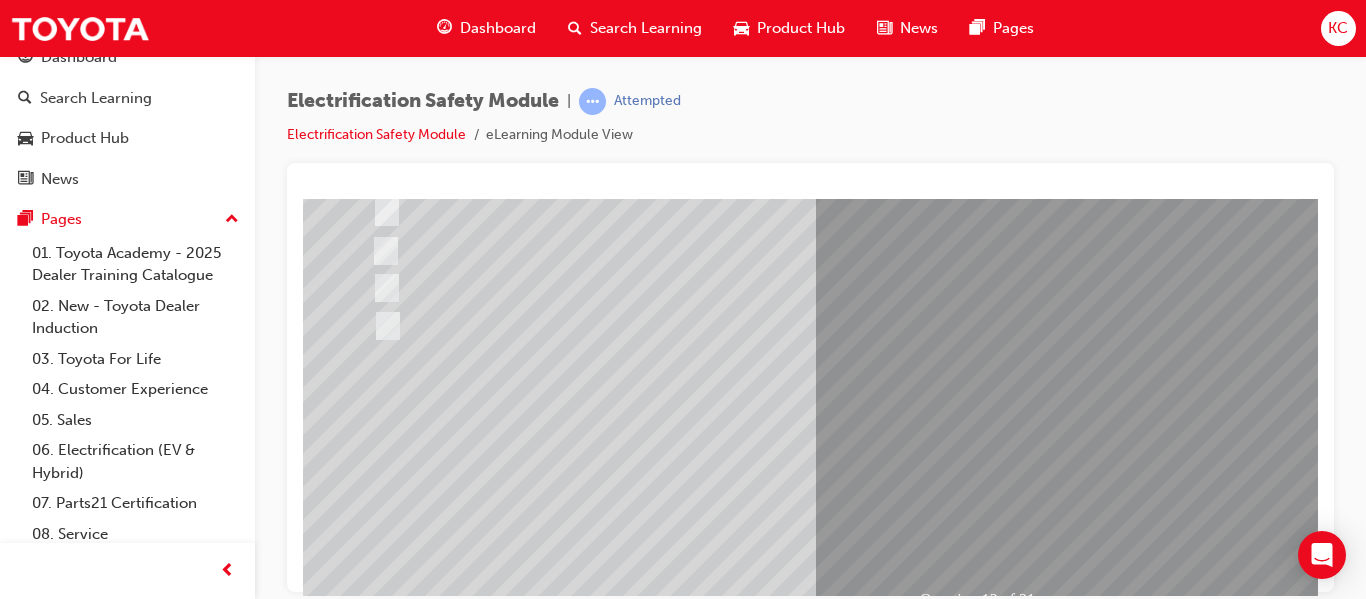 scroll, scrollTop: 300, scrollLeft: 0, axis: vertical 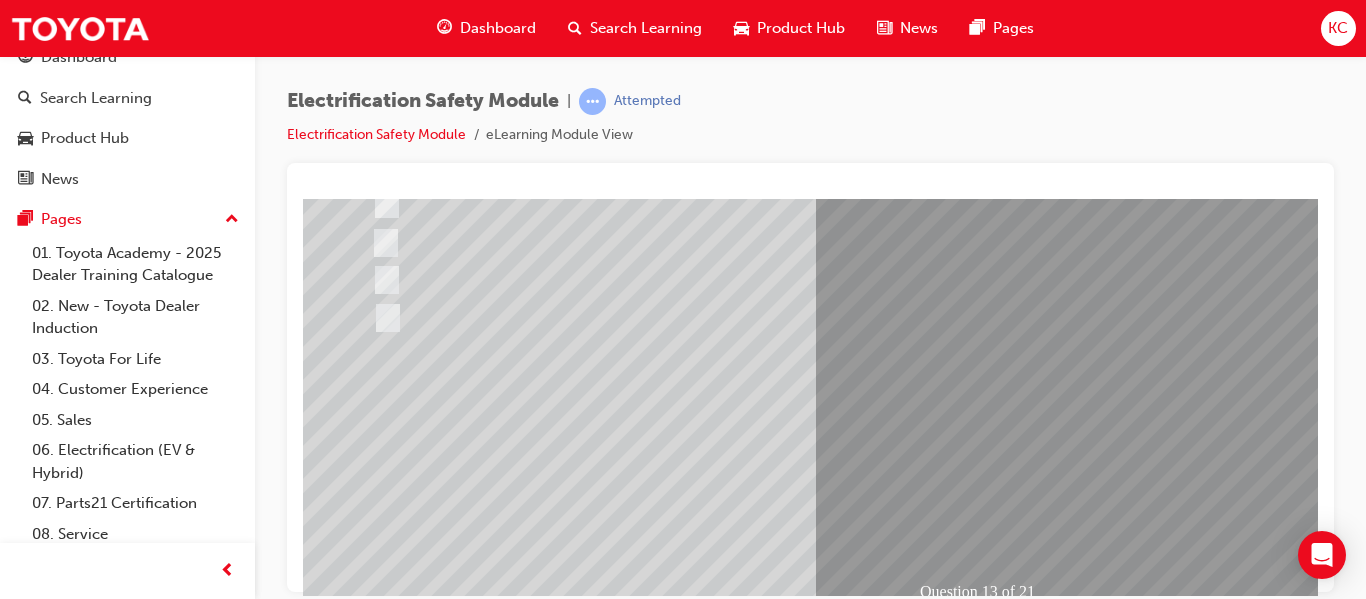 click at bounding box center [375, 2687] 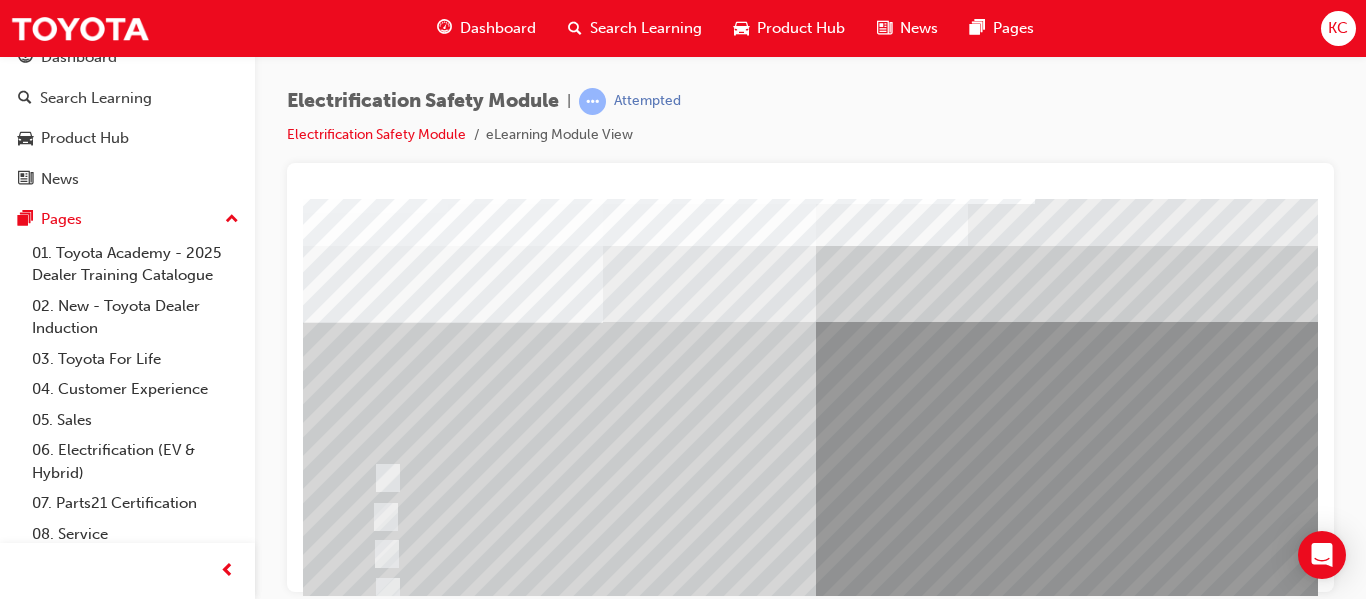 scroll, scrollTop: 100, scrollLeft: 0, axis: vertical 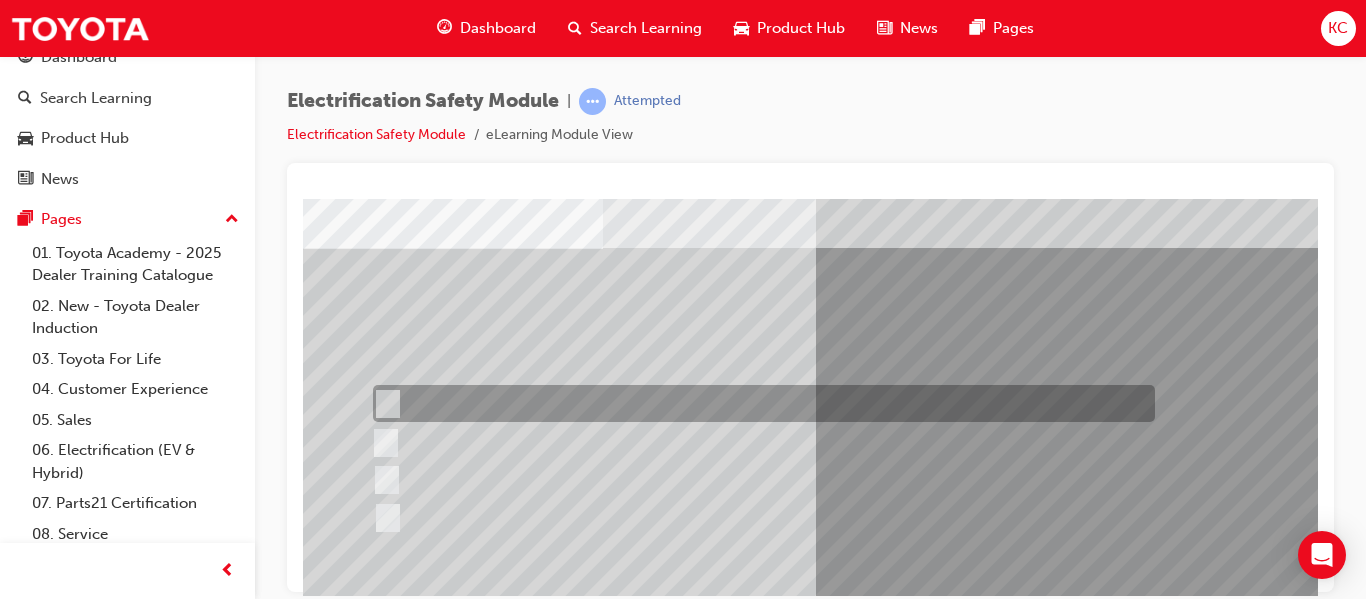 click at bounding box center [759, 403] 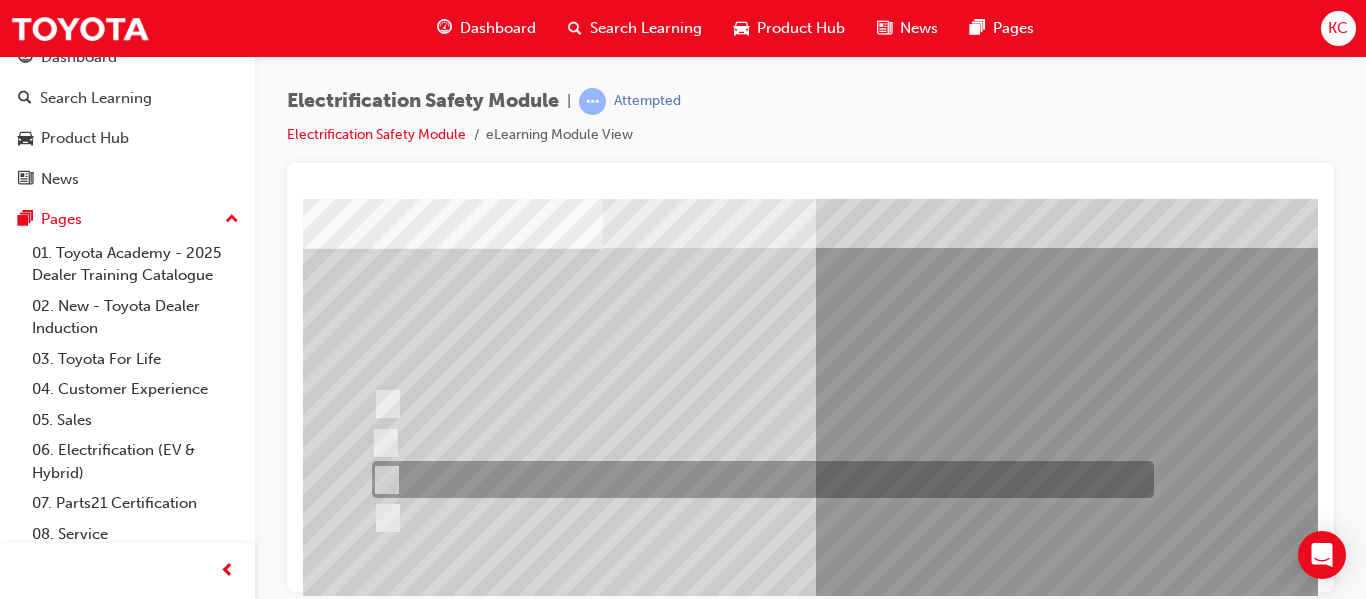 click at bounding box center (758, 479) 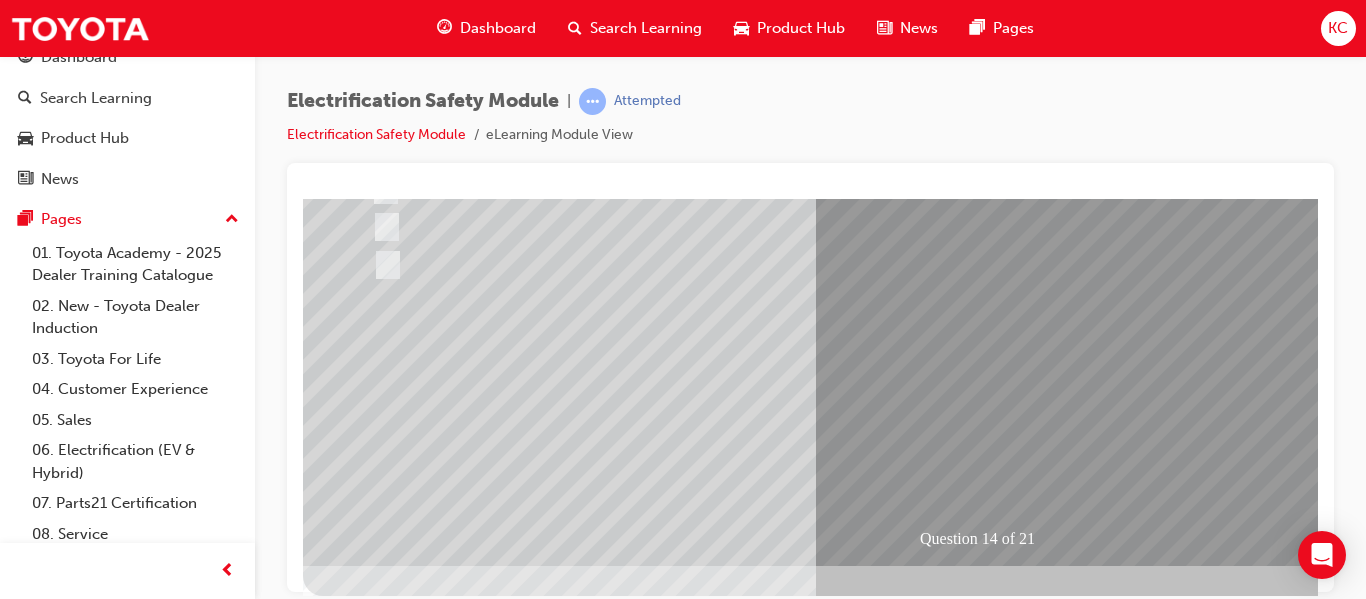scroll, scrollTop: 368, scrollLeft: 0, axis: vertical 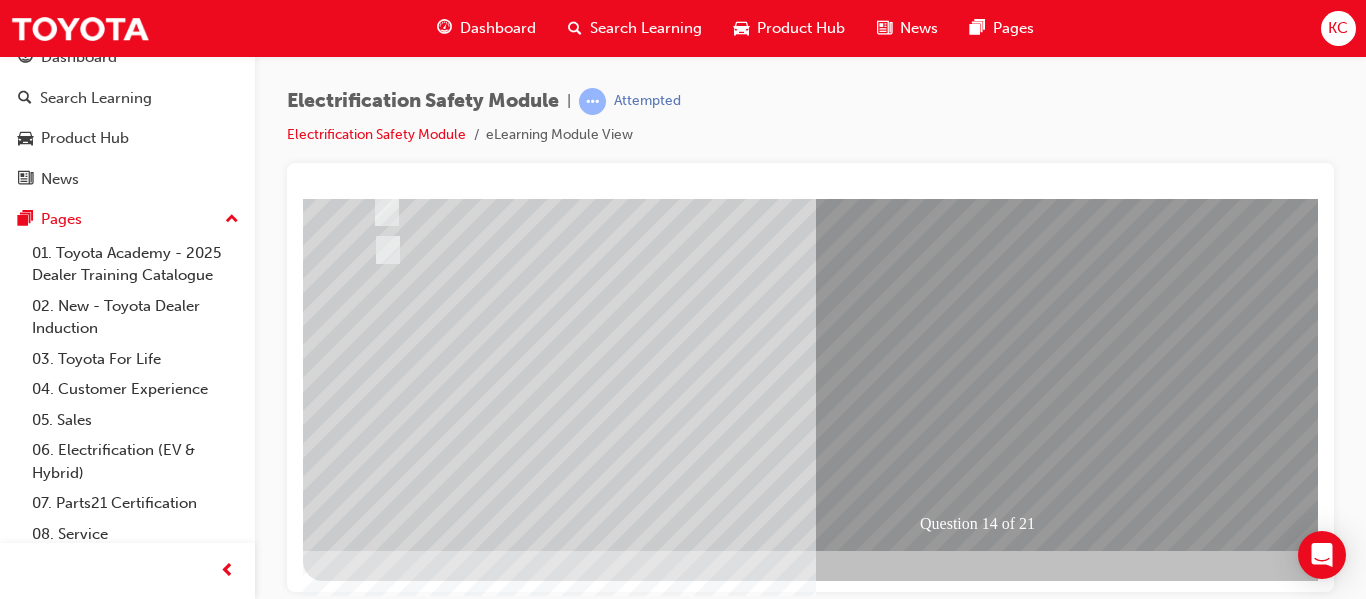 click at bounding box center [375, 2619] 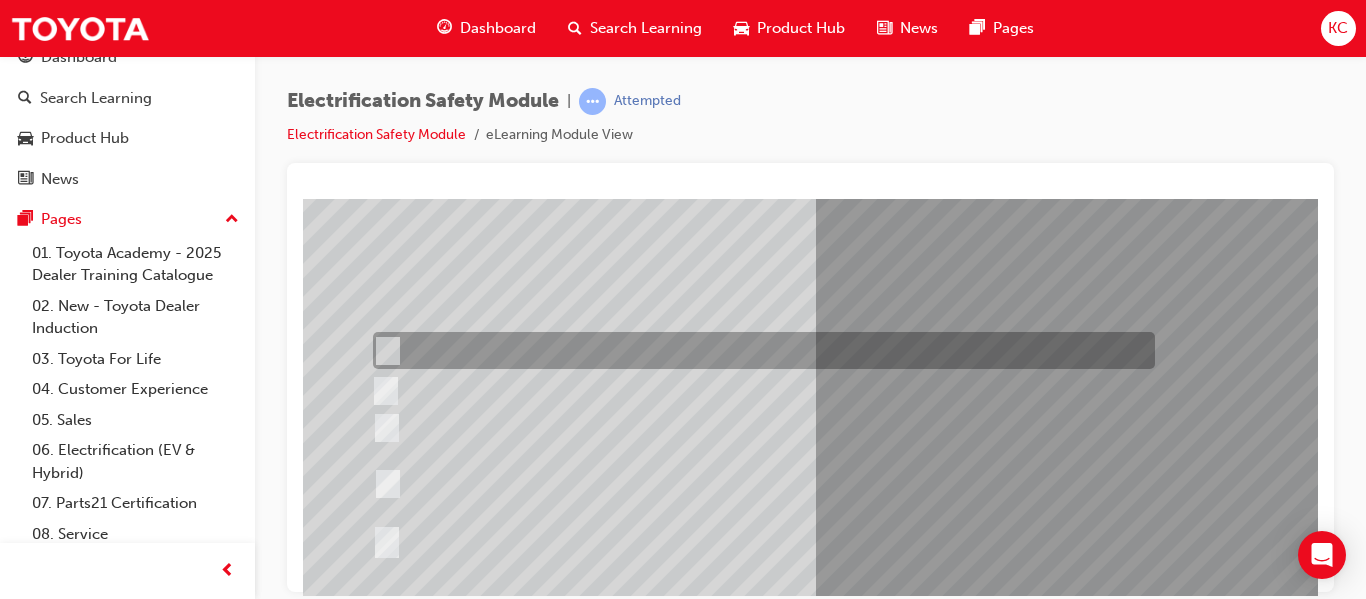scroll, scrollTop: 200, scrollLeft: 0, axis: vertical 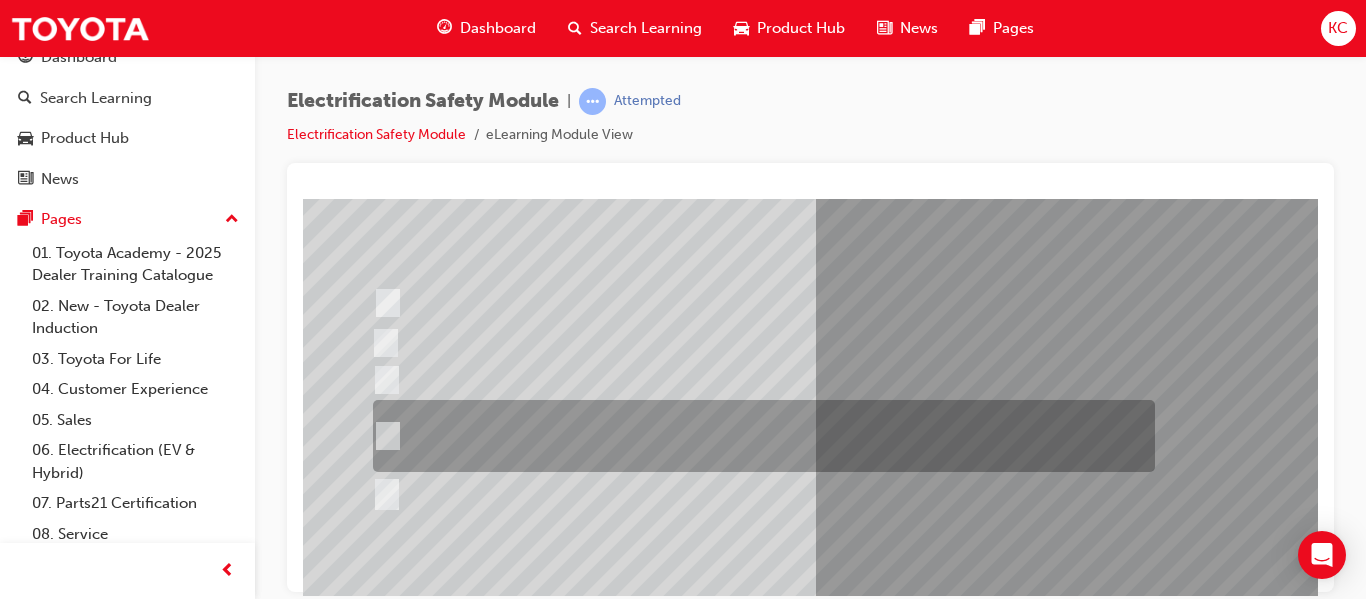 click at bounding box center [759, 436] 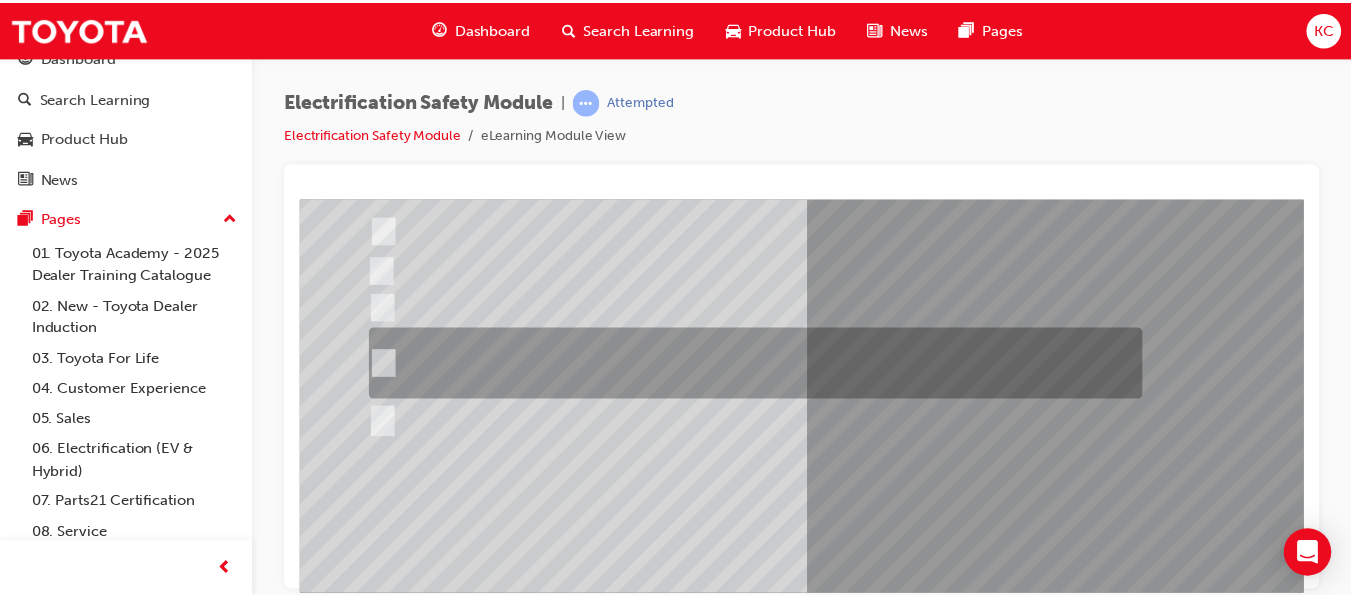 scroll, scrollTop: 368, scrollLeft: 0, axis: vertical 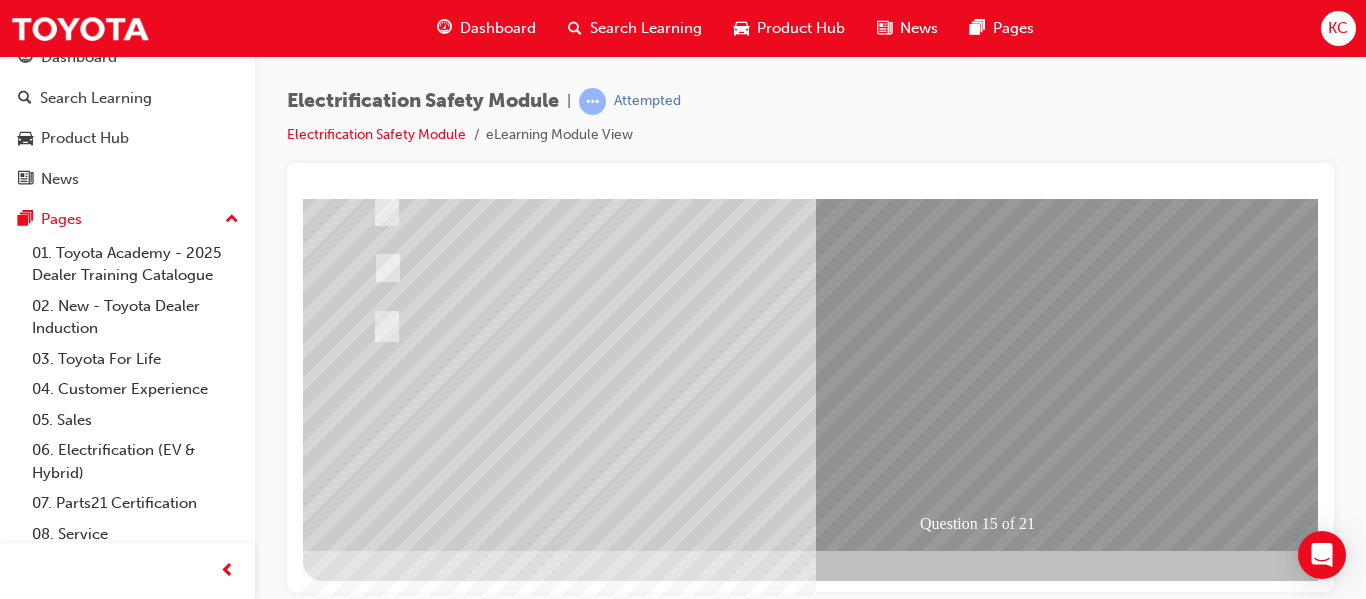 click at bounding box center [375, 2646] 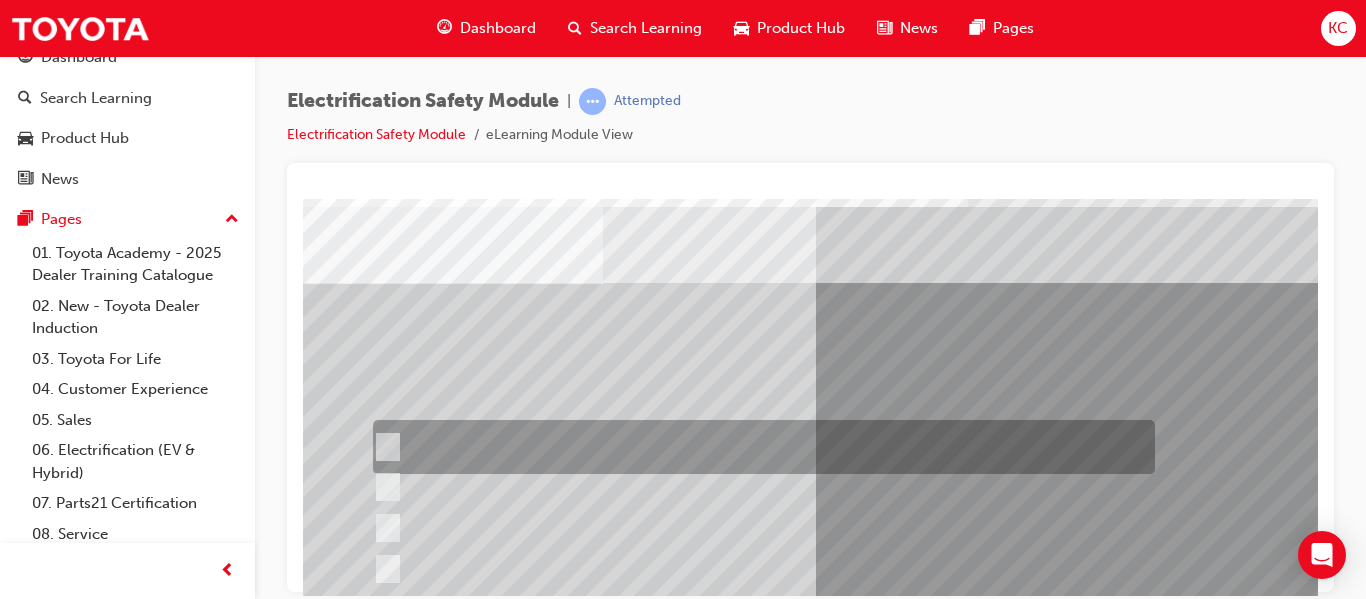 scroll, scrollTop: 100, scrollLeft: 0, axis: vertical 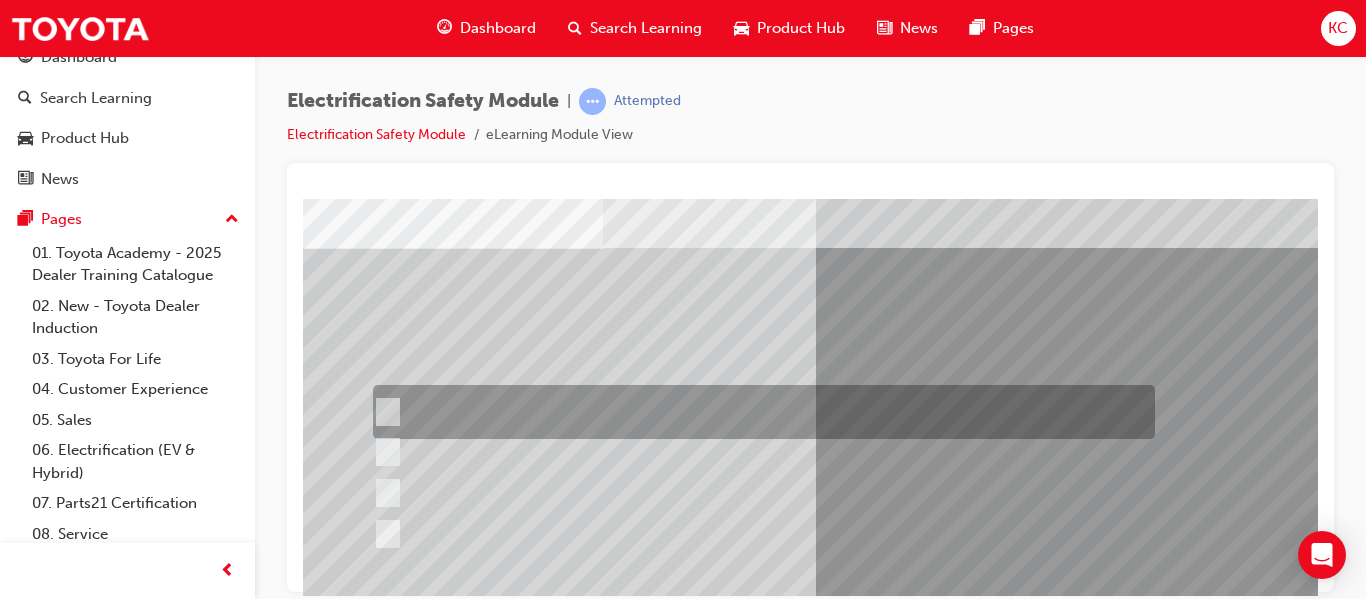 click at bounding box center (759, 412) 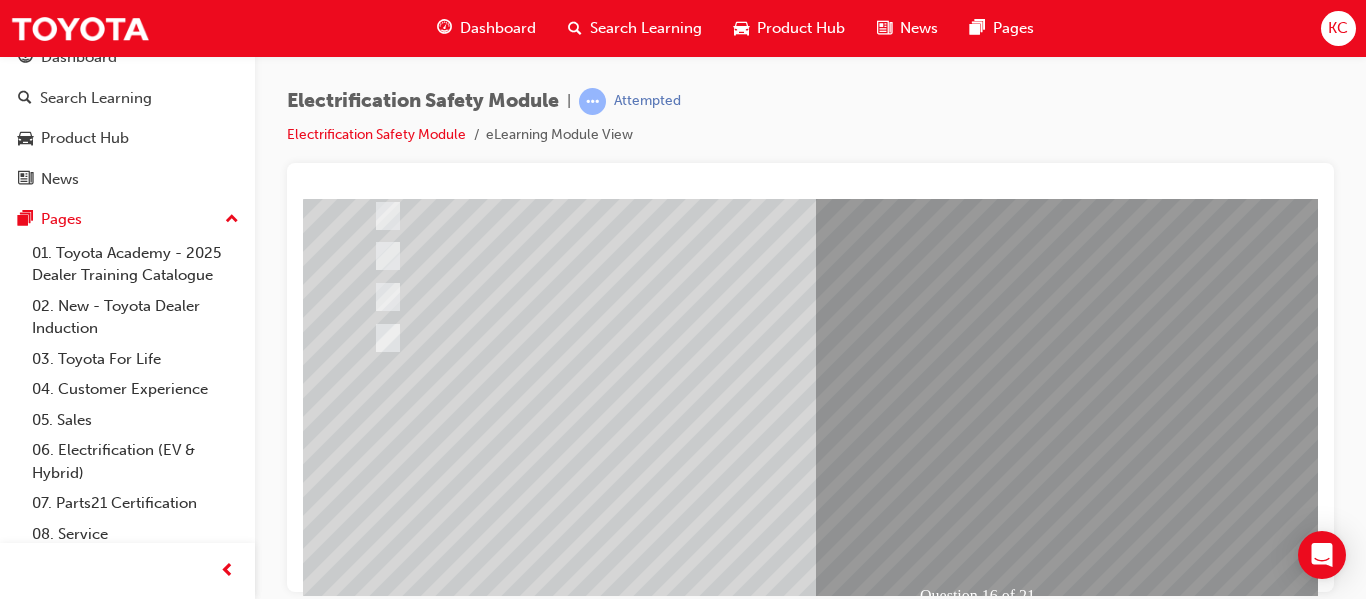 scroll, scrollTop: 300, scrollLeft: 0, axis: vertical 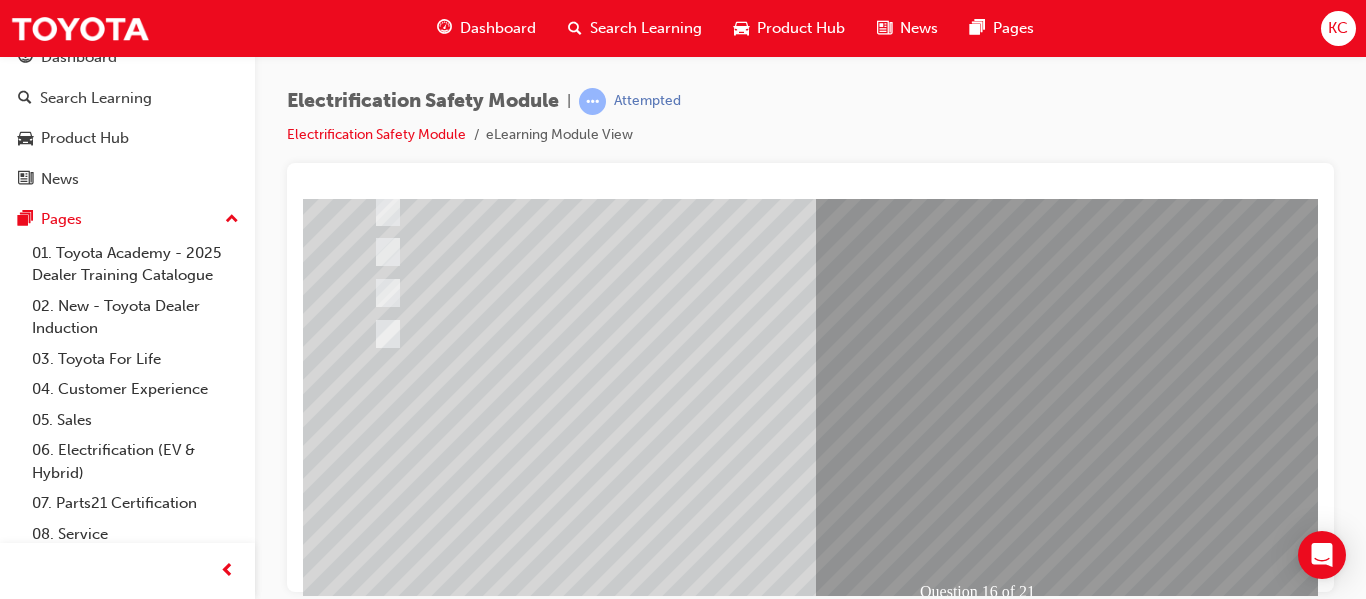 click at bounding box center [375, 2687] 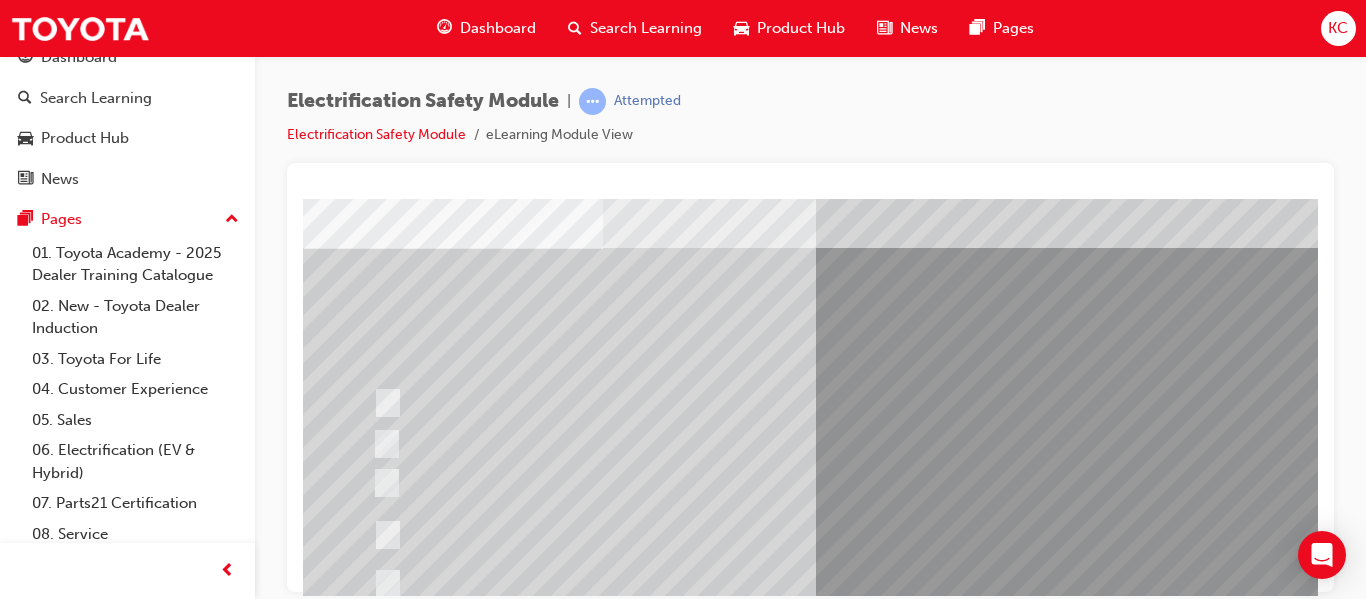 scroll, scrollTop: 200, scrollLeft: 0, axis: vertical 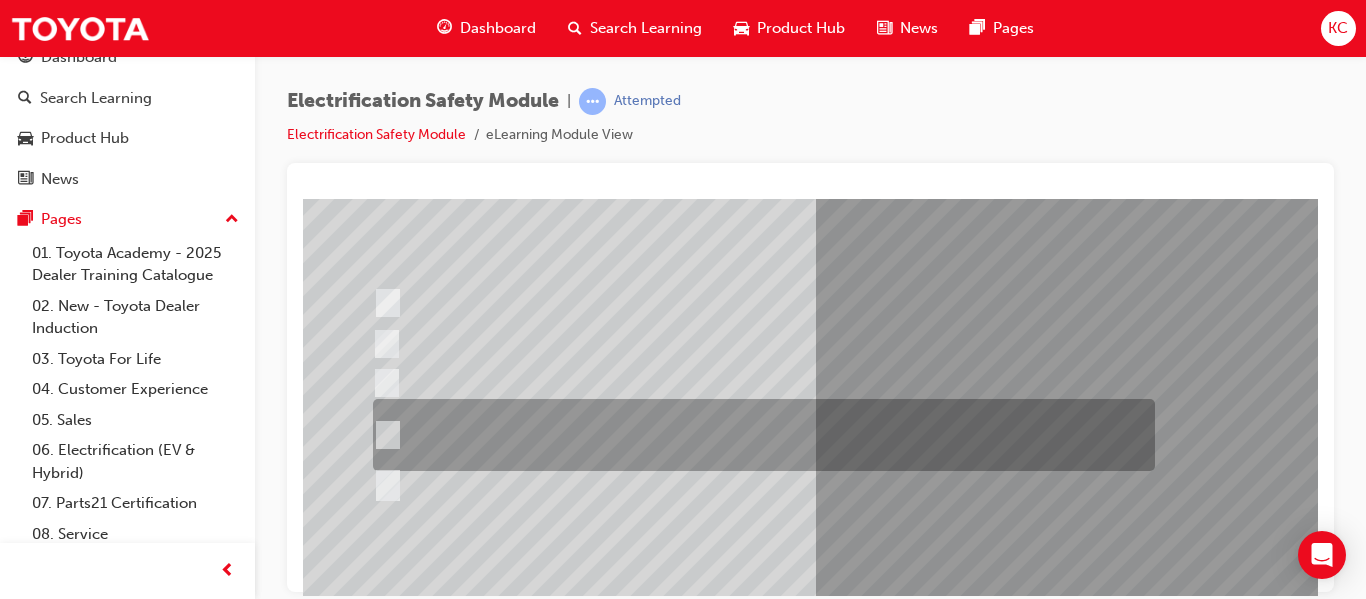 click at bounding box center [759, 435] 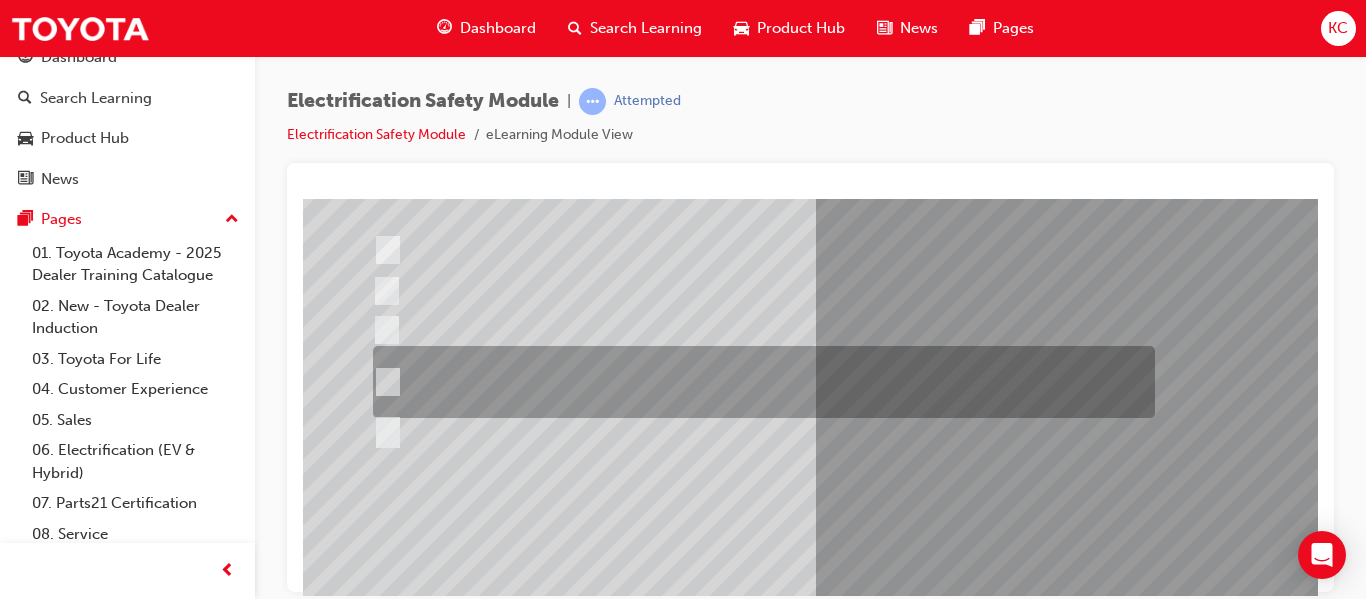 scroll, scrollTop: 300, scrollLeft: 0, axis: vertical 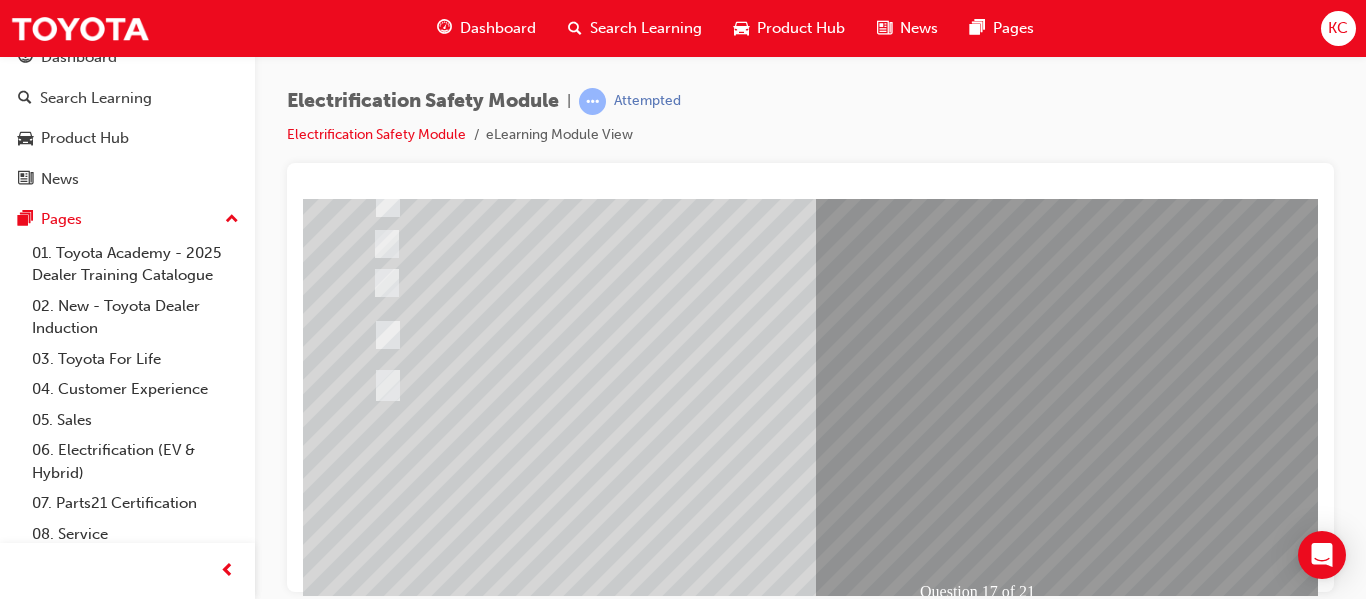 click at bounding box center [375, 2714] 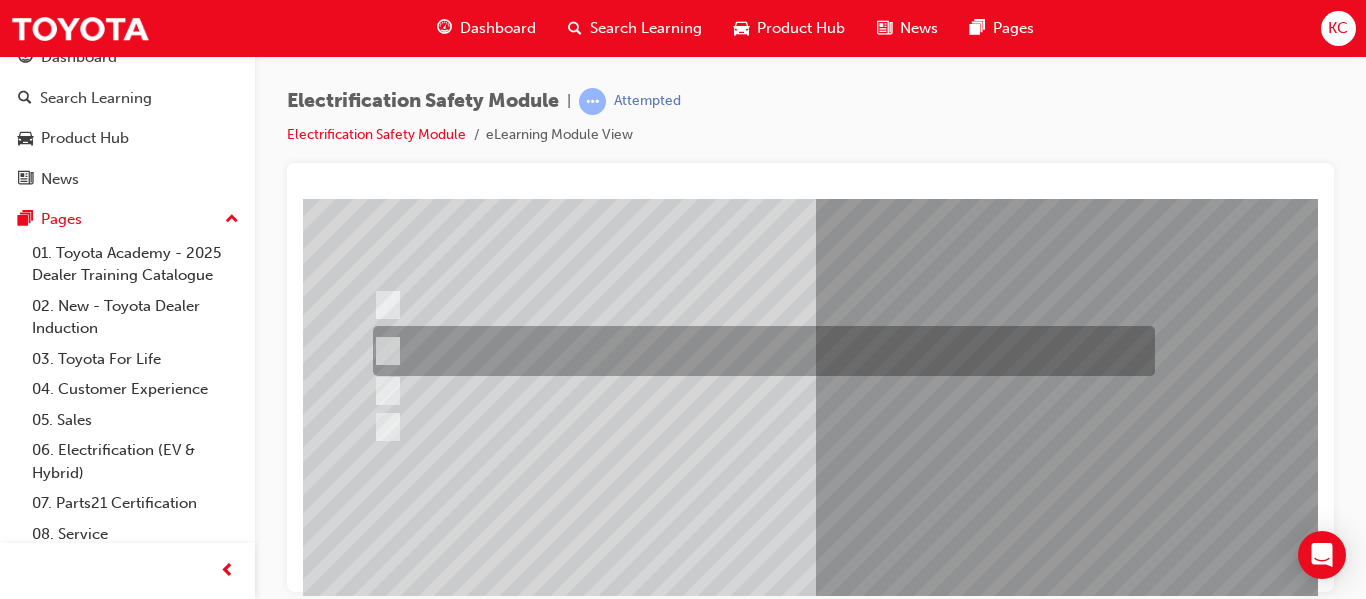 scroll, scrollTop: 200, scrollLeft: 0, axis: vertical 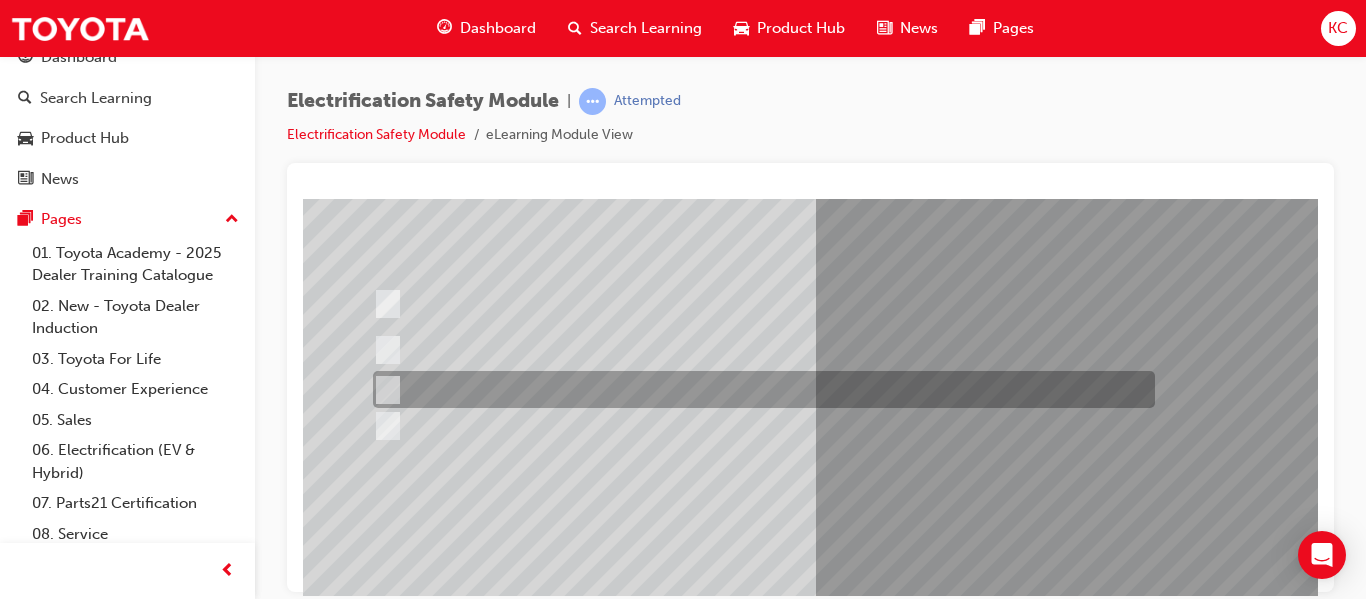 click at bounding box center [759, 389] 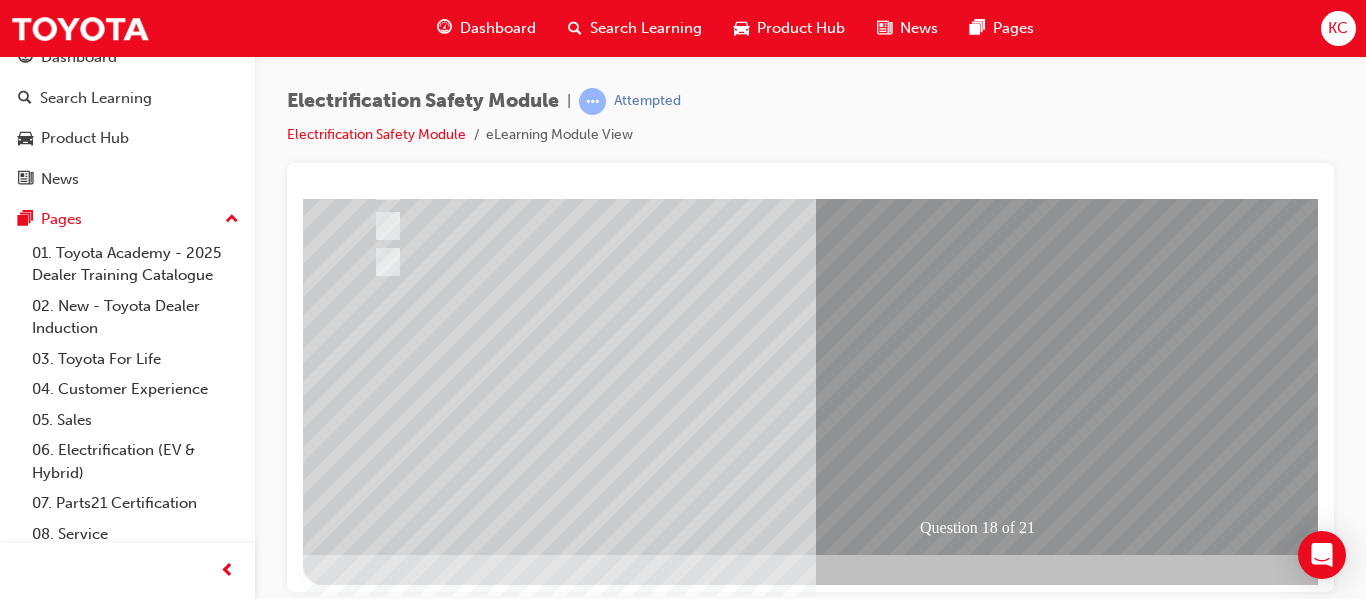 scroll, scrollTop: 368, scrollLeft: 0, axis: vertical 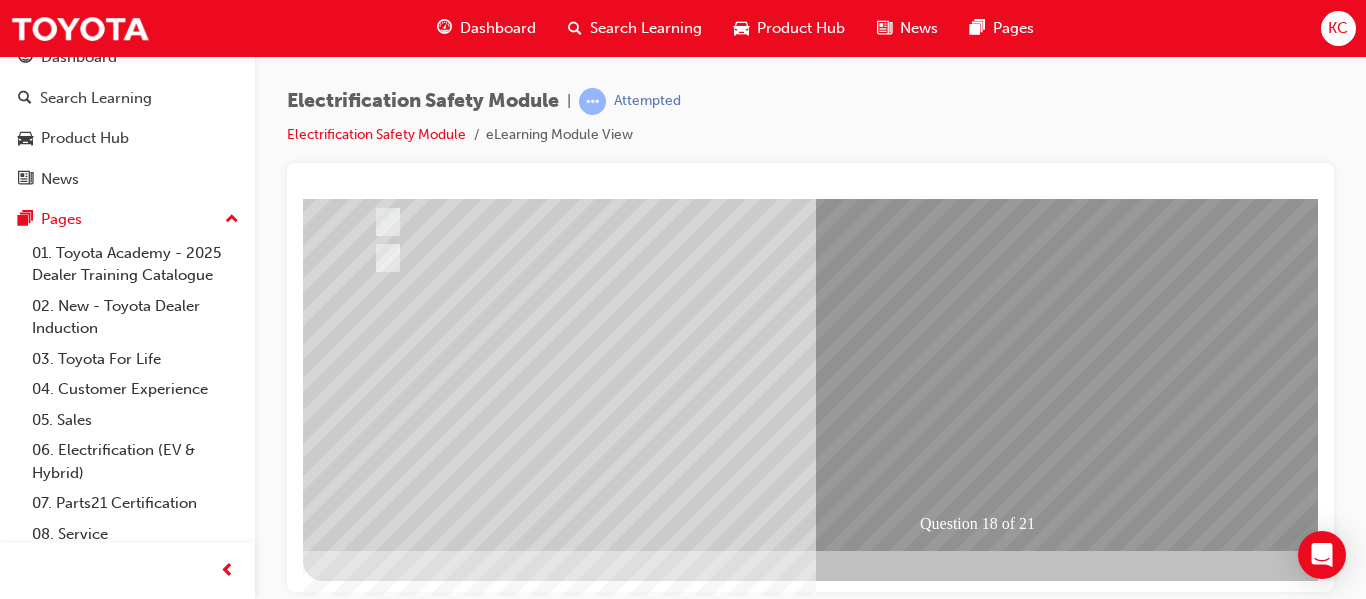 click at bounding box center (375, 2619) 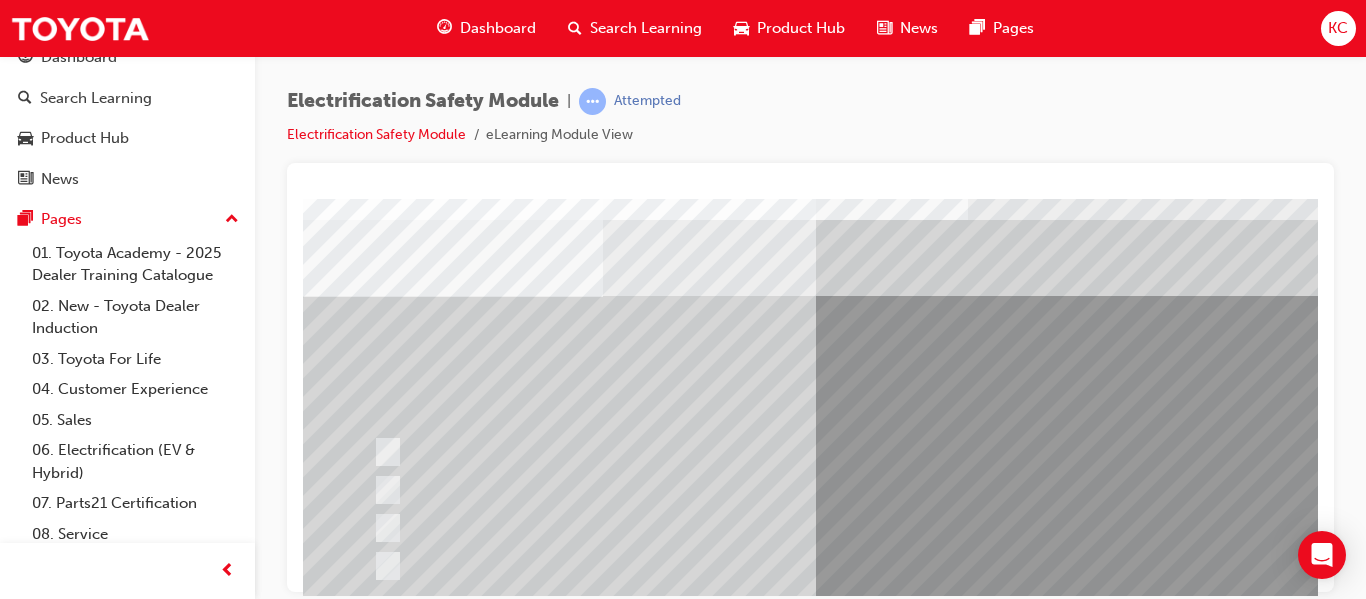 scroll, scrollTop: 100, scrollLeft: 0, axis: vertical 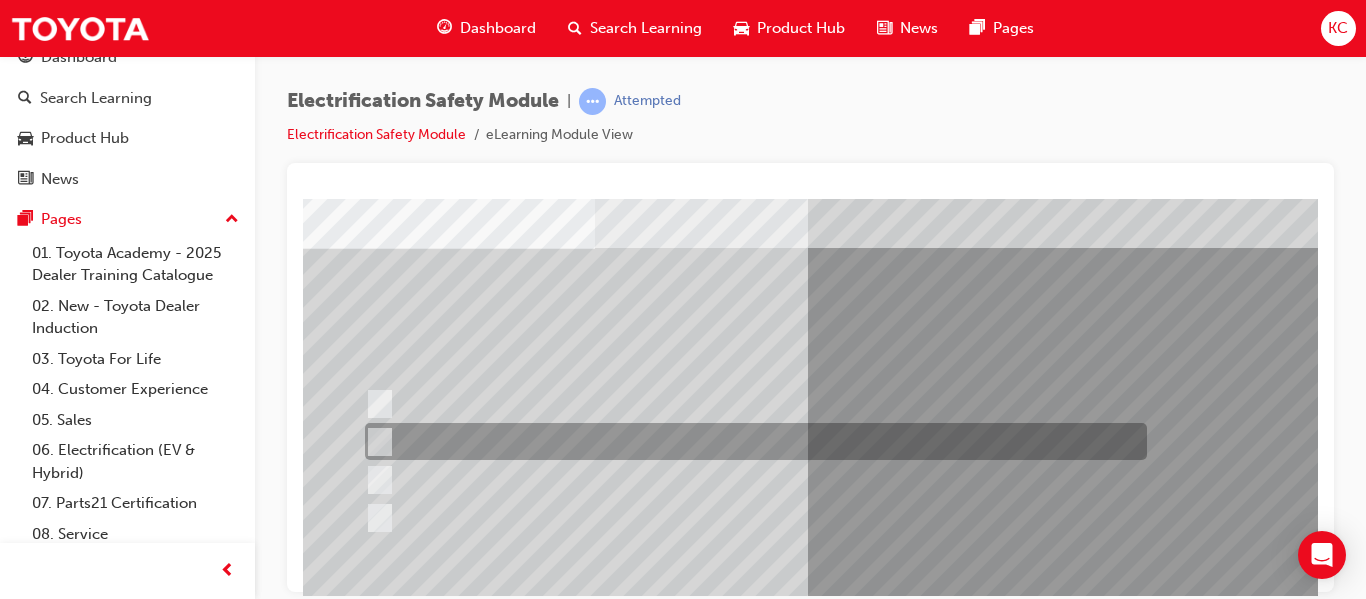 click at bounding box center [751, 441] 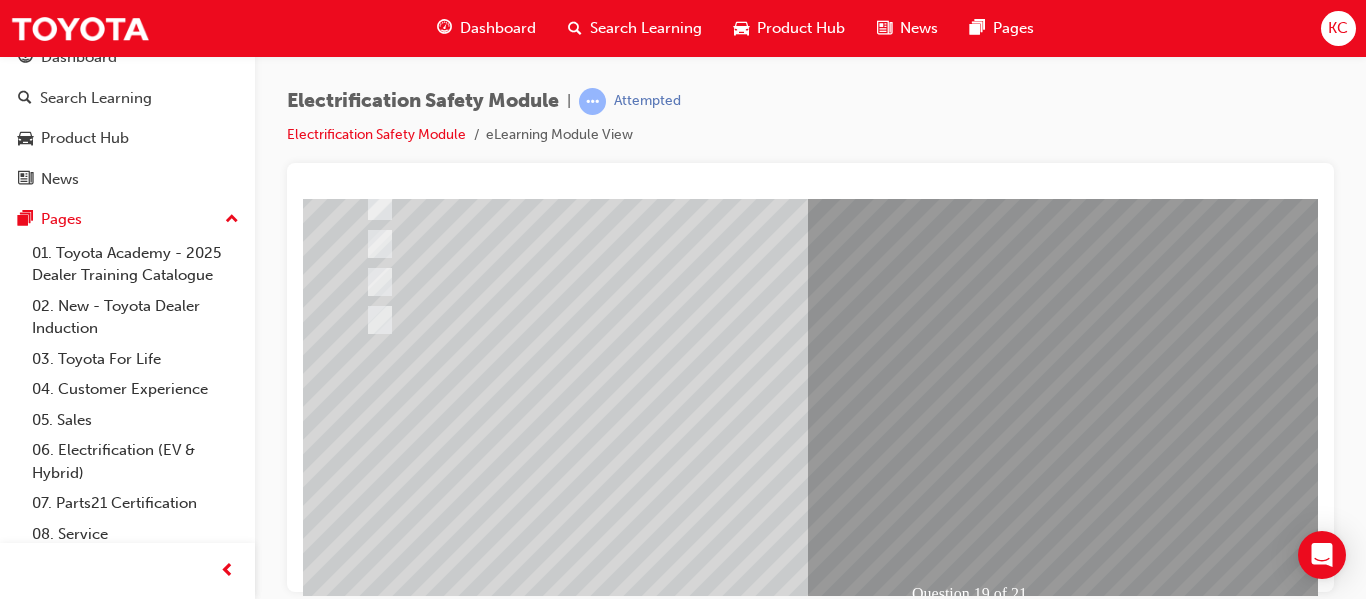 scroll, scrollTop: 300, scrollLeft: 8, axis: both 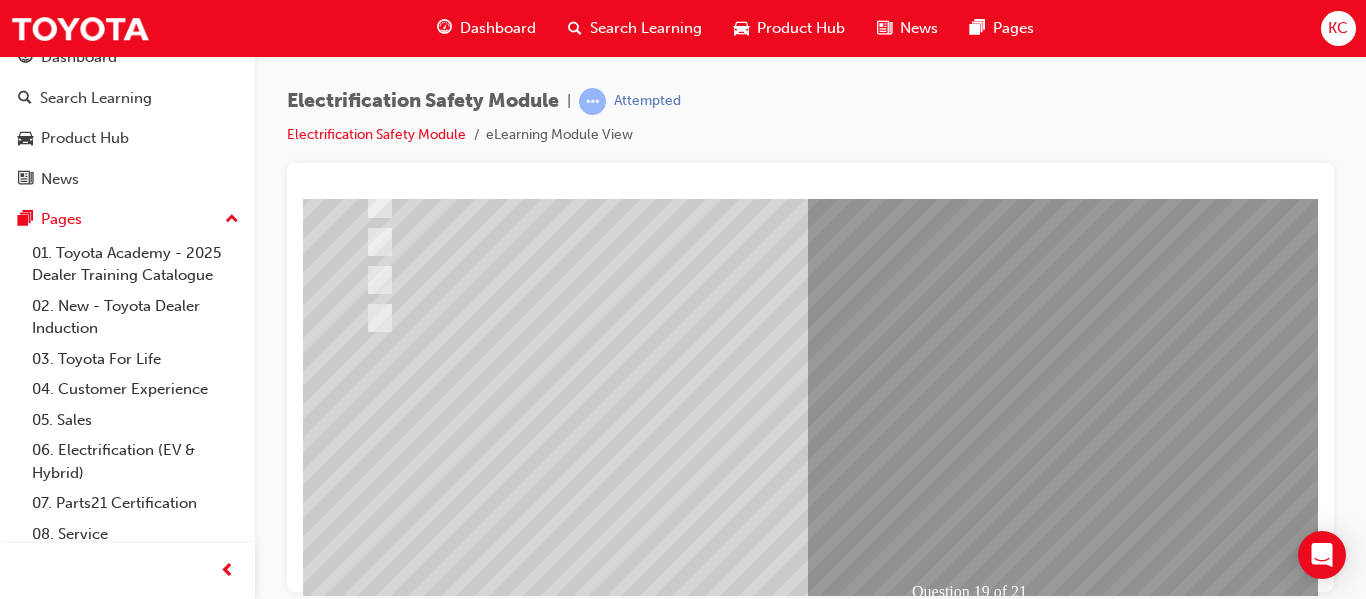 click at bounding box center (367, 2687) 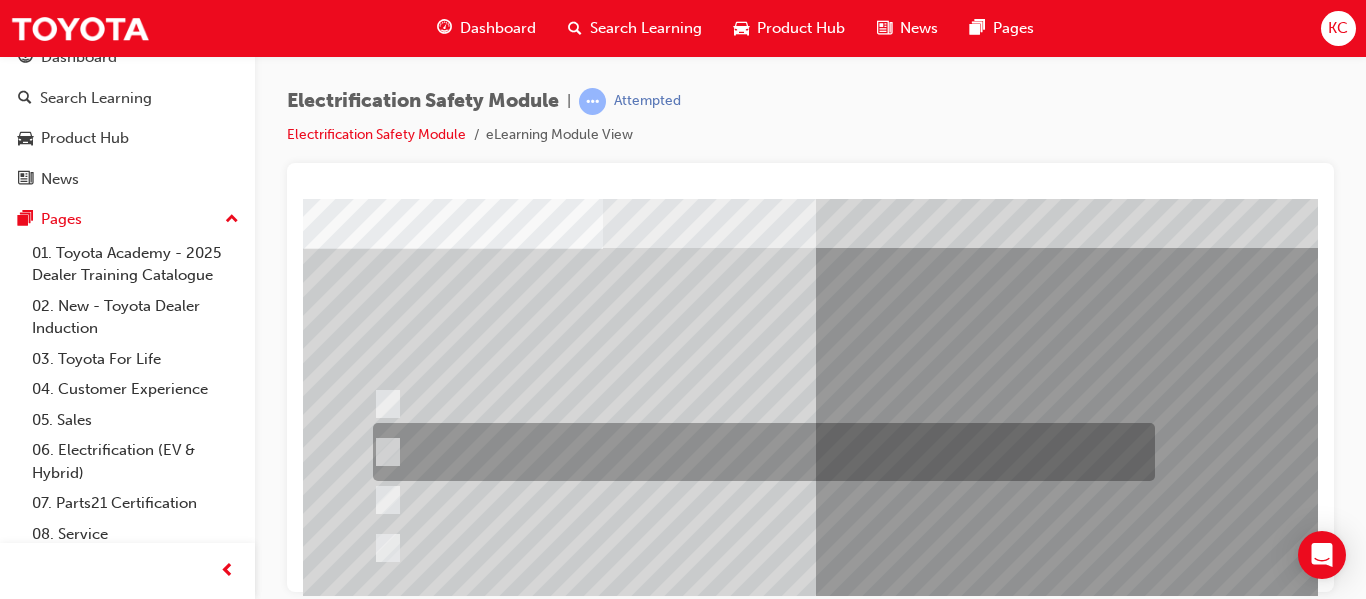 scroll, scrollTop: 200, scrollLeft: 0, axis: vertical 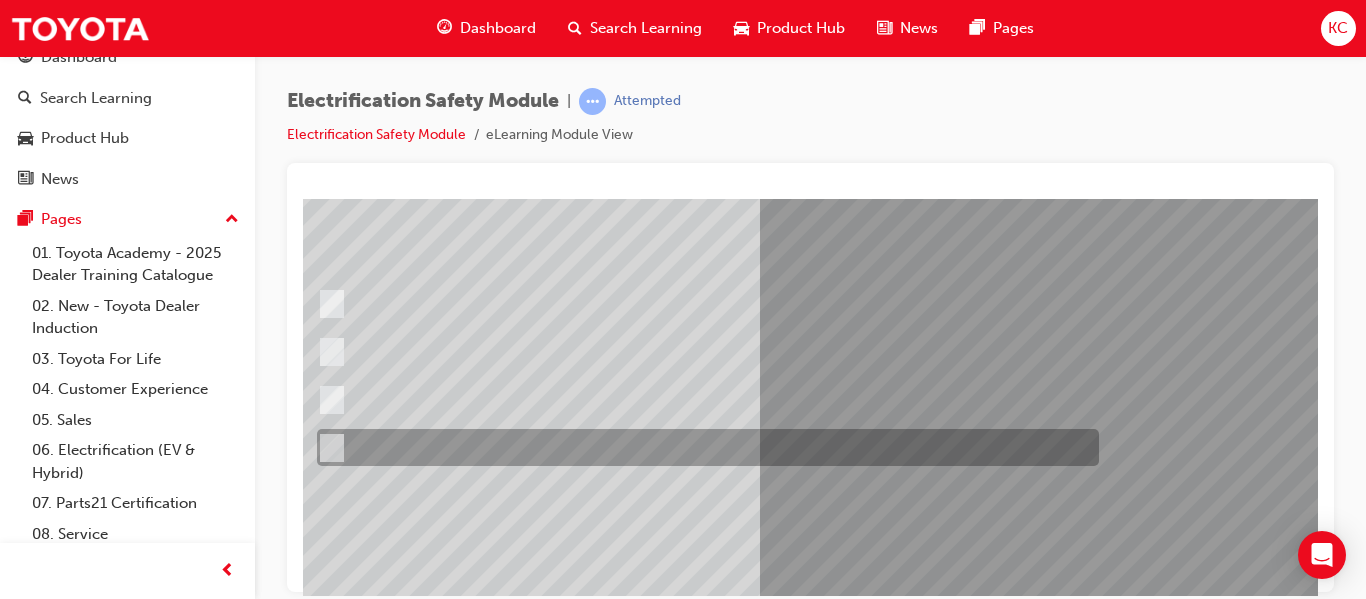 click at bounding box center [703, 447] 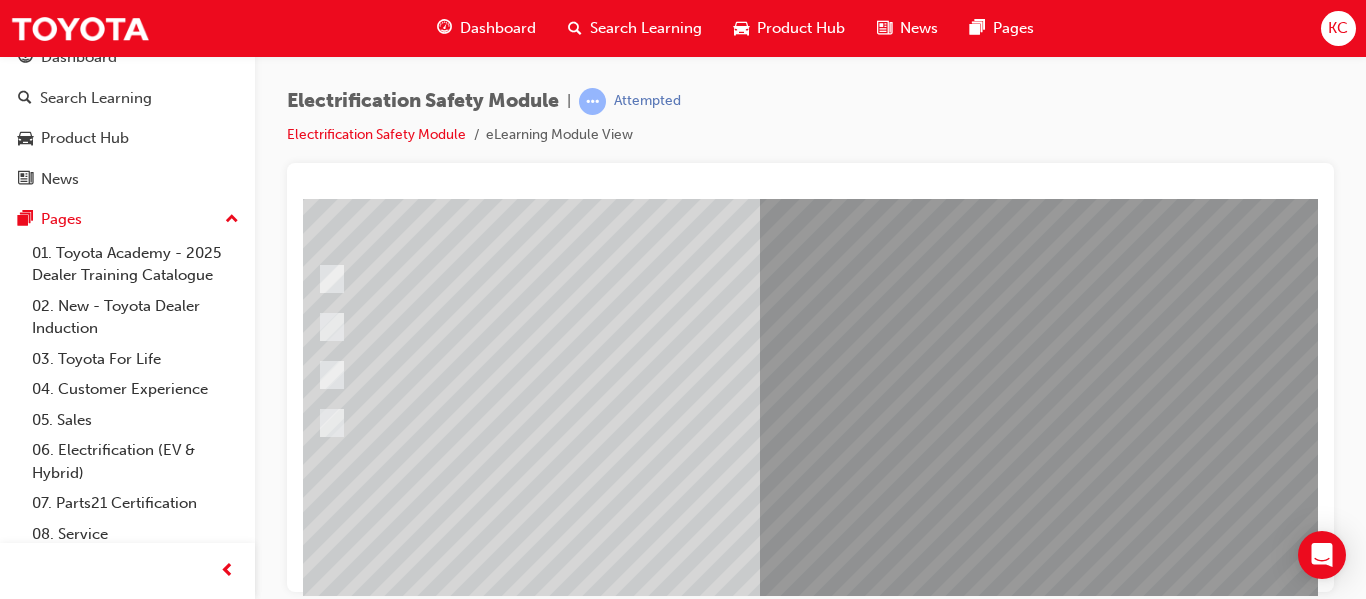 scroll, scrollTop: 300, scrollLeft: 56, axis: both 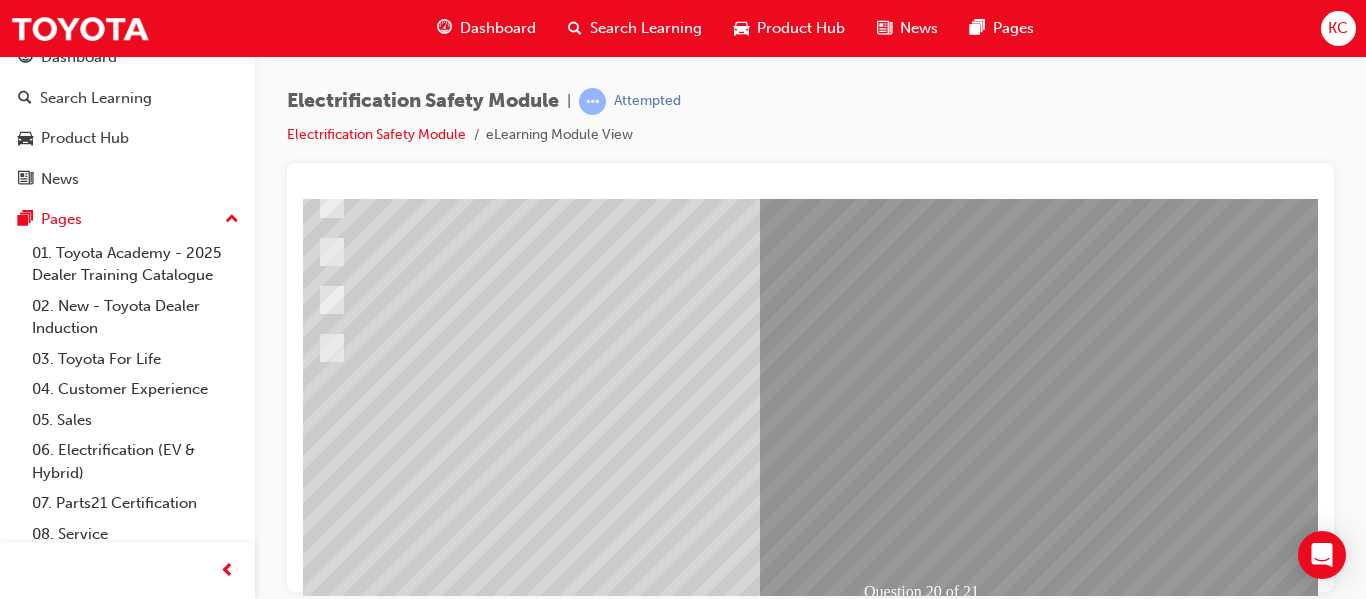 click at bounding box center [319, 2687] 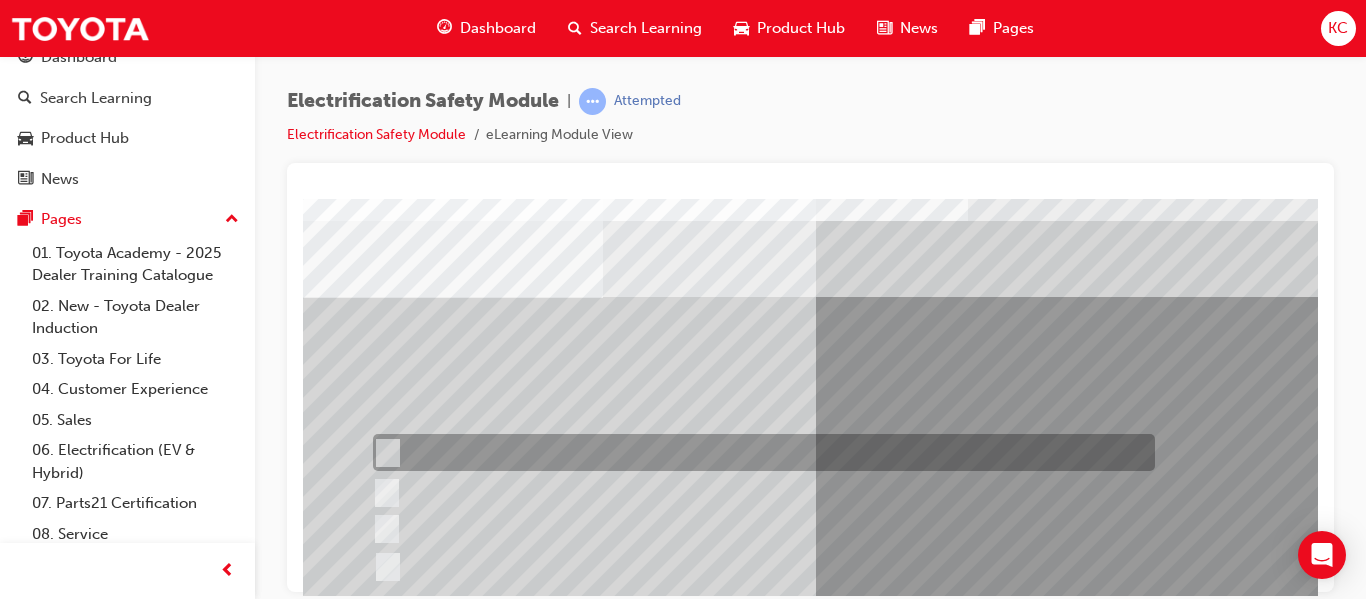 scroll, scrollTop: 100, scrollLeft: 0, axis: vertical 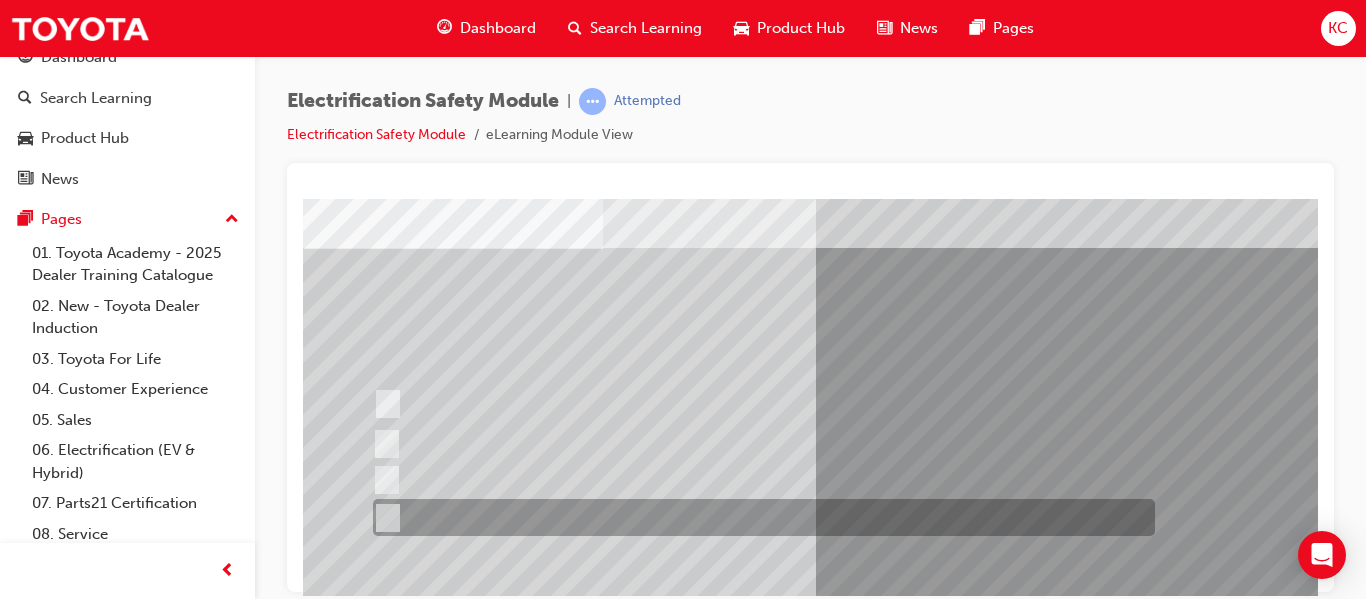 click at bounding box center (759, 517) 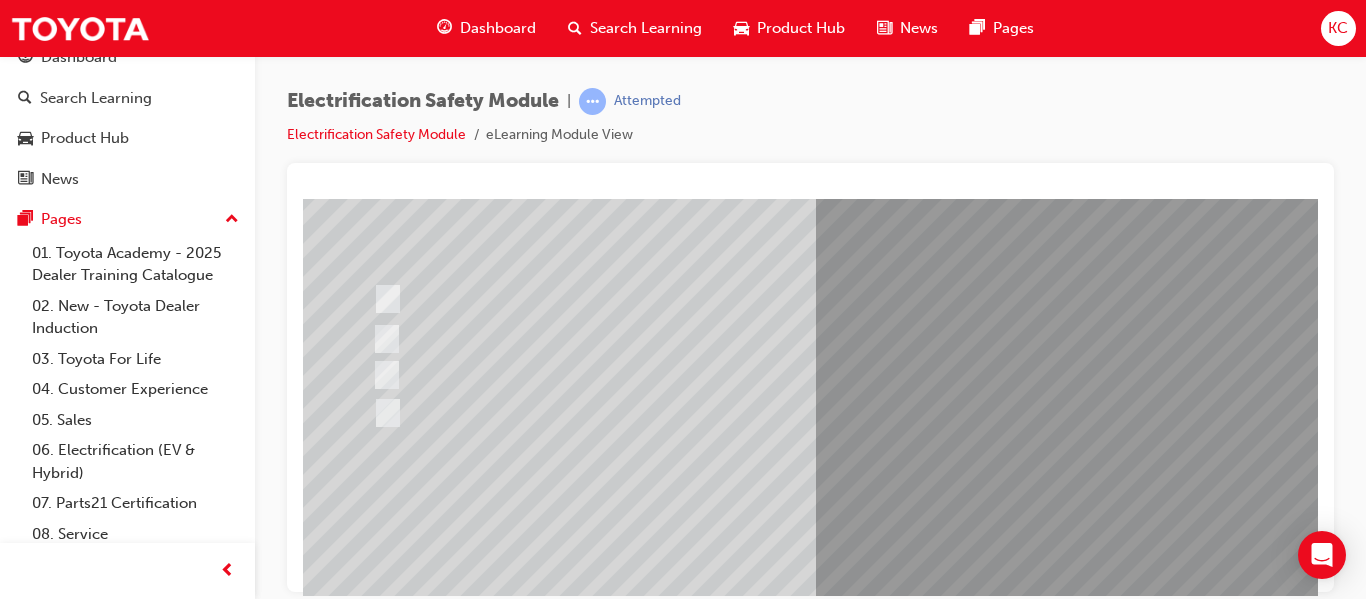 scroll, scrollTop: 300, scrollLeft: 0, axis: vertical 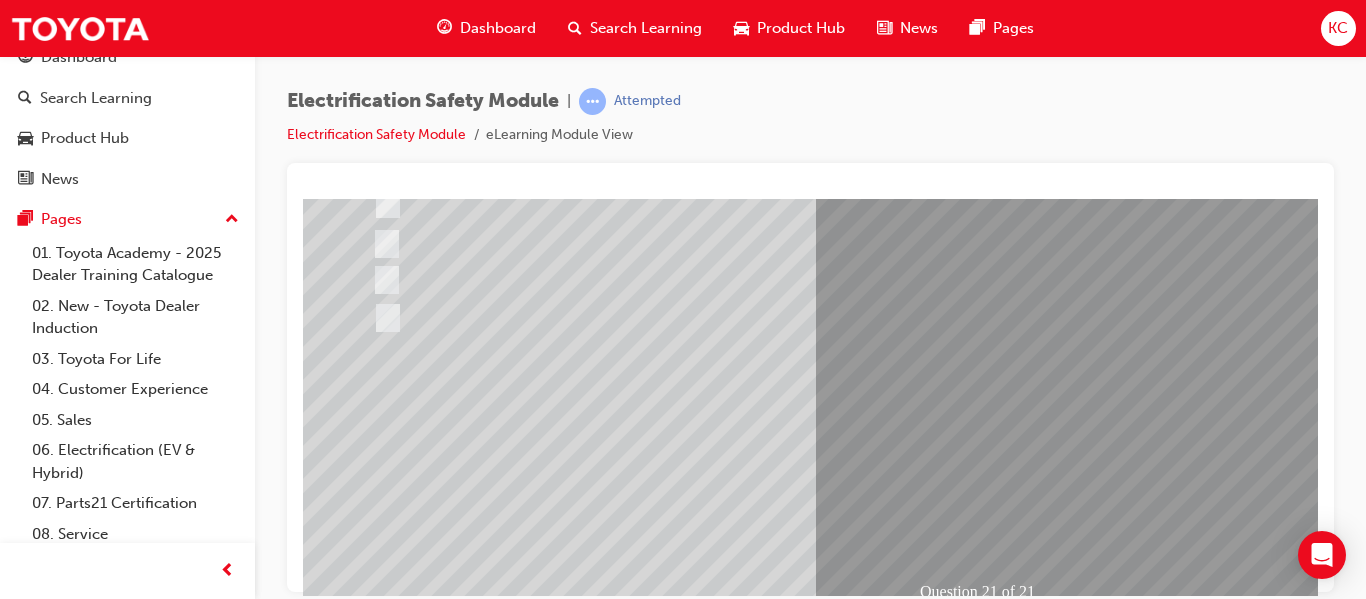 click at bounding box center [375, 2687] 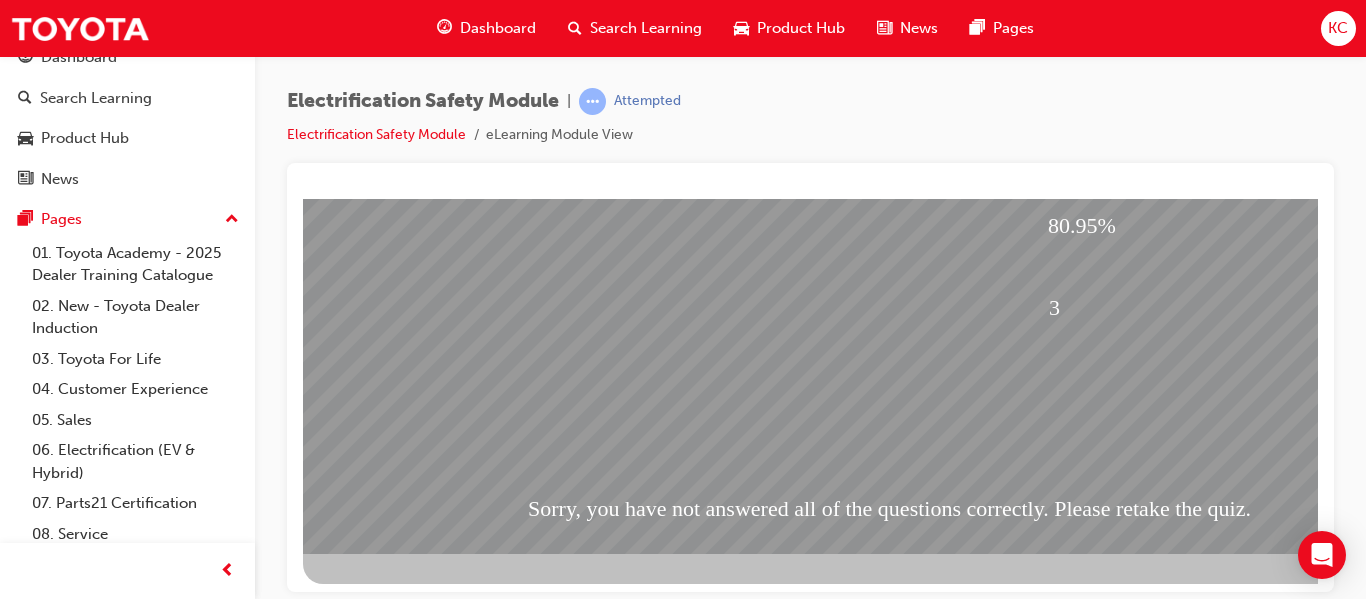 scroll, scrollTop: 368, scrollLeft: 0, axis: vertical 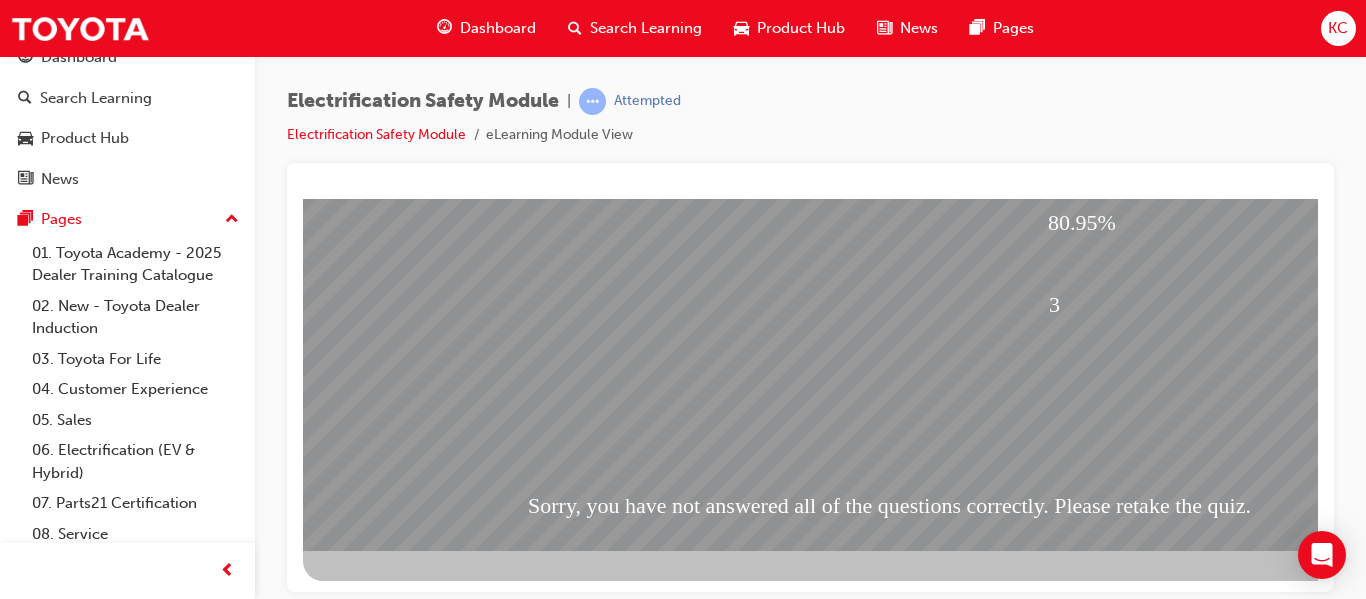 click at bounding box center (375, 1605) 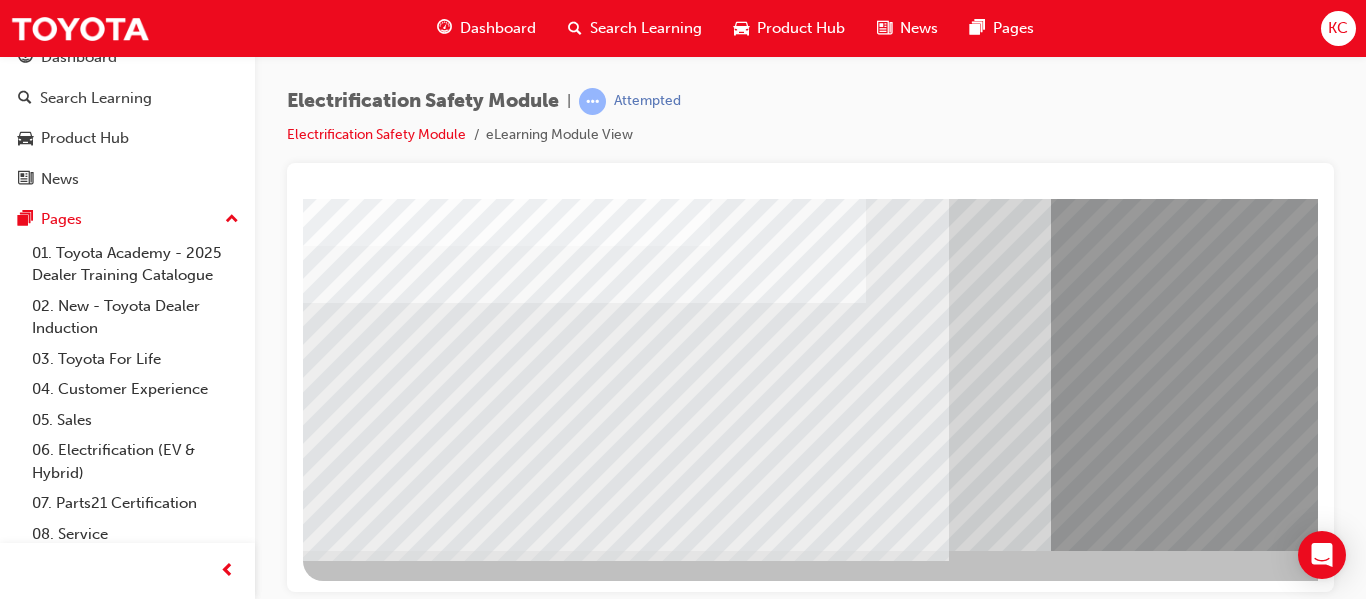 scroll, scrollTop: 0, scrollLeft: 0, axis: both 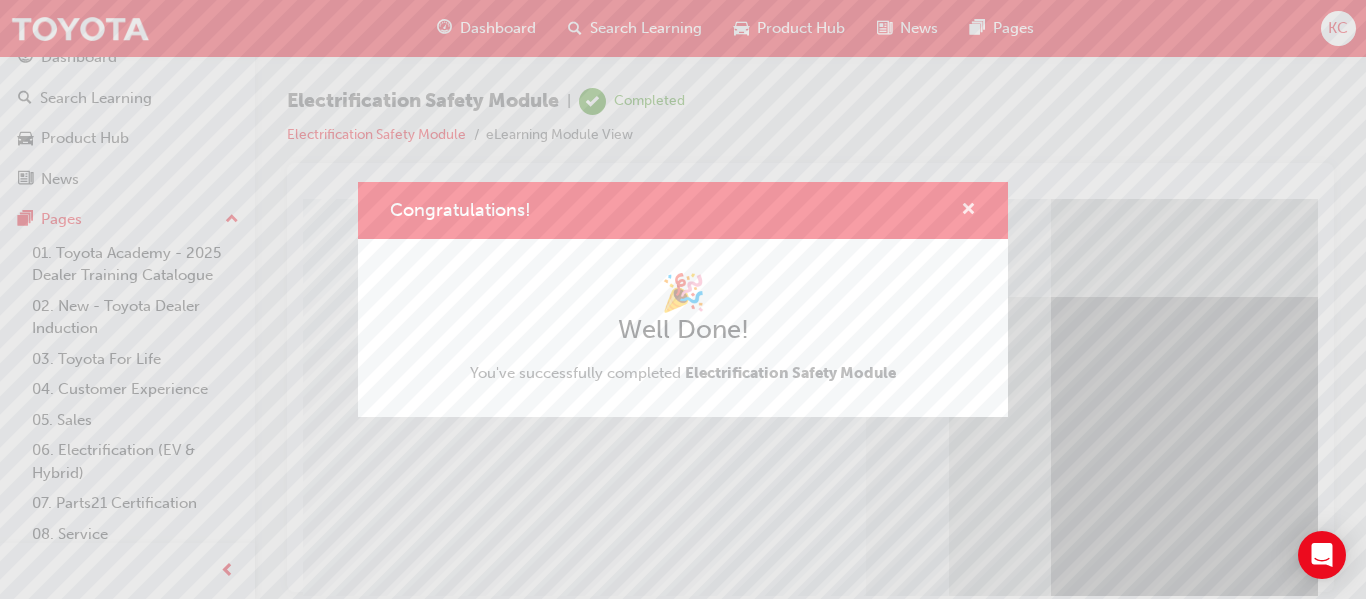 click at bounding box center [968, 211] 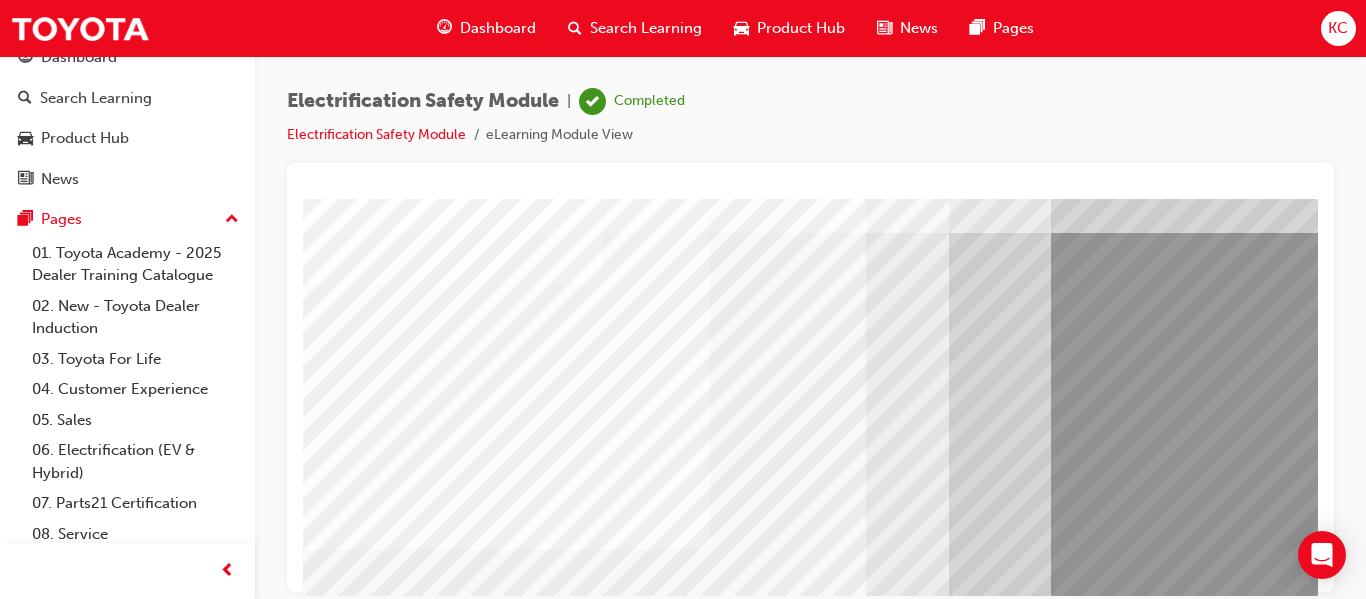 scroll, scrollTop: 100, scrollLeft: 0, axis: vertical 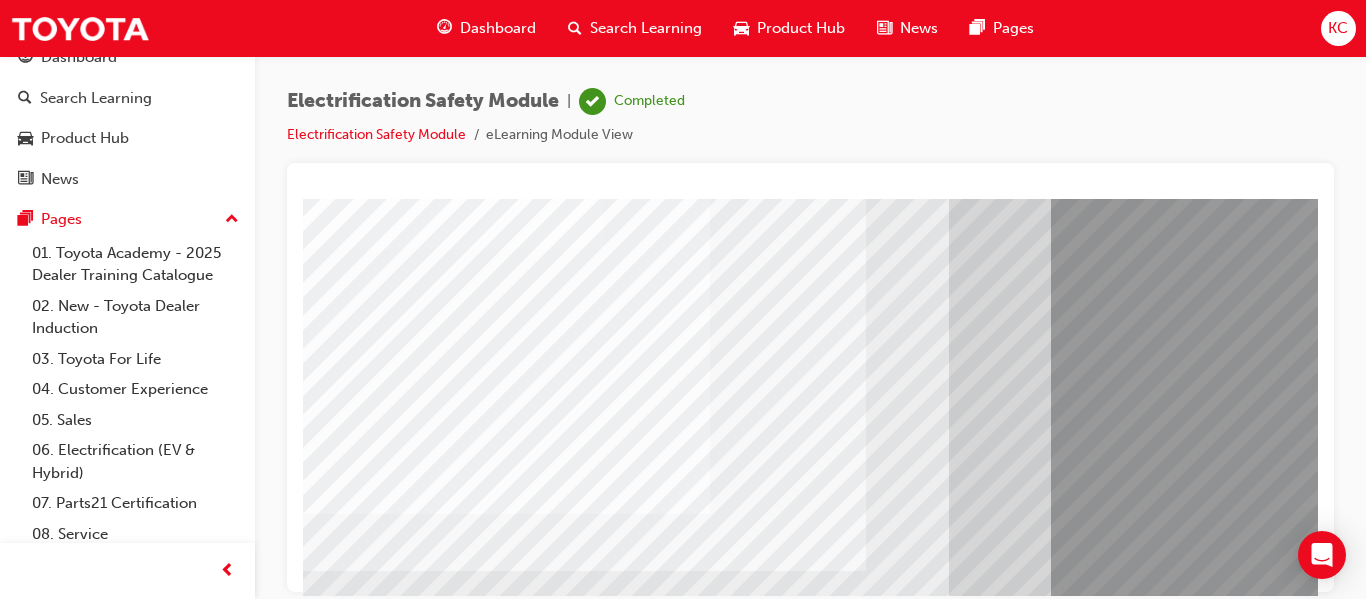 click at bounding box center [584, 3350] 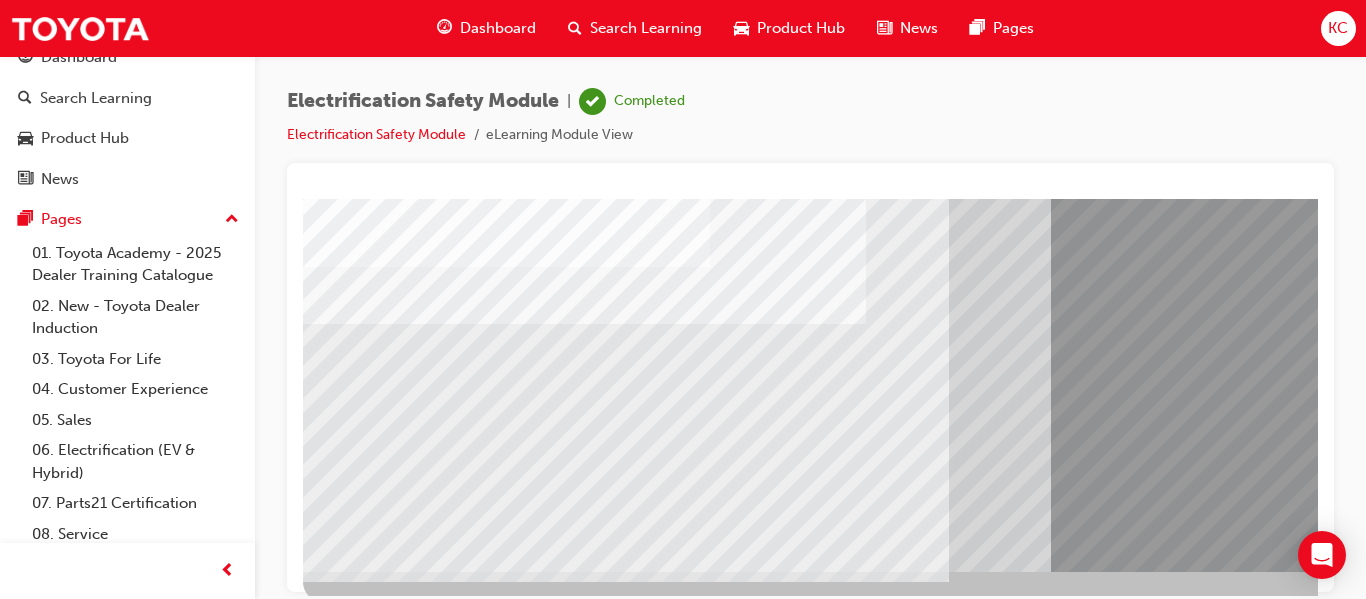 scroll, scrollTop: 368, scrollLeft: 0, axis: vertical 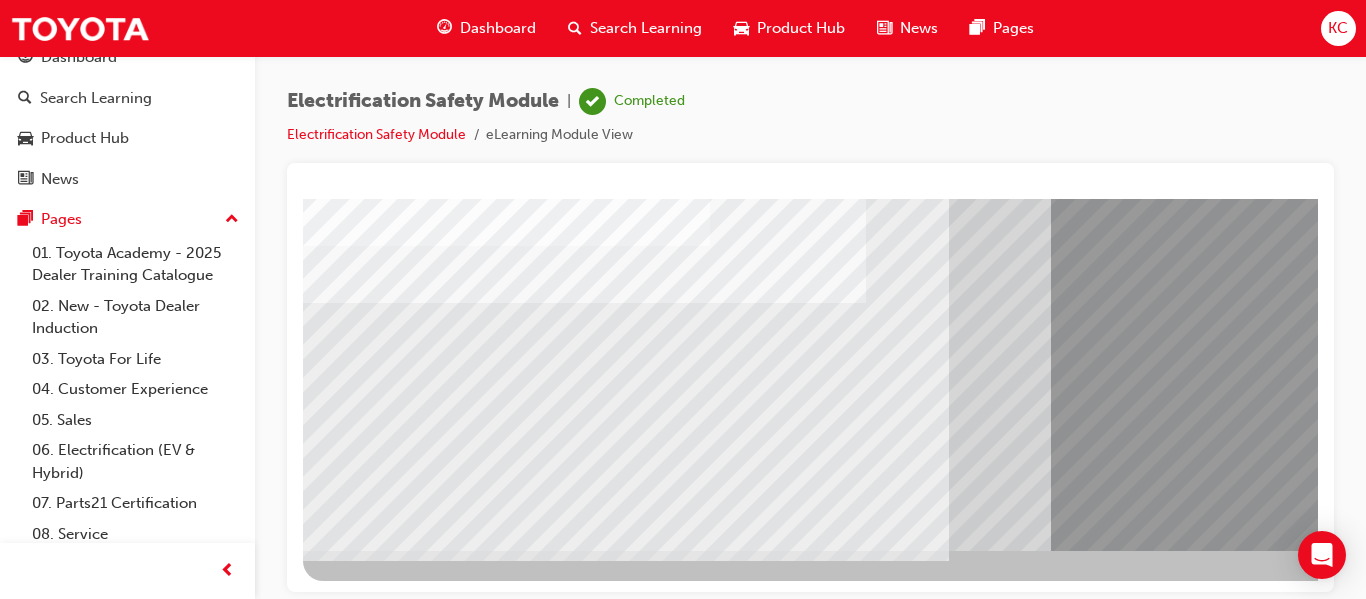 click at bounding box center [366, 3372] 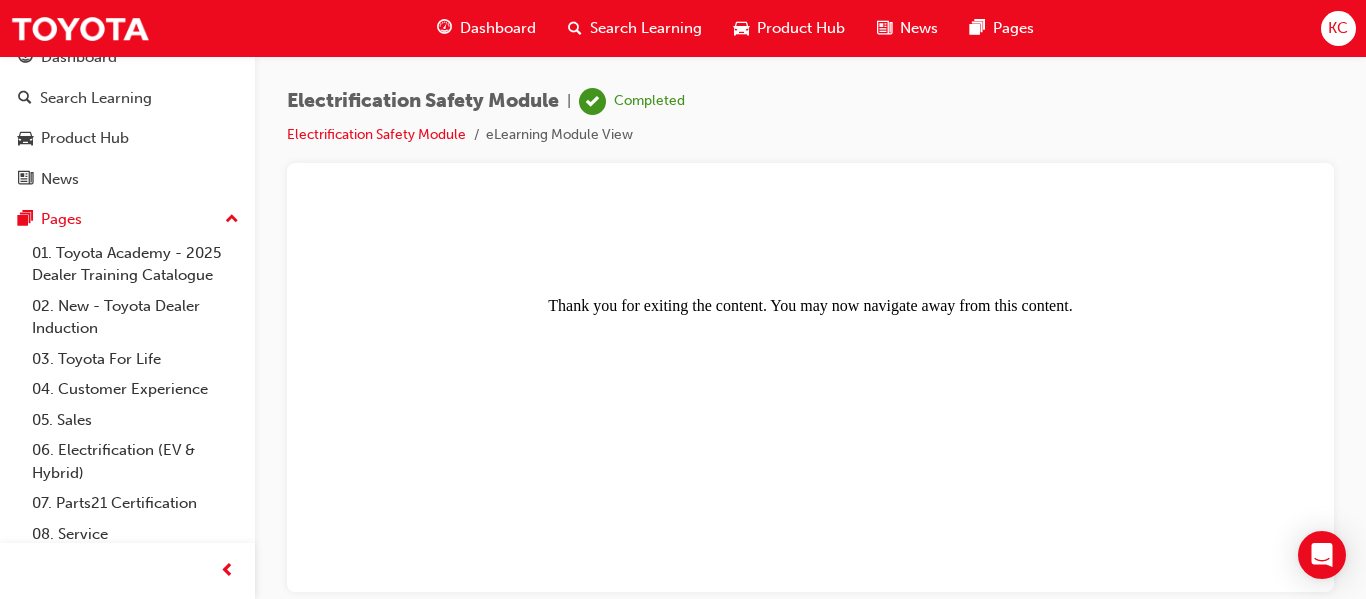 scroll, scrollTop: 0, scrollLeft: 0, axis: both 